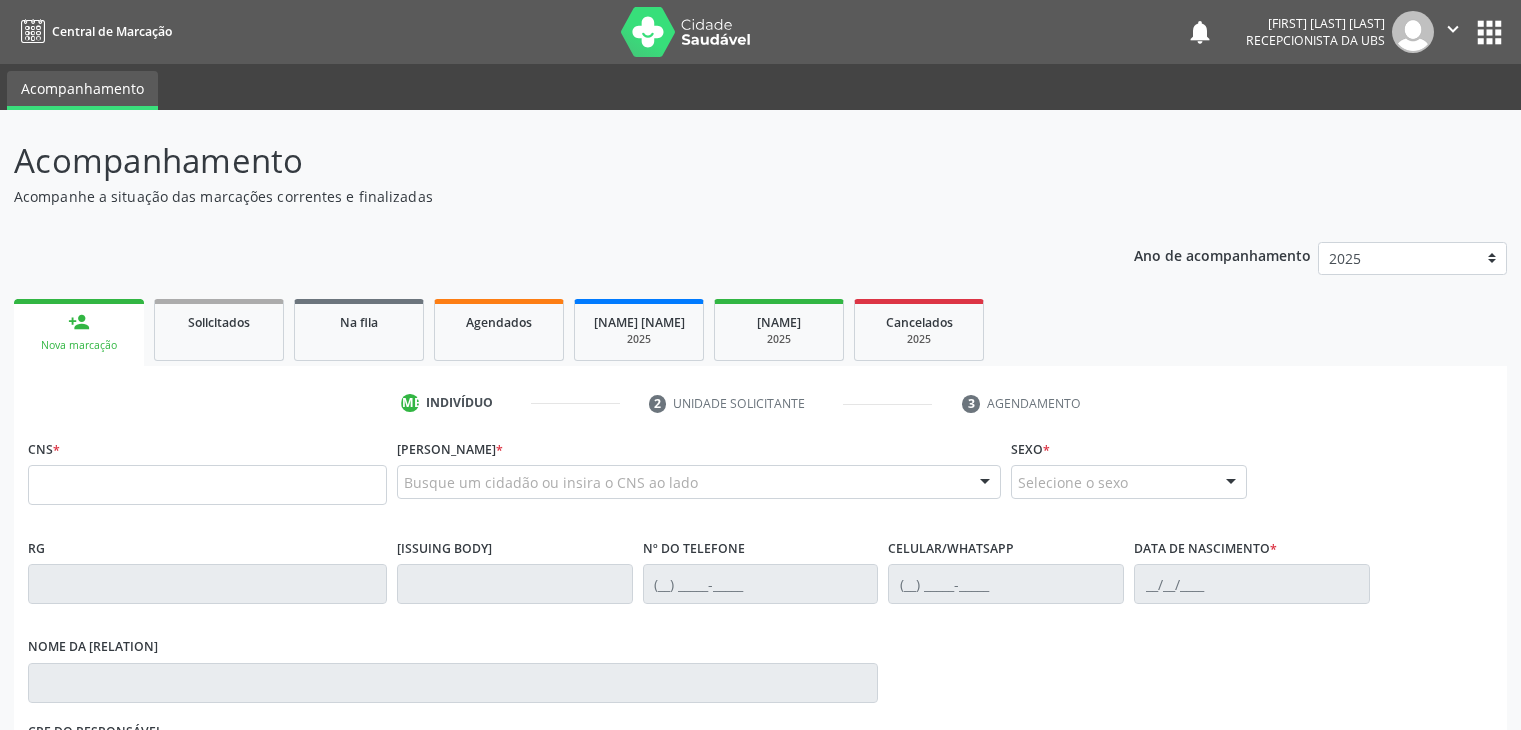 scroll, scrollTop: 0, scrollLeft: 0, axis: both 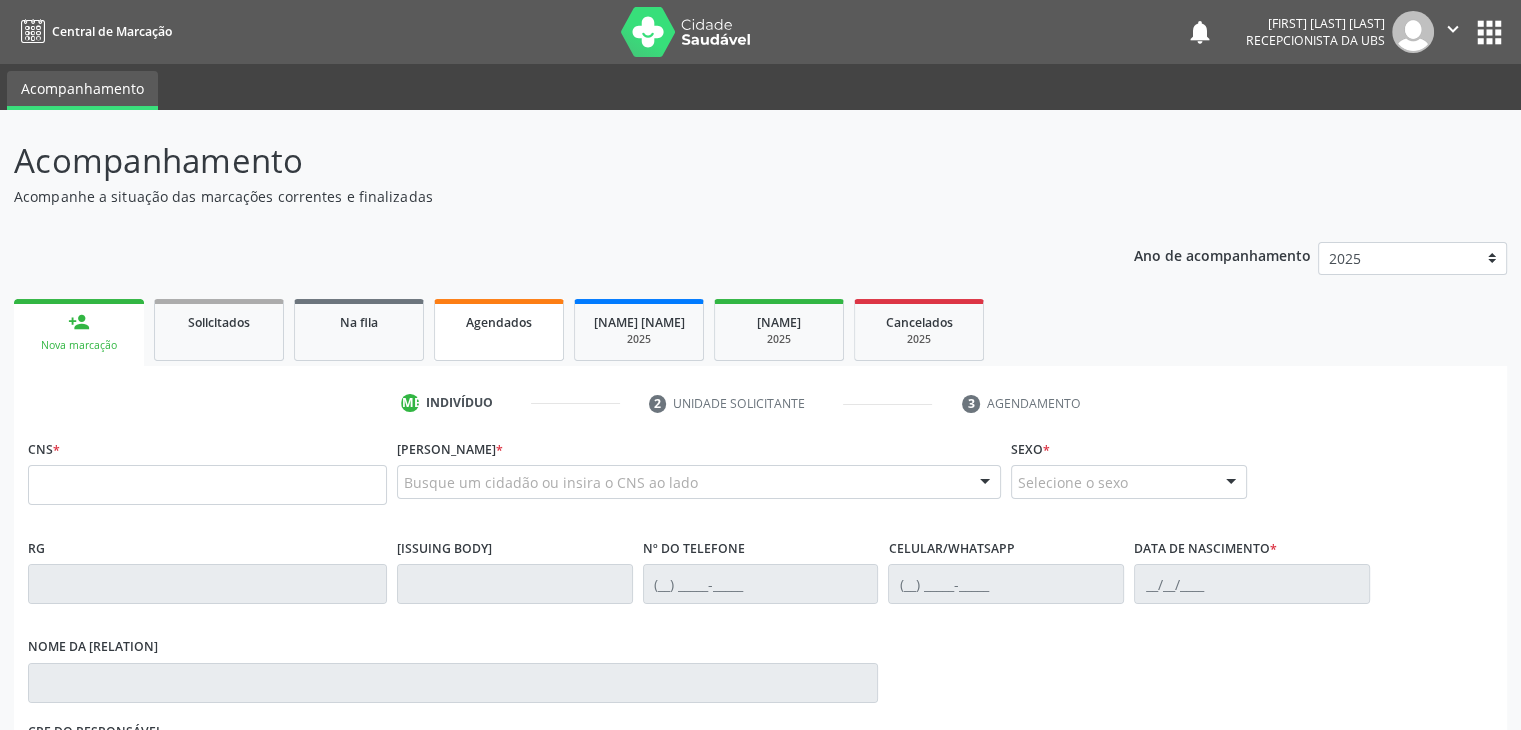 click on "Agendados" at bounding box center [499, 322] 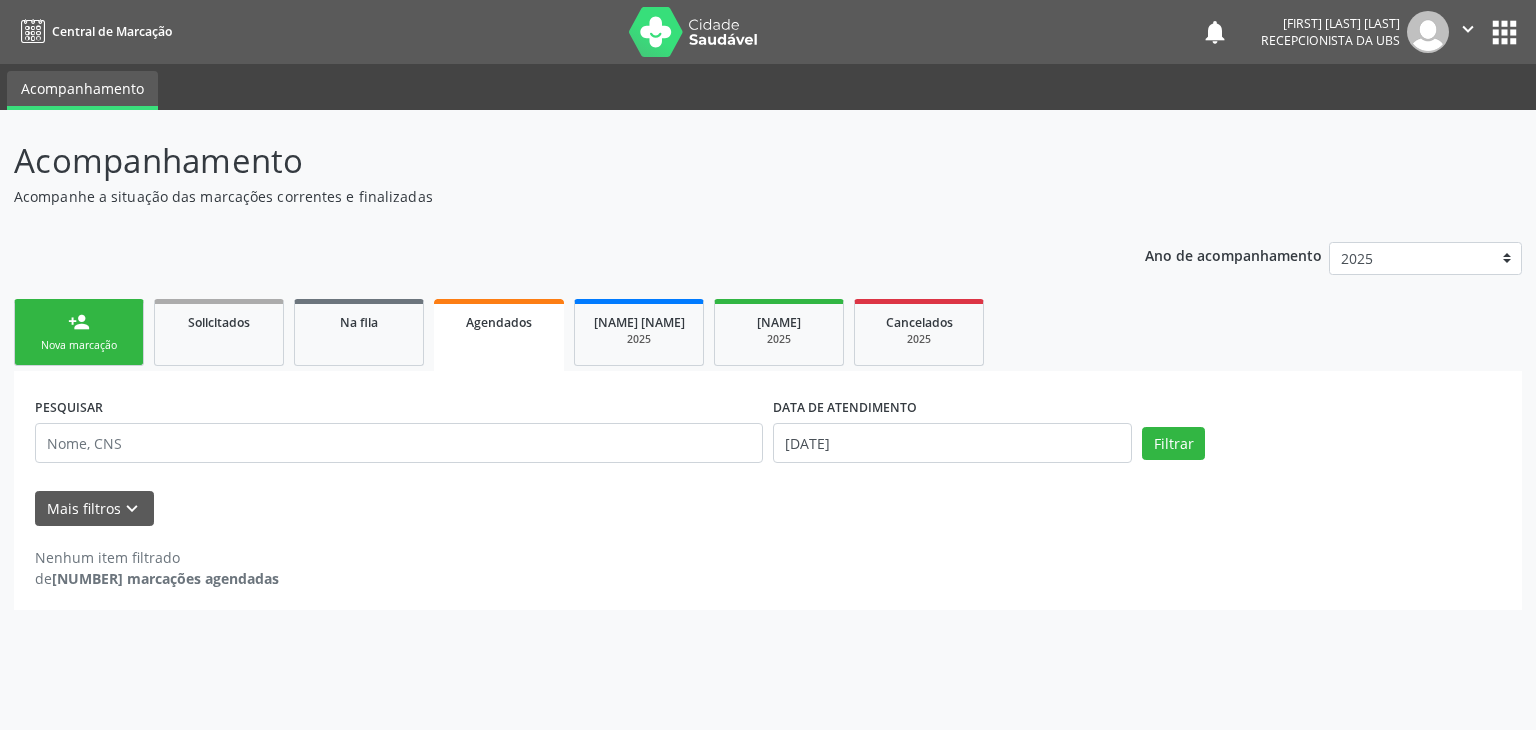 click on "Agendados" at bounding box center (499, 322) 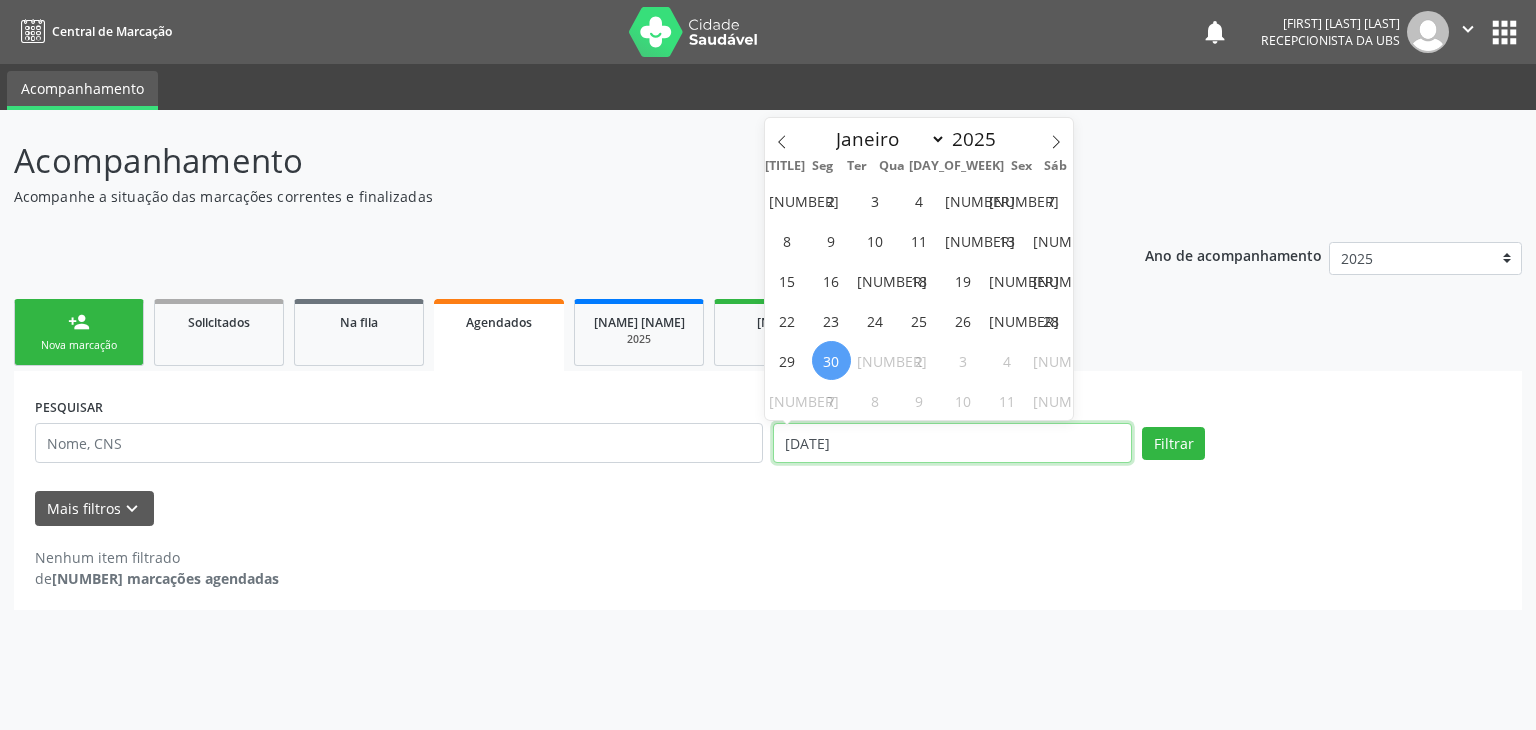 click on "30/06/2025" at bounding box center (952, 443) 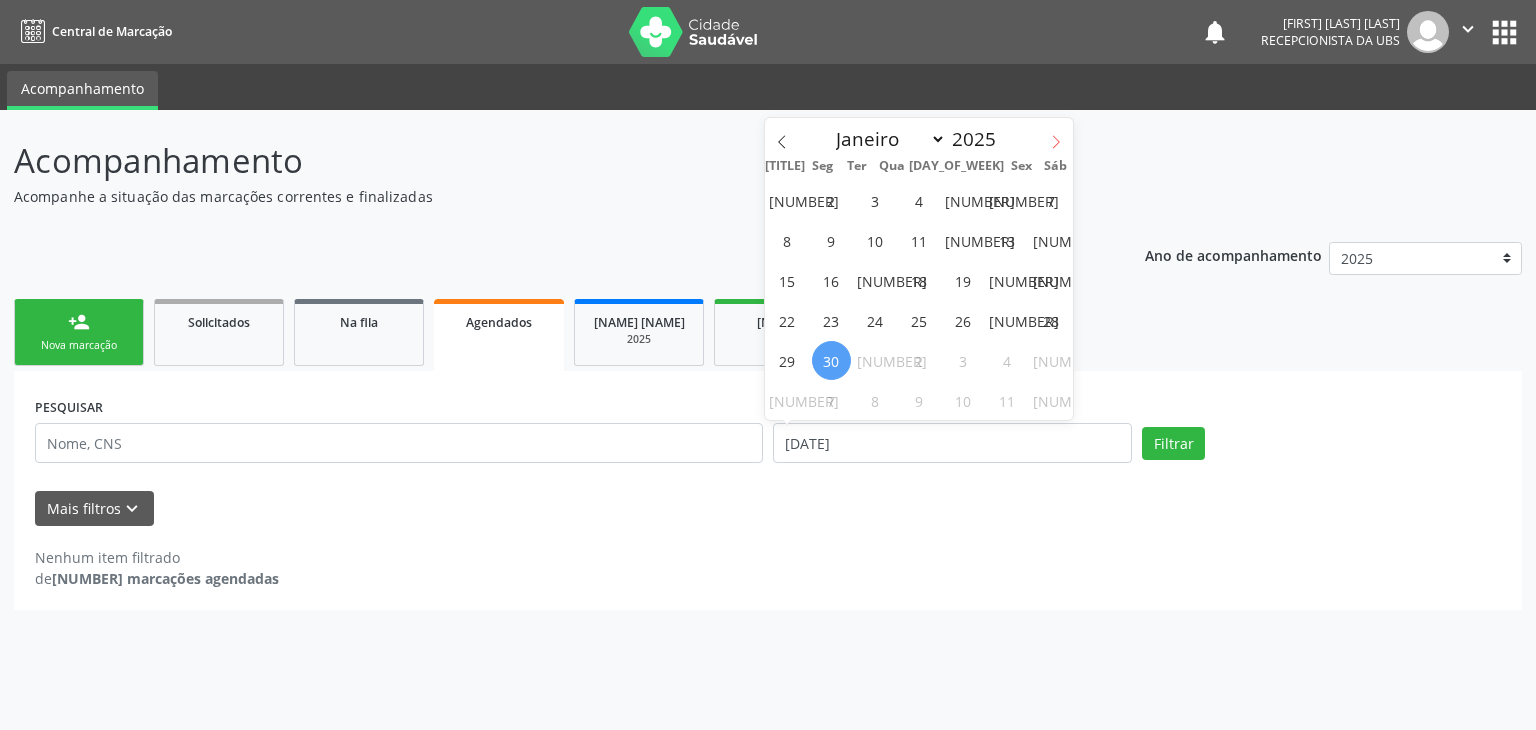 click at bounding box center (1056, 141) 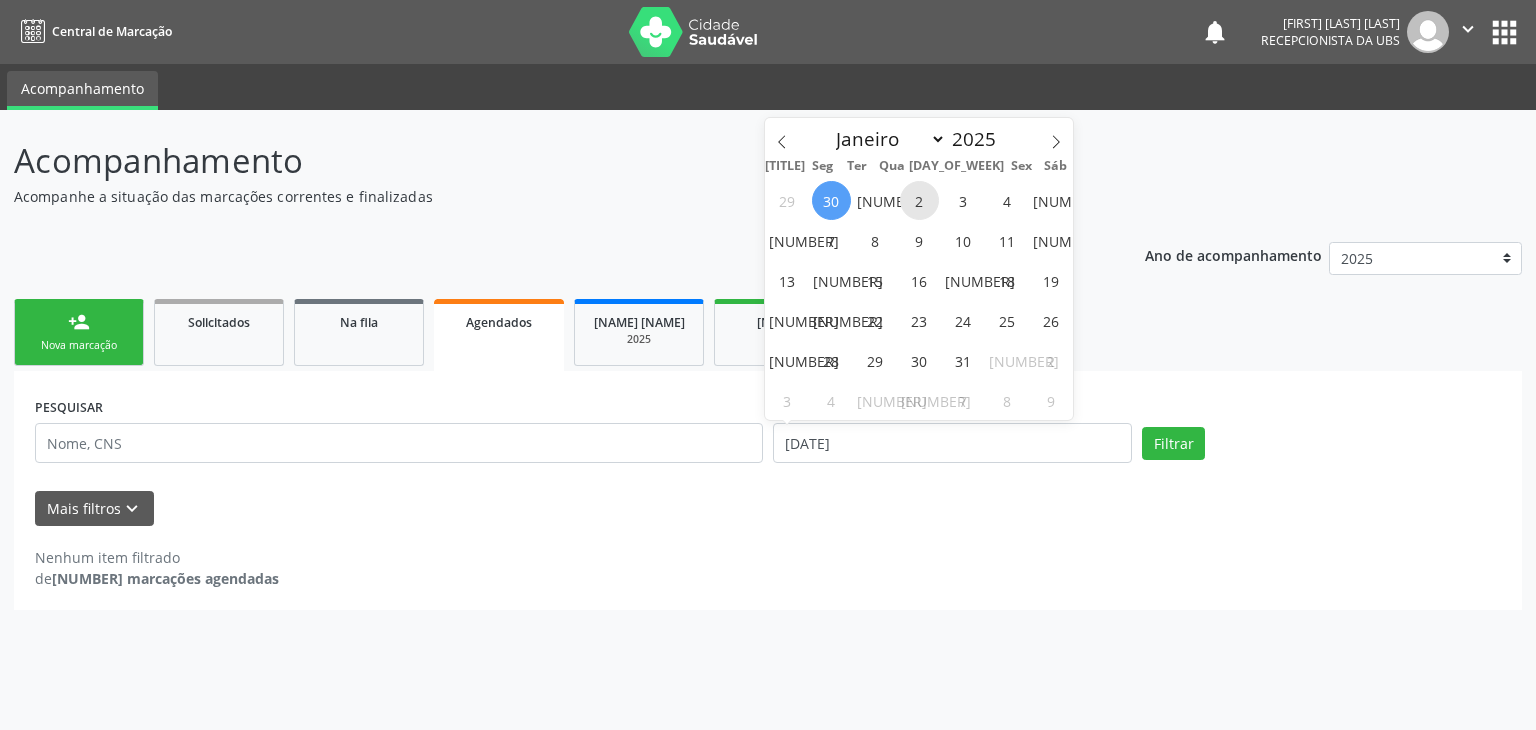 click on "2" at bounding box center (919, 200) 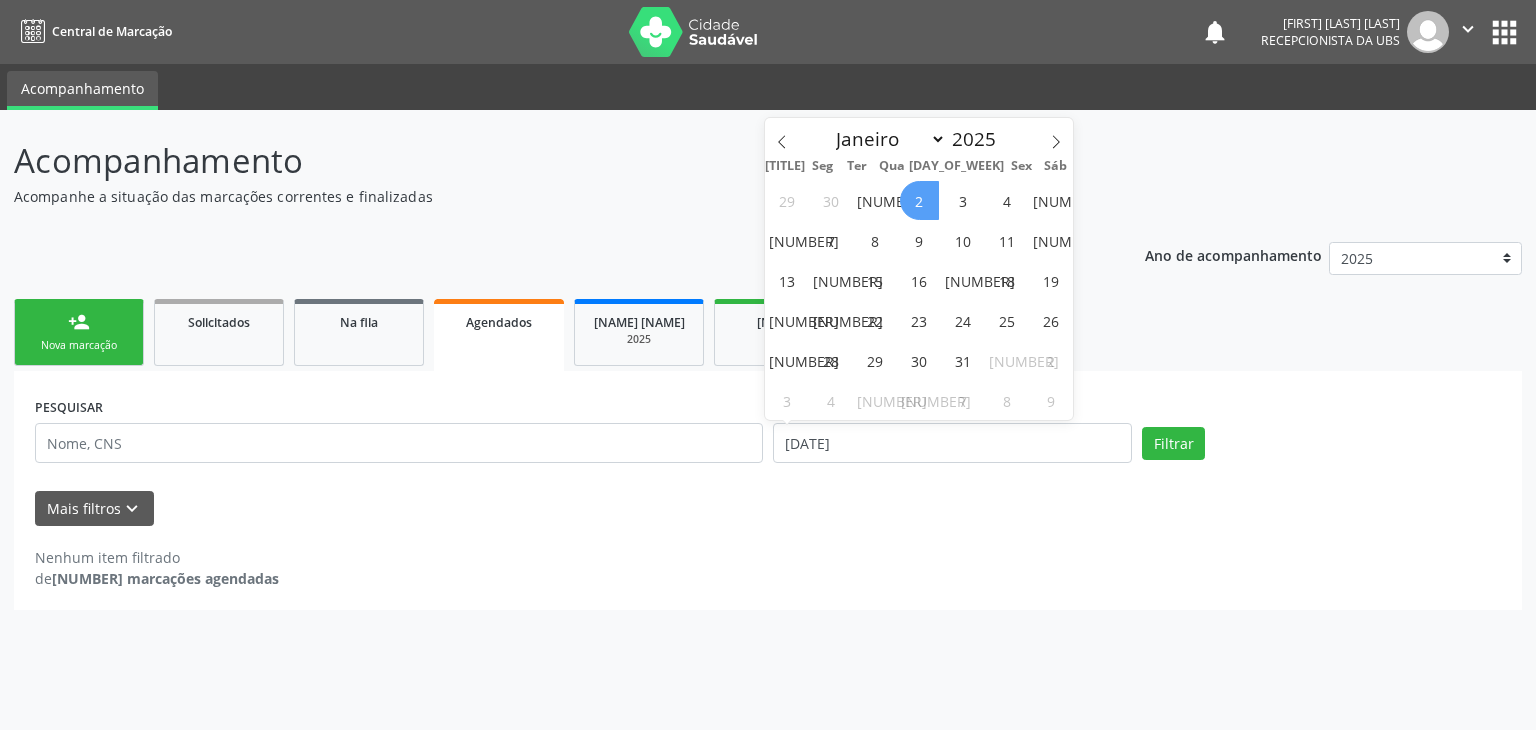 click on "2" at bounding box center (919, 200) 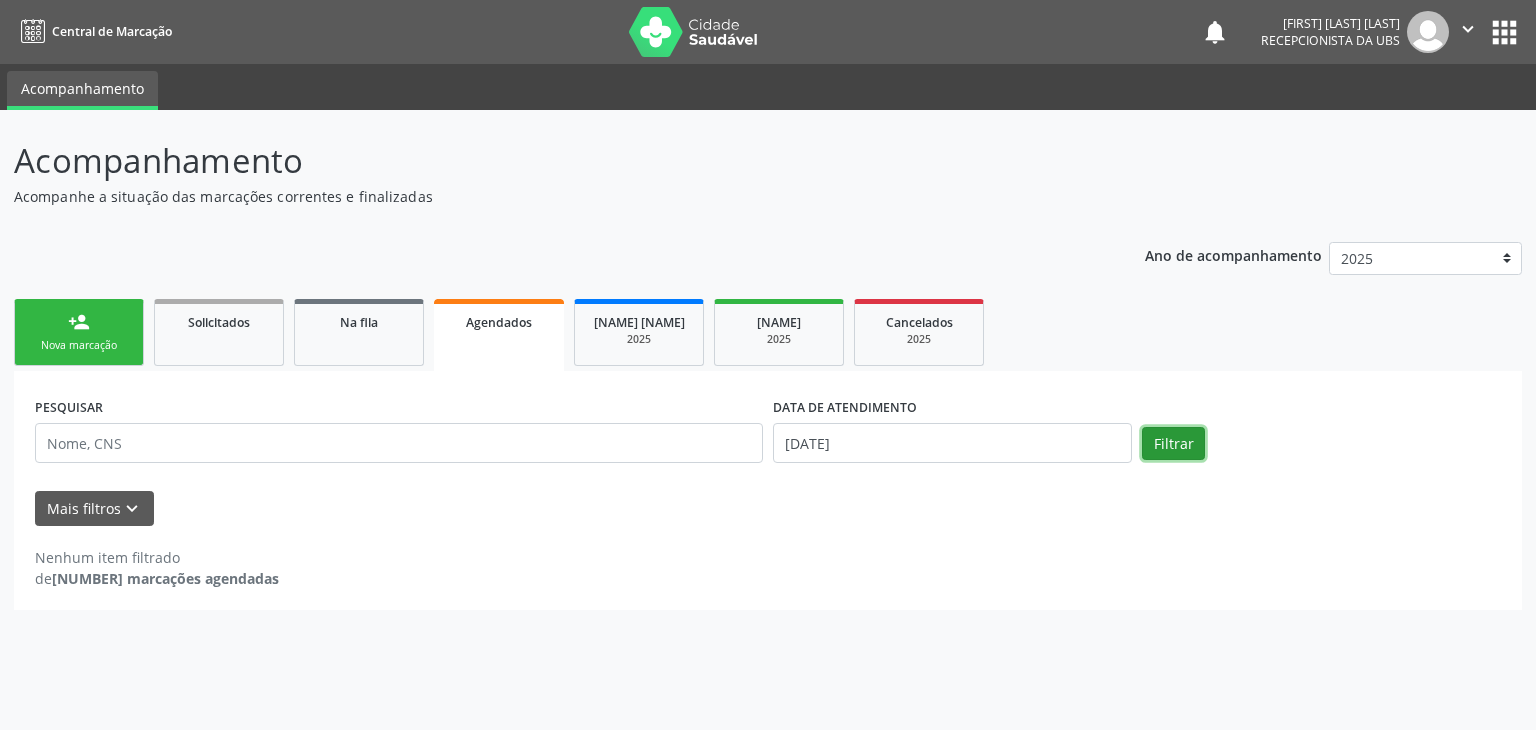 click on "Filtrar" at bounding box center [1173, 444] 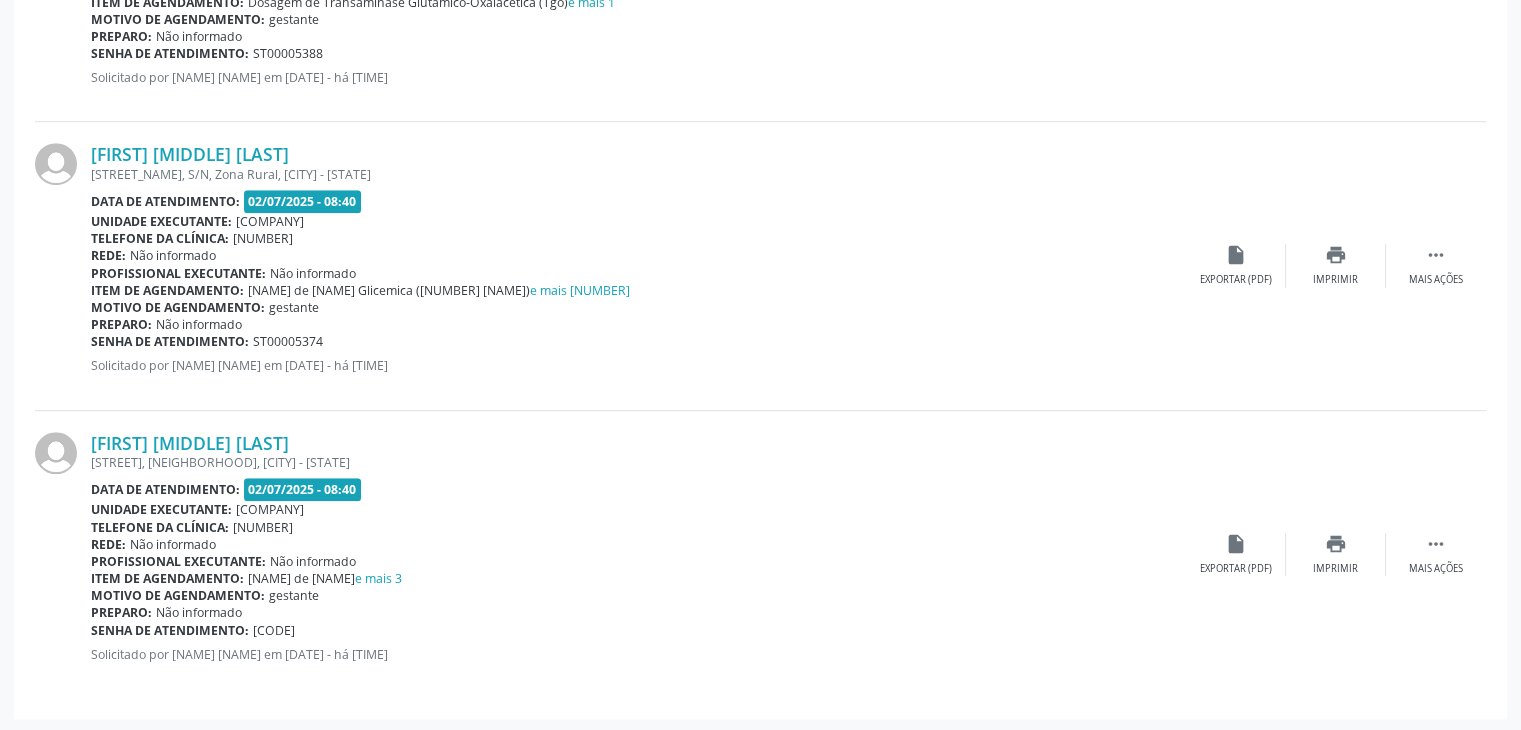 scroll, scrollTop: 0, scrollLeft: 0, axis: both 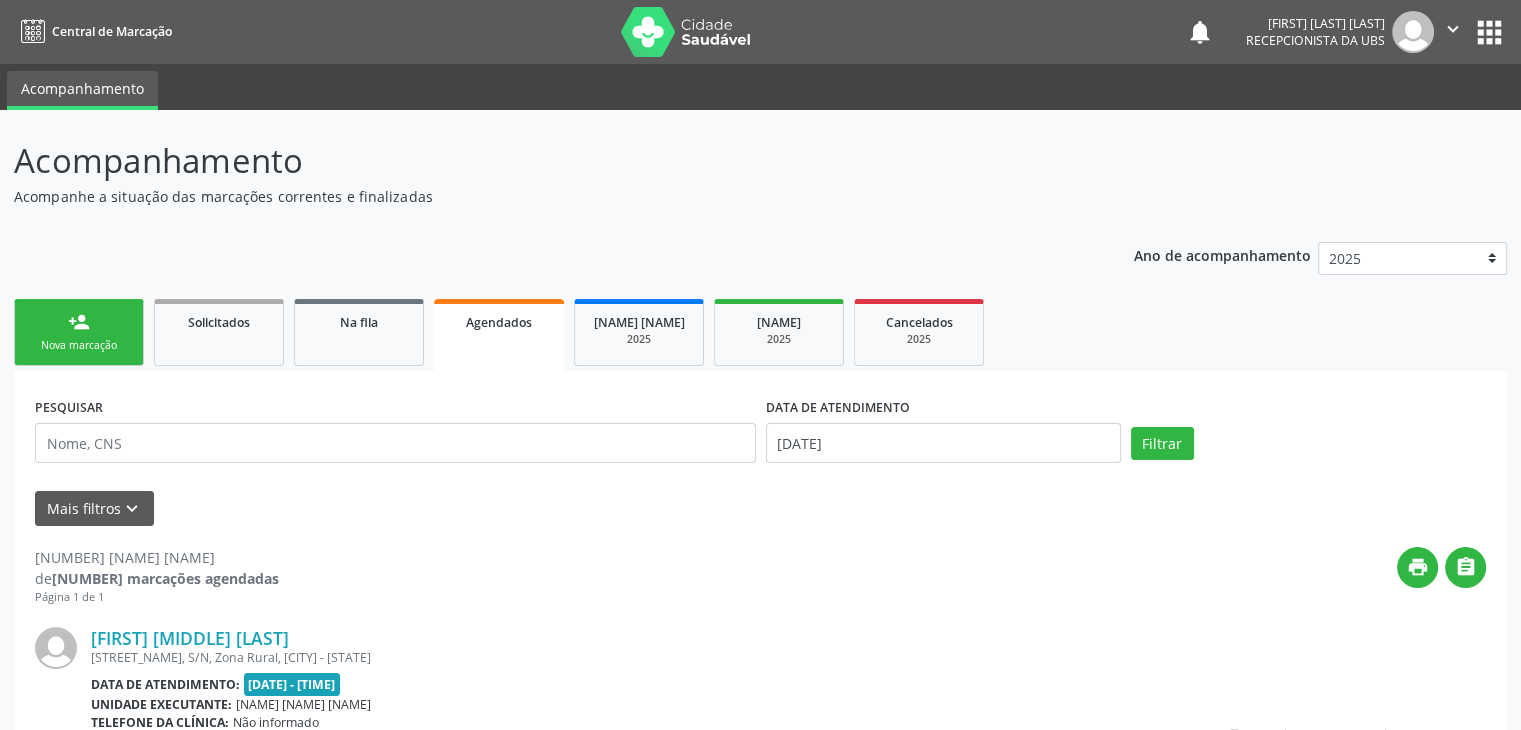 click on "person_add" at bounding box center (79, 322) 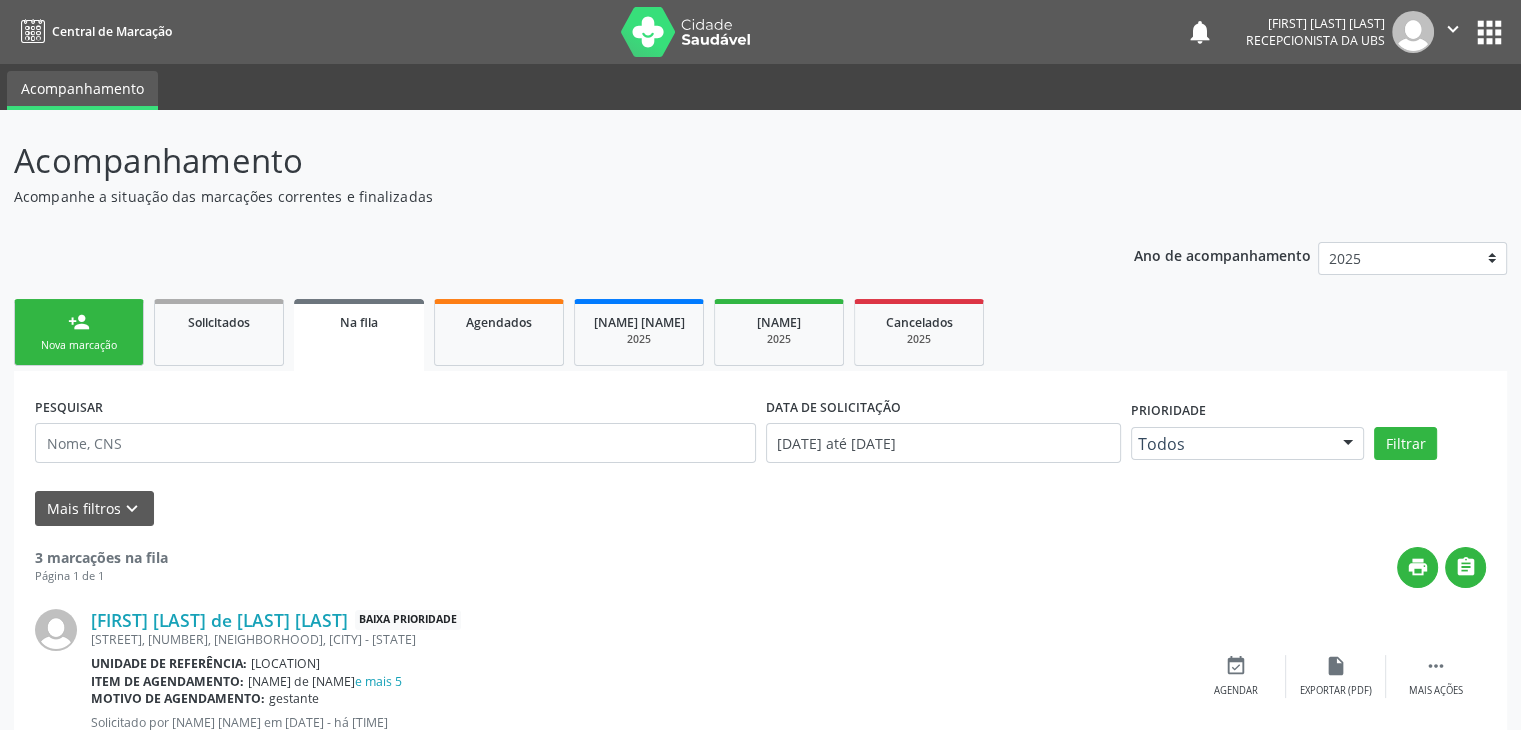click on "Nova marcação" at bounding box center (79, 345) 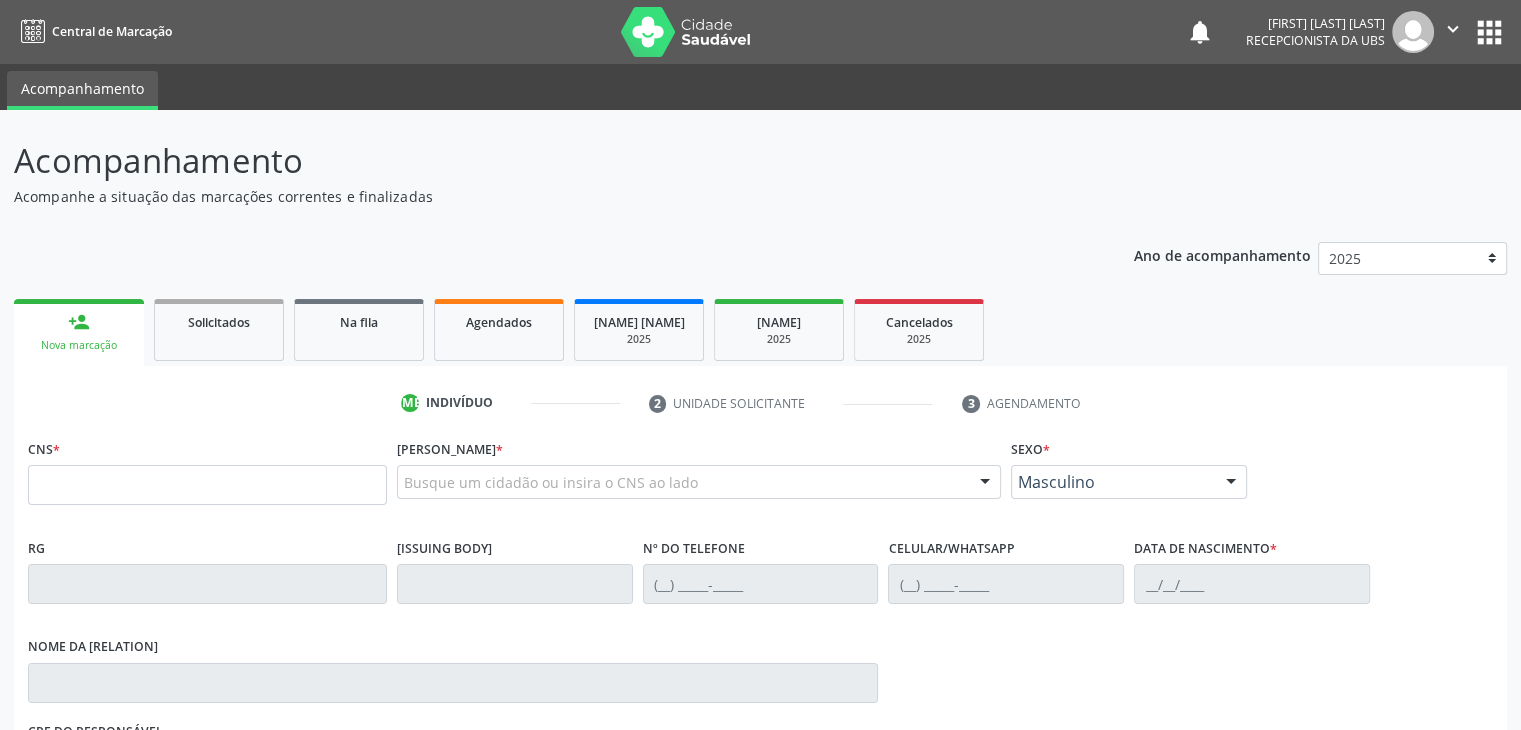 click on "Nova marcação" at bounding box center (79, 345) 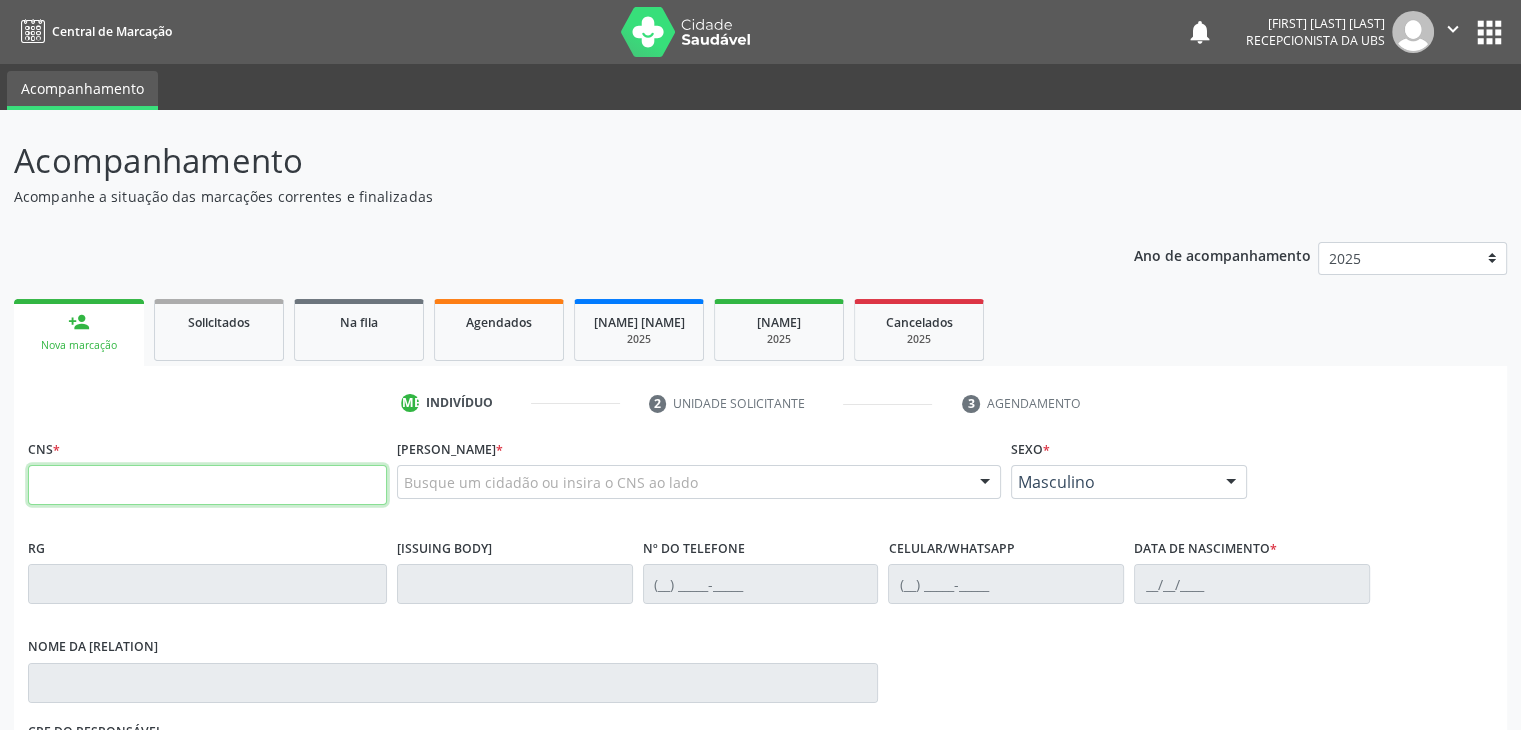 click at bounding box center (207, 485) 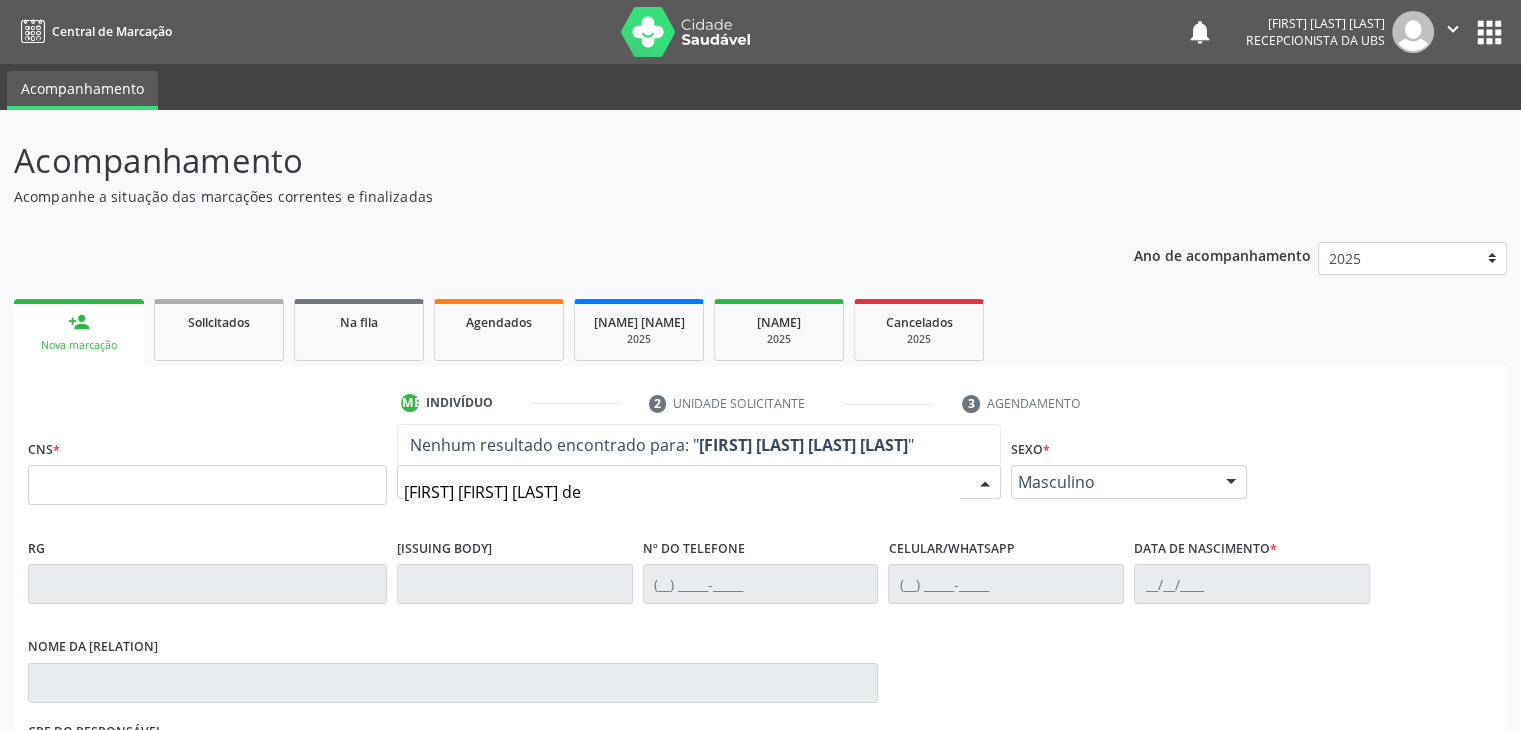 type on "josiane maria elena da" 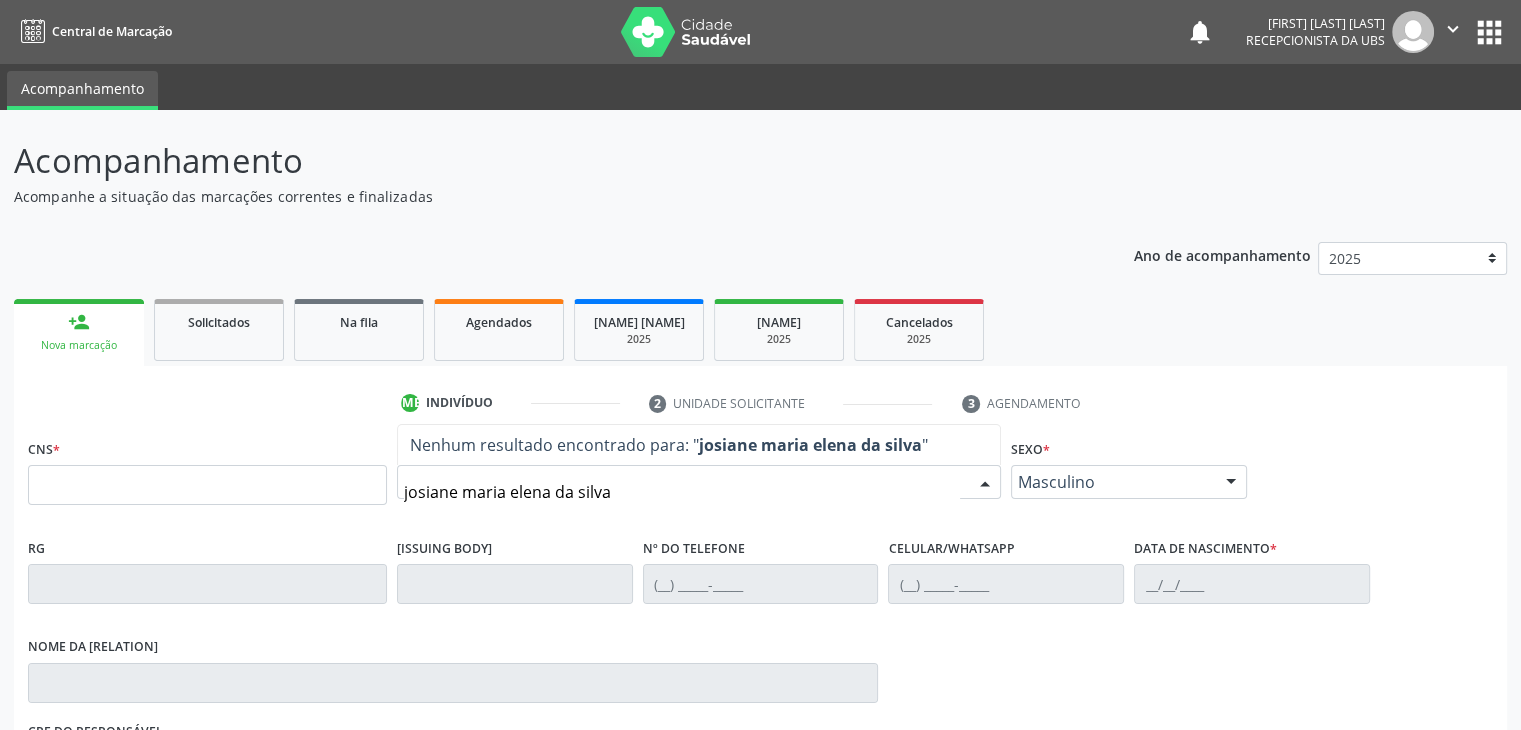 click on "josiane maria elena da silva" at bounding box center [682, 492] 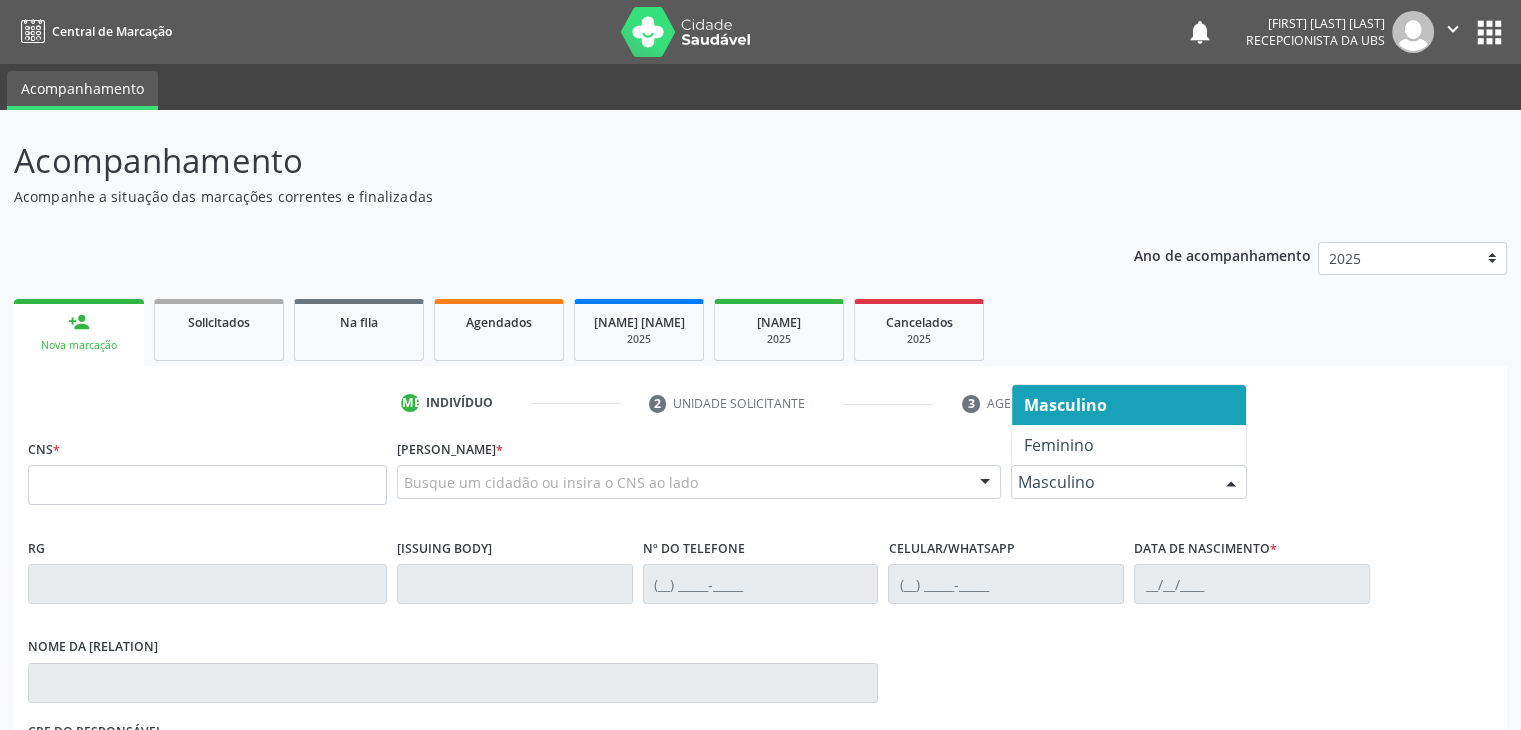 click at bounding box center (1231, 483) 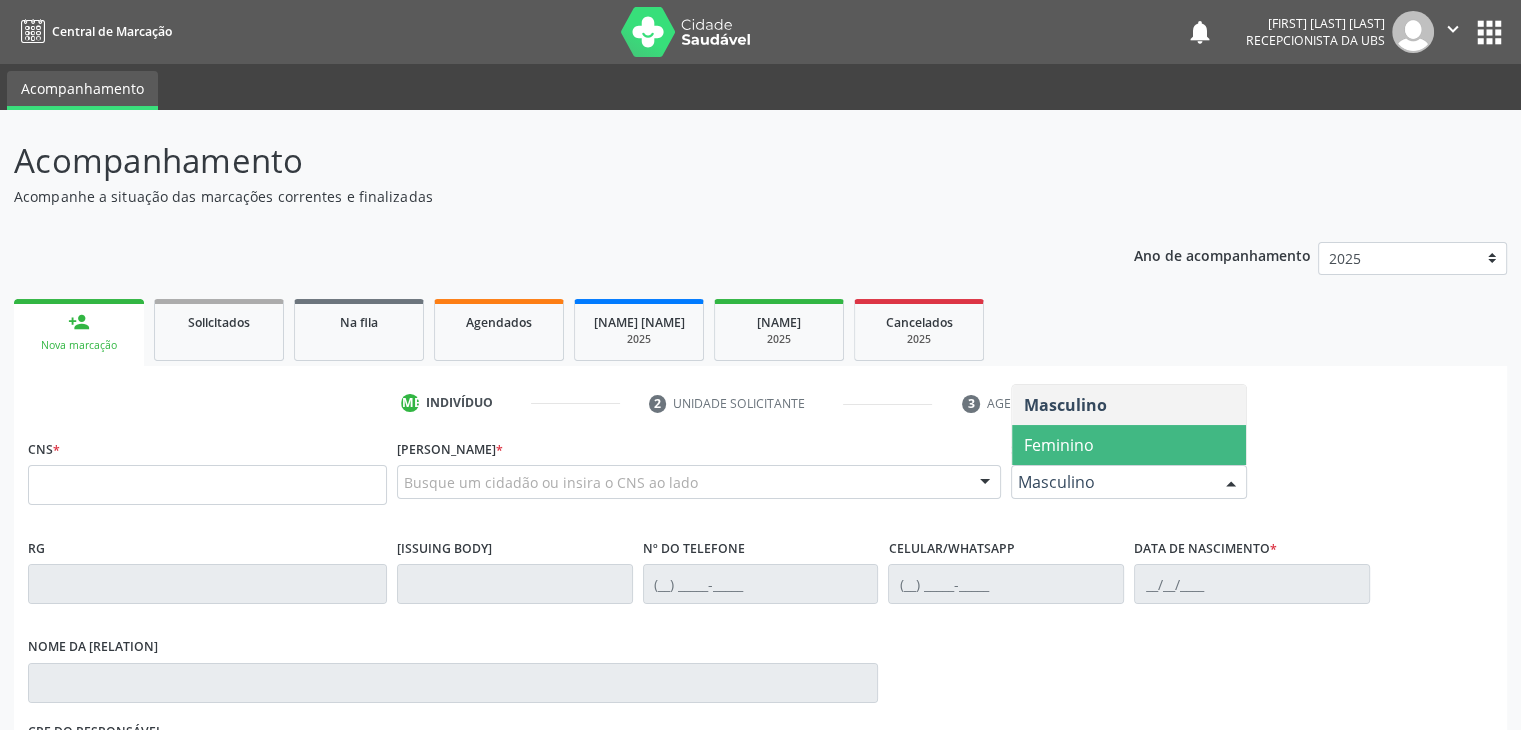 click on "Feminino" at bounding box center [1129, 445] 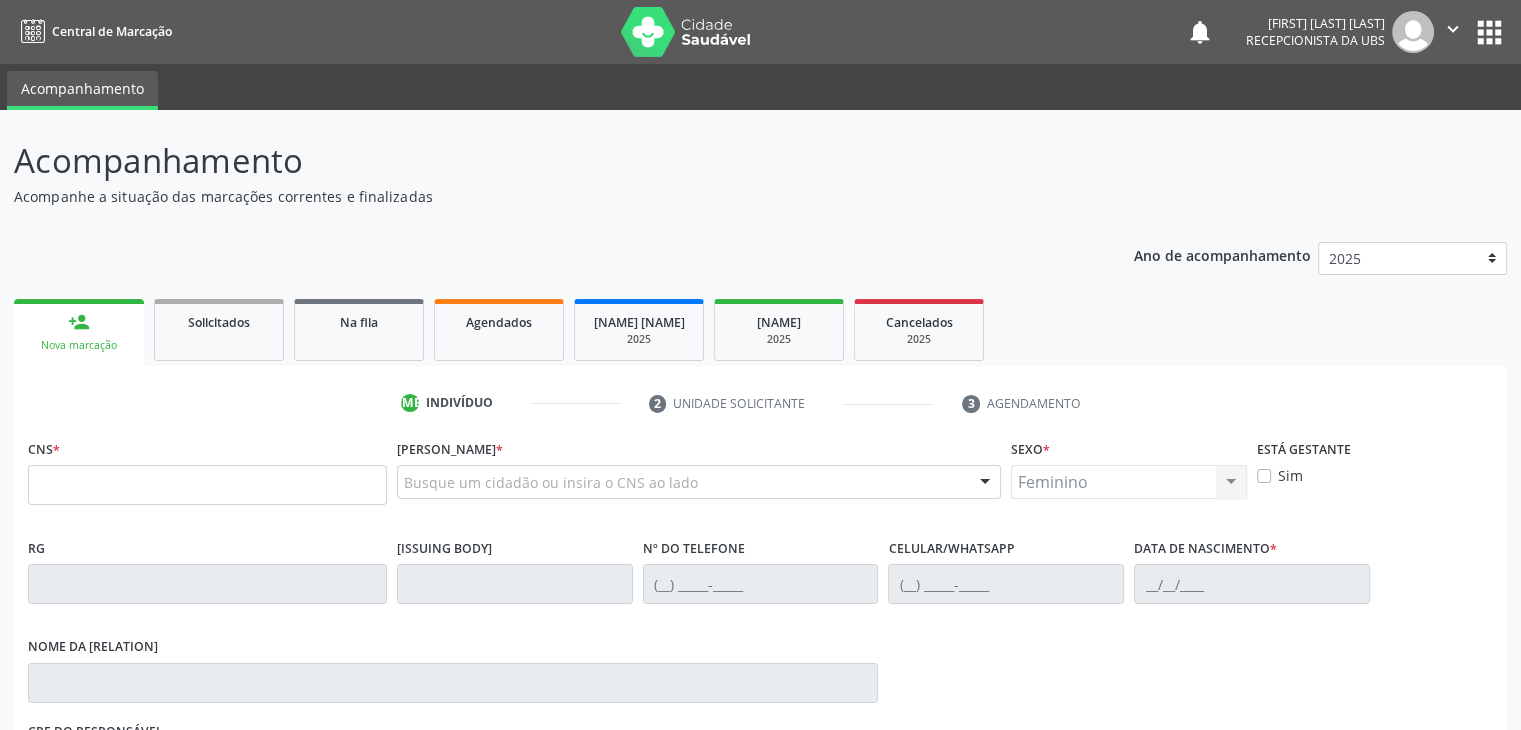 click on "Sim" at bounding box center [1290, 475] 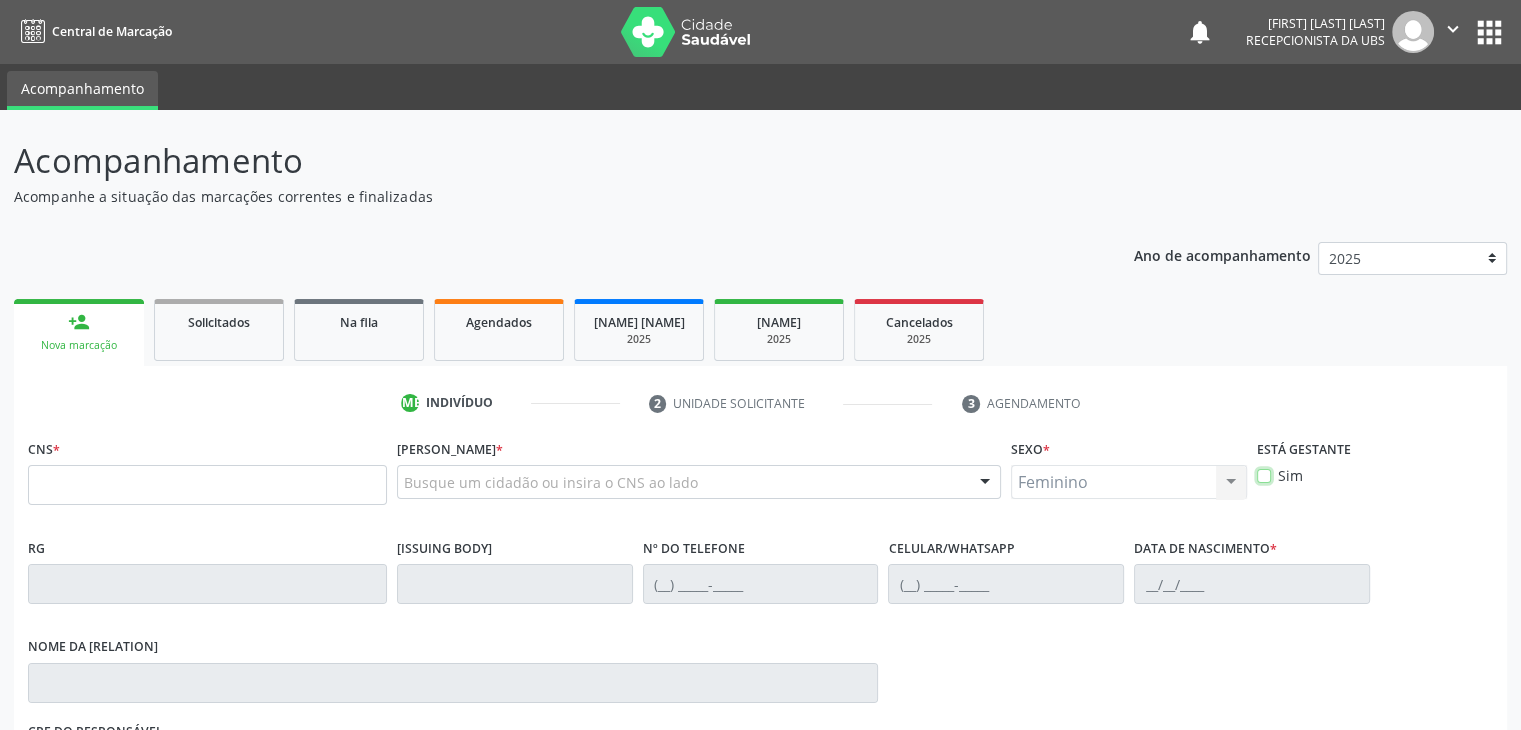 click on "Sim" at bounding box center [1264, 474] 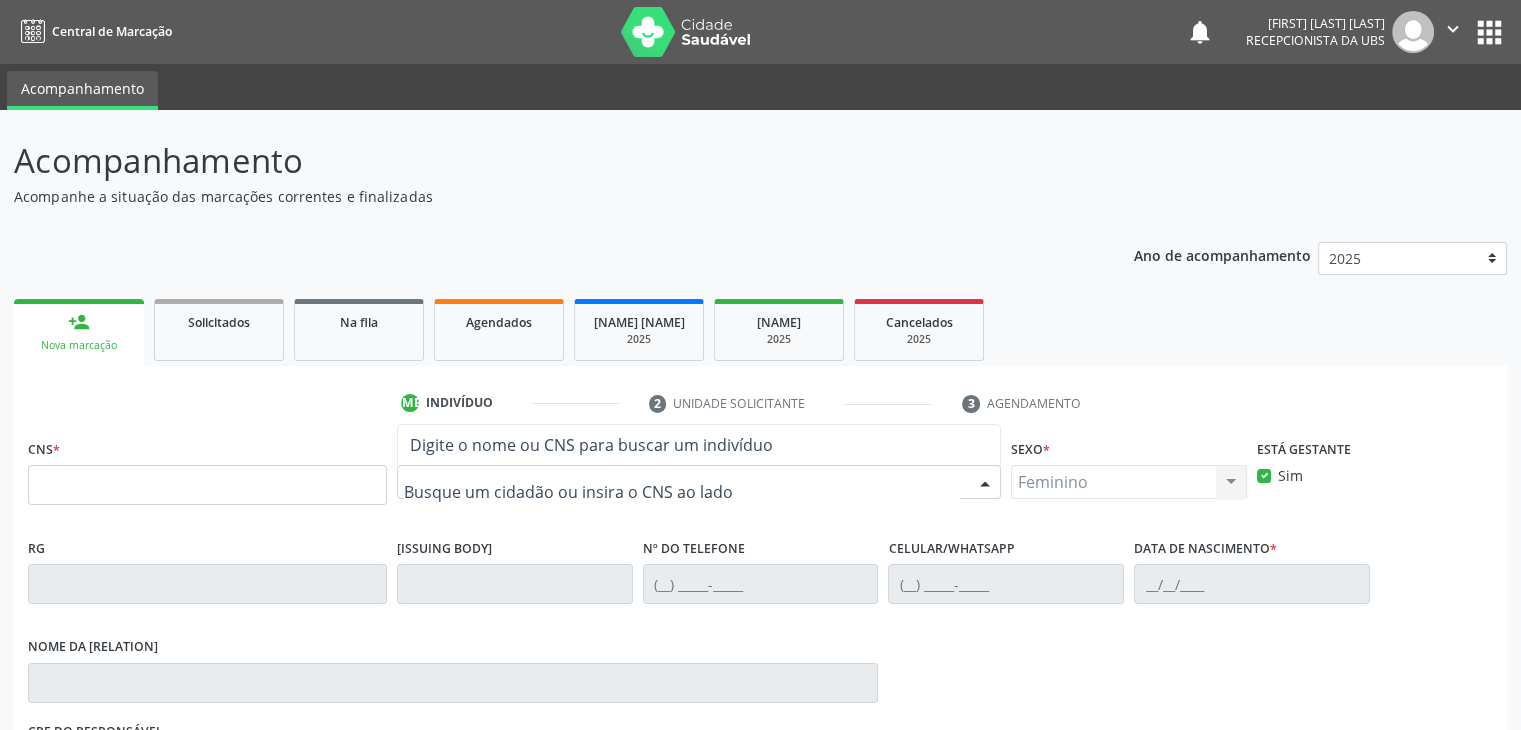 click at bounding box center (699, 482) 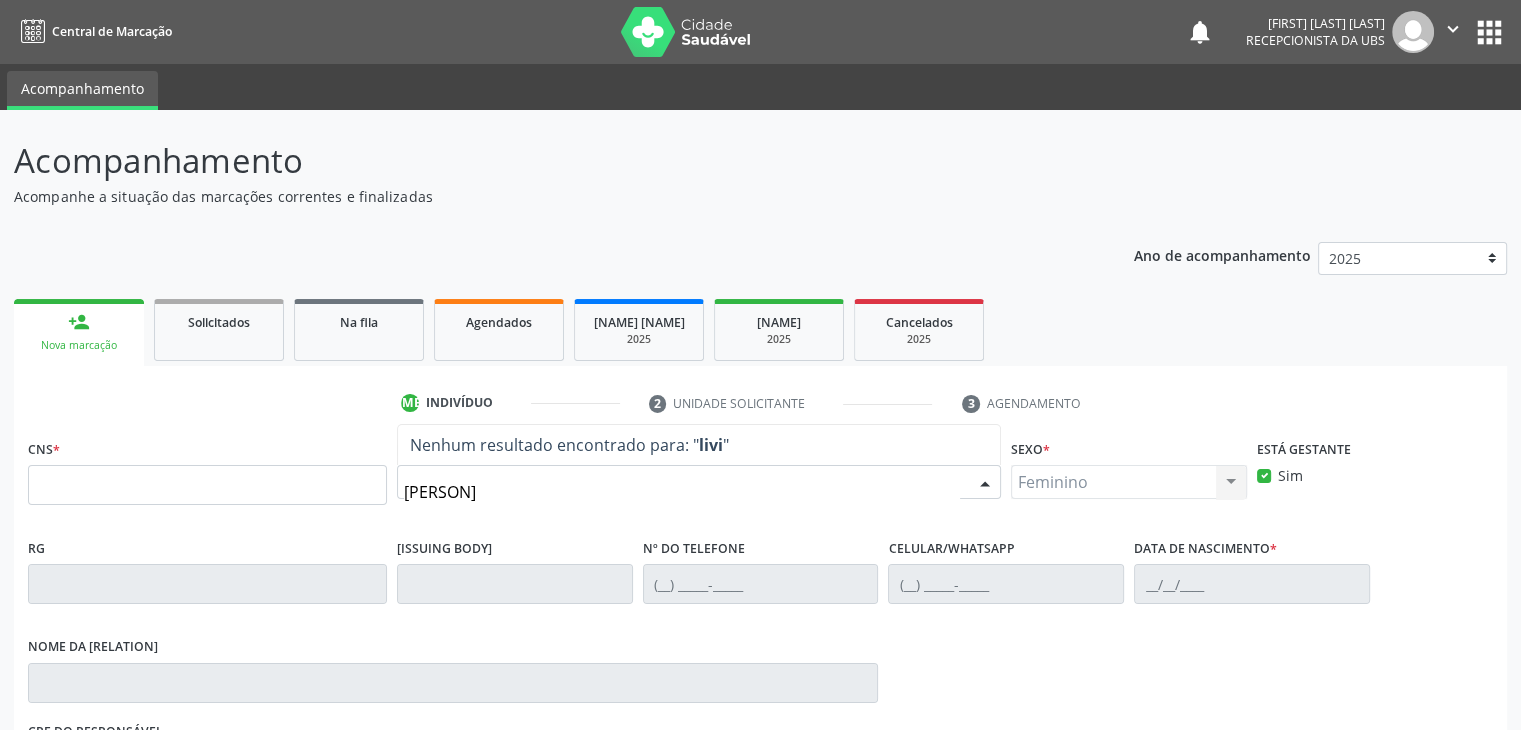 type on "livia" 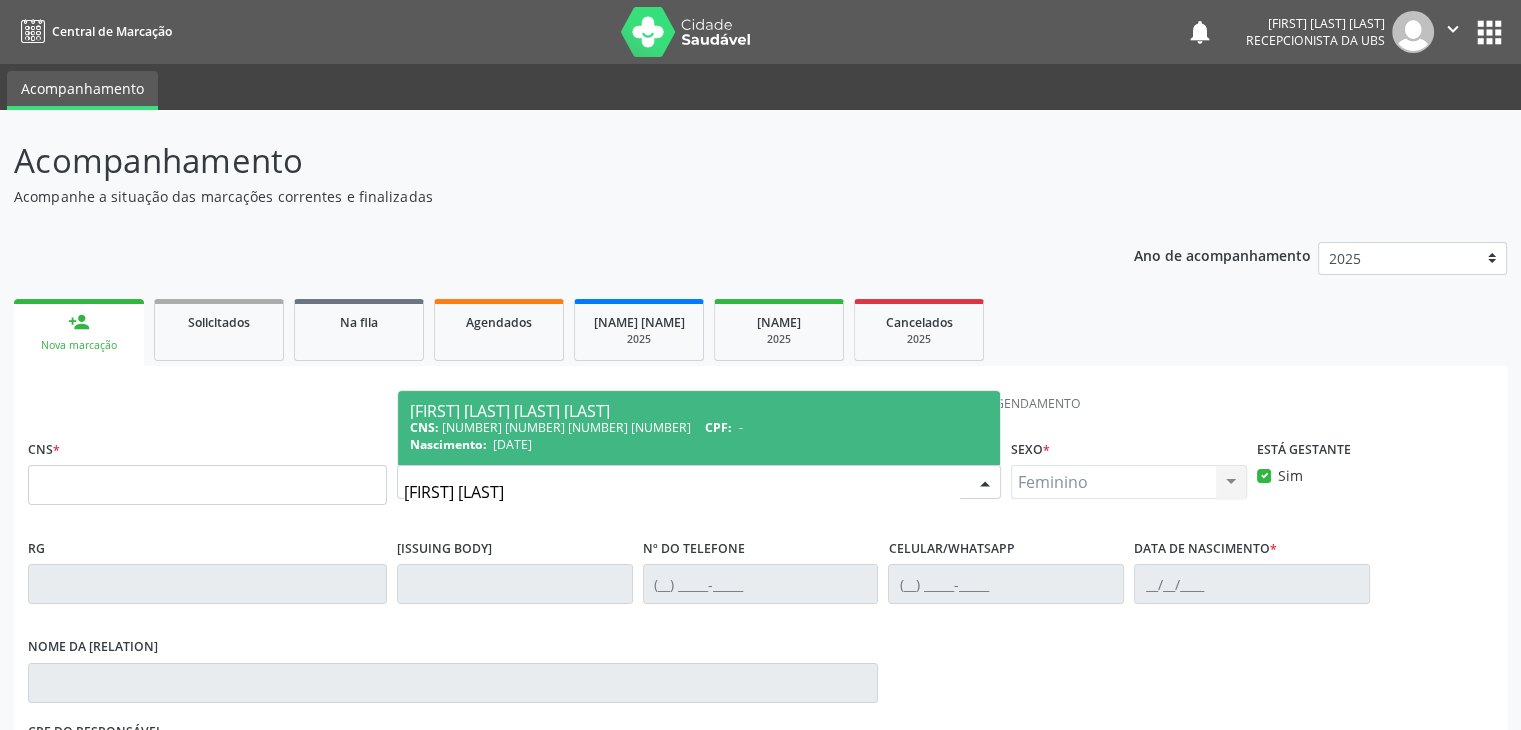 click on "Livia Suenny de Lima Medeiros" at bounding box center (699, 411) 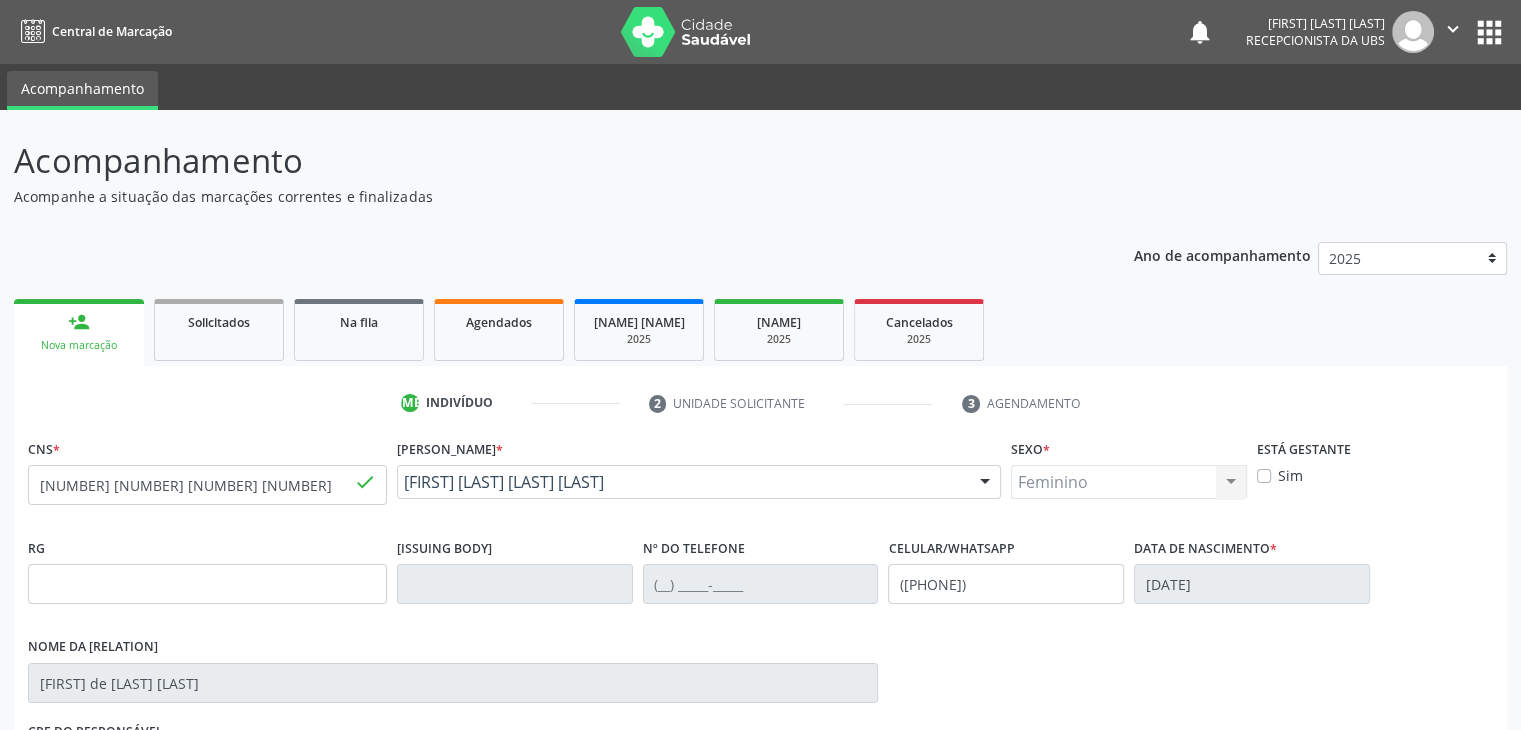 scroll, scrollTop: 340, scrollLeft: 0, axis: vertical 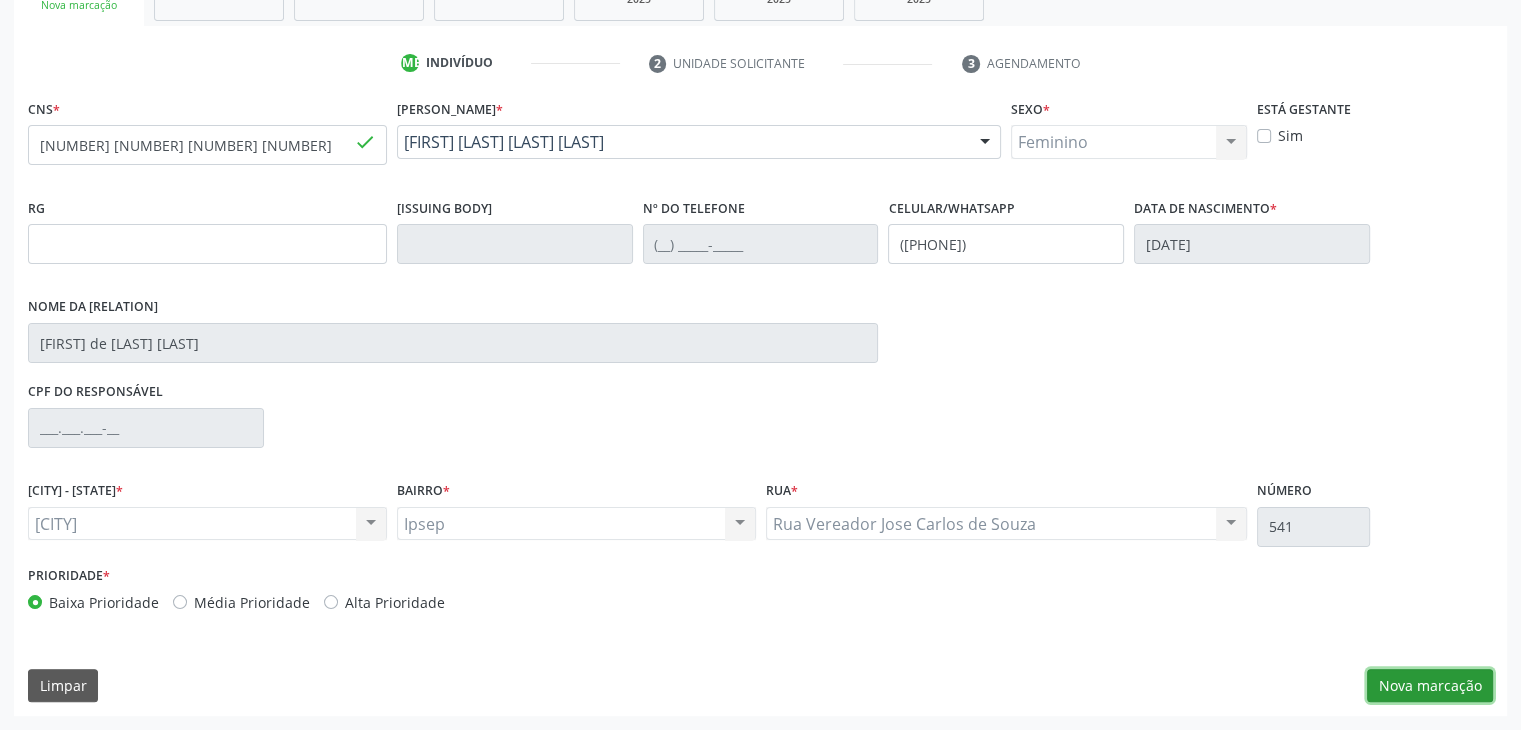 click on "Nova marcação" at bounding box center [1430, 686] 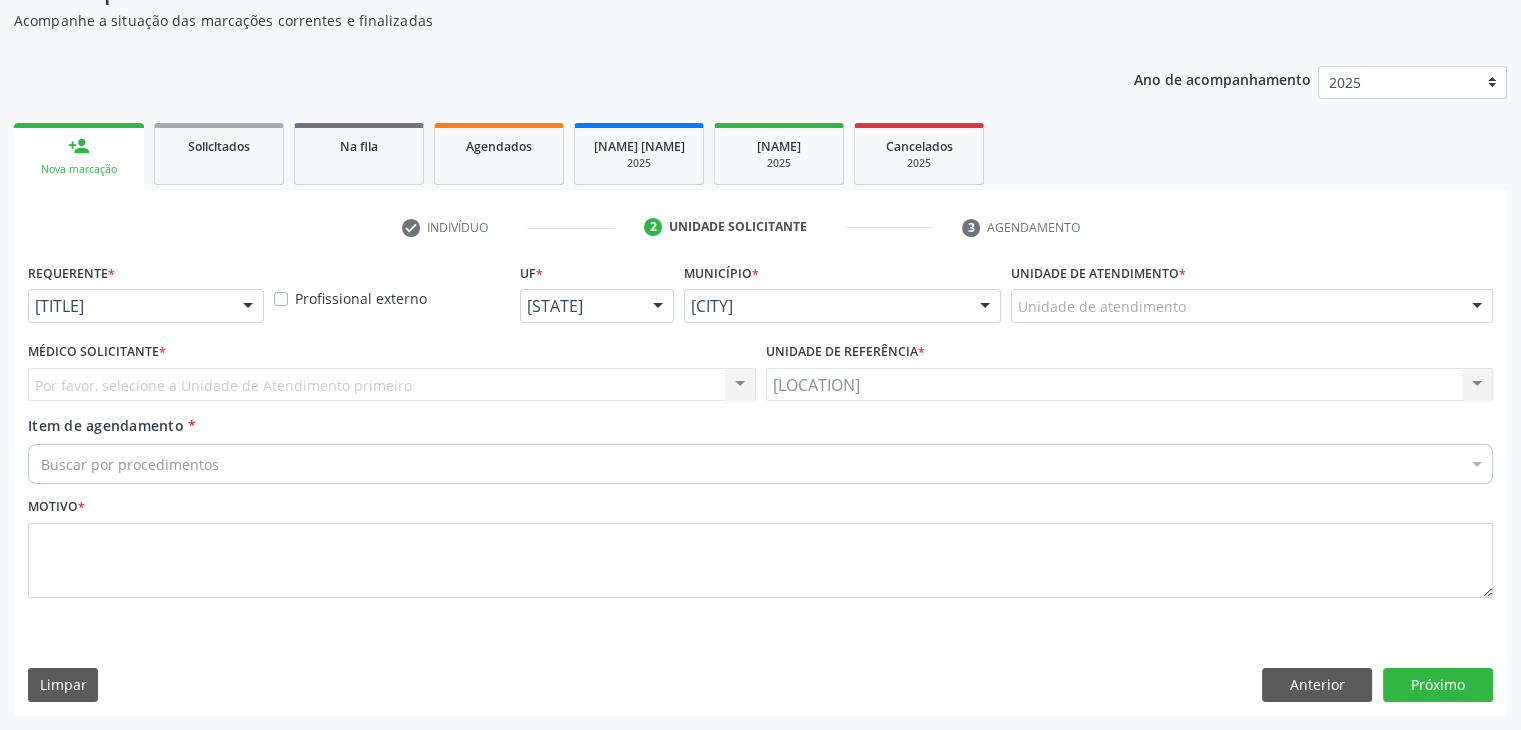 scroll, scrollTop: 175, scrollLeft: 0, axis: vertical 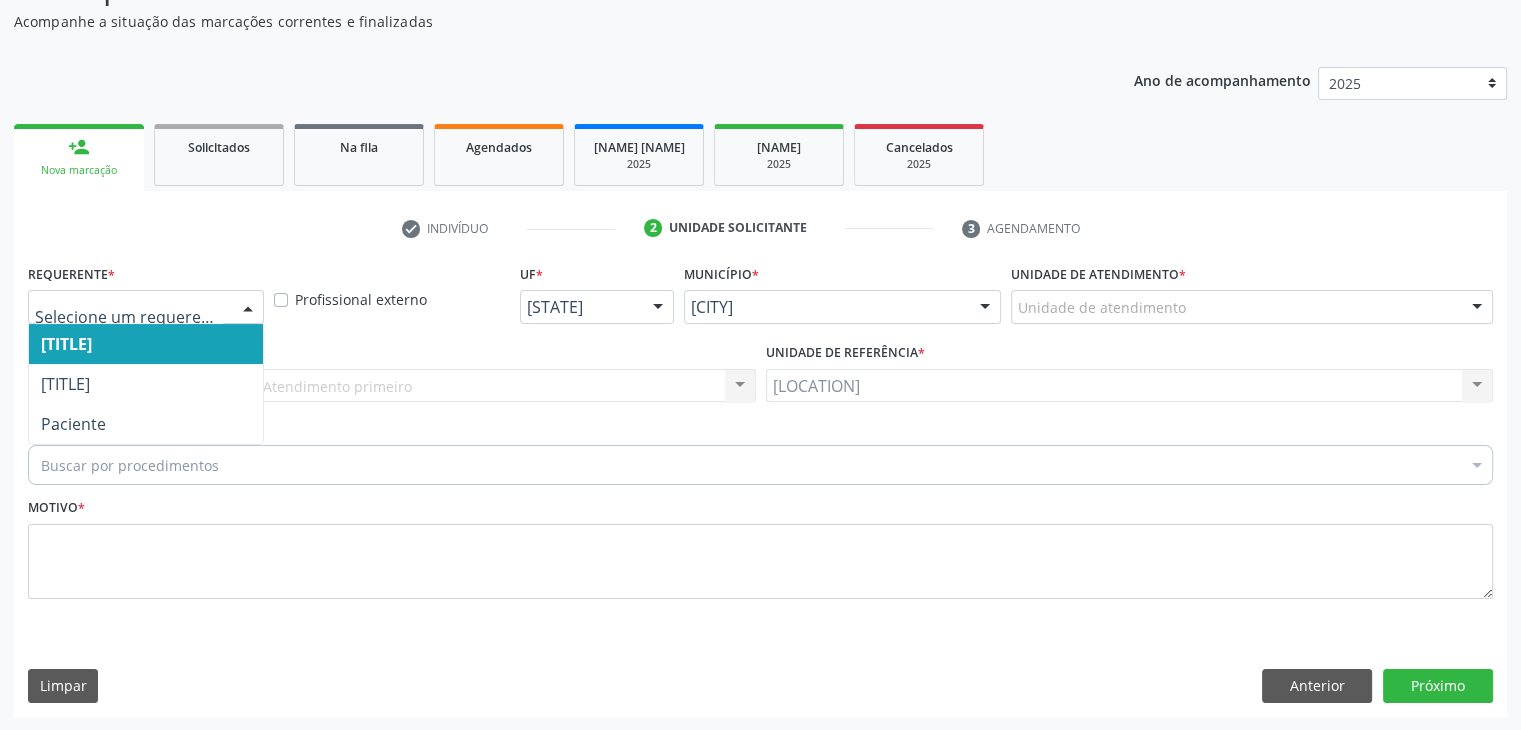 click at bounding box center (248, 308) 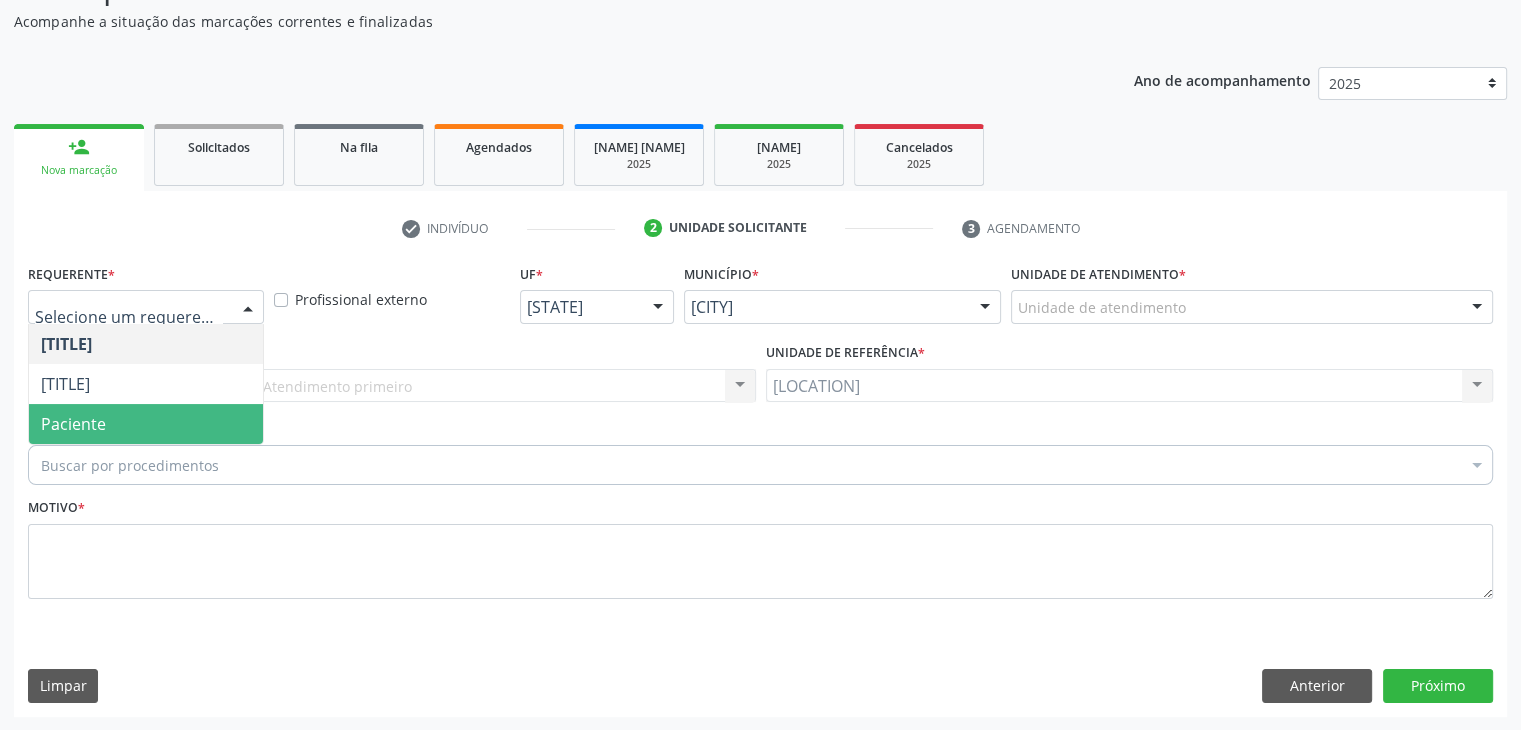 click on "Paciente" at bounding box center [146, 424] 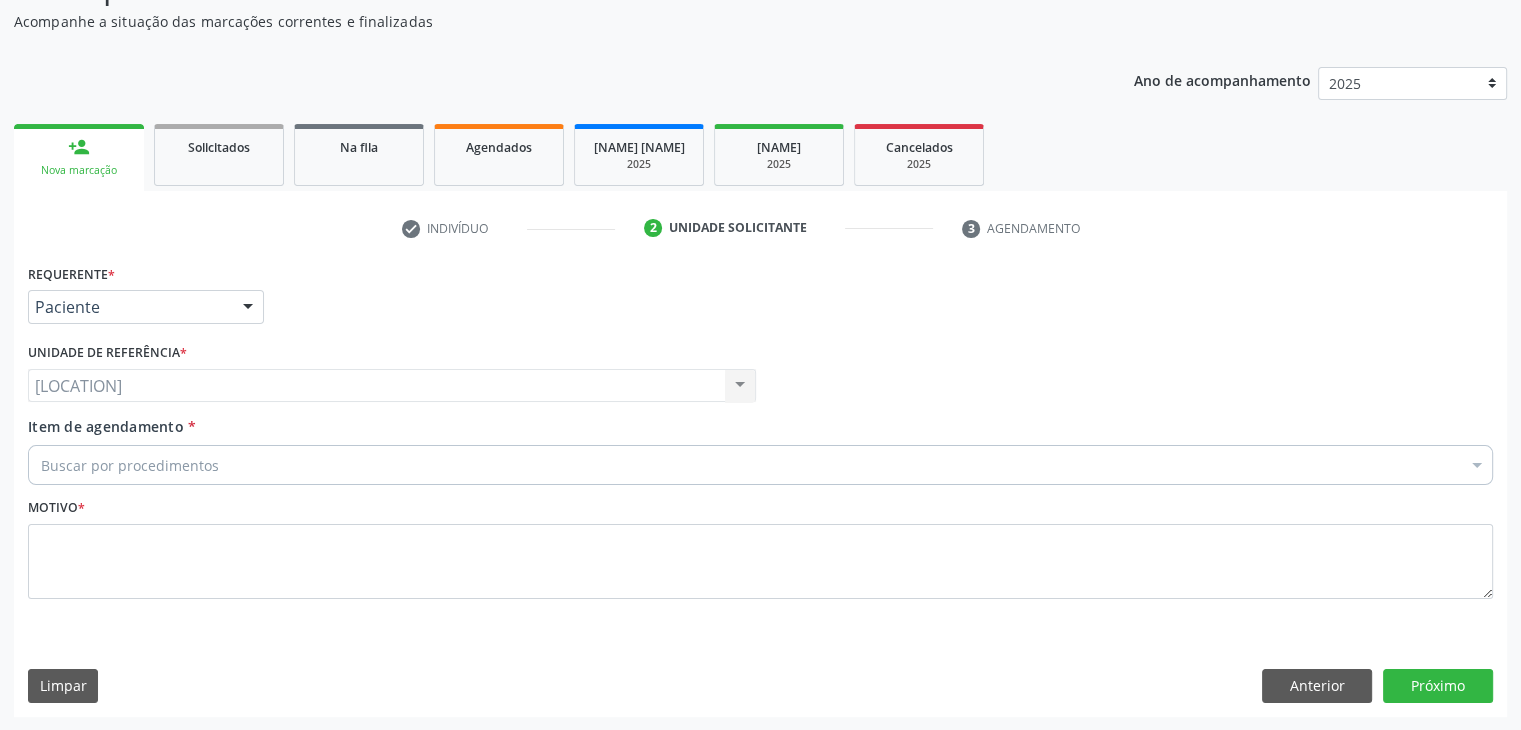 click on "Buscar por procedimentos" at bounding box center [760, 465] 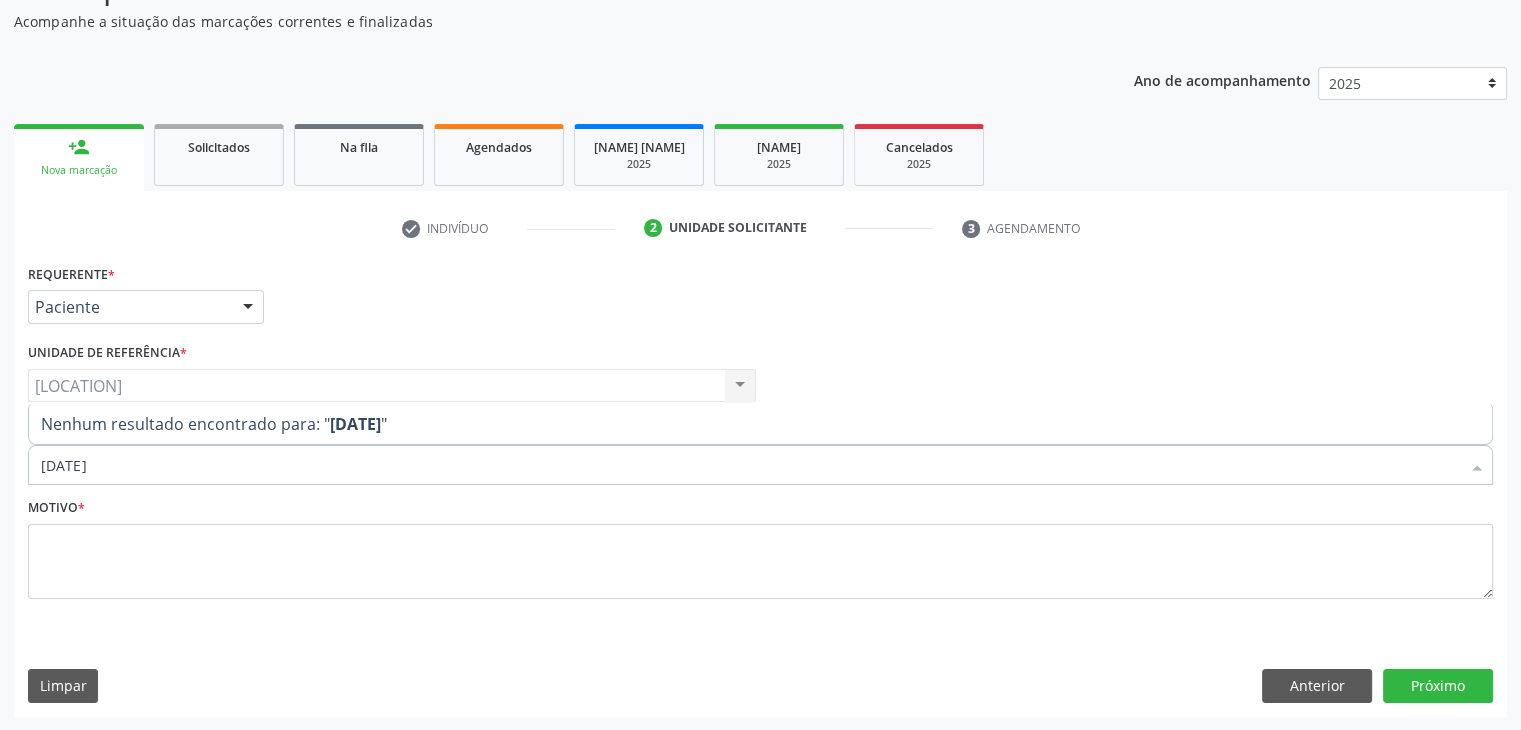 click on "0202020017" at bounding box center [750, 465] 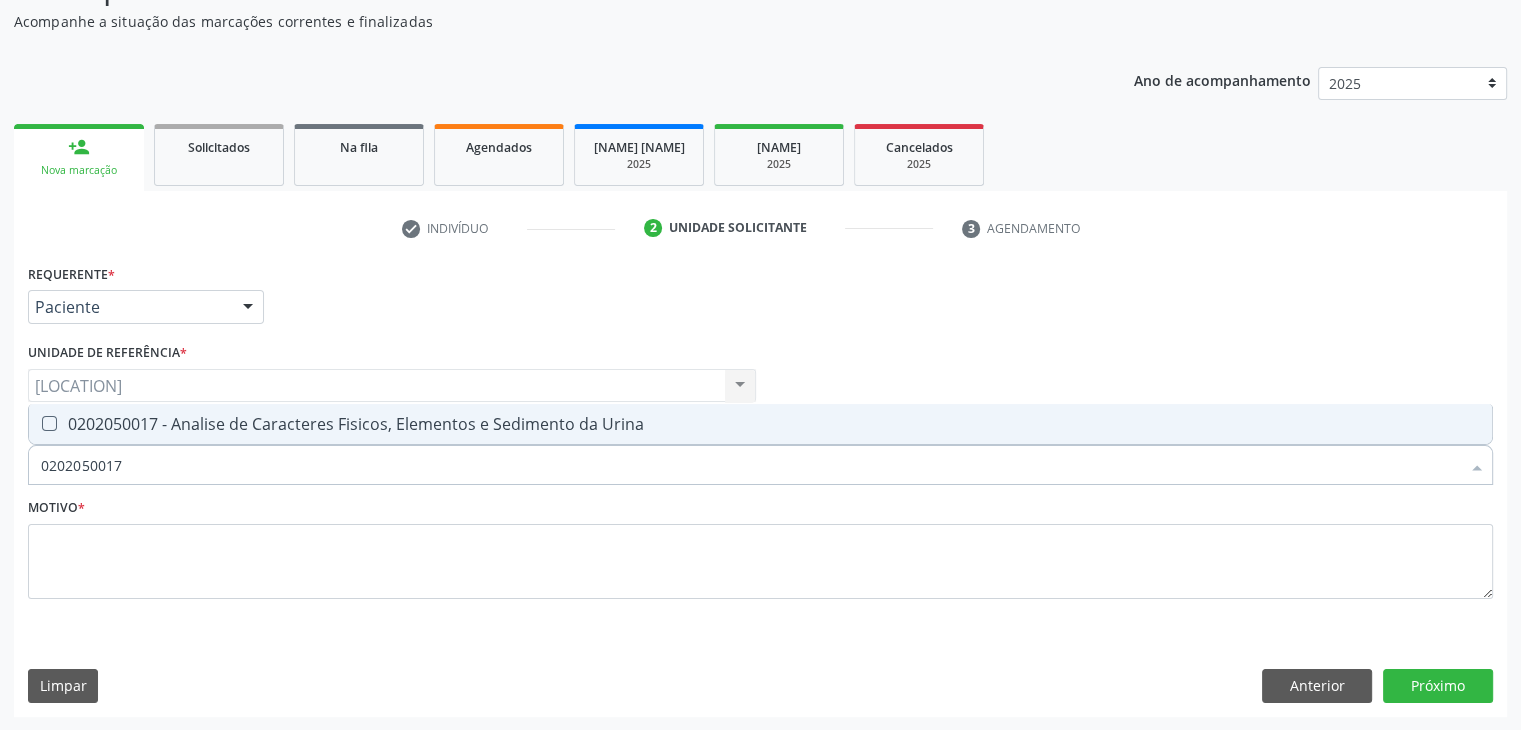 click on "[NUMBER] - [TEXT]" at bounding box center (760, 424) 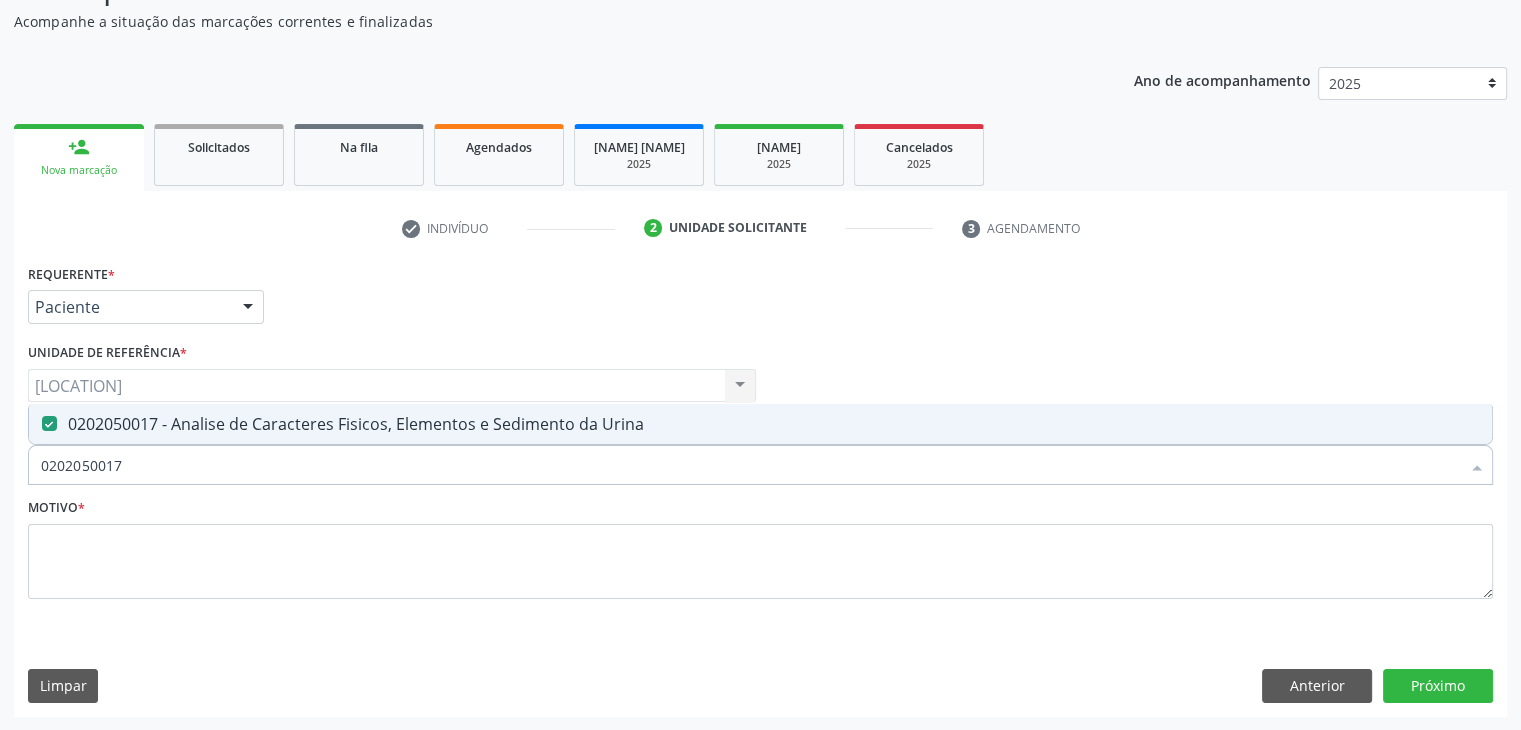 click on "0202050017" at bounding box center [750, 465] 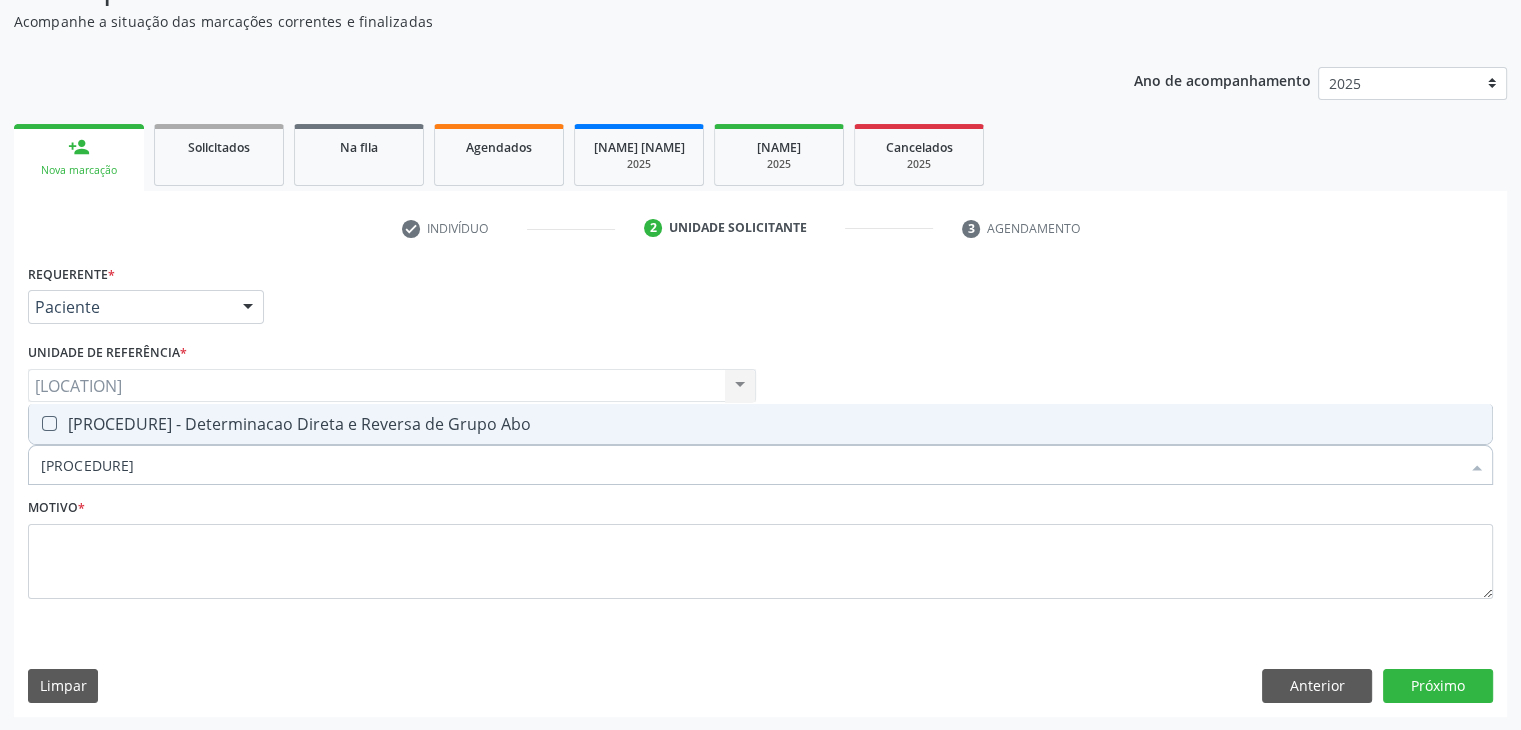 click on "0202120023 - Determinacao Direta e Reversa de Grupo Abo" at bounding box center [760, 424] 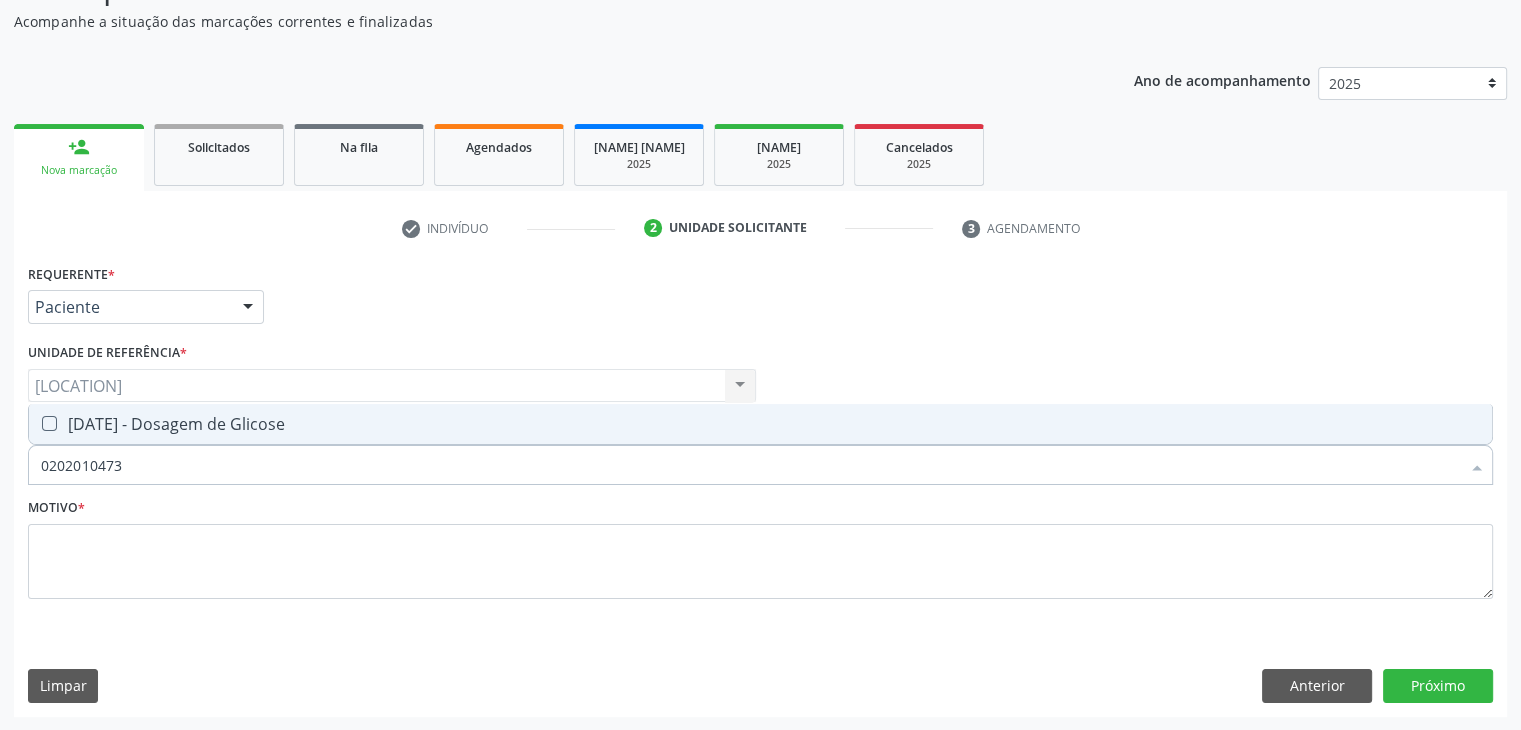 click on "[NUMBER] - [TEXT]" at bounding box center (760, 424) 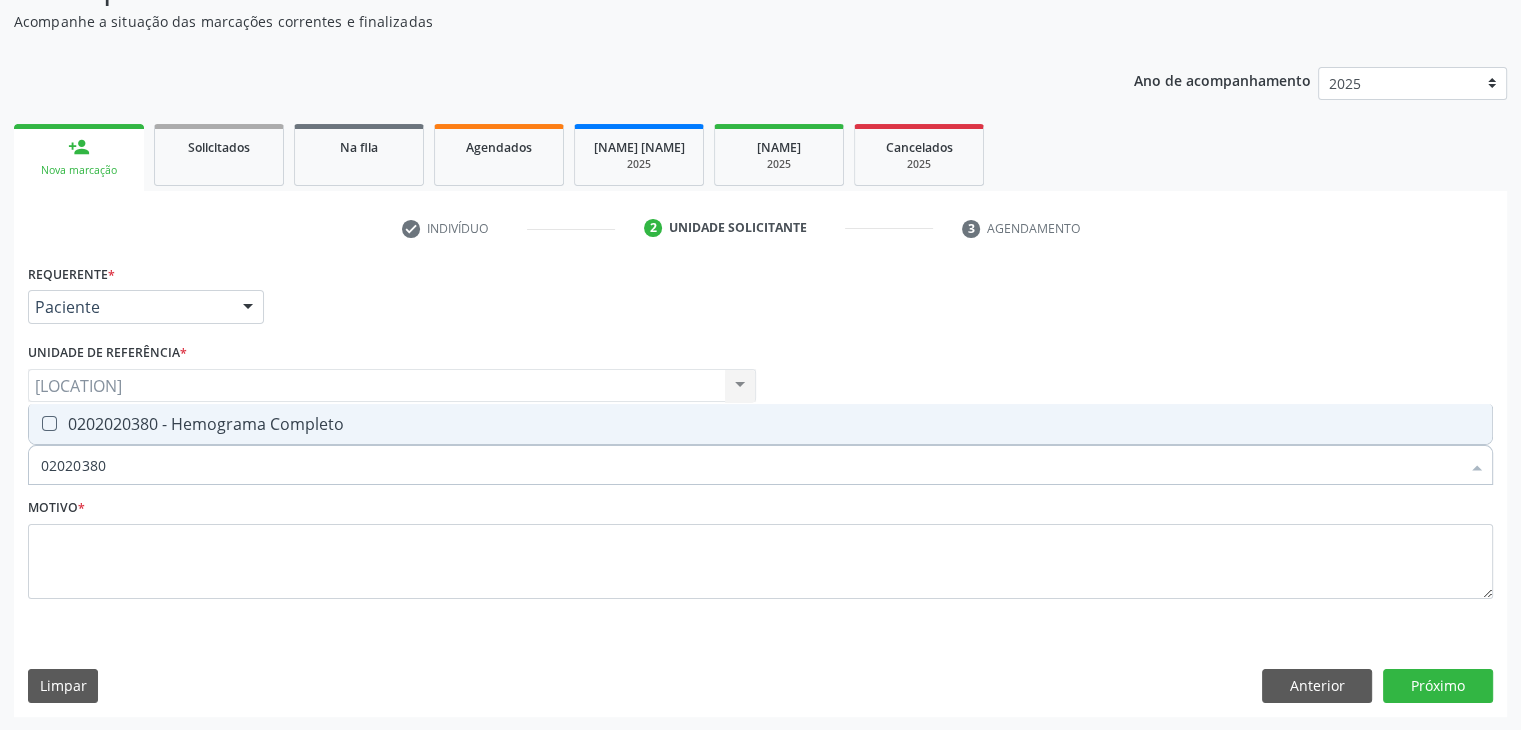click on "[PROCEDURE_CODE] - Hemograma Completo" at bounding box center [760, 424] 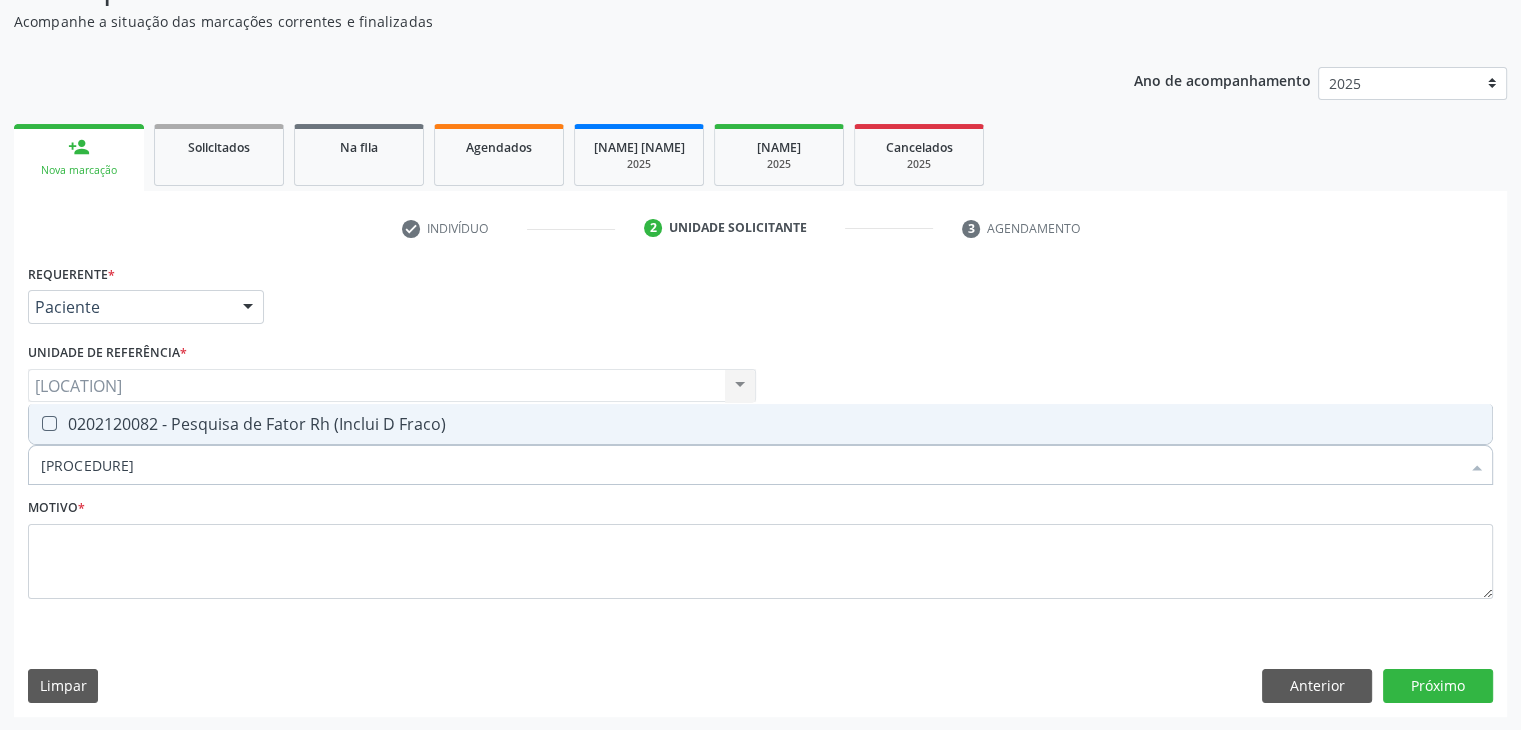 click on "[NUMBER] - Pesquisa de Fator Rh (Inclui D Fraco)" at bounding box center [760, 424] 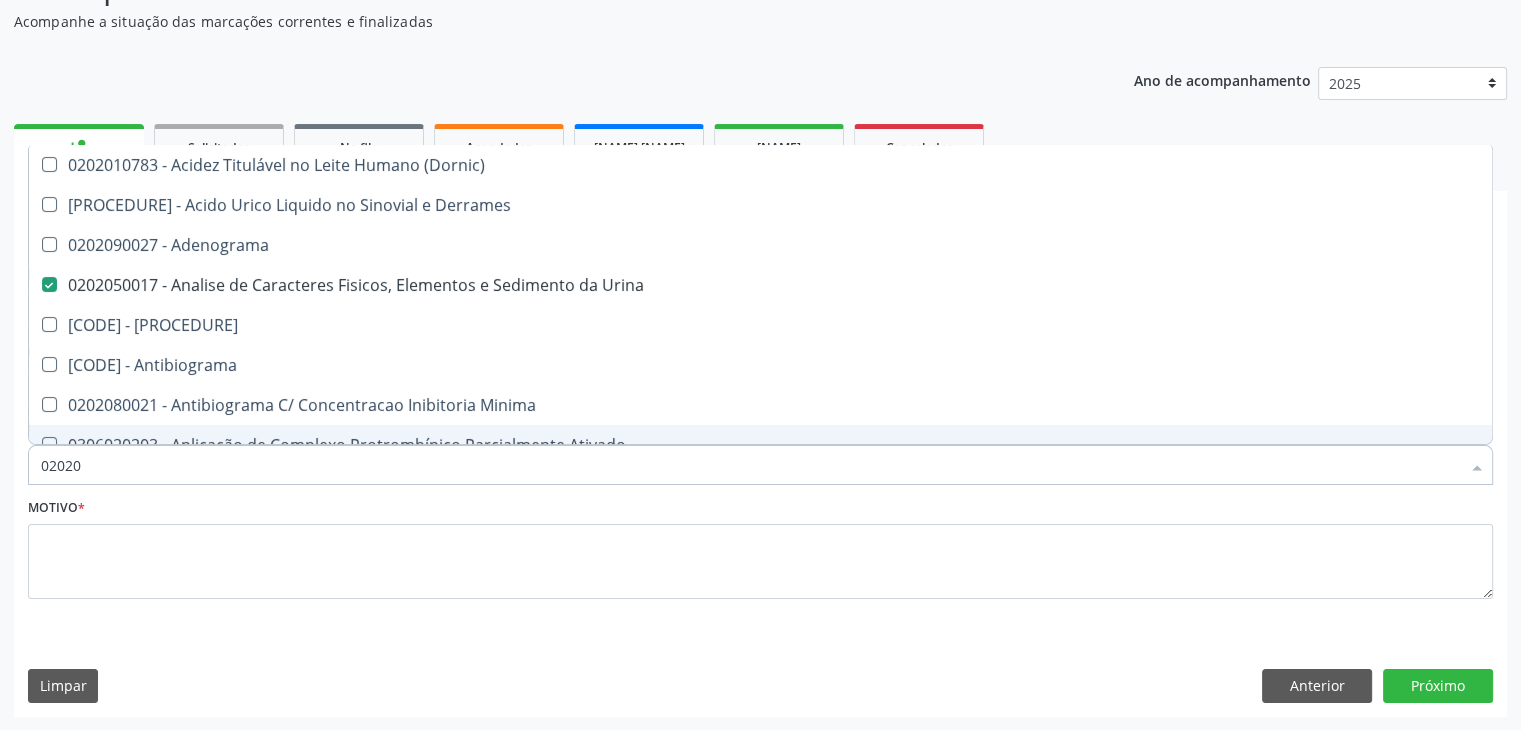 type on "020201" 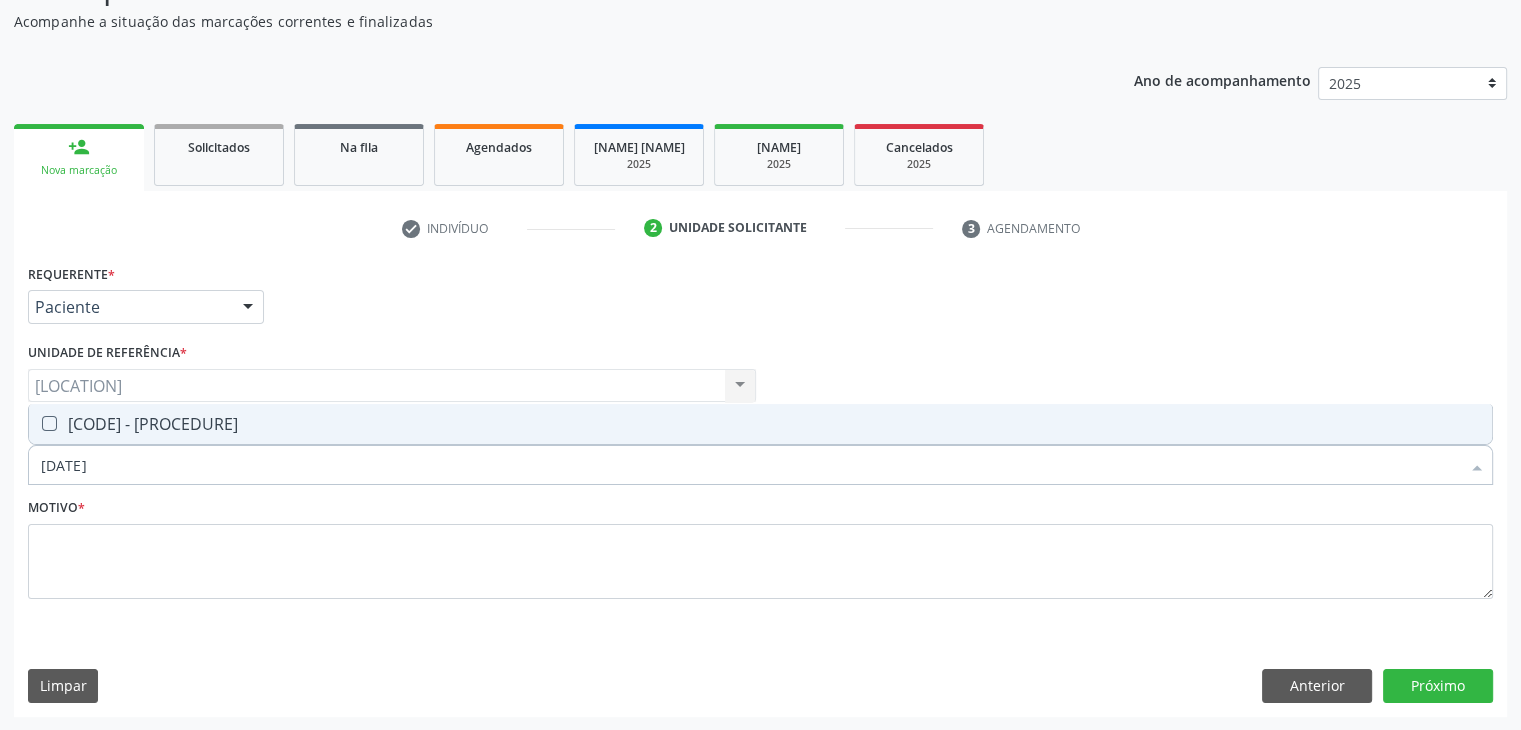 click on "[PROCEDURE_CODE] - Dosagem de Colesterol Total" at bounding box center [760, 424] 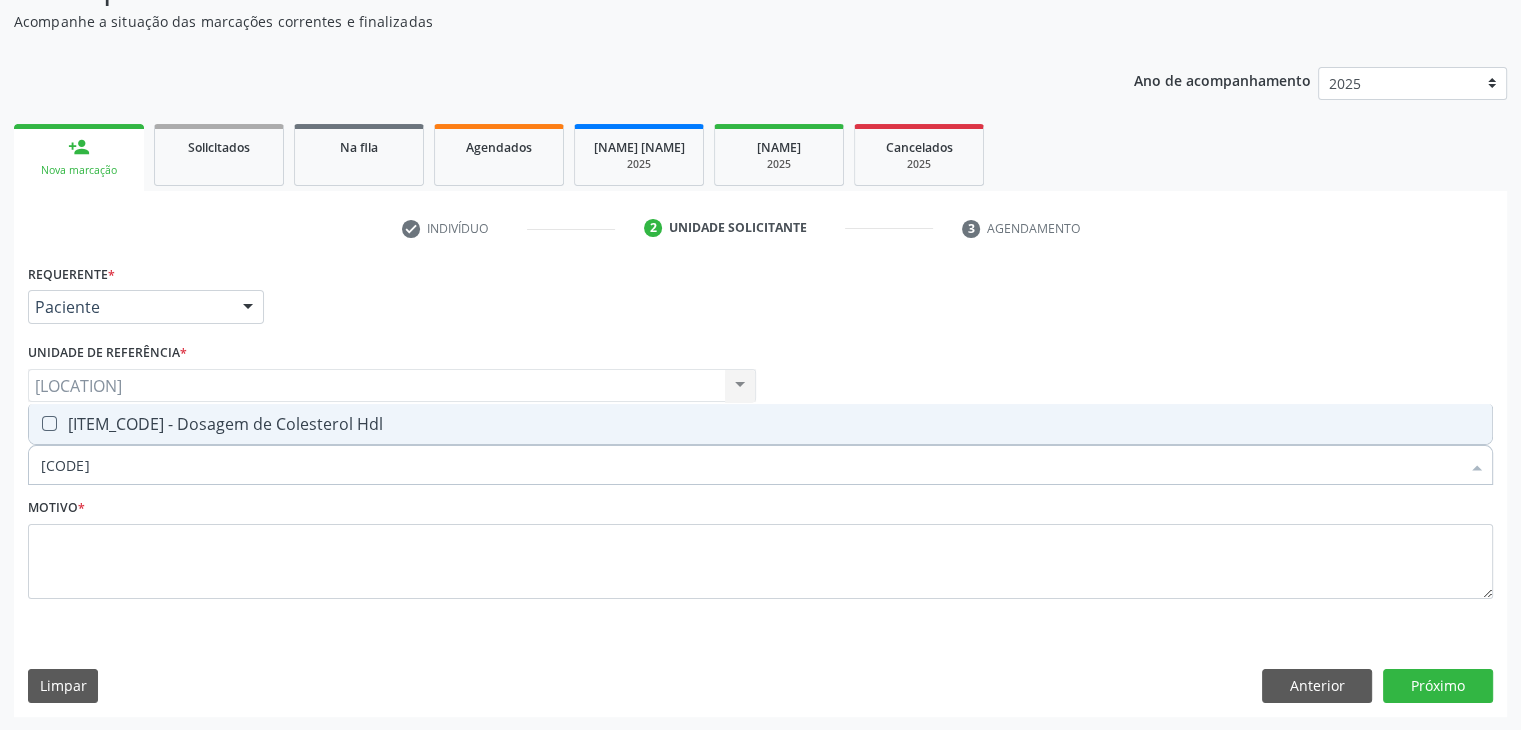 click on "0202010279 - Dosagem de Colesterol Hdl" at bounding box center (760, 424) 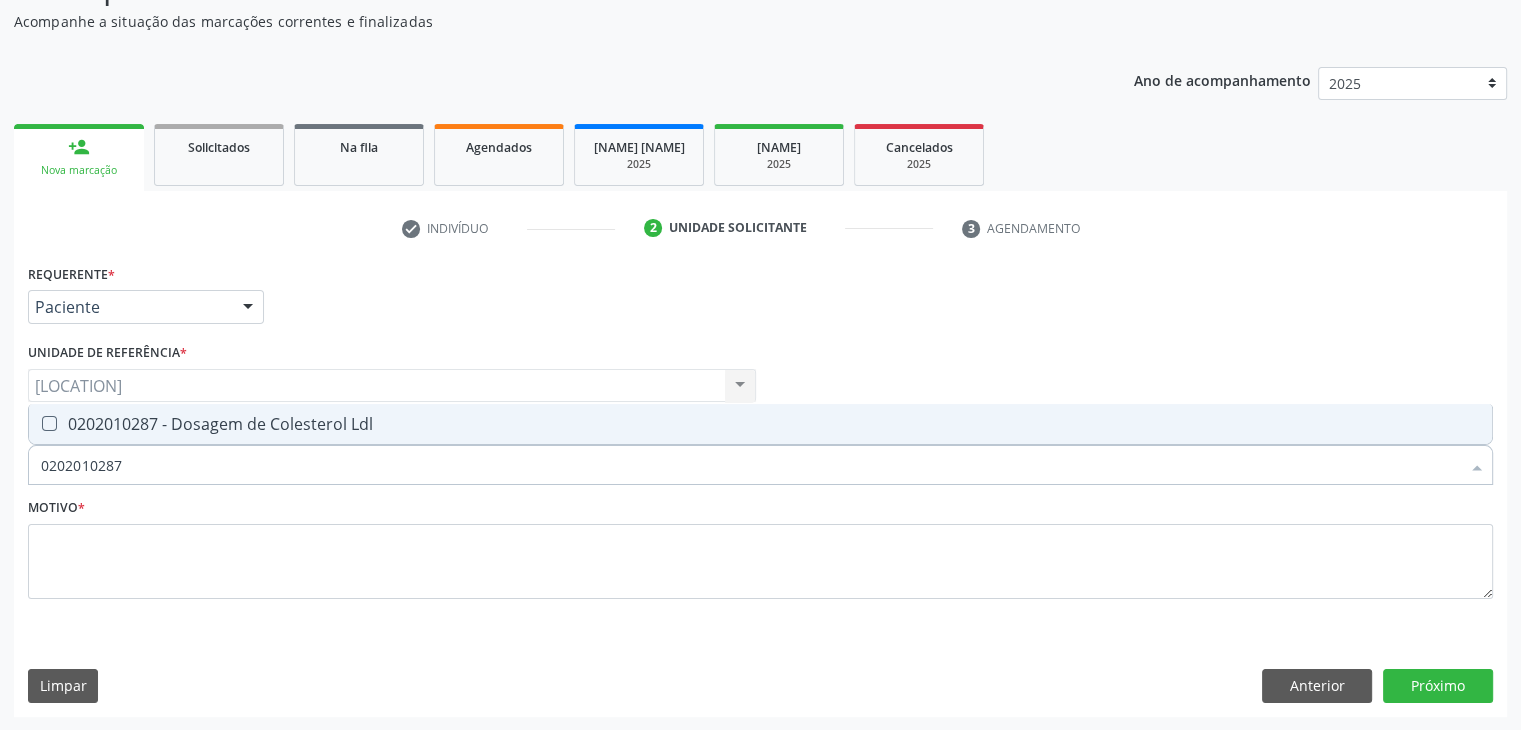 click on "[PROCEDURE_CODE] - Dosagem de Colesterol Ldl" at bounding box center [760, 424] 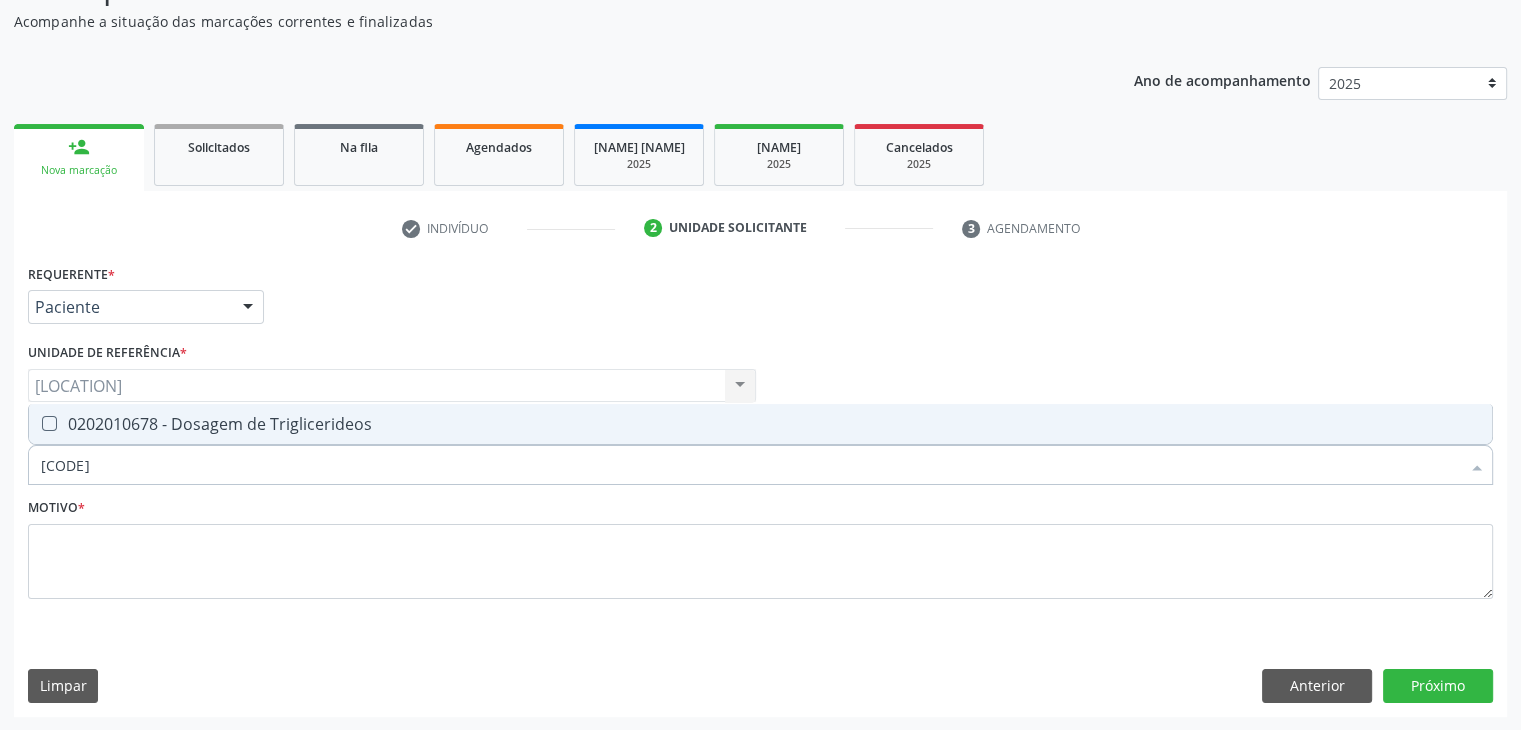 click on "0202010678 - Dosagem de Triglicerideos" at bounding box center [760, 424] 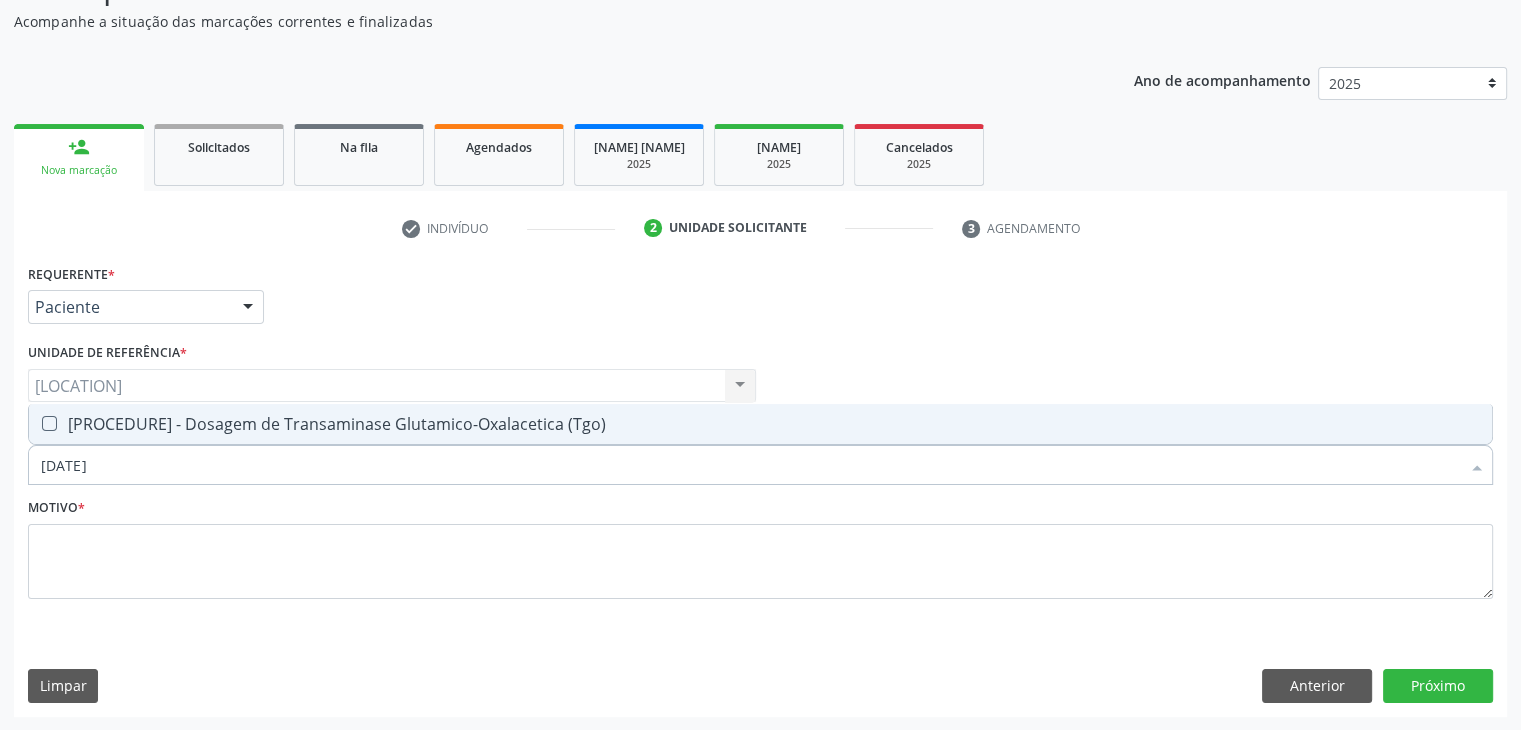 click on "0202010643 - Dosagem de Transaminase Glutamico-Oxalacetica (Tgo)" at bounding box center [760, 424] 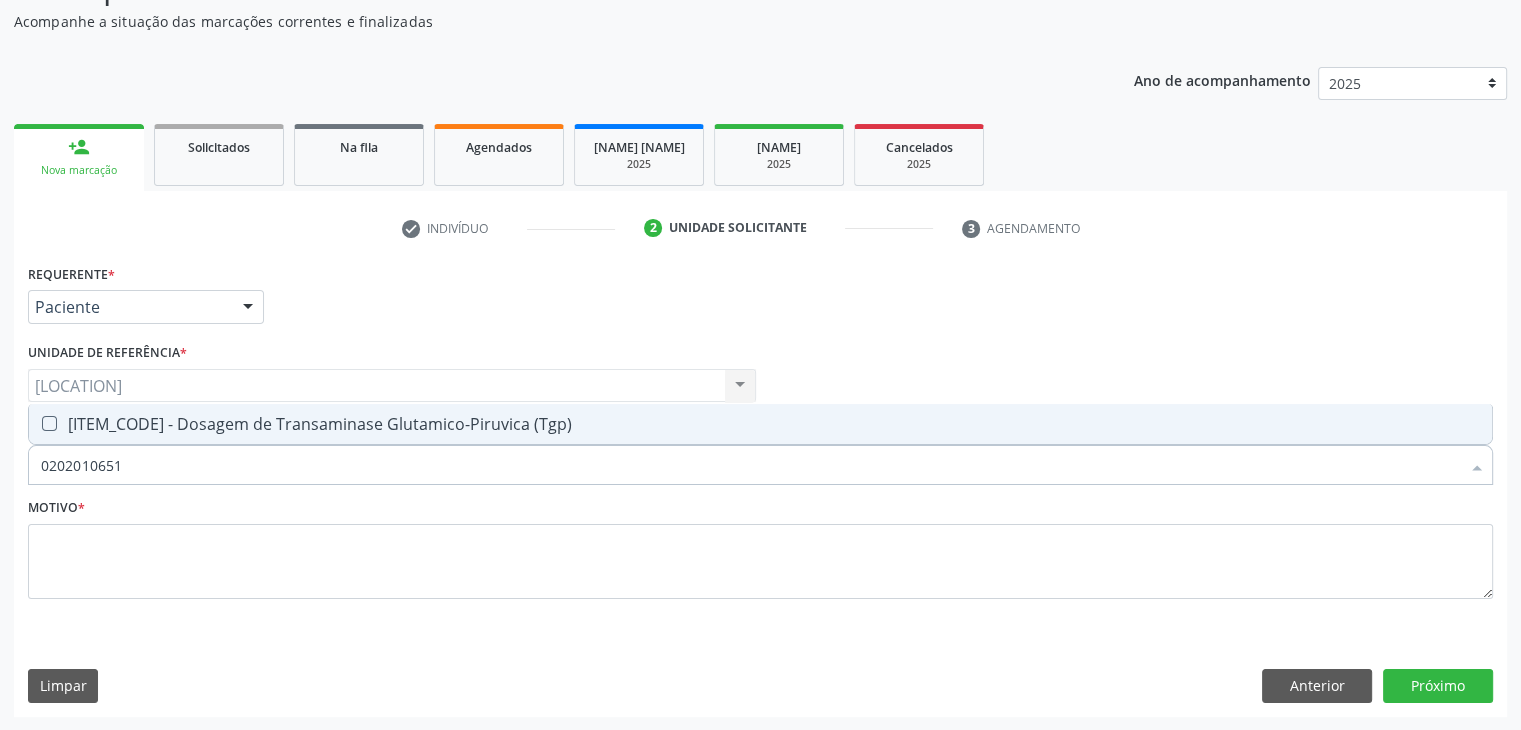 click on "[PROCEDURE_CODE] - Dosagem de Transaminase Glutamico-Piruvica (Tgp)" at bounding box center [760, 424] 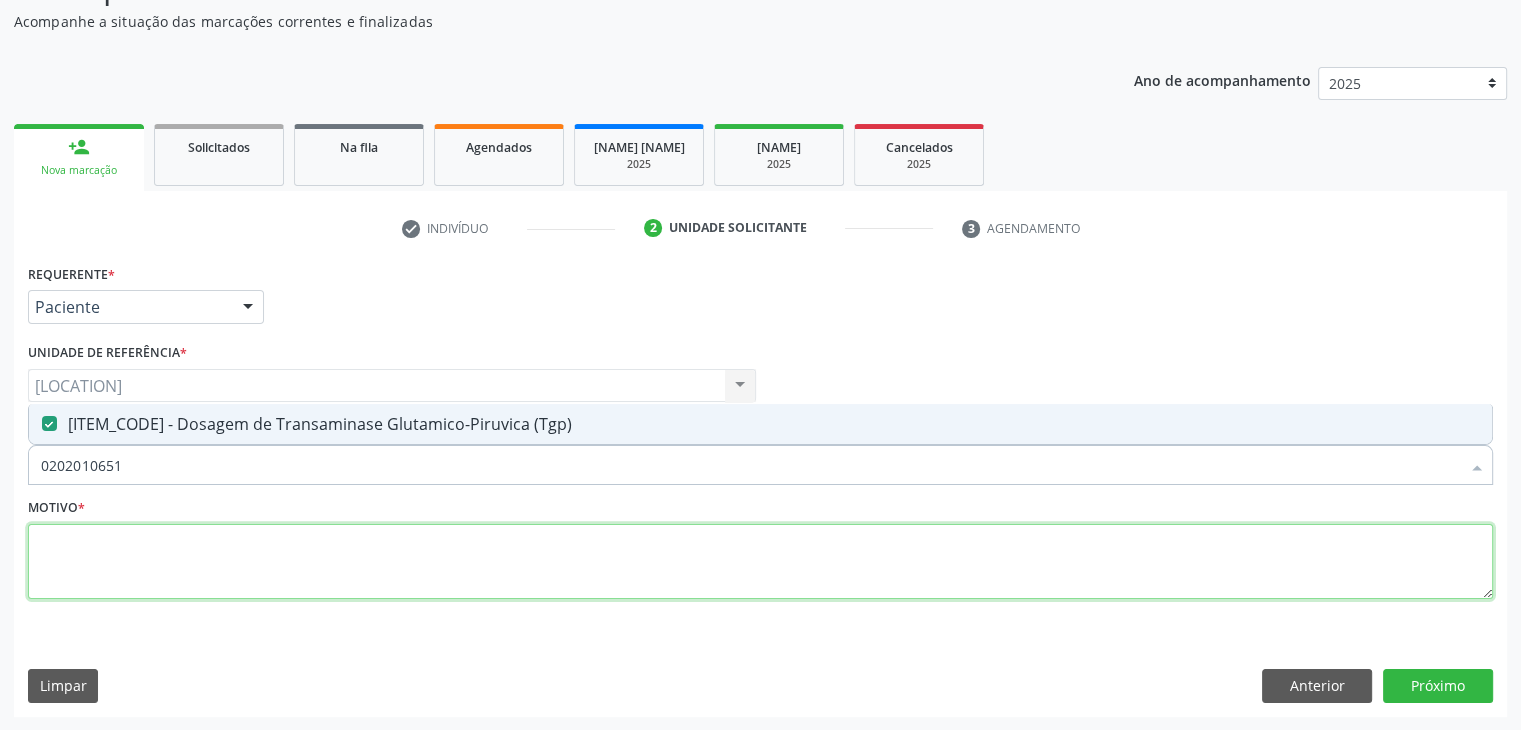 click at bounding box center [760, 562] 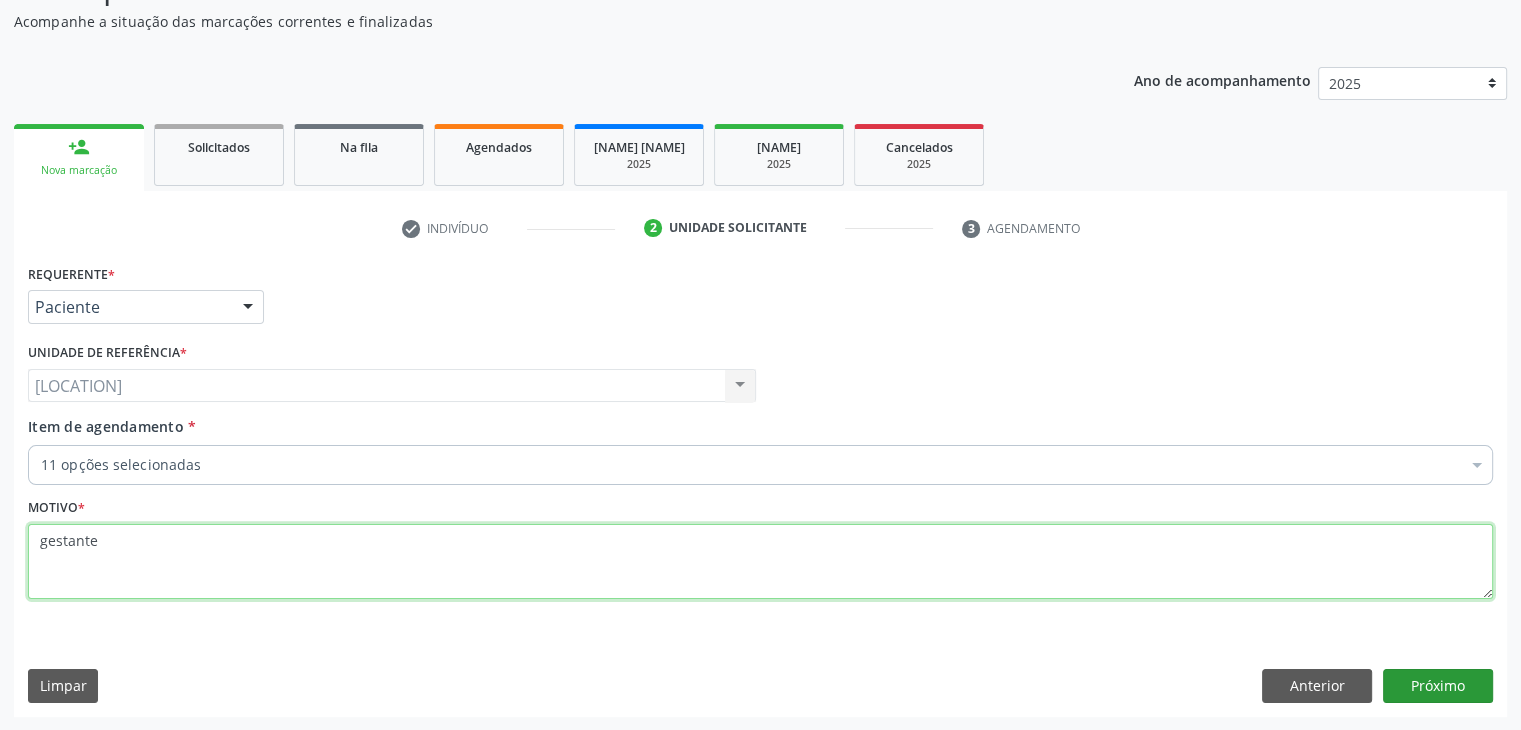 type on "gestante" 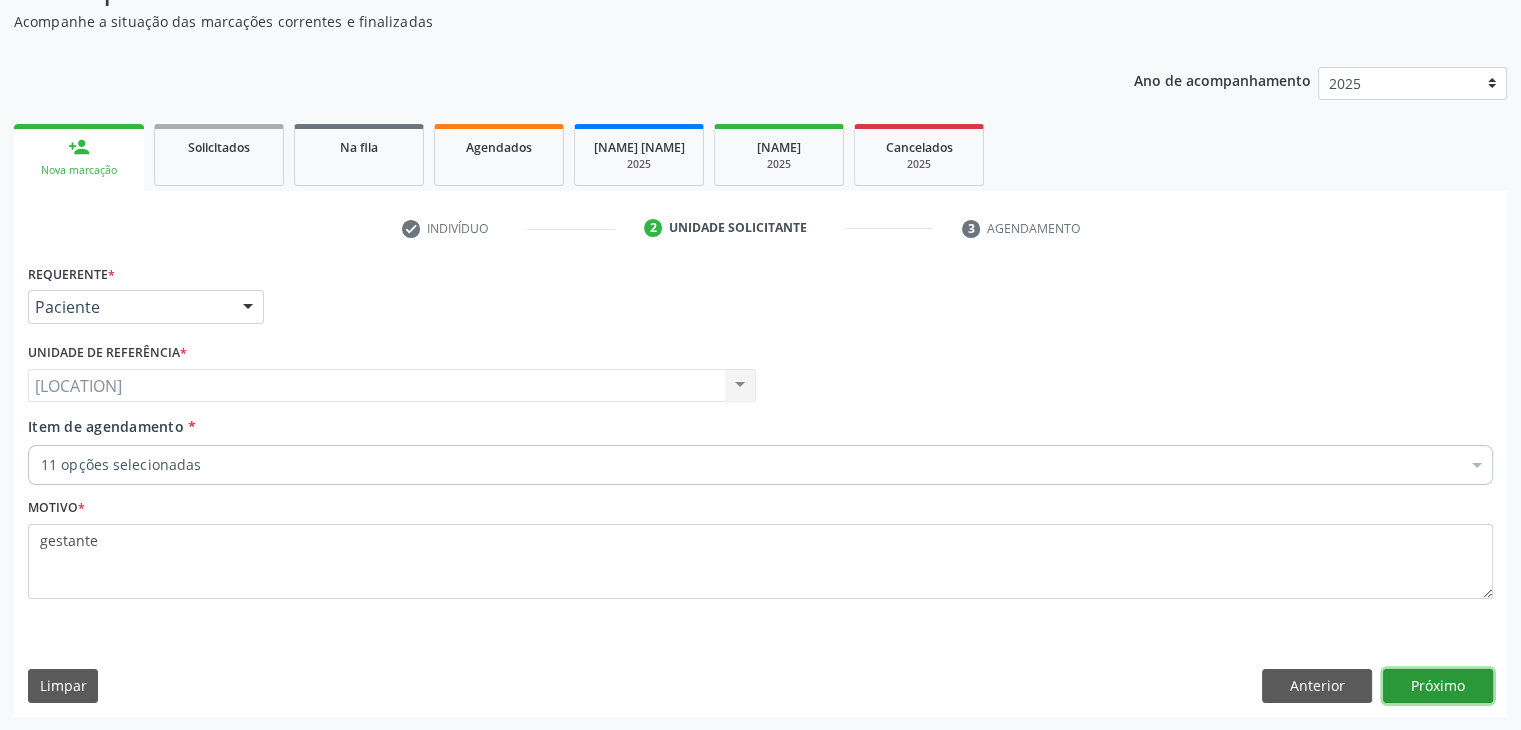 click on "Próximo" at bounding box center (1438, 686) 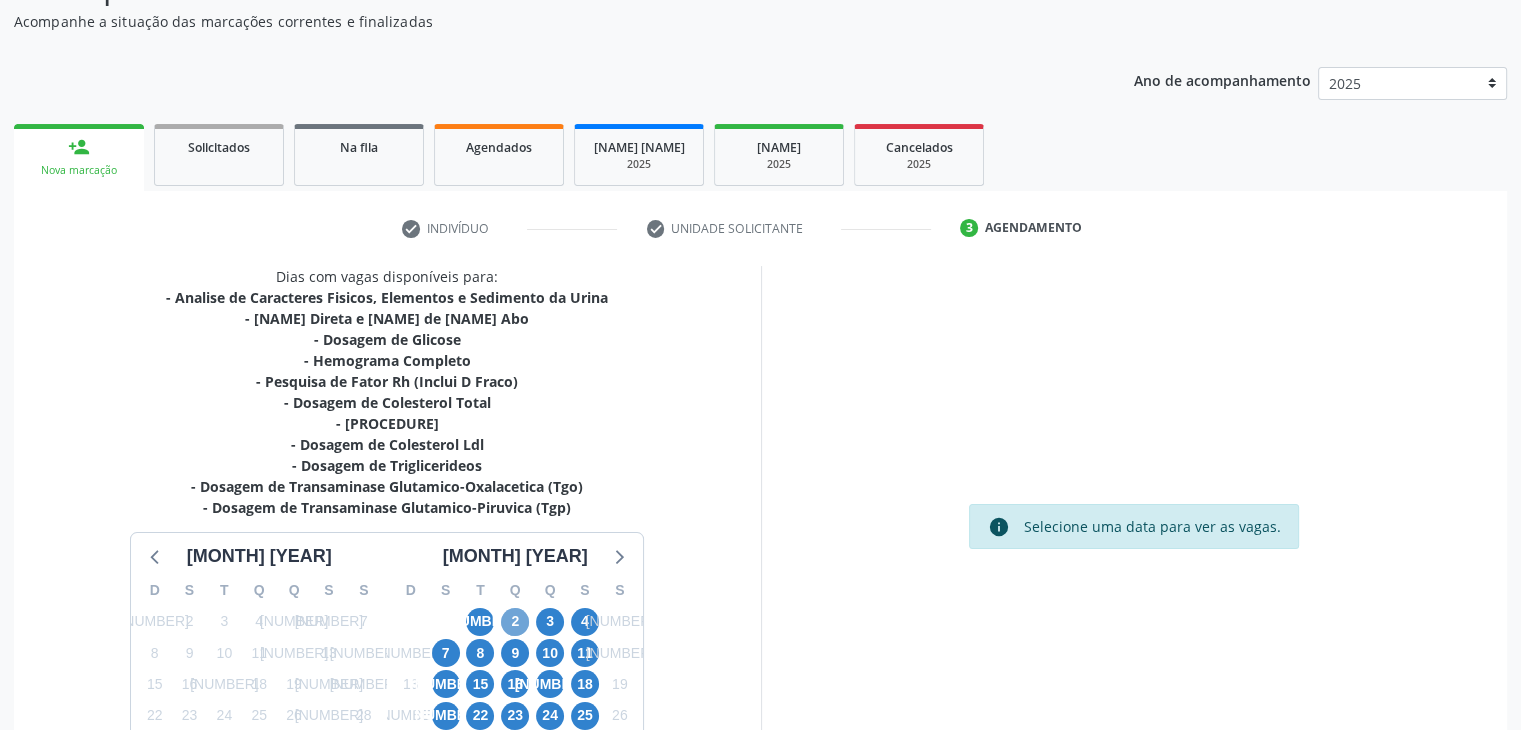 click on "2" at bounding box center [515, 622] 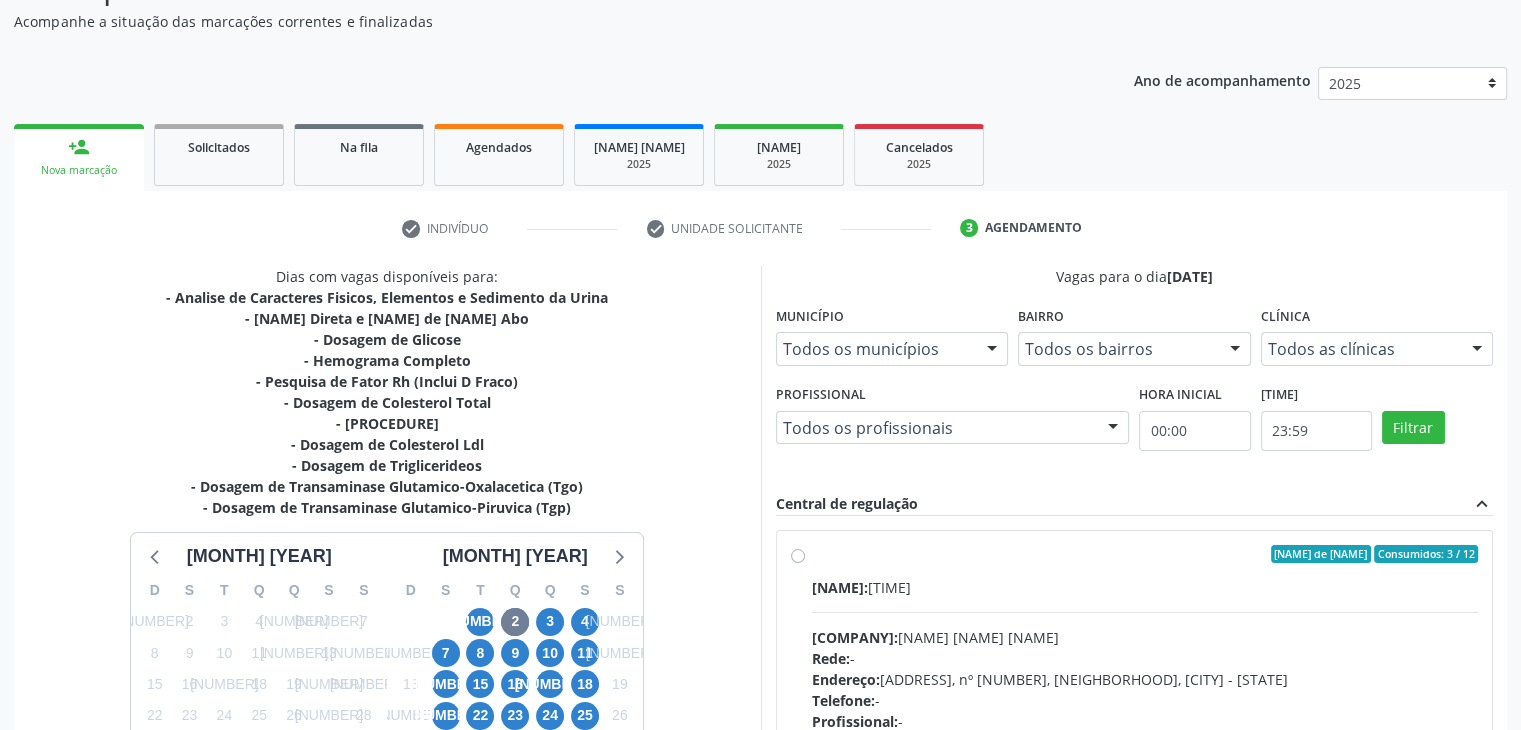 click on "Ordem de chegada
Consumidos: 3 / 12
Horário:   07:00
Clínica:  Laboratorio Jose Paulo Terto
Rede:
--
Endereço:   Casa, nº 409, N Senhora da Penha, Serra Talhada - PE
Telefone:   --
Profissional:
--
Informações adicionais sobre o atendimento
Idade de atendimento:
Sem restrição
Gênero(s) atendido(s):
Sem restrição
Informações adicionais:
--" at bounding box center [1135, 698] 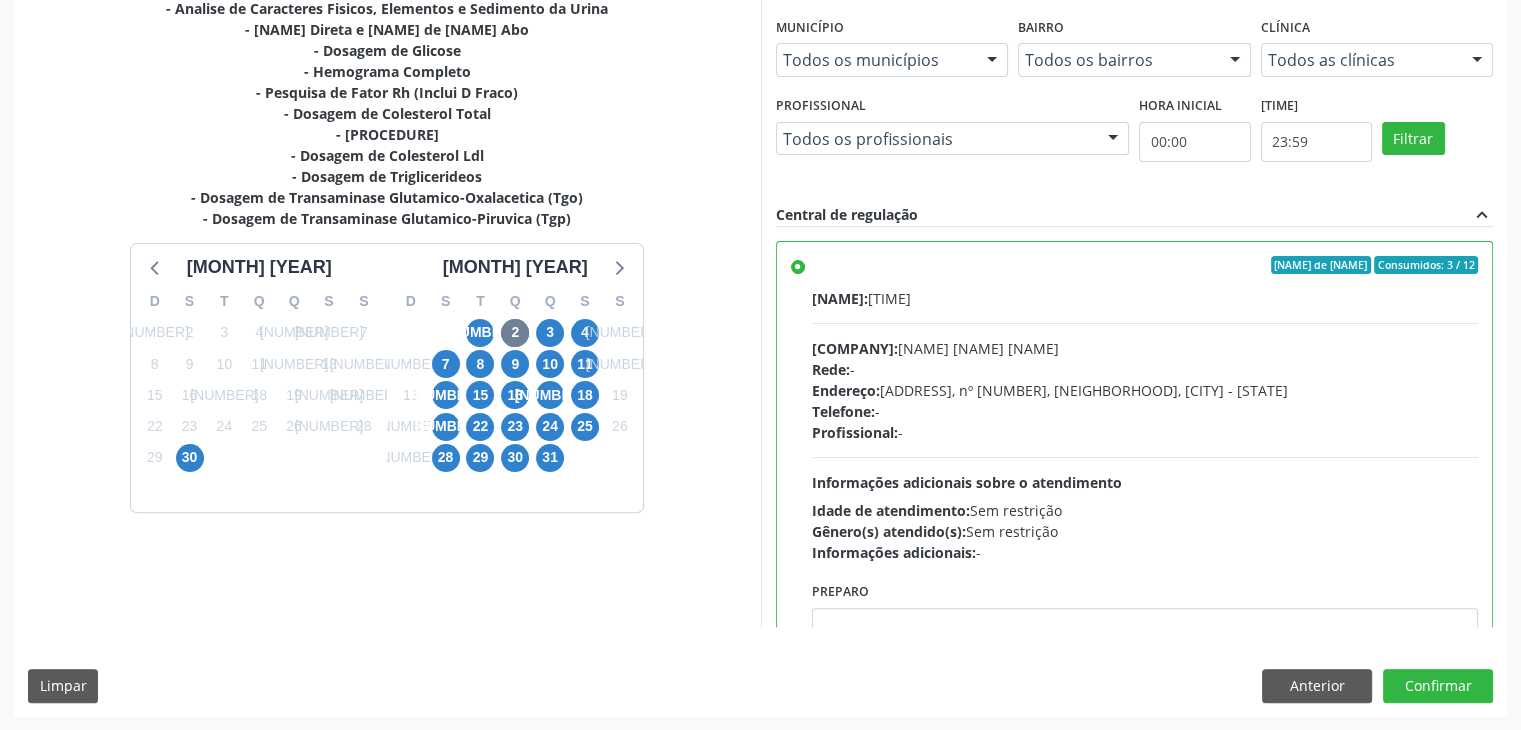 scroll, scrollTop: 464, scrollLeft: 0, axis: vertical 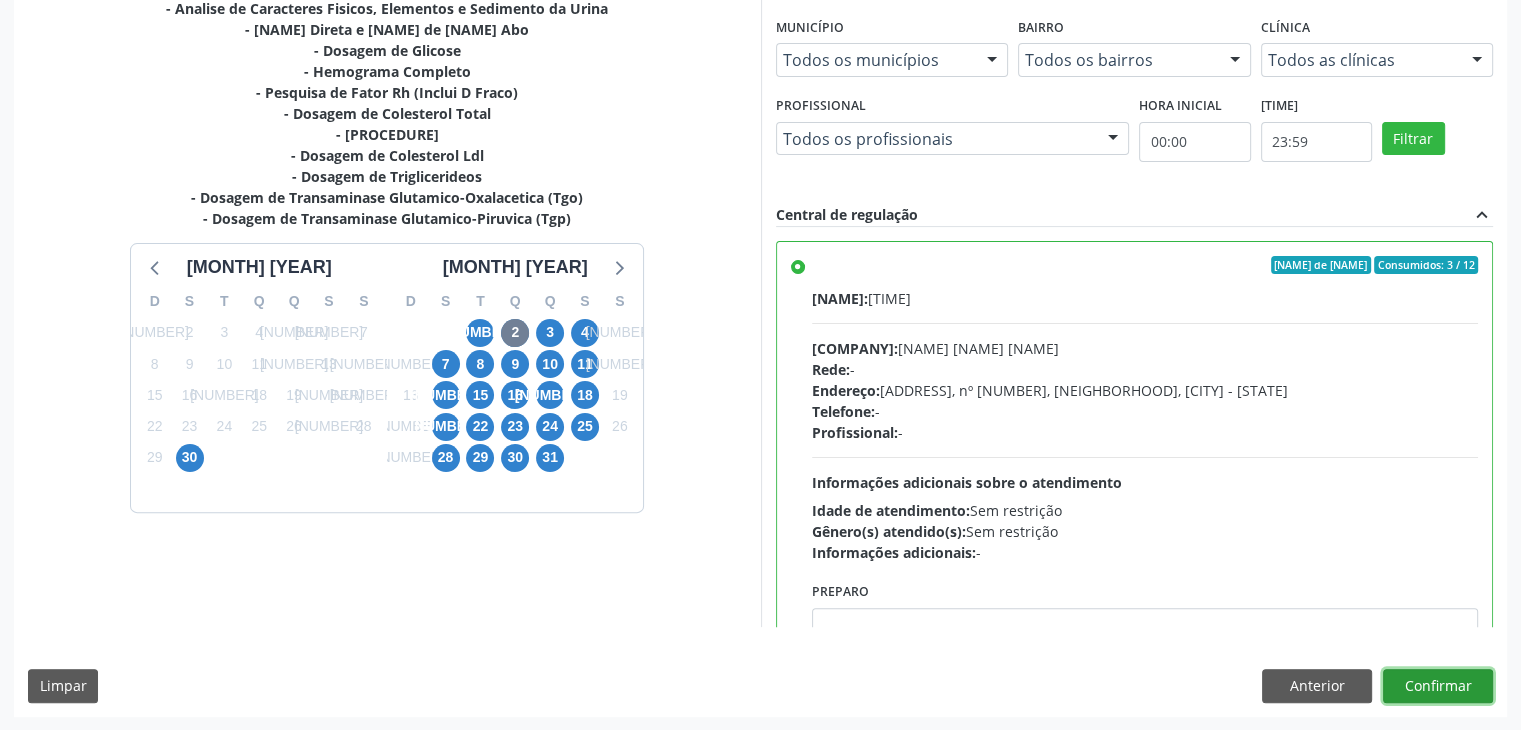 click on "Confirmar" at bounding box center (1438, 686) 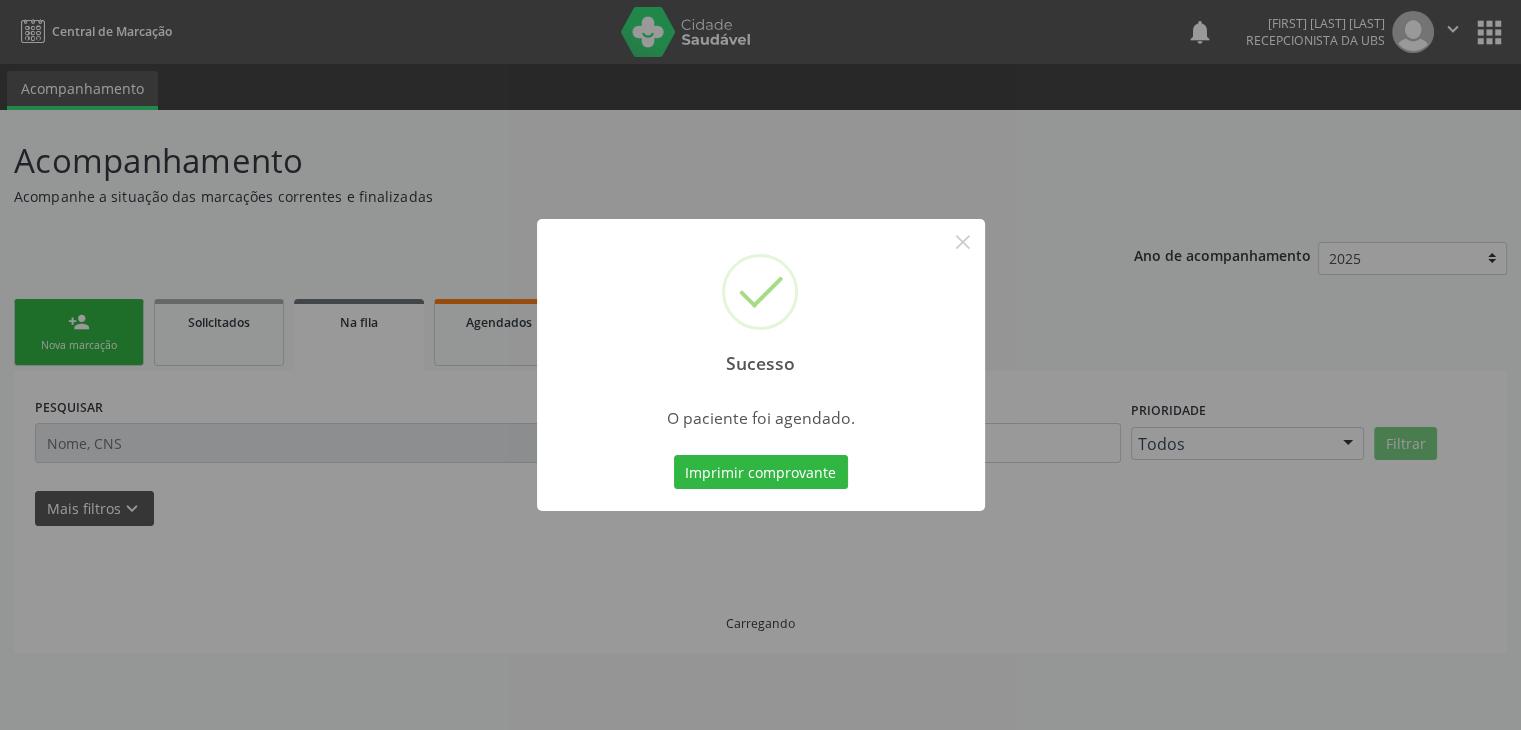 scroll, scrollTop: 0, scrollLeft: 0, axis: both 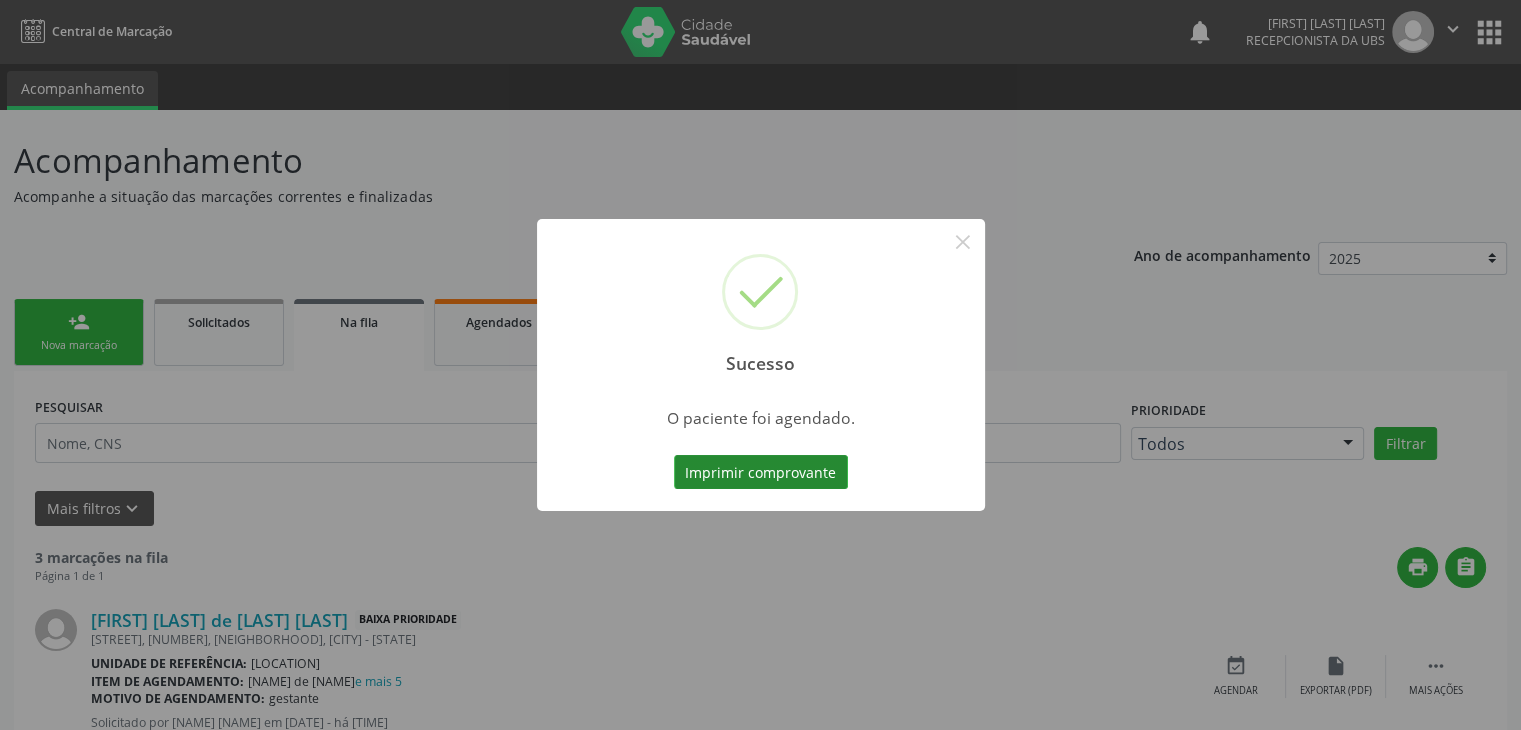 click on "Imprimir comprovante" at bounding box center (761, 472) 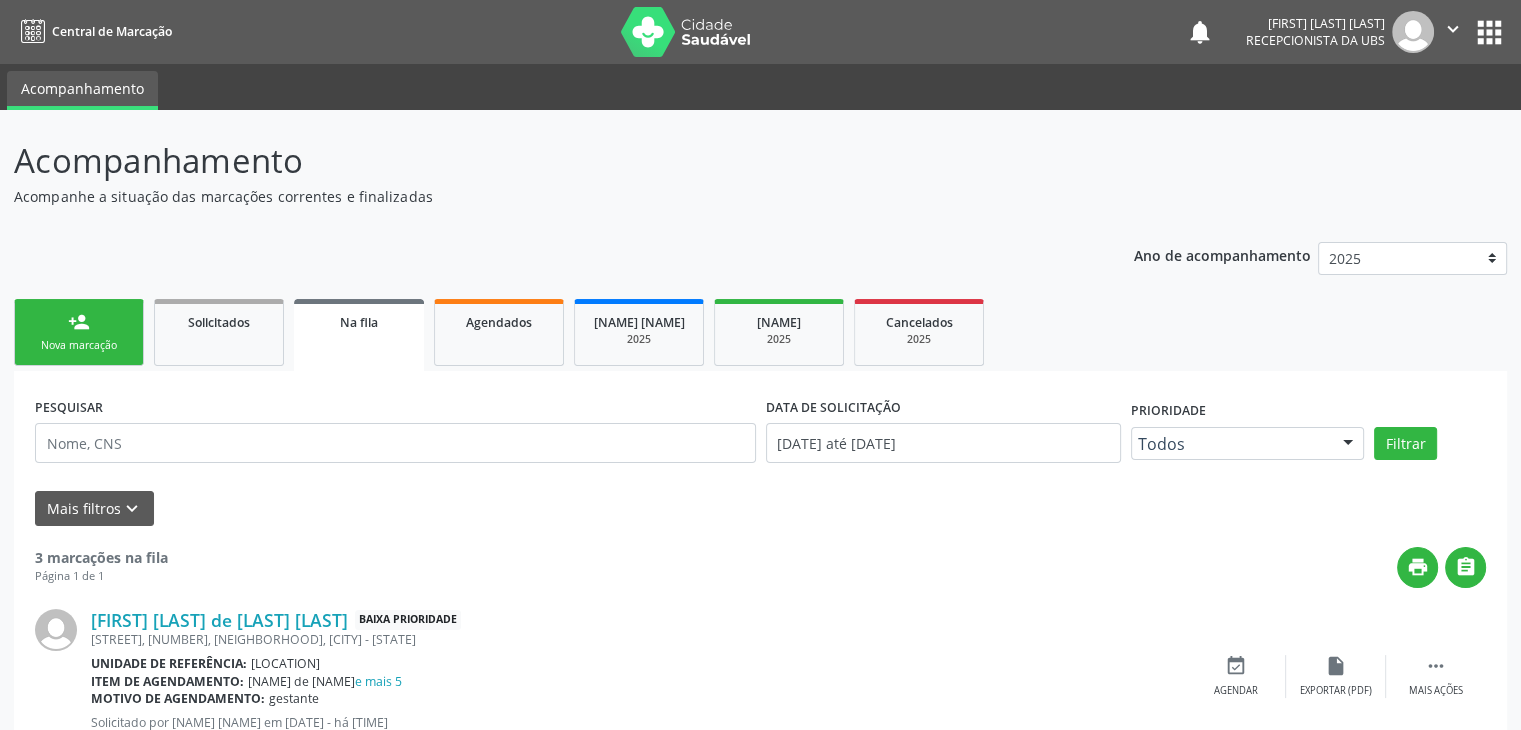 click on "person_add
Nova marcação" at bounding box center [79, 332] 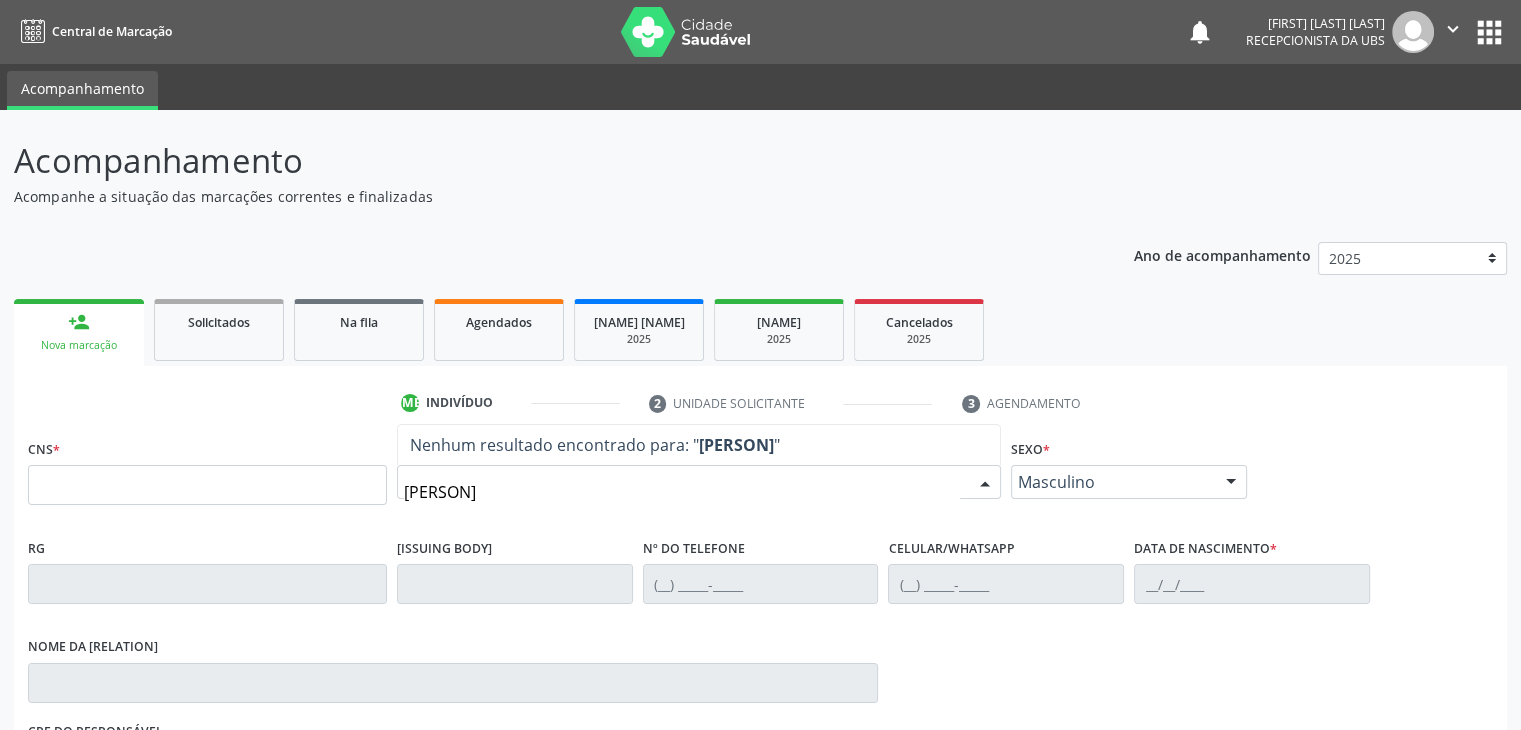 type on "livia" 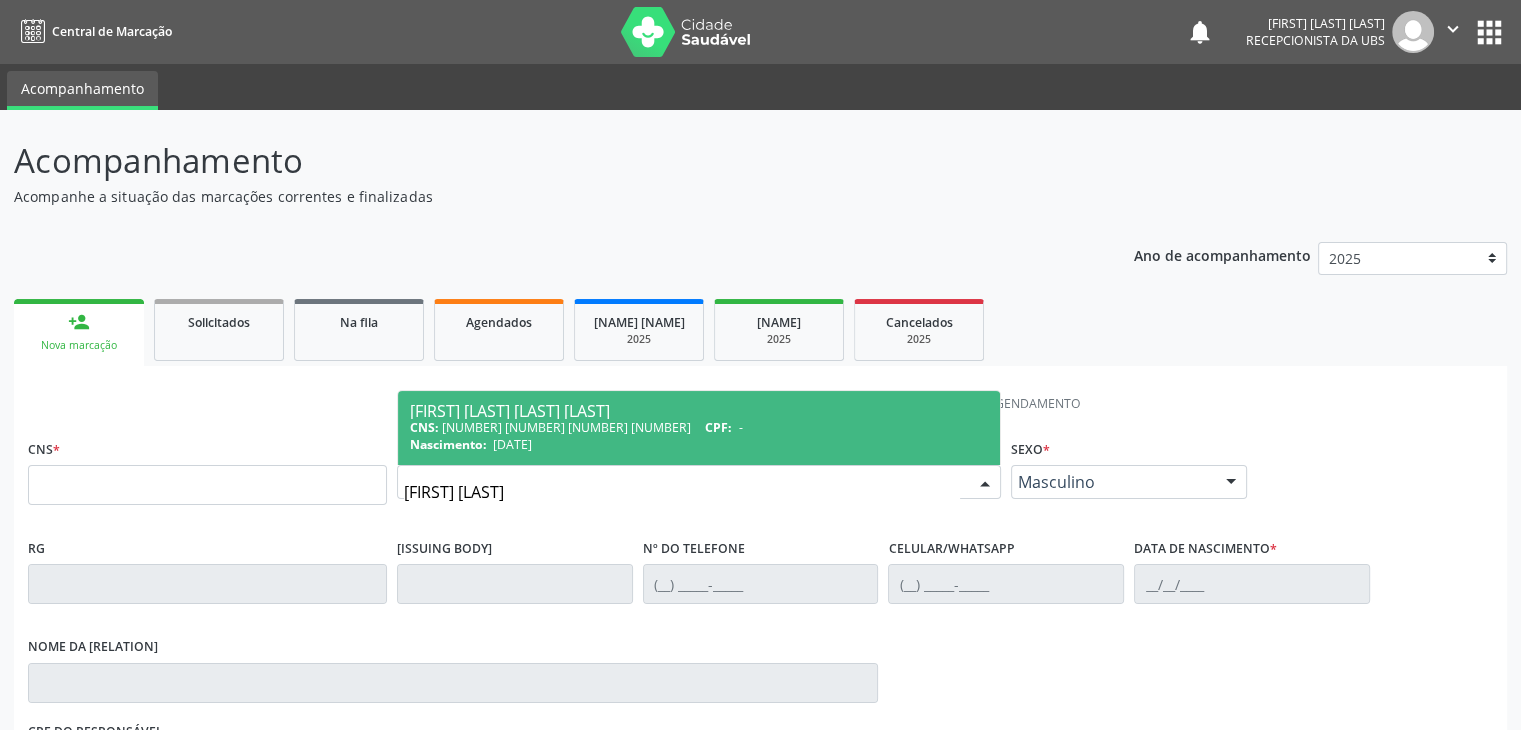 click on "CNS:
898 0039 2624 1146
CPF:    --" at bounding box center (699, 427) 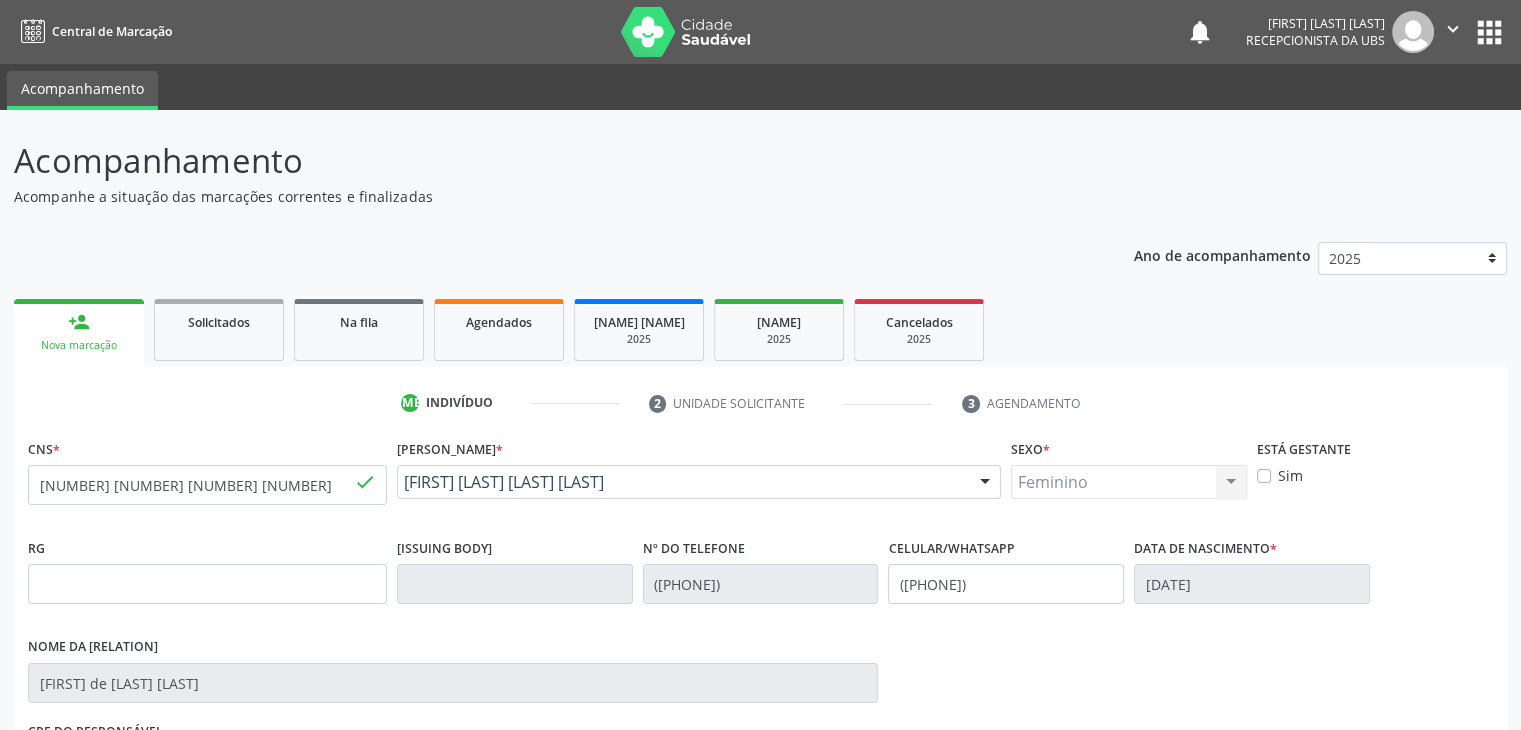 click on "Sim" at bounding box center (1290, 475) 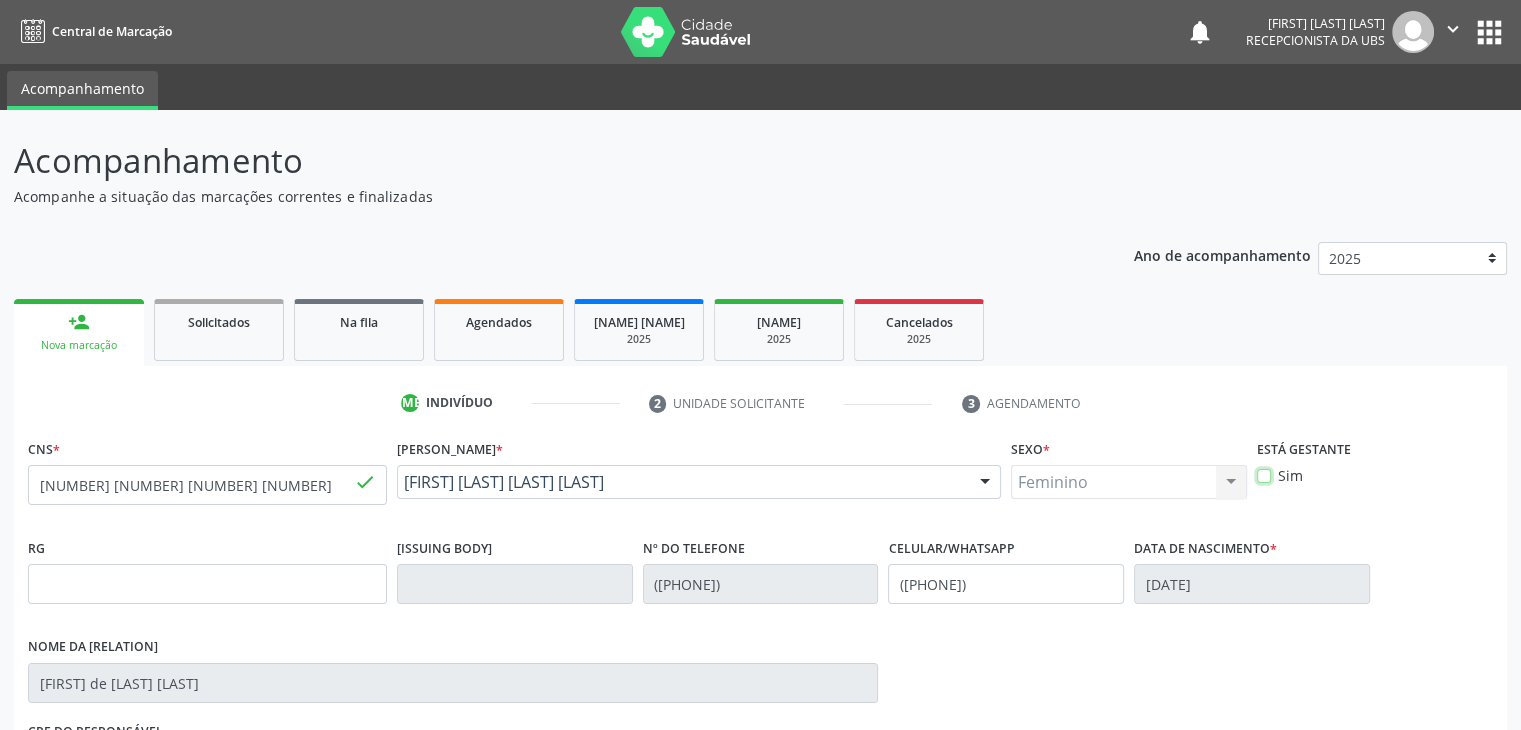 click on "Sim" at bounding box center (1264, 474) 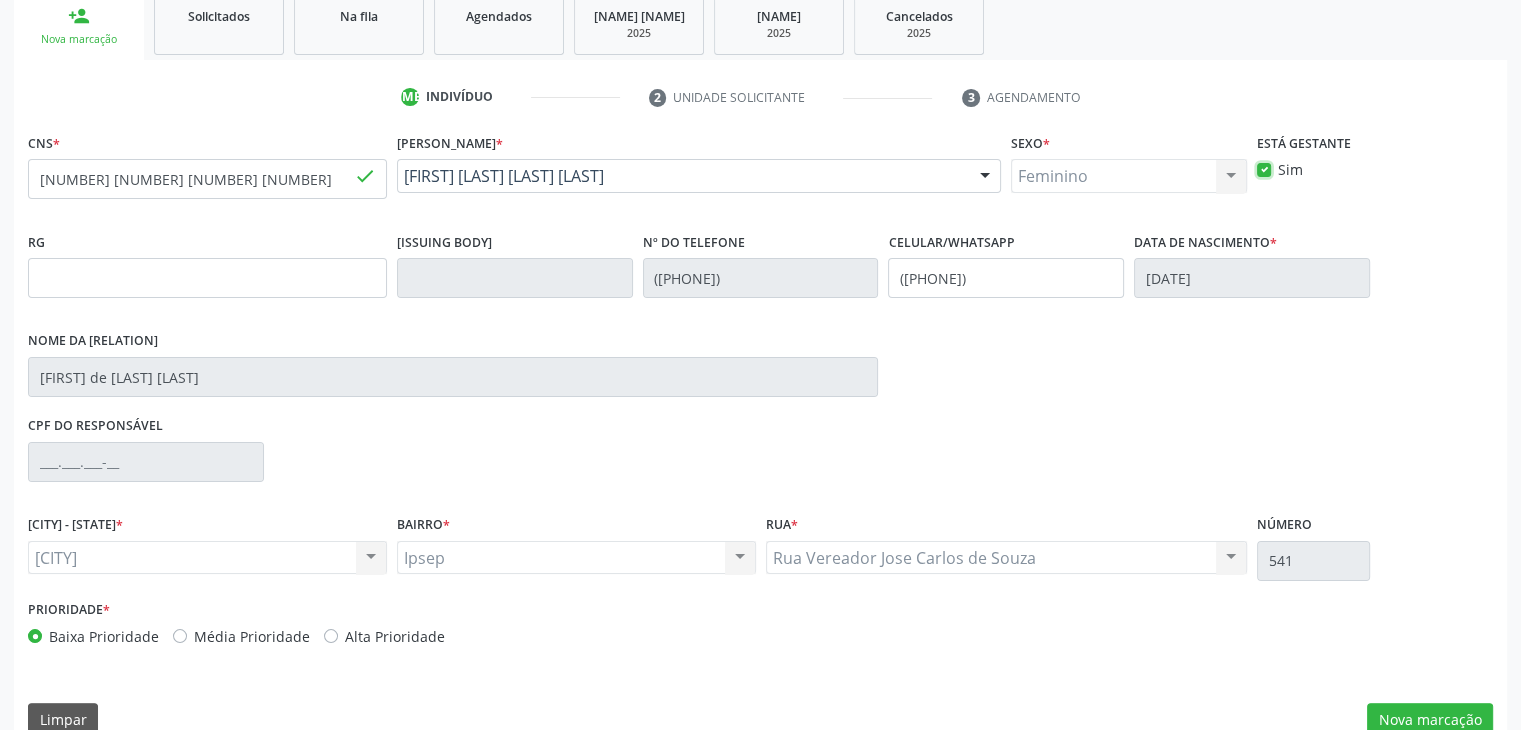 scroll, scrollTop: 320, scrollLeft: 0, axis: vertical 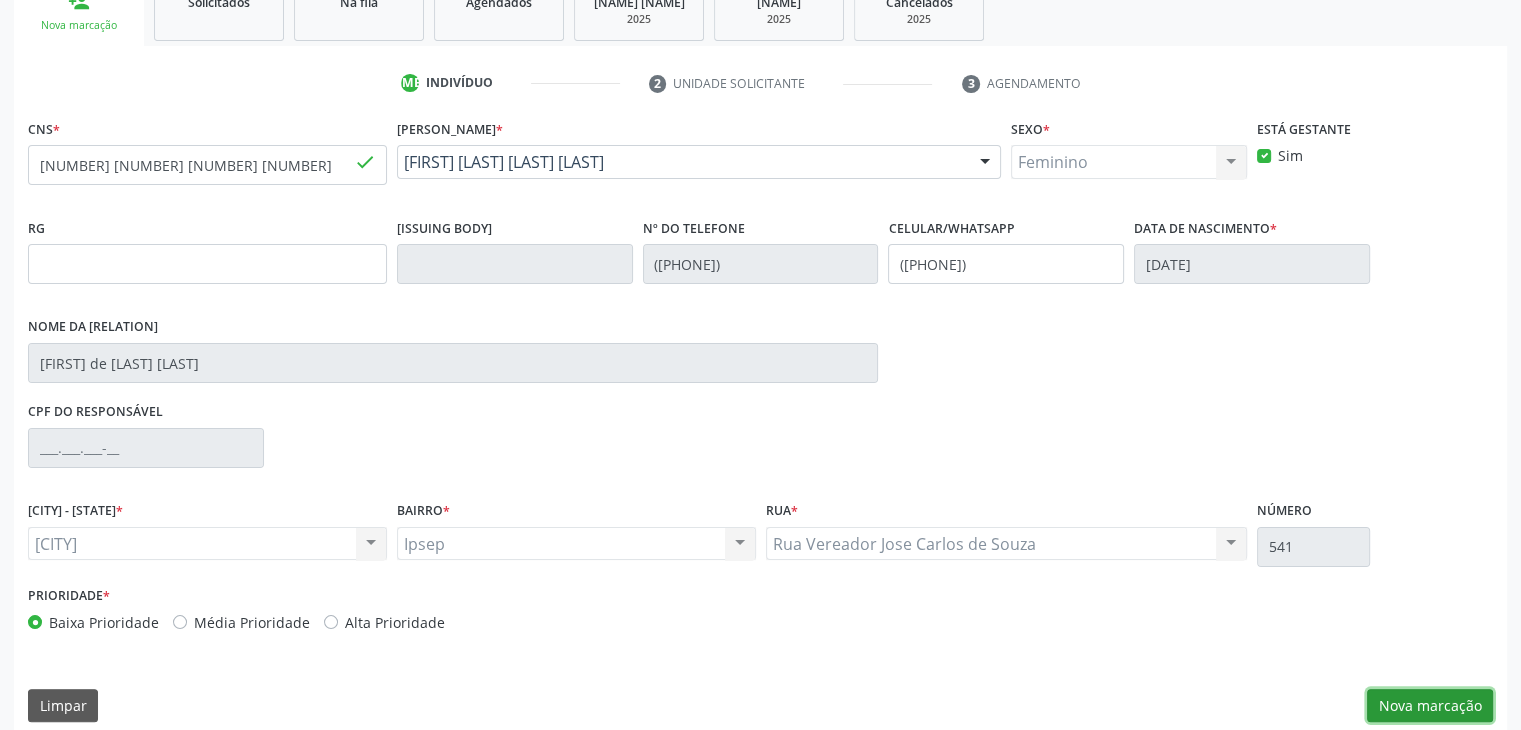 click on "Nova marcação" at bounding box center [1430, 706] 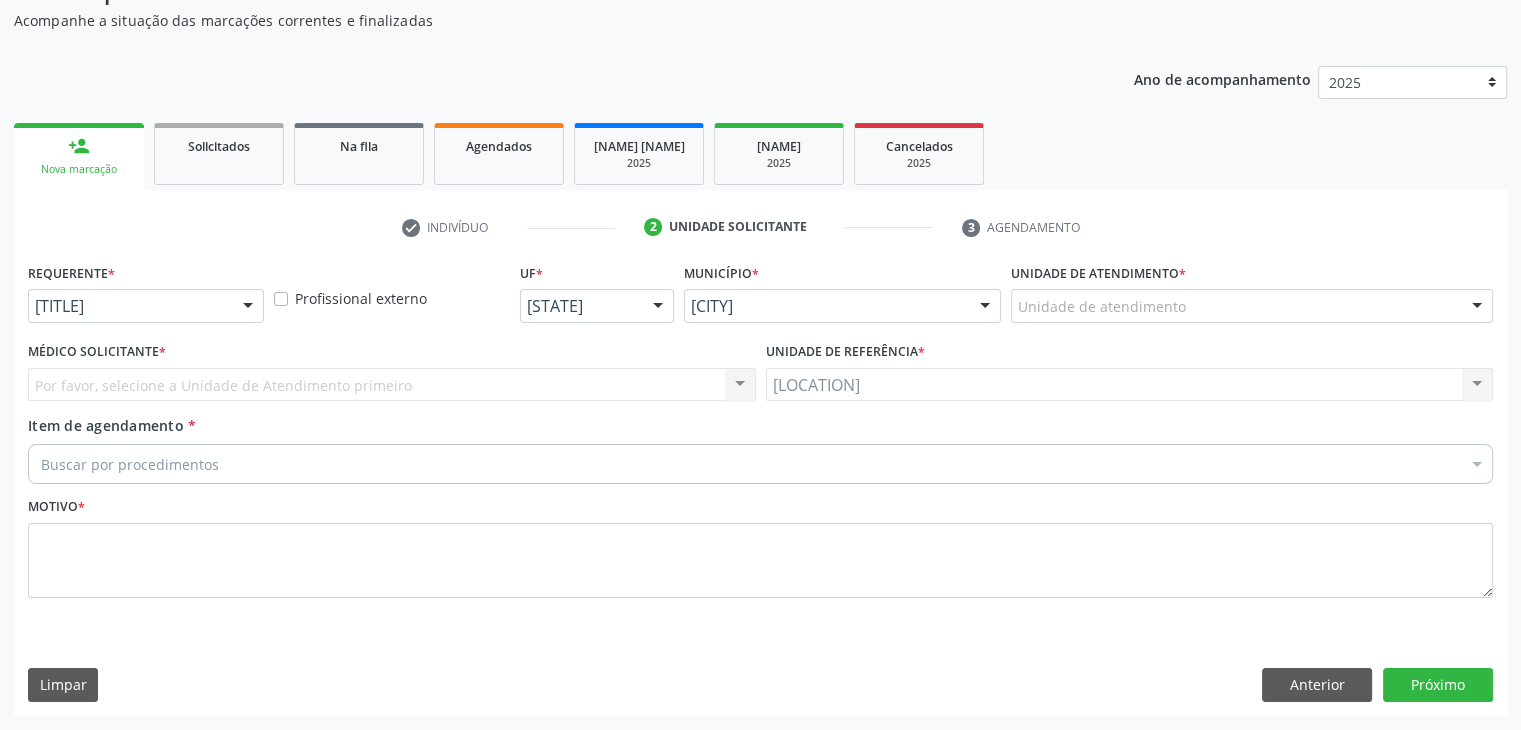 scroll, scrollTop: 175, scrollLeft: 0, axis: vertical 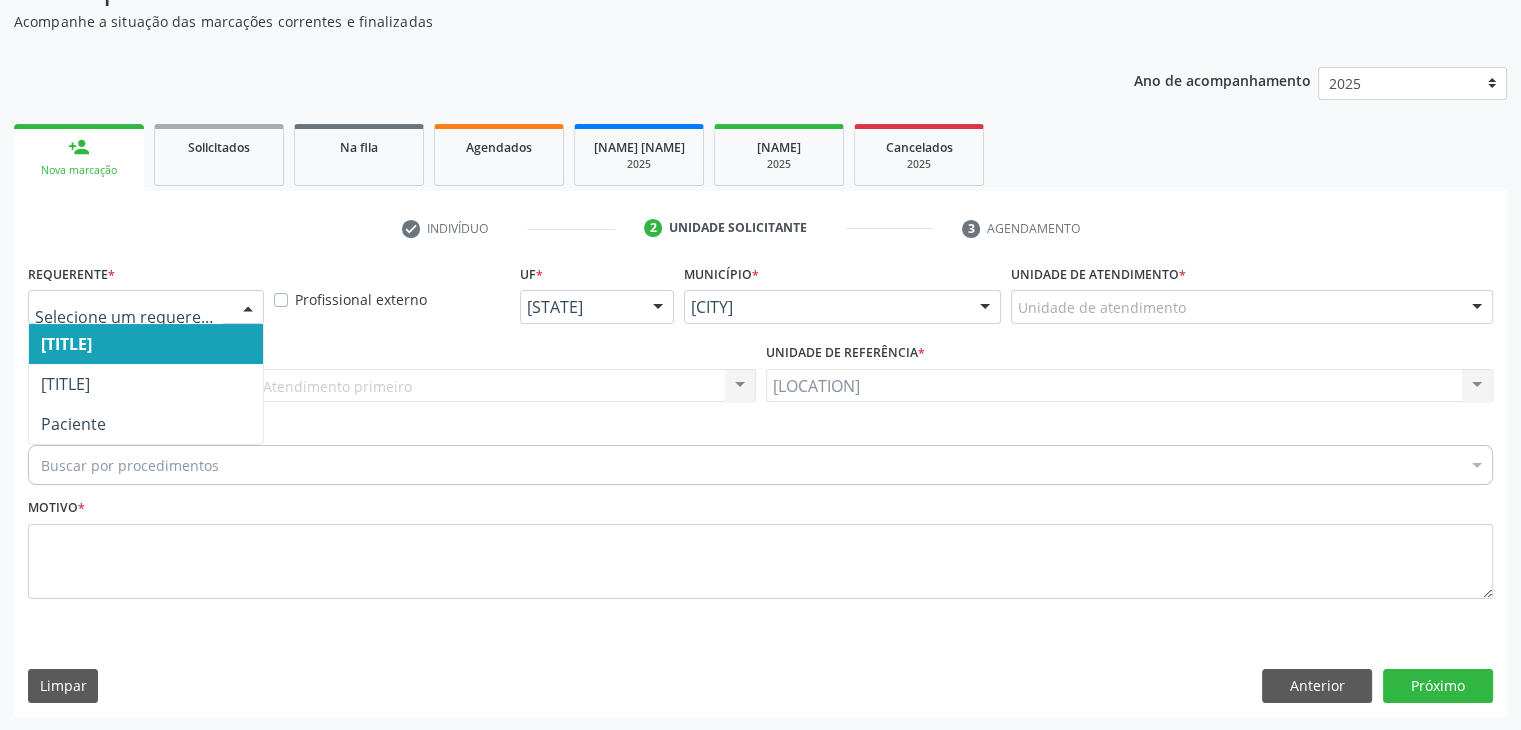 click at bounding box center (248, 308) 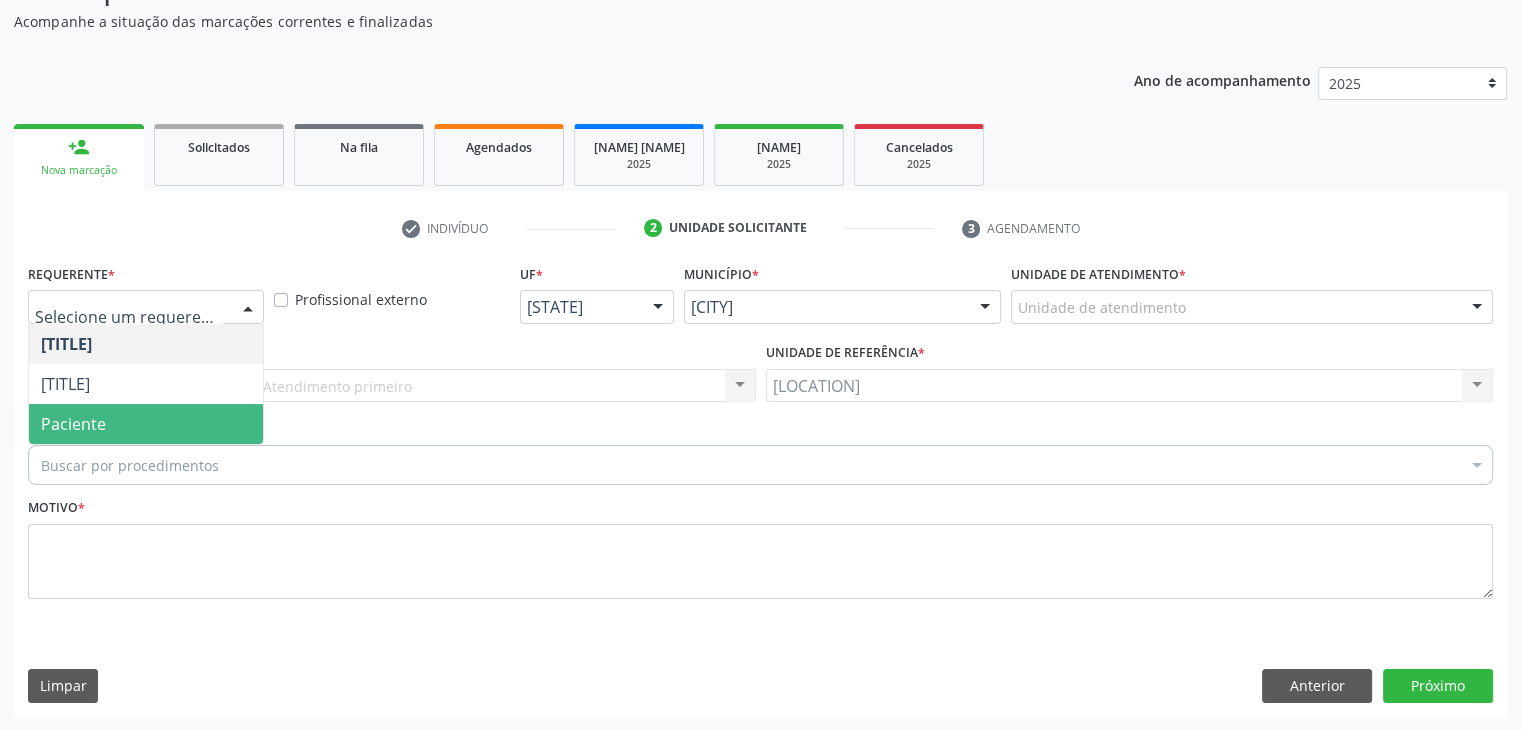 click on "Paciente" at bounding box center (146, 424) 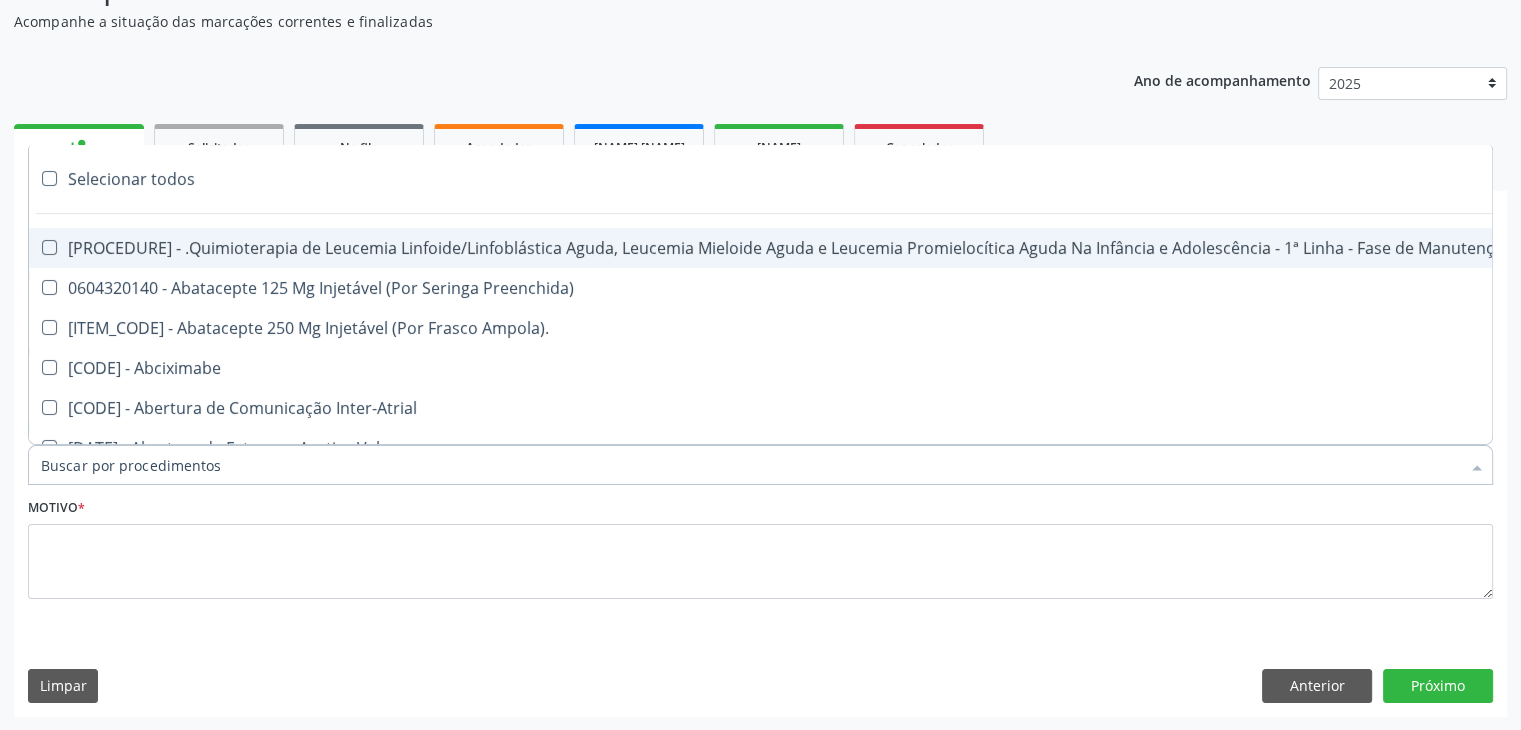 click at bounding box center (760, 465) 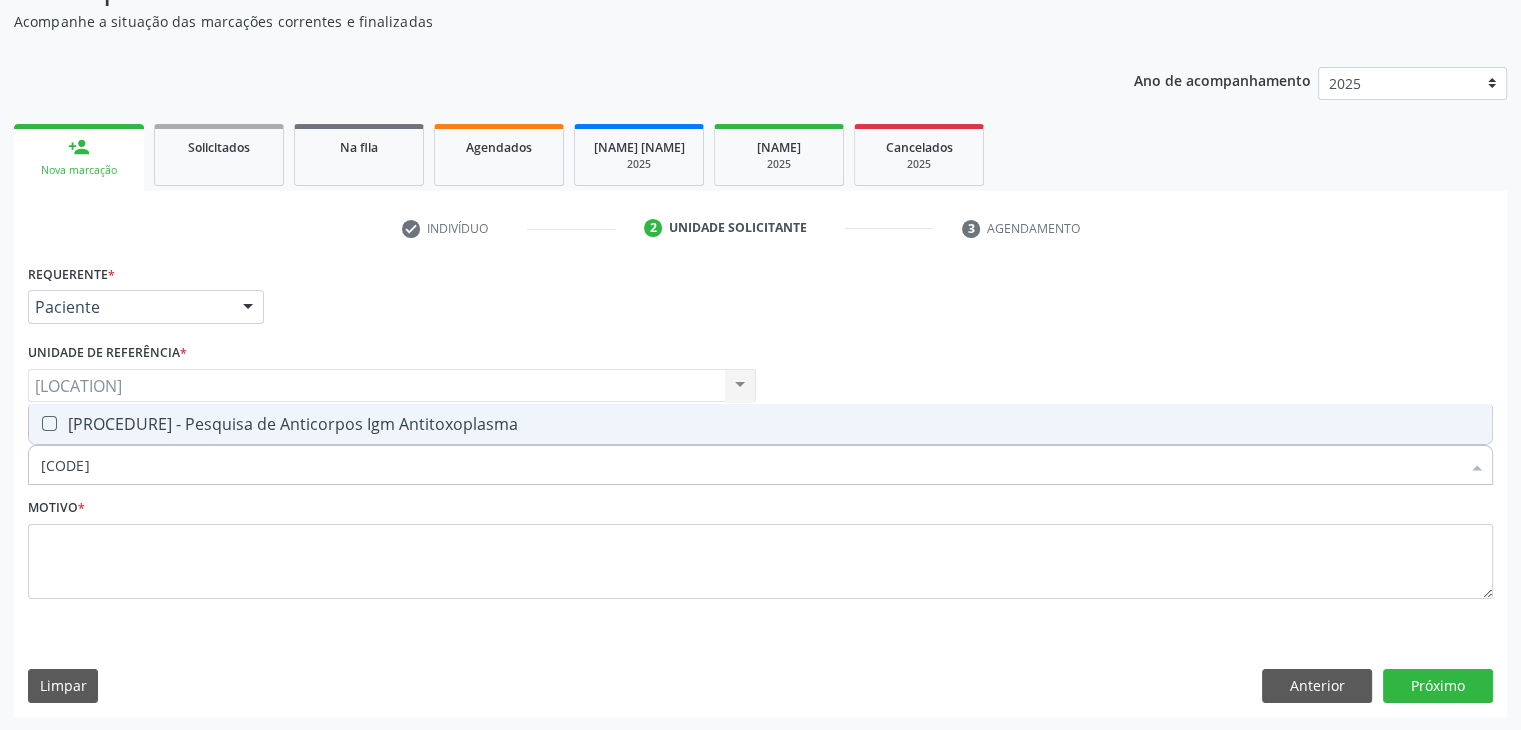 click on "[PROCEDURE]" at bounding box center [760, 424] 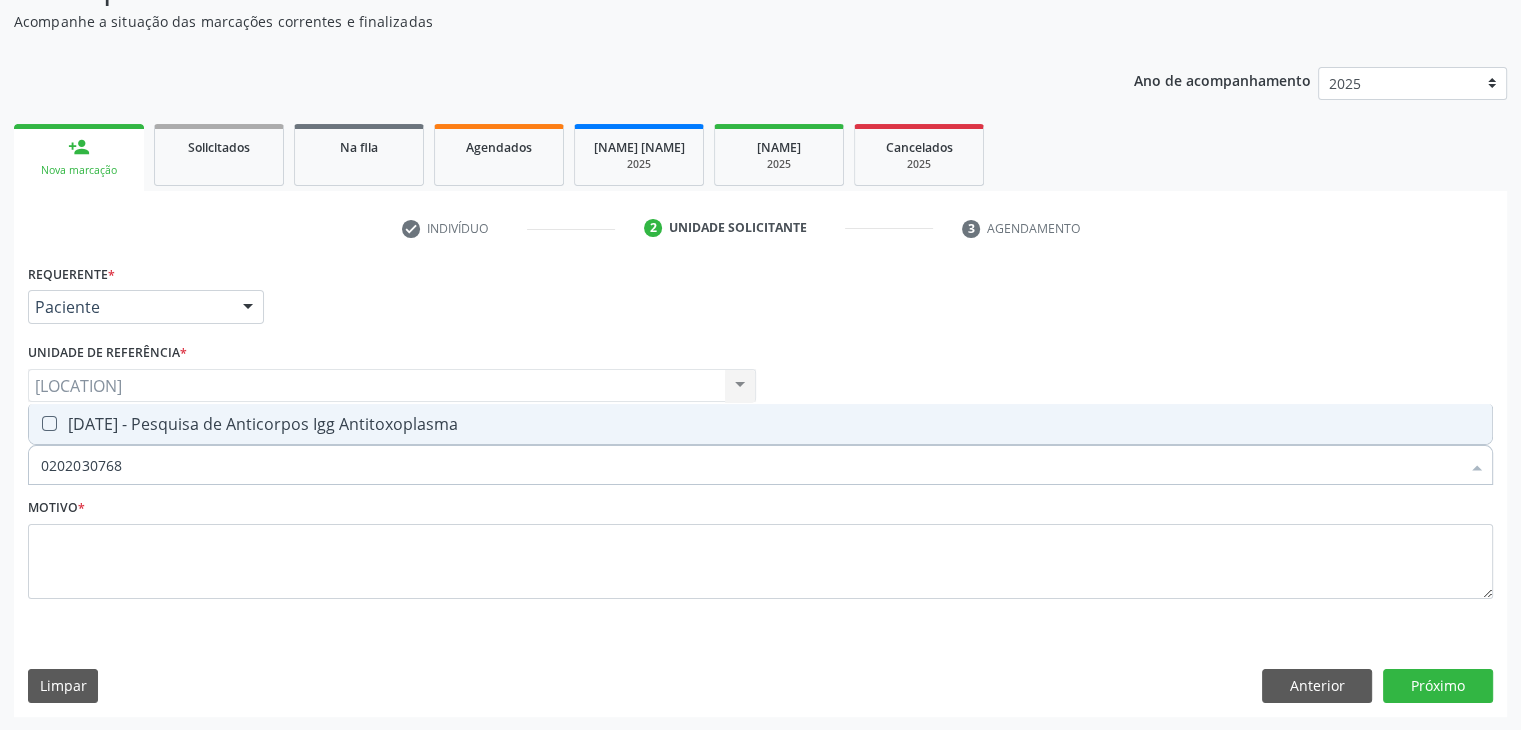 click on "0202030768" at bounding box center [750, 465] 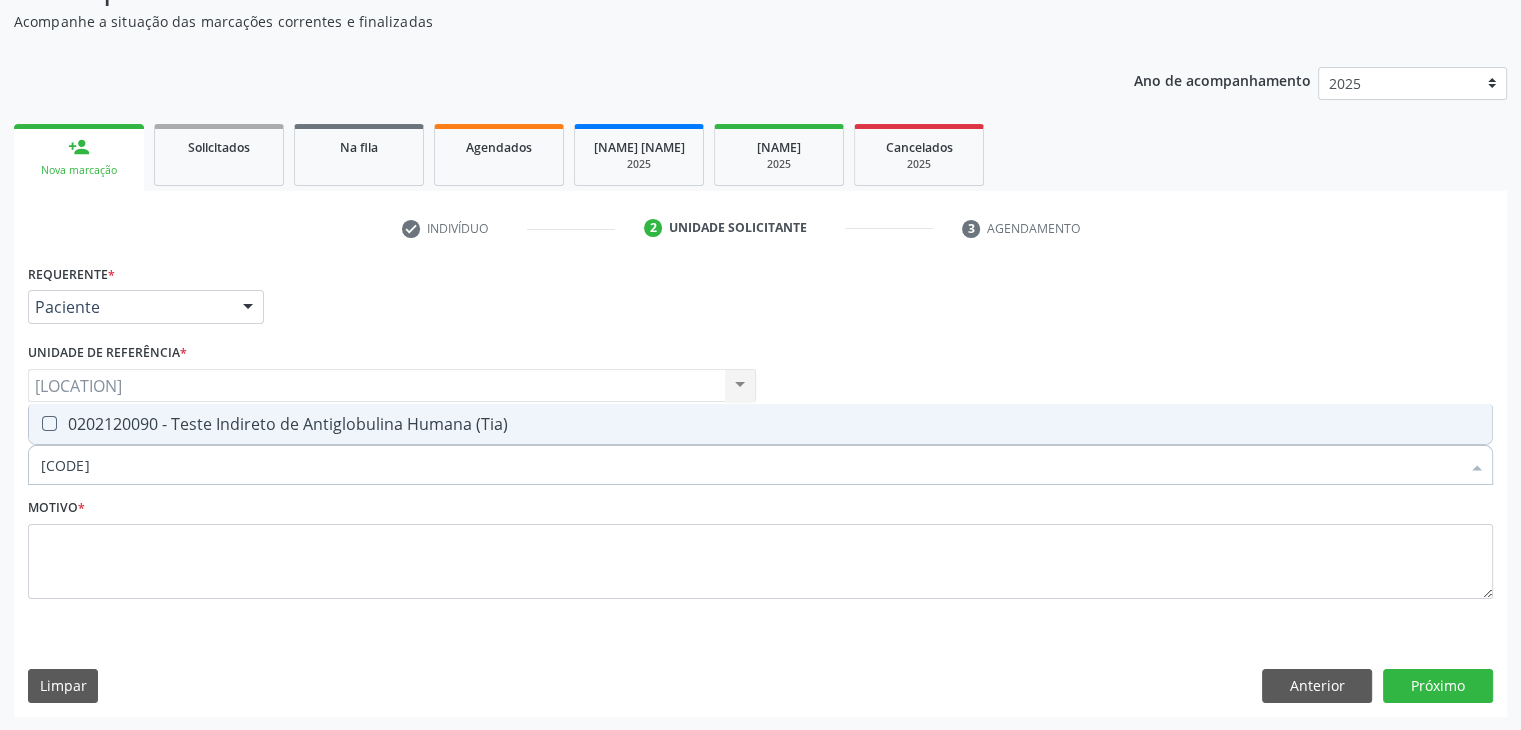 click on "0202120090 - Teste Indireto de Antiglobulina Humana (Tia)" at bounding box center [760, 424] 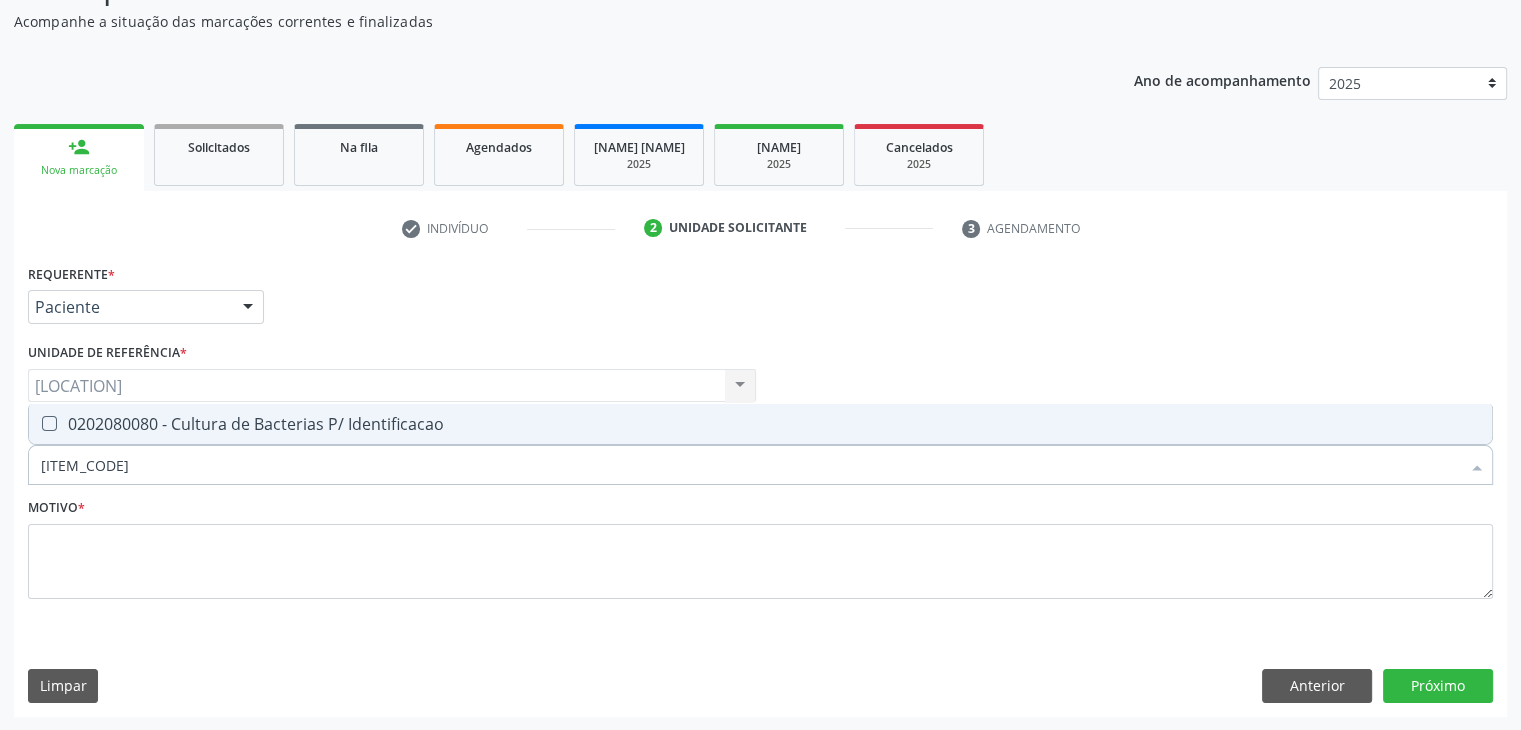 click on "0202080080 - Cultura de Bacterias P/ Identificacao" at bounding box center [760, 424] 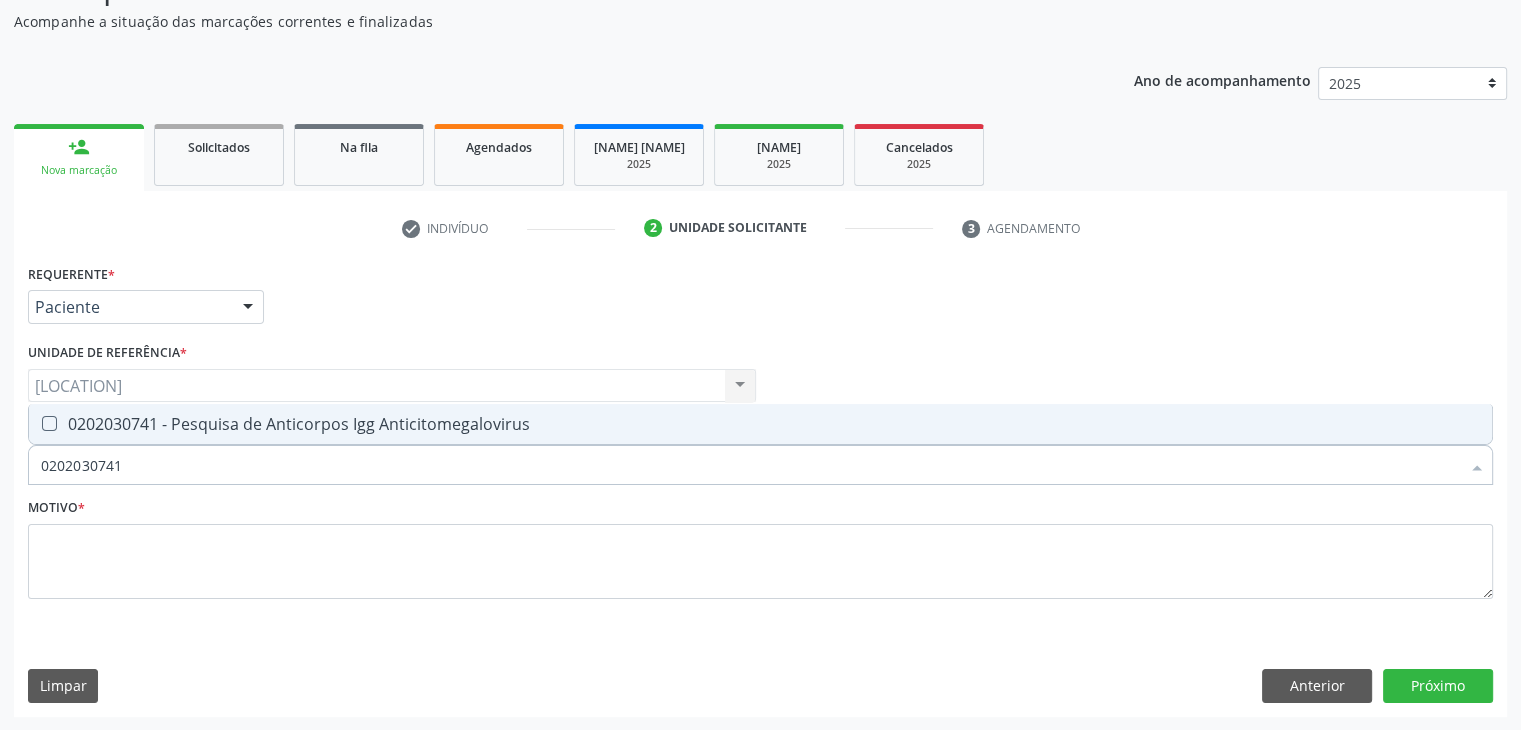 click on "[NUMBER] - [PROCEDURE]" at bounding box center (760, 424) 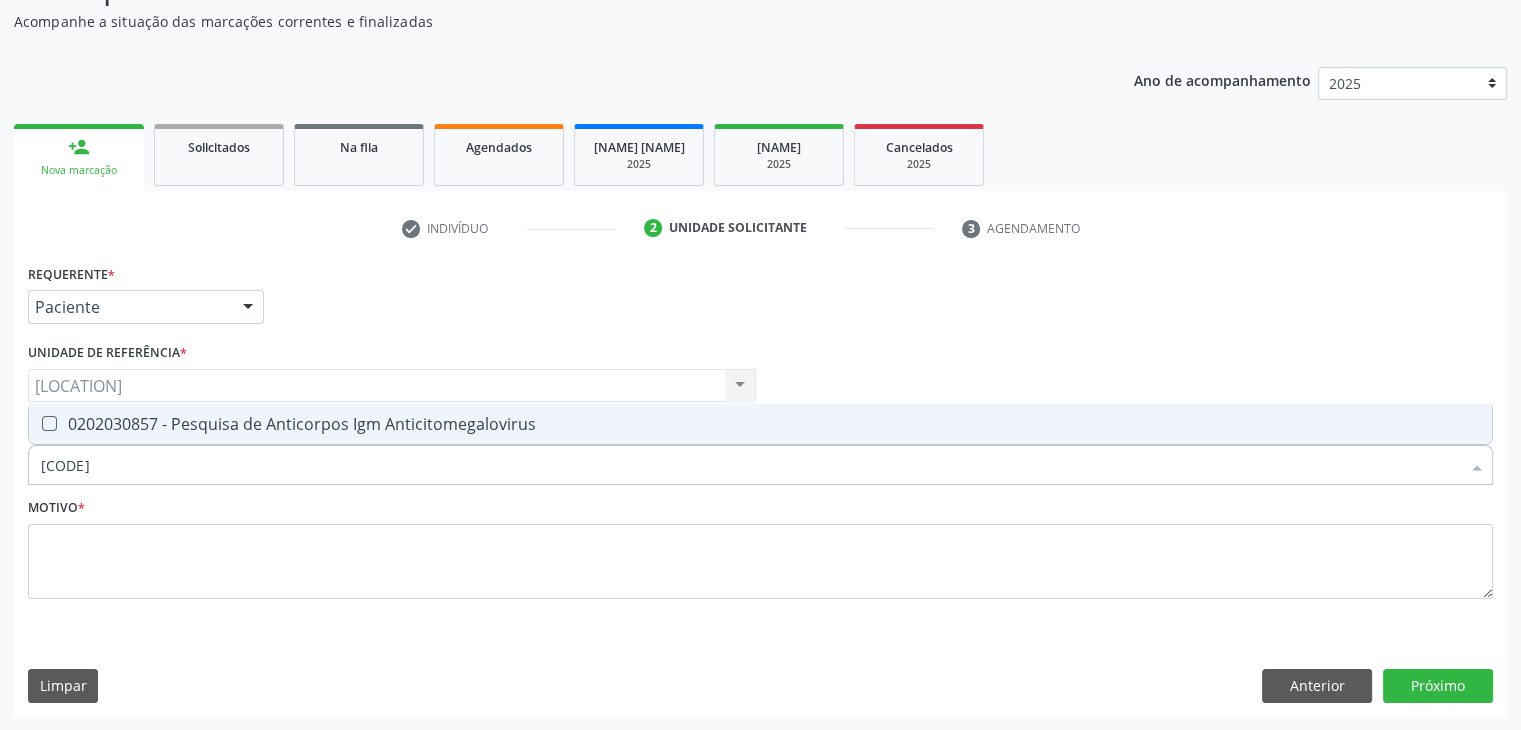 click on "[PROCEDURE_CODE] - Pesquisa de Anticorpos Igm Anticitomegalovirus" at bounding box center (760, 424) 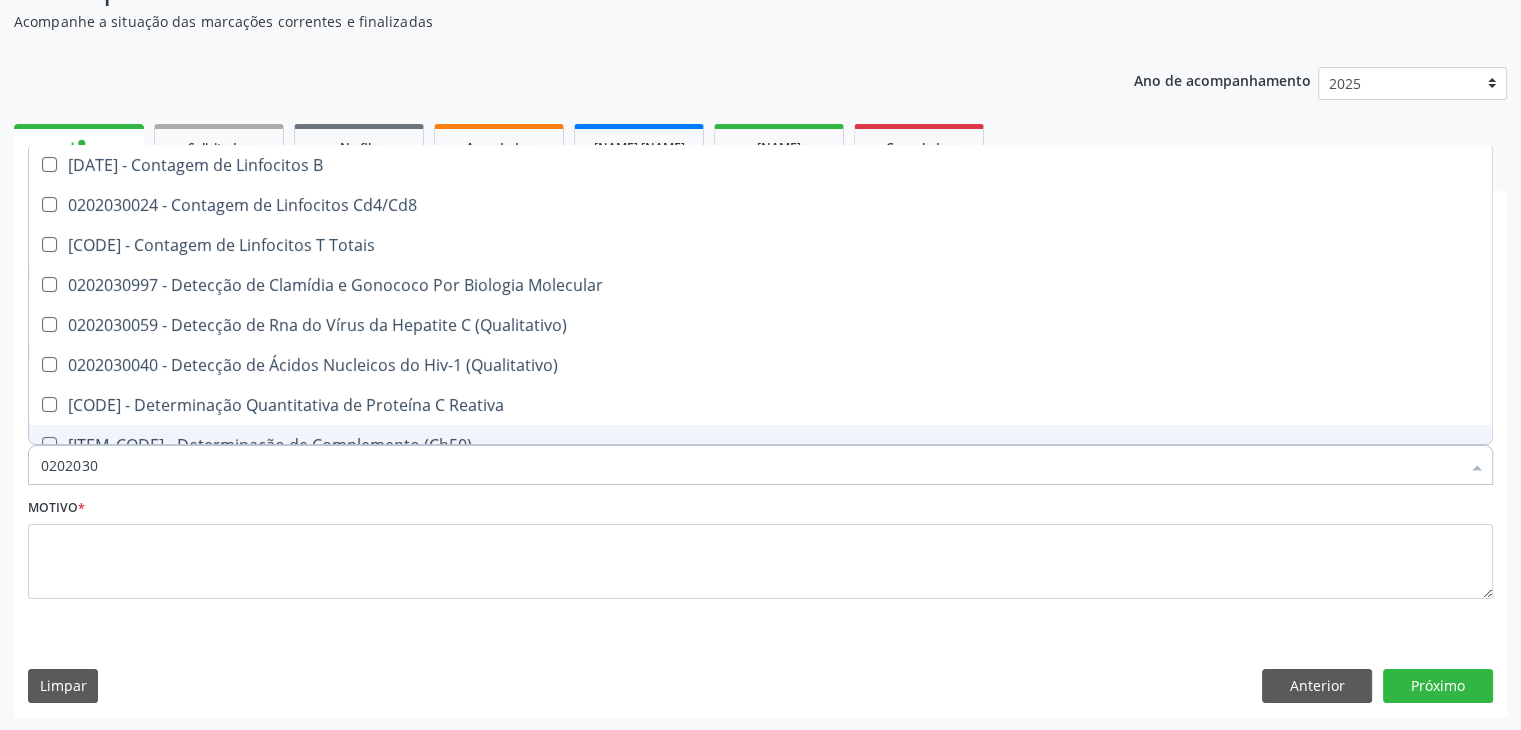 type on "020203" 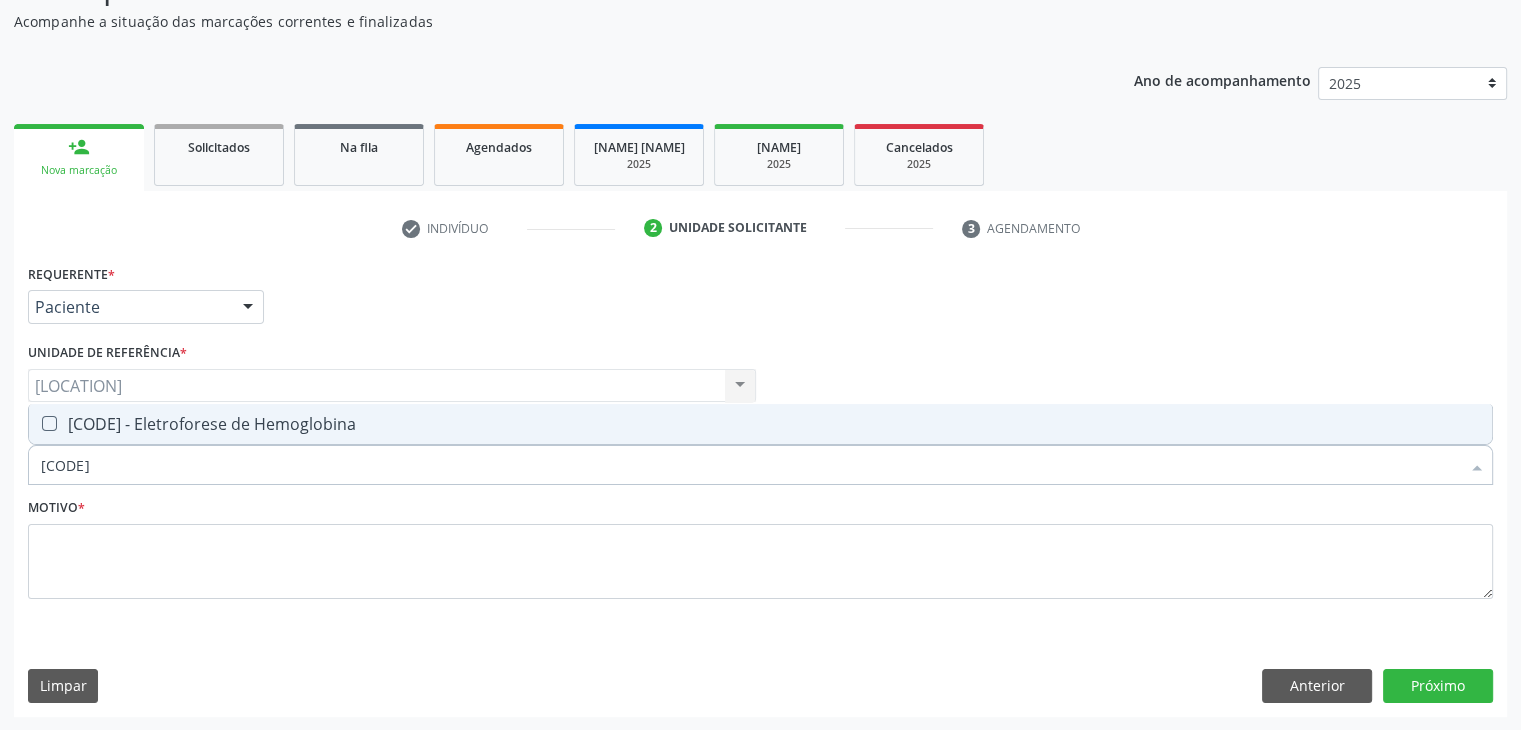 click on "[CODE] - Eletroforese de Hemoglobina" at bounding box center [760, 424] 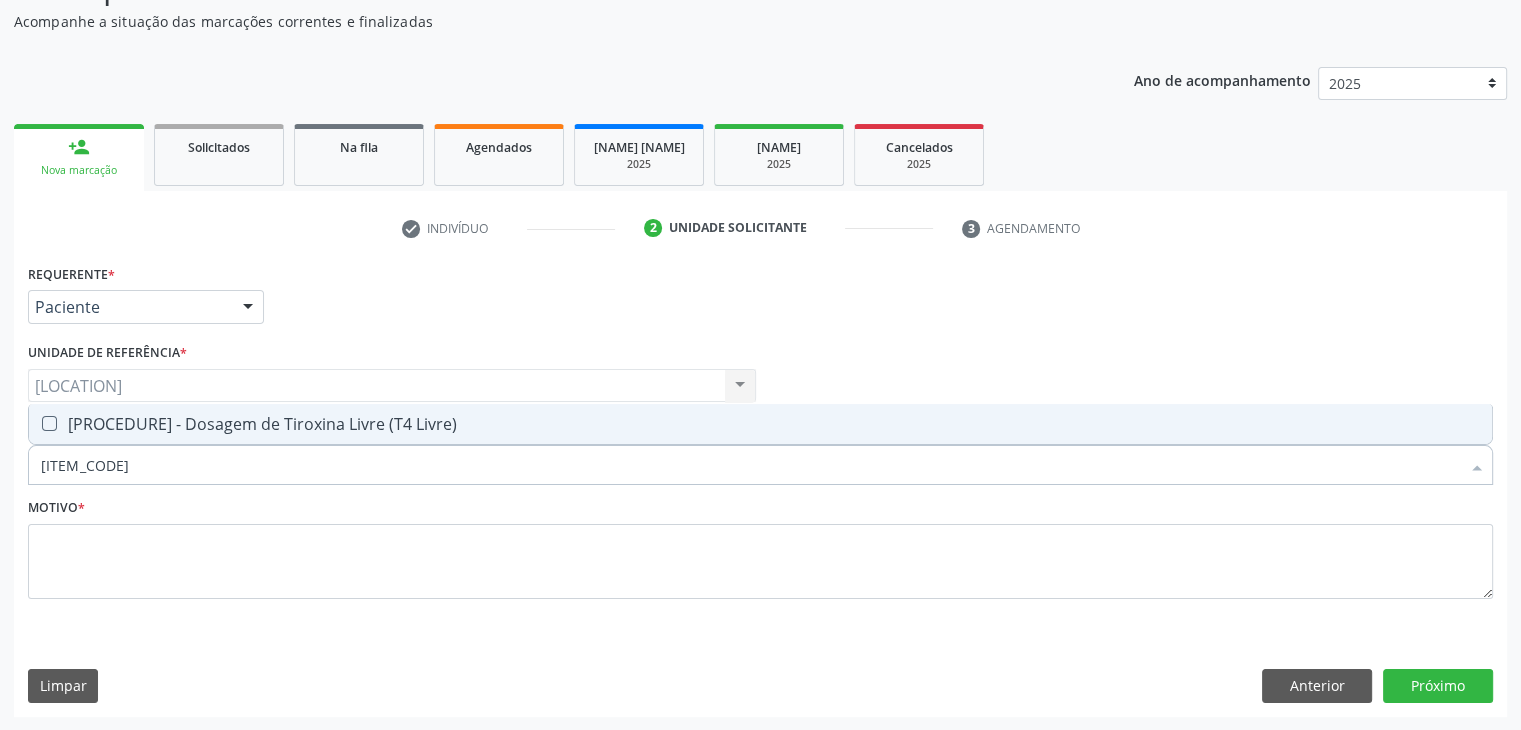 click on "[PROCEDURE_CODE] - Dosagem de Tiroxina Livre (T4 Livre)" at bounding box center (760, 424) 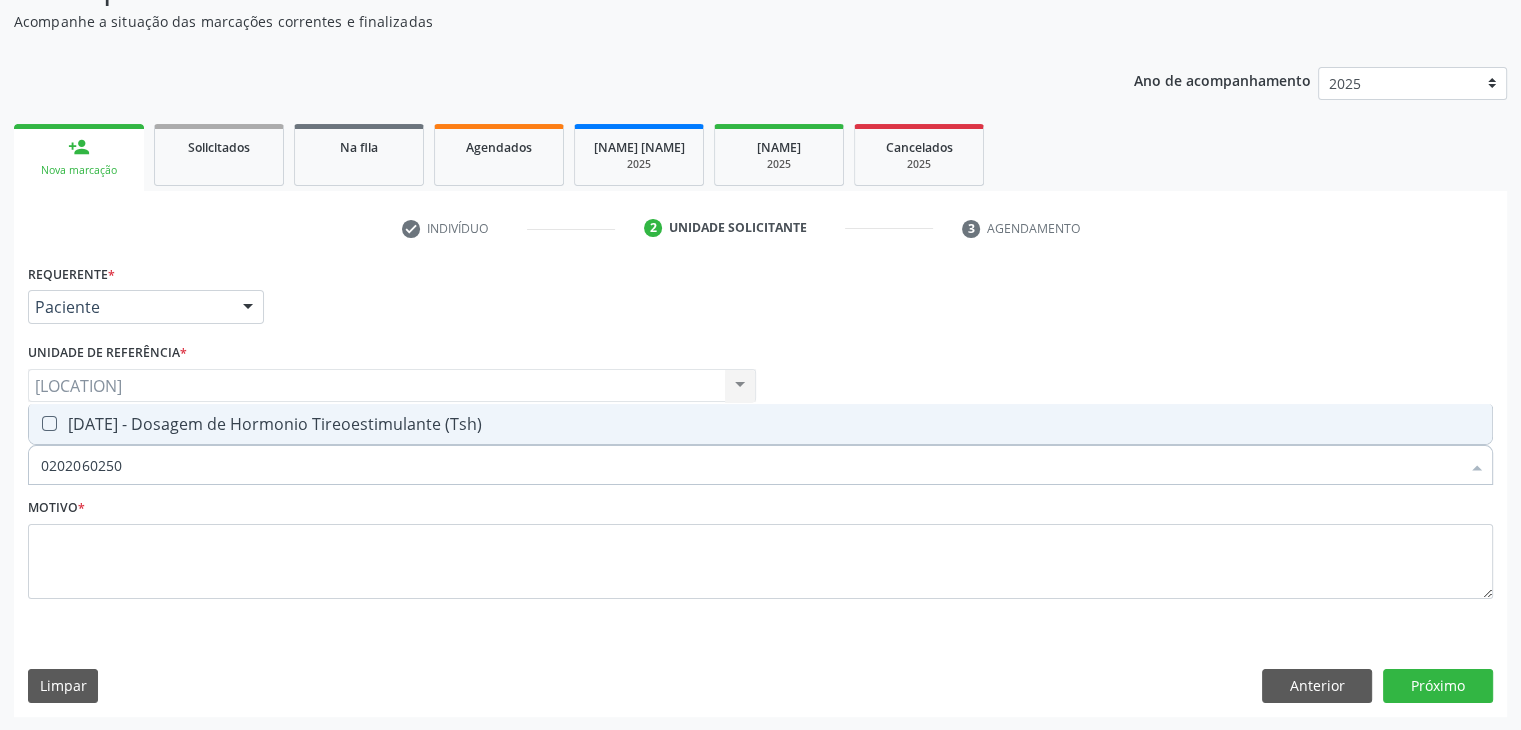click on "0202060250 - Dosagem de Hormonio Tireoestimulante (Tsh)" at bounding box center [760, 424] 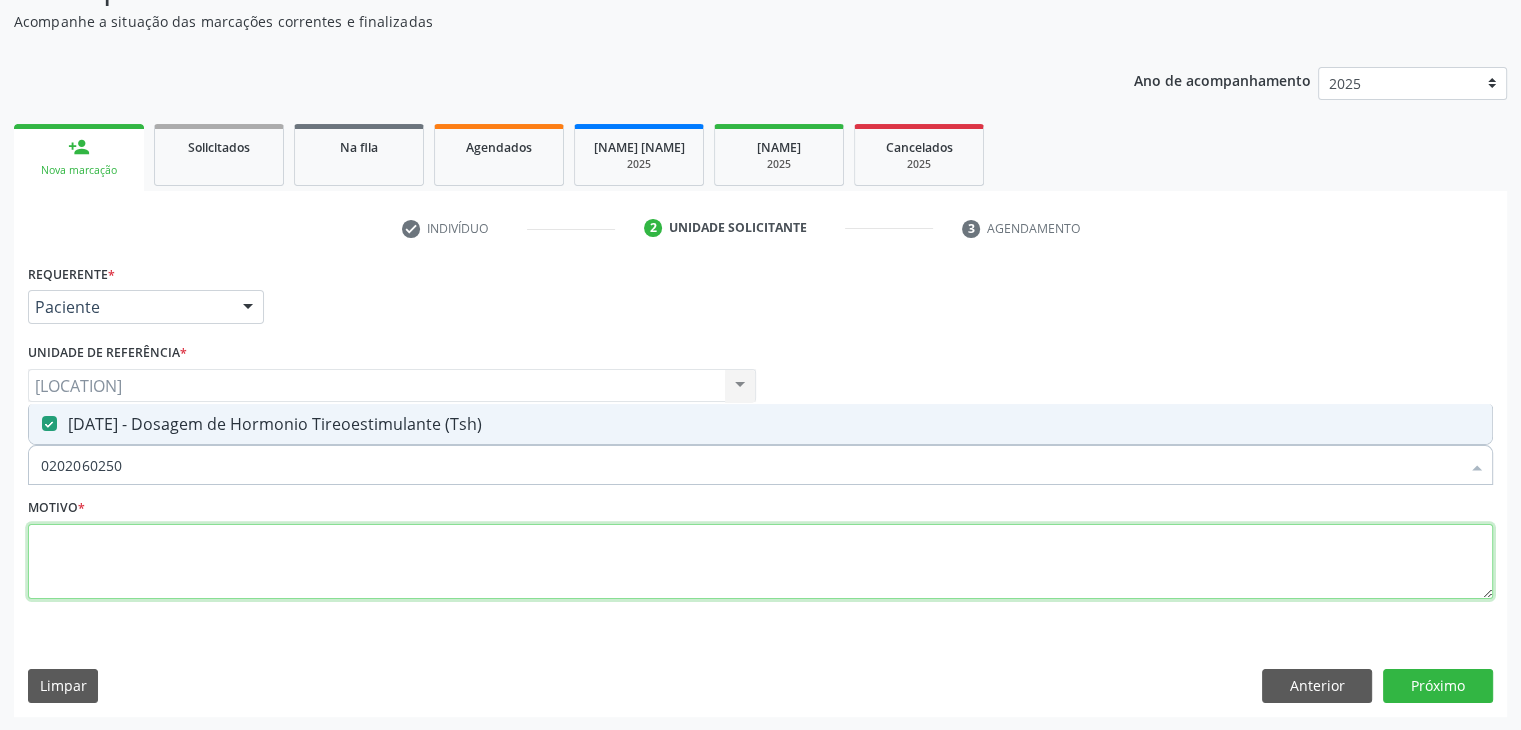 click at bounding box center (760, 562) 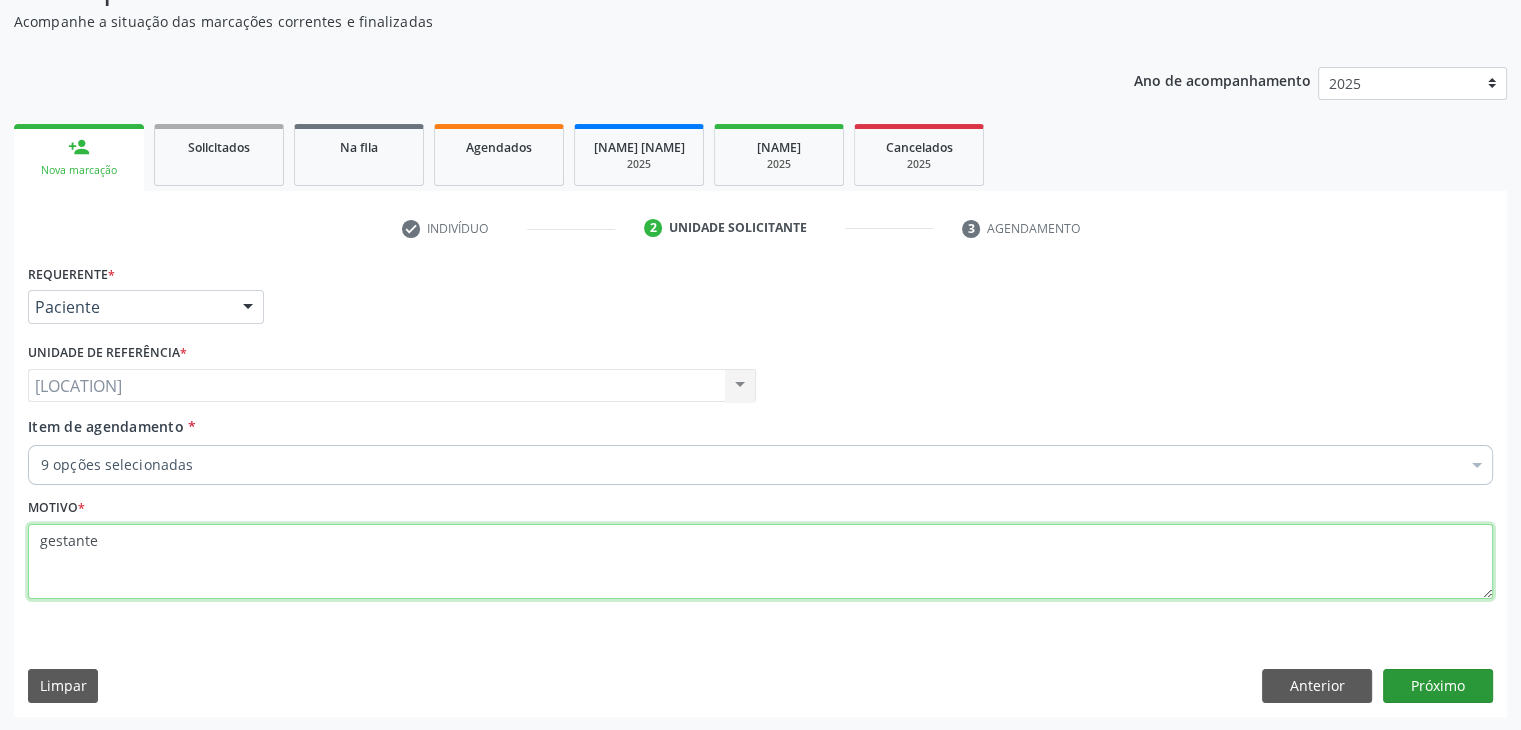type on "gestante" 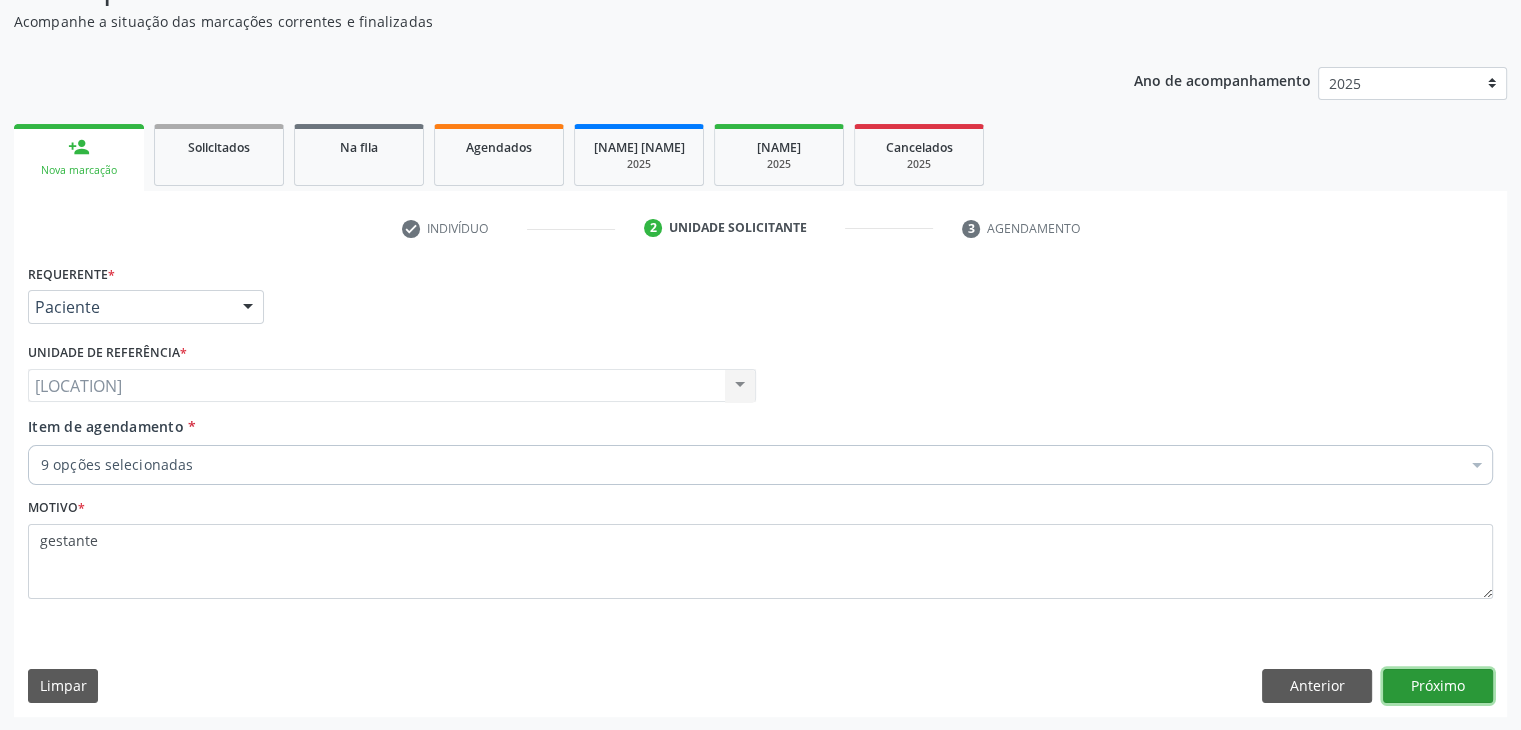 click on "Próximo" at bounding box center [1438, 686] 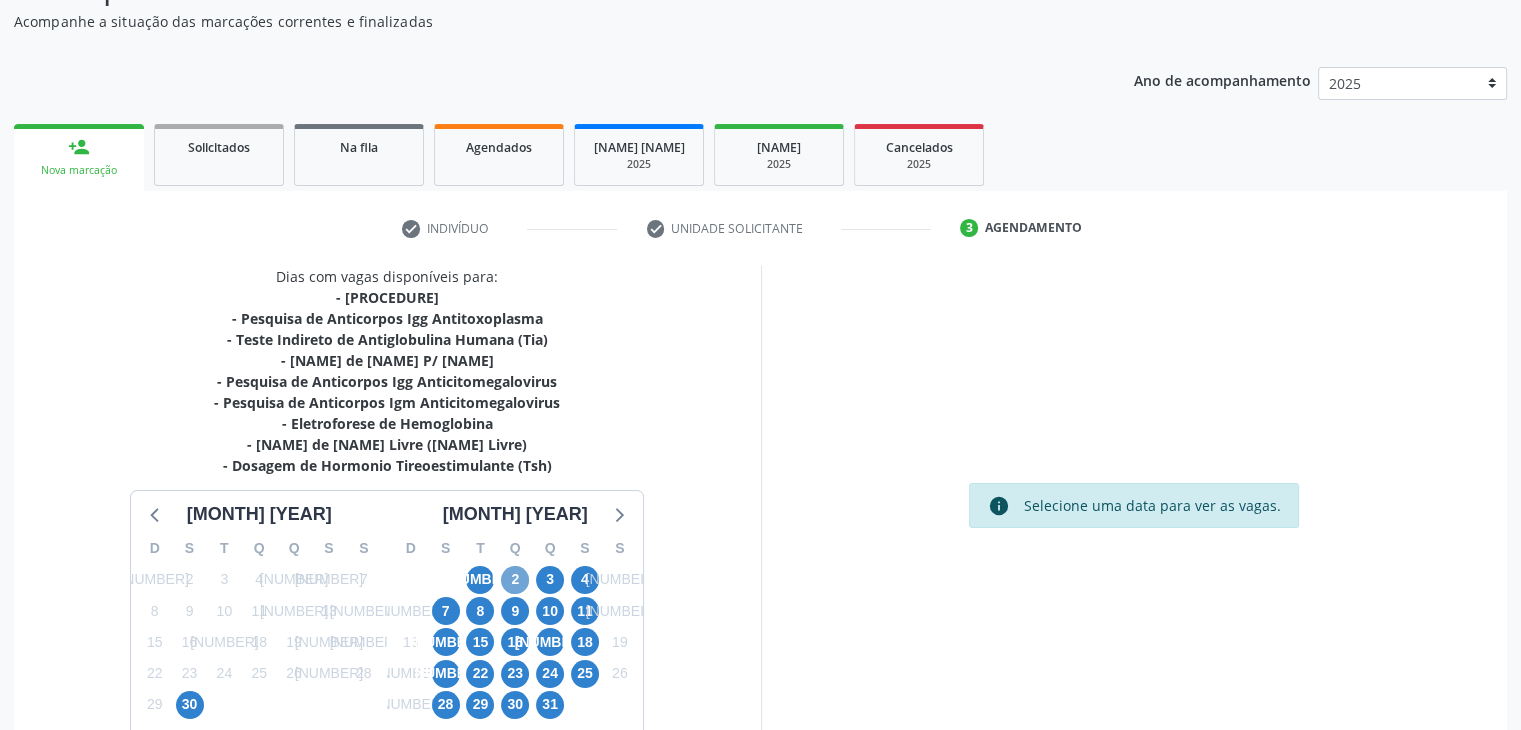 click on "2" at bounding box center (515, 580) 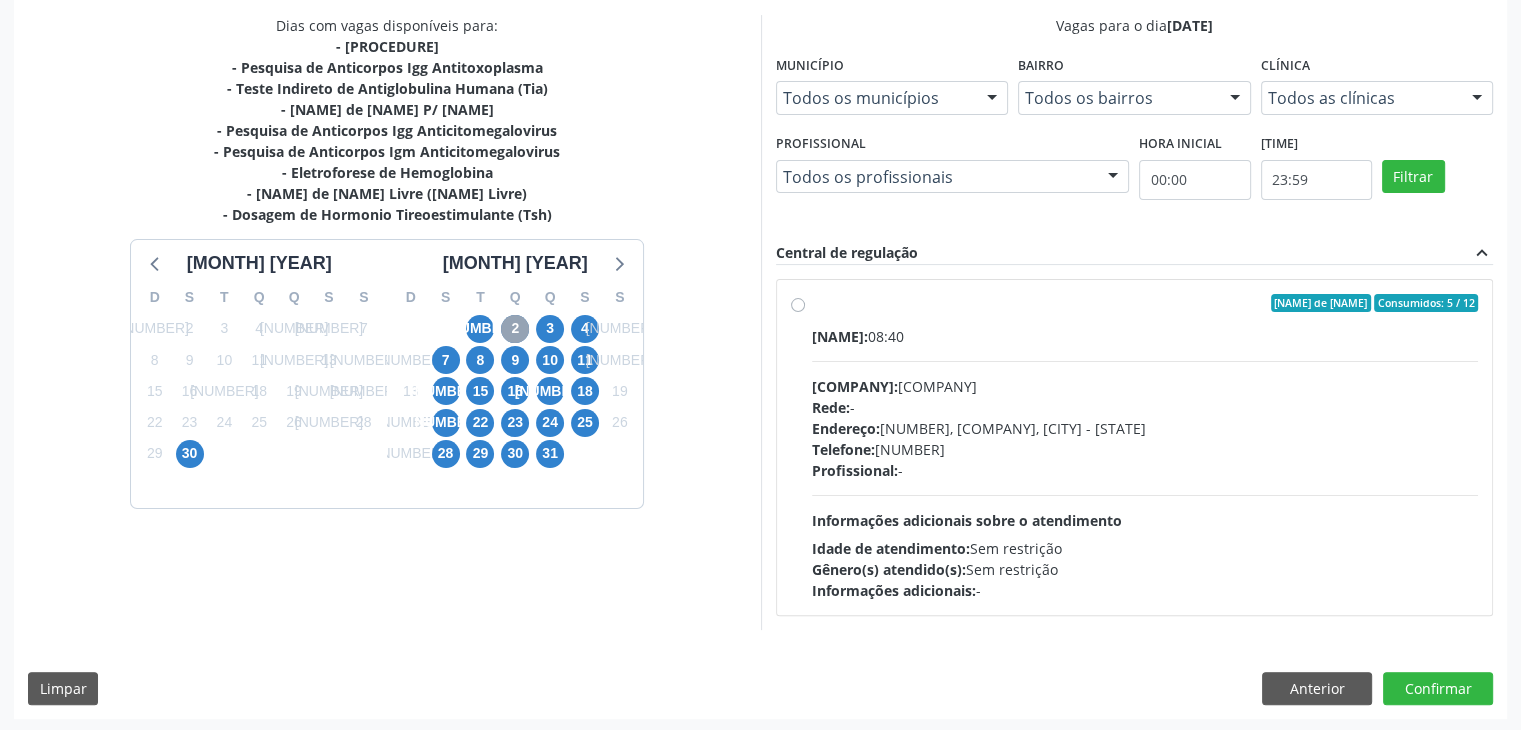 scroll, scrollTop: 428, scrollLeft: 0, axis: vertical 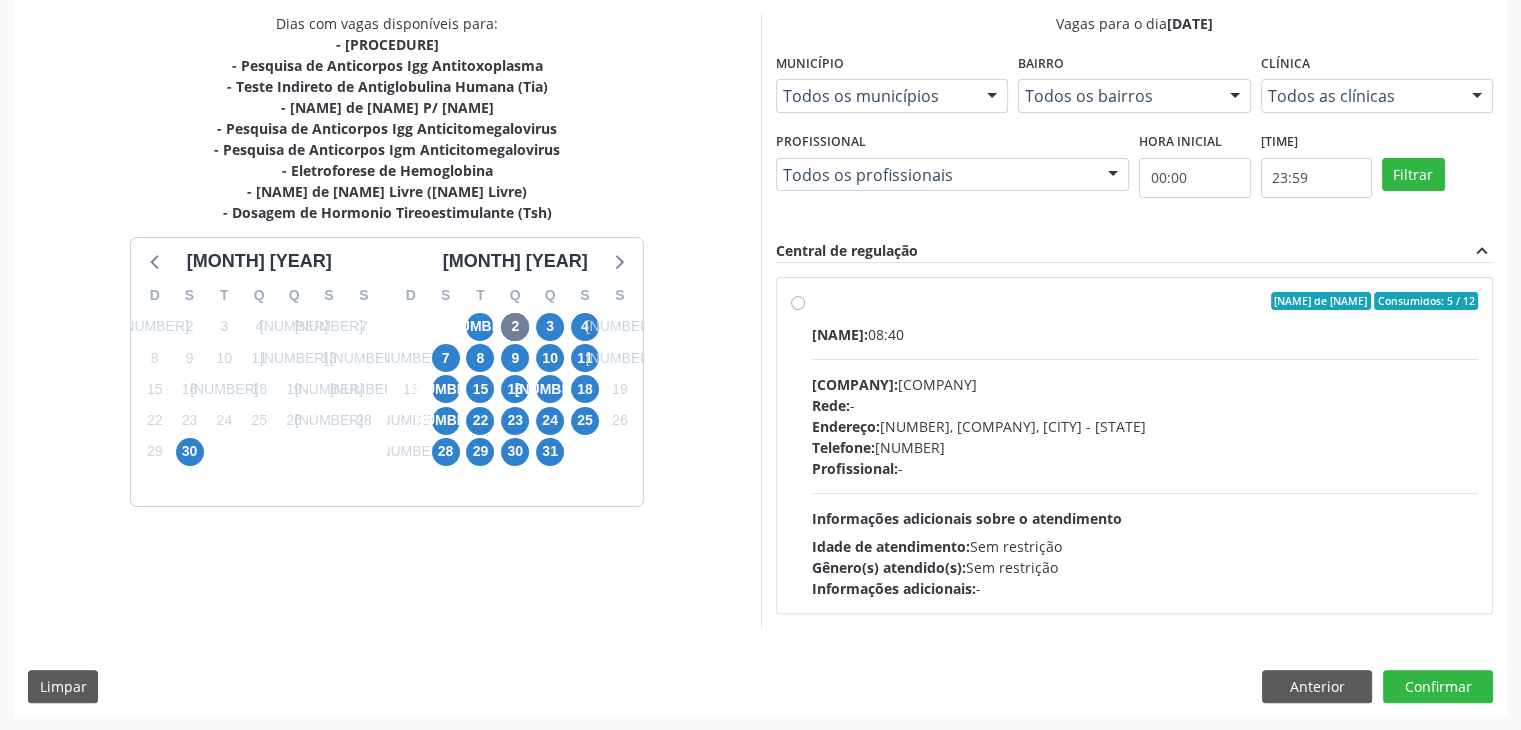 click on "expand_less" at bounding box center (1482, 251) 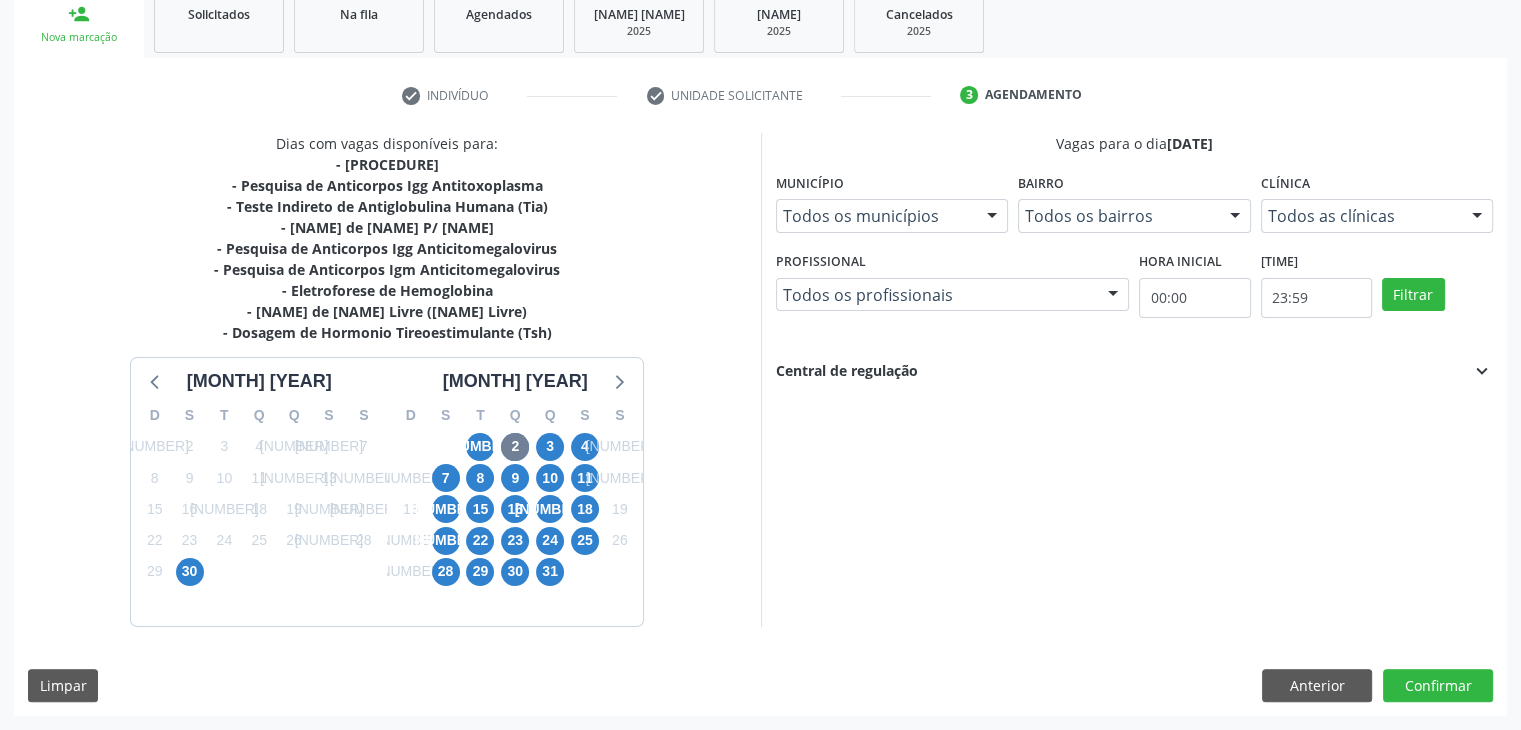 scroll, scrollTop: 308, scrollLeft: 0, axis: vertical 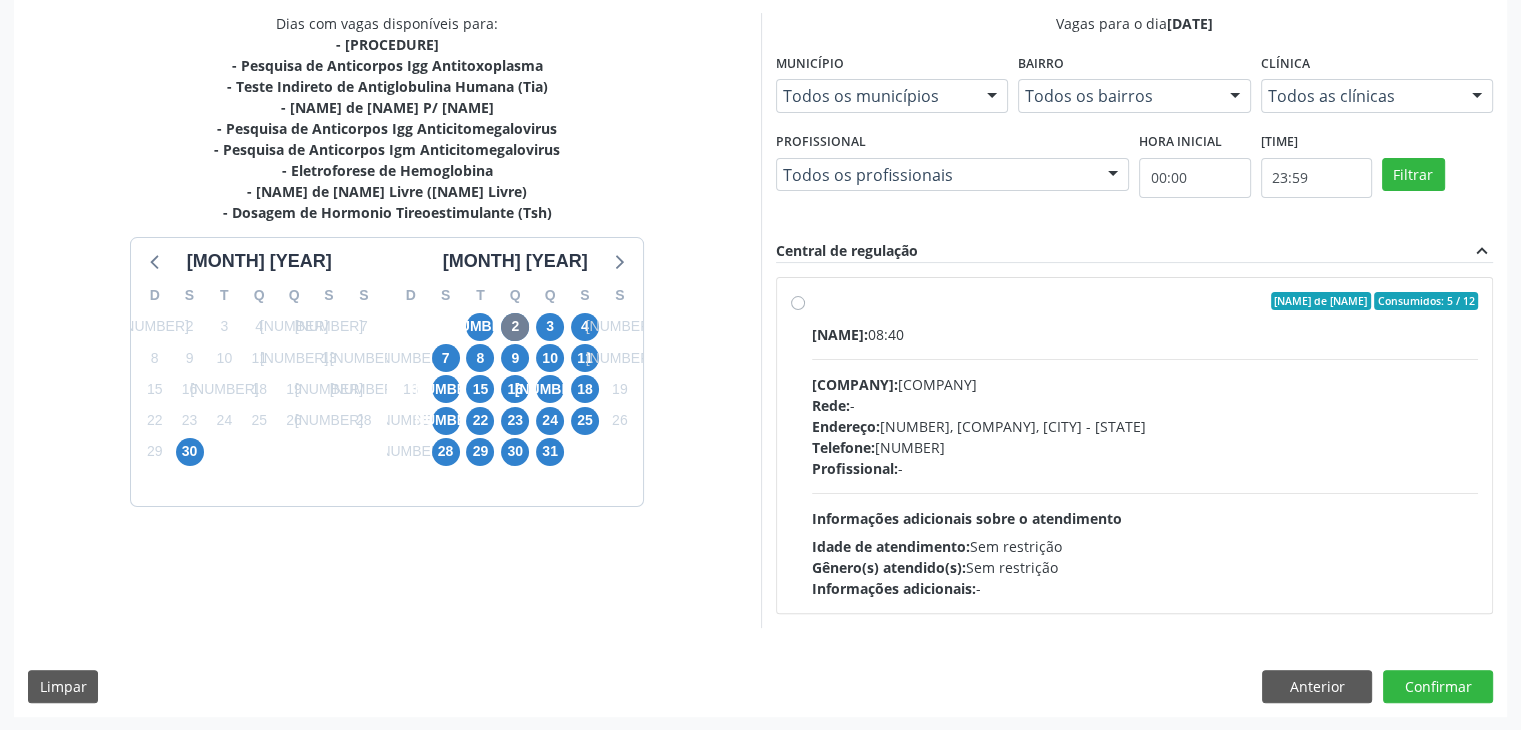click on "Gênero(s) atendido(s):
Sem restrição" at bounding box center [1145, 567] 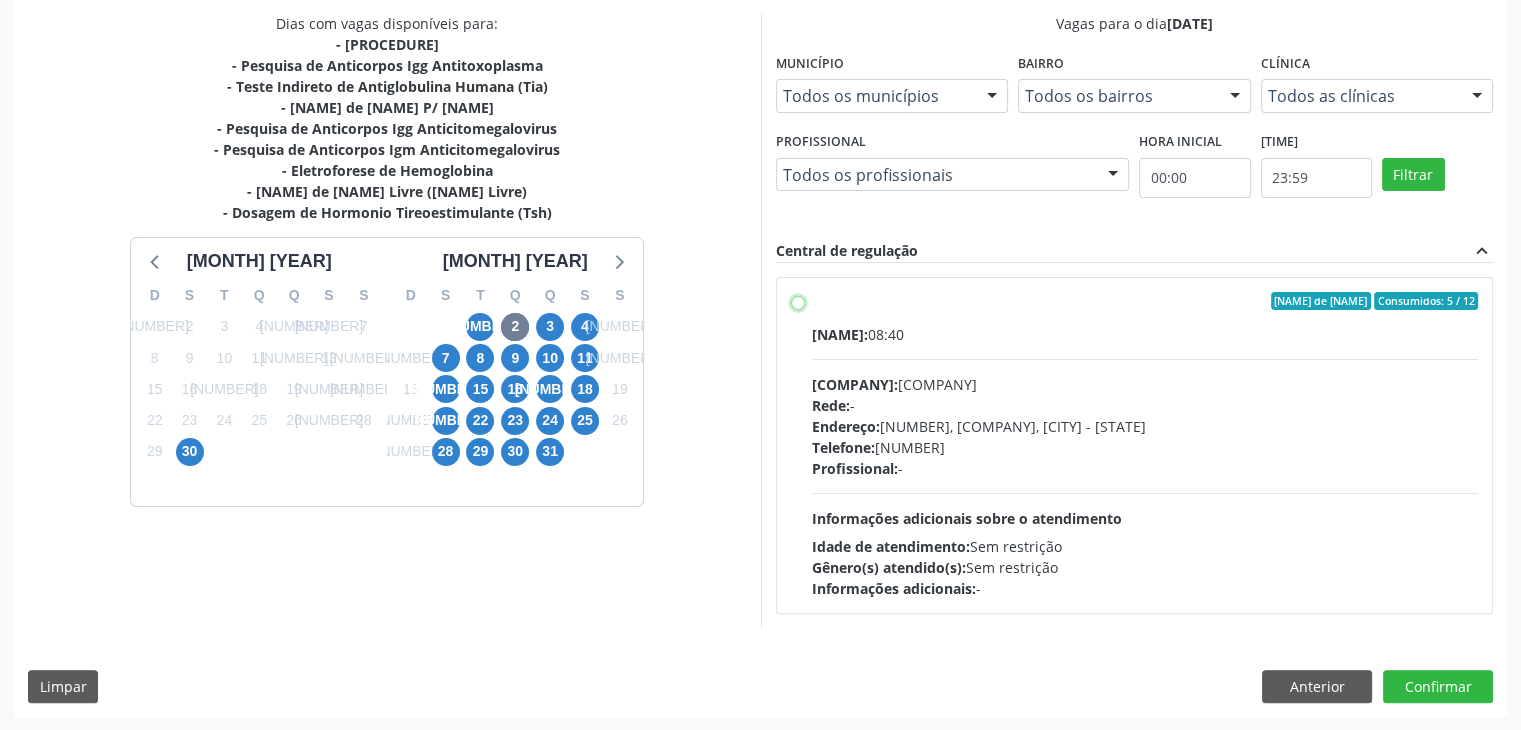 click on "Ordem de chegada
Consumidos: 5 / 12
Horário:   08:40
Clínica:  Laboratorio Sao Francisco
Rede:
--
Endereço:   nº 384, Aabb, Serra Talhada - PE
Telefone:   38312142
Profissional:
--
Informações adicionais sobre o atendimento
Idade de atendimento:
Sem restrição
Gênero(s) atendido(s):
Sem restrição
Informações adicionais:
--" at bounding box center [798, 301] 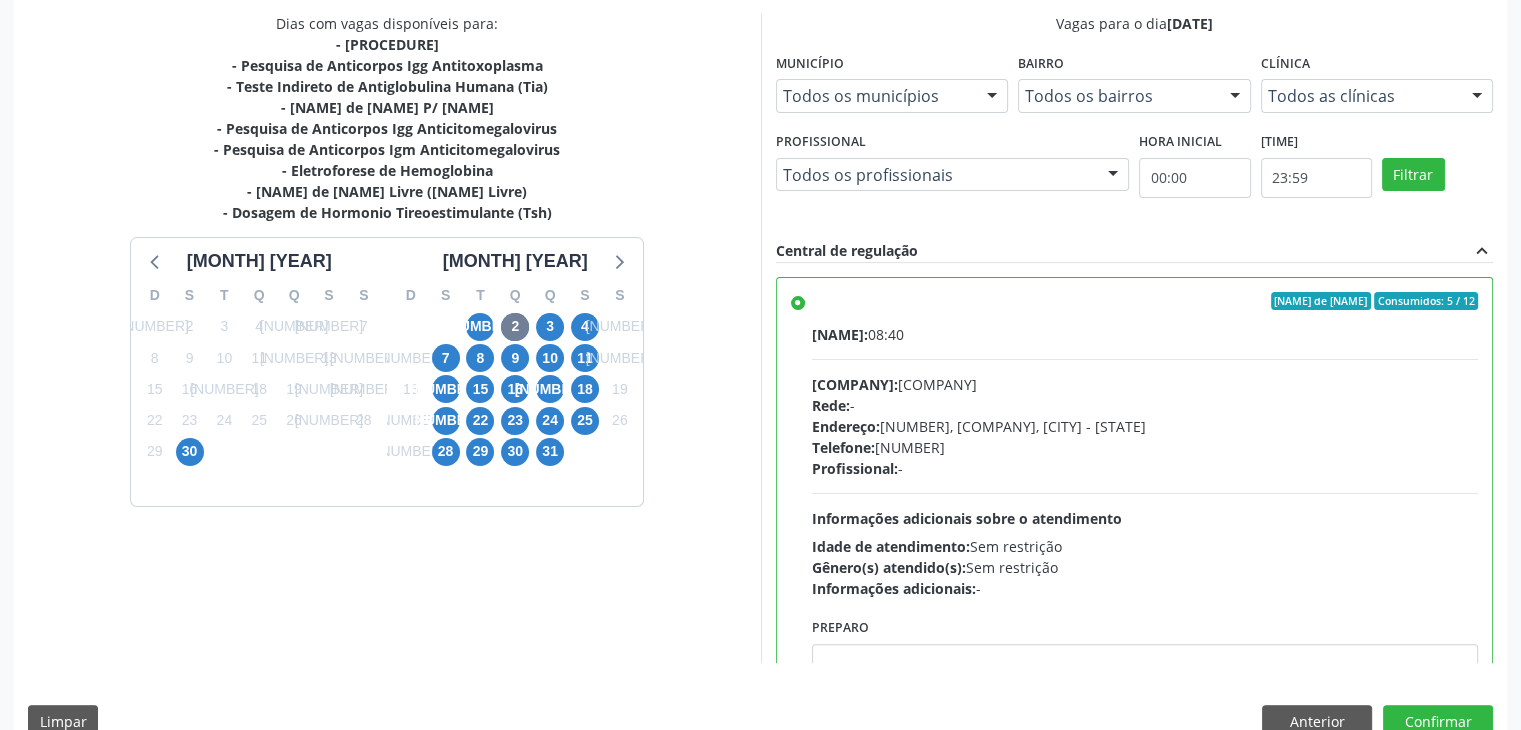 click on "Ordem de chegada
Consumidos: 5 / 12
Horário:   08:40
Clínica:  Laboratorio Sao Francisco
Rede:
--
Endereço:   nº 384, Aabb, Serra Talhada - PE
Telefone:   38312142
Profissional:
--
Informações adicionais sobre o atendimento
Idade de atendimento:
Sem restrição
Gênero(s) atendido(s):
Sem restrição
Informações adicionais:
--
Preparo" at bounding box center [1135, 512] 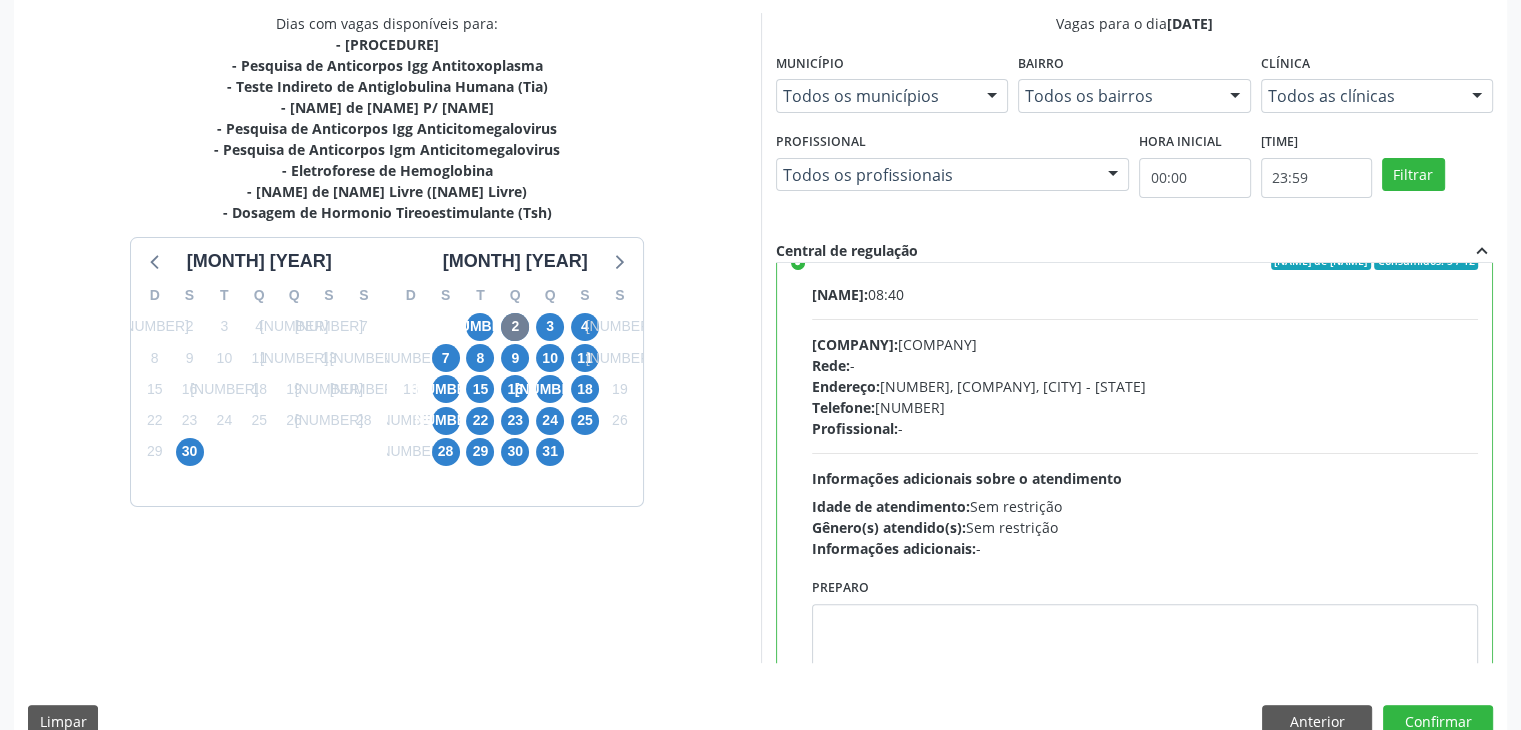 scroll, scrollTop: 98, scrollLeft: 0, axis: vertical 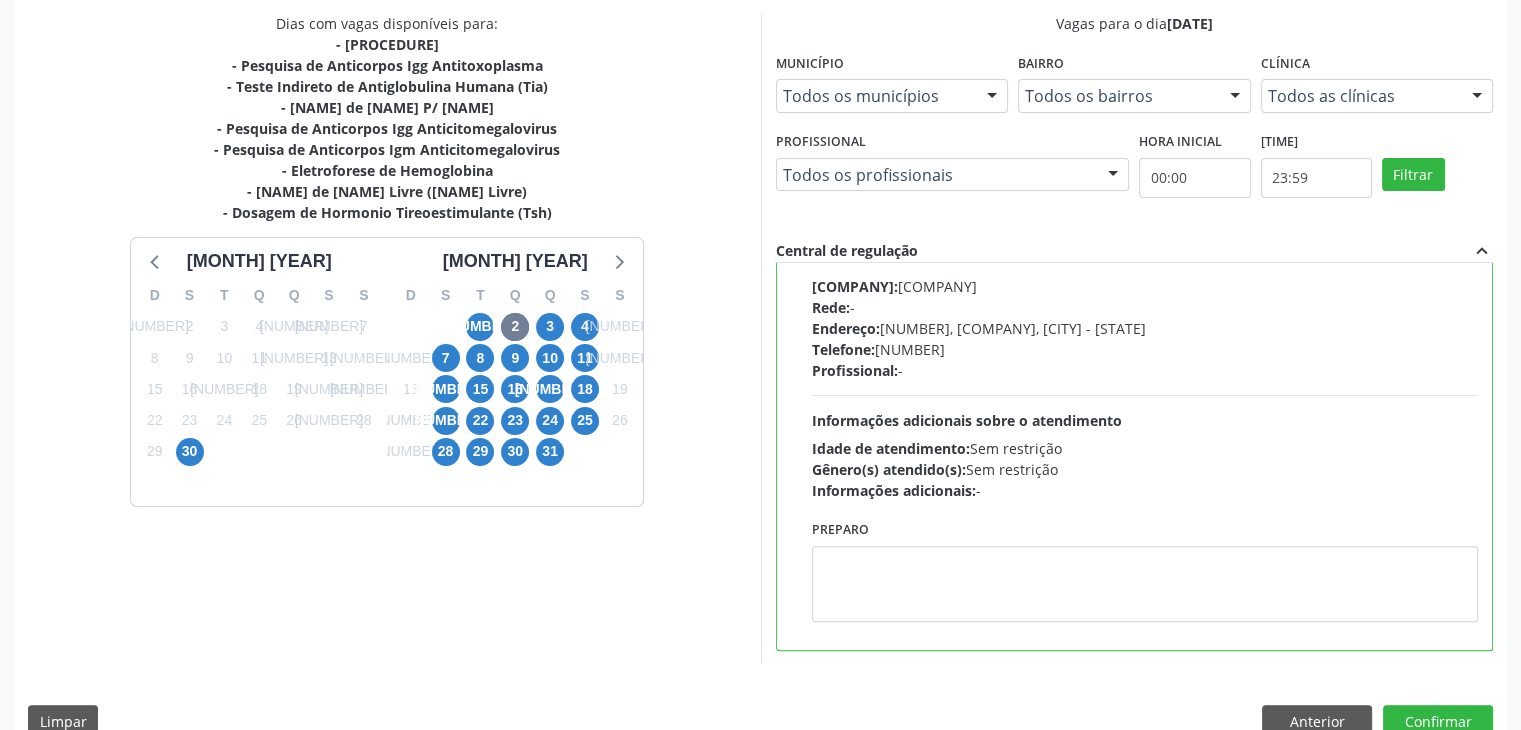 click on "Horário:   08:40
Clínica:  Laboratorio Sao Francisco
Rede:
--
Endereço:   nº 384, Aabb, [CITY] - [STATE]
Telefone:   [PHONE]
Profissional:
--
Informações adicionais sobre o atendimento
Idade de atendimento:
Sem restrição
Gênero(s) atendido(s):
Sem restrição
Informações adicionais:
--" at bounding box center [1145, 363] 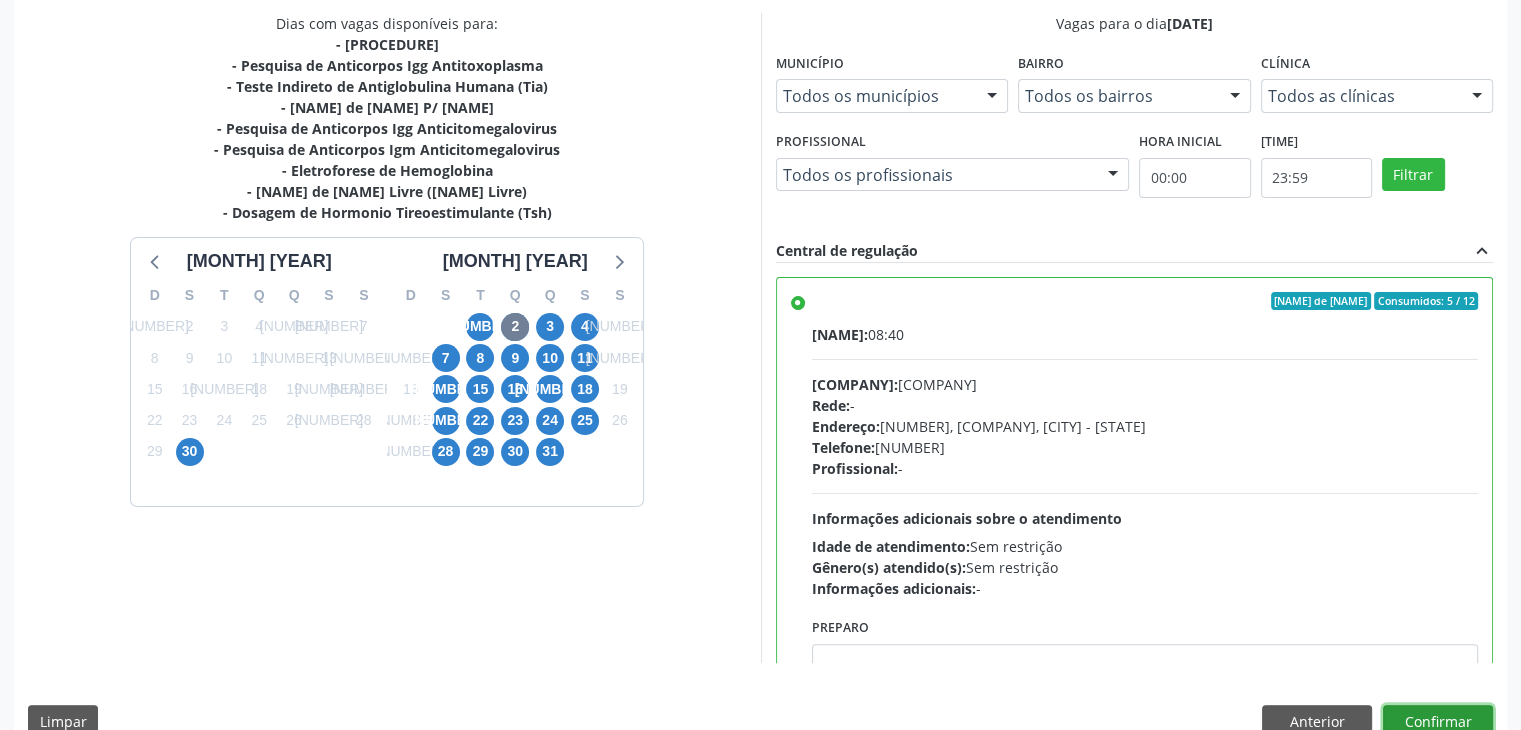 click on "Confirmar" at bounding box center (1438, 722) 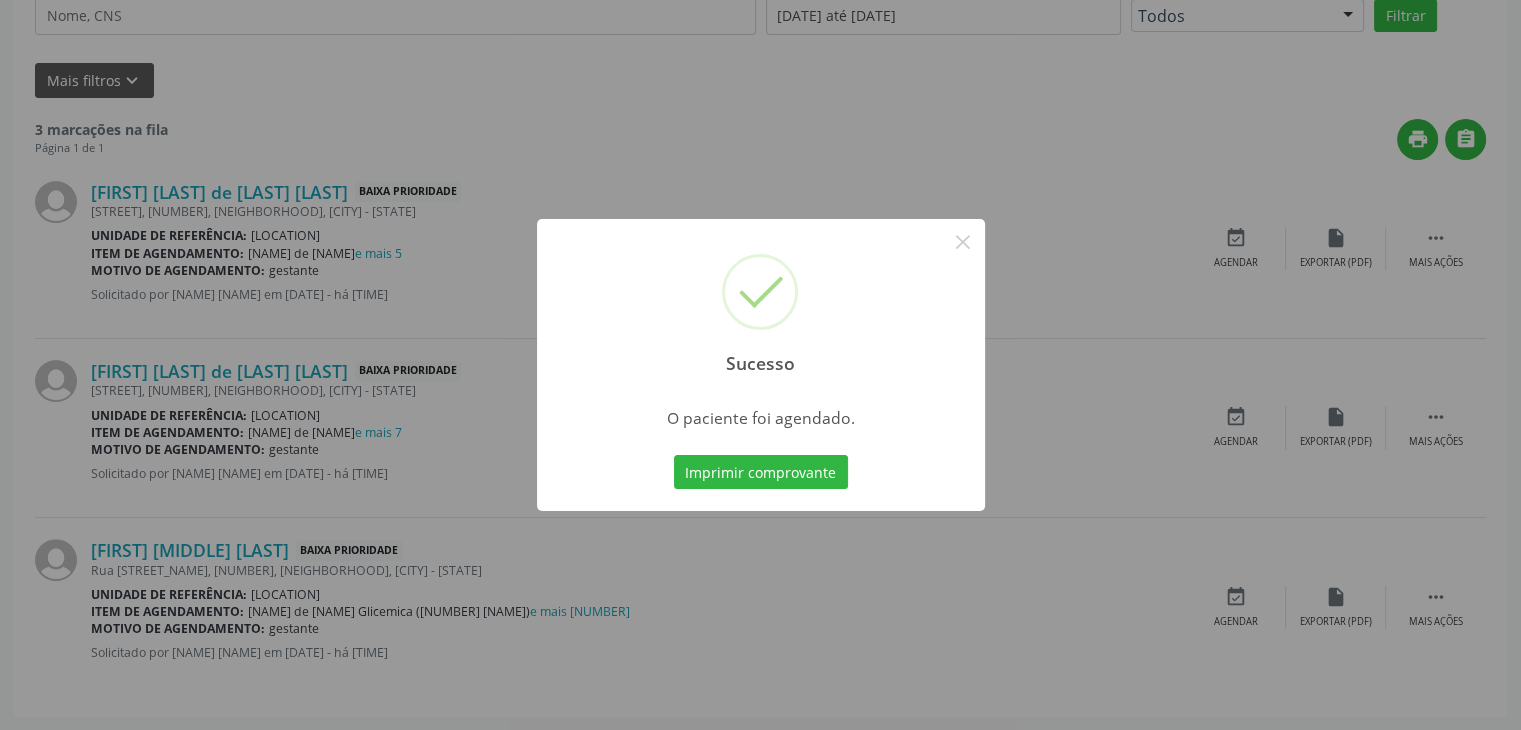 scroll, scrollTop: 0, scrollLeft: 0, axis: both 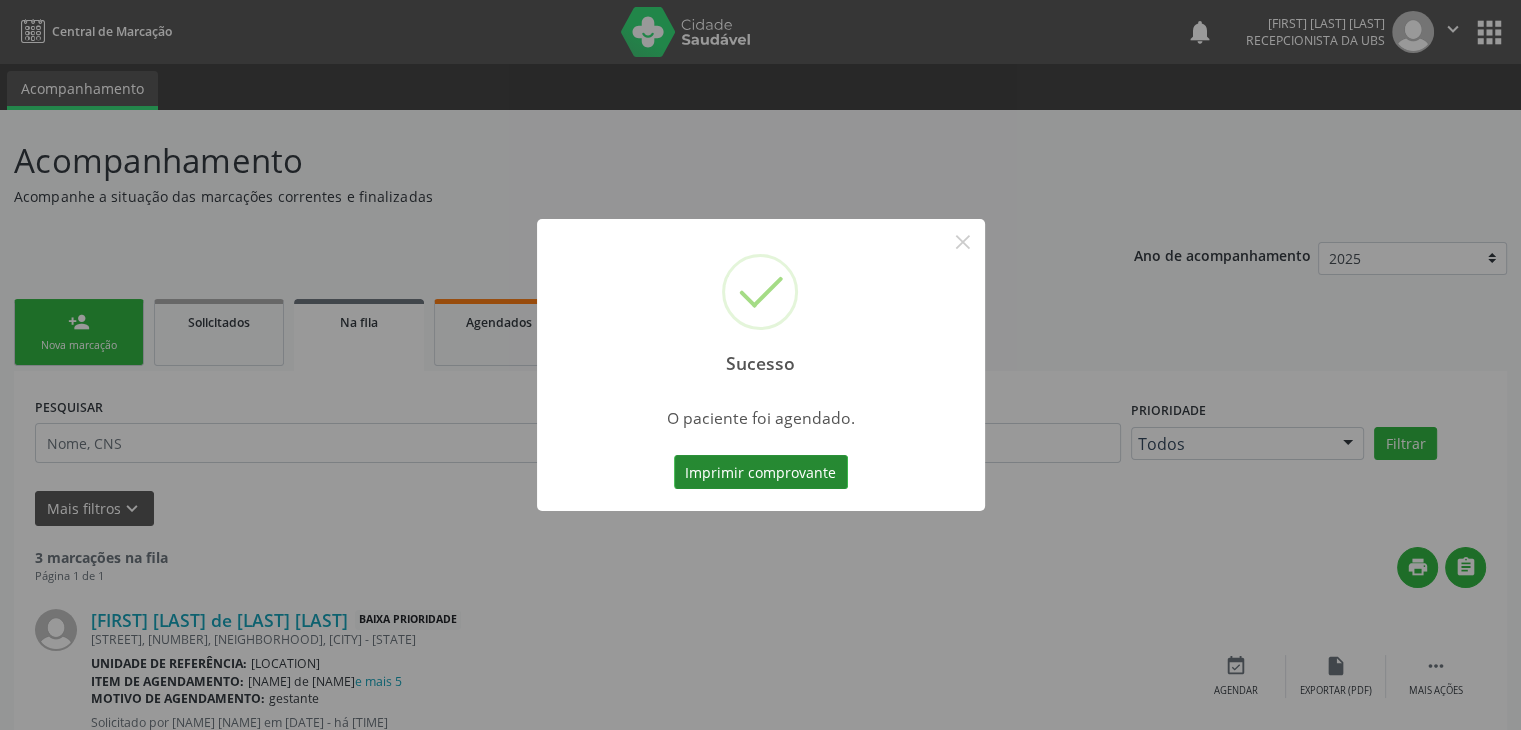 click on "Imprimir comprovante" at bounding box center [761, 472] 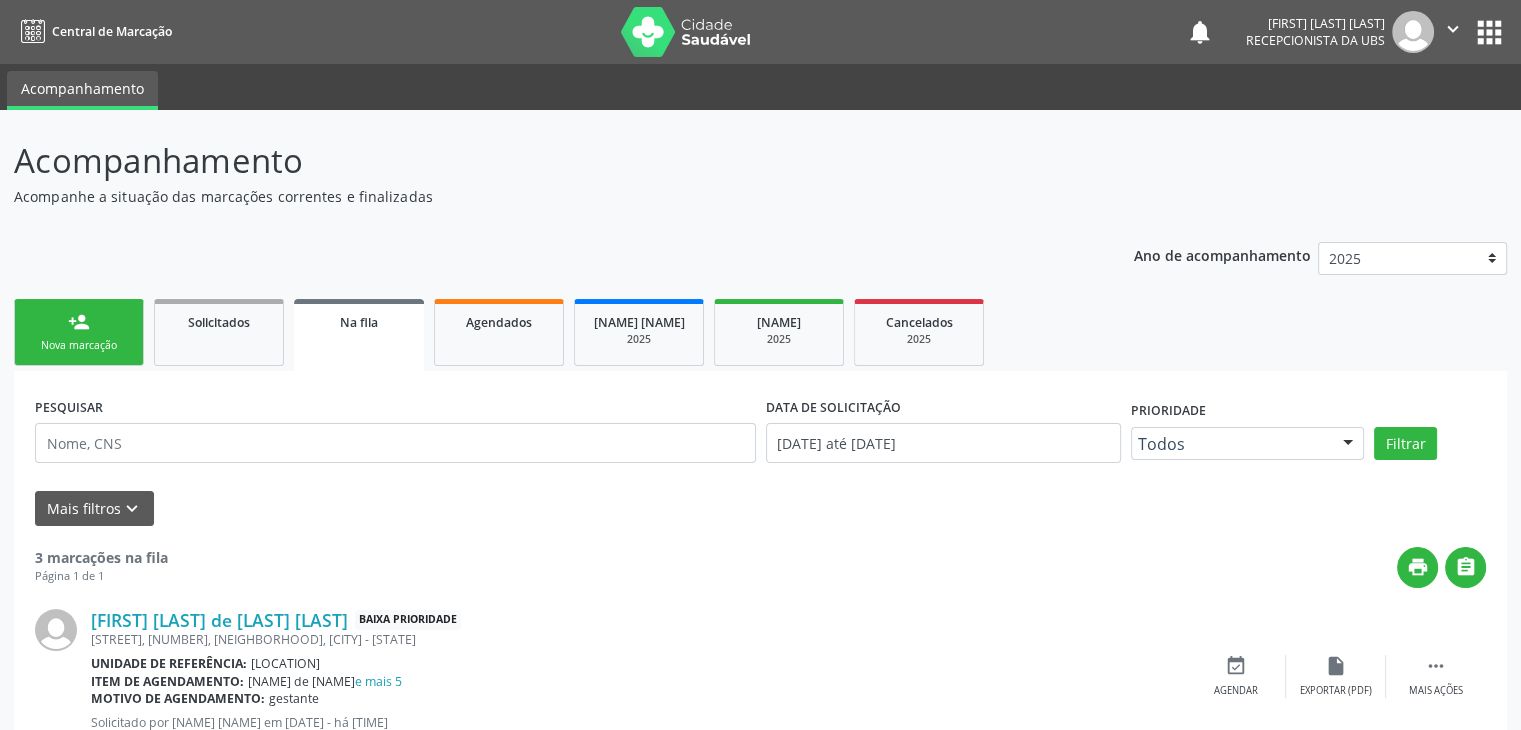 click on "Nova marcação" at bounding box center [79, 345] 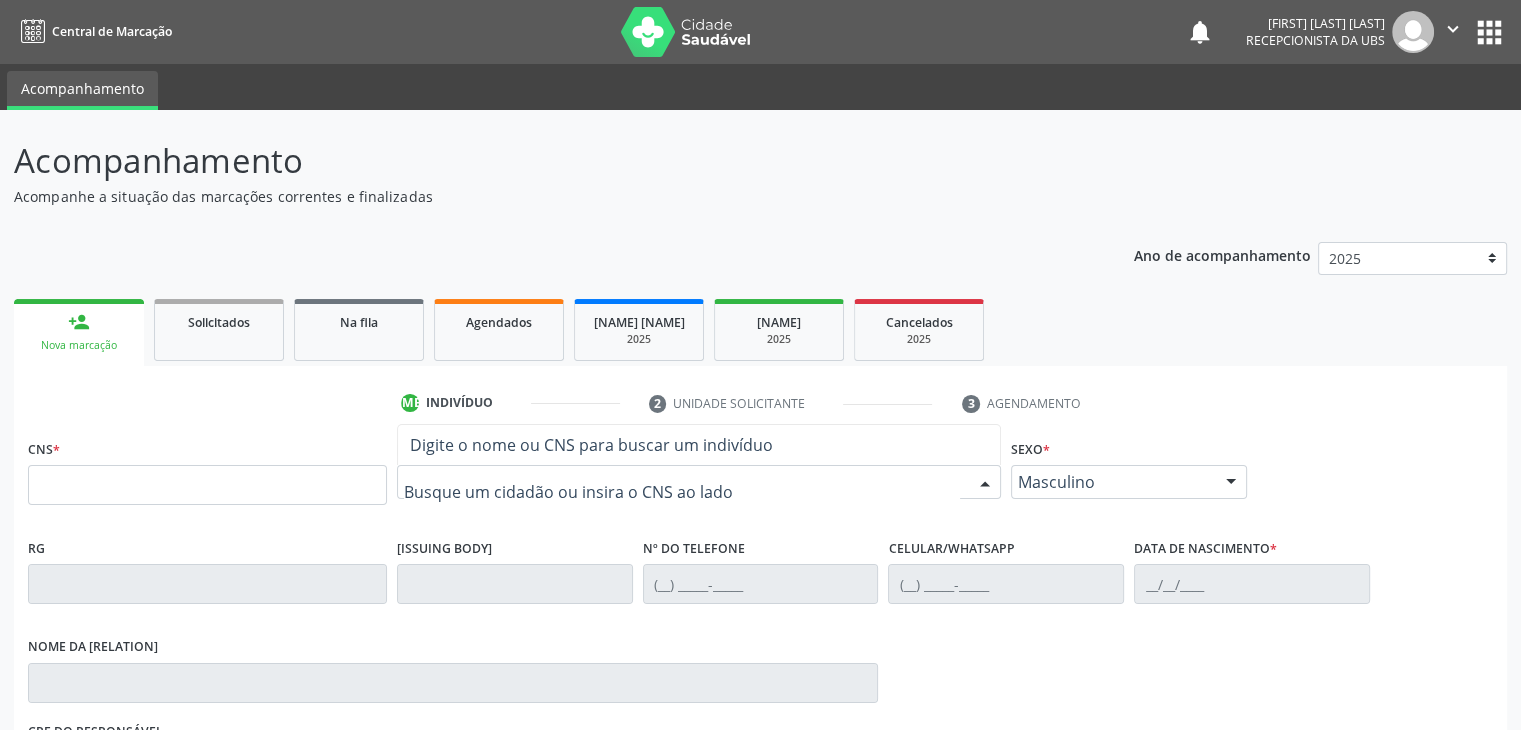 click at bounding box center (699, 482) 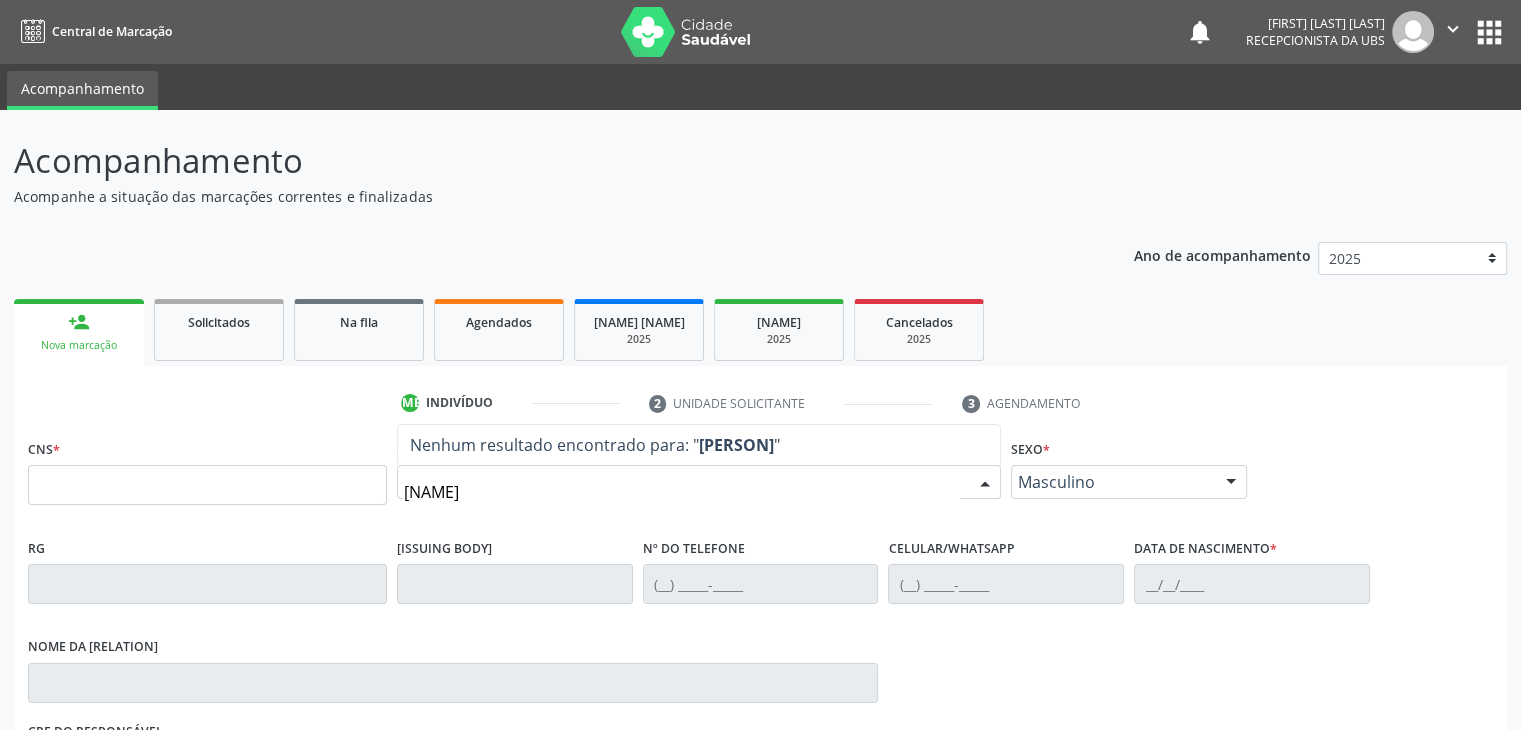 type on "noemia" 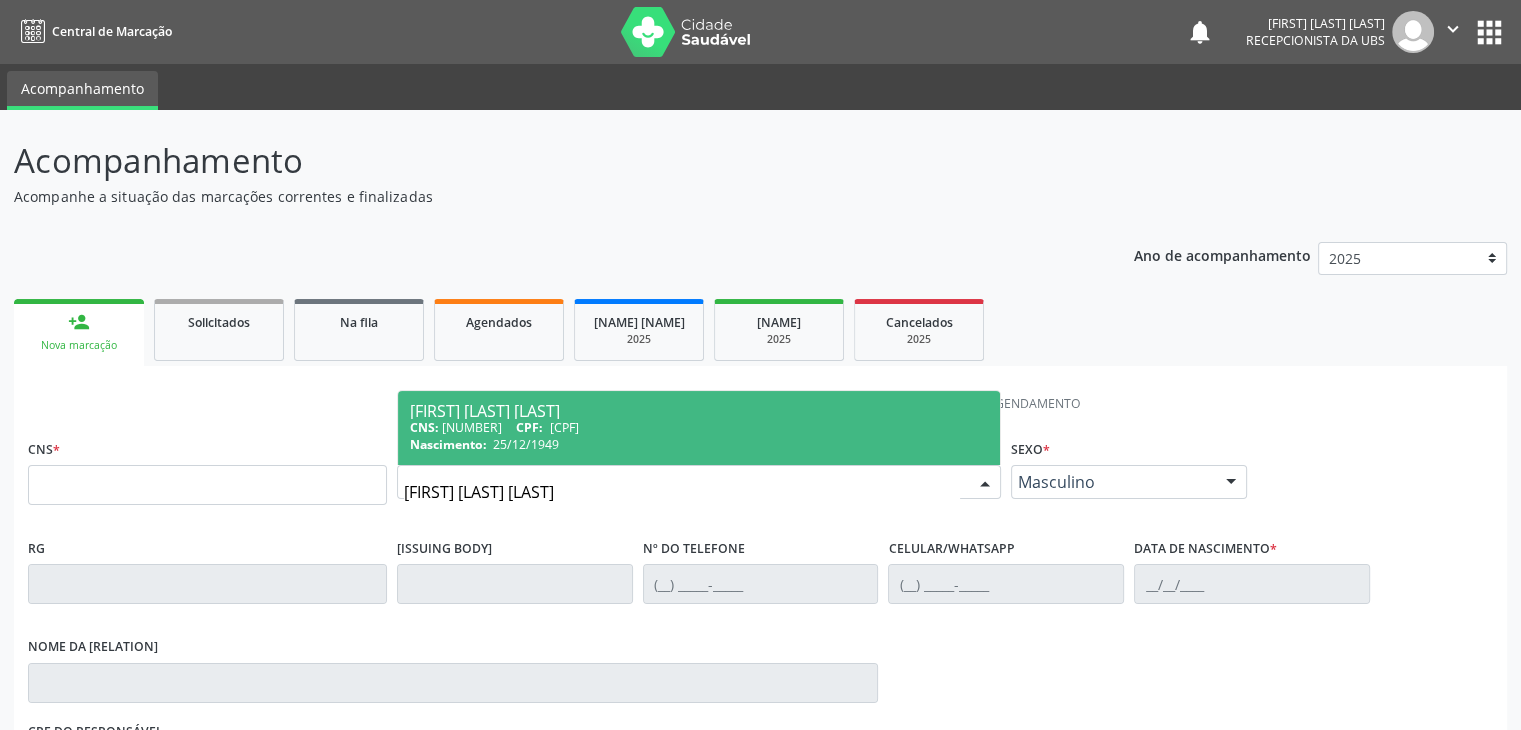 click on "CNS:
704 0013 5525 2366
CPF:
048.499.154-00" at bounding box center [699, 427] 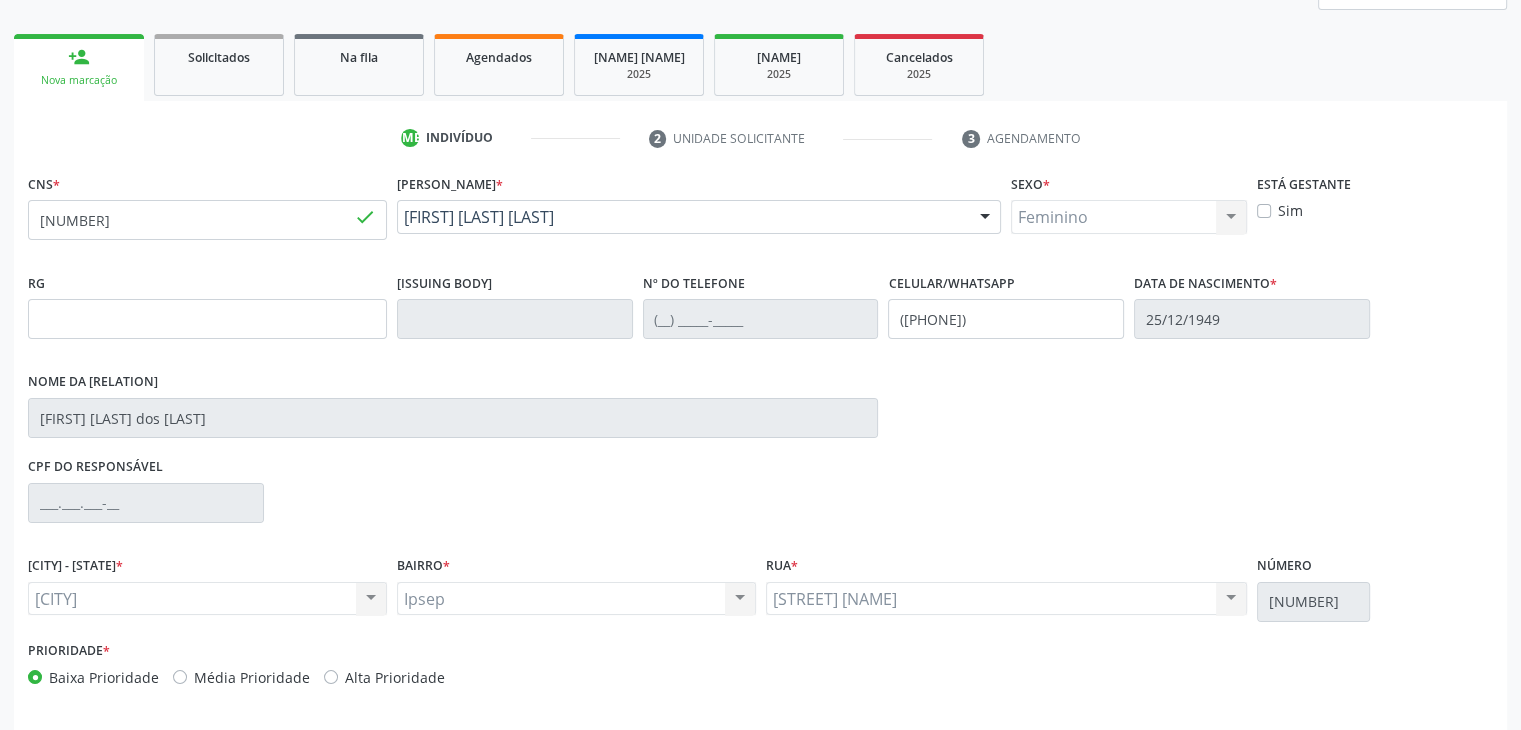 scroll, scrollTop: 280, scrollLeft: 0, axis: vertical 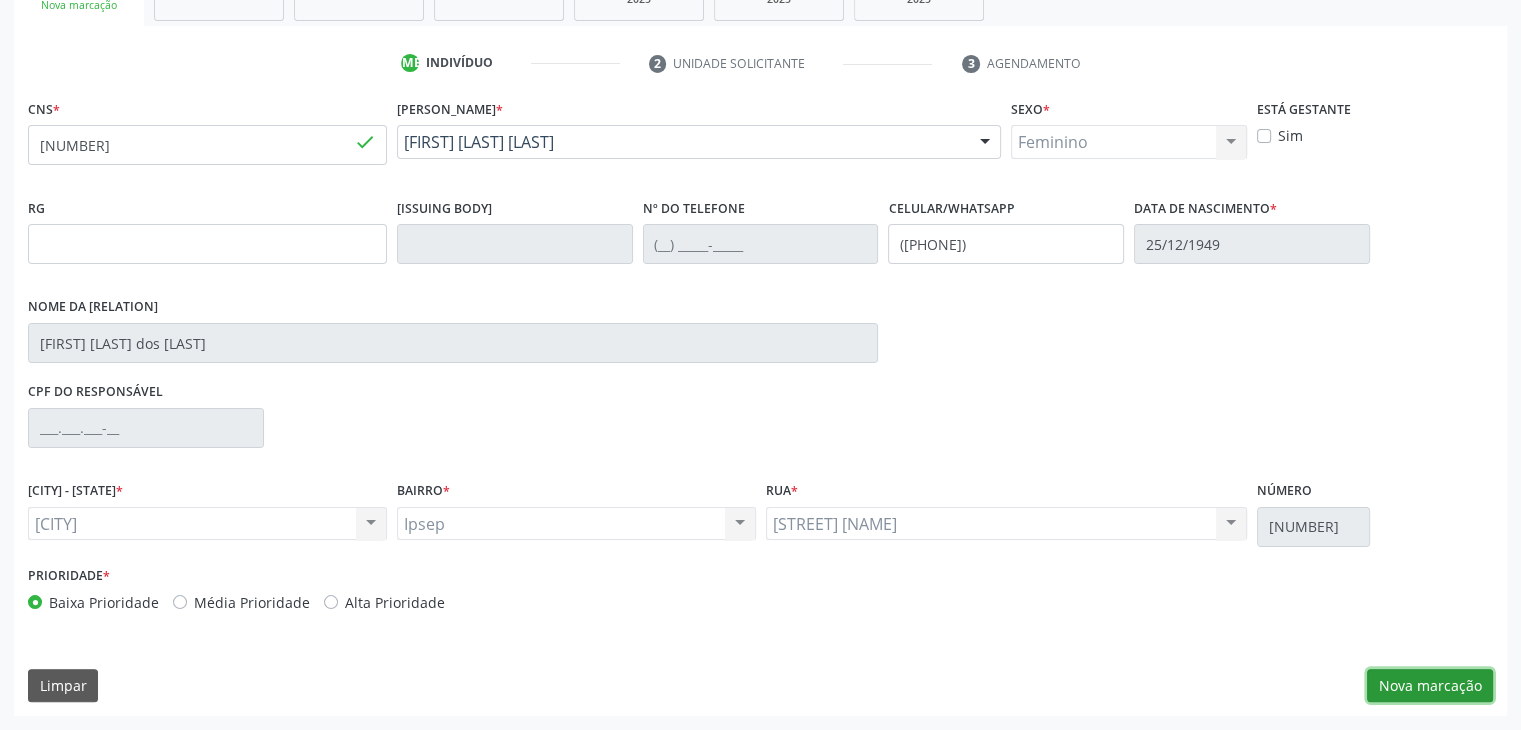 click on "Nova marcação" at bounding box center (1430, 686) 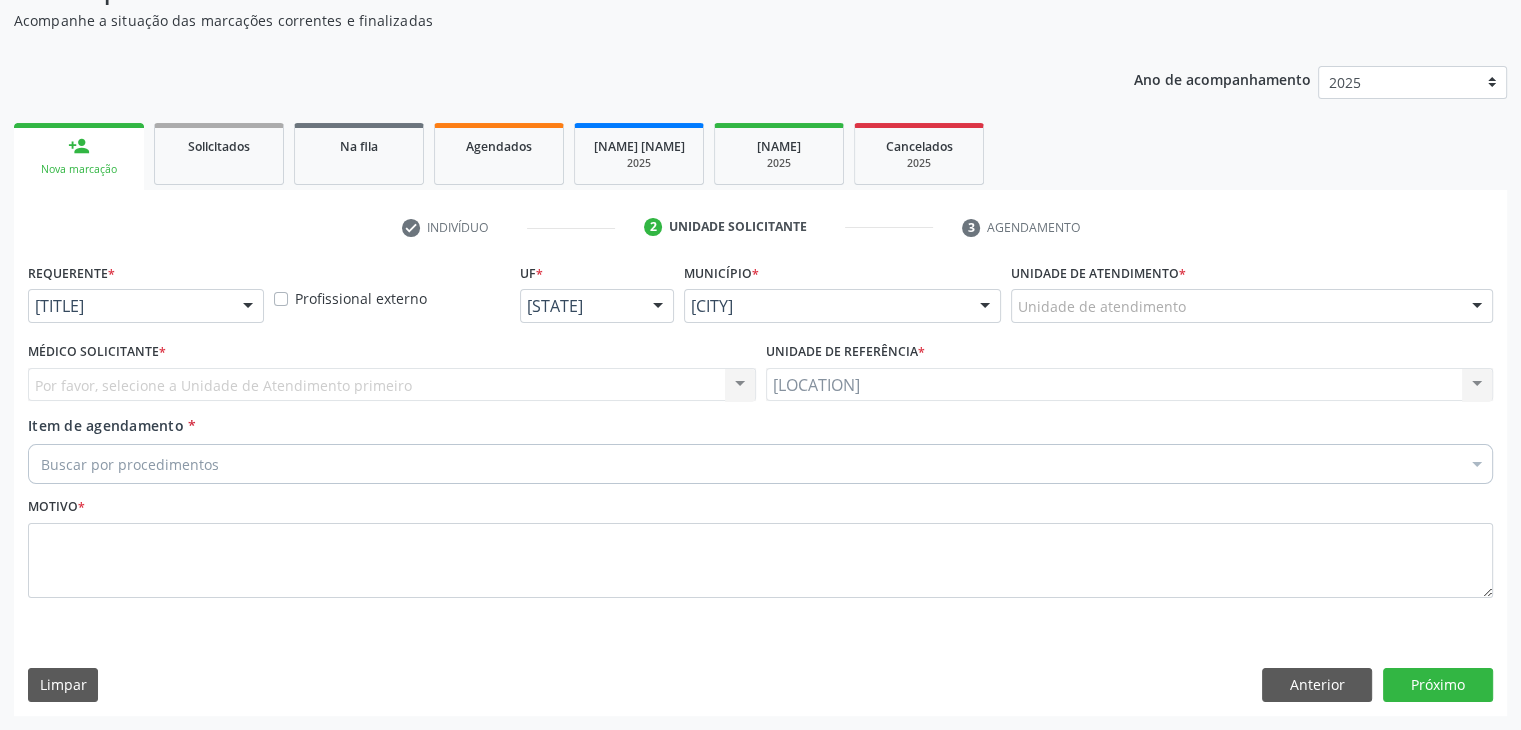 scroll, scrollTop: 175, scrollLeft: 0, axis: vertical 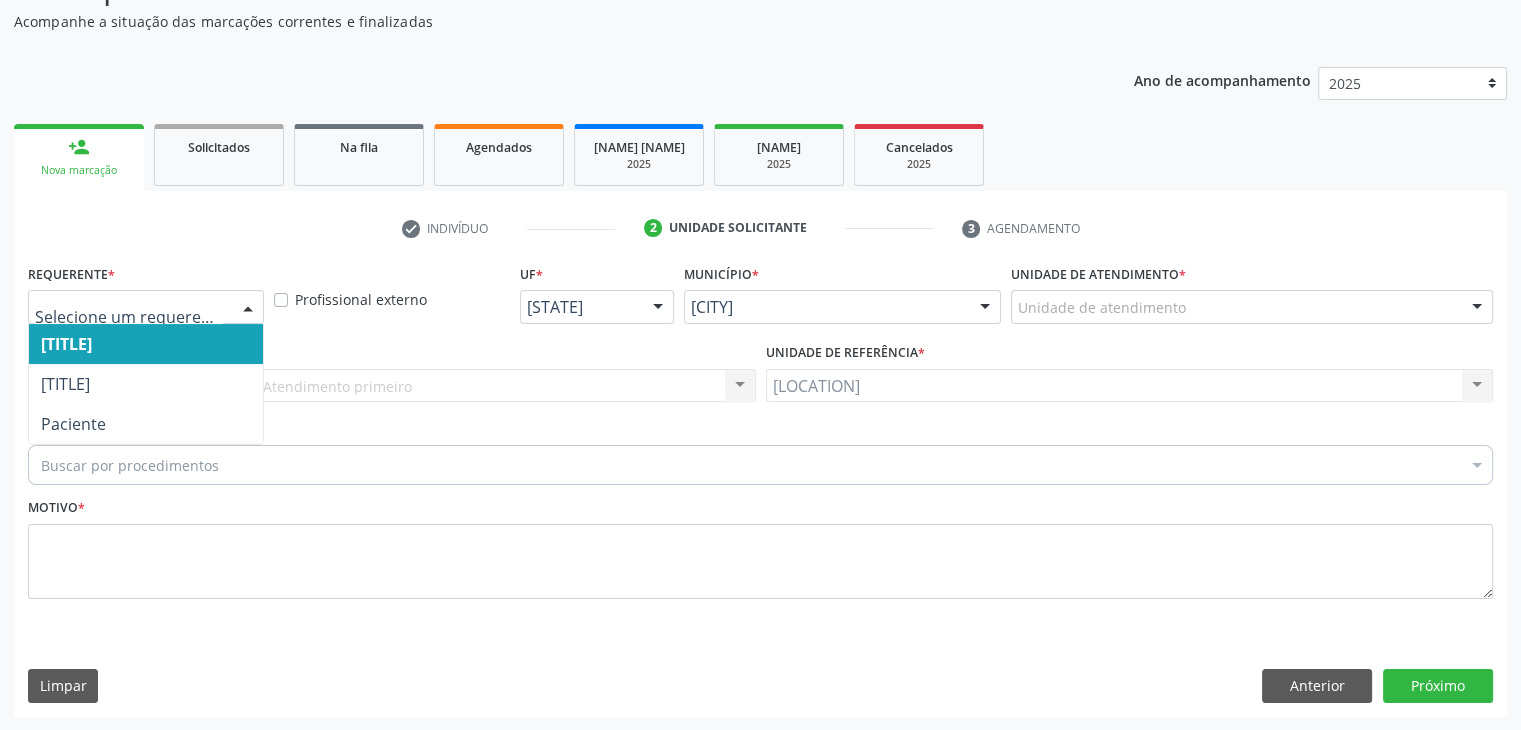 click at bounding box center [248, 308] 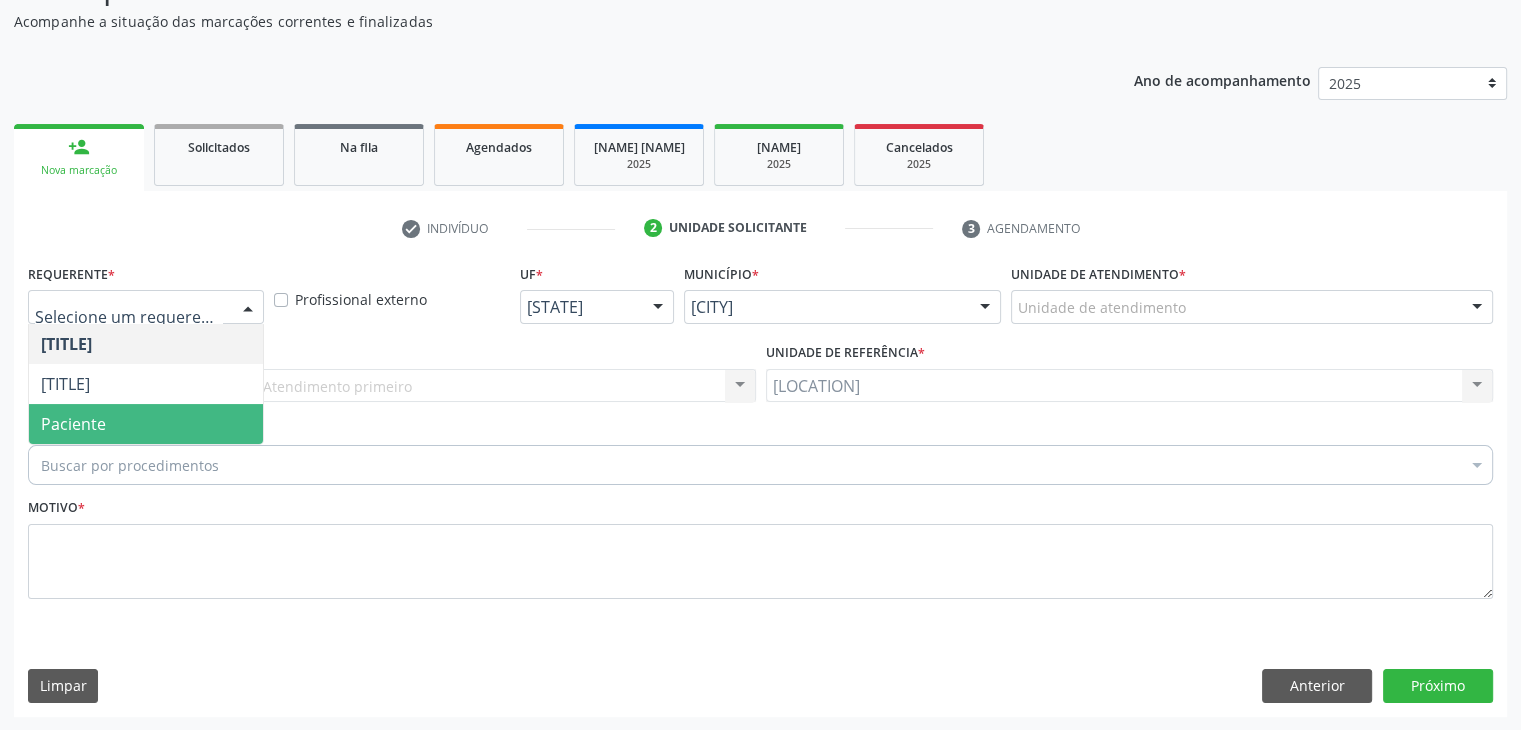 click on "Paciente" at bounding box center [146, 424] 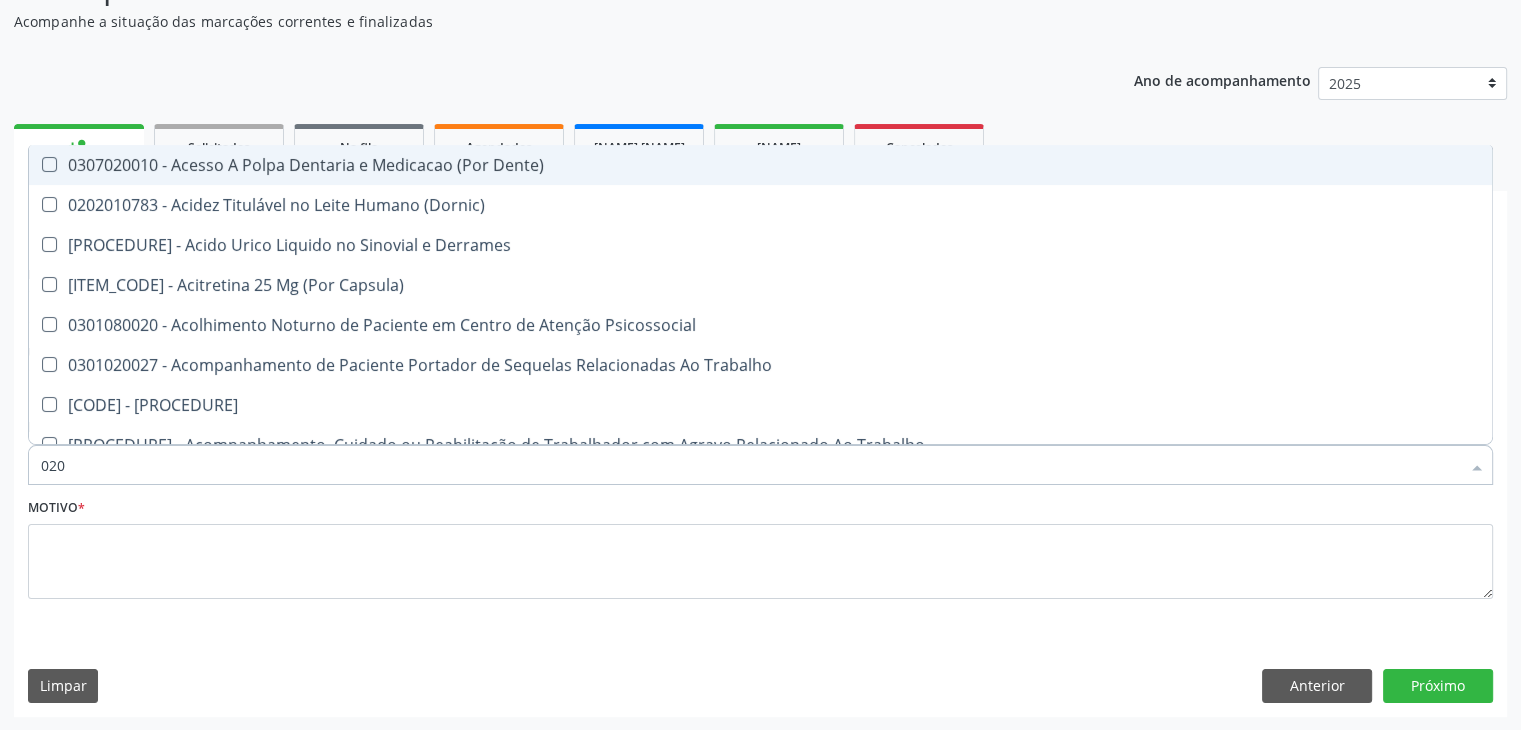 type on "••••" 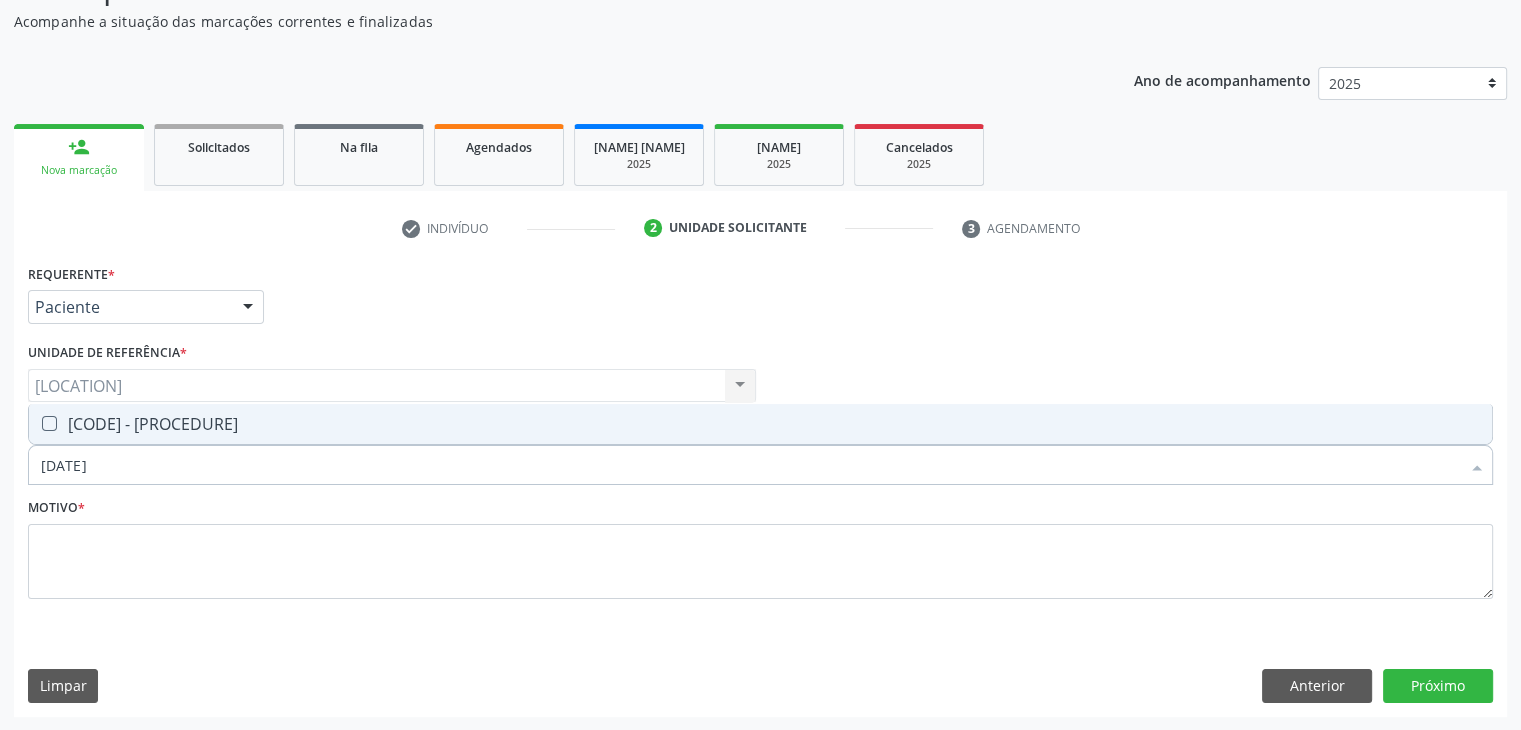 click on "[PROCEDURE_CODE] - Dosagem de Colesterol Total" at bounding box center (760, 424) 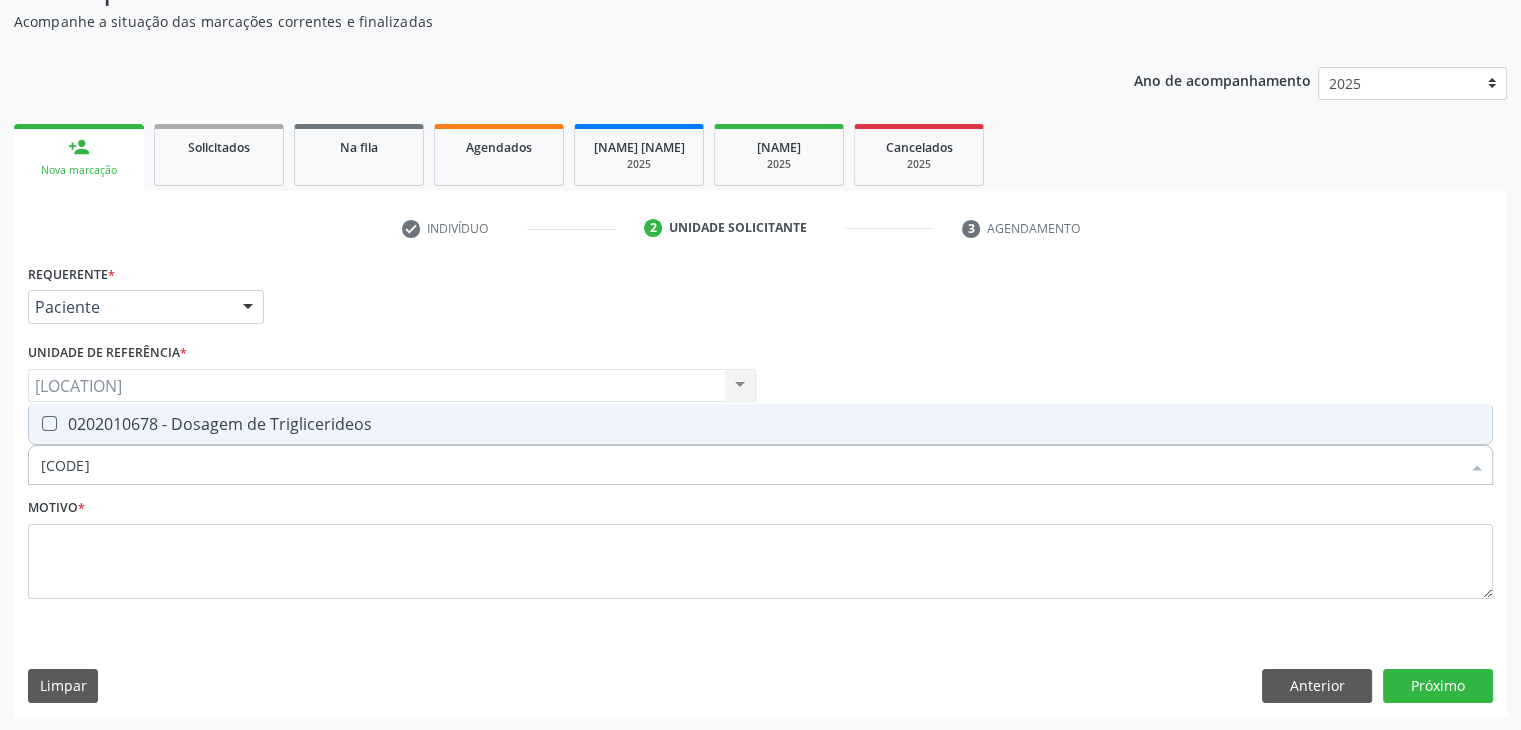 click on "0202010678 - Dosagem de Triglicerideos" at bounding box center (760, 424) 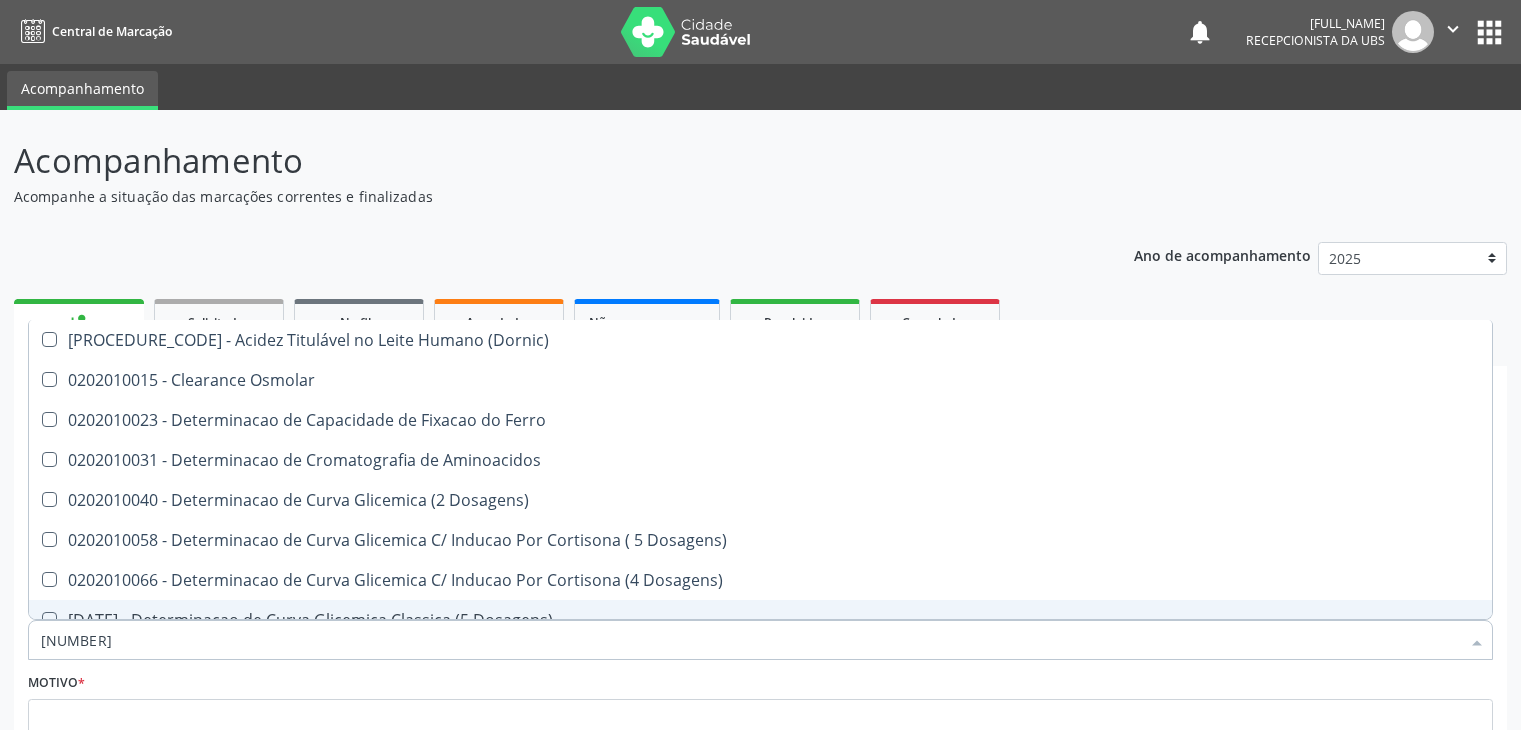 scroll, scrollTop: 175, scrollLeft: 0, axis: vertical 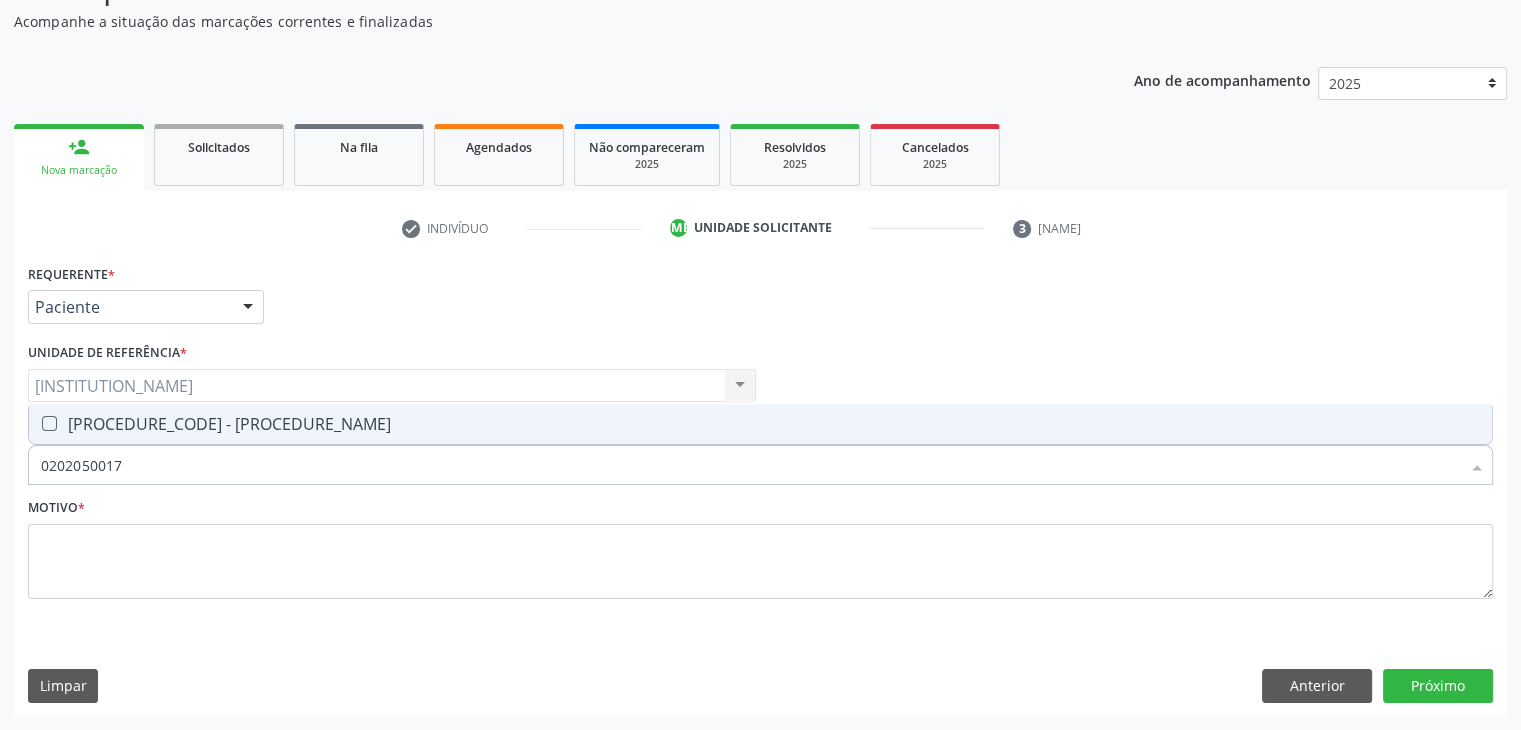 click on "[PROCEDURE_CODE] - [PROCEDURE_NAME]" at bounding box center [760, 424] 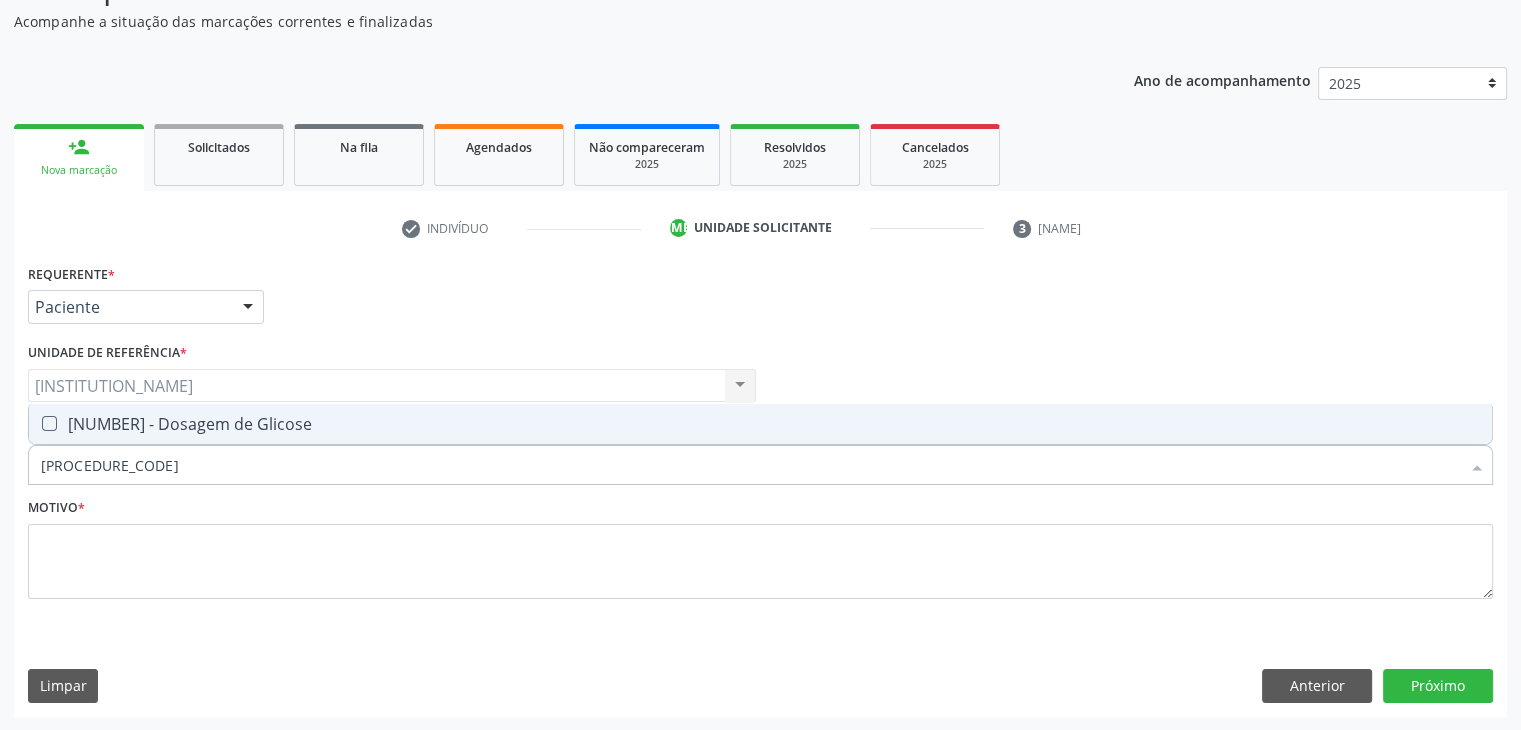 click on "0202010473 - Dosagem de Glicose" at bounding box center [760, 424] 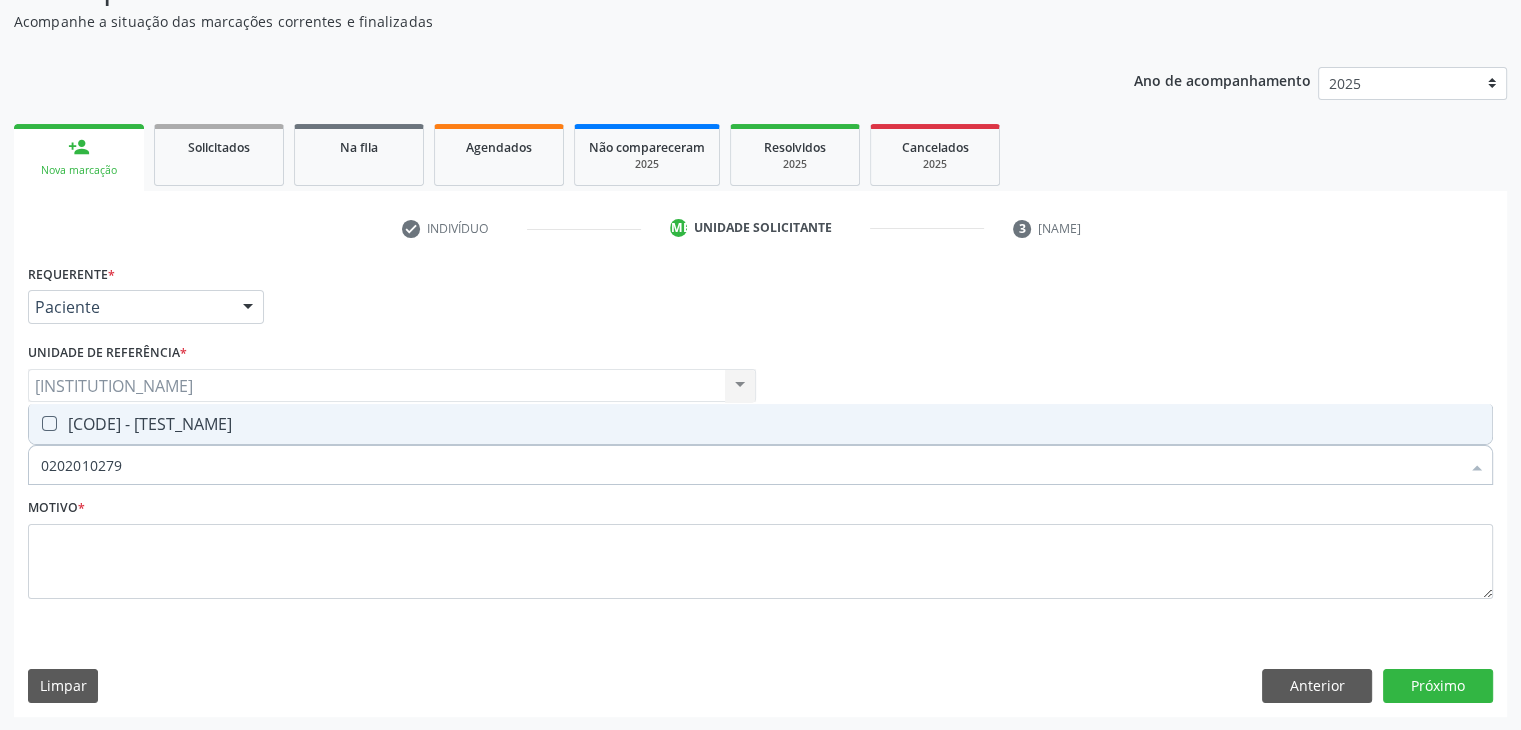 click on "0202010279 - Dosagem de Colesterol Hdl" at bounding box center [760, 424] 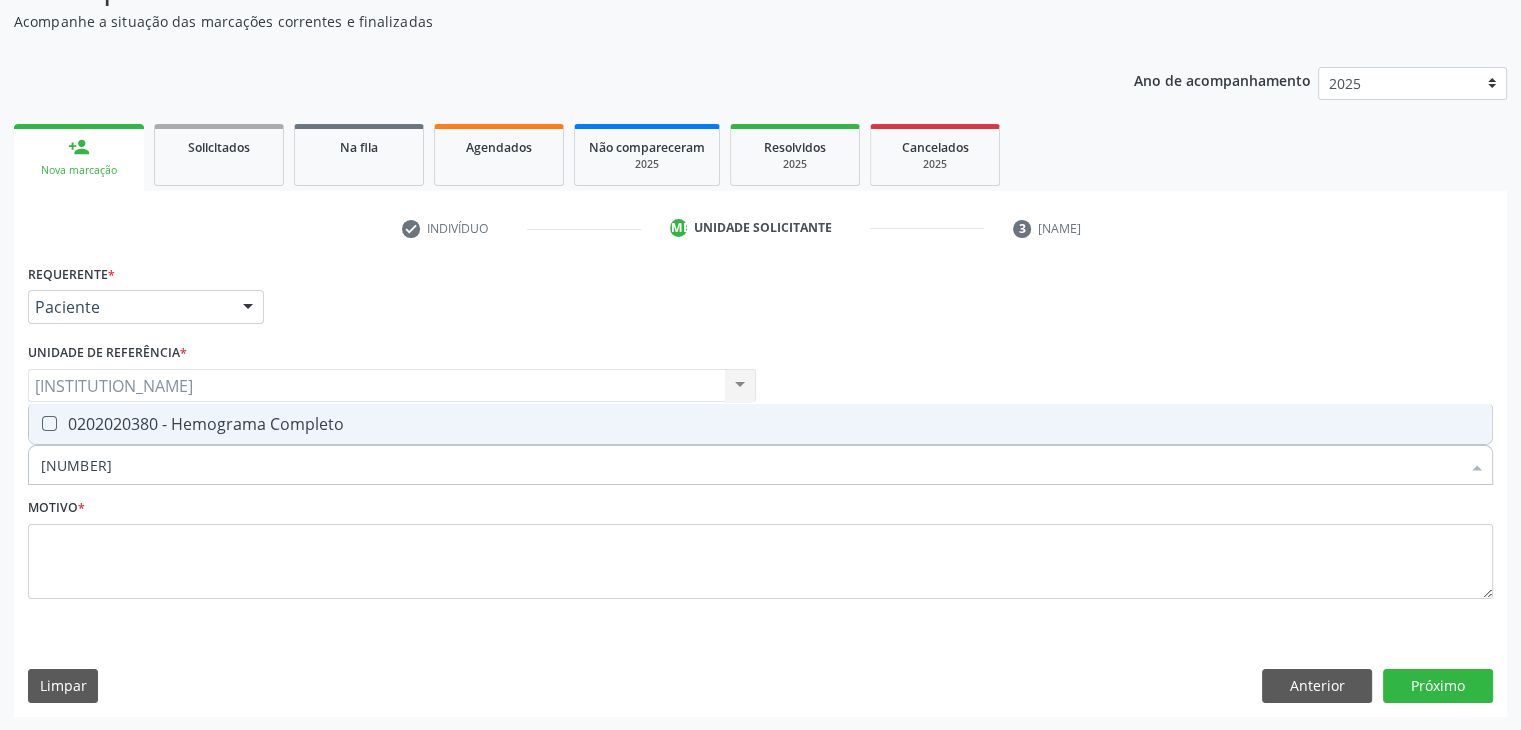 click on "[DATE] - Hemograma Completo" at bounding box center (760, 424) 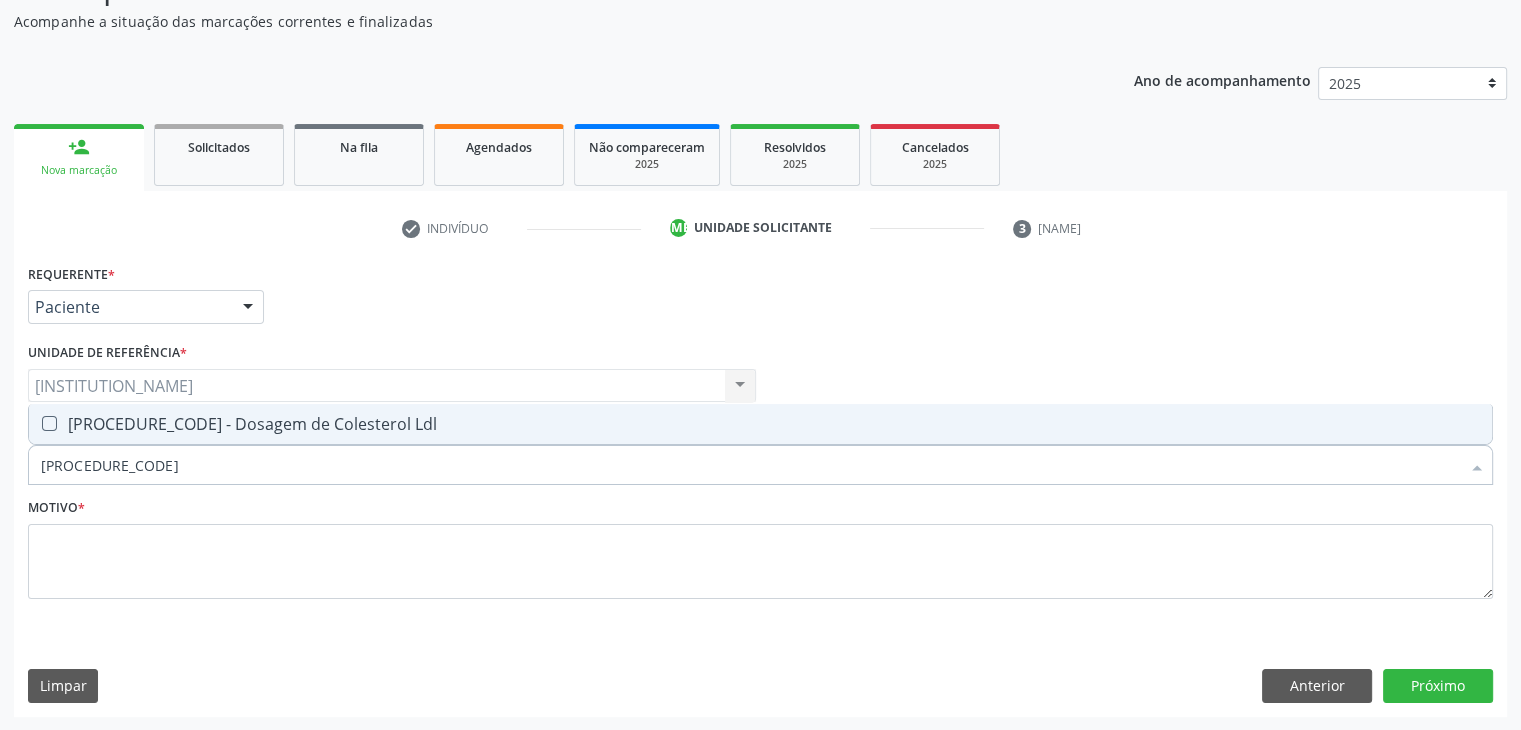 click on "[CODE] - Dosagem de Colesterol Ldl" at bounding box center (760, 424) 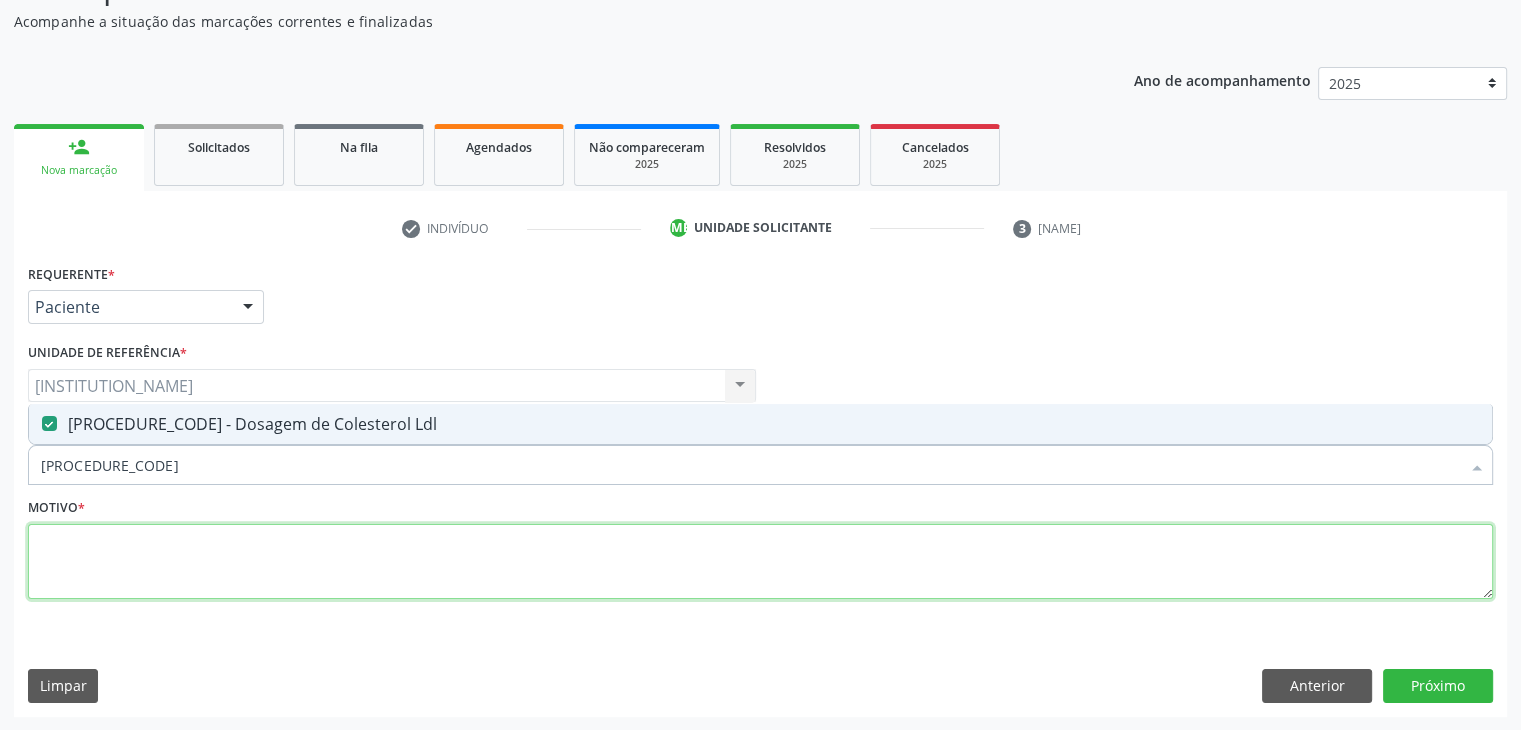 click at bounding box center (760, 562) 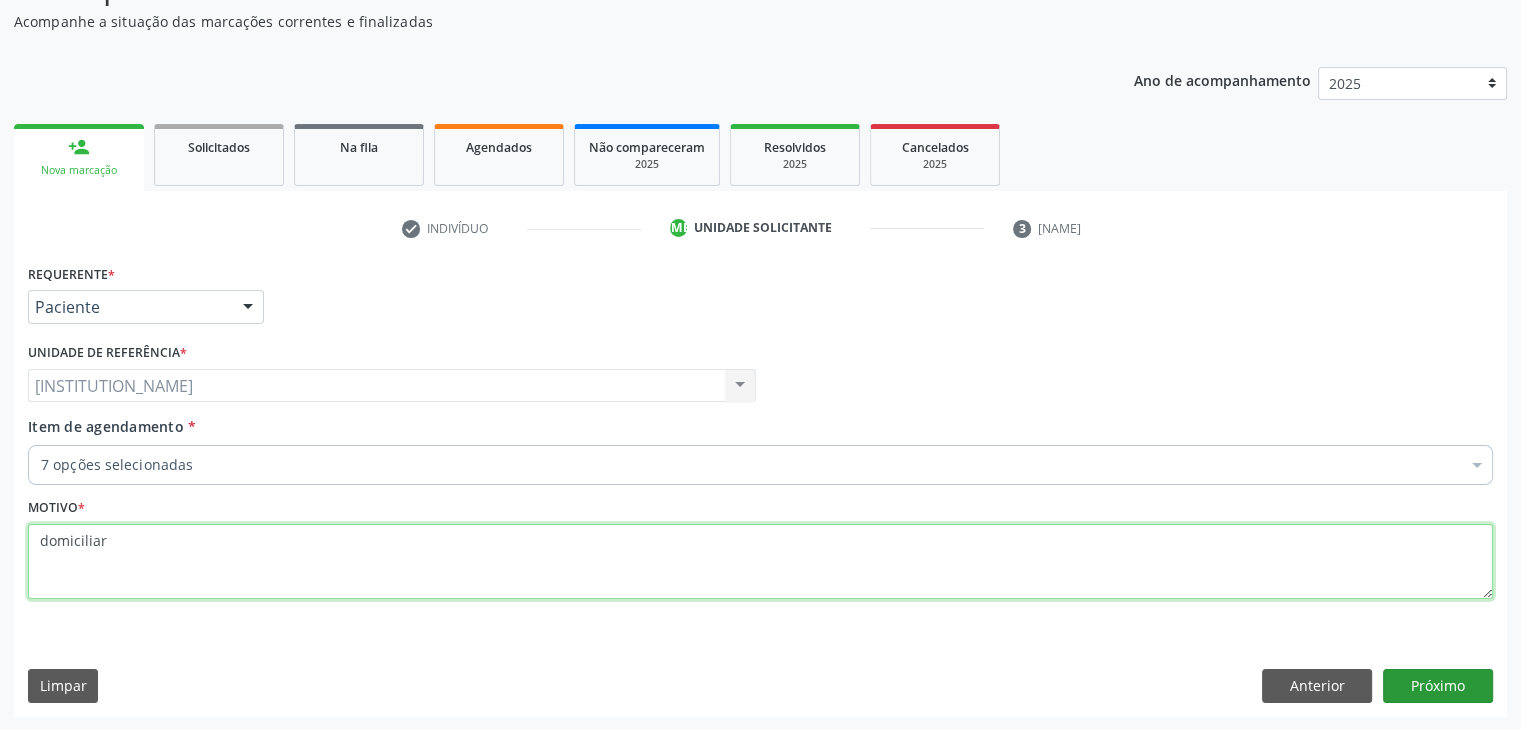 type on "domiciliar" 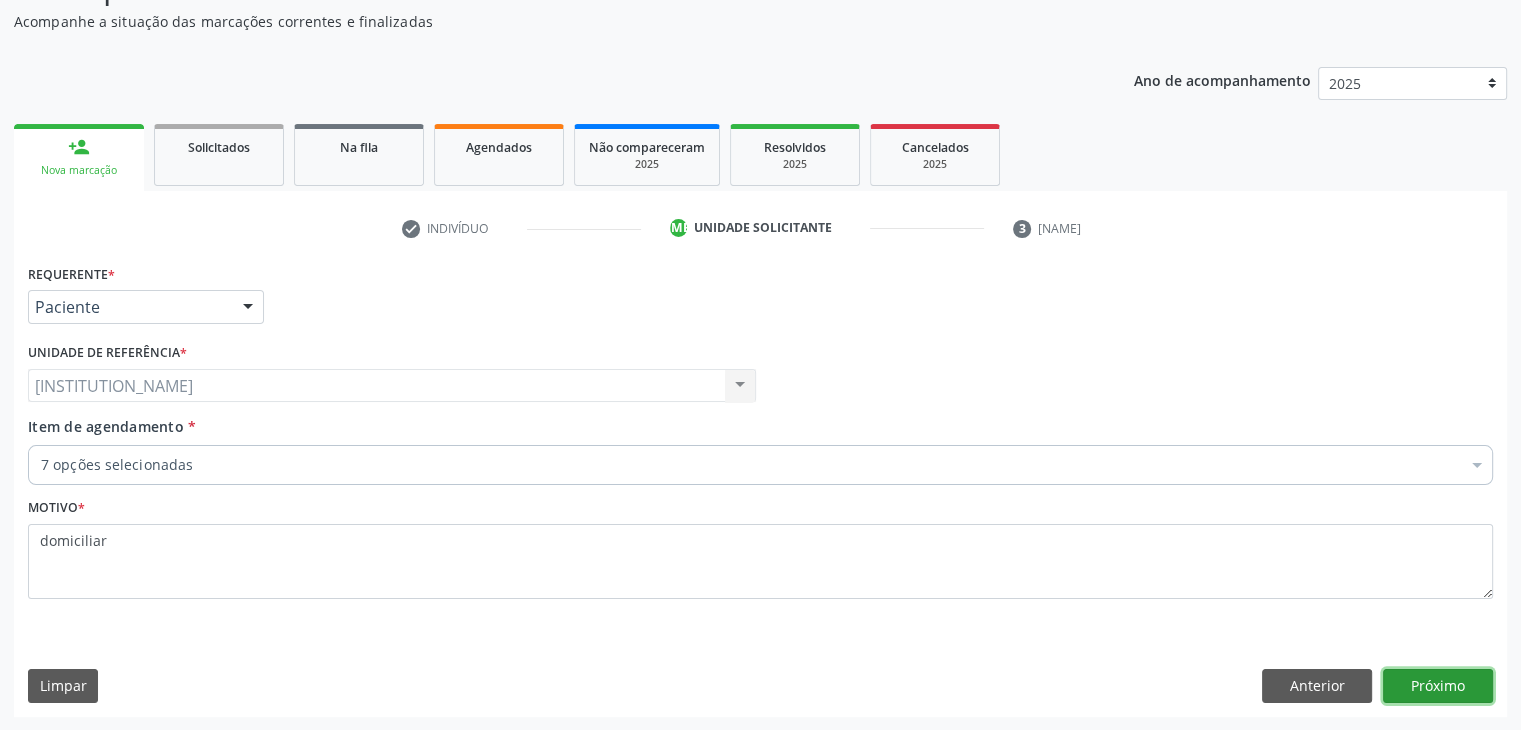 click on "Próximo" at bounding box center [1438, 686] 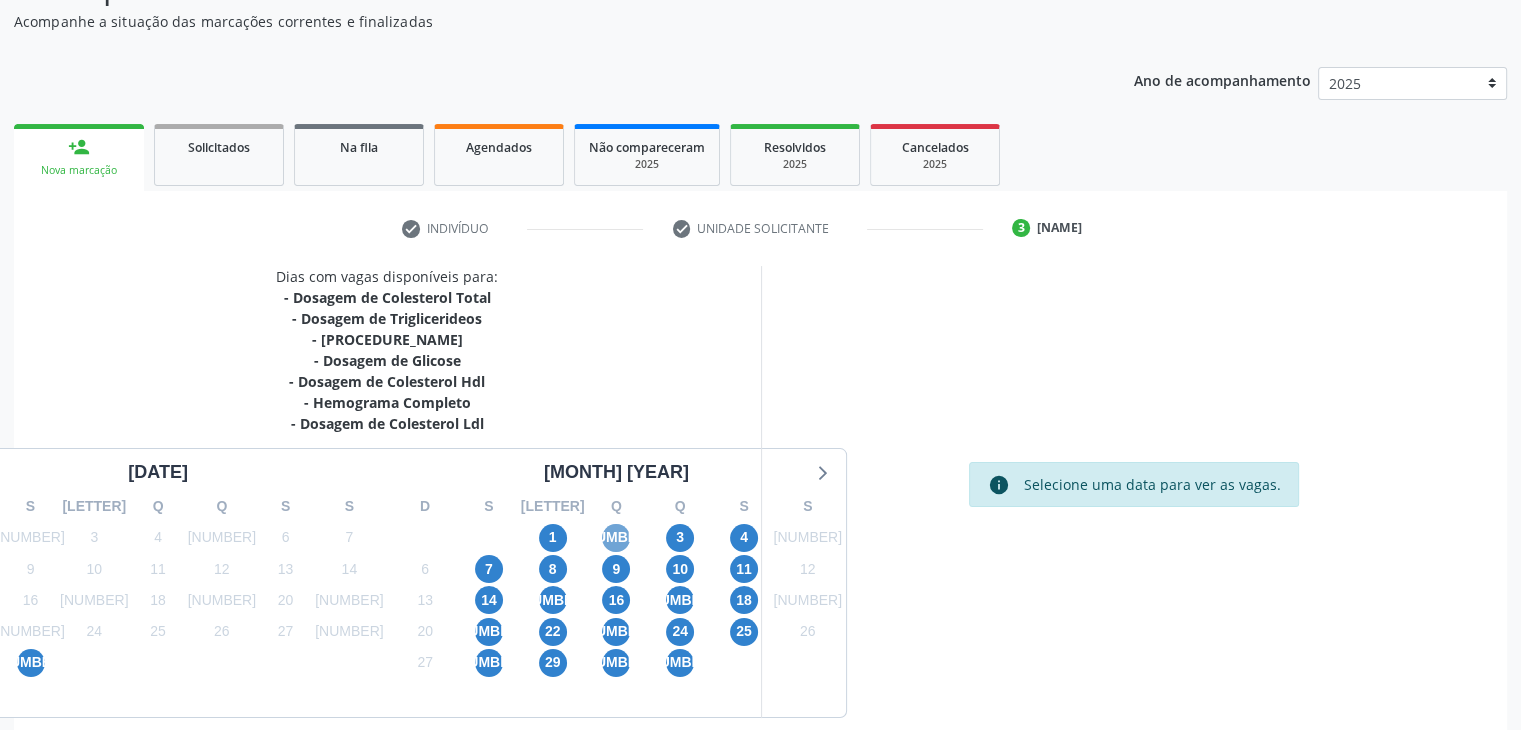 click on "2" at bounding box center (616, 538) 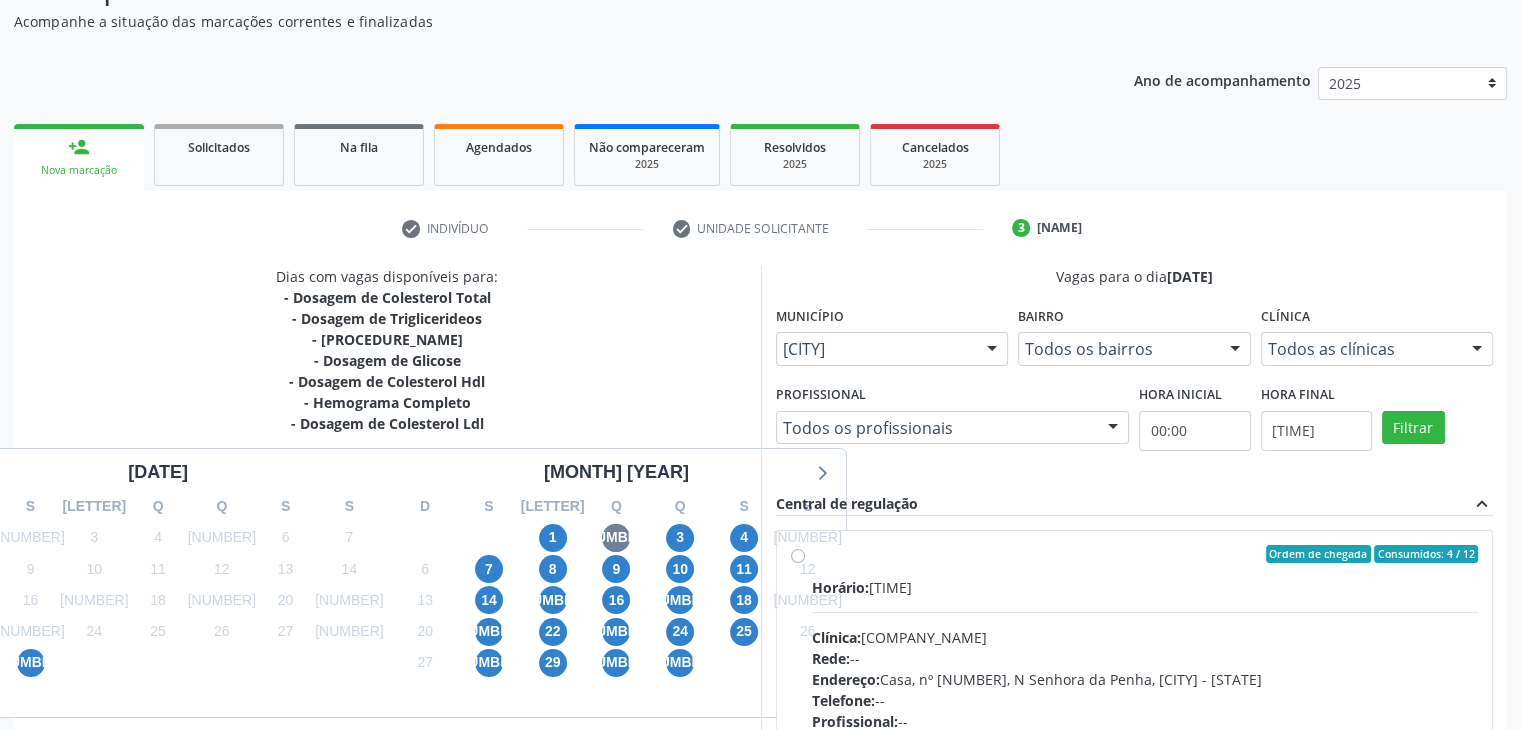 click on "Horário:   07:00" at bounding box center (1145, 587) 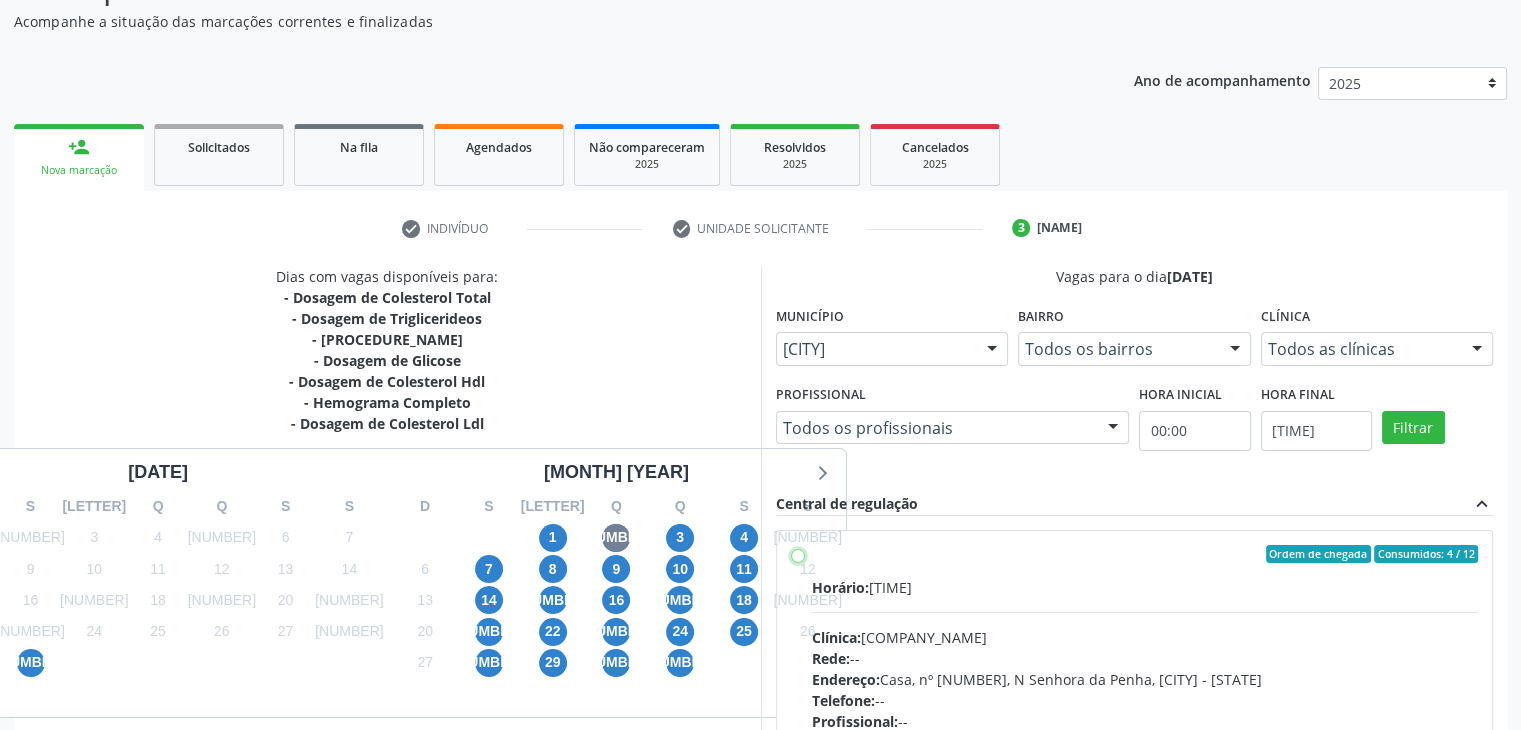 click on "Ordem de chegada
Consumidos: 4 / 12
Horário:   07:00
Clínica:  Laboratorio Jose Paulo Terto
Rede:
--
Endereço:   Casa, nº 409, N Senhora da Penha, Serra Talhada - PE
Telefone:   --
Profissional:
--
Informações adicionais sobre o atendimento
Idade de atendimento:
Sem restrição
Gênero(s) atendido(s):
Sem restrição
Informações adicionais:
--" at bounding box center [798, 554] 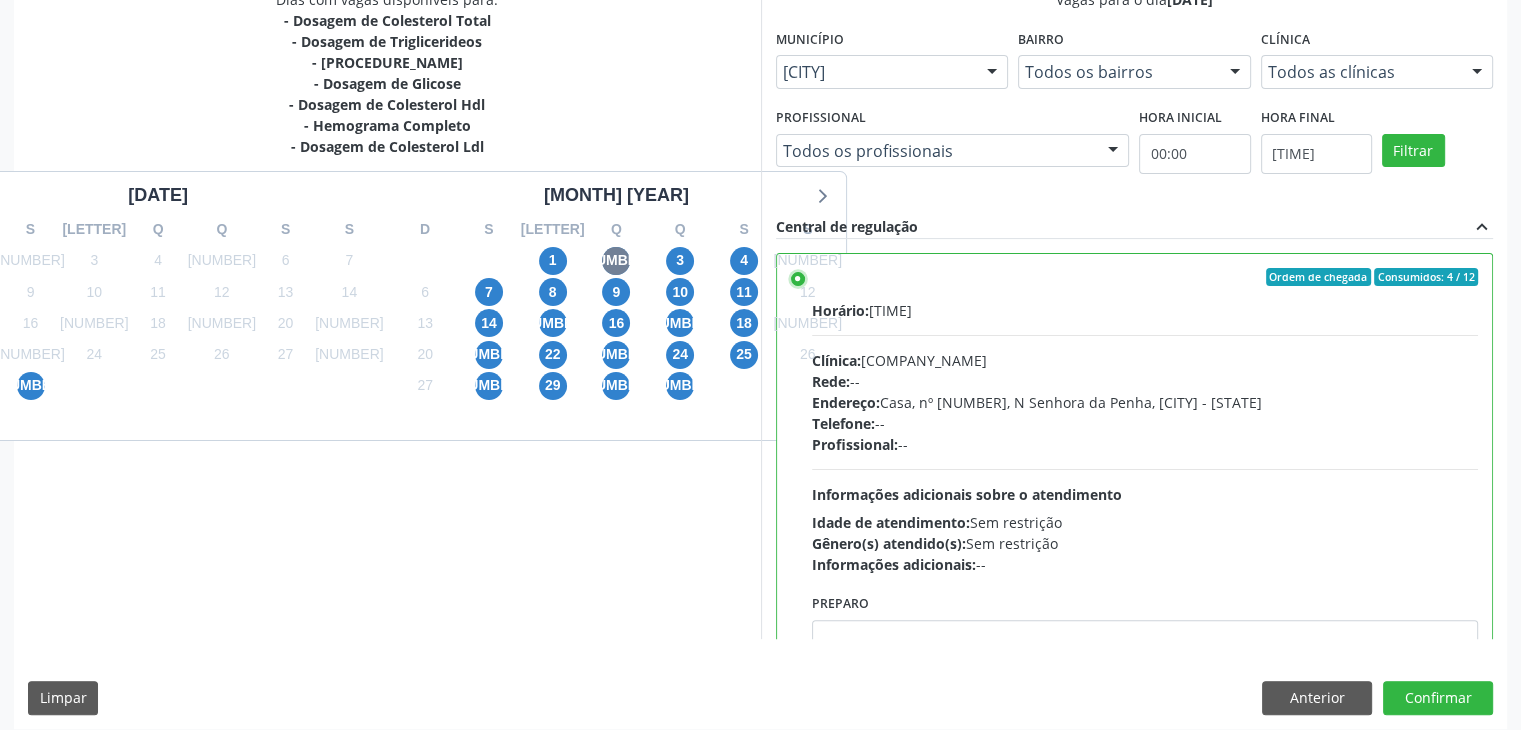 scroll, scrollTop: 464, scrollLeft: 0, axis: vertical 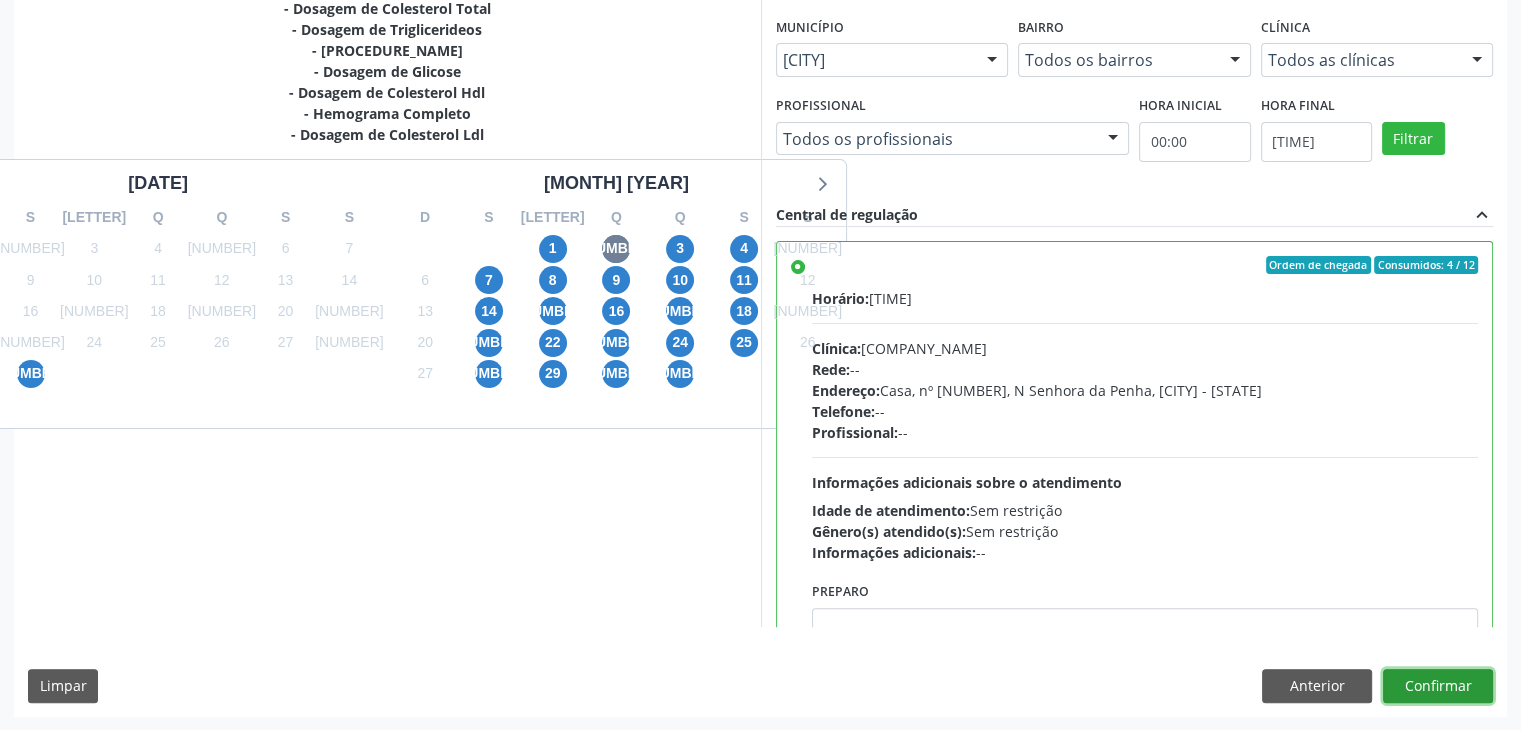 click on "Confirmar" at bounding box center (1438, 686) 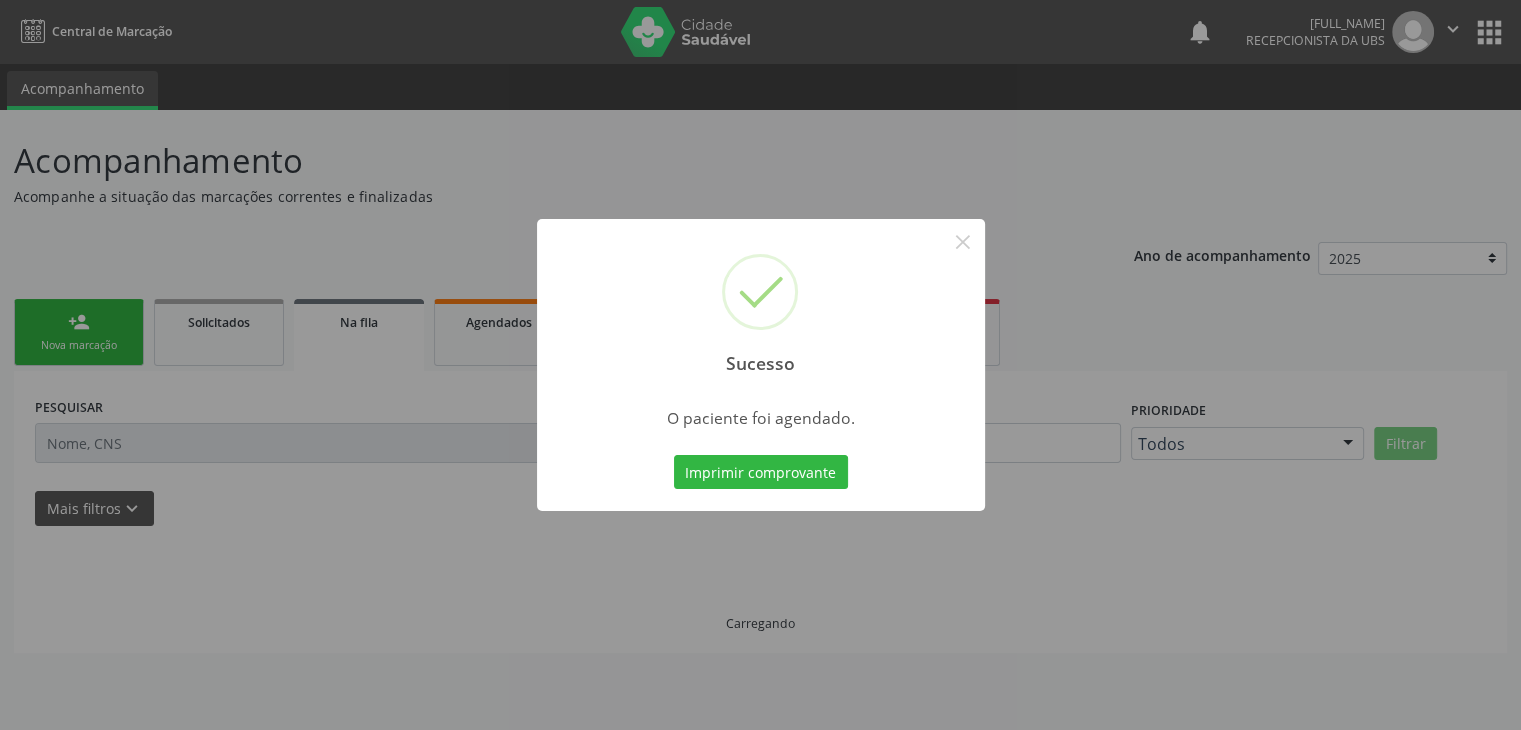 scroll, scrollTop: 0, scrollLeft: 0, axis: both 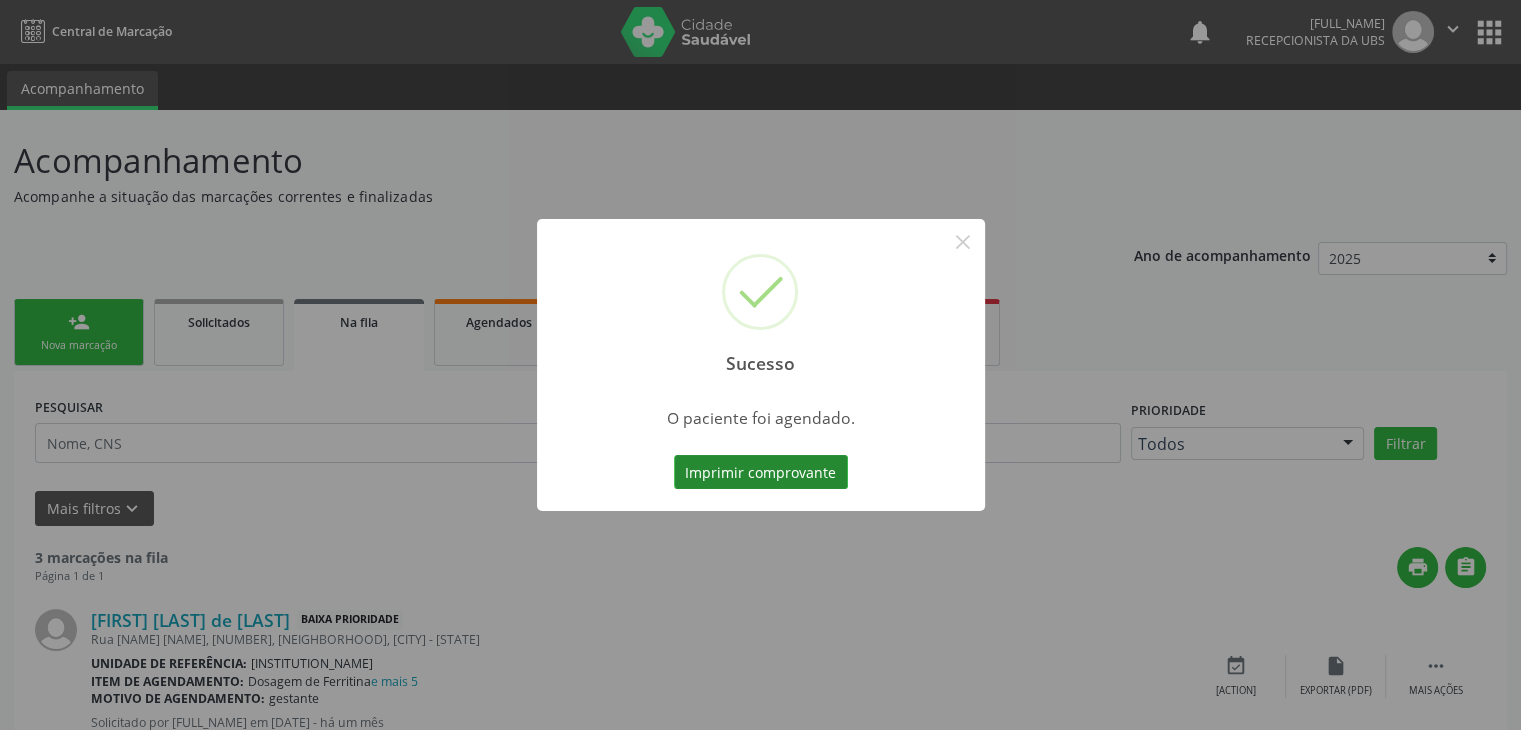 click on "Imprimir comprovante" at bounding box center [761, 472] 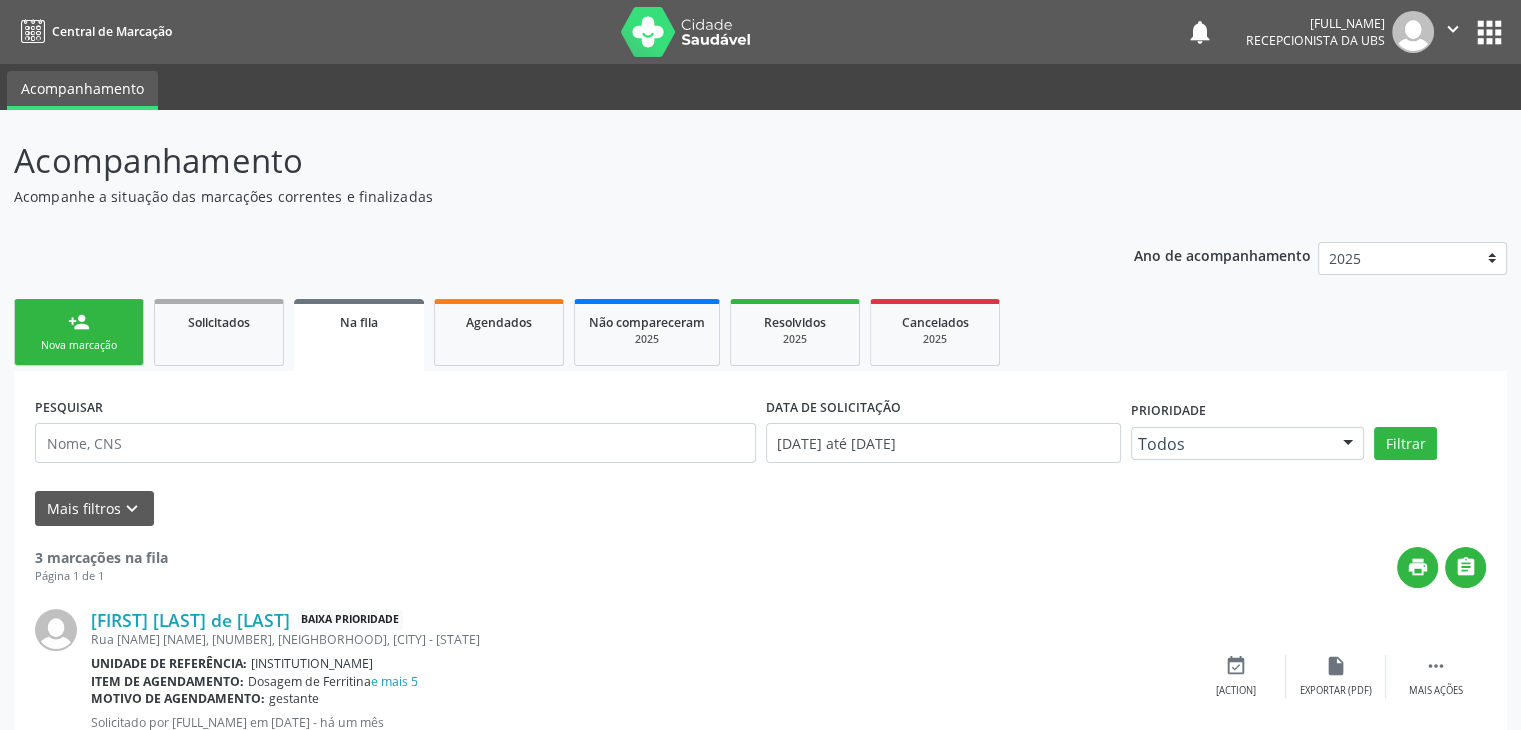 click on "person_add
Nova marcação" at bounding box center (79, 332) 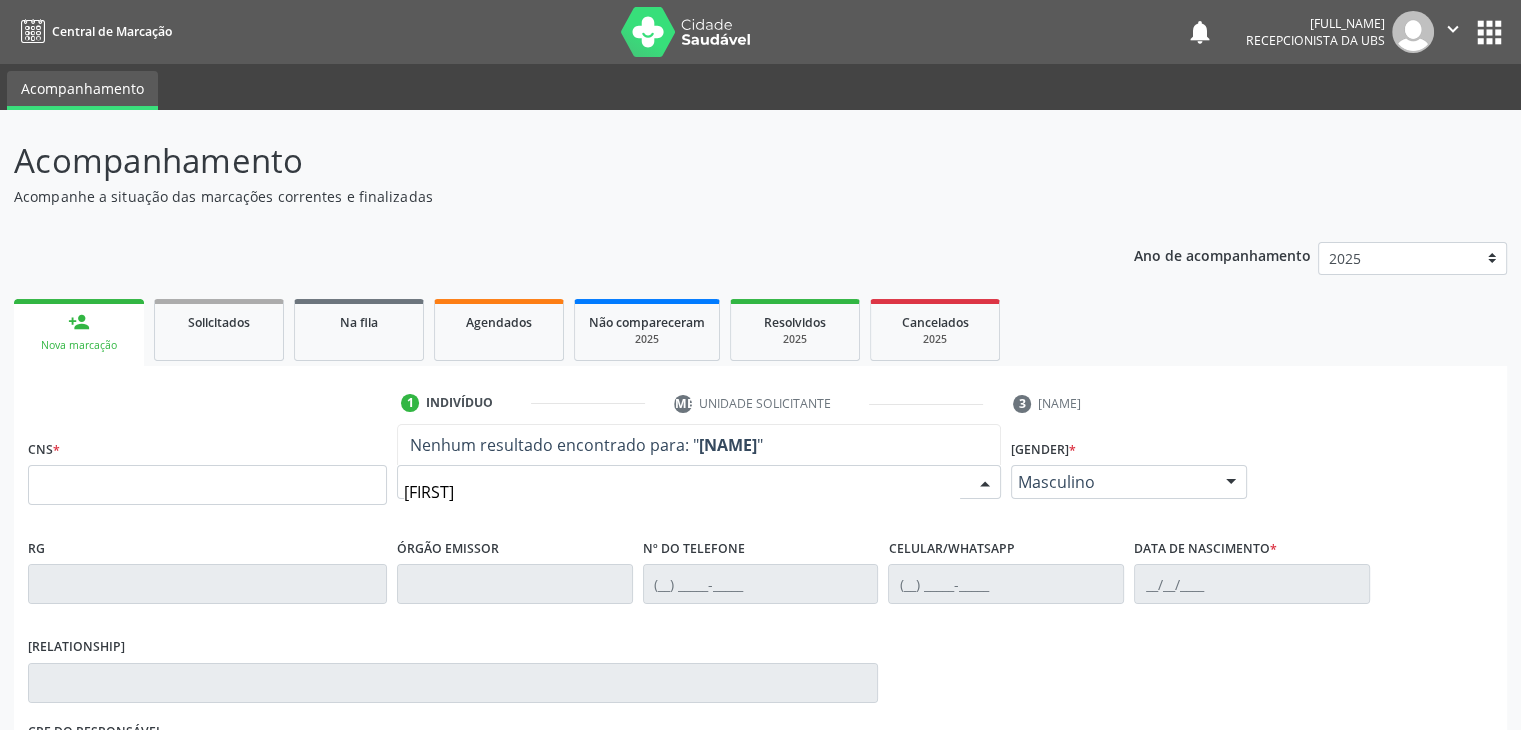 type on "noemia" 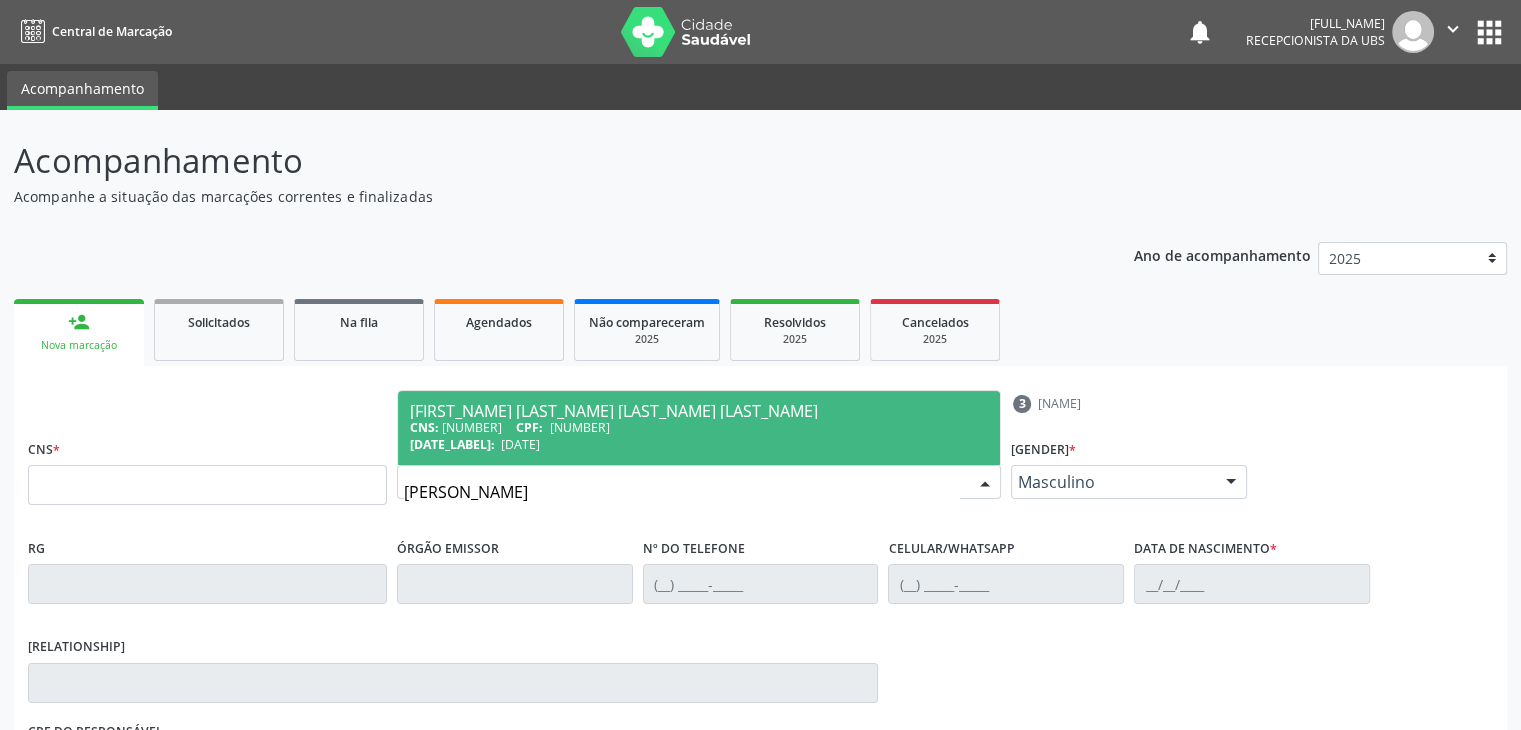 click on "Noemia Melo dos Santos Silva" at bounding box center (699, 411) 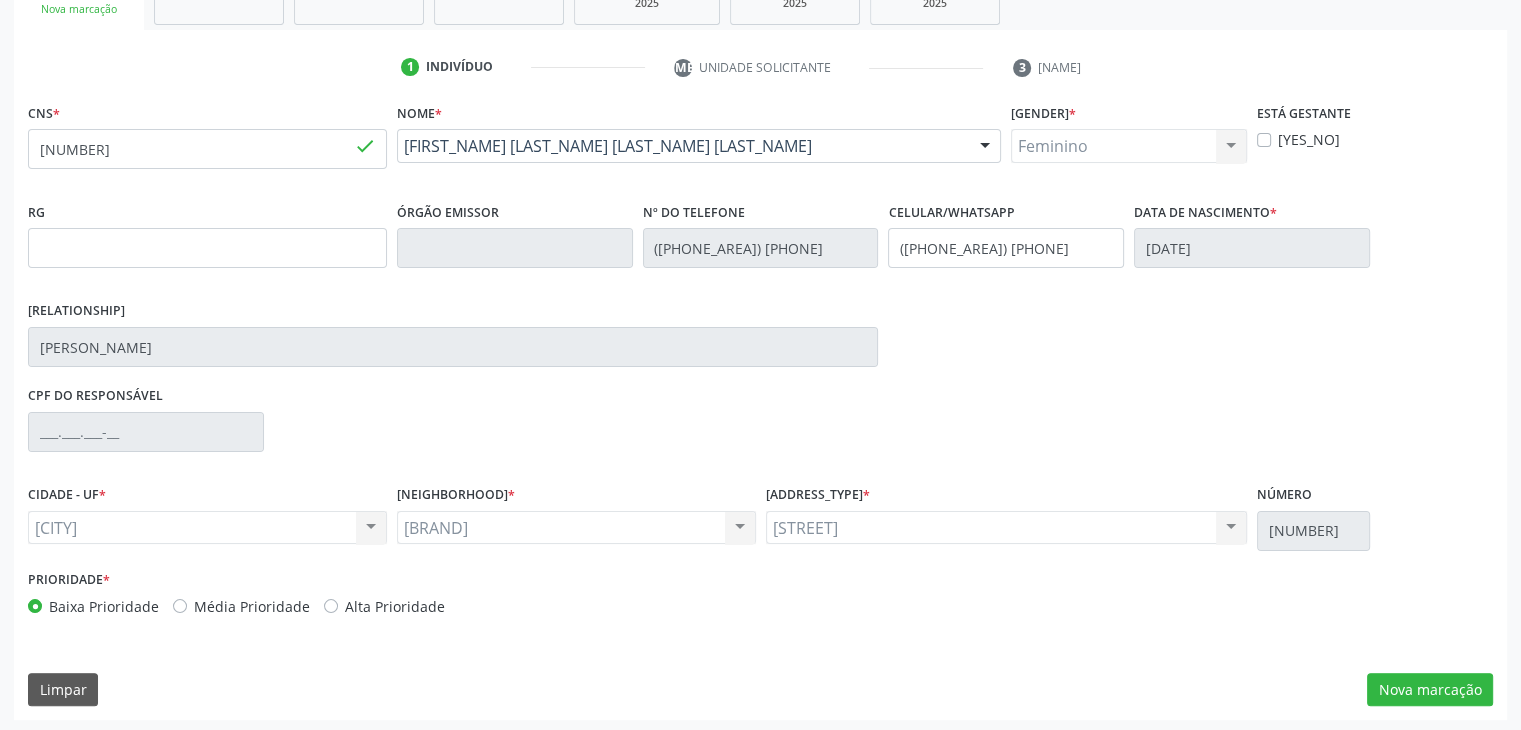 scroll, scrollTop: 340, scrollLeft: 0, axis: vertical 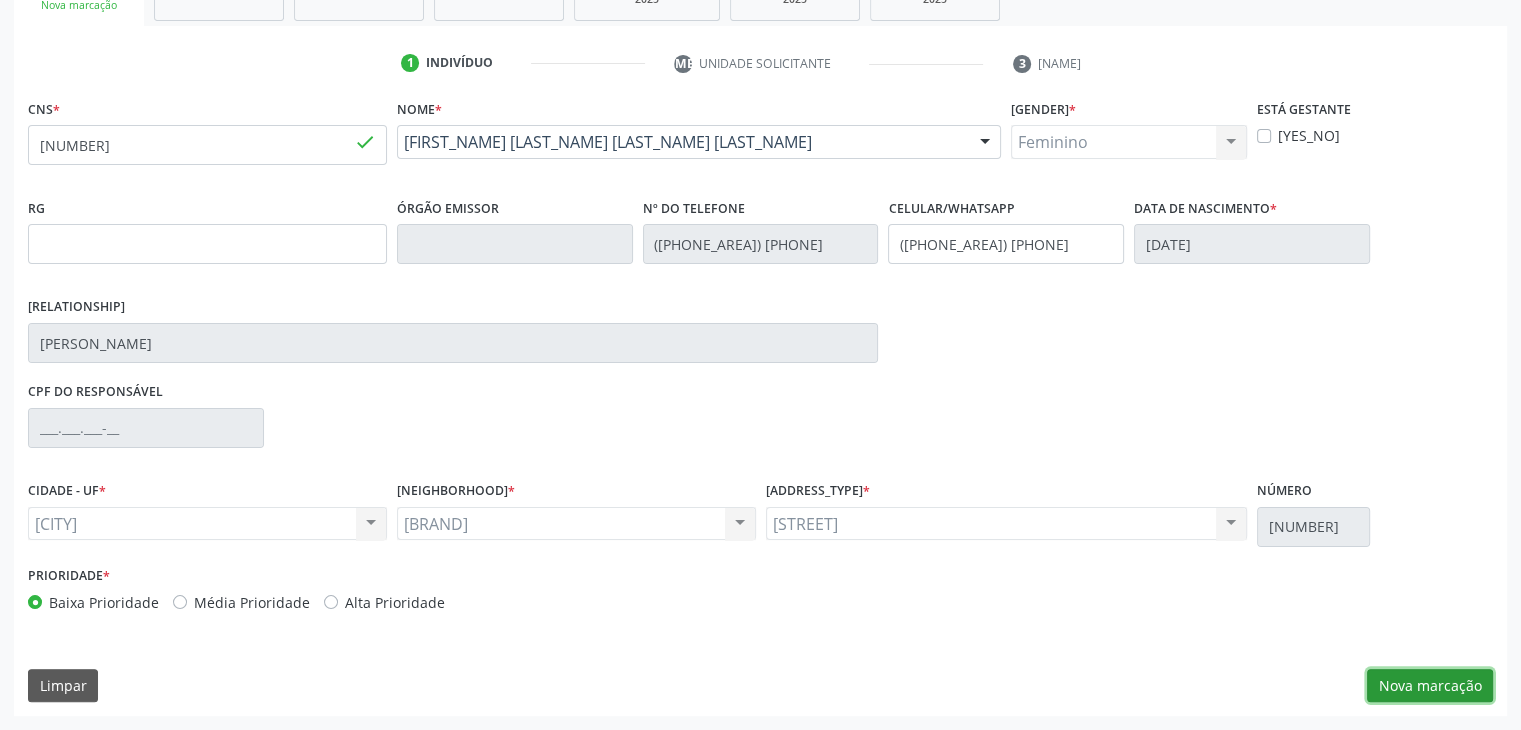 click on "Nova marcação" at bounding box center (1430, 686) 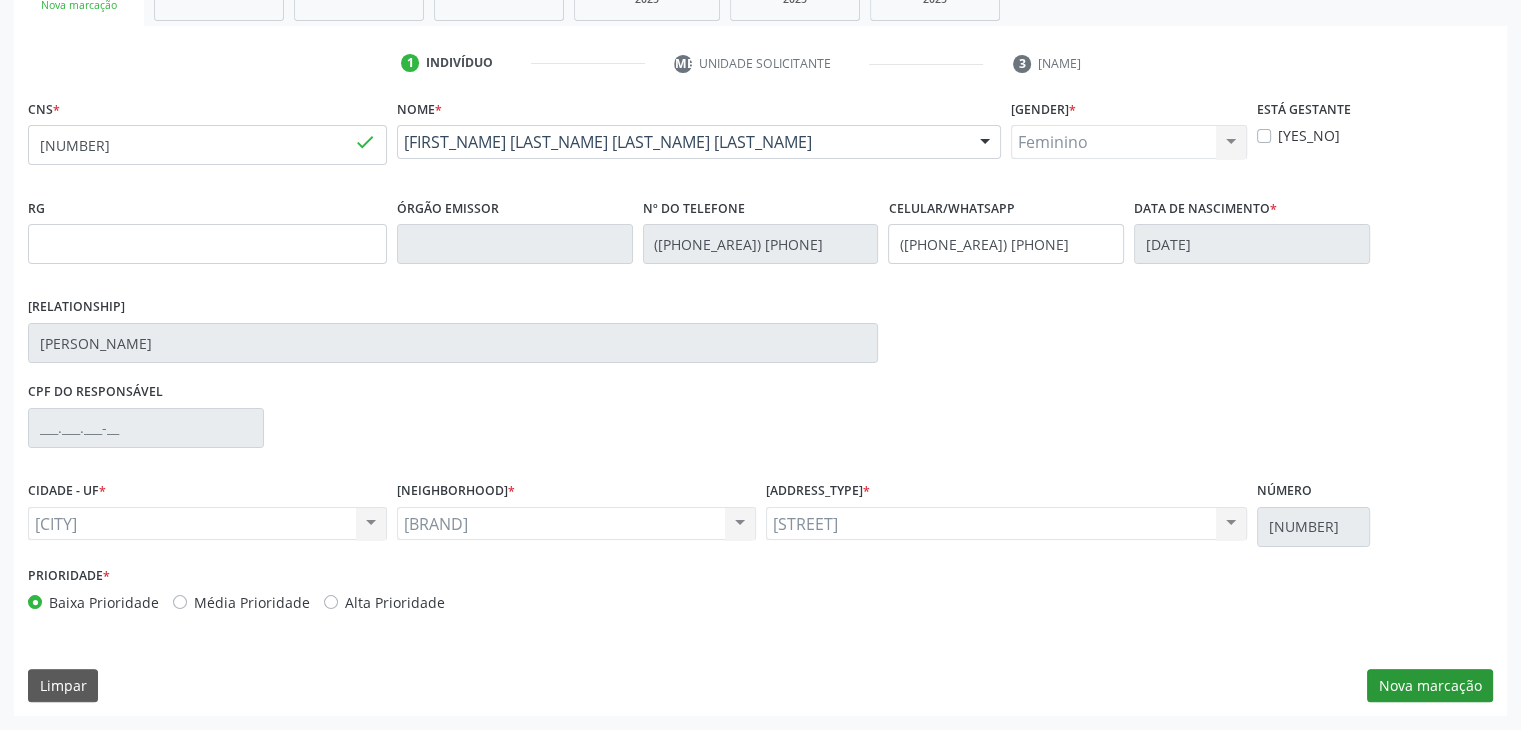 scroll, scrollTop: 175, scrollLeft: 0, axis: vertical 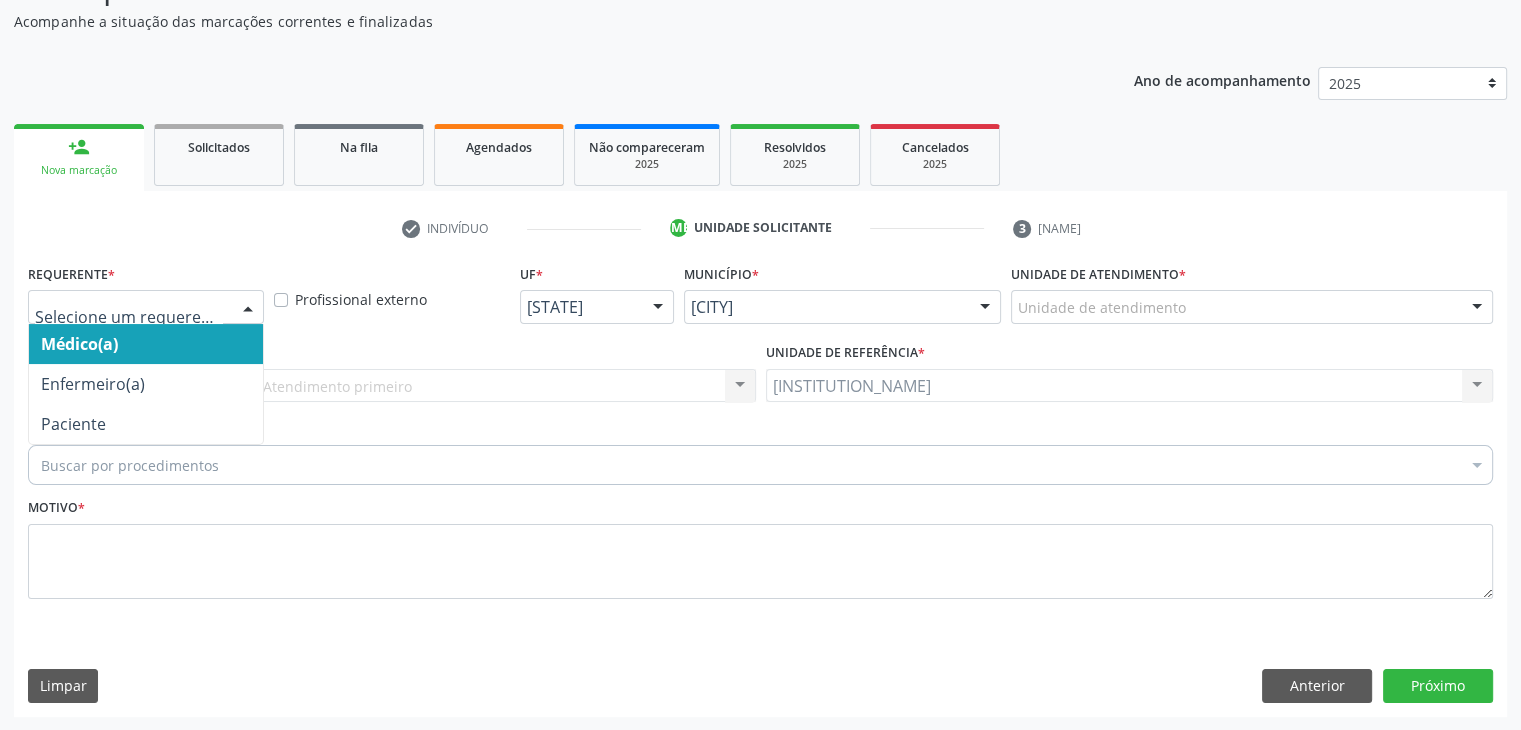 click at bounding box center [248, 308] 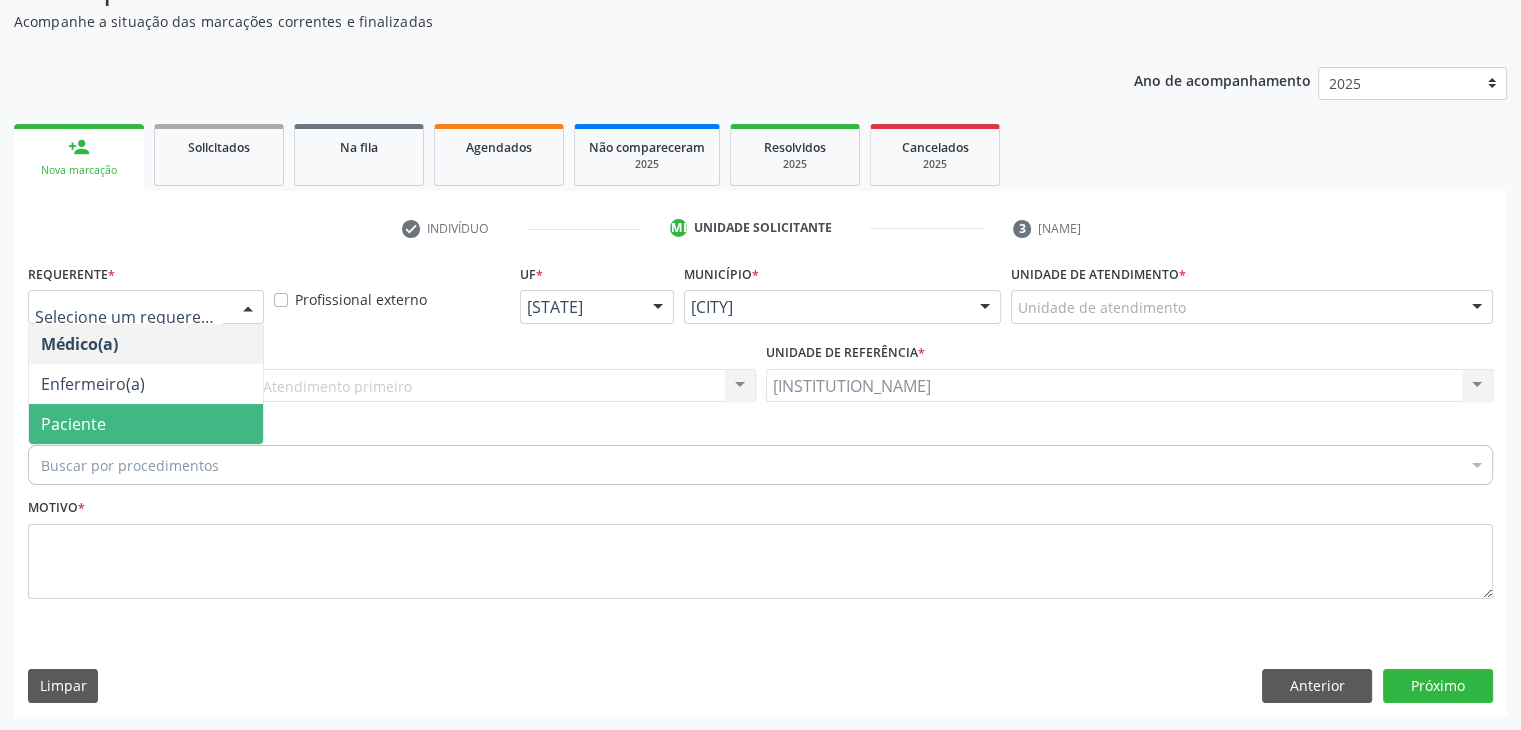 click on "Paciente" at bounding box center (146, 424) 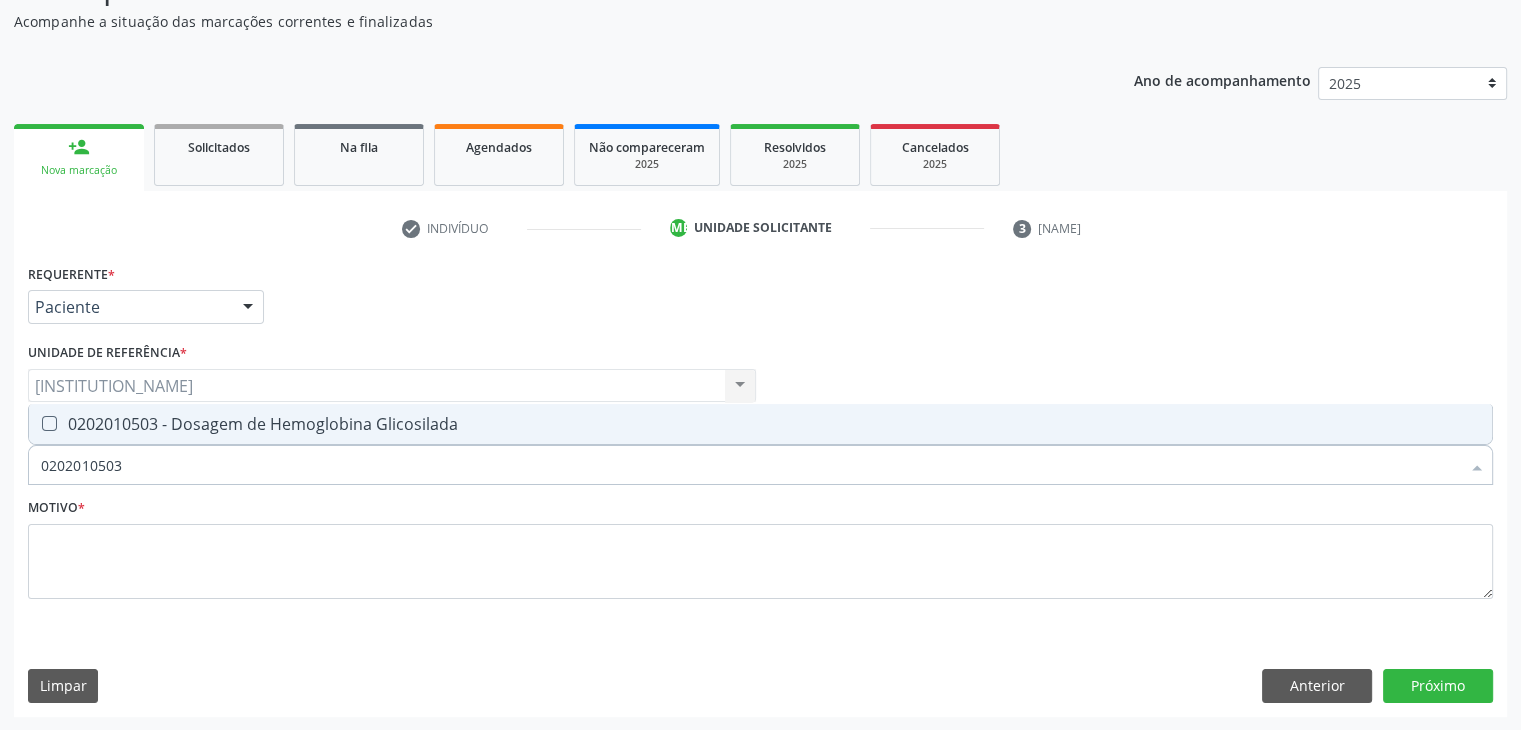 click on "0202010503 - Dosagem de Hemoglobina Glicosilada" at bounding box center [760, 424] 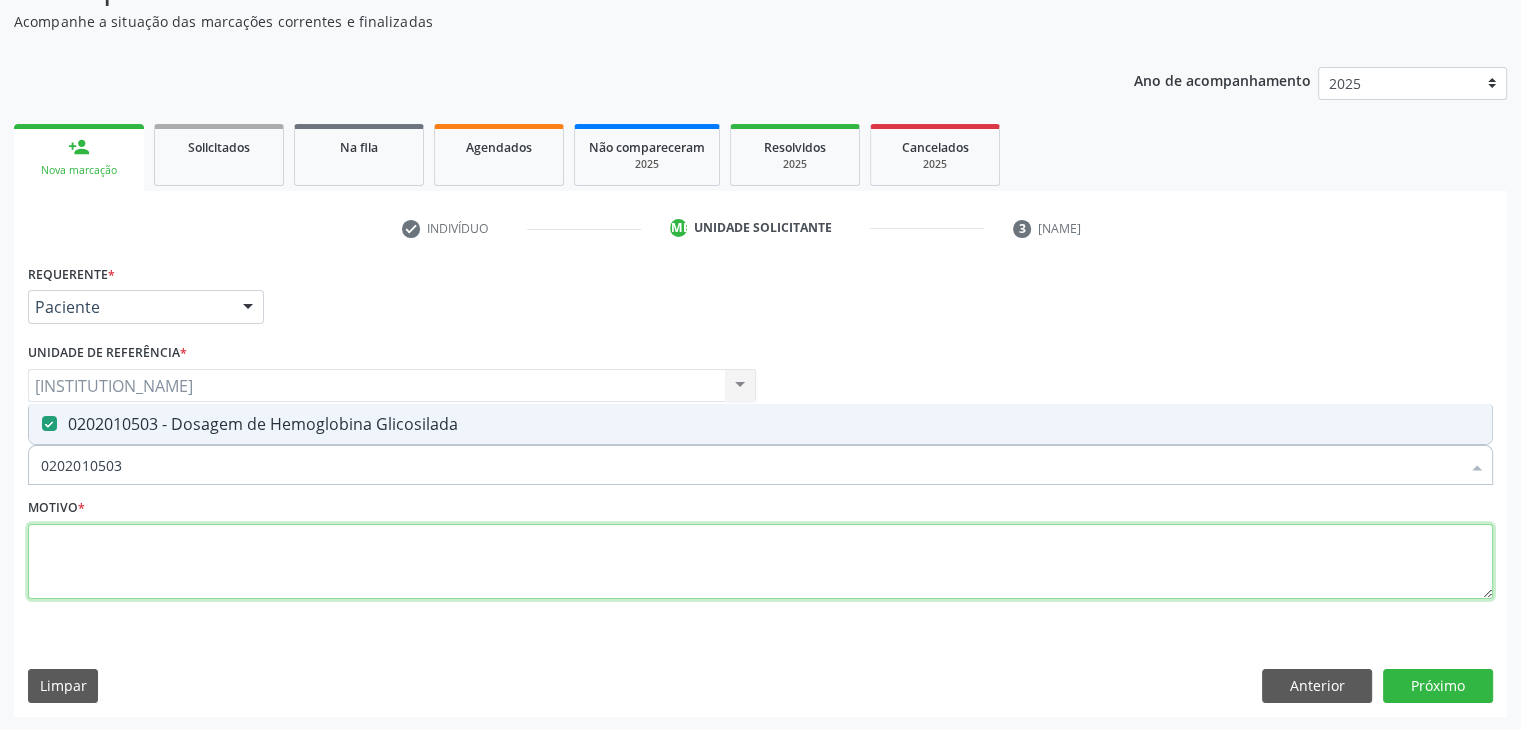 click at bounding box center [760, 562] 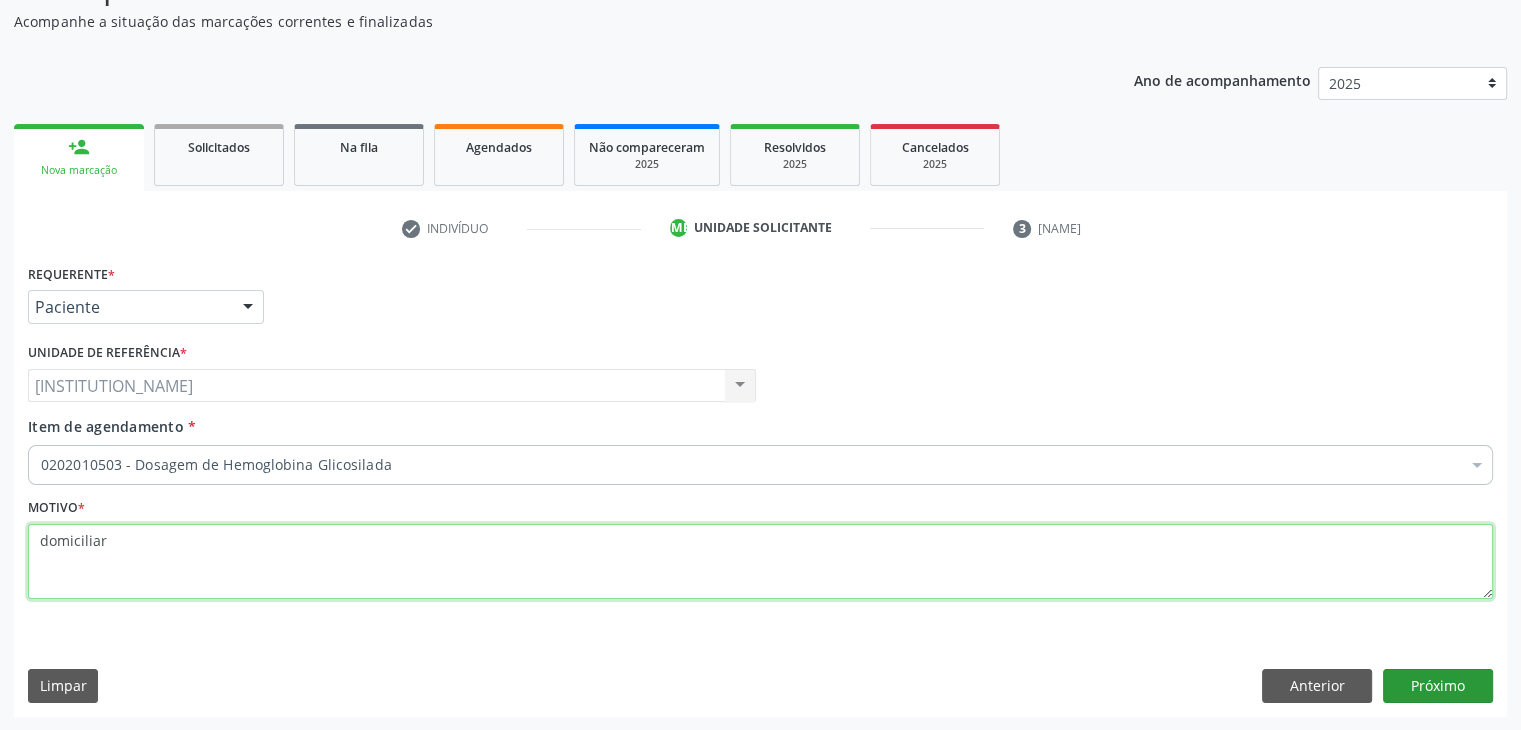 type on "domiciliar" 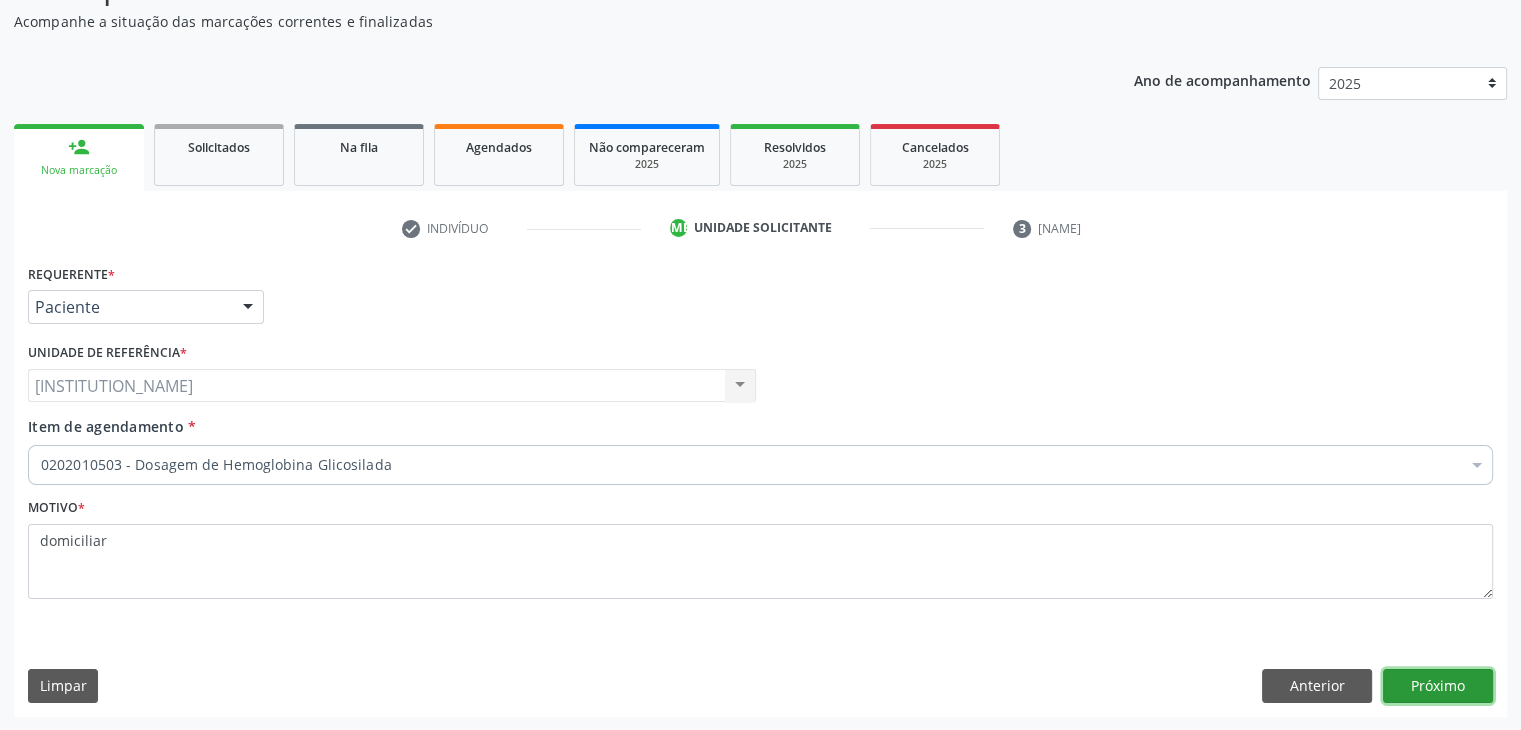 click on "Próximo" at bounding box center [1438, 686] 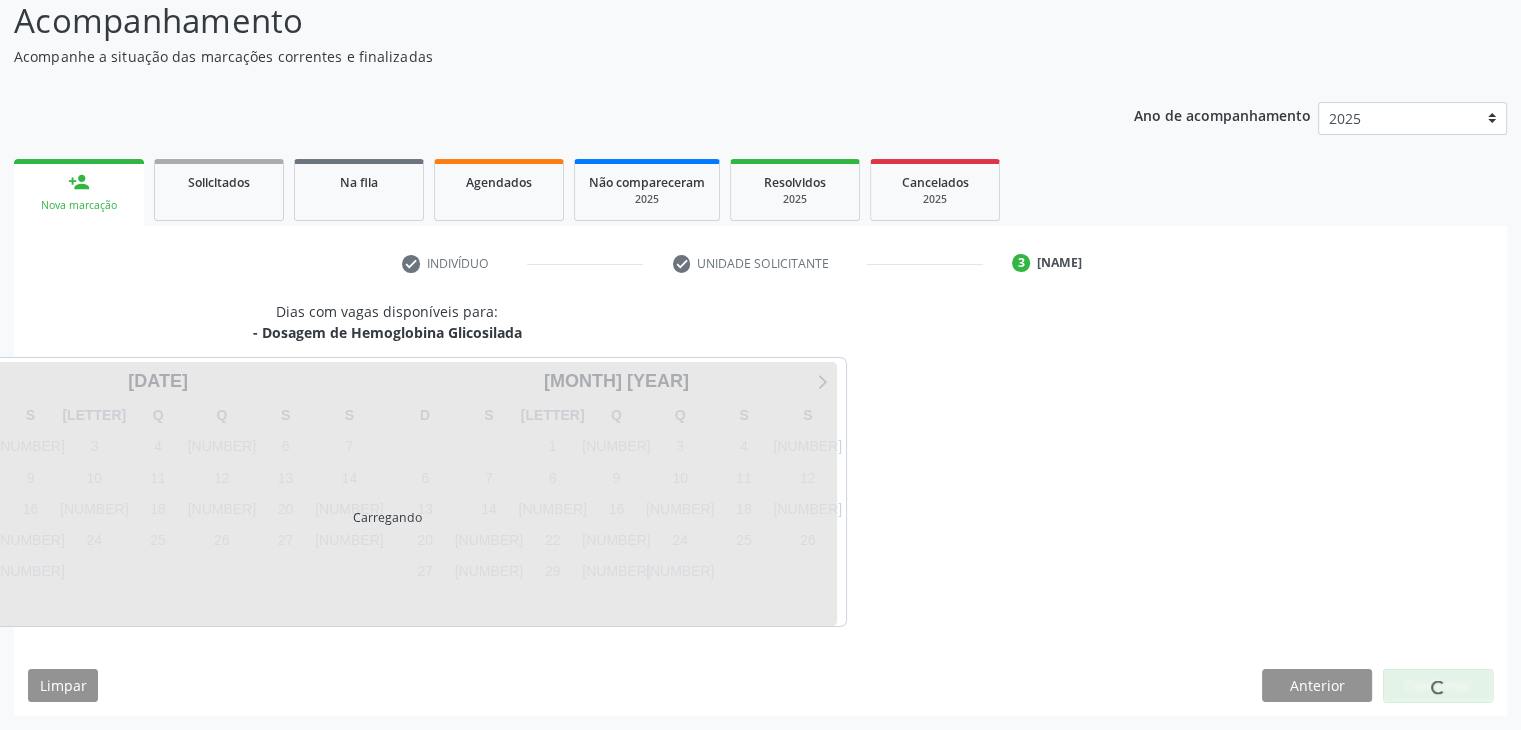 scroll, scrollTop: 140, scrollLeft: 0, axis: vertical 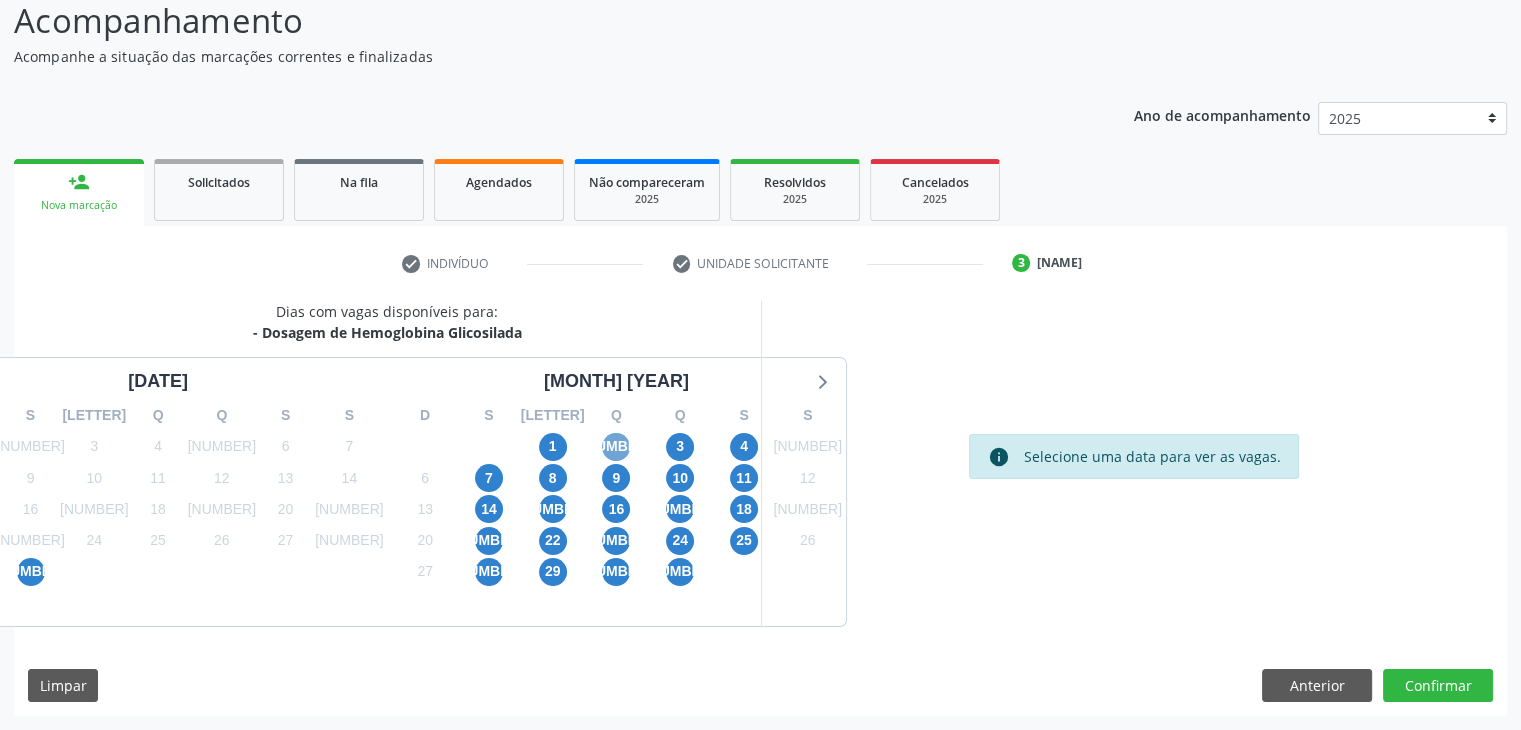 click on "2" at bounding box center [616, 447] 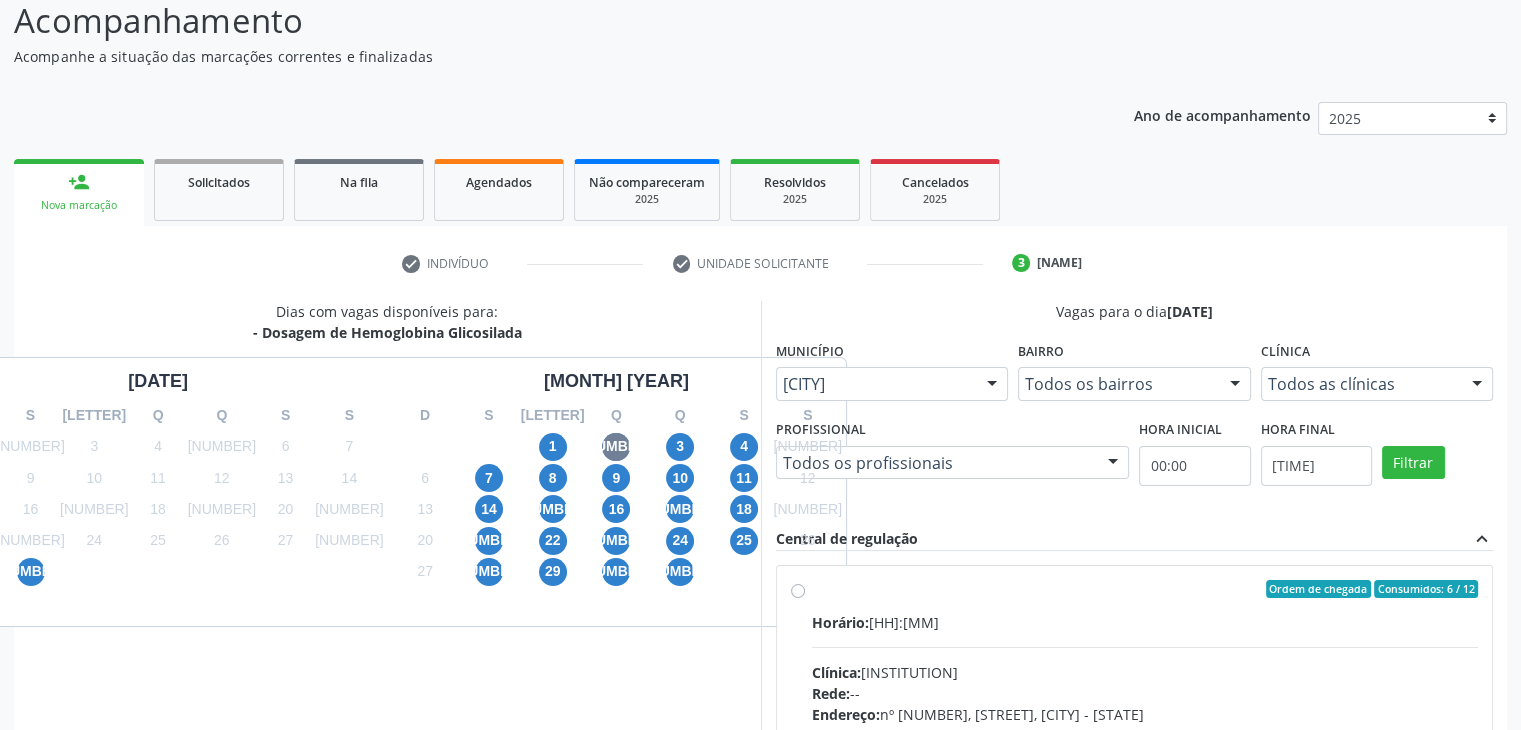 click on "Horário:   08:40" at bounding box center [1145, 622] 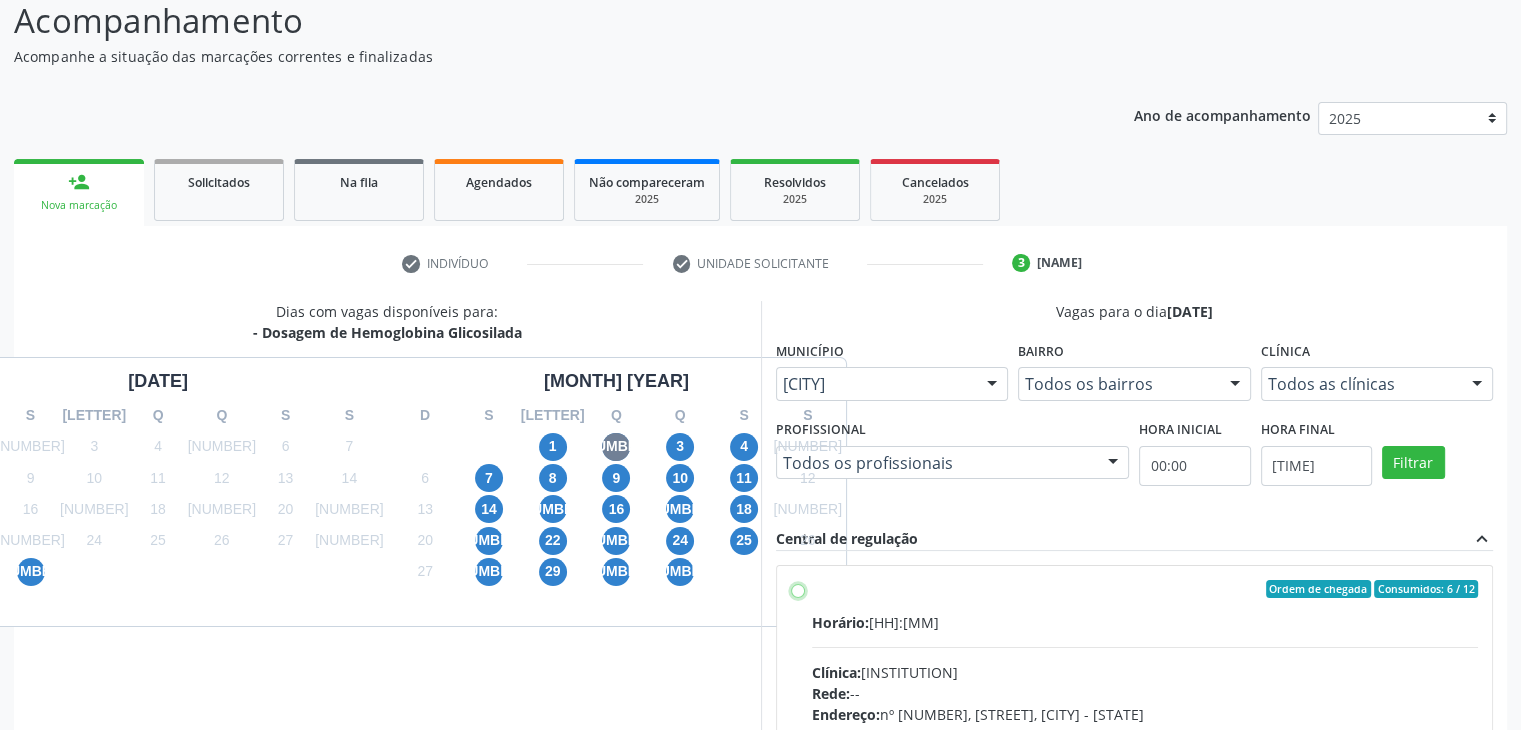 click on "Ordem de chegada
Consumidos: 6 / 12
Horário:   08:40
Clínica:  Laboratorio Sao Francisco
Rede:
--
Endereço:   nº 384, Aabb, Serra Talhada - PE
Telefone:   38312142
Profissional:
--
Informações adicionais sobre o atendimento
Idade de atendimento:
Sem restrição
Gênero(s) atendido(s):
Sem restrição
Informações adicionais:
--" at bounding box center [798, 589] 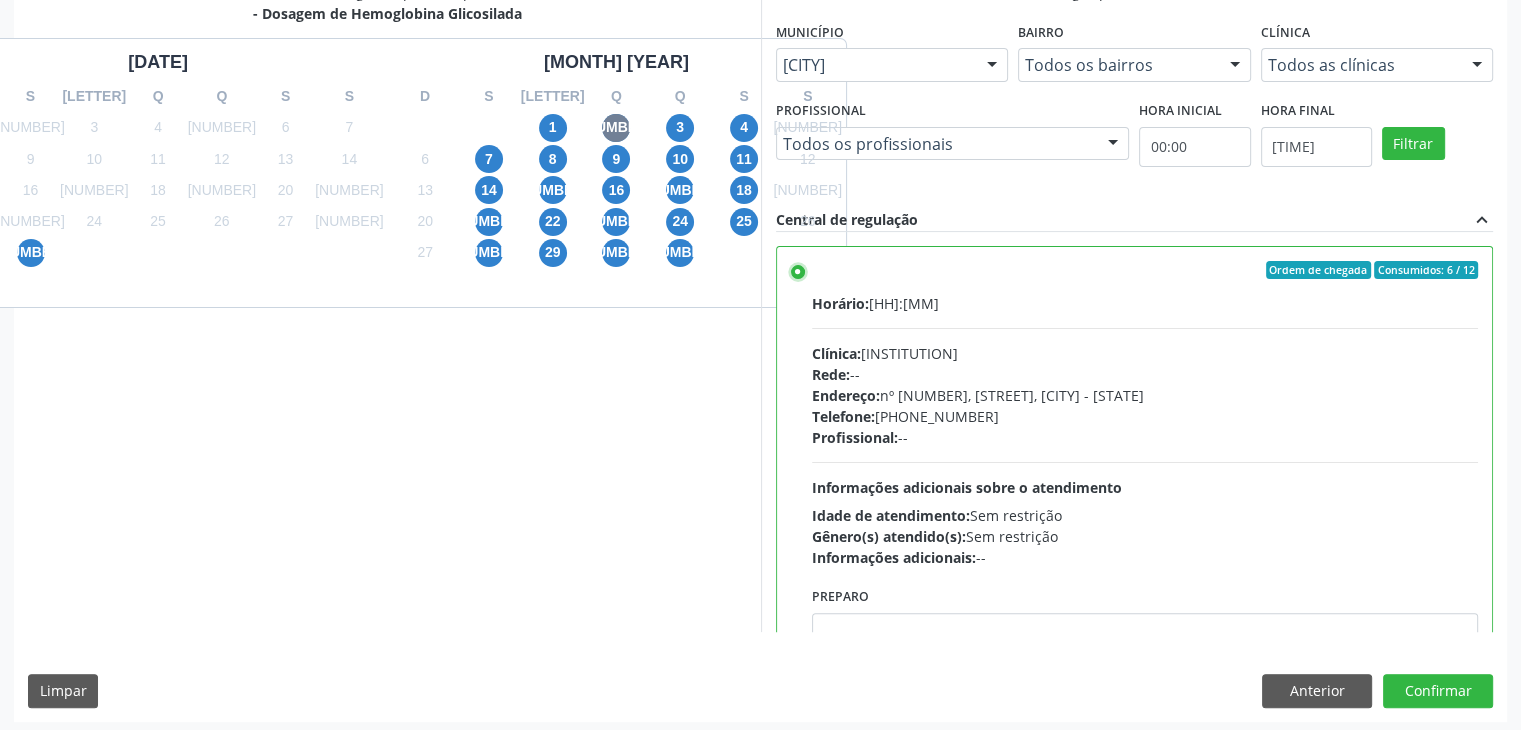 scroll, scrollTop: 464, scrollLeft: 0, axis: vertical 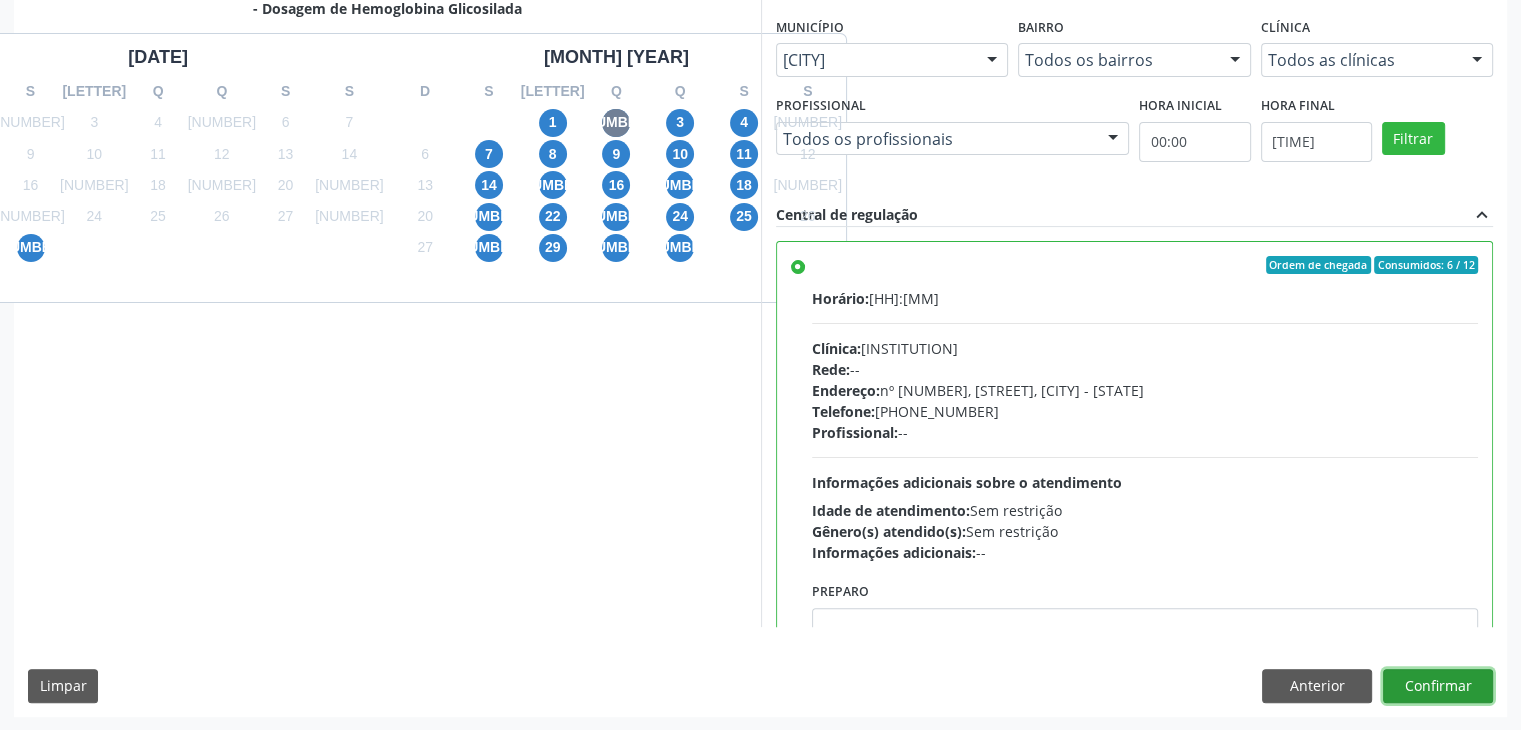 click on "Confirmar" at bounding box center (1438, 686) 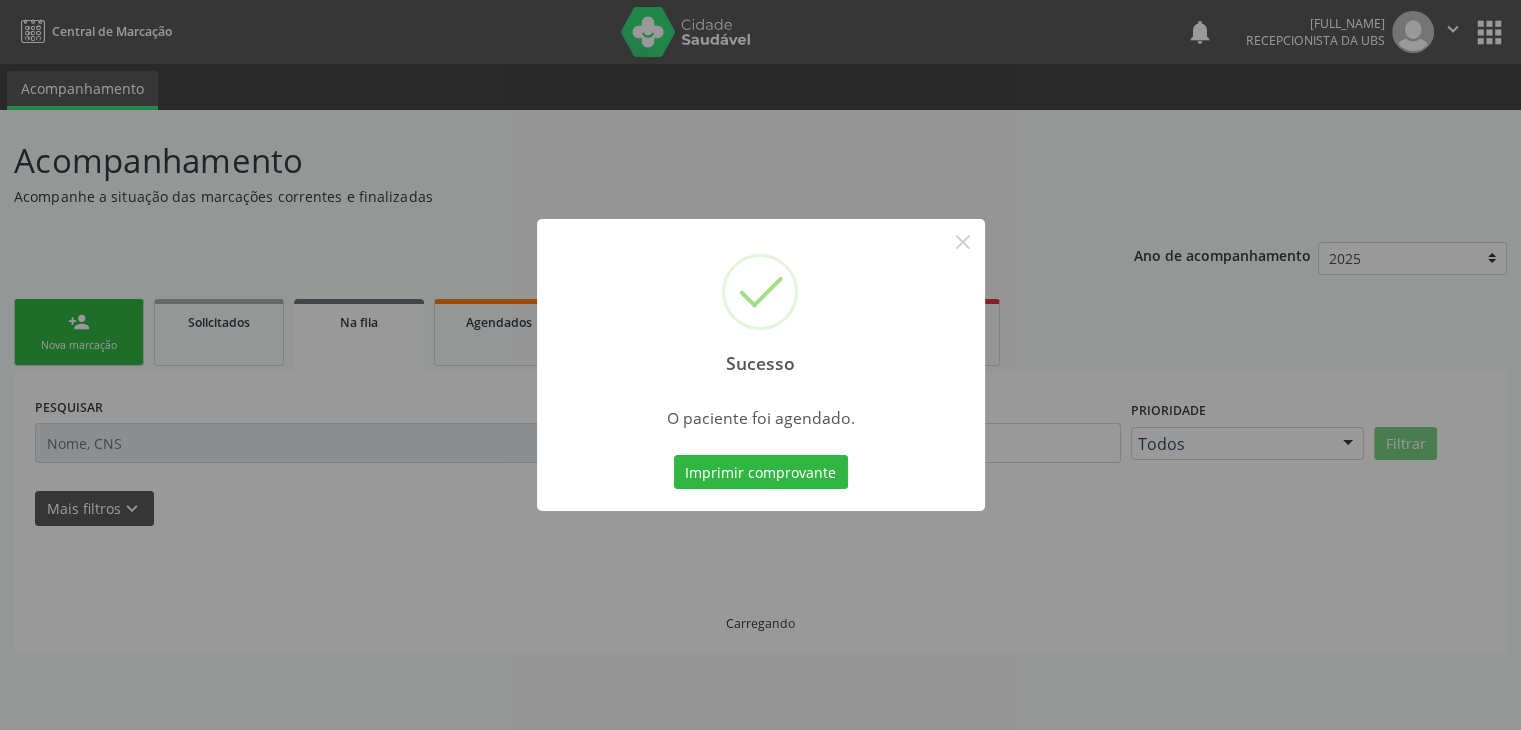 scroll, scrollTop: 0, scrollLeft: 0, axis: both 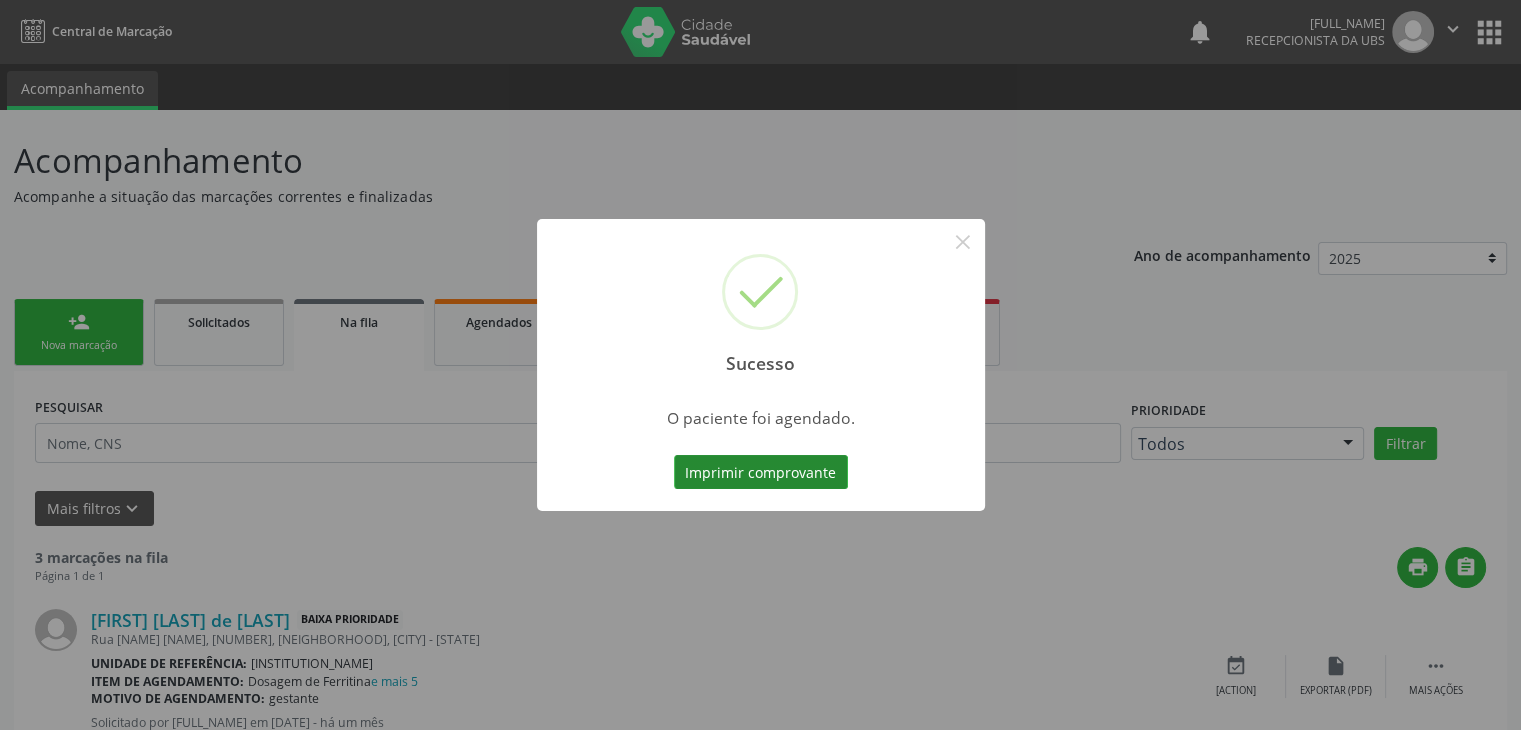 click on "Imprimir comprovante" at bounding box center (761, 472) 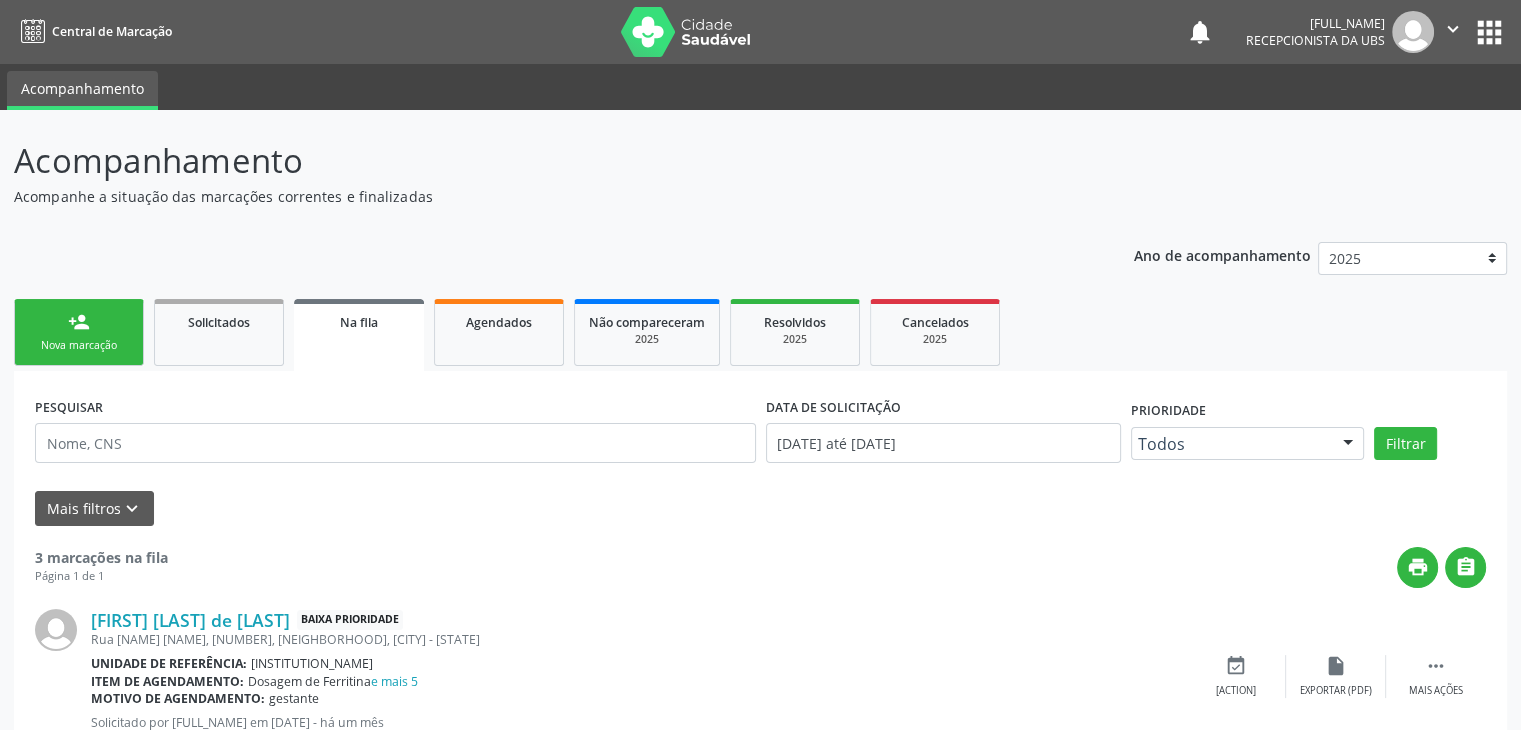 click on "person_add" at bounding box center (79, 322) 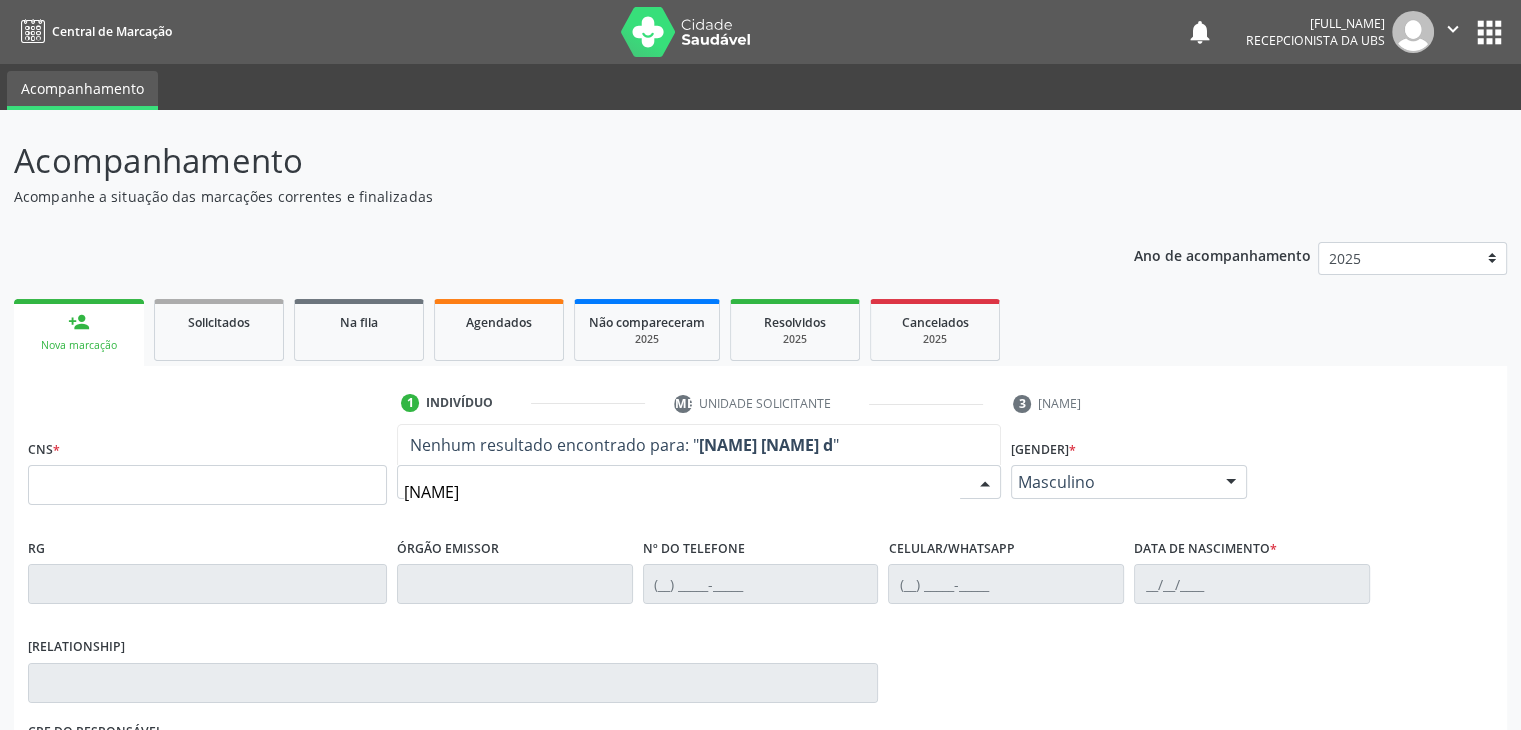 type on "manoel benicio da" 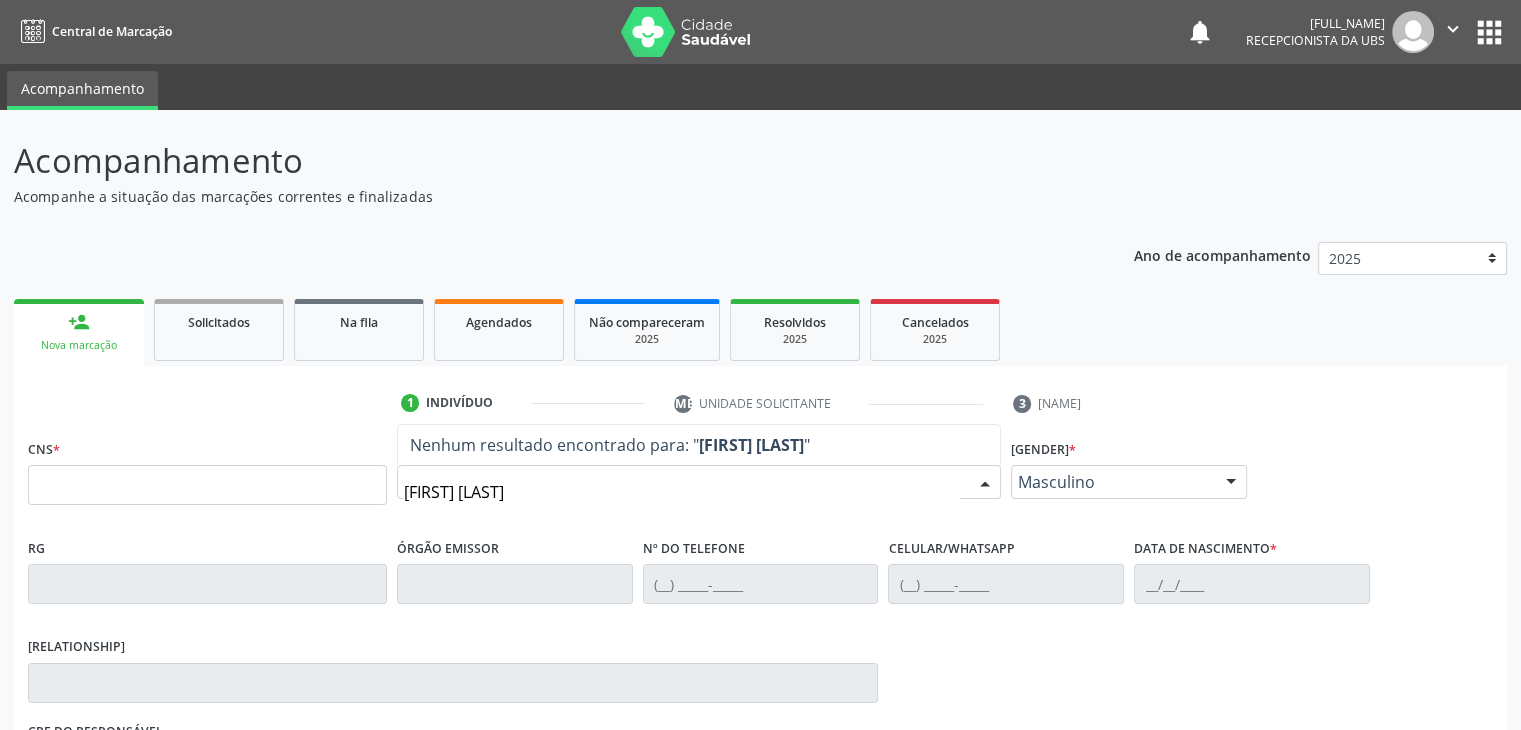 click on "manoel benicio da silva" at bounding box center (682, 492) 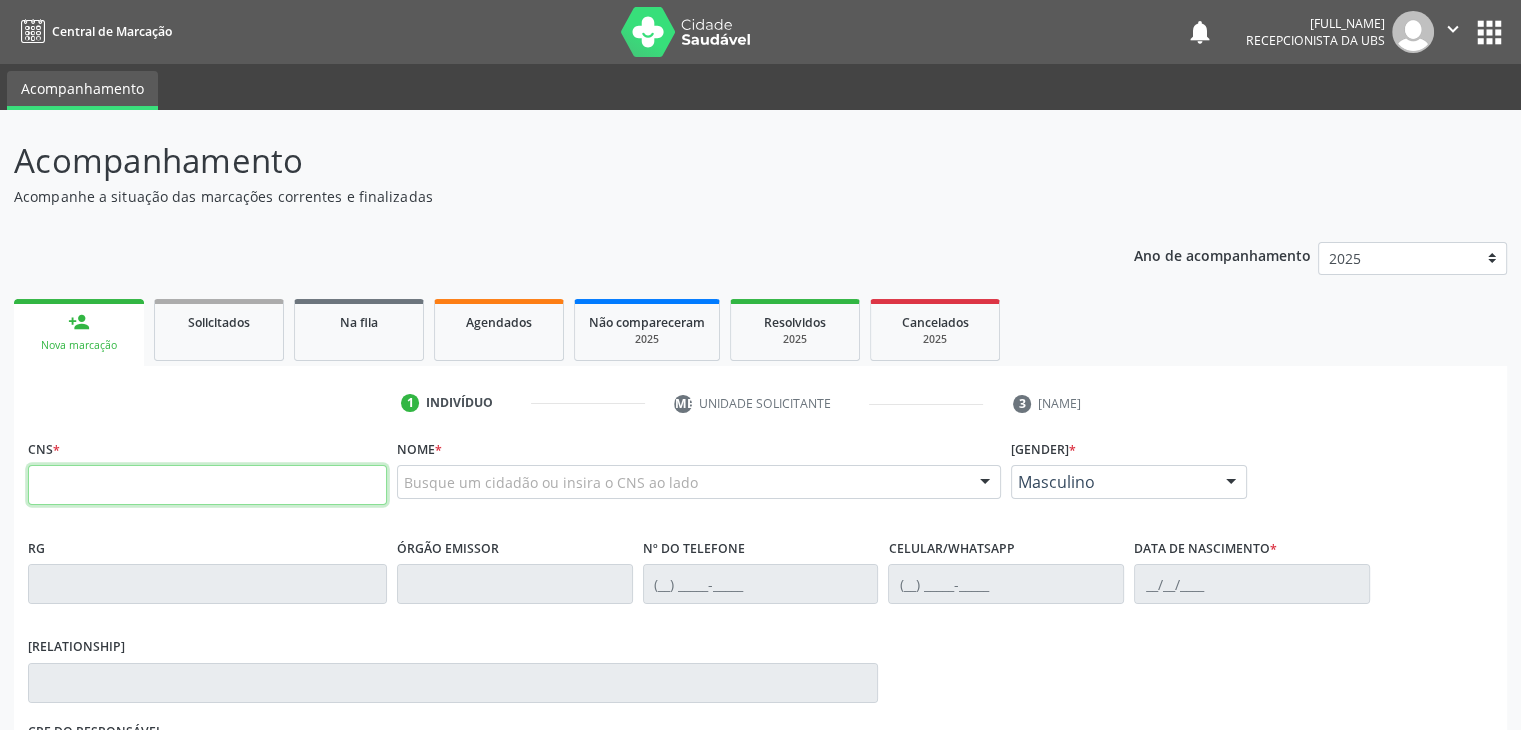 click at bounding box center [207, 485] 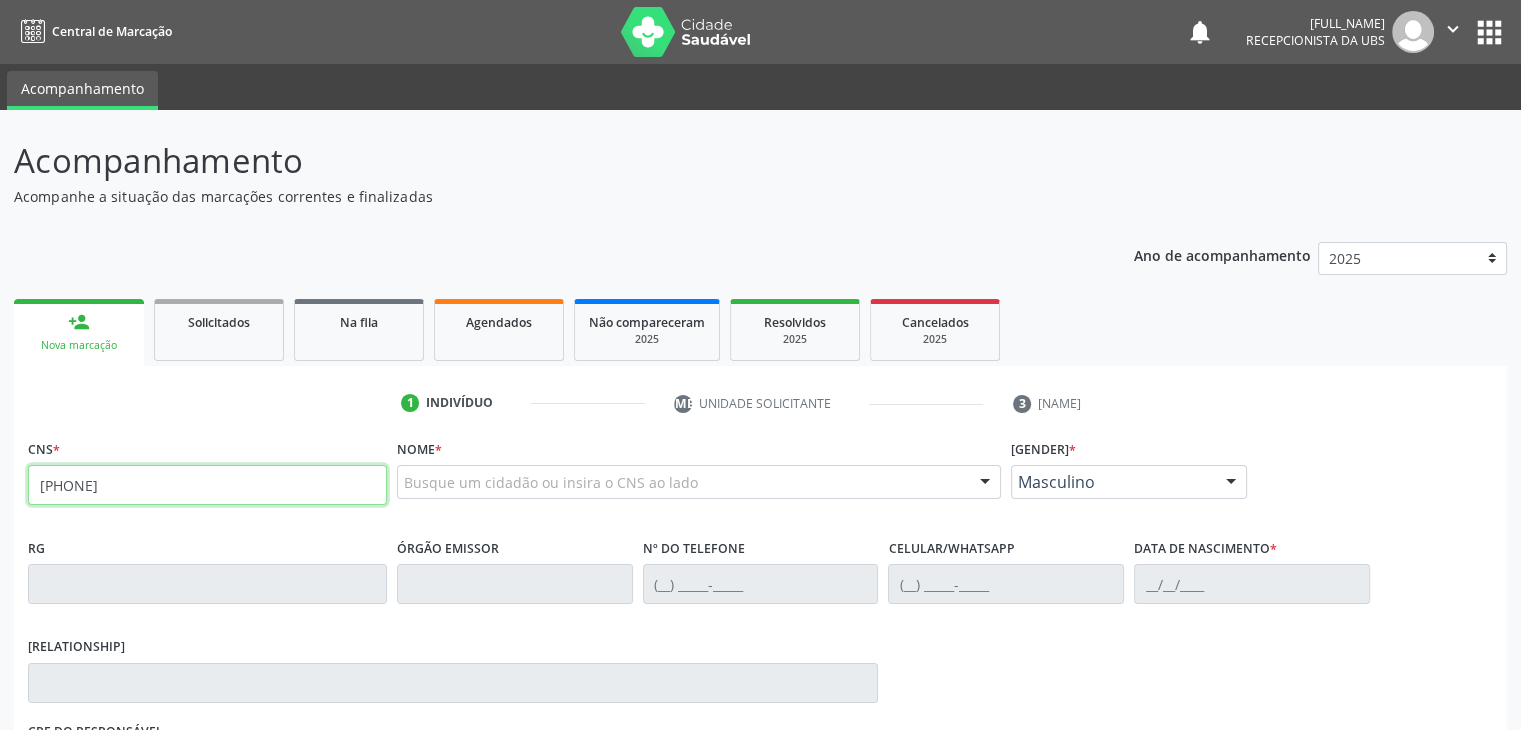 type on "708 4082 3929 1267" 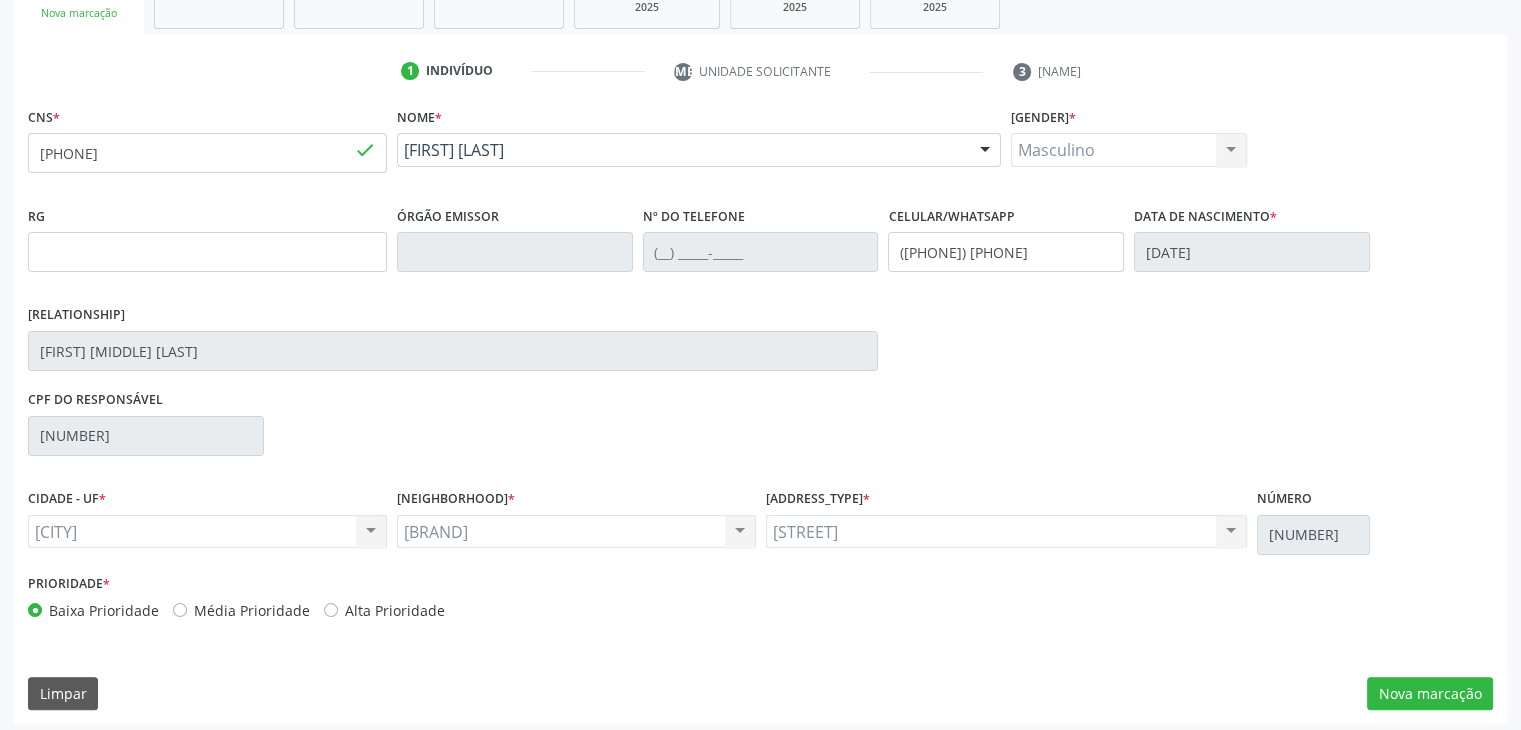 scroll, scrollTop: 340, scrollLeft: 0, axis: vertical 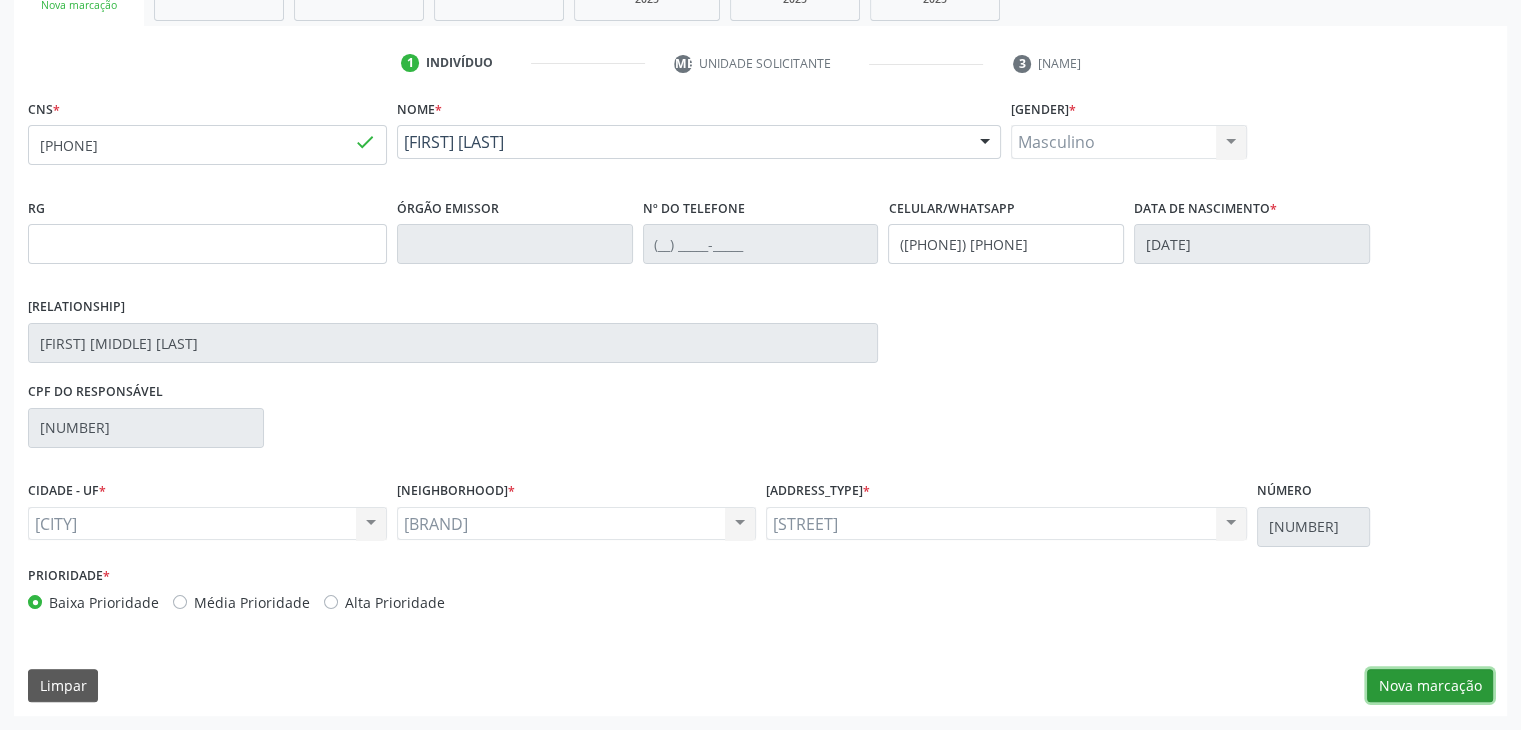 click on "Nova marcação" at bounding box center [1430, 686] 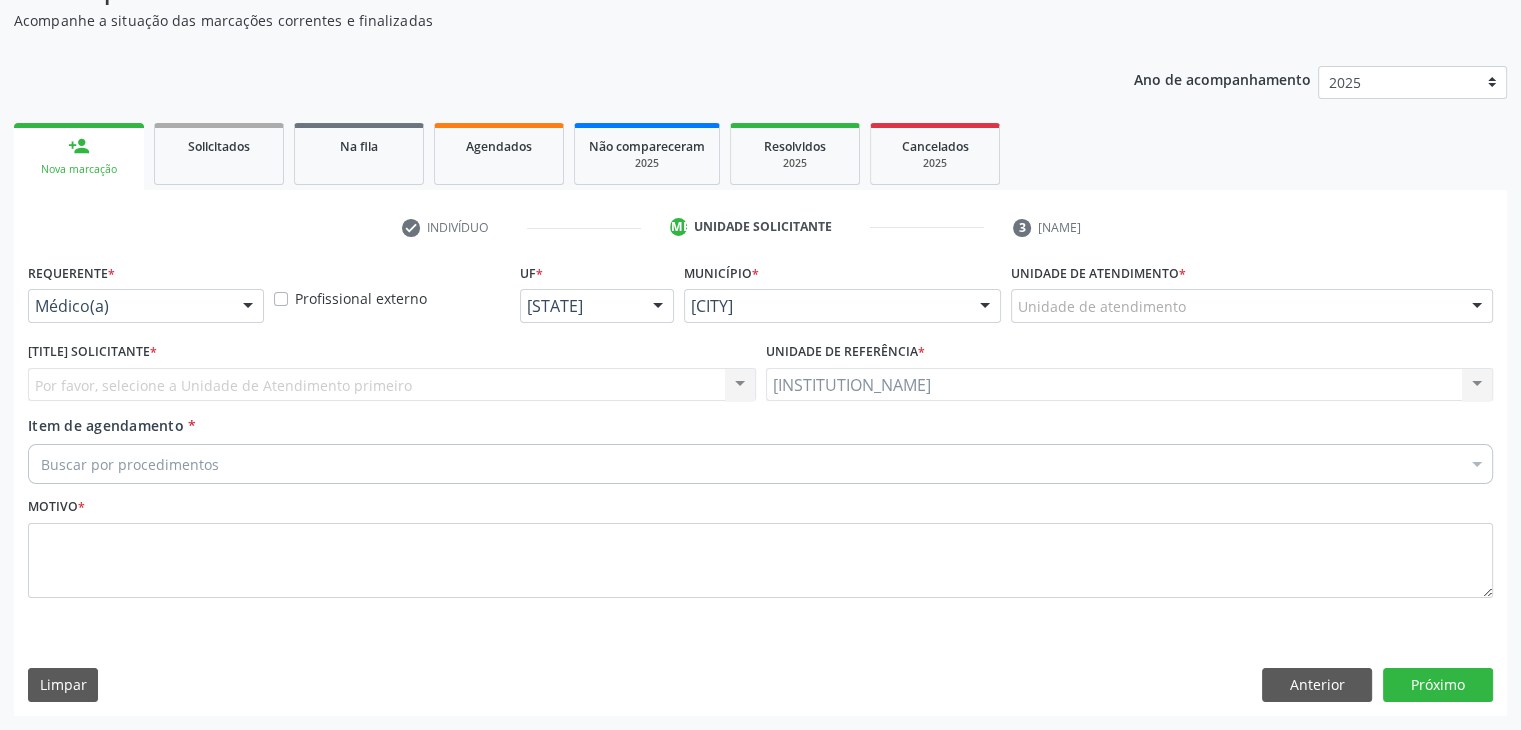 scroll, scrollTop: 175, scrollLeft: 0, axis: vertical 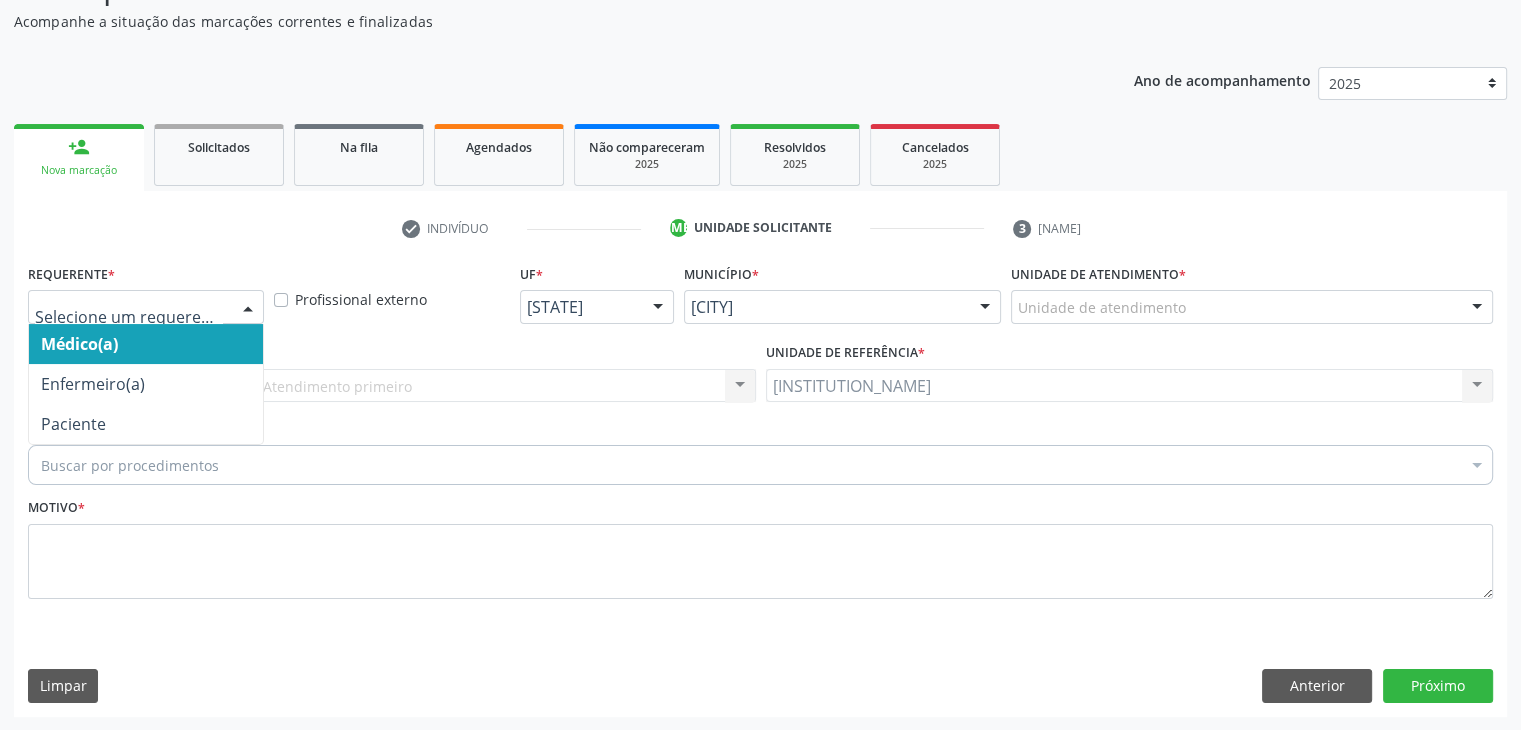 click at bounding box center (248, 308) 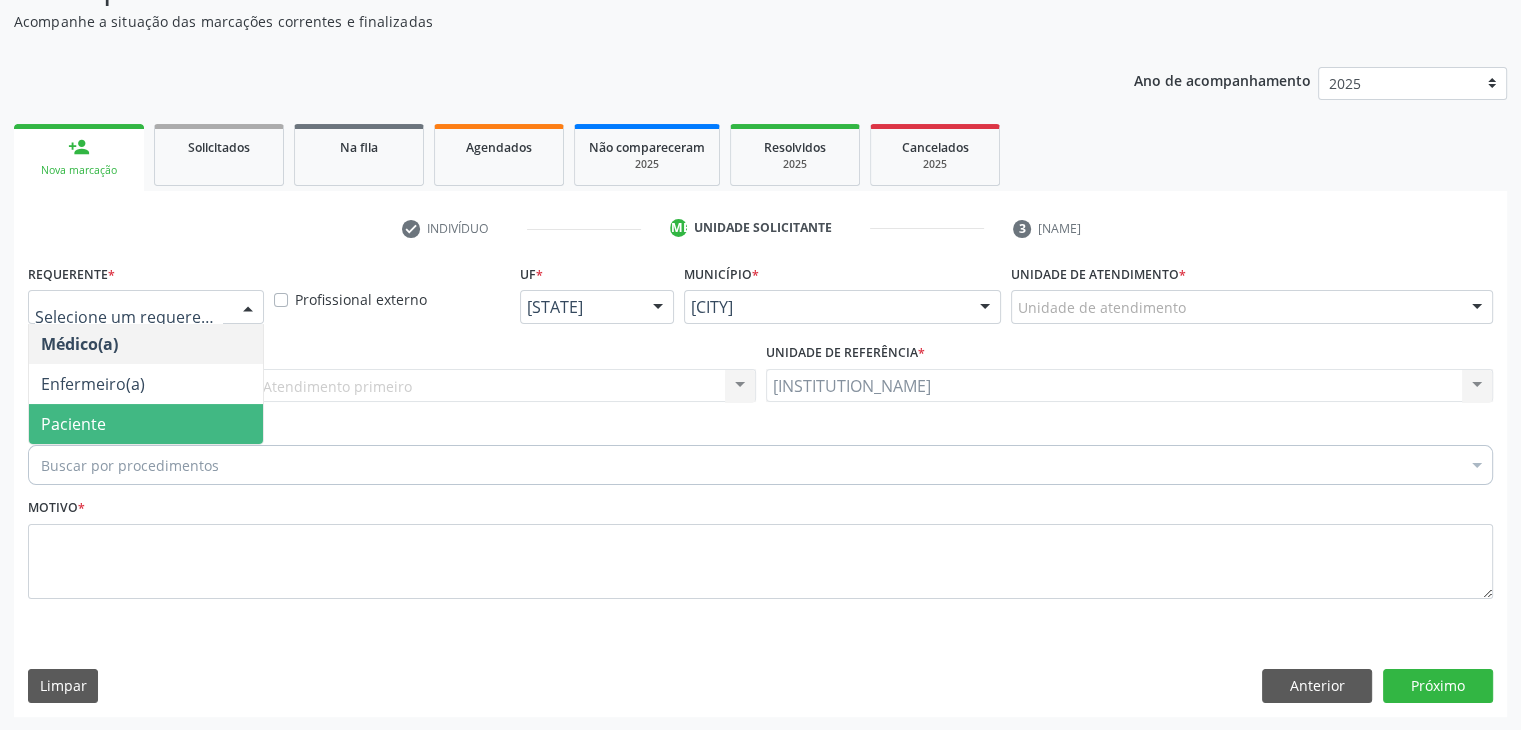 click on "Paciente" at bounding box center (146, 424) 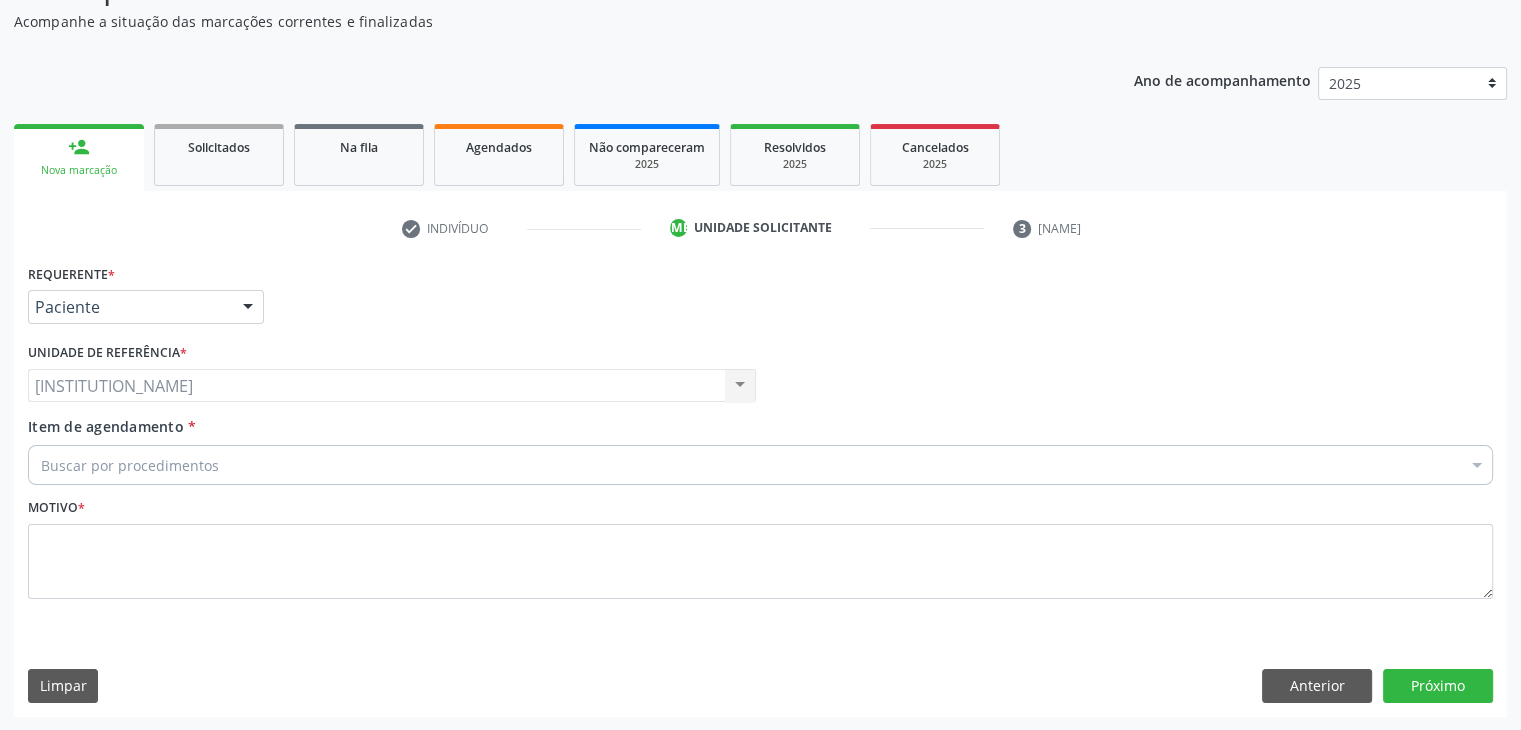 click on "Buscar por procedimentos" at bounding box center (760, 465) 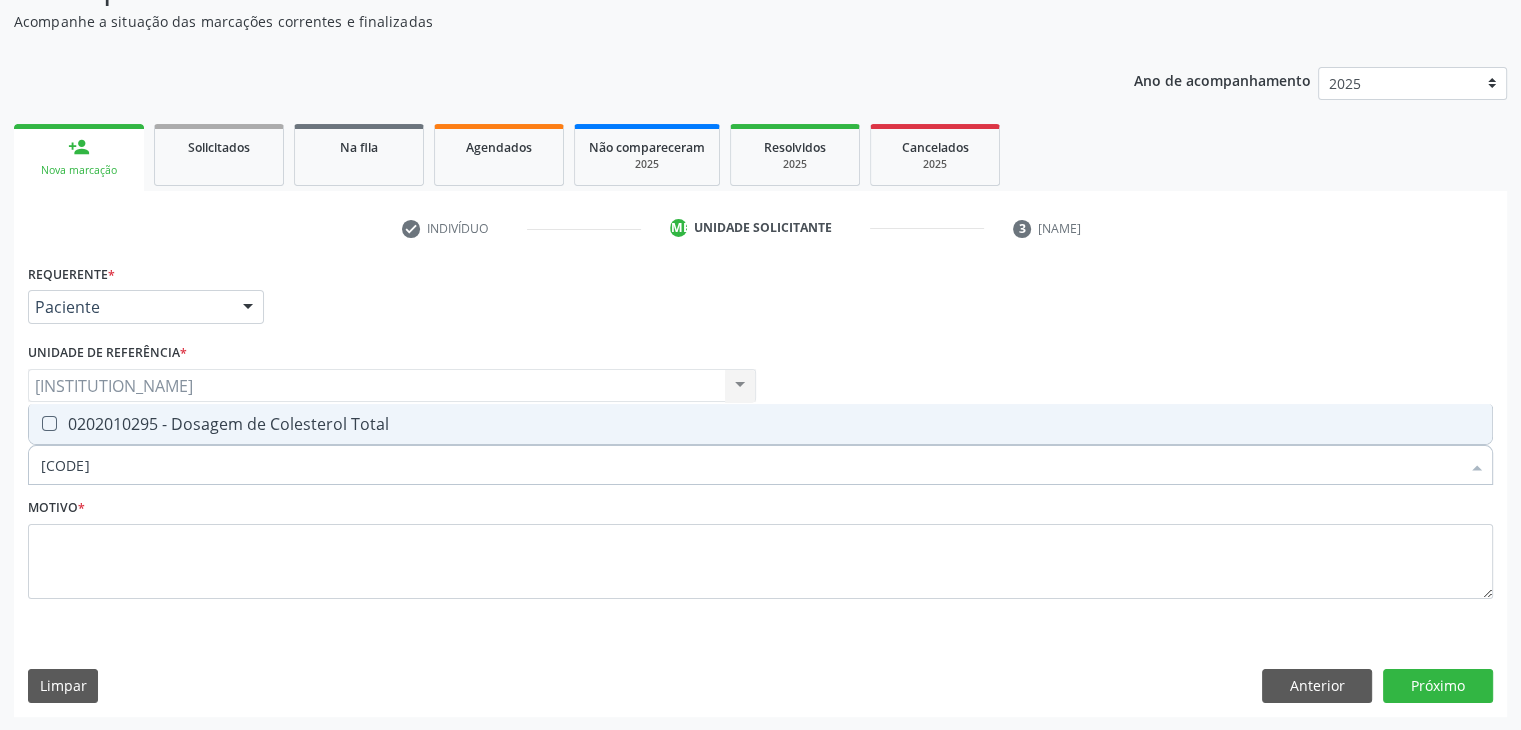 click on "[PROCEDURE_CODE] - Dosagem de Colesterol Total" at bounding box center (760, 424) 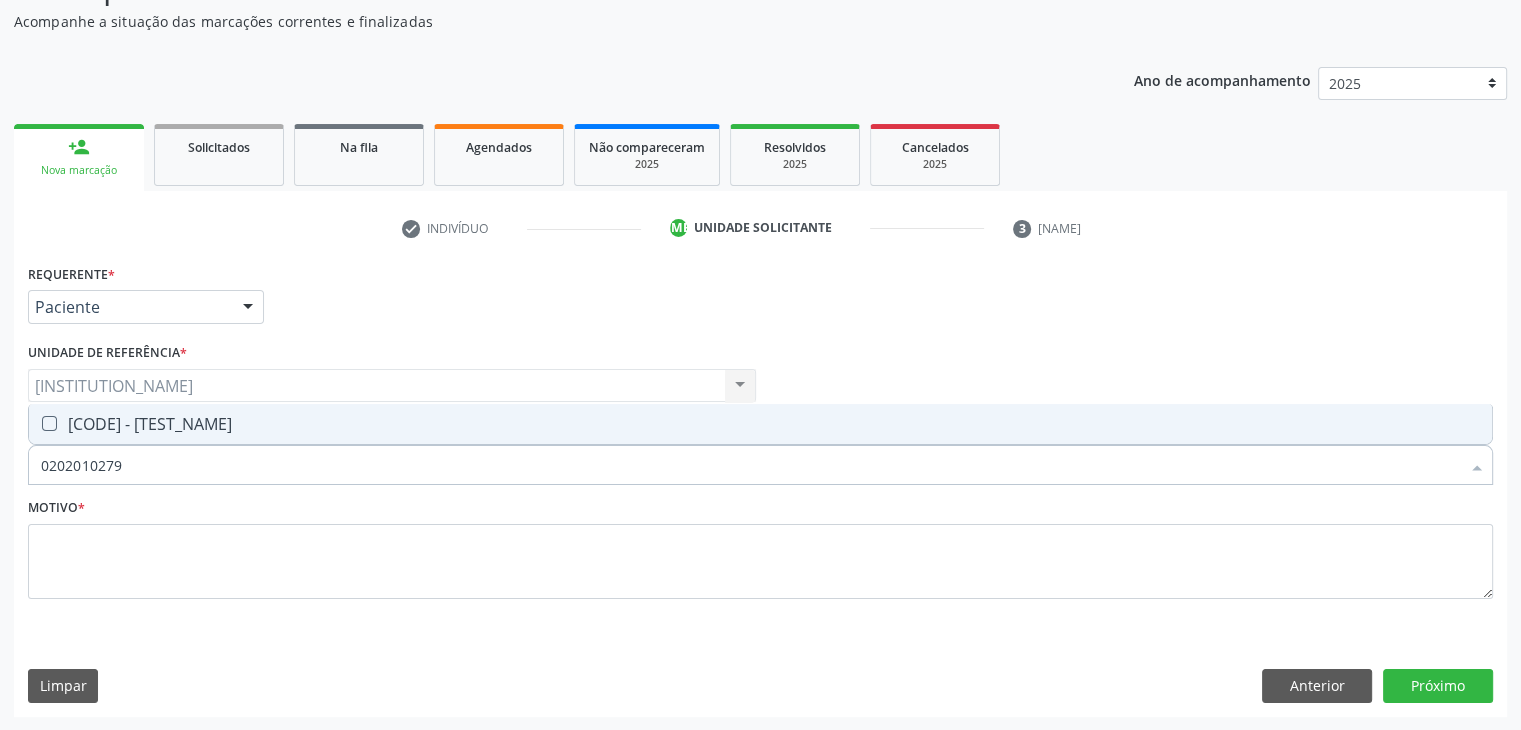 click on "0202010279 - Dosagem de Colesterol Hdl" at bounding box center [760, 424] 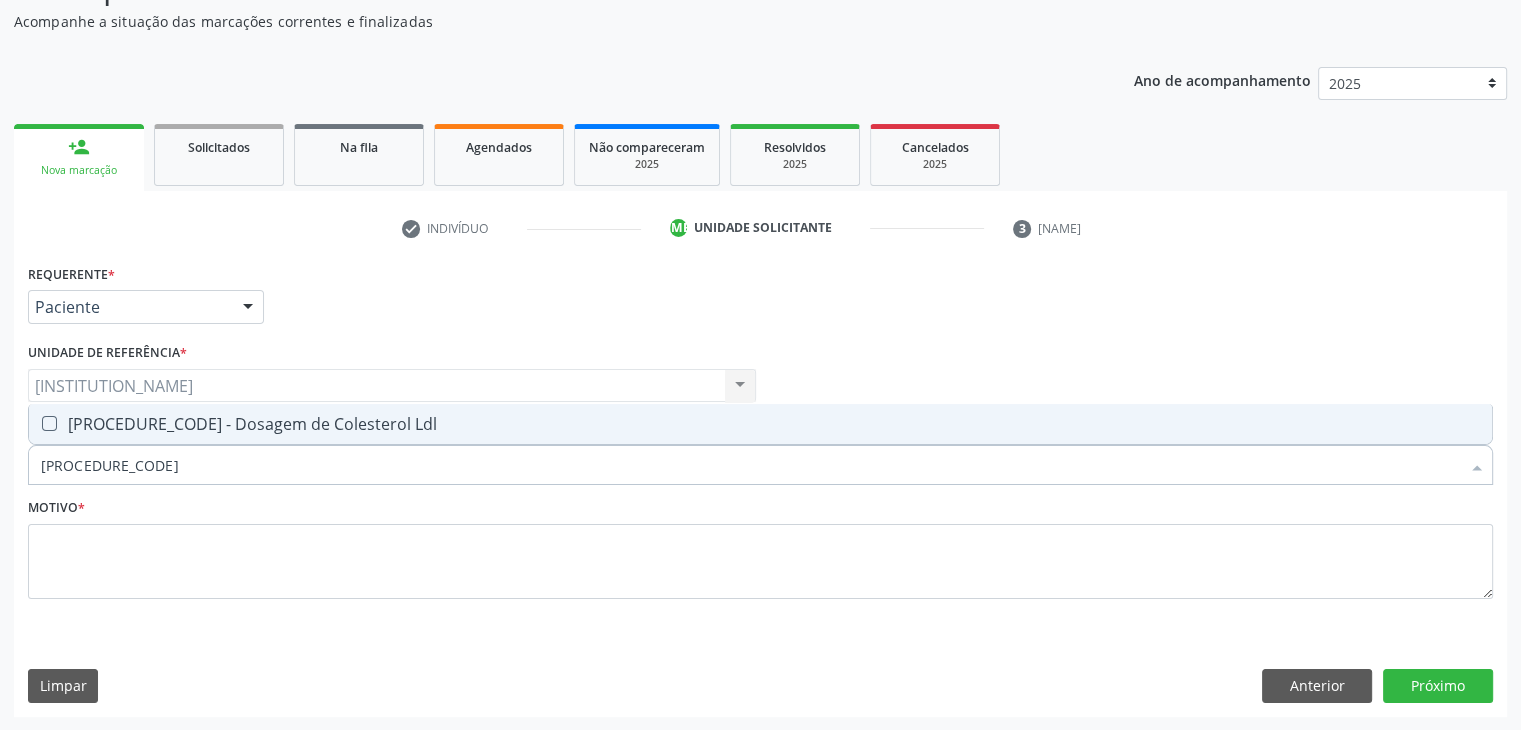 click on "[PROCEDURE_CODE] - Dosagem de Colesterol Ldl" at bounding box center (760, 424) 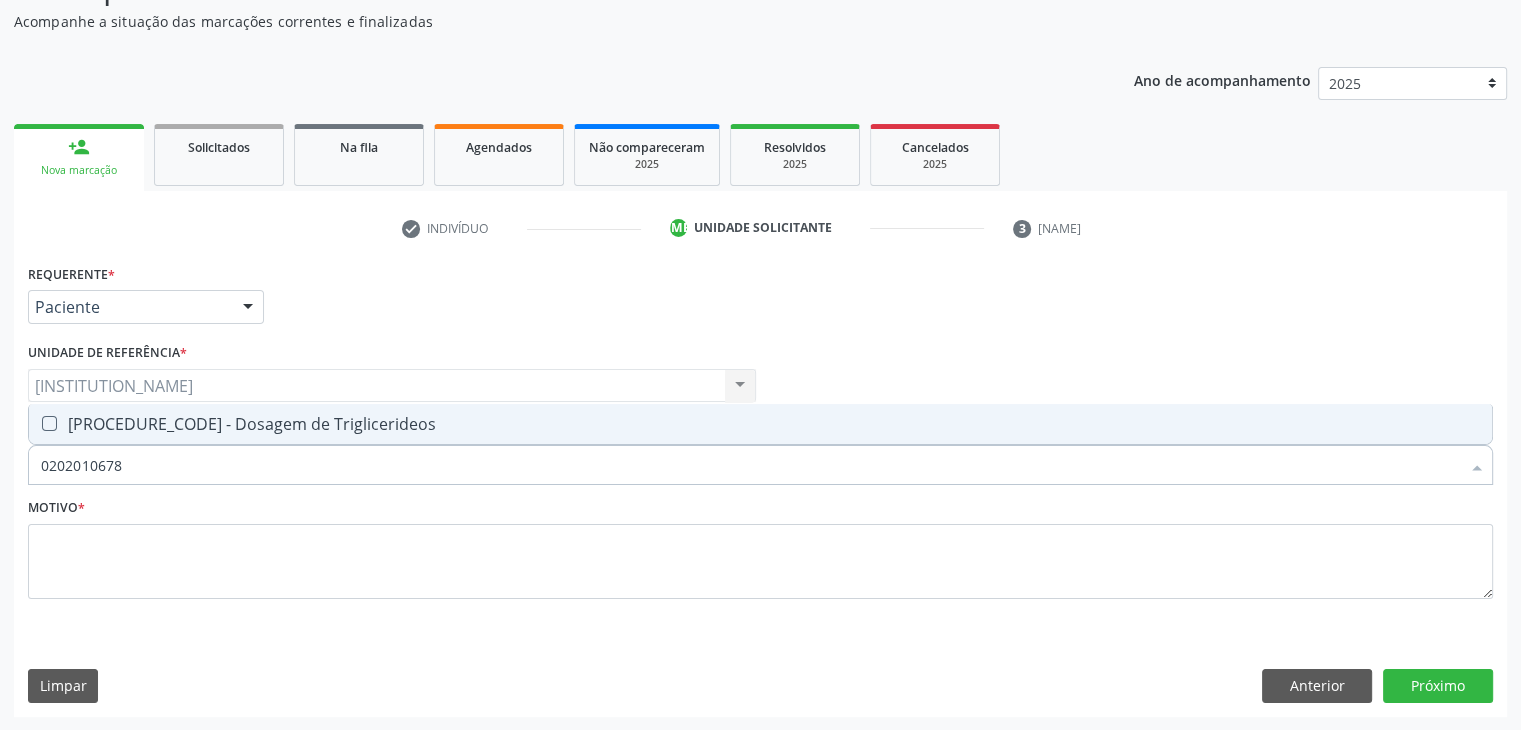 click on "0202010678 - Dosagem de Triglicerideos" at bounding box center [760, 424] 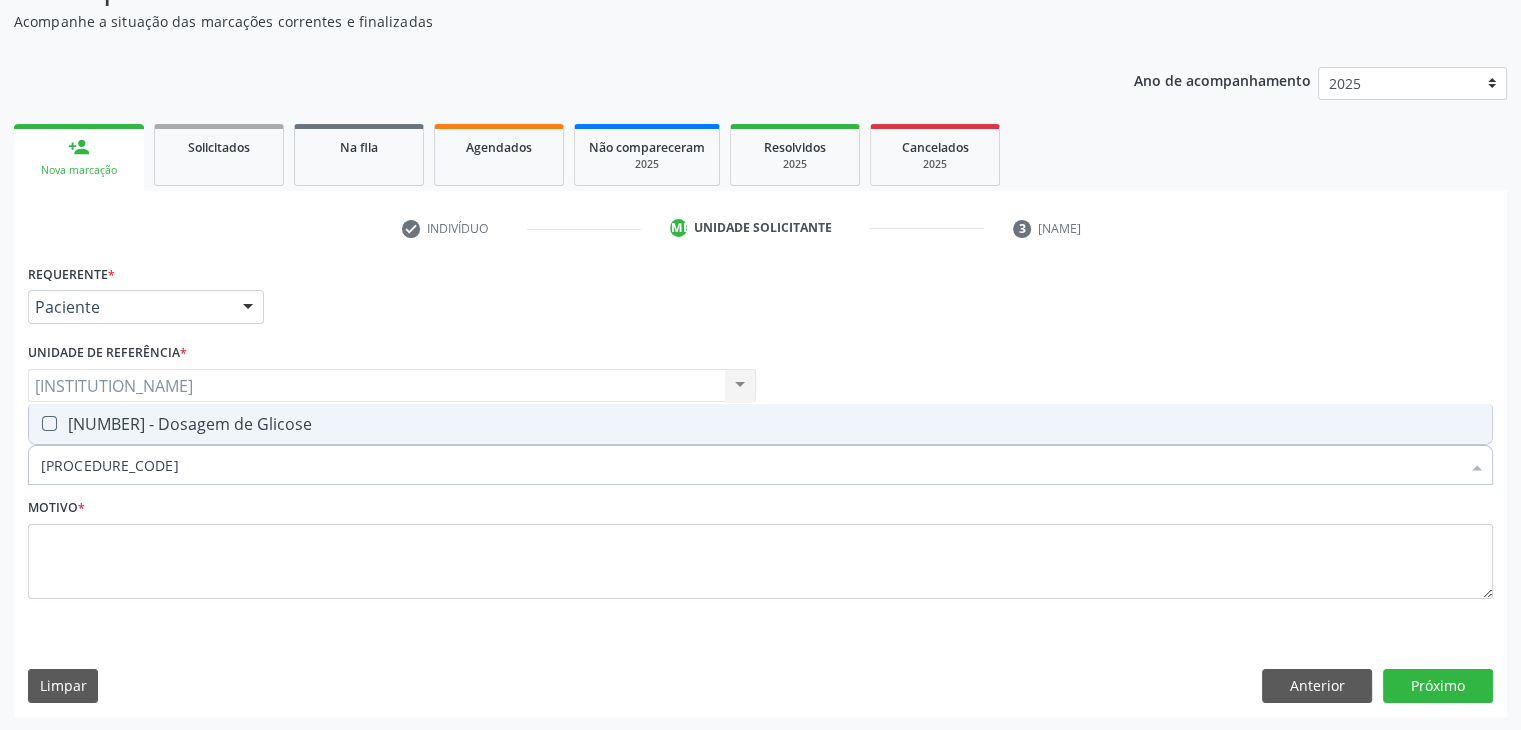 click on "[NUMBER] - [TEXT]" at bounding box center [760, 424] 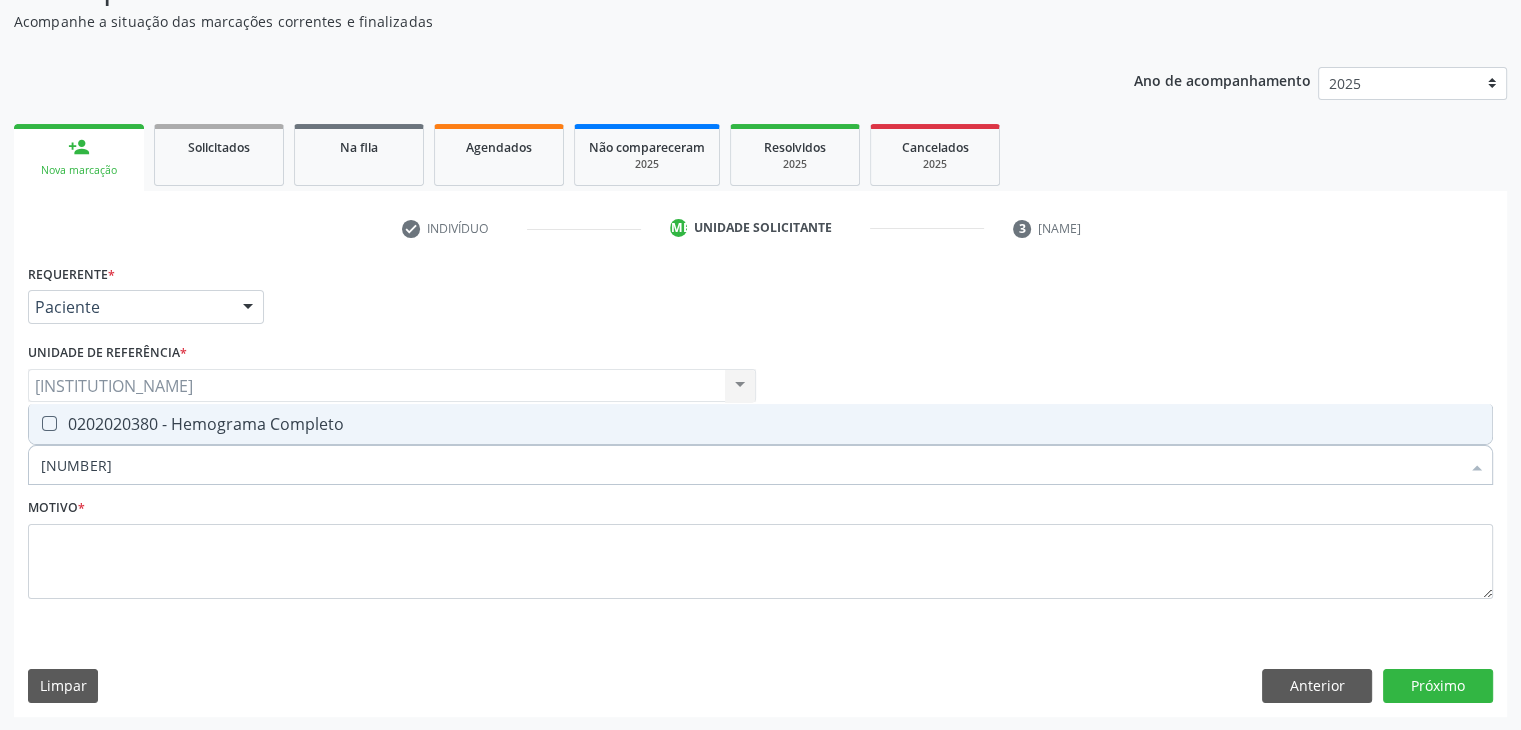 click on "[PROCEDURE_CODE] - Hemograma Completo" at bounding box center [760, 424] 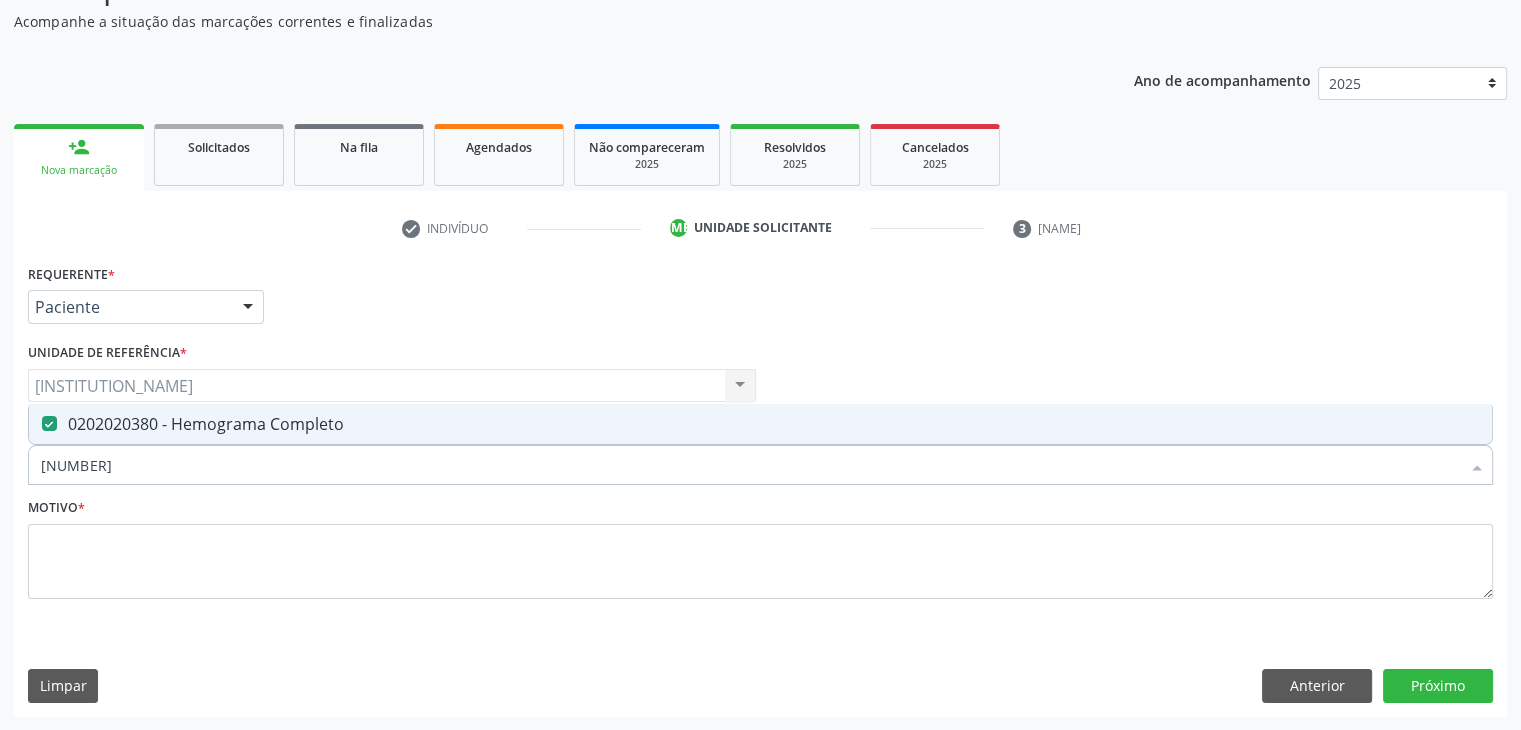 click on "[PROCEDURE_CODE] - Hemograma Completo" at bounding box center (760, 424) 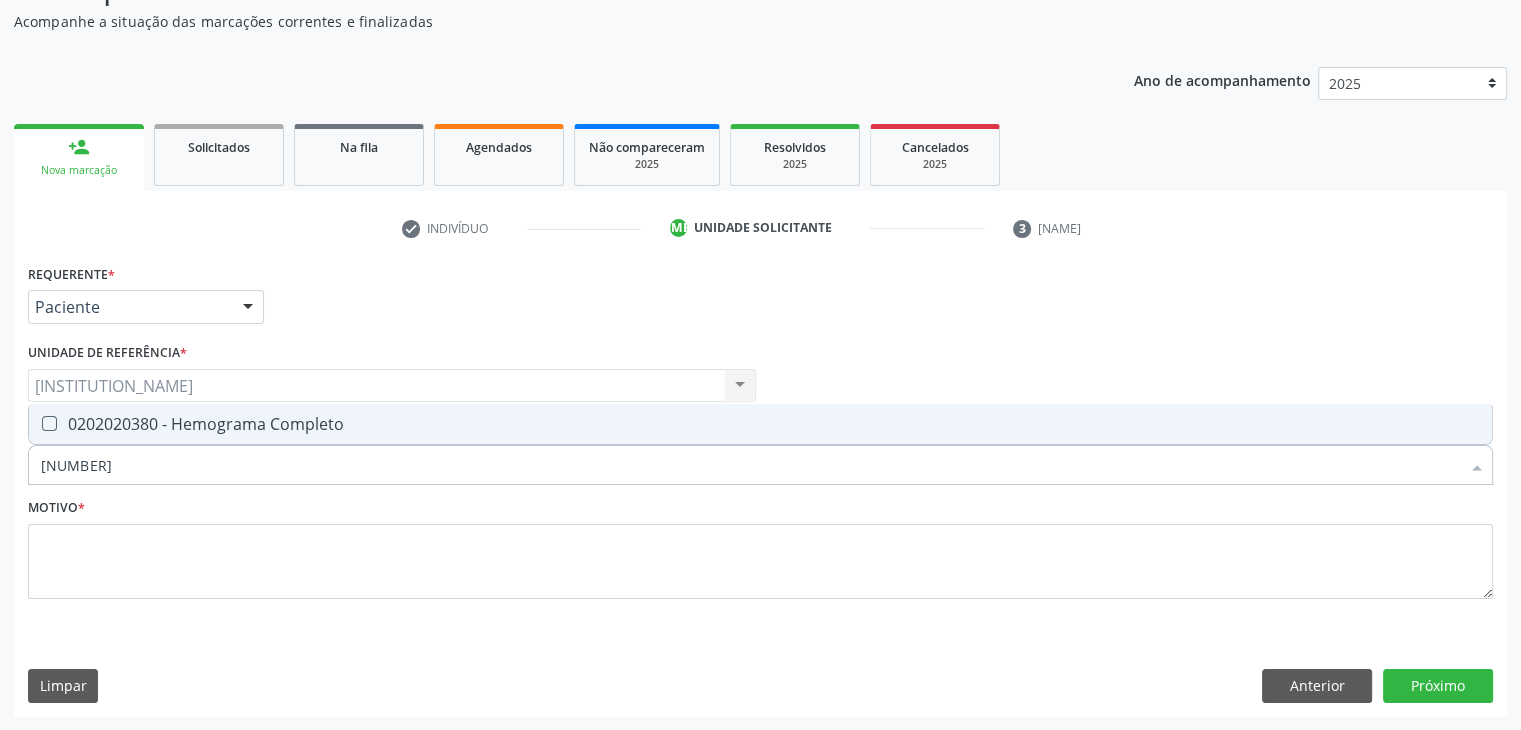 click on "[PROCEDURE_CODE] - Hemograma Completo" at bounding box center (760, 424) 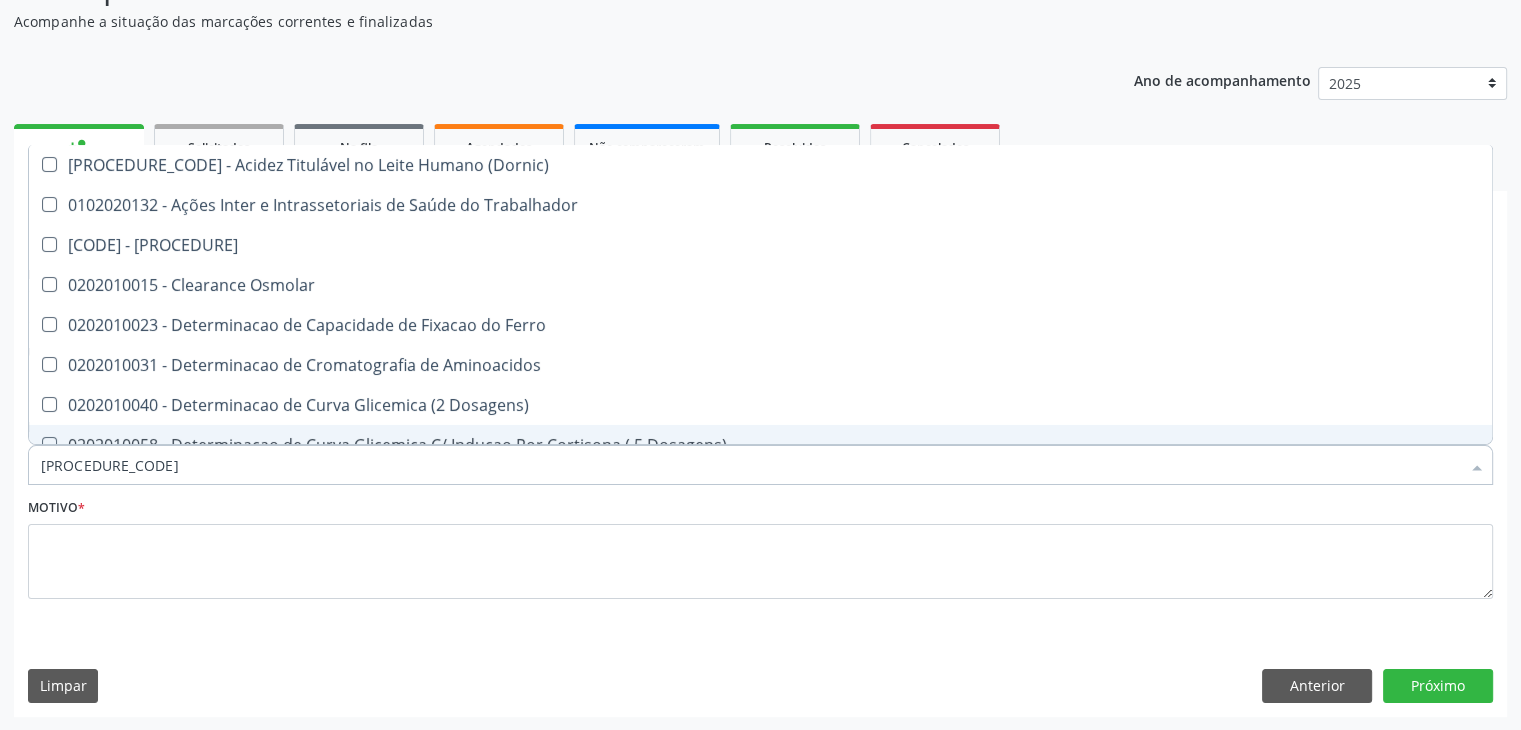 type on "•••••" 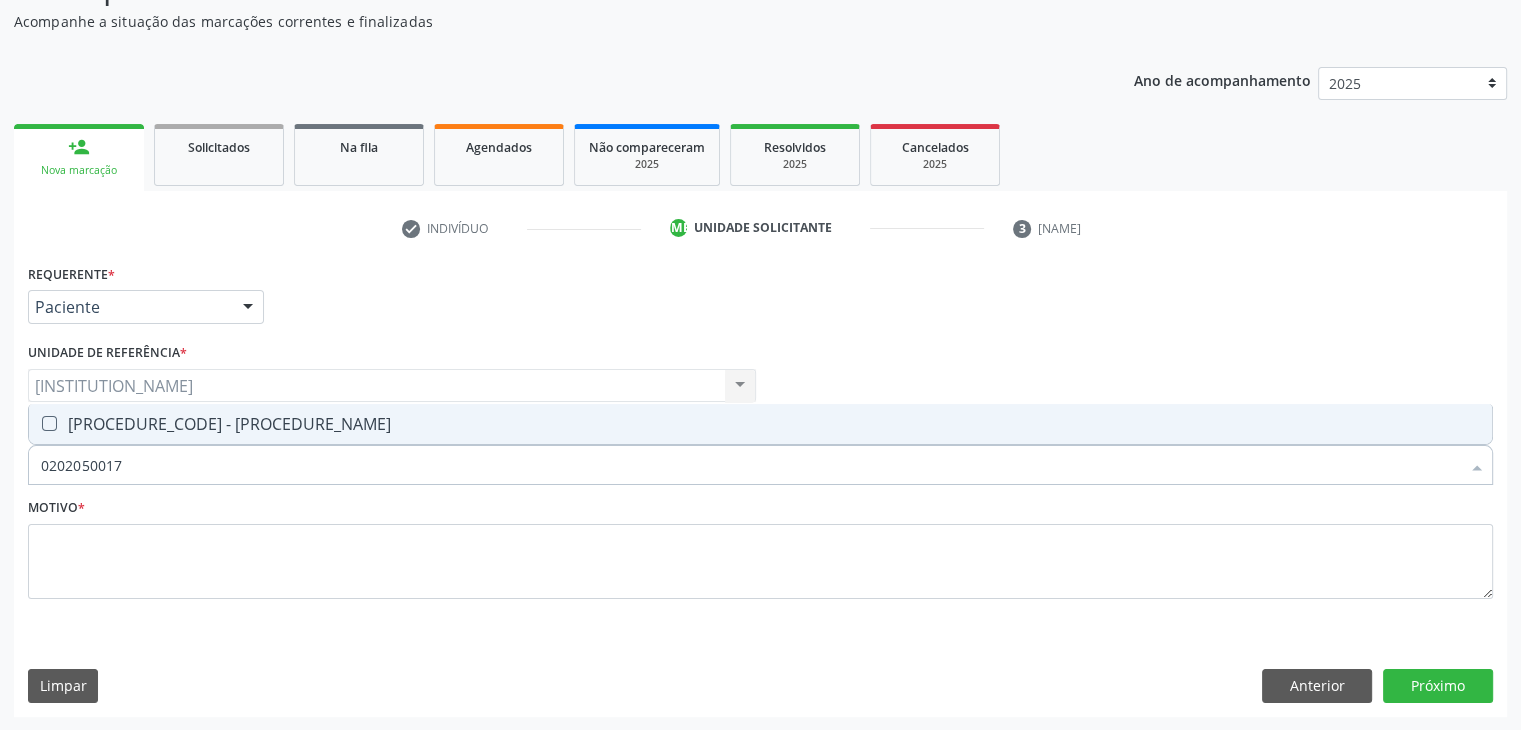click on "[NUMBER] - [TEXT]" at bounding box center (760, 424) 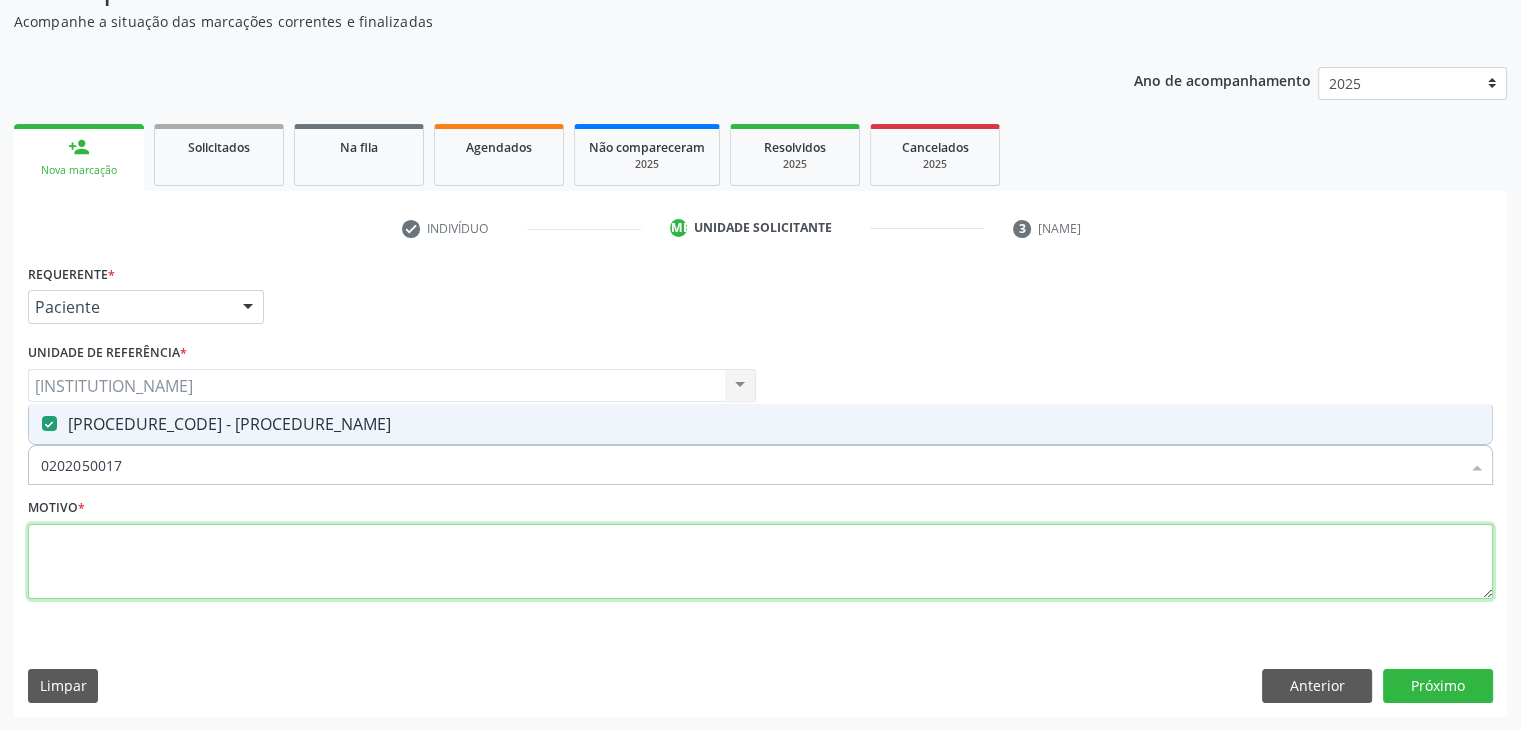 click at bounding box center (760, 562) 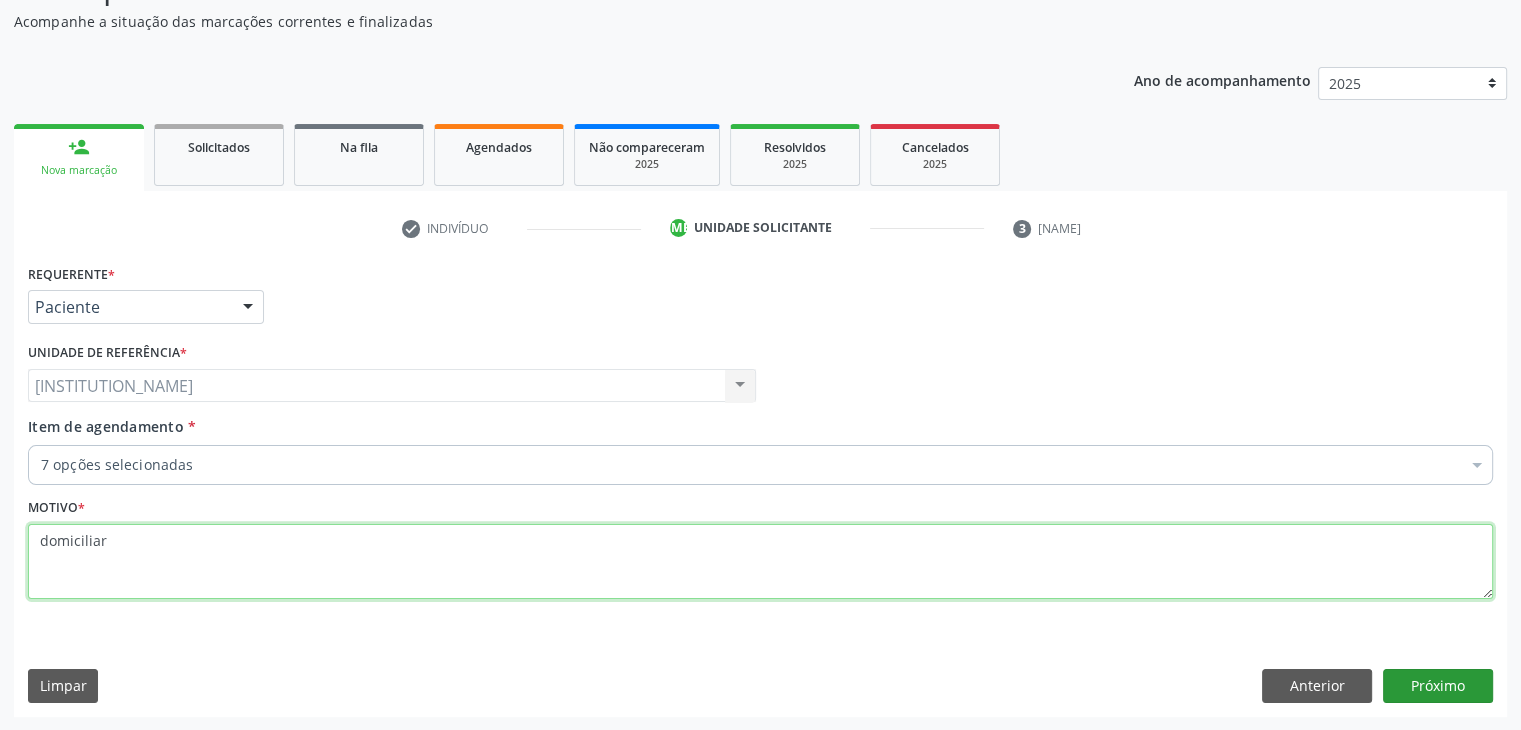 type on "domiciliar" 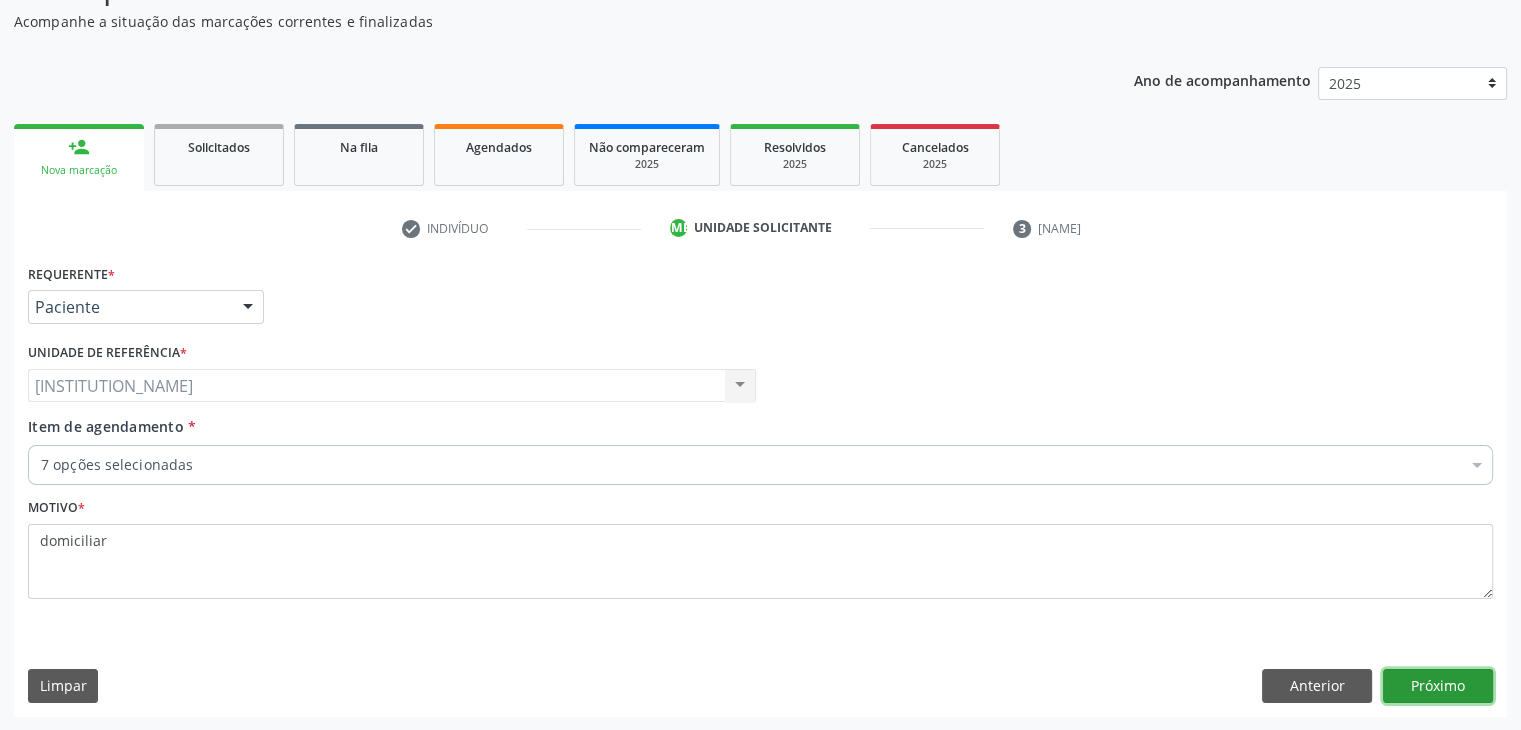 click on "Próximo" at bounding box center (1438, 686) 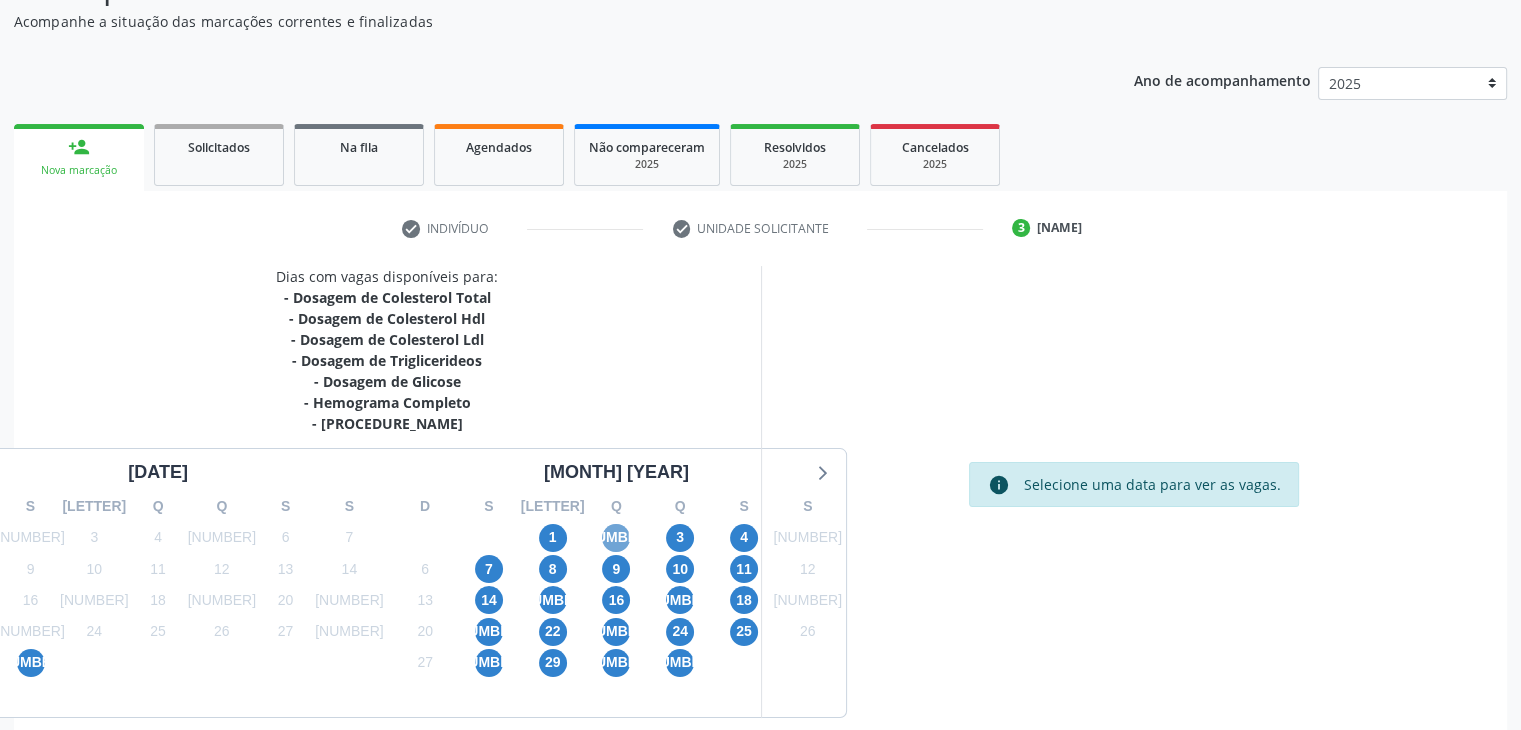 click on "2" at bounding box center (616, 538) 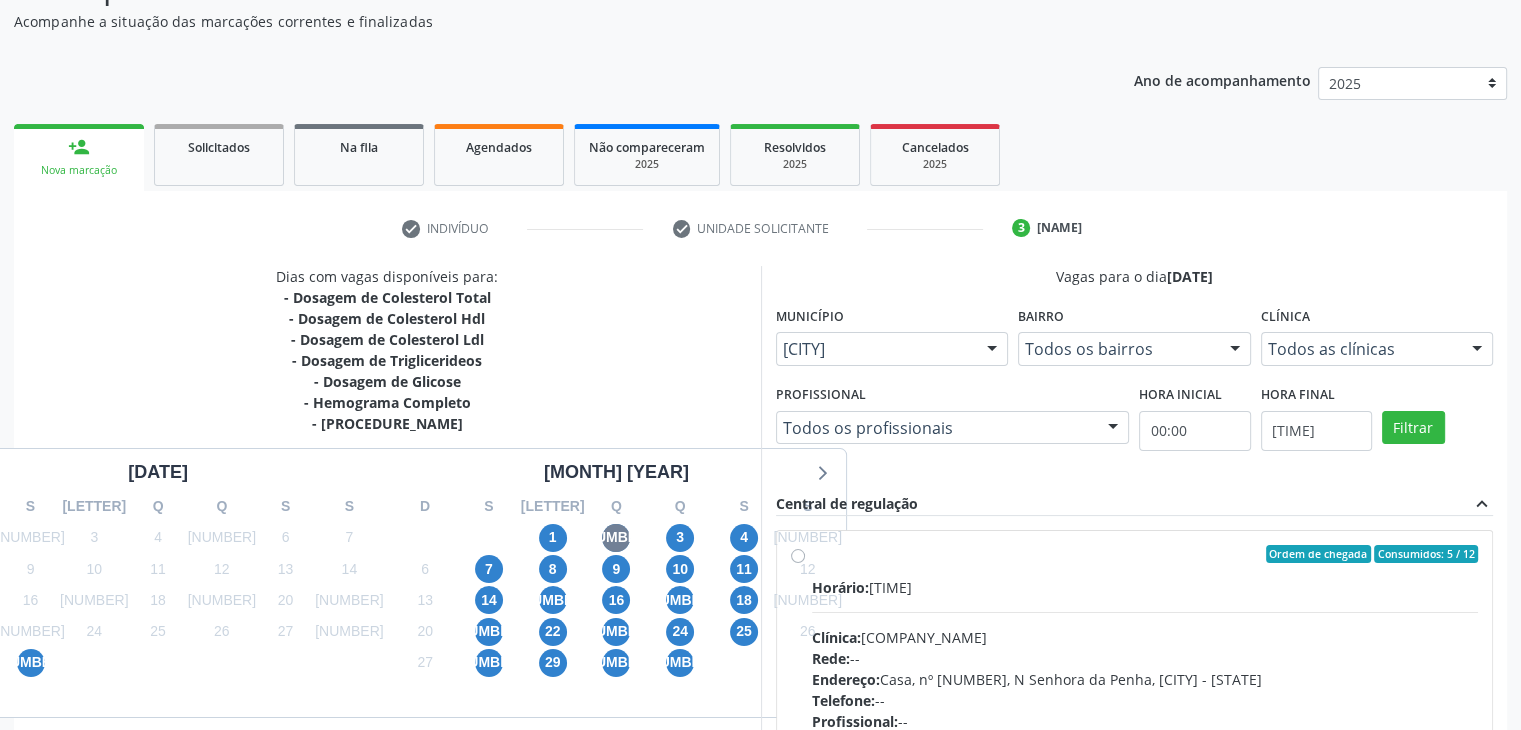 click on "Horário:   07:00" at bounding box center (1145, 587) 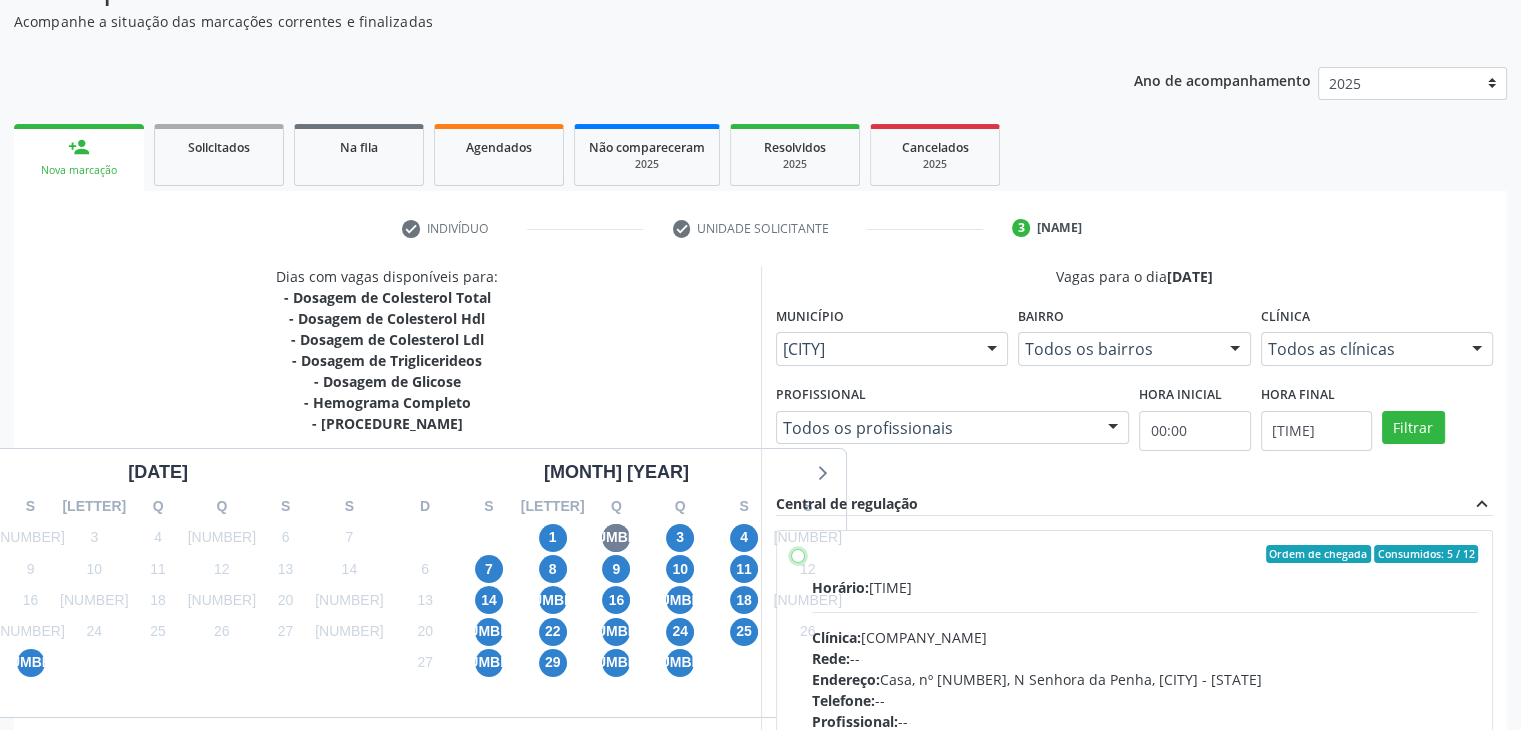 click on "Ordem de chegada
Consumidos: 5 / 12
Horário:   07:00
Clínica:  Laboratorio Jose Paulo Terto
Rede:
--
Endereço:   Casa, nº 409, N Senhora da Penha, Serra Talhada - PE
Telefone:   --
Profissional:
--
Informações adicionais sobre o atendimento
Idade de atendimento:
Sem restrição
Gênero(s) atendido(s):
Sem restrição
Informações adicionais:
--" at bounding box center (798, 554) 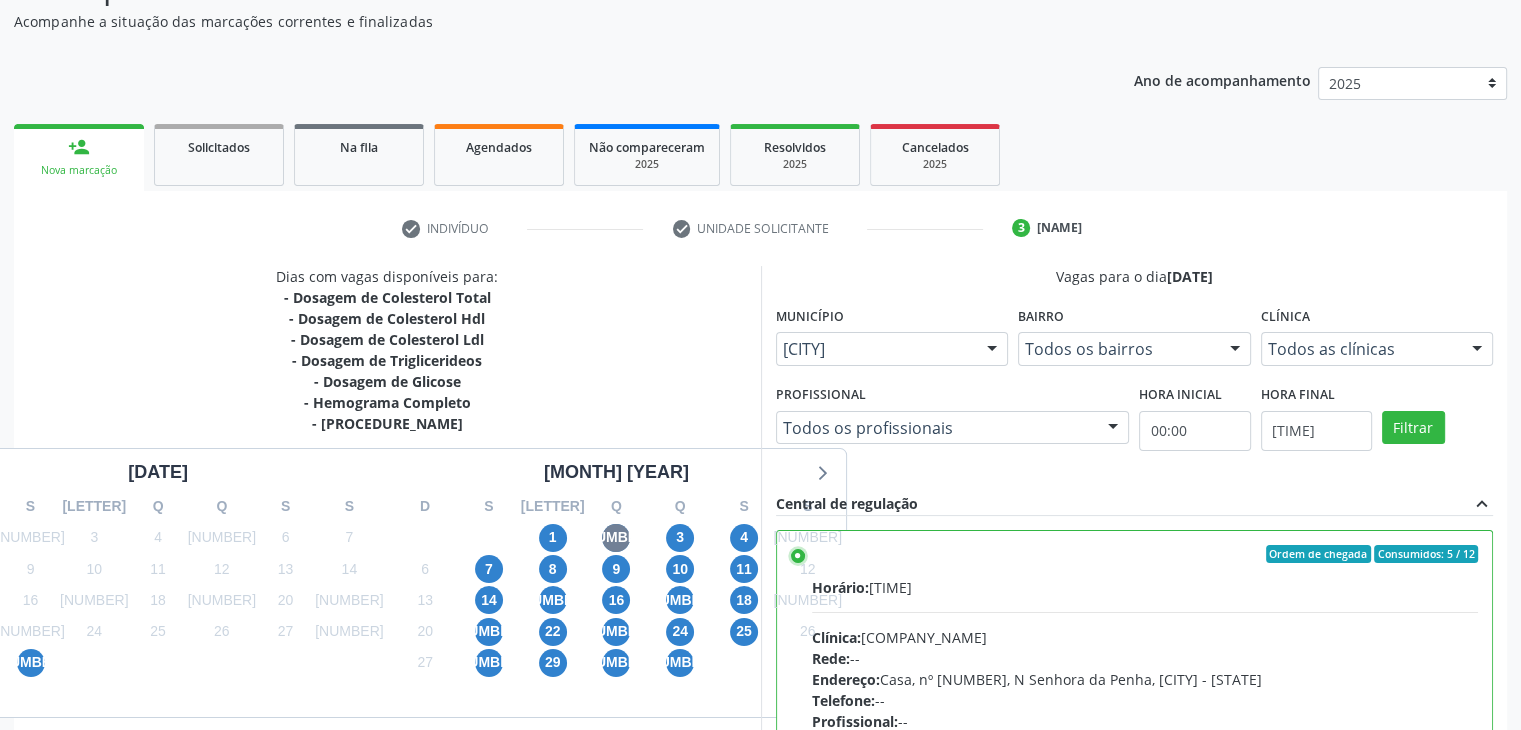 scroll, scrollTop: 464, scrollLeft: 0, axis: vertical 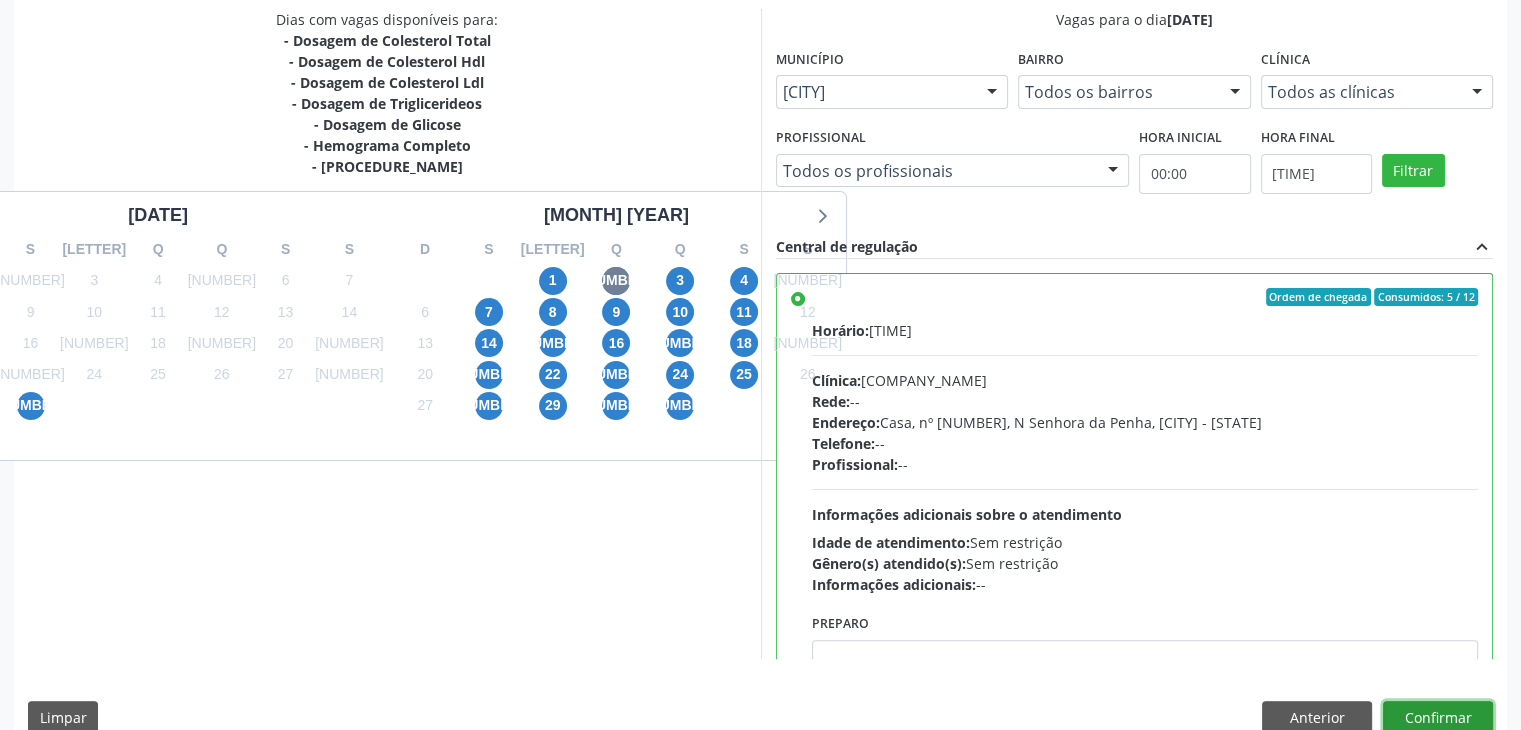 click on "Confirmar" at bounding box center (1438, 718) 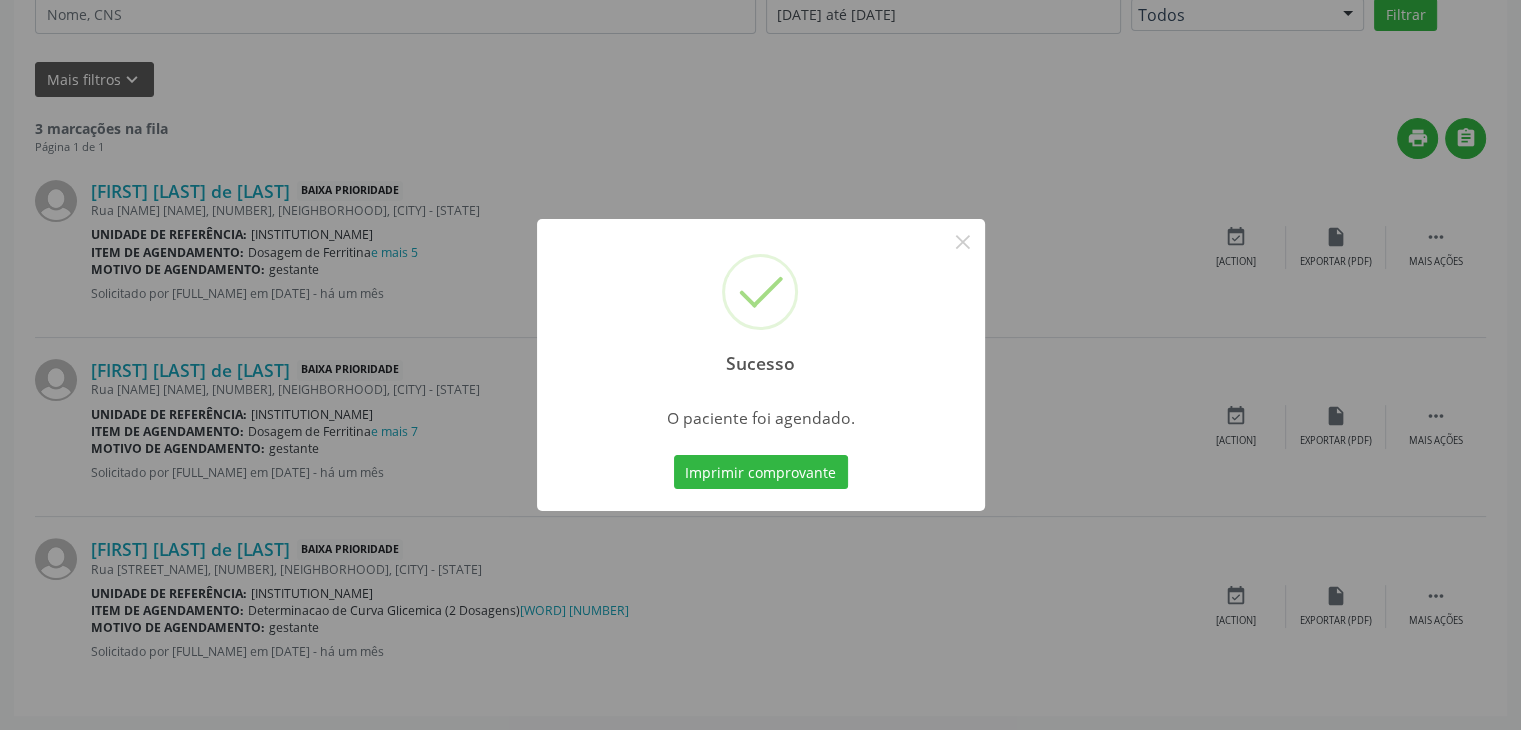 scroll, scrollTop: 0, scrollLeft: 0, axis: both 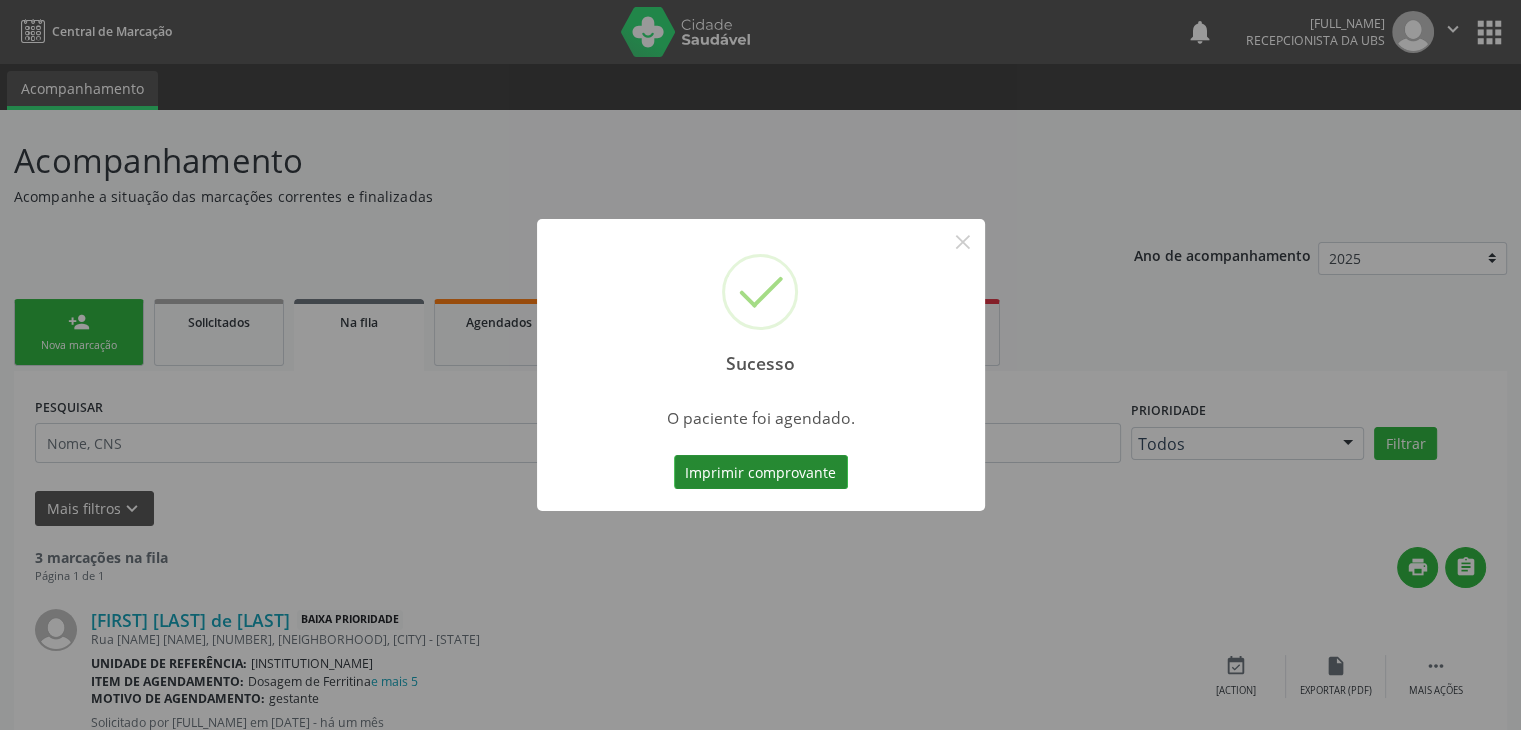 click on "Imprimir comprovante" at bounding box center (761, 472) 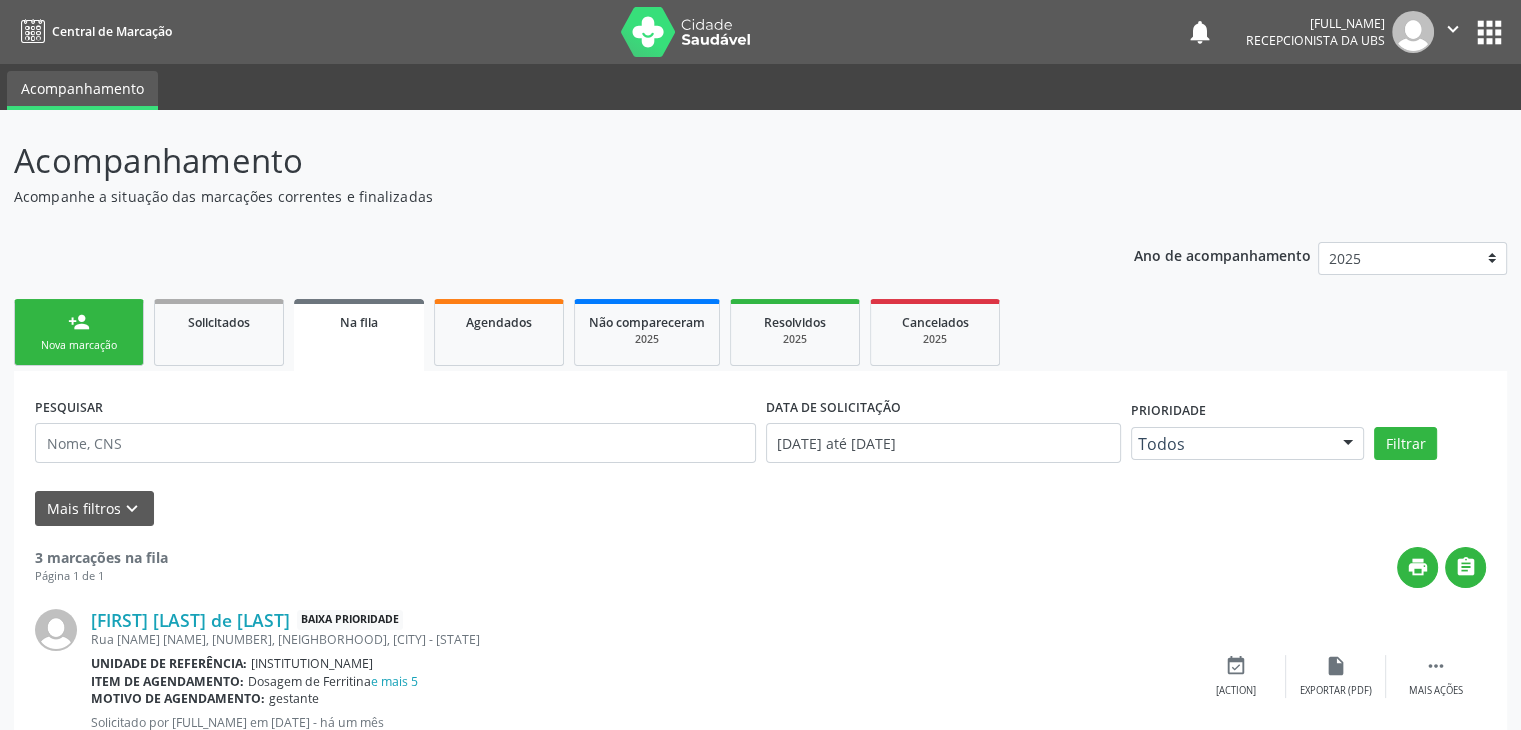 click on "person_add" at bounding box center (79, 322) 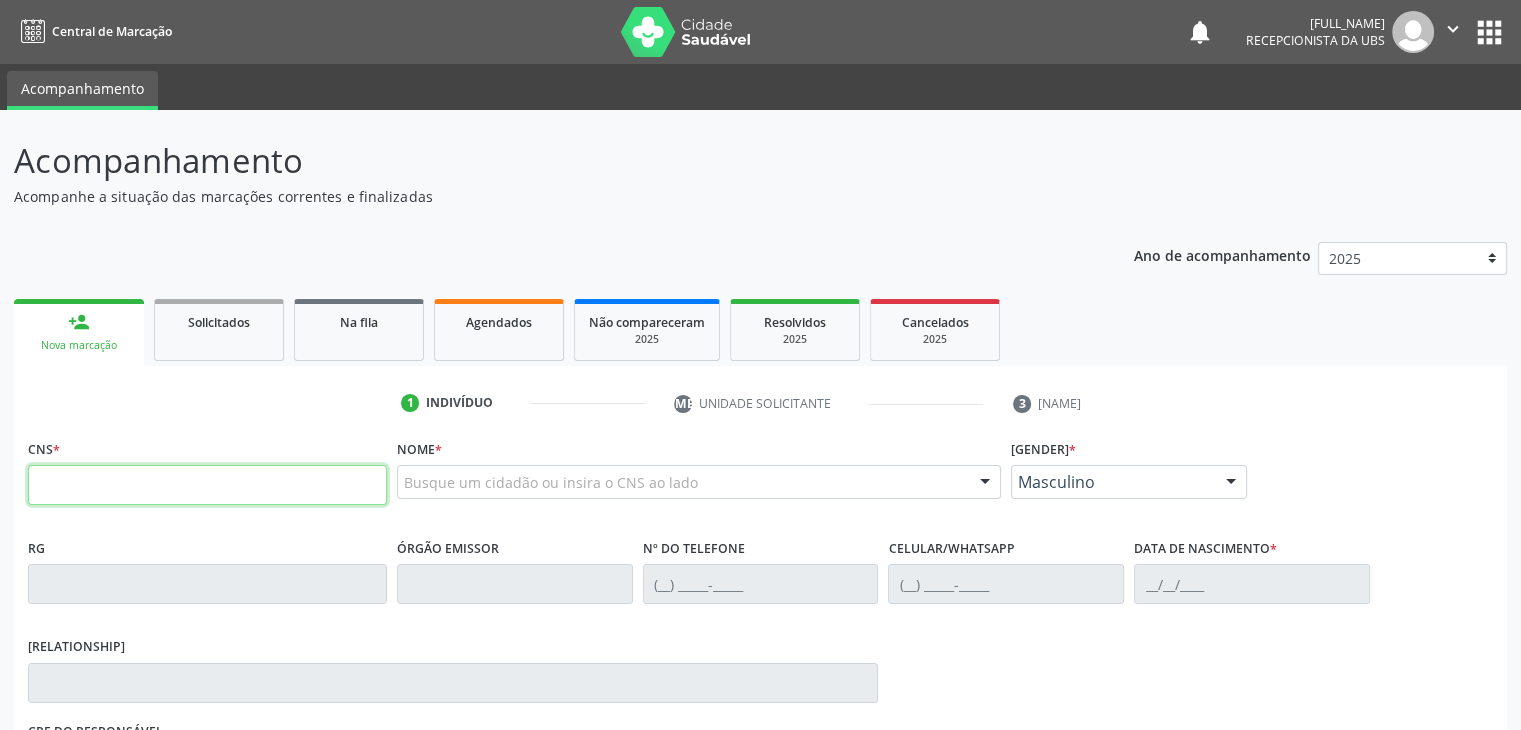 click at bounding box center (207, 485) 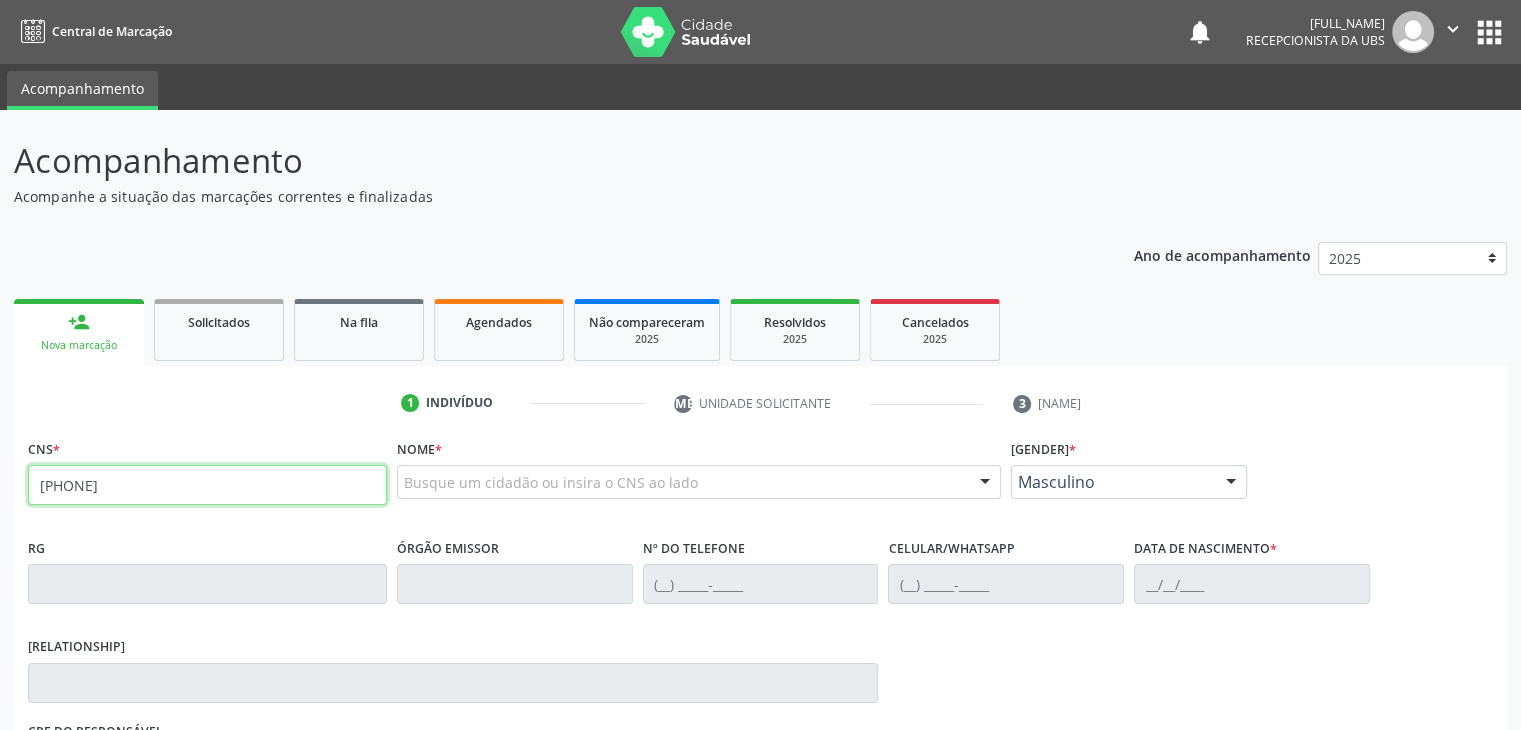 type on "••• •••• •••• ••••" 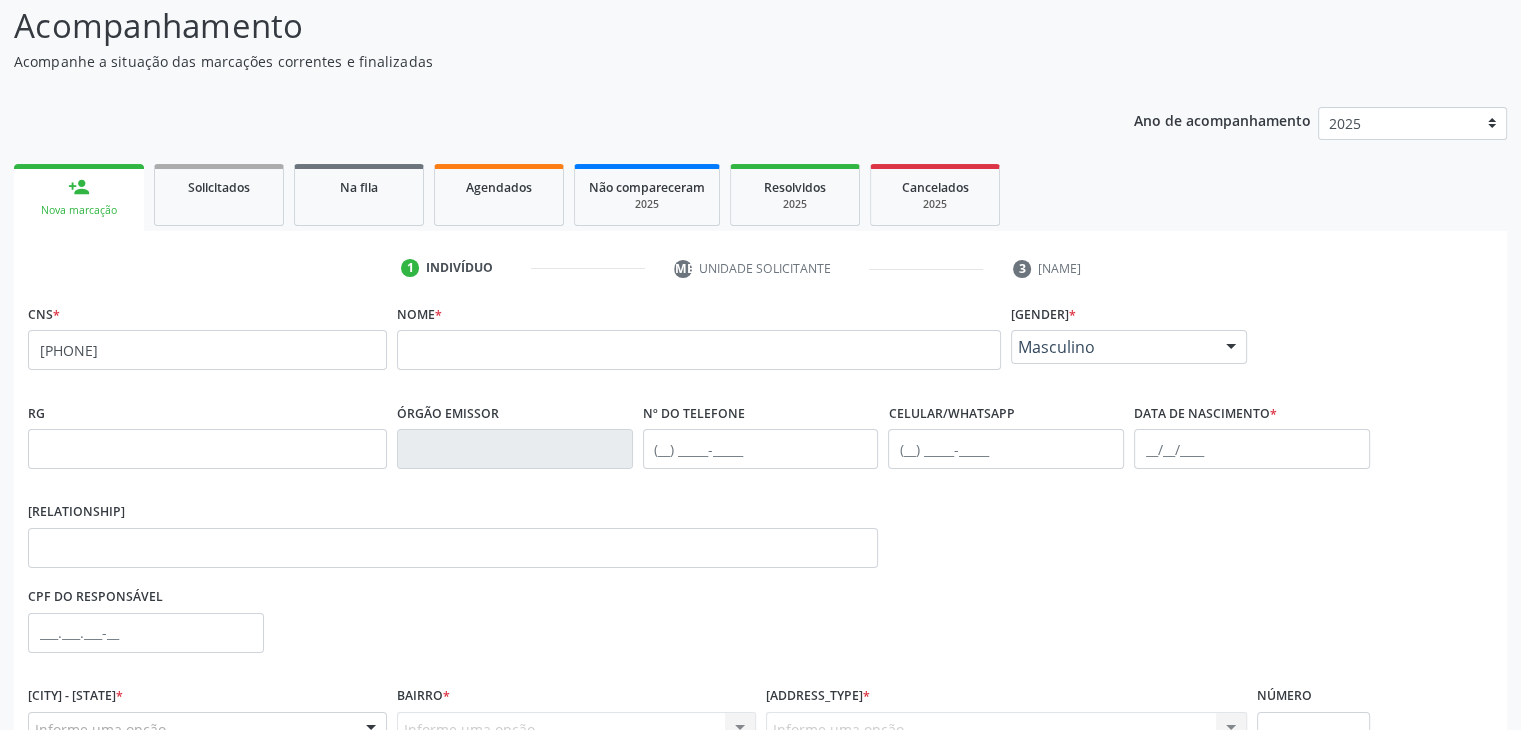 scroll, scrollTop: 160, scrollLeft: 0, axis: vertical 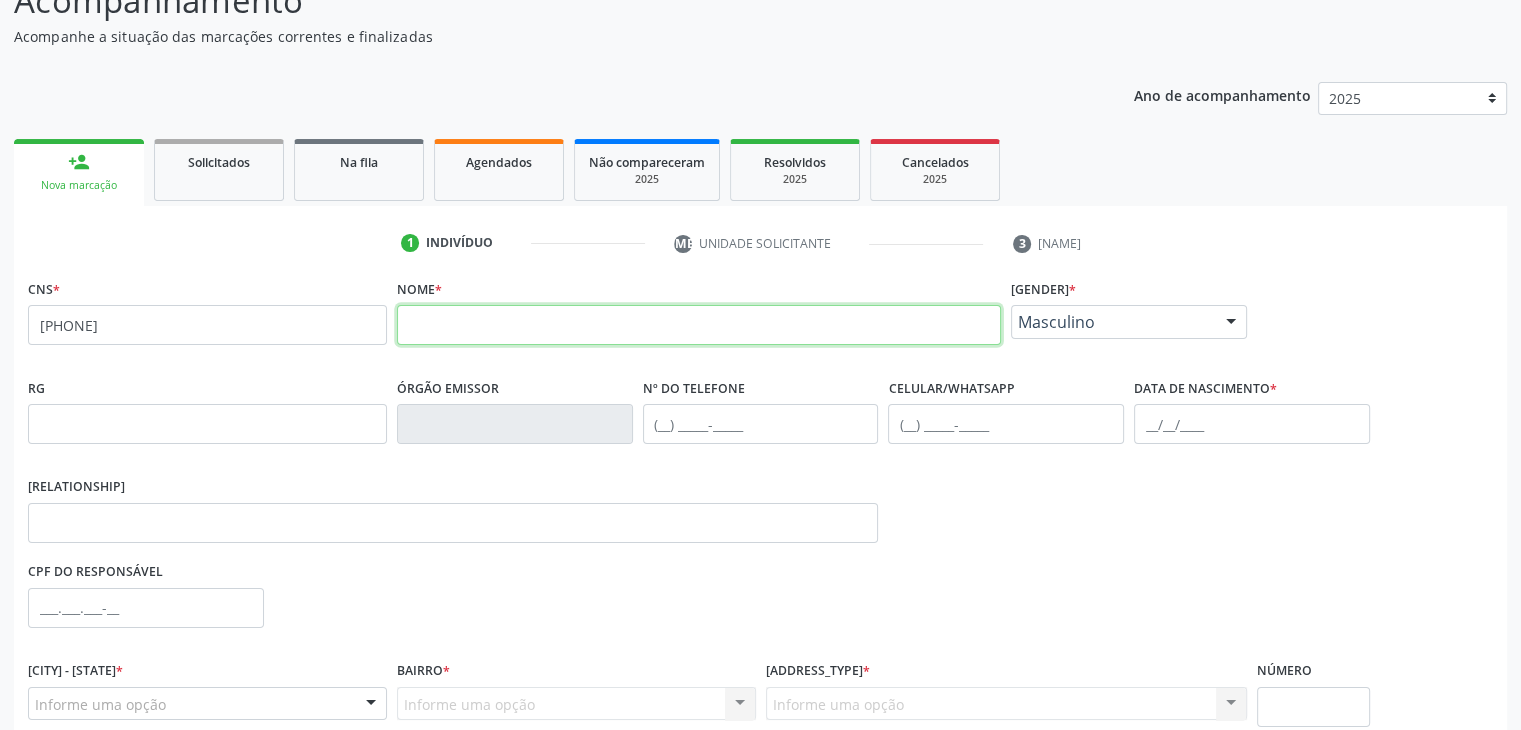 click at bounding box center (699, 325) 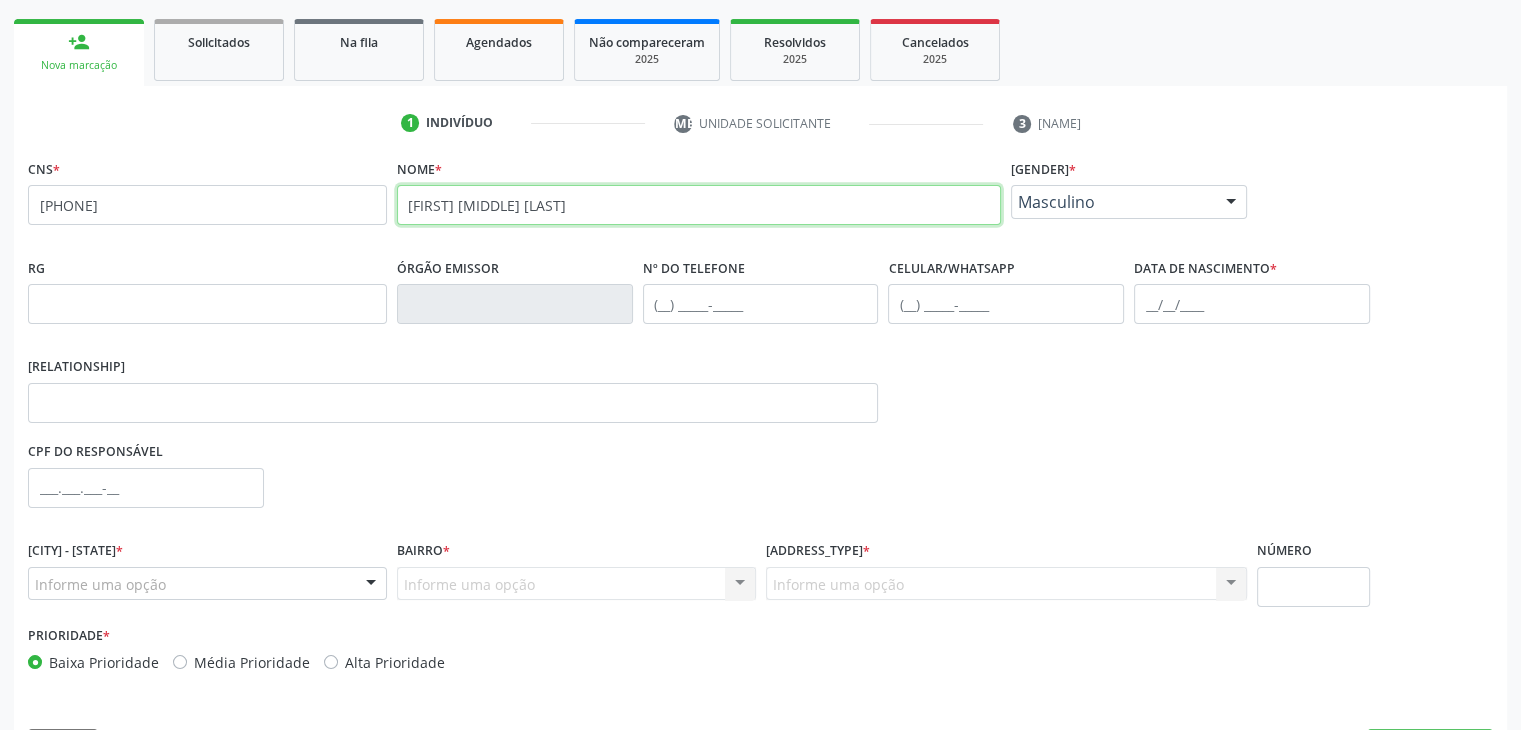 scroll, scrollTop: 320, scrollLeft: 0, axis: vertical 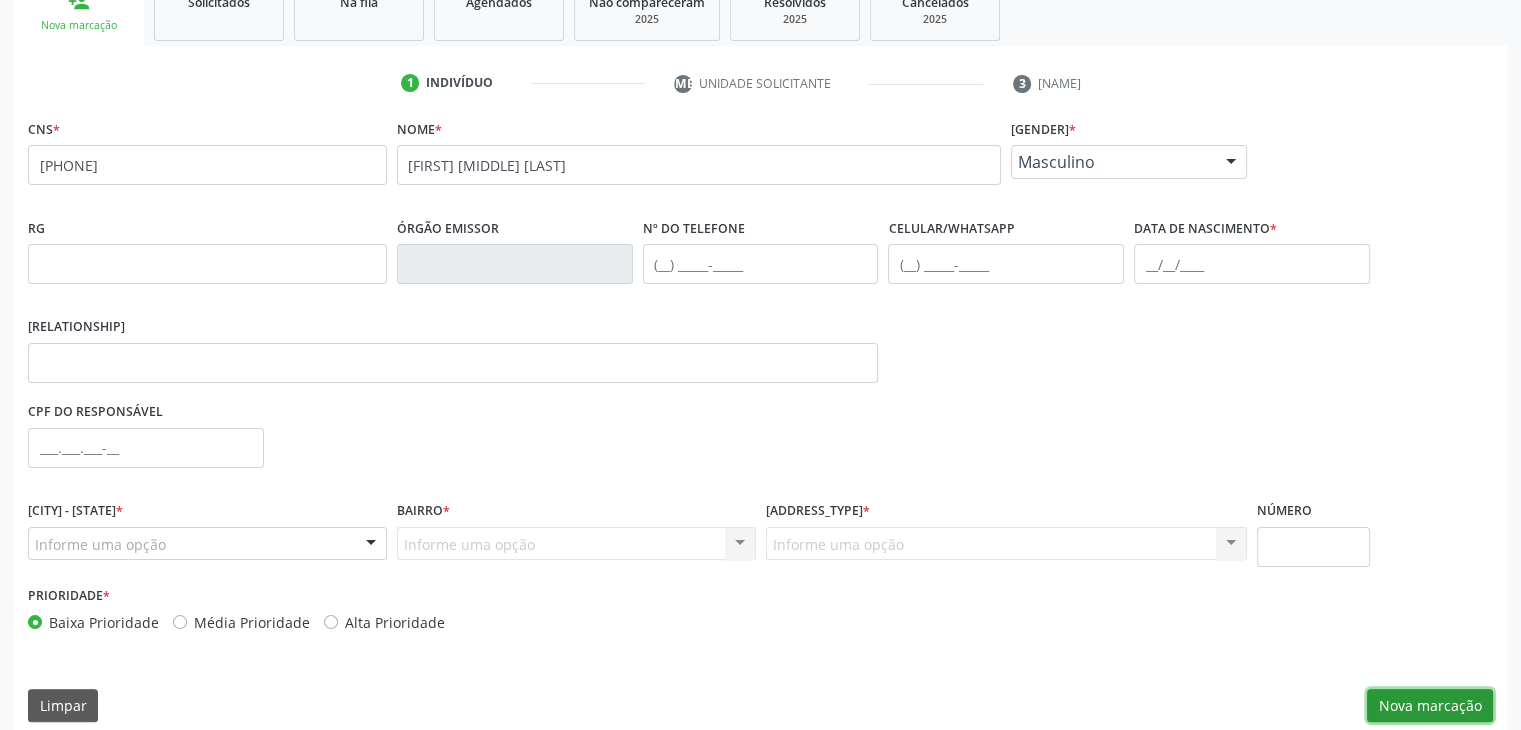 click on "Nova marcação" at bounding box center [1430, 706] 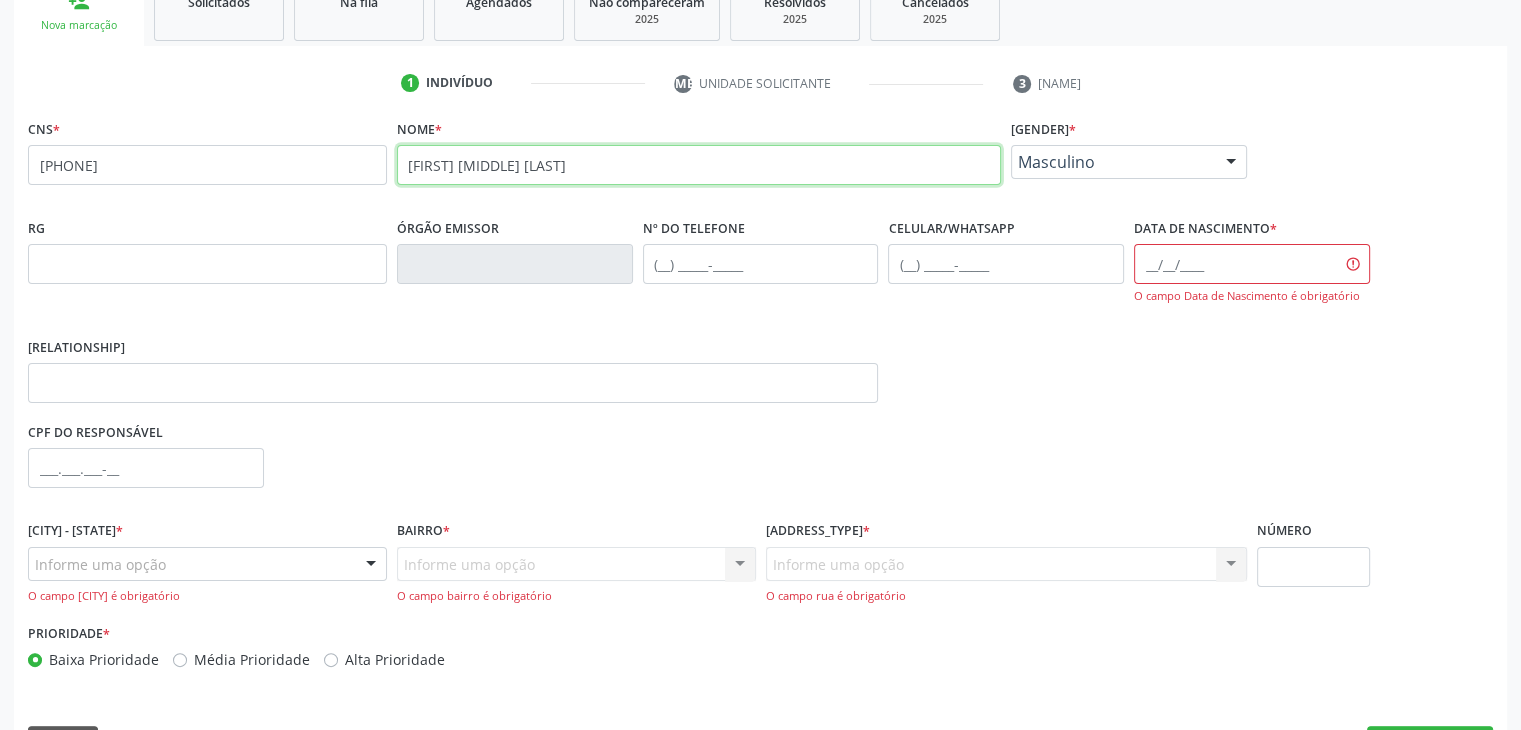 click on "thalisson kalebealves diniz" at bounding box center [699, 165] 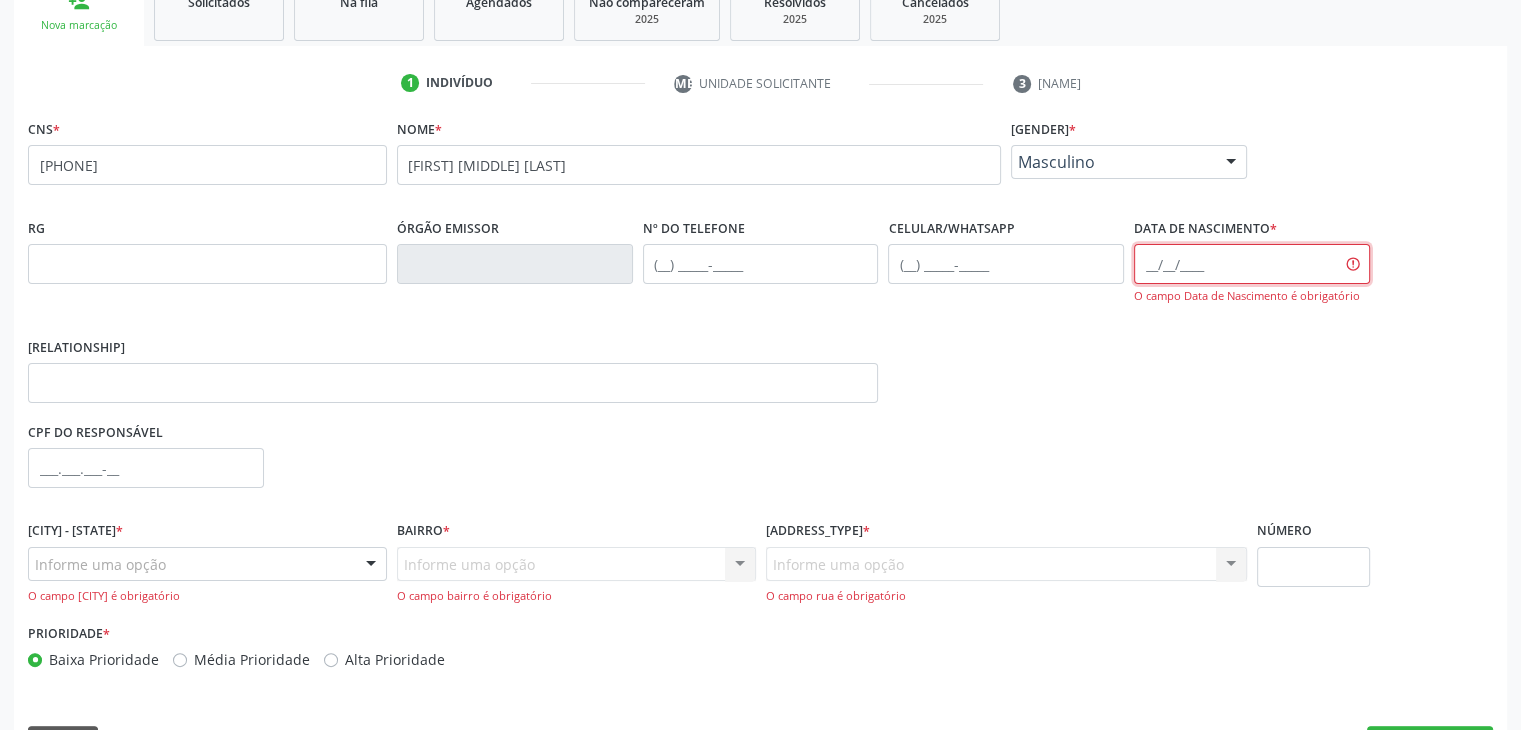 click at bounding box center [1252, 264] 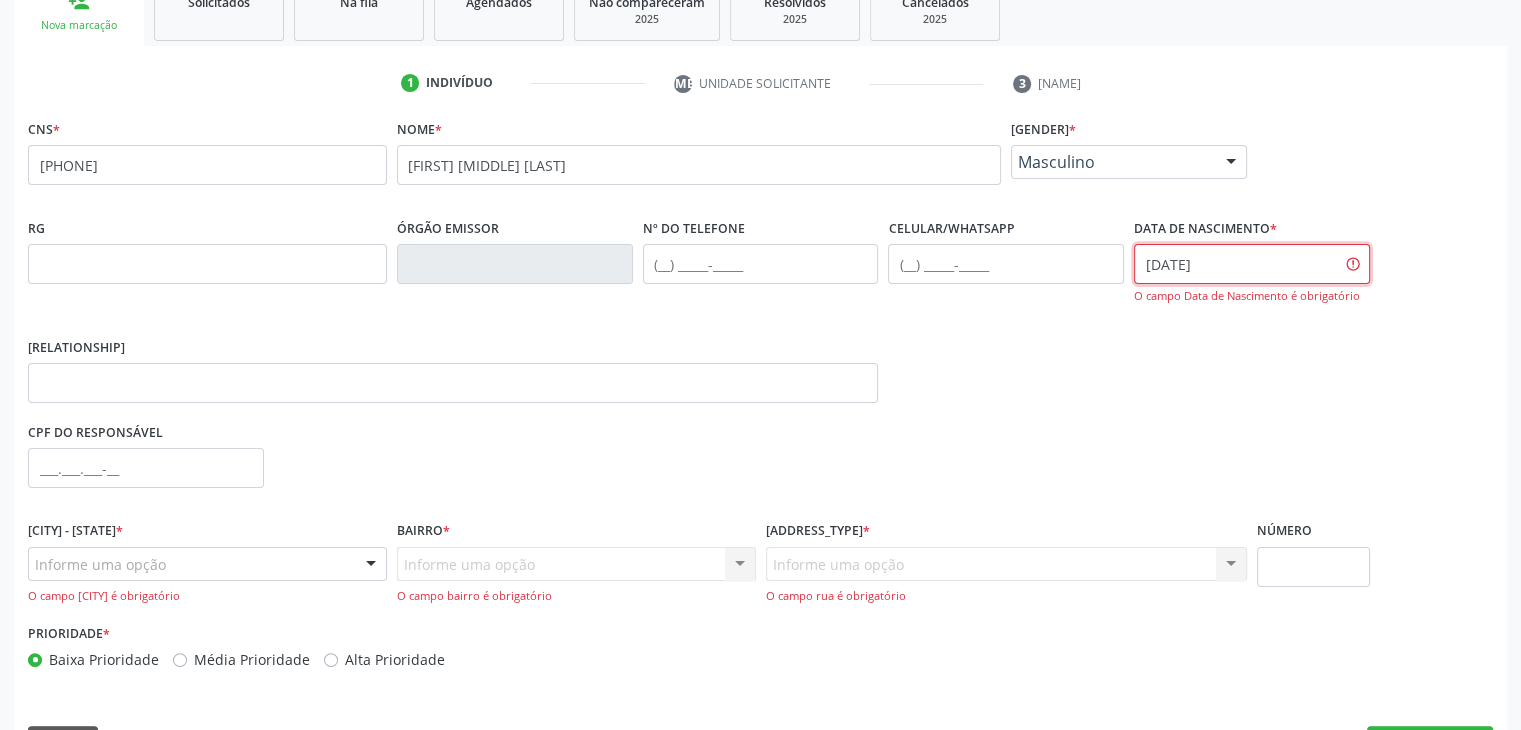 type on "[DATE]" 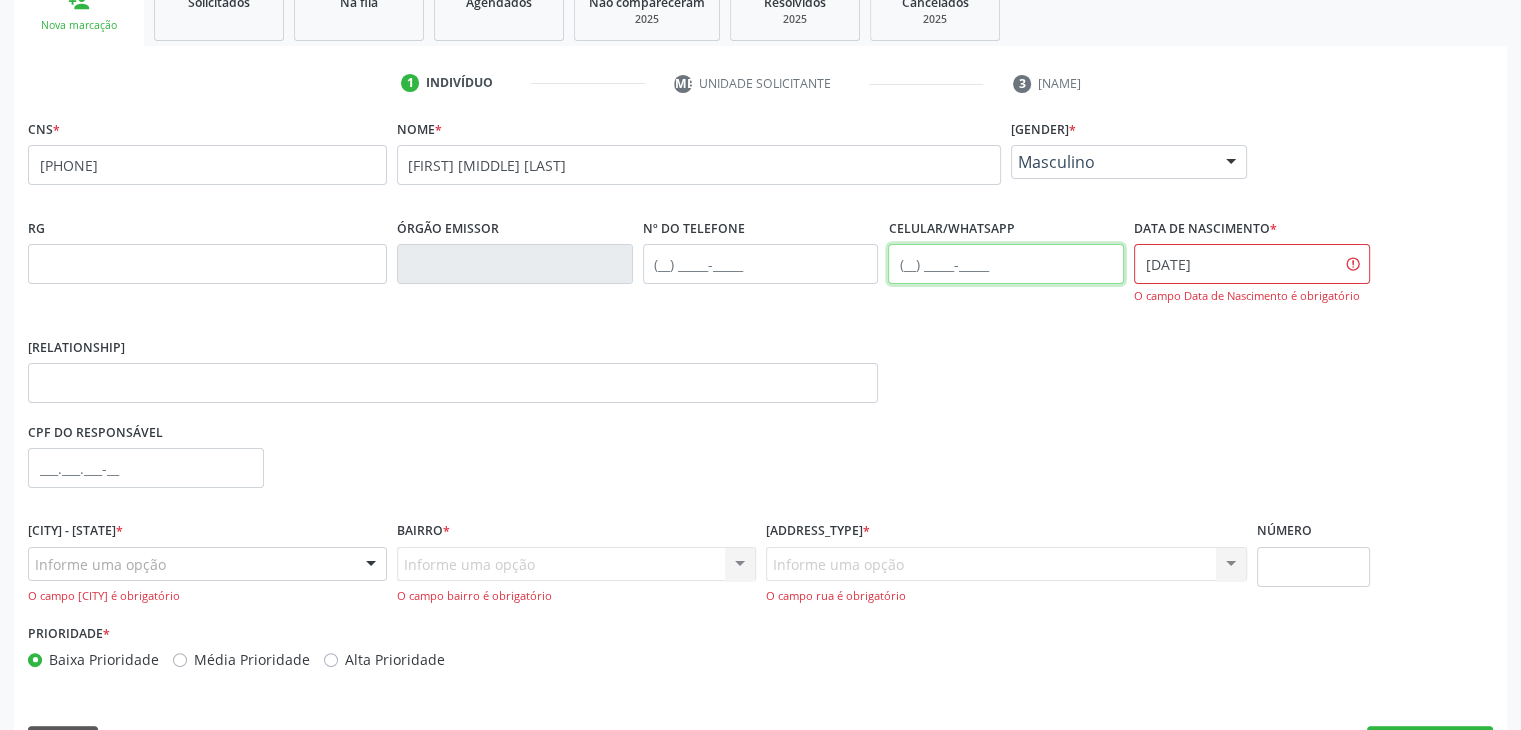 click at bounding box center (1006, 264) 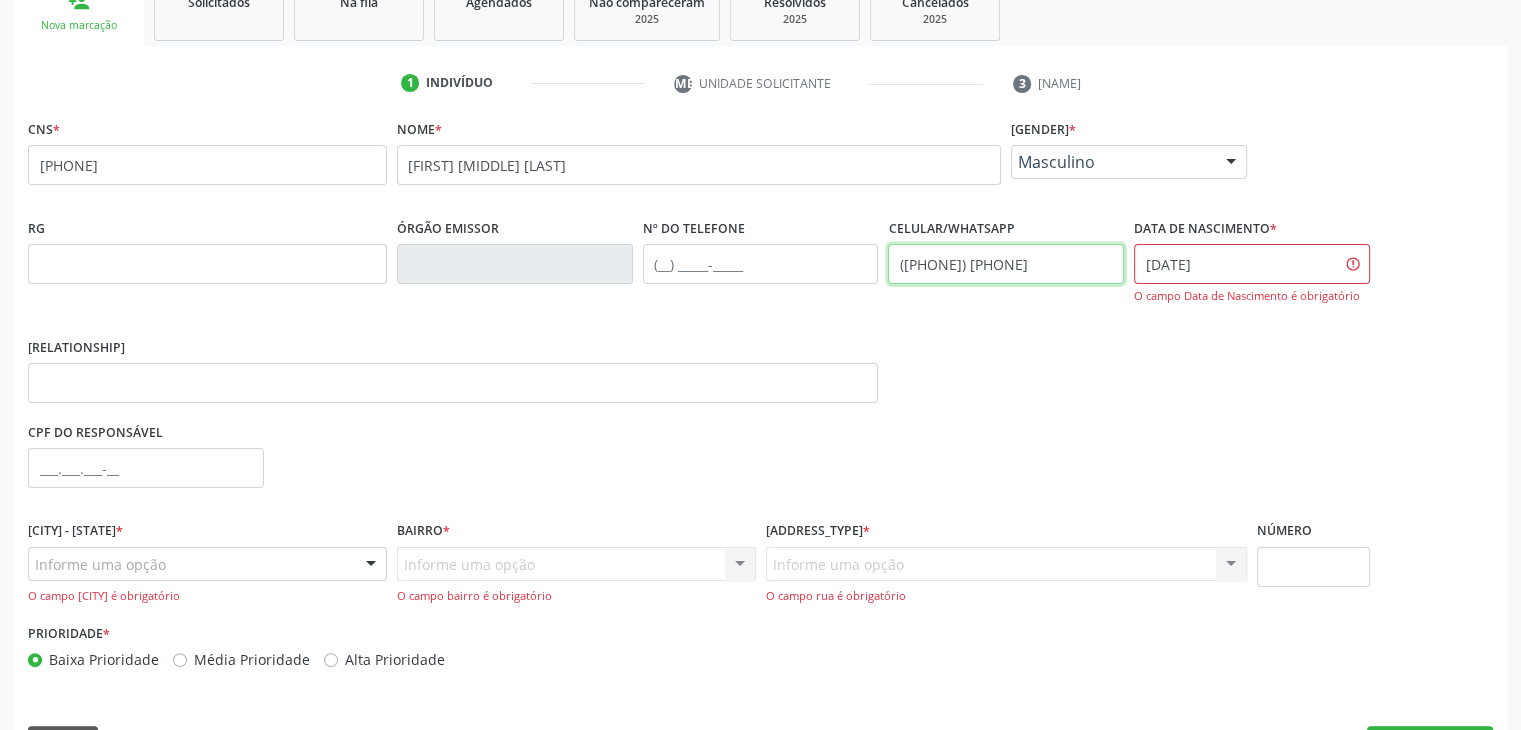 type on "([PHONE])" 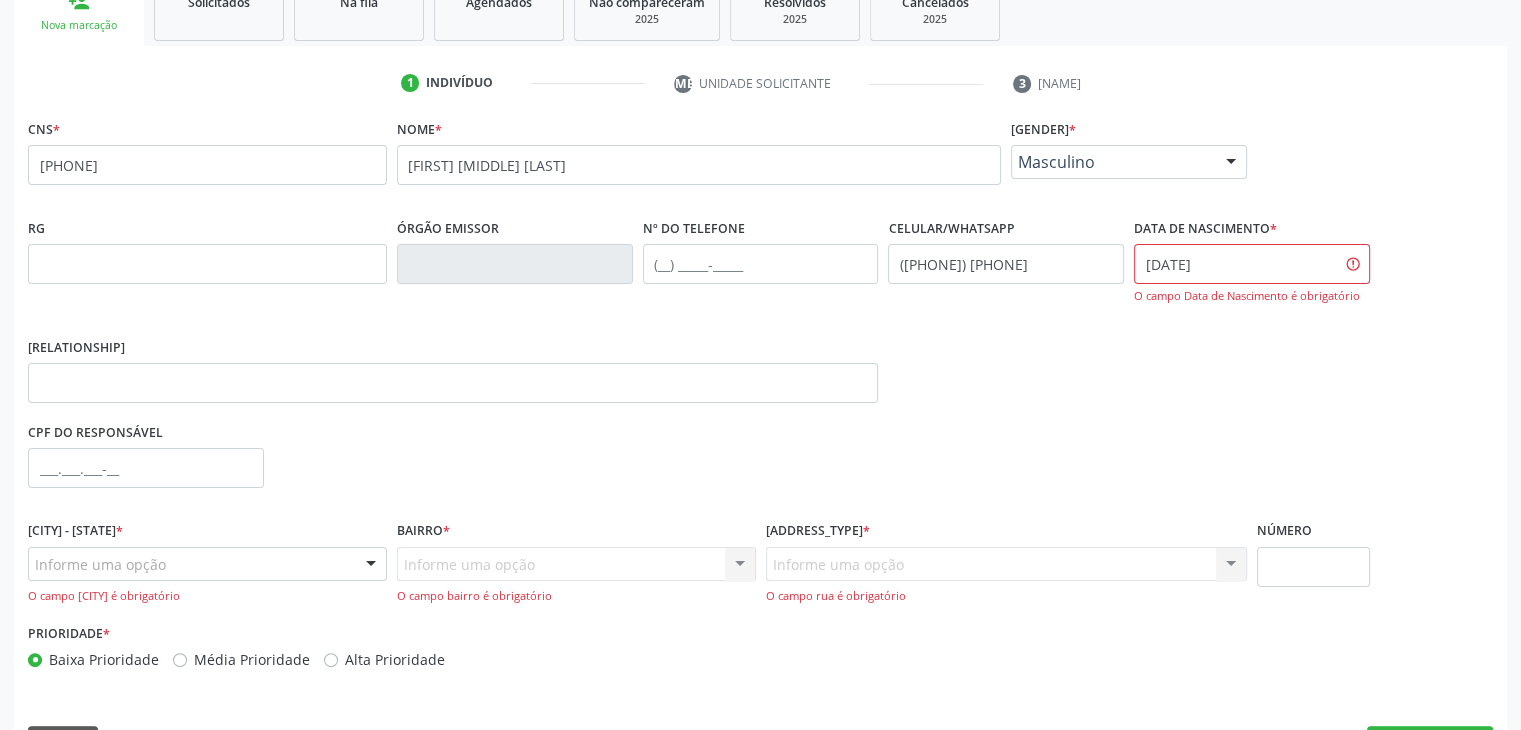 click on "Informe uma opção
Nenhum resultado encontrado para: "   "
Nenhuma opção encontrada. Digite para adicionar.
O campo bairro é obrigatório" at bounding box center [576, 575] 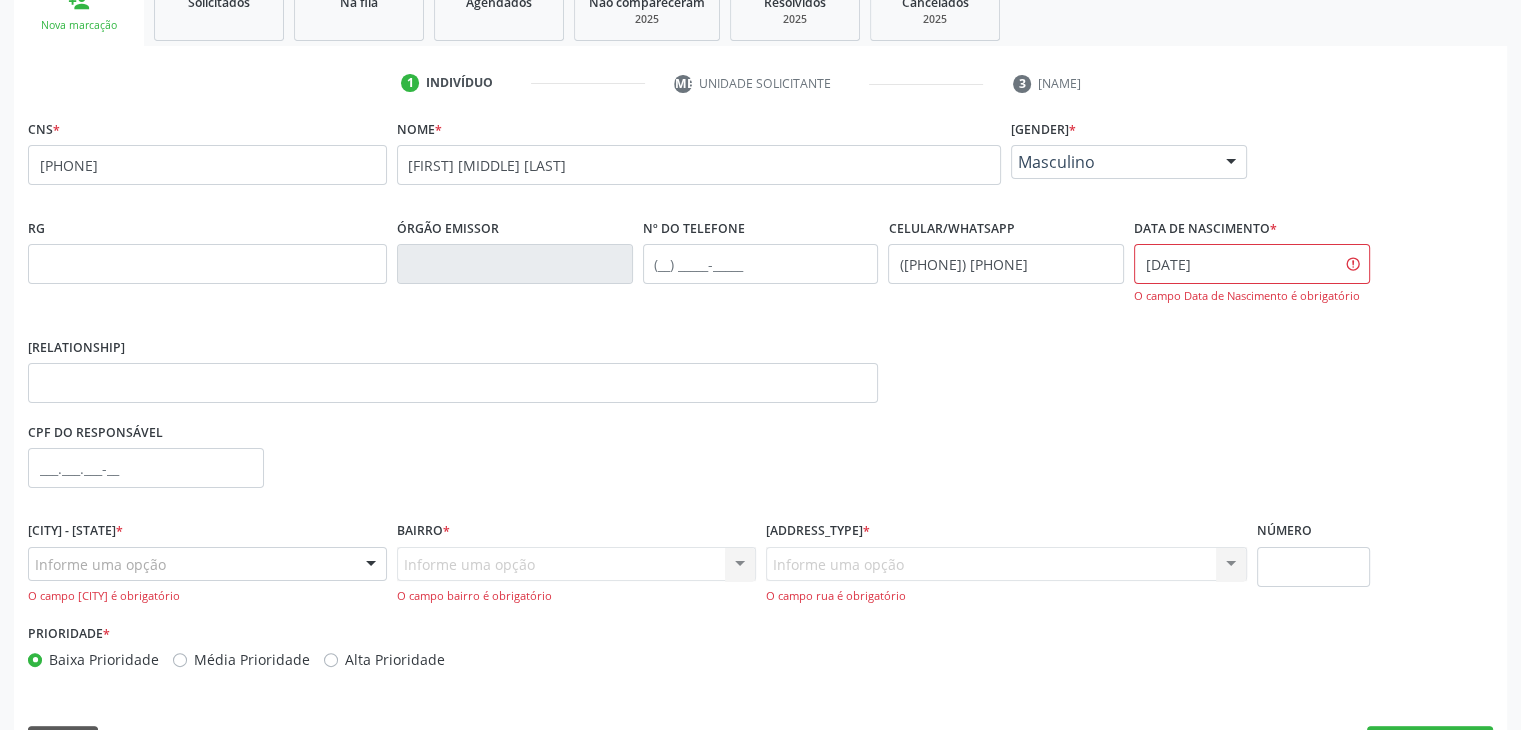 drag, startPoint x: 445, startPoint y: 566, endPoint x: 742, endPoint y: 565, distance: 297.00168 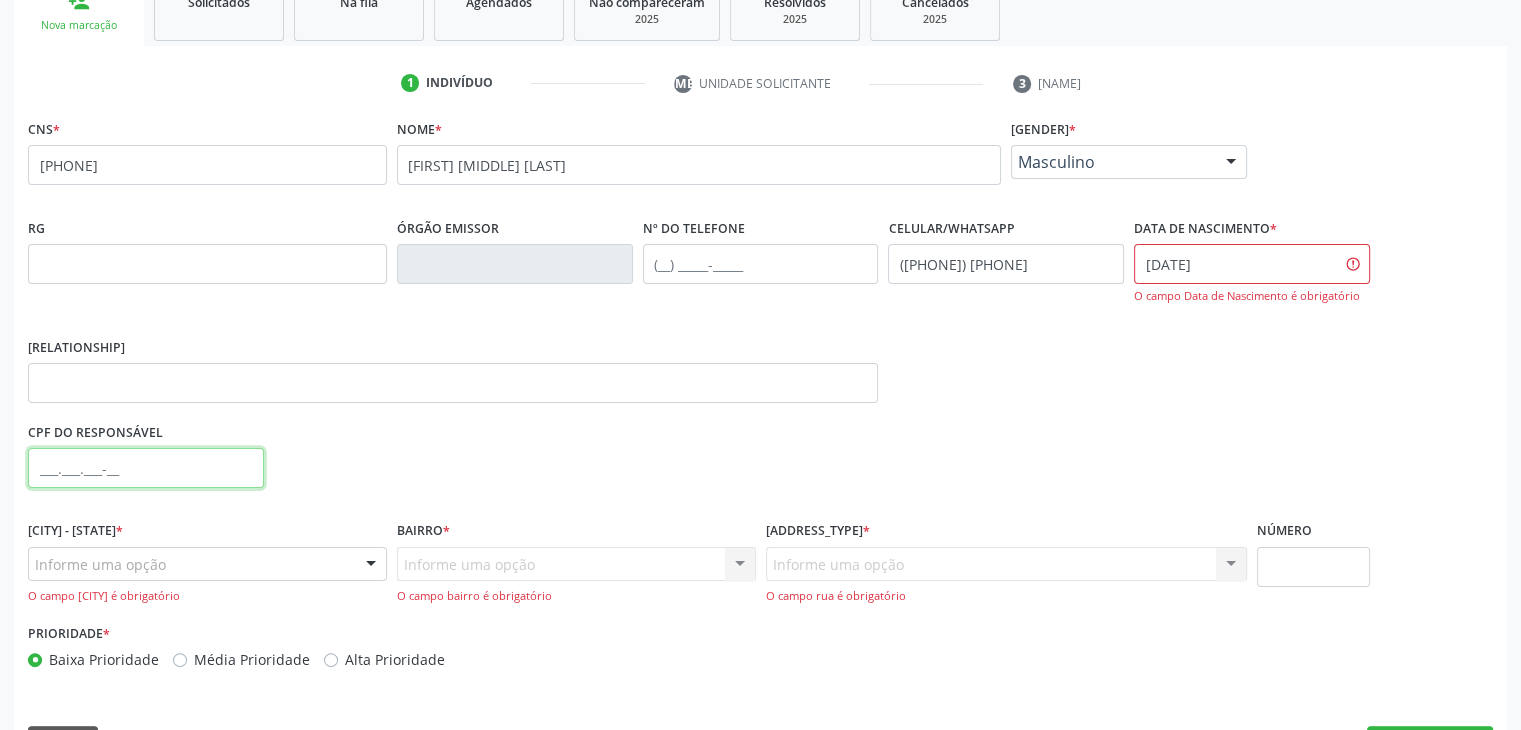 click at bounding box center (146, 468) 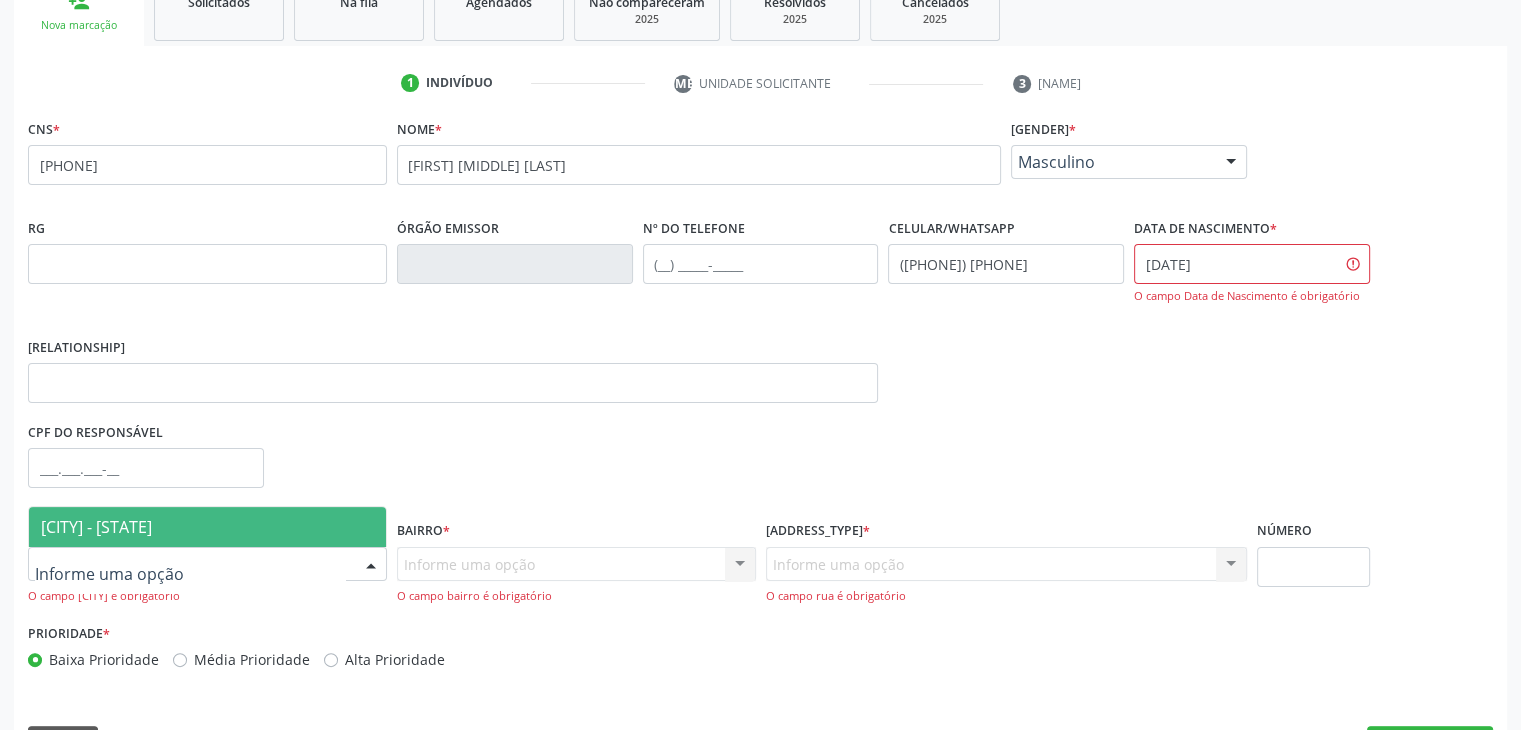 click on "[CITY] - [STATE]" at bounding box center (96, 527) 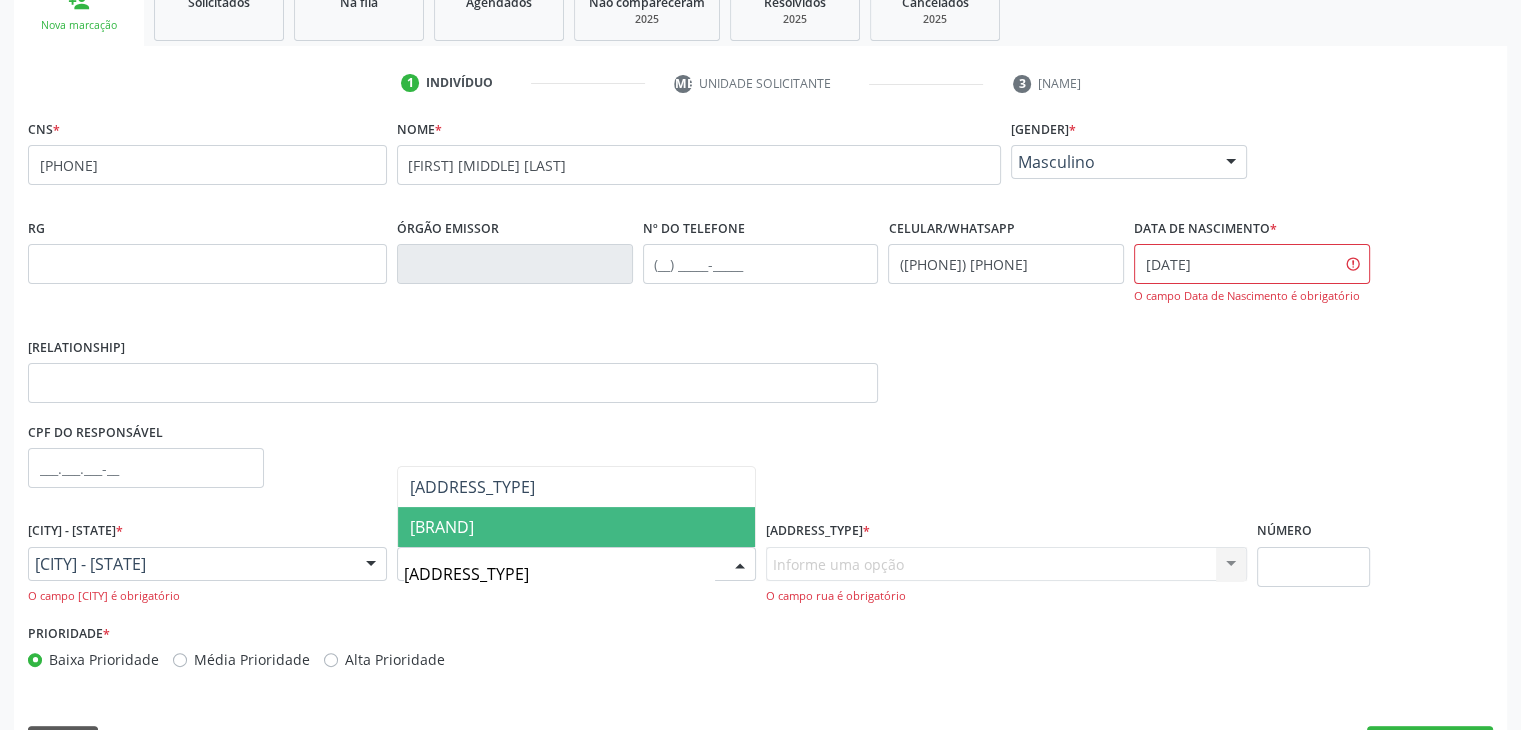 click on "Ipsep" at bounding box center [442, 527] 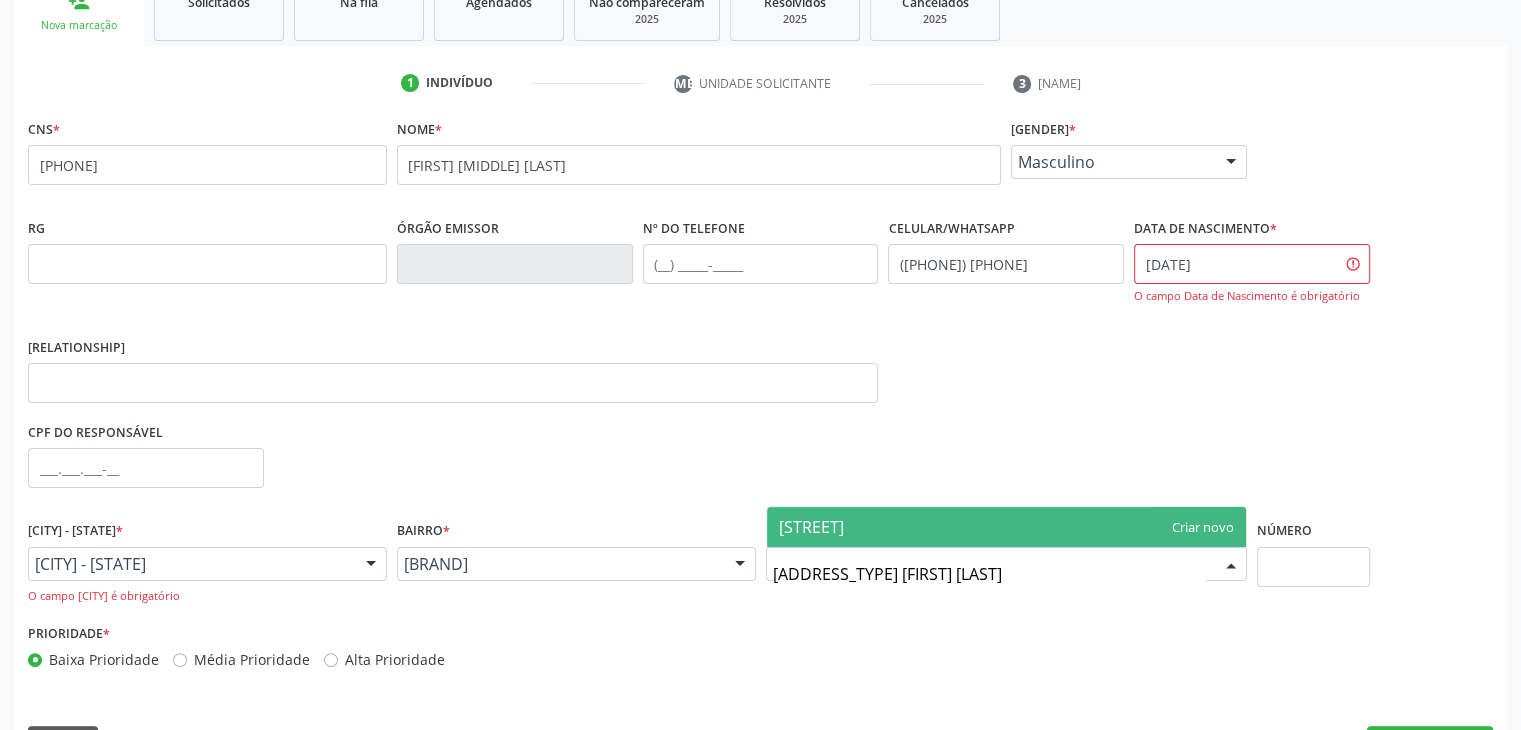 type on "avenida maria elizabet arruda" 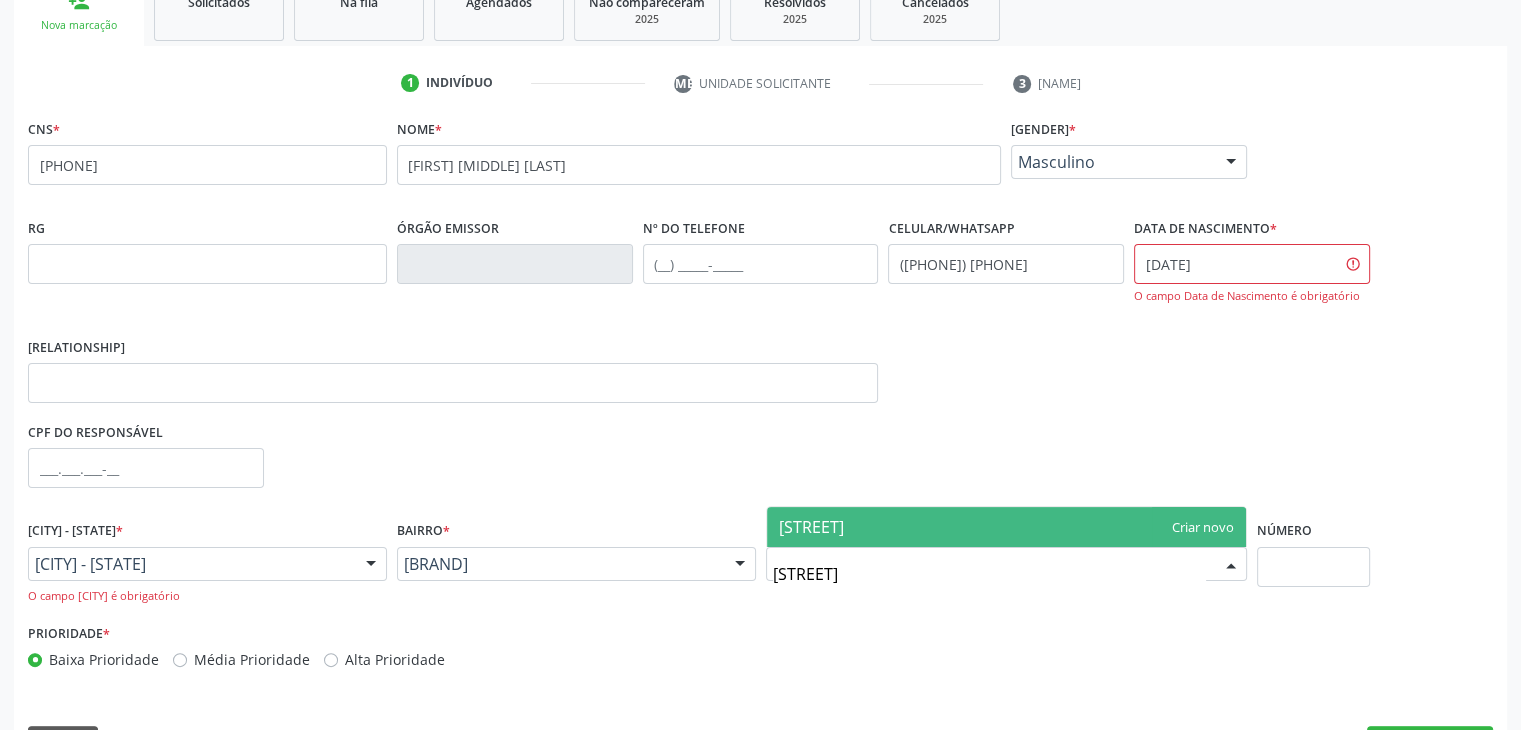 click on "••••••• ••••• •••••••• •••••• •• ••••••••" at bounding box center (1007, 527) 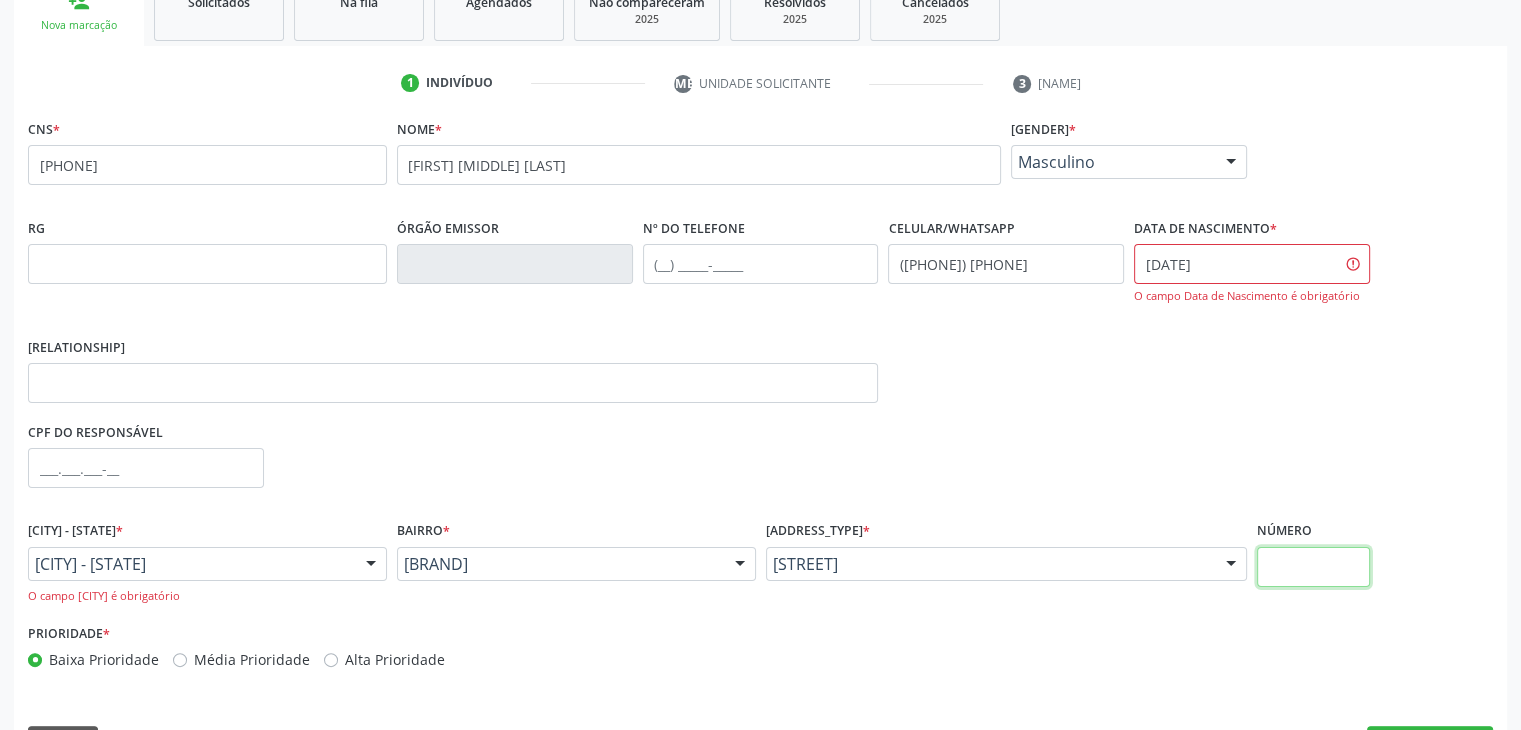click at bounding box center (1313, 567) 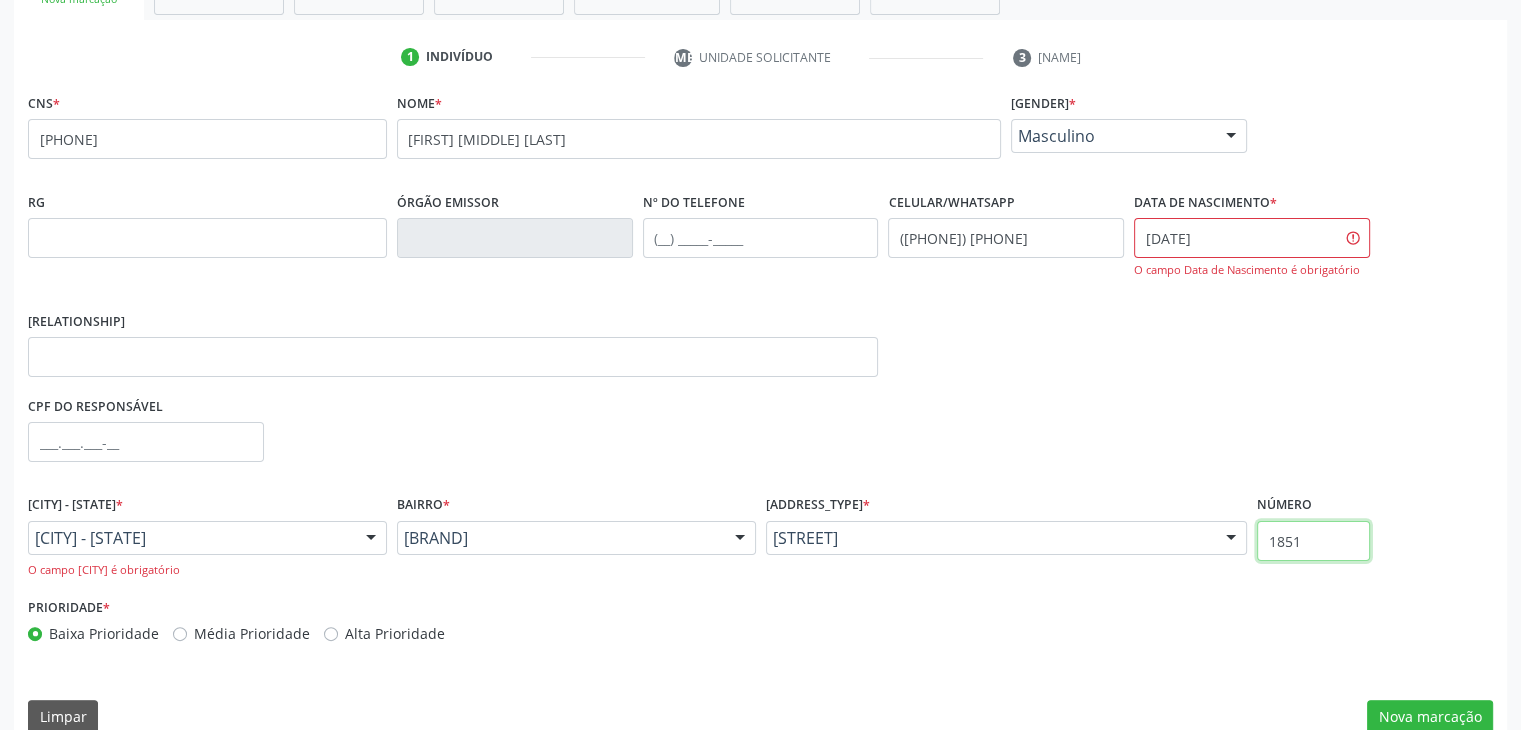 scroll, scrollTop: 360, scrollLeft: 0, axis: vertical 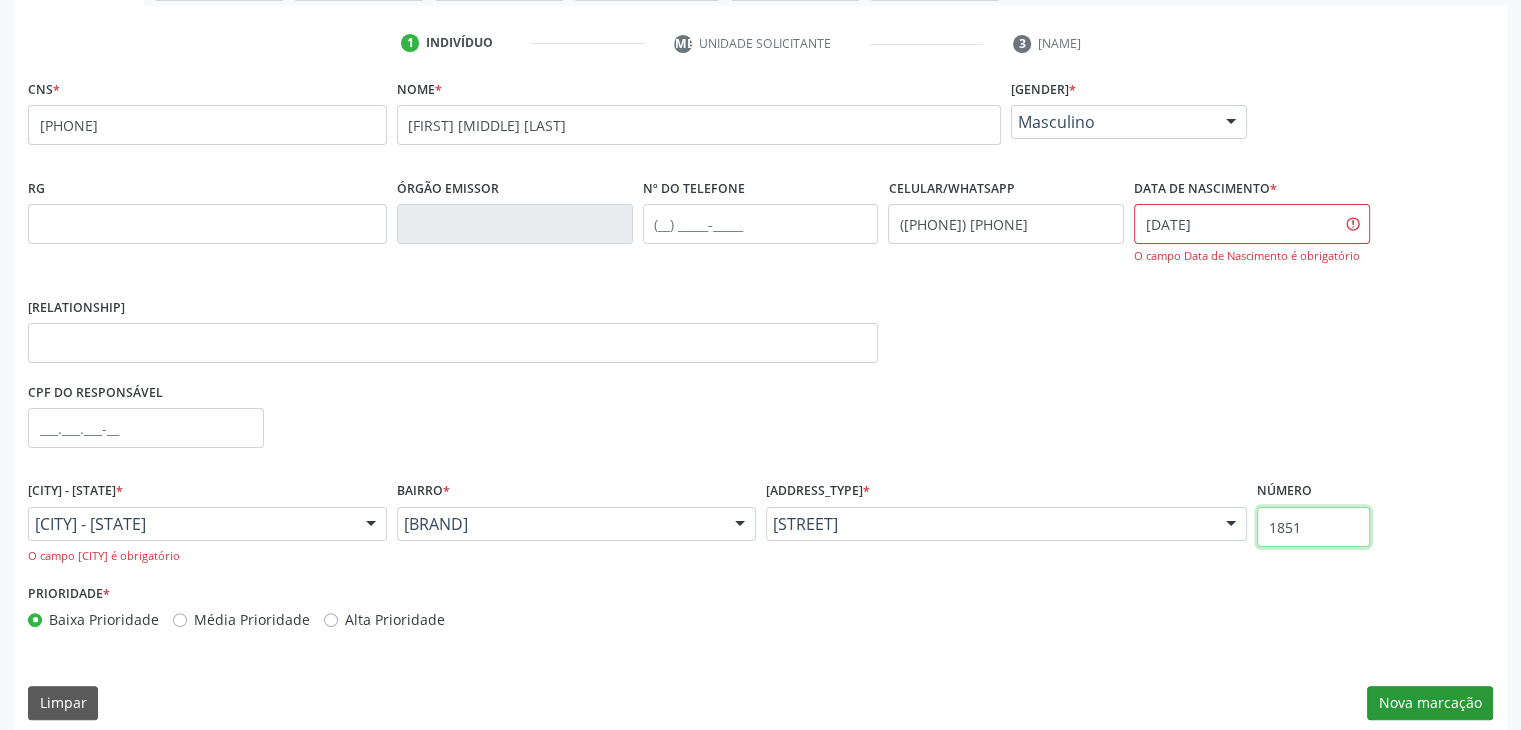 type on "1851" 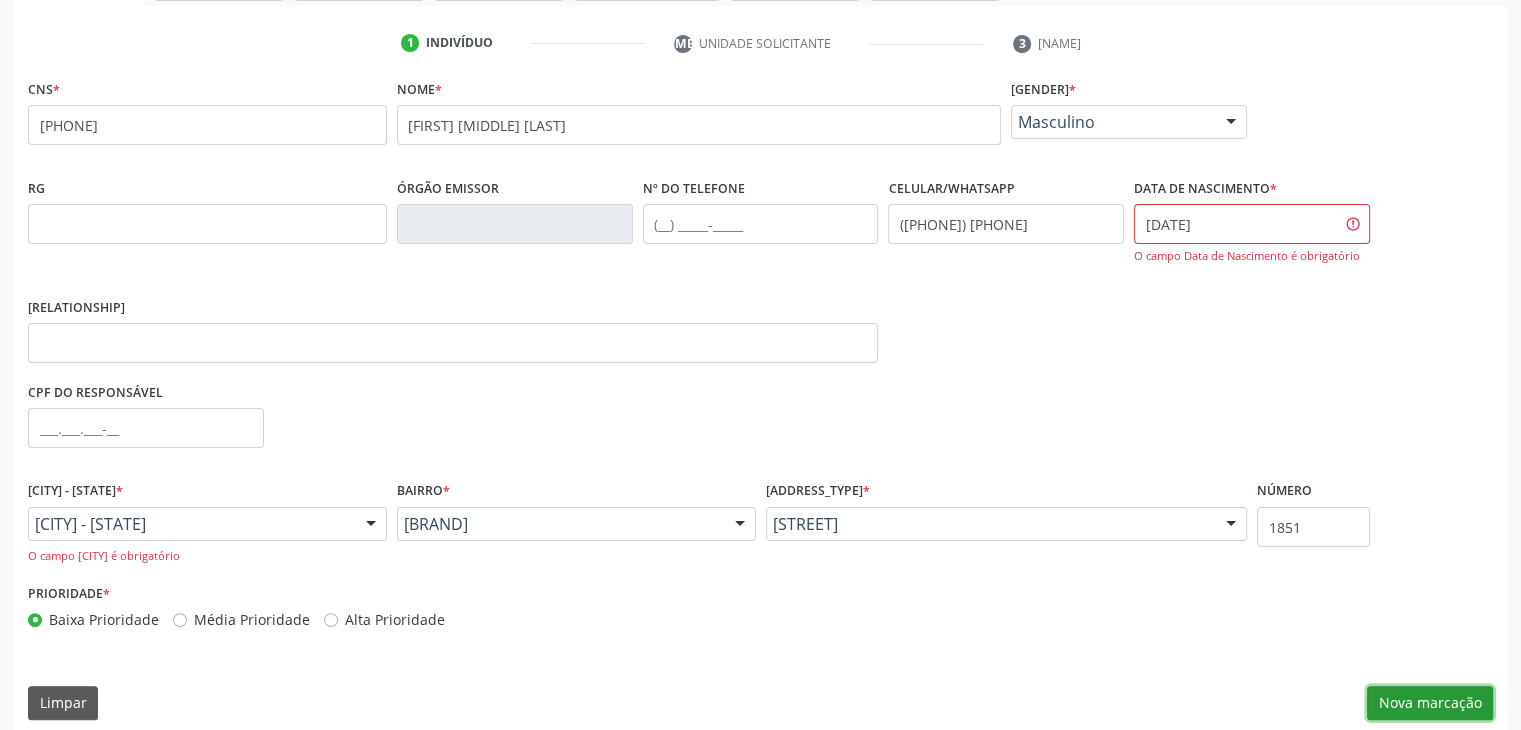 click on "Nova marcação" at bounding box center (1430, 703) 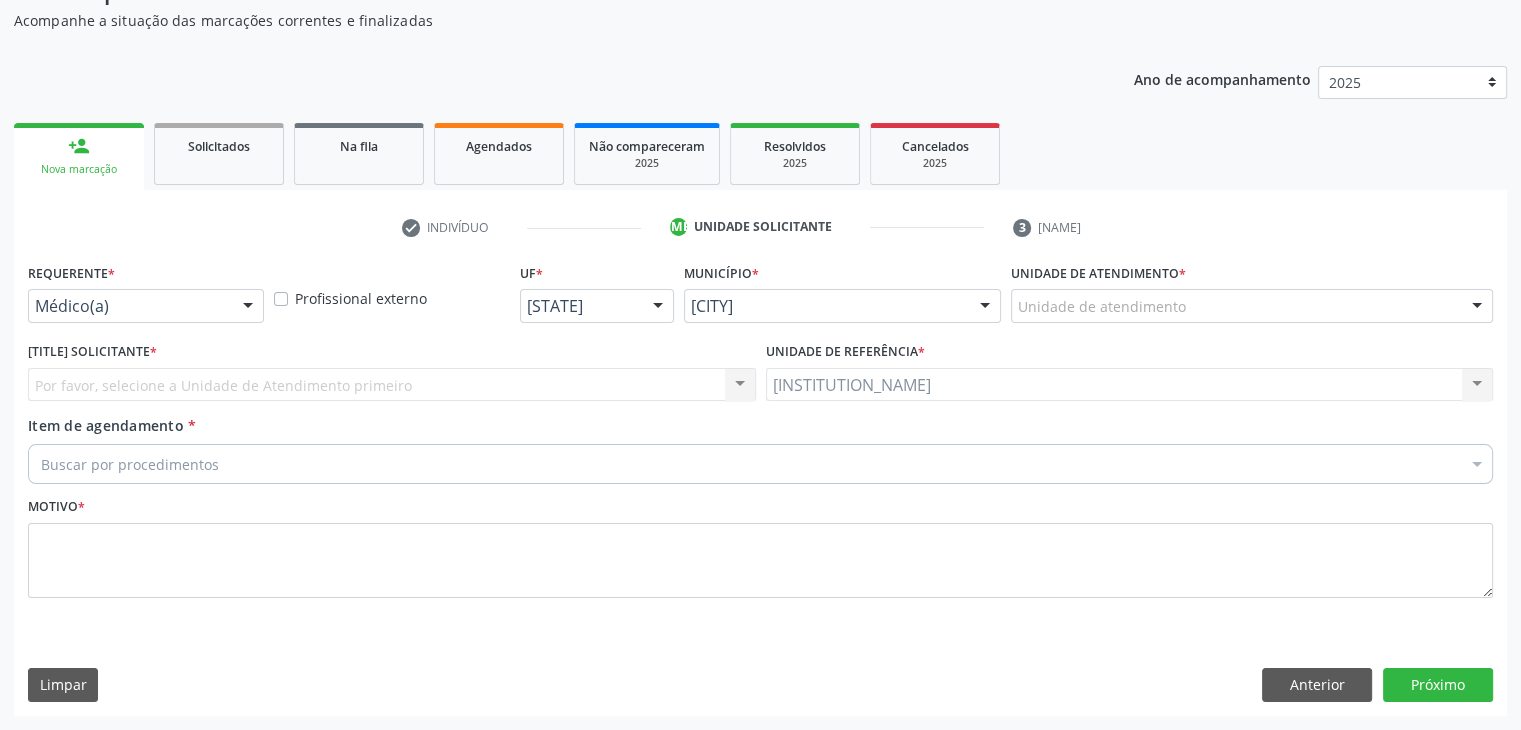 scroll, scrollTop: 175, scrollLeft: 0, axis: vertical 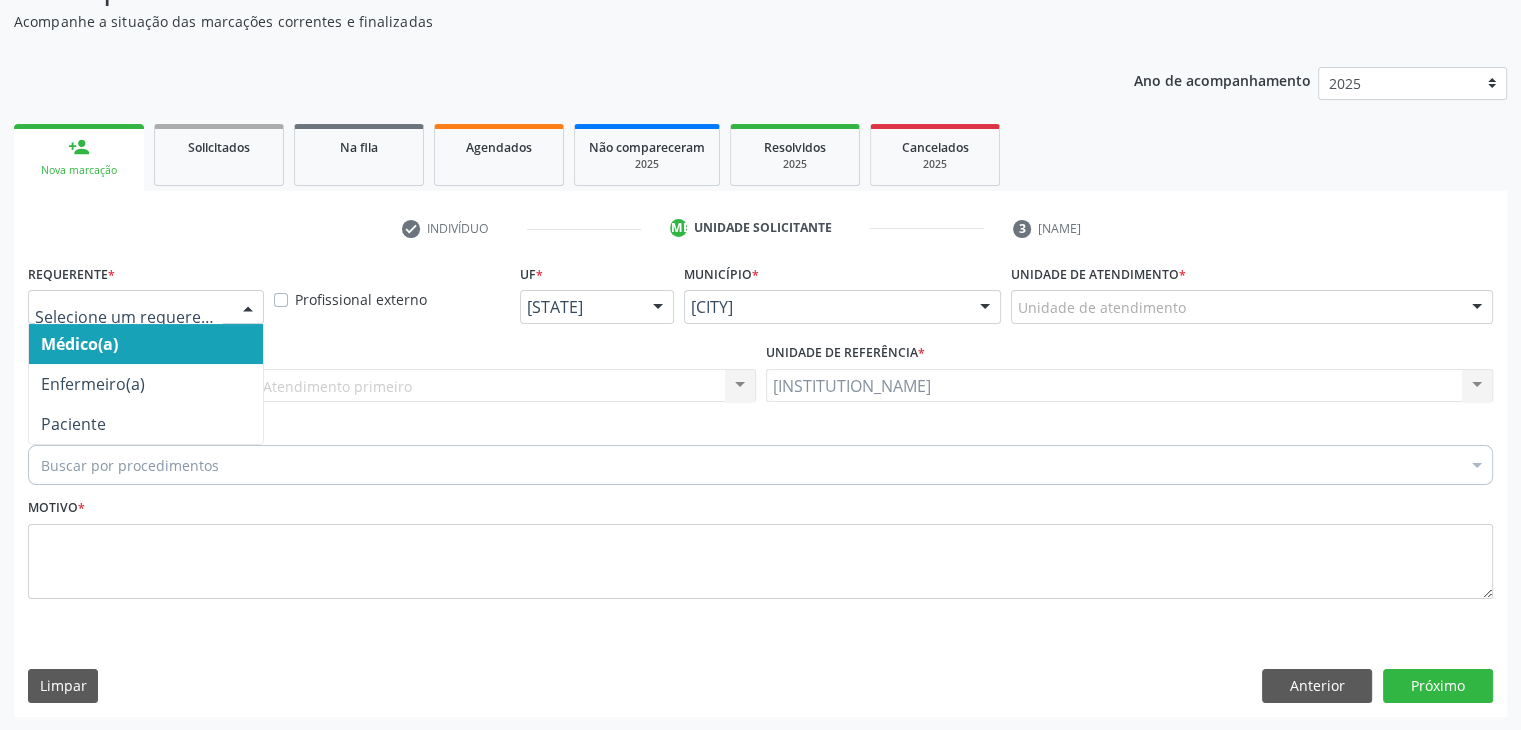 click at bounding box center (248, 308) 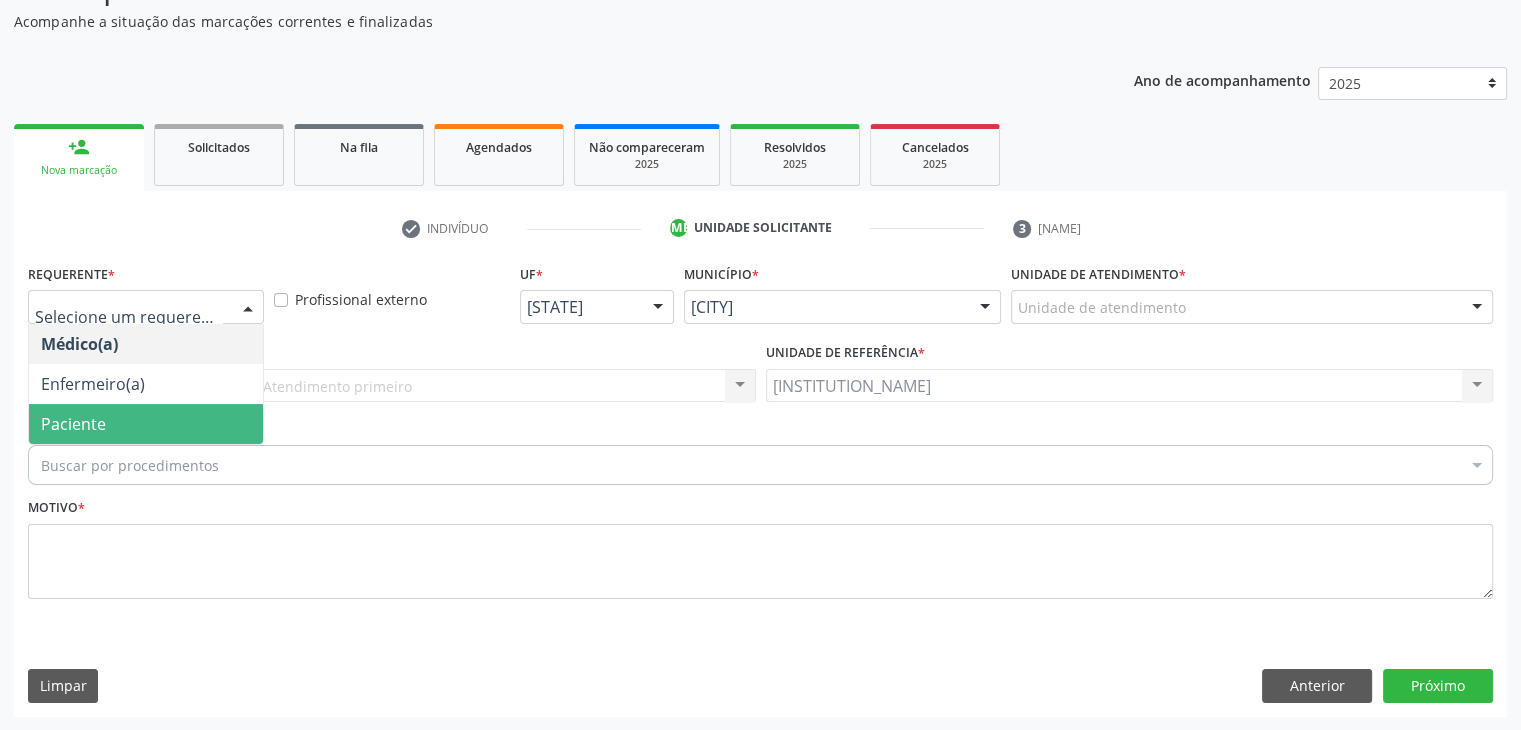 click on "Paciente" at bounding box center [146, 424] 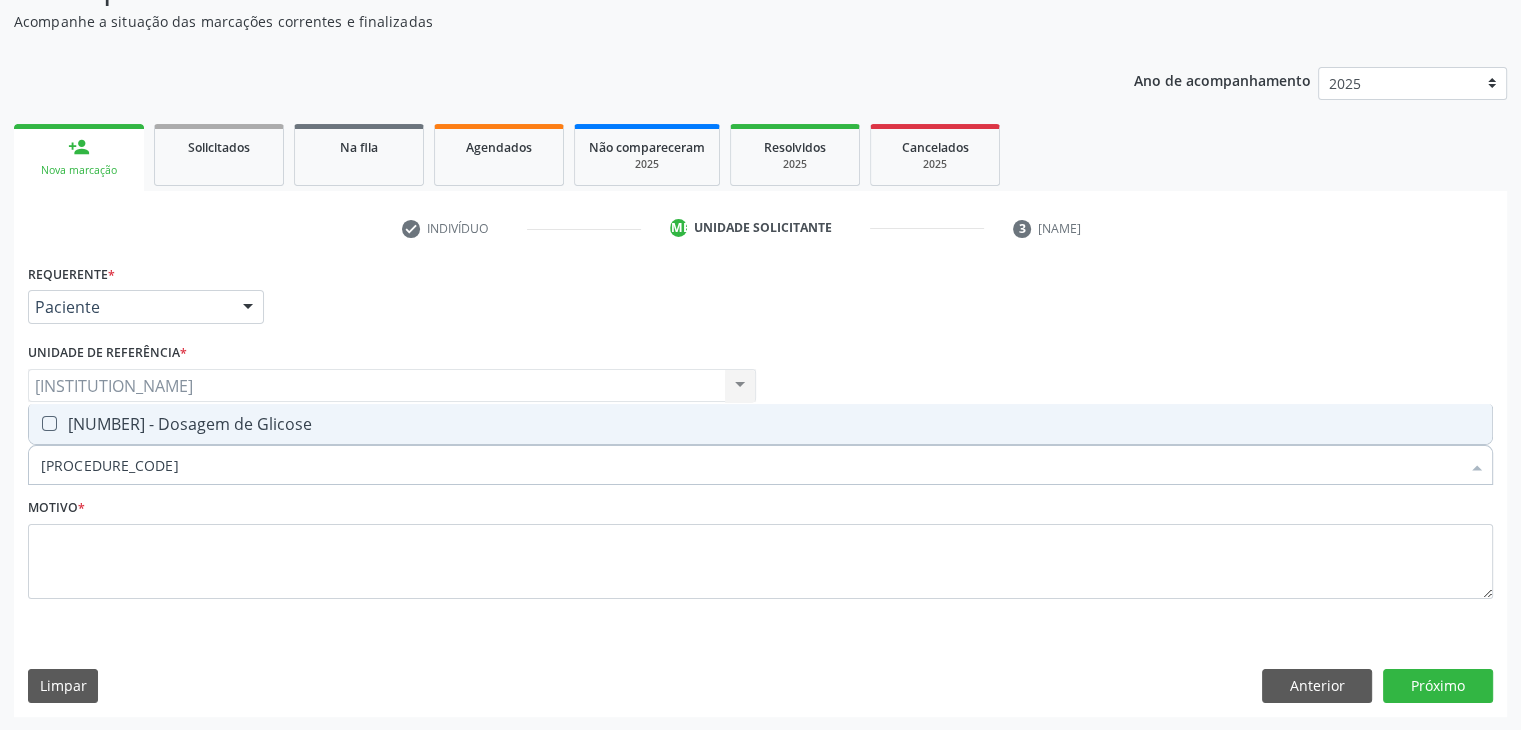 click on "[NUMBER] - [TEXT]" at bounding box center [760, 424] 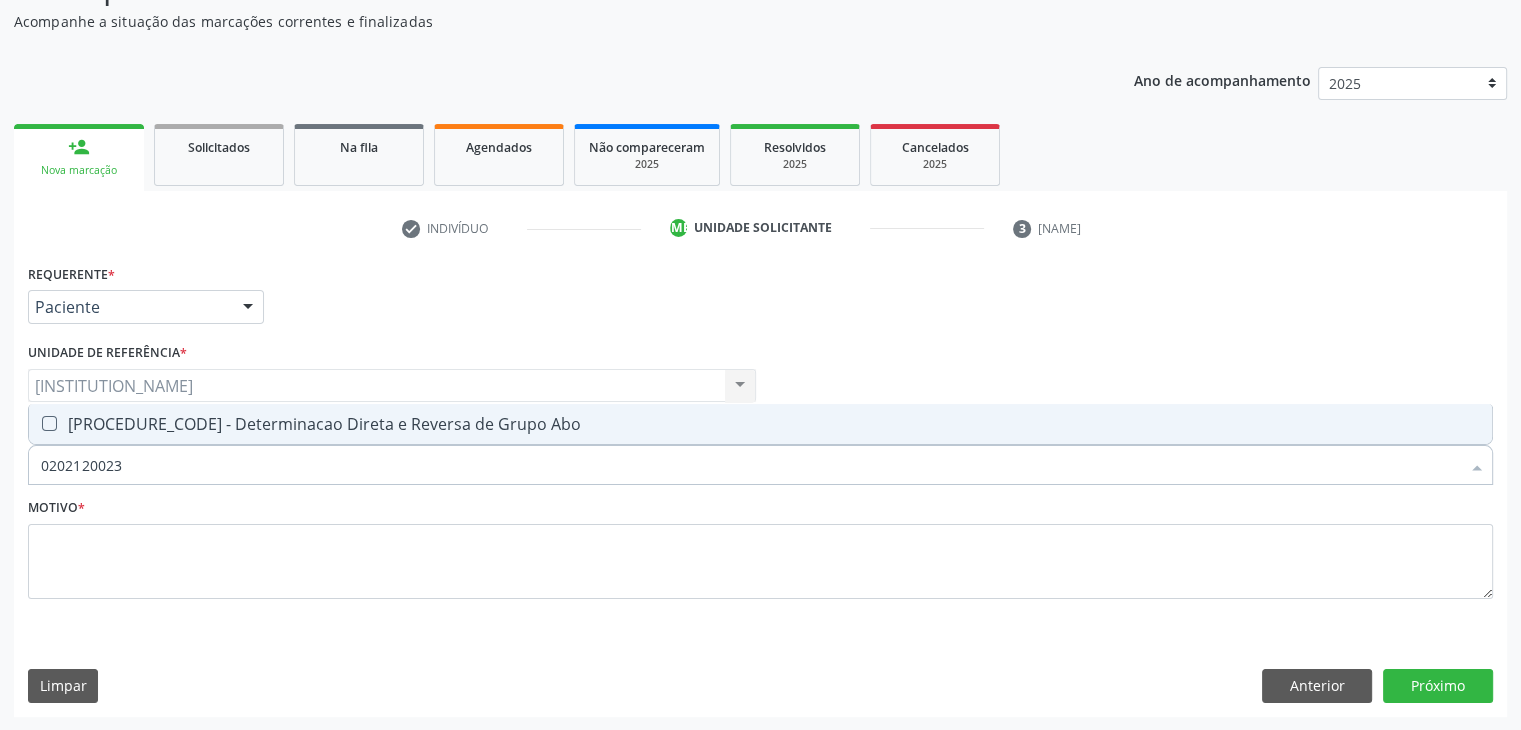click on "0202120023 - Determinacao Direta e Reversa de Grupo Abo" at bounding box center (760, 424) 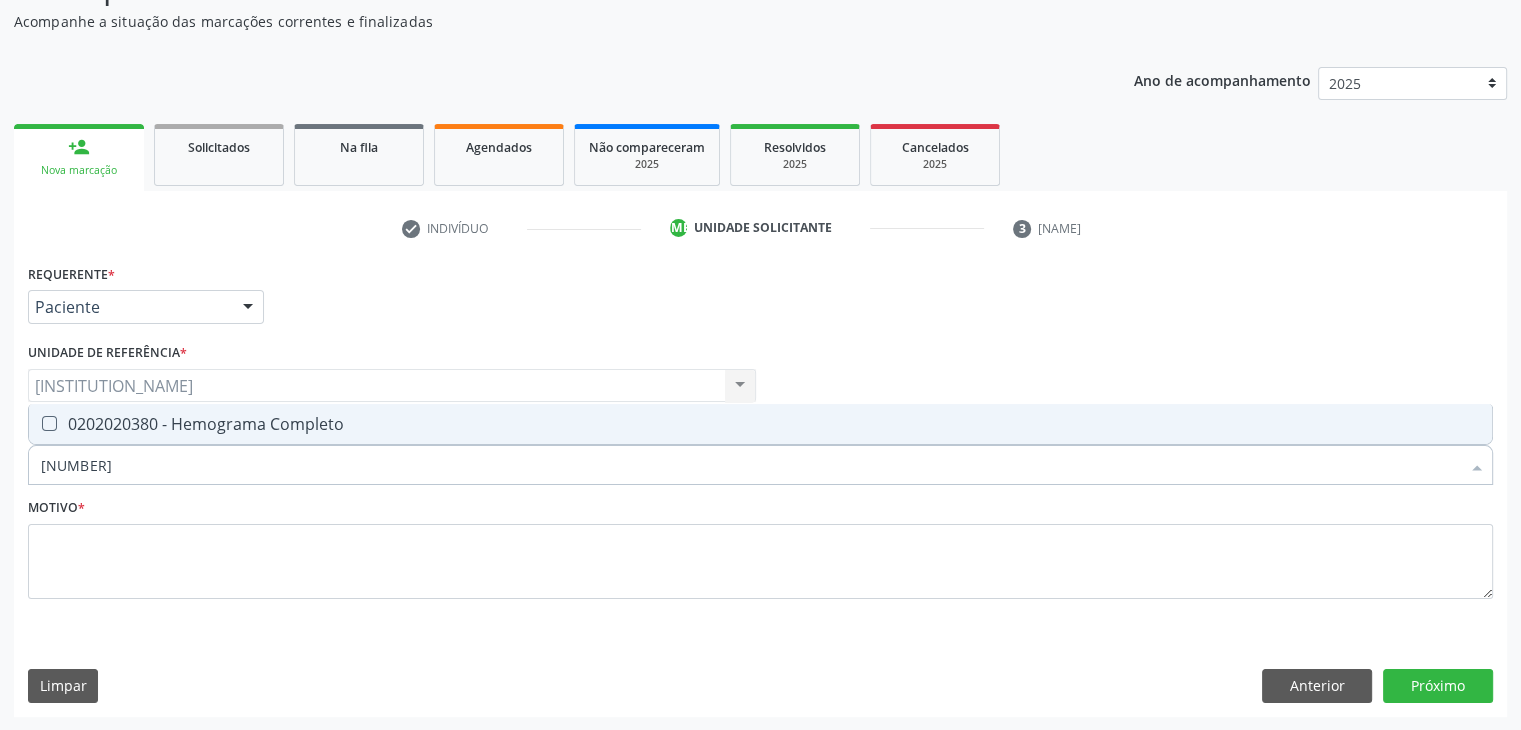 click on "[PROCEDURE_CODE] - Hemograma Completo" at bounding box center [760, 424] 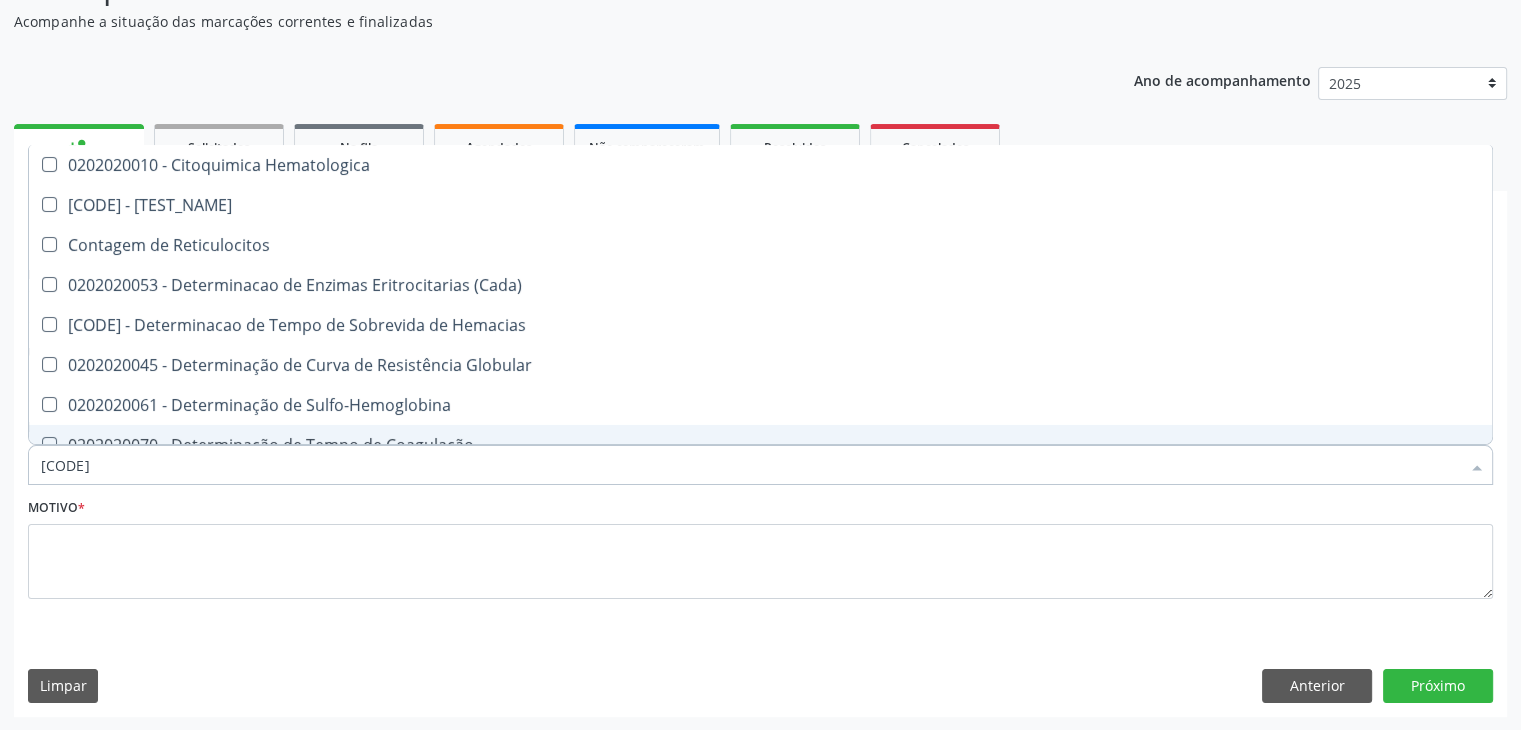 type on "•••••" 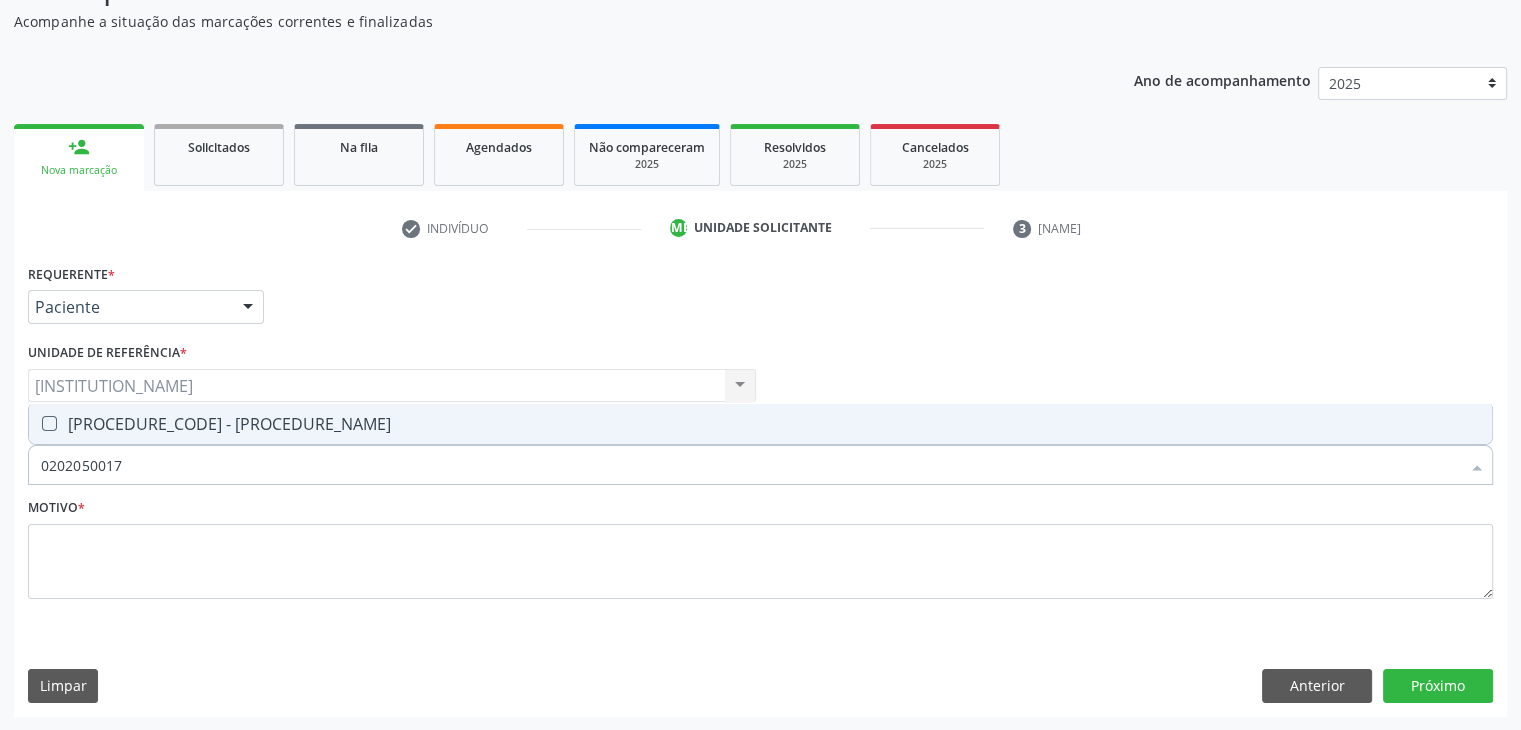 click on "[NUMBER] - [TEXT]" at bounding box center [760, 424] 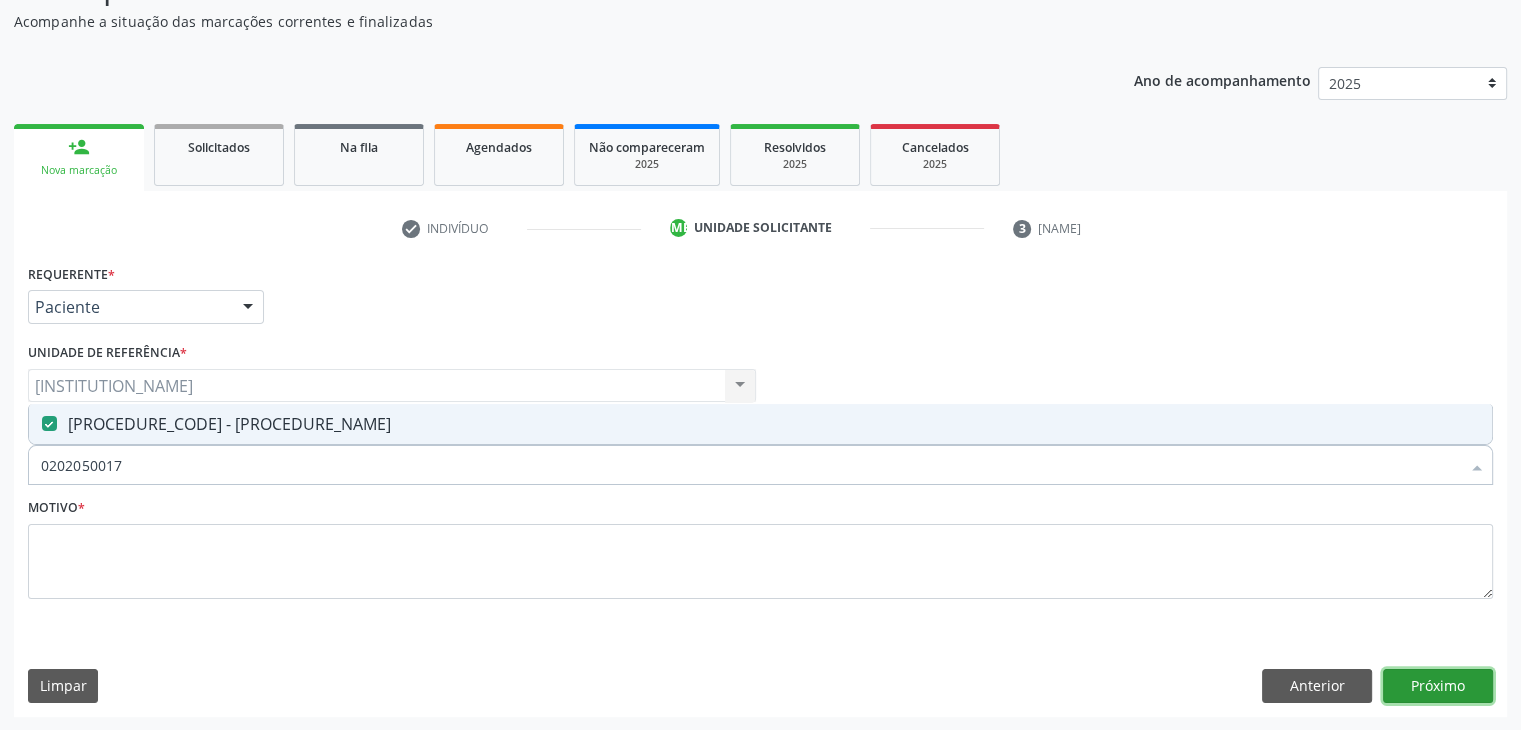 click on "Próximo" at bounding box center [1438, 686] 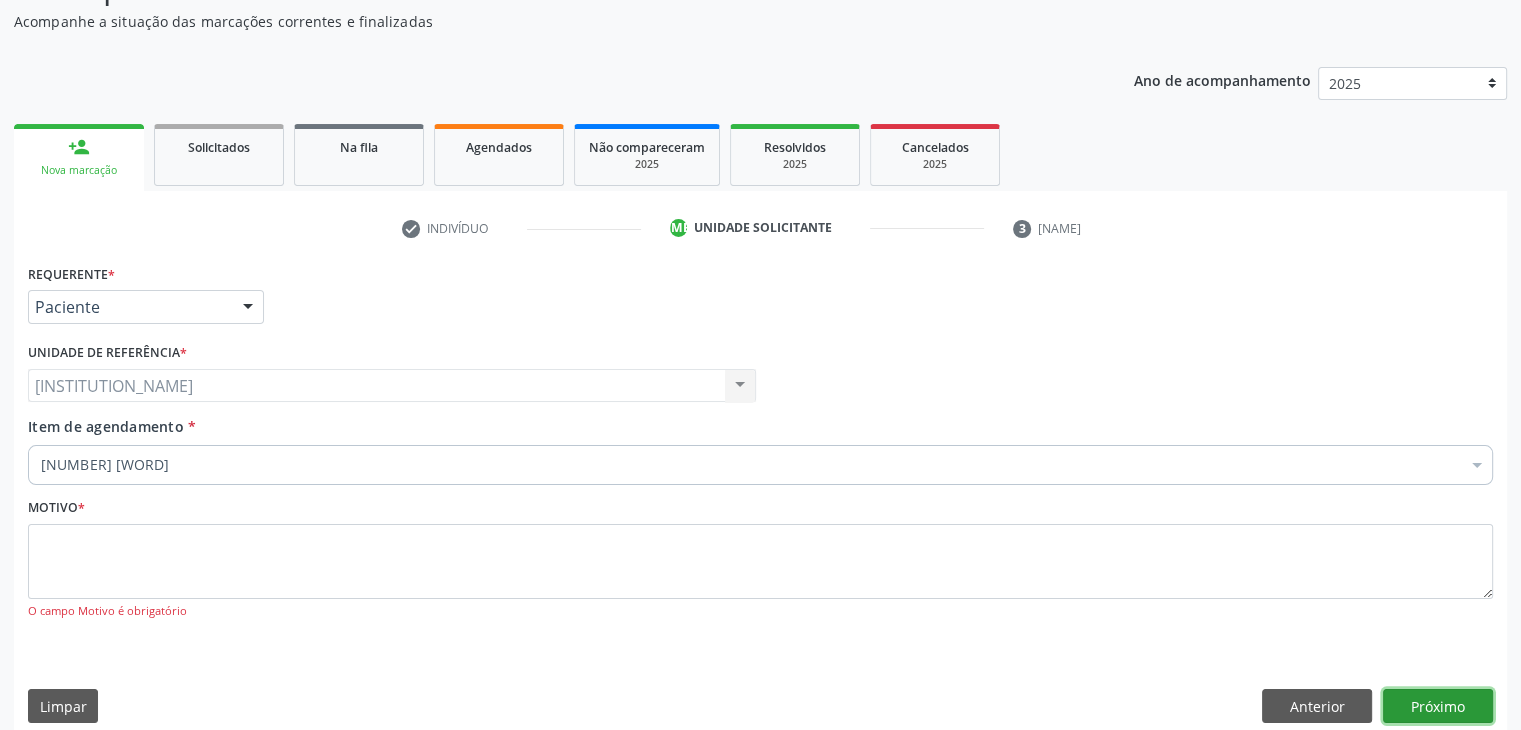 click on "Próximo" at bounding box center [1438, 706] 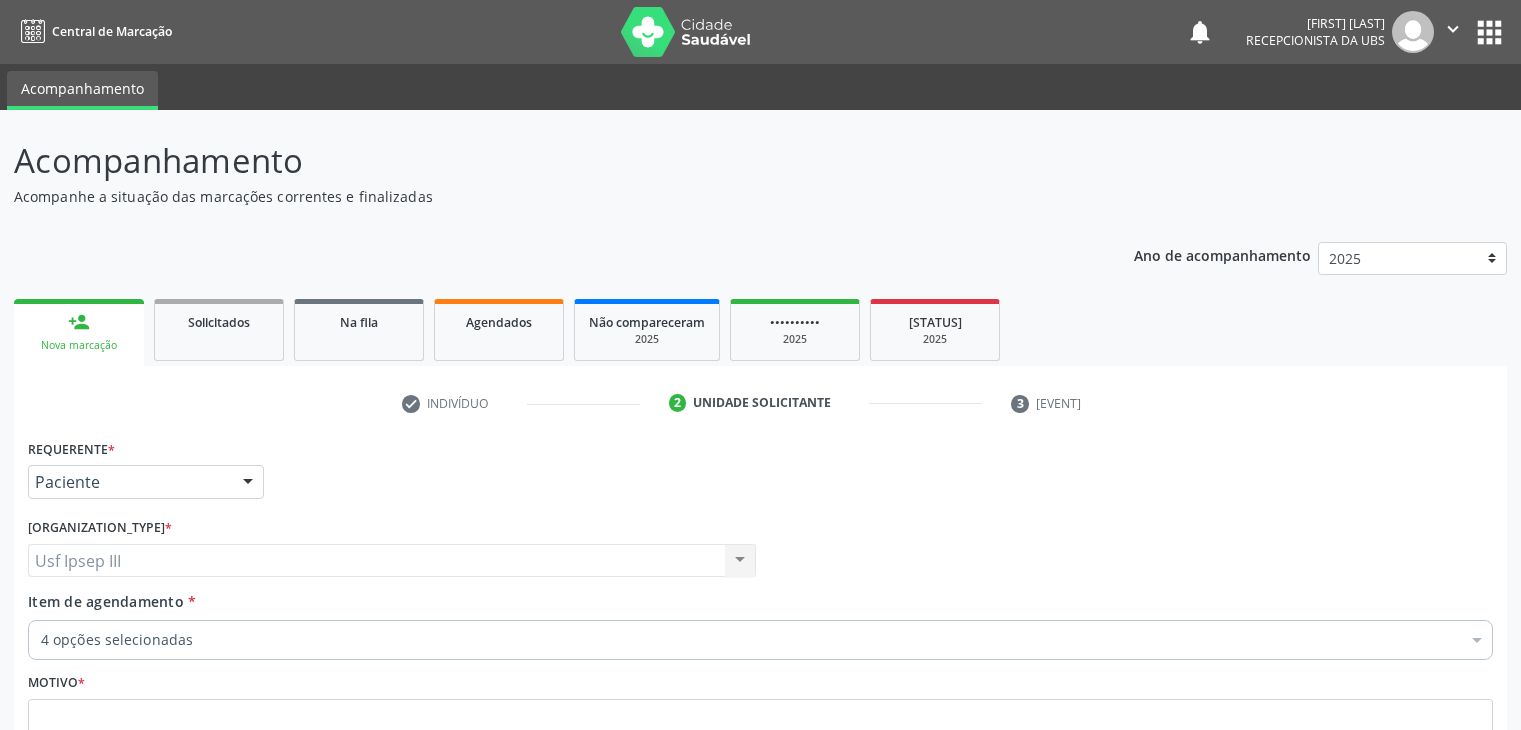 scroll, scrollTop: 175, scrollLeft: 0, axis: vertical 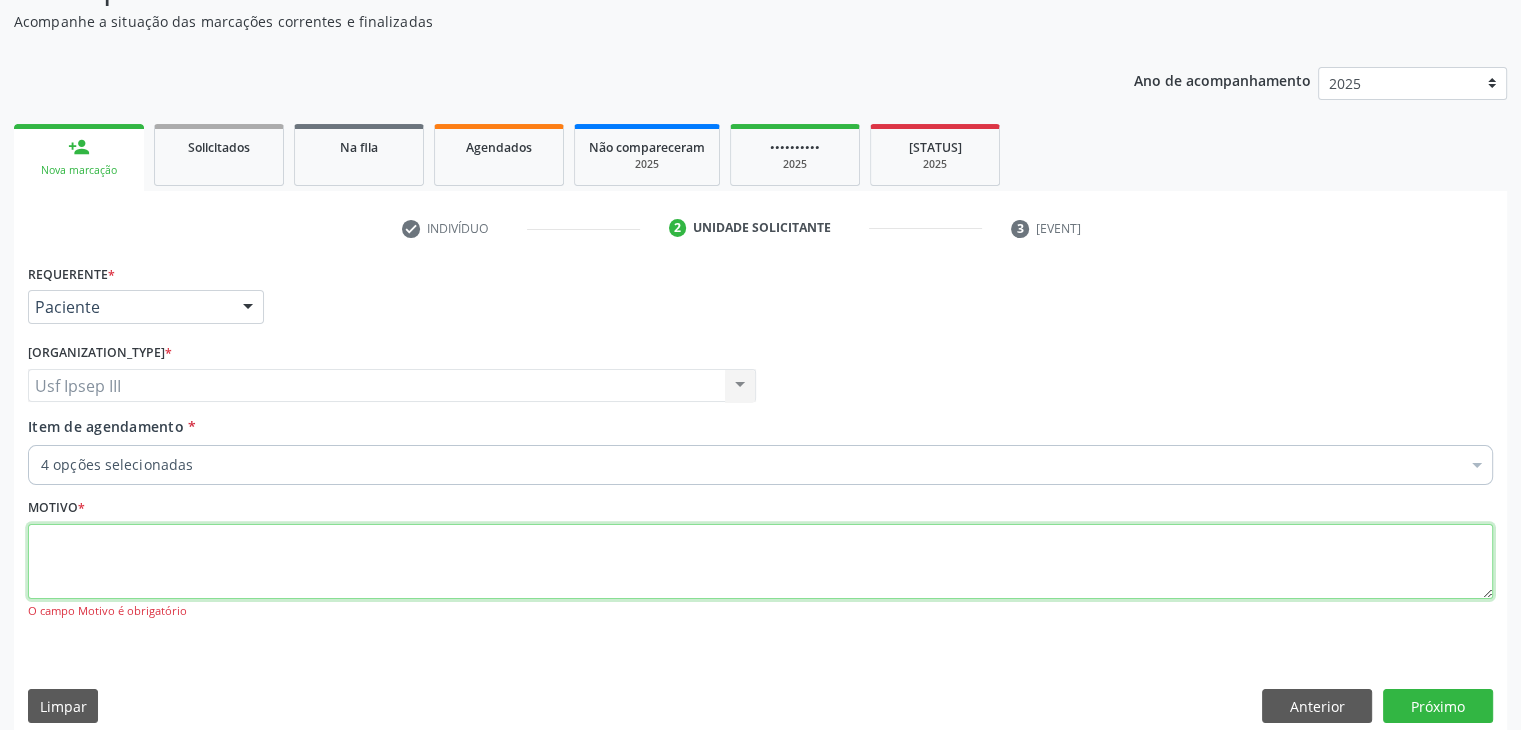 click at bounding box center (760, 562) 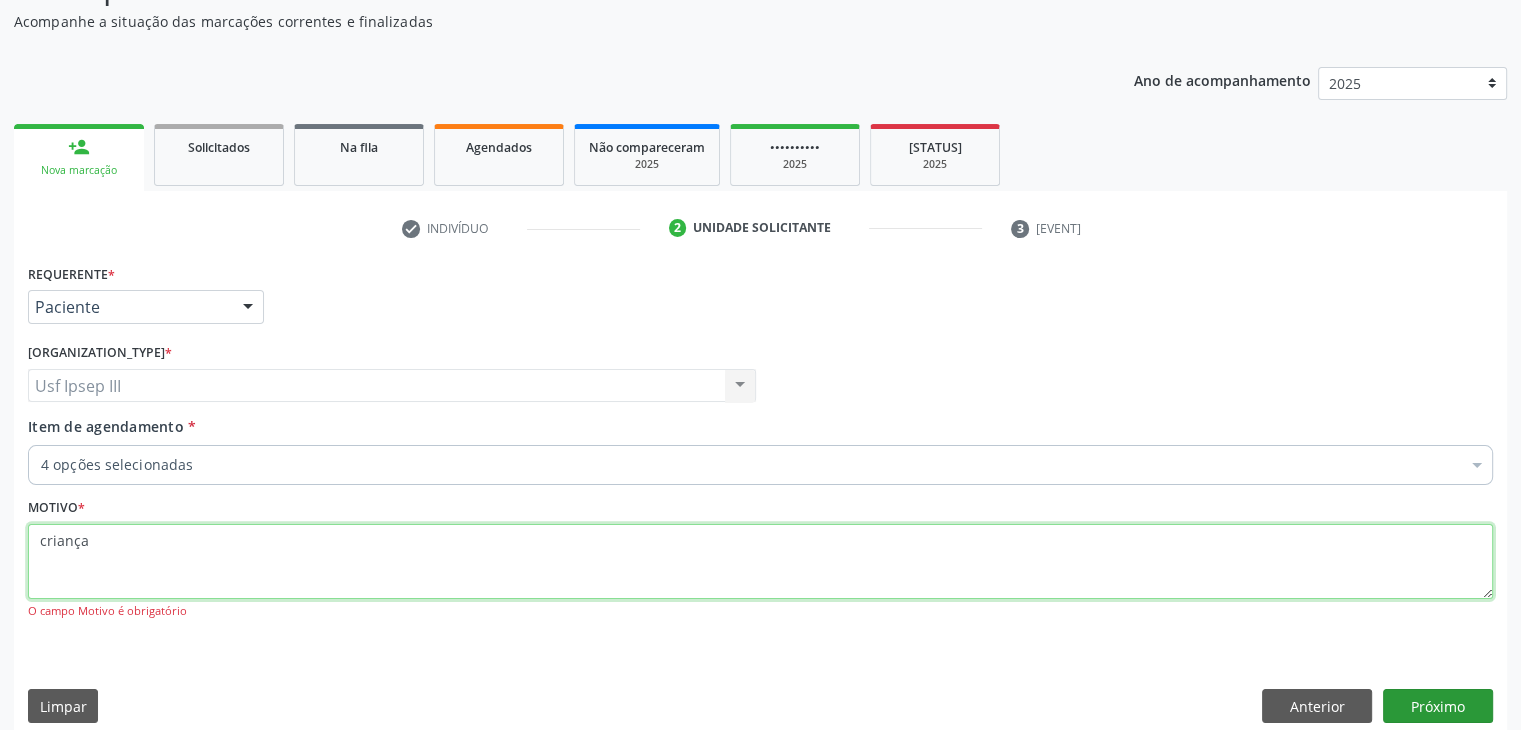 type on "criança" 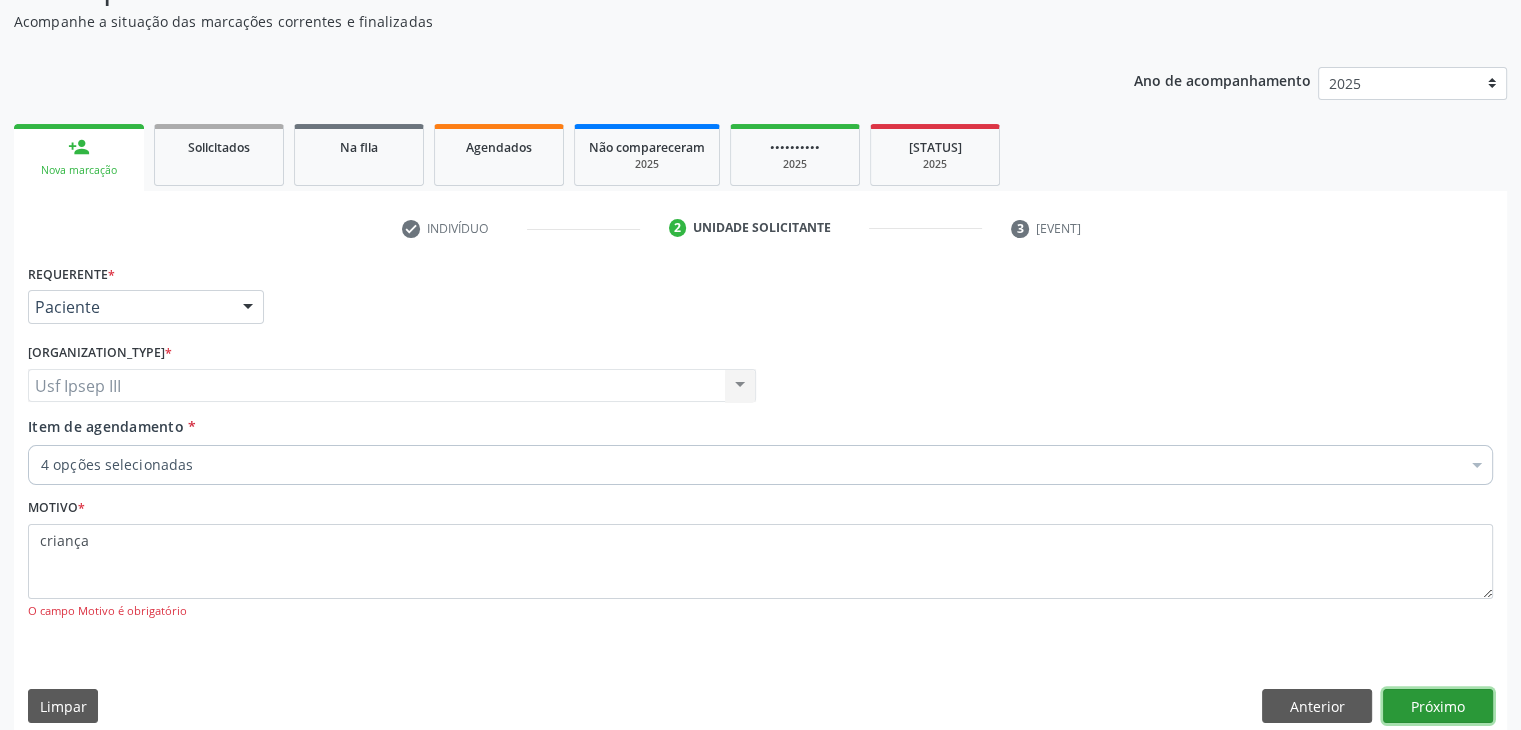 click on "Próximo" at bounding box center (1438, 706) 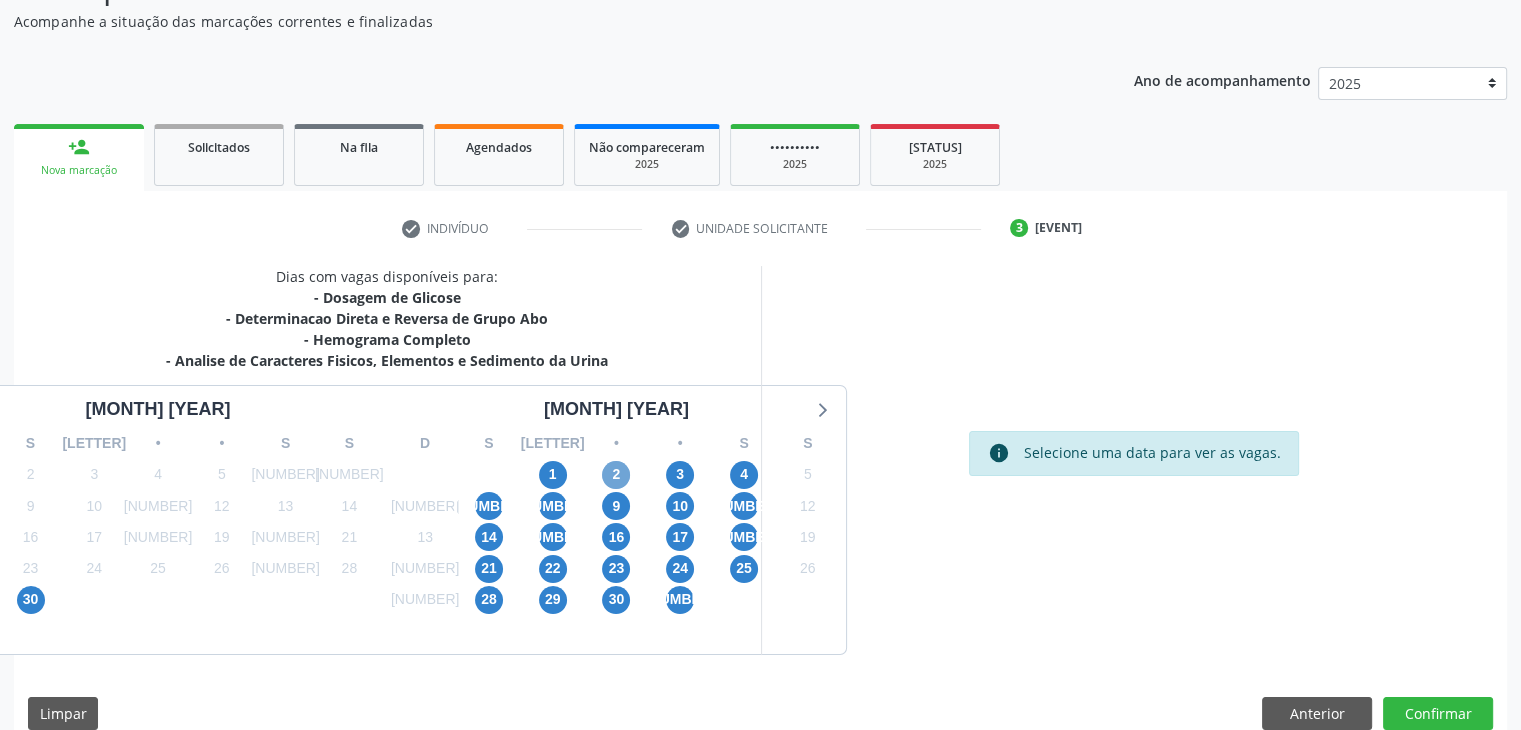 click on "2" at bounding box center [616, 475] 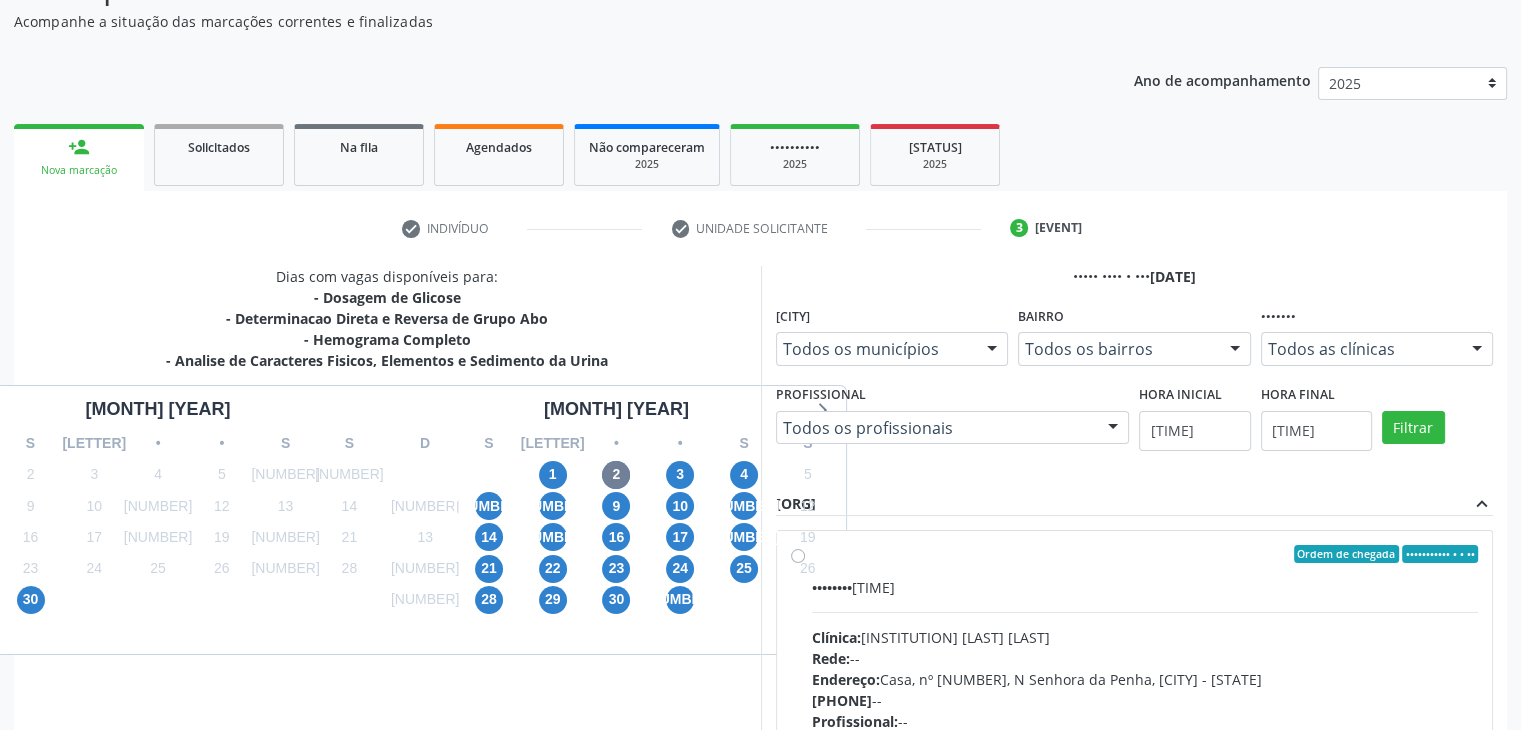 click on "Horário:   [TIME]
Clínica:  [CLINIC_NAME]
Rede:
--
Endereço:   [NUMBER], [NEIGHBORHOOD], [CITY] - [STATE]
Telefone:   --
Profissional:
--
Informações adicionais sobre o atendimento
Idade de atendimento:
Sem restrição
Gênero(s) atendido(s):
Sem restrição
Informações adicionais:
--" at bounding box center [1145, 714] 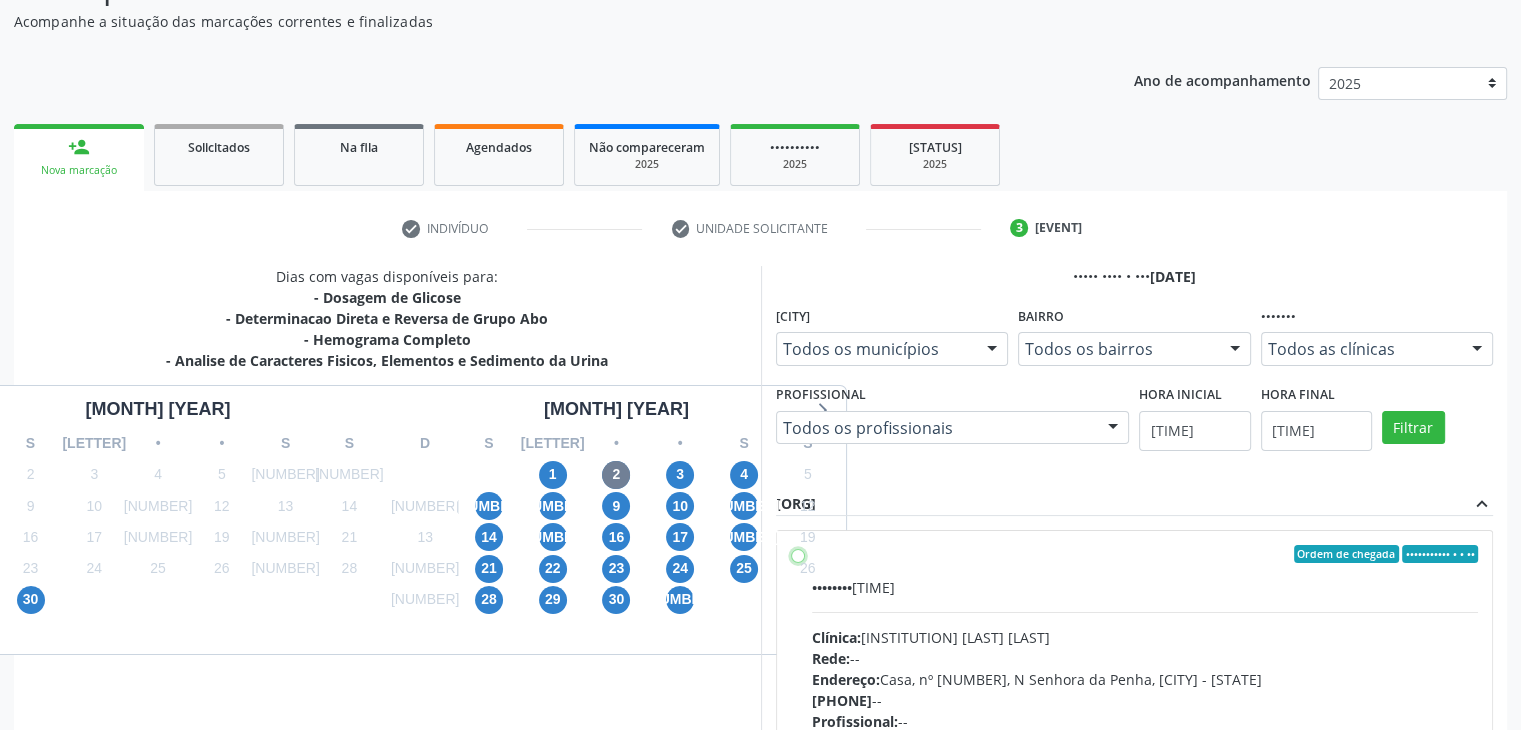 click on "Ordem de chegada
Consumidos: 6 / 12
Horário:   07:00
Clínica:  Laboratorio Jose Paulo Terto
Rede:
--
Endereço:   Casa, nº 409, N Senhora da Penha, [CITY] - [STATE]
Telefone:   --
Profissional:
--
Informações adicionais sobre o atendimento
Idade de atendimento:
Sem restrição
Gênero(s) atendido(s):
Sem restrição
Informações adicionais:
--" at bounding box center (798, 554) 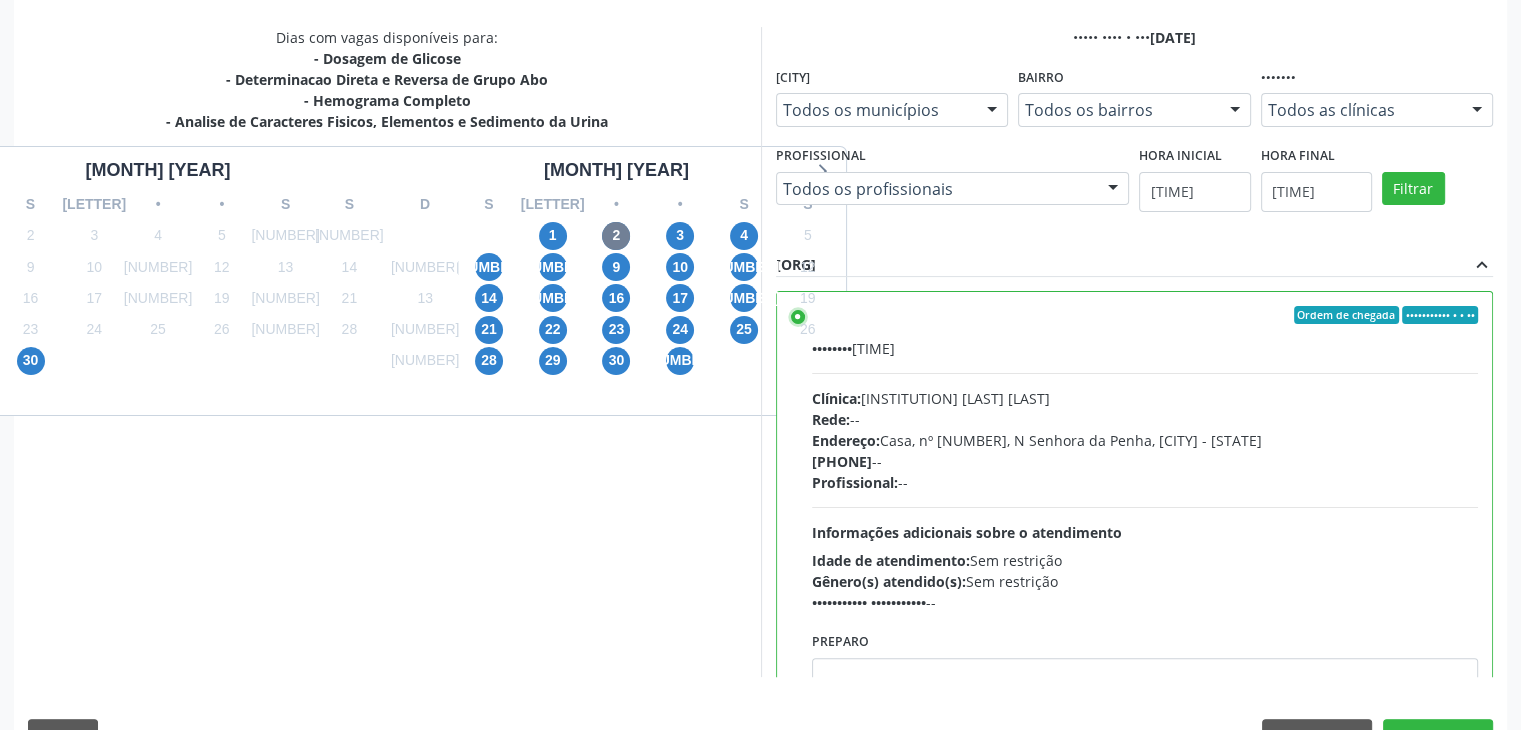 scroll, scrollTop: 415, scrollLeft: 0, axis: vertical 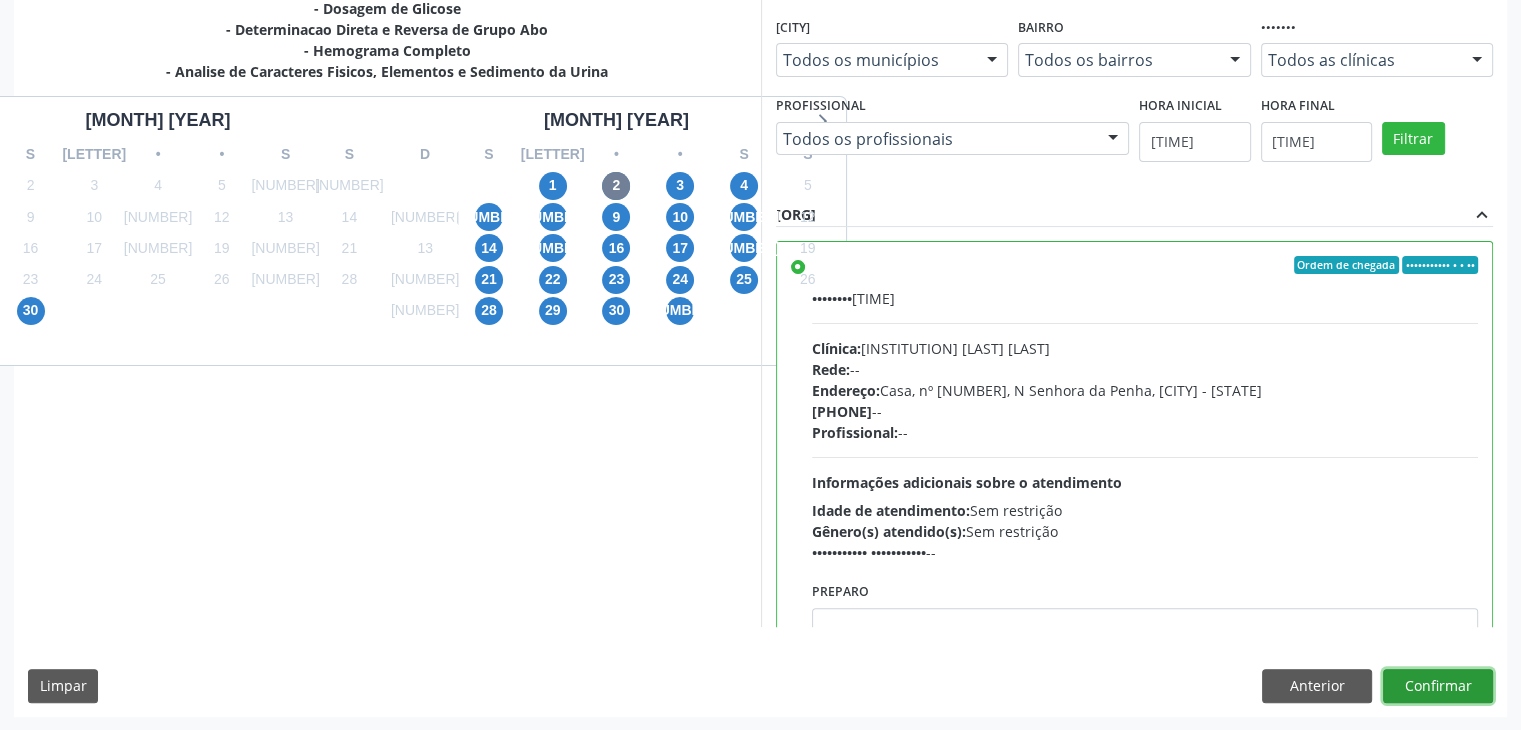 click on "Confirmar" at bounding box center [1438, 686] 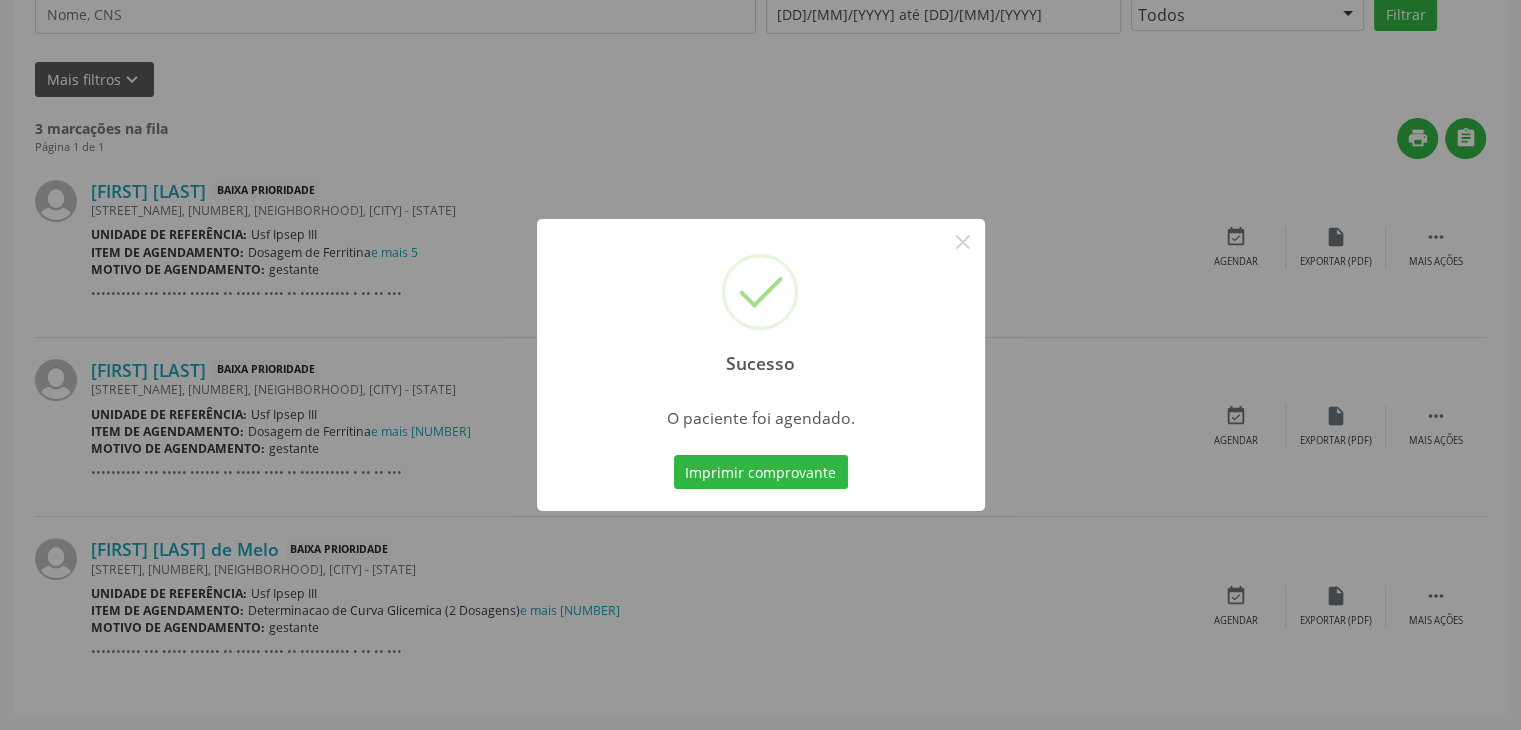 scroll, scrollTop: 0, scrollLeft: 0, axis: both 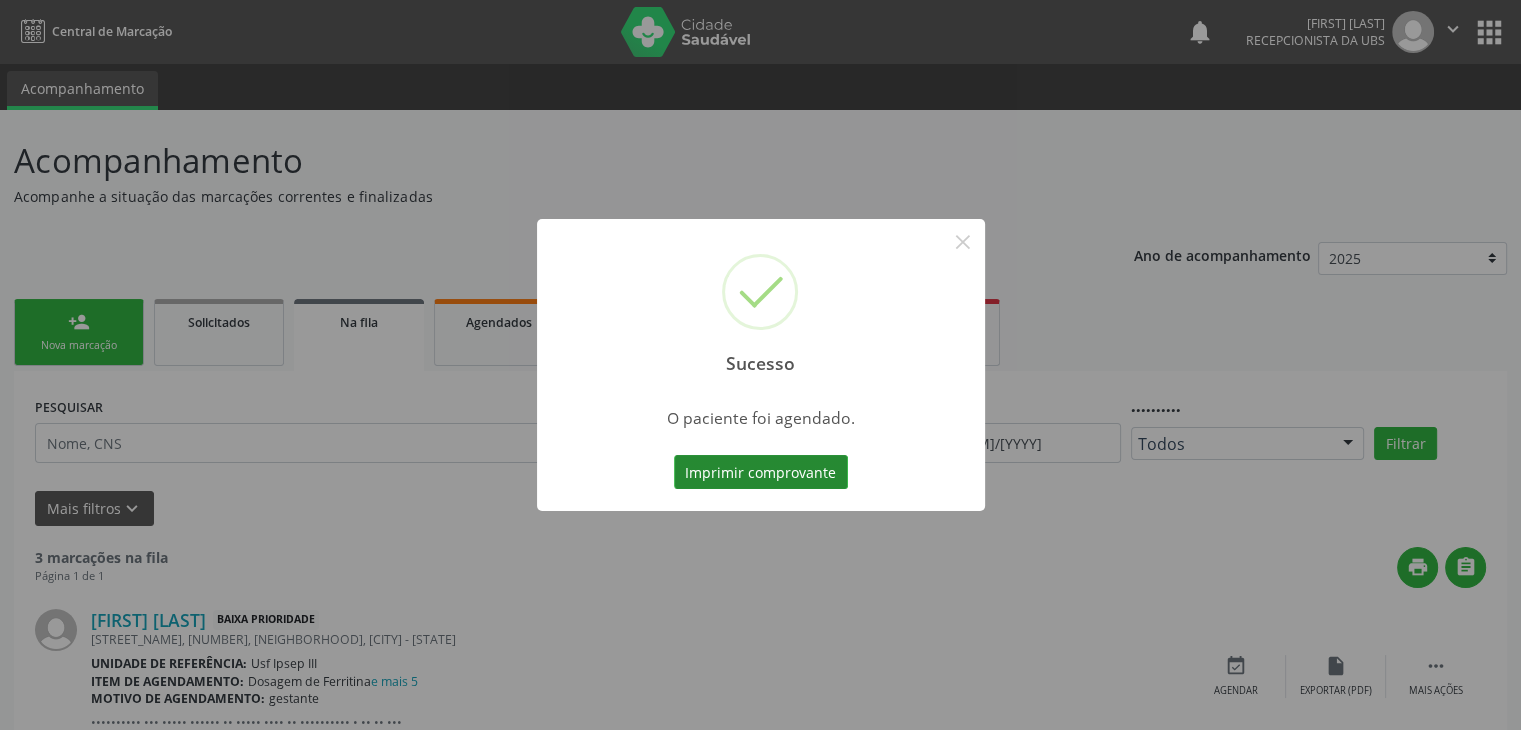 click on "Imprimir comprovante" at bounding box center [761, 472] 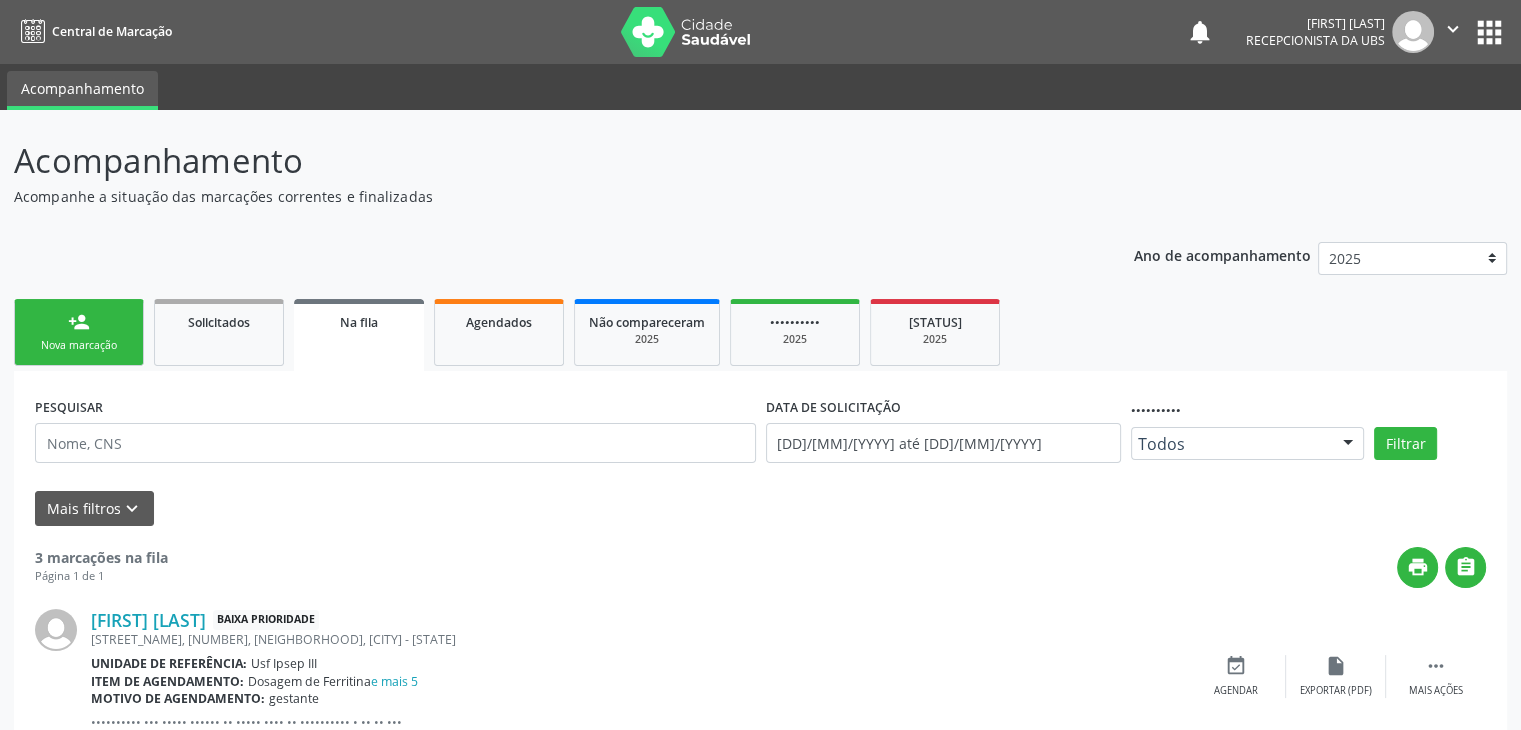 click on "person_add" at bounding box center [79, 322] 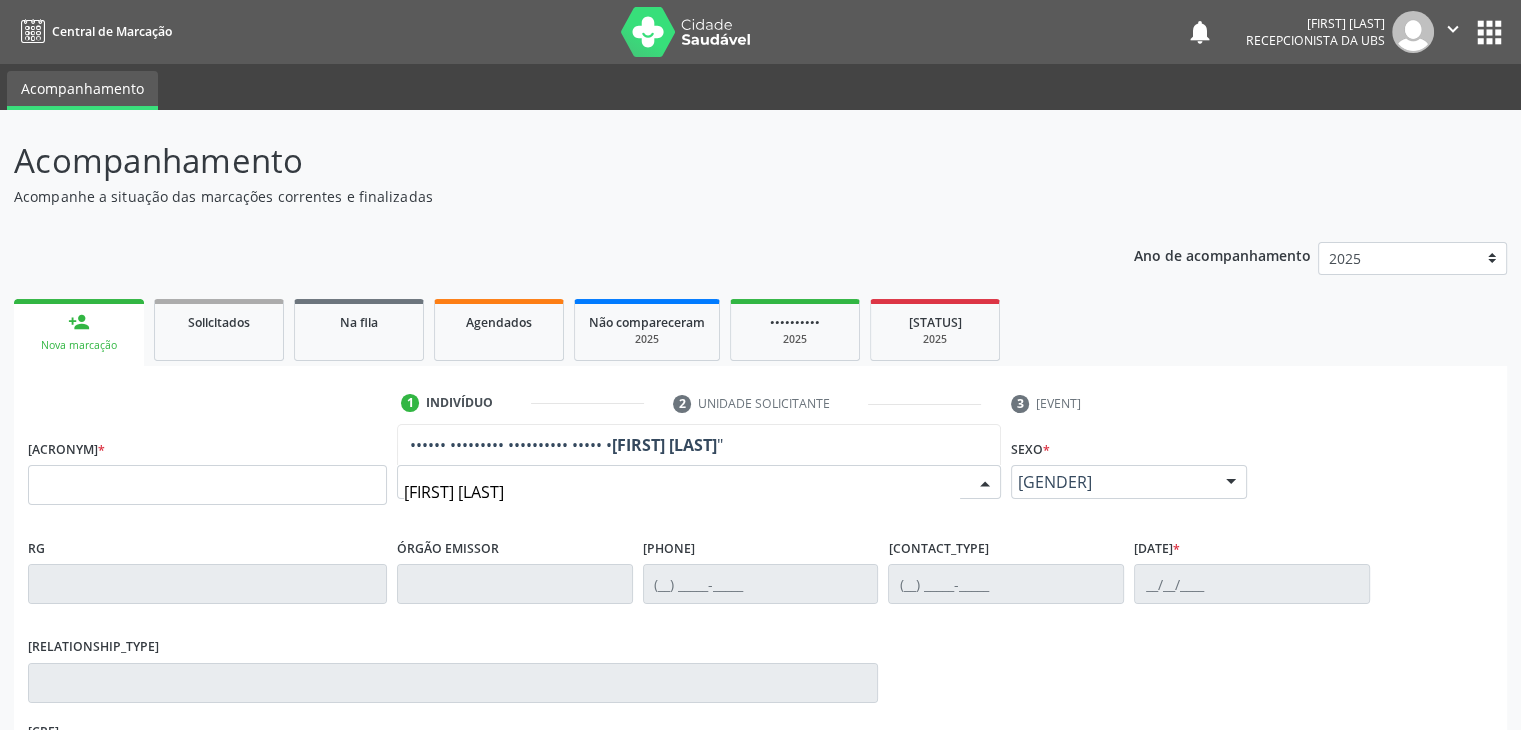 type on "[FIRST] [LAST]" 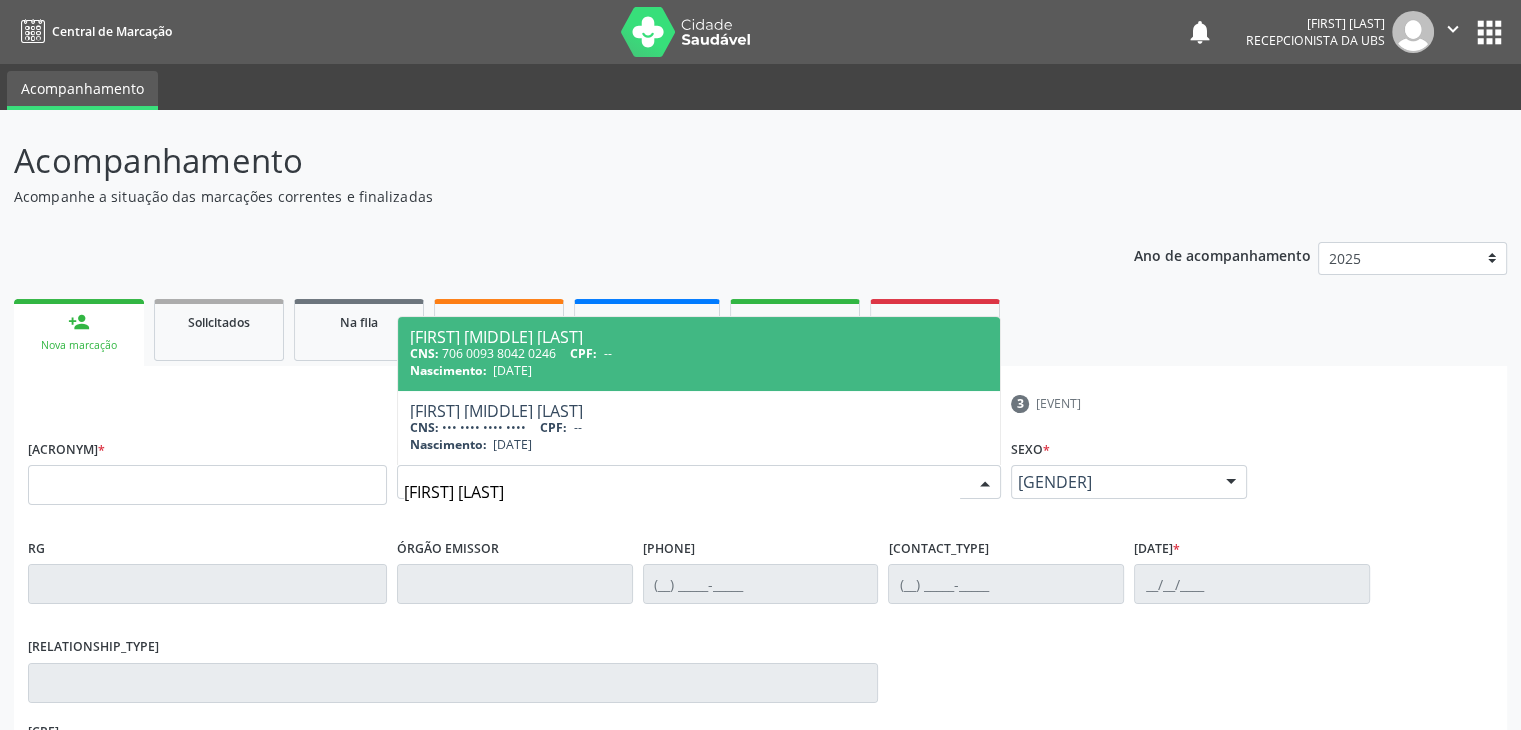 click on "[FIRST] [MIDDLE] [LAST]" at bounding box center (699, 337) 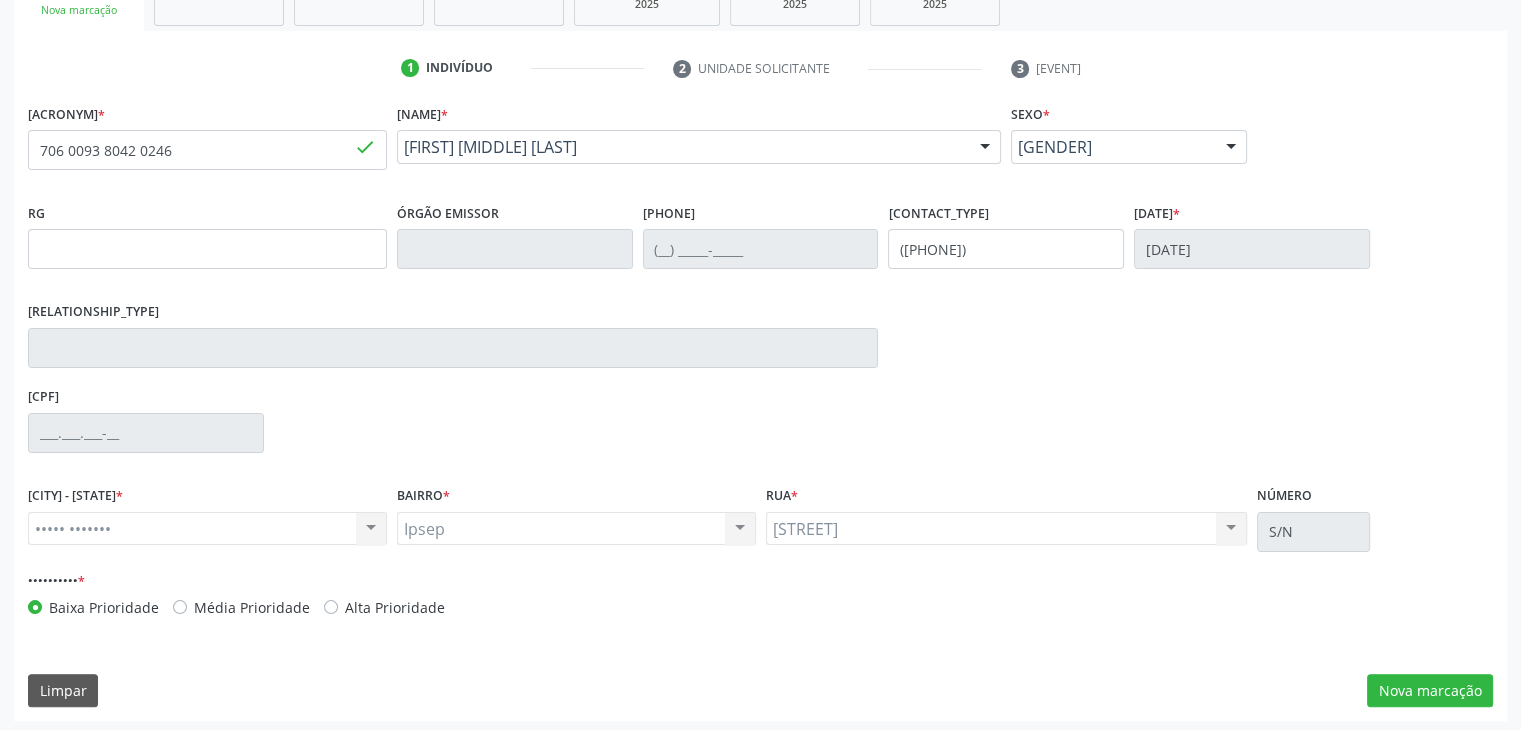 scroll, scrollTop: 340, scrollLeft: 0, axis: vertical 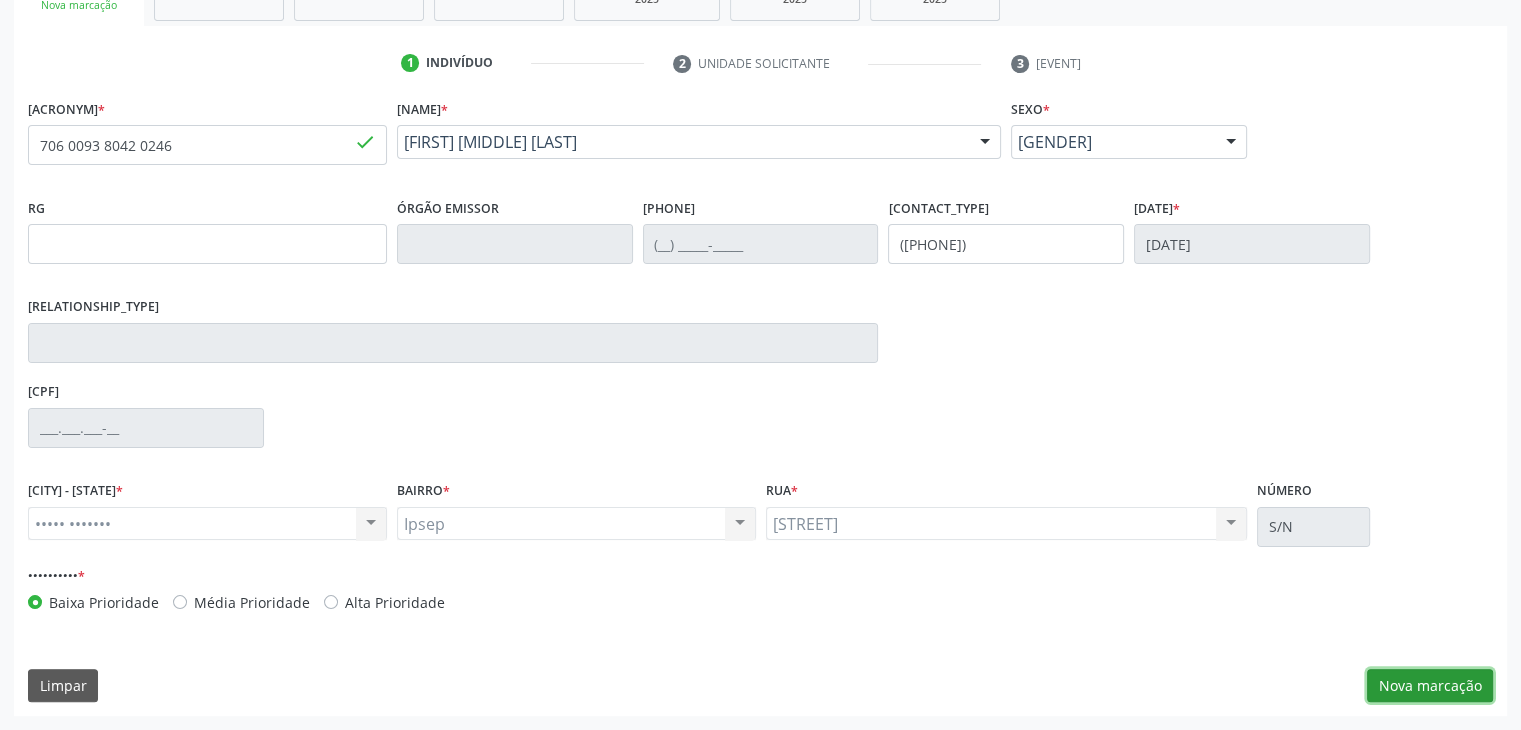 click on "Nova marcação" at bounding box center (1430, 686) 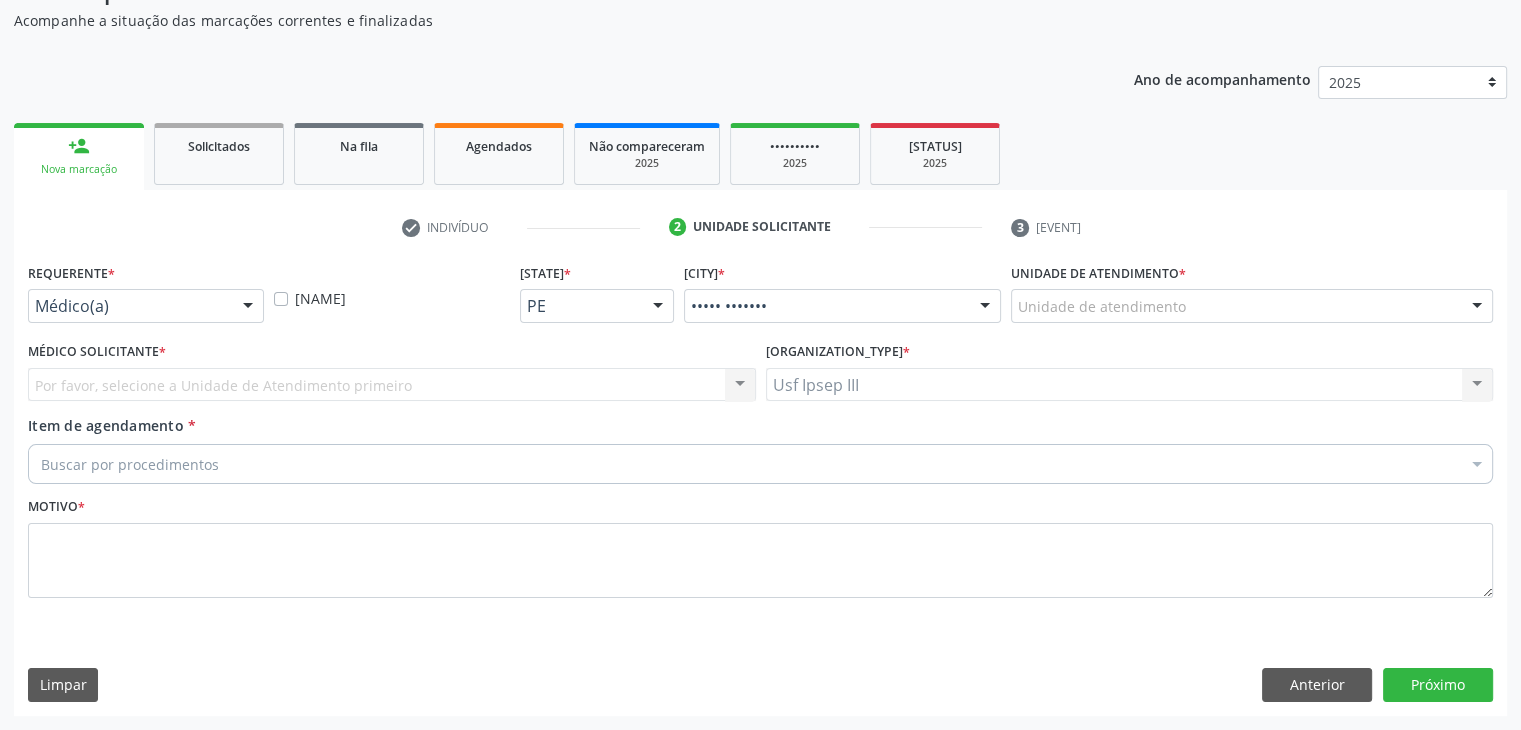 scroll, scrollTop: 175, scrollLeft: 0, axis: vertical 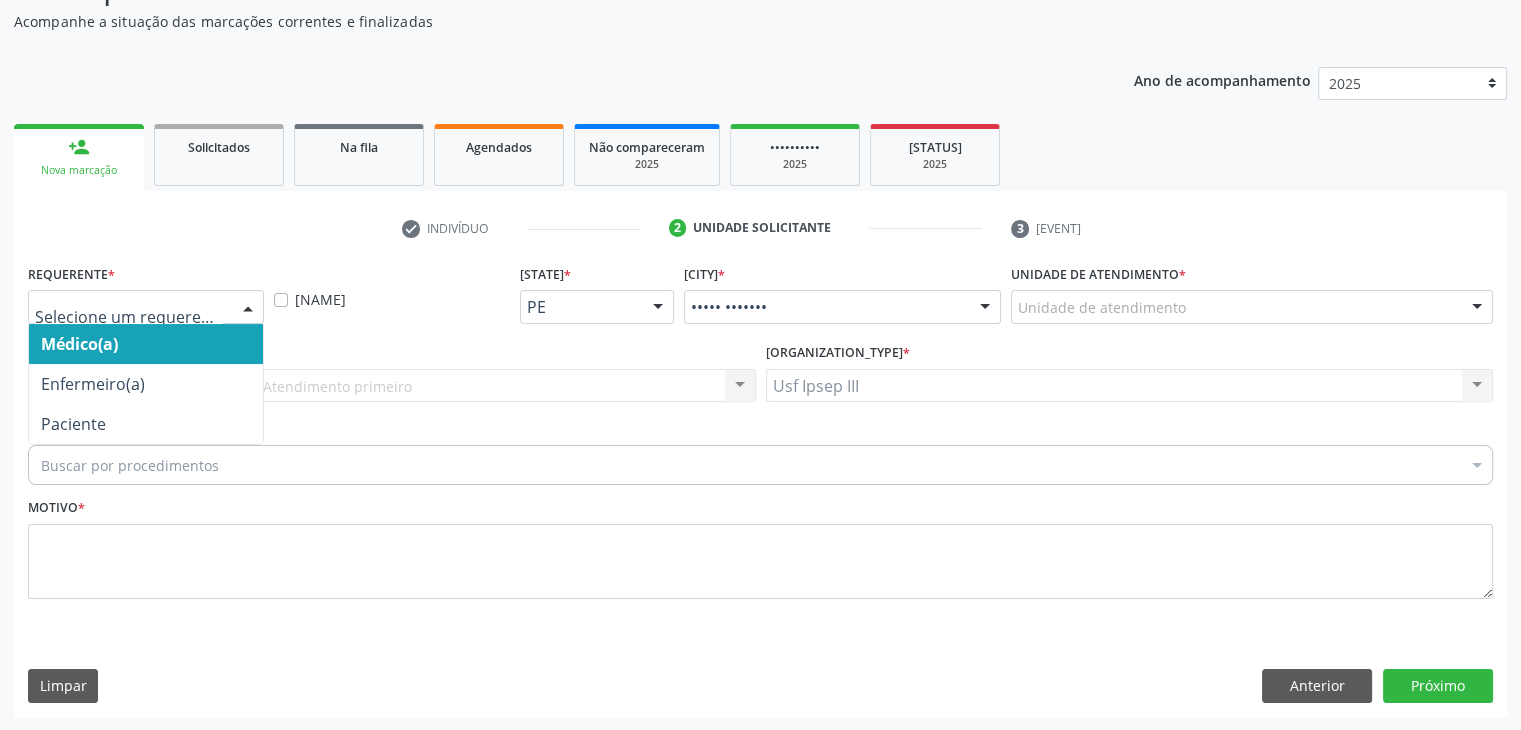 click at bounding box center [248, 308] 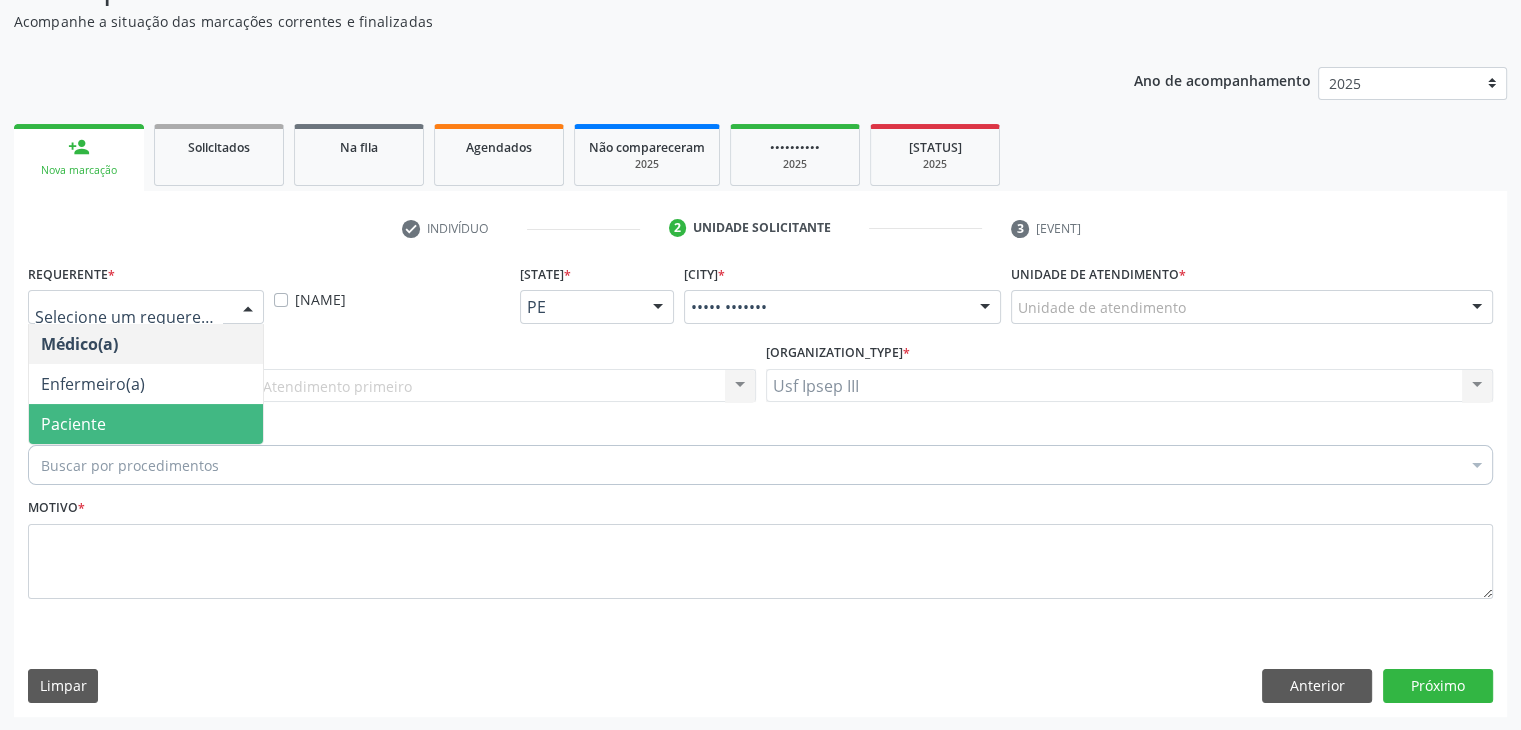 click on "Paciente" at bounding box center [146, 424] 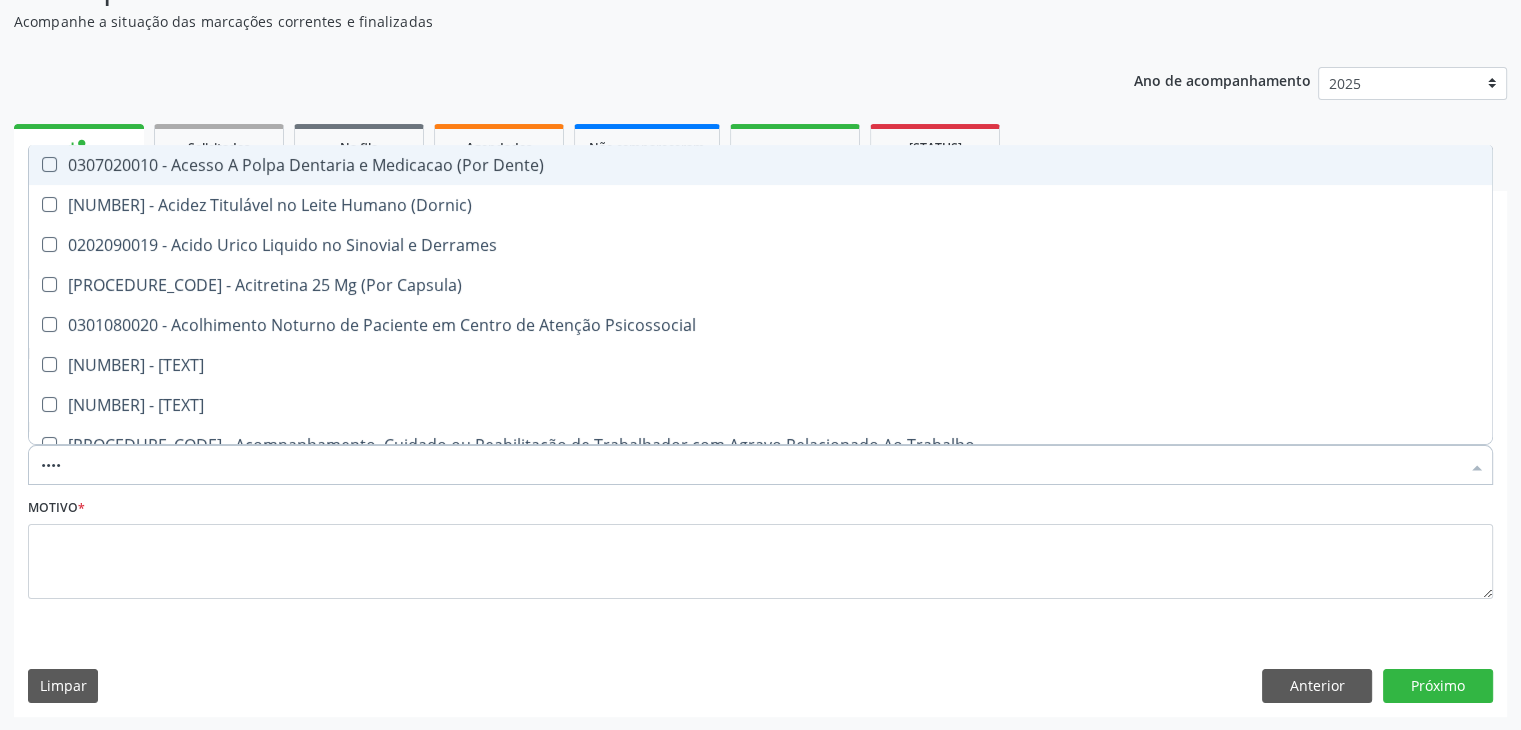 type on "•••••" 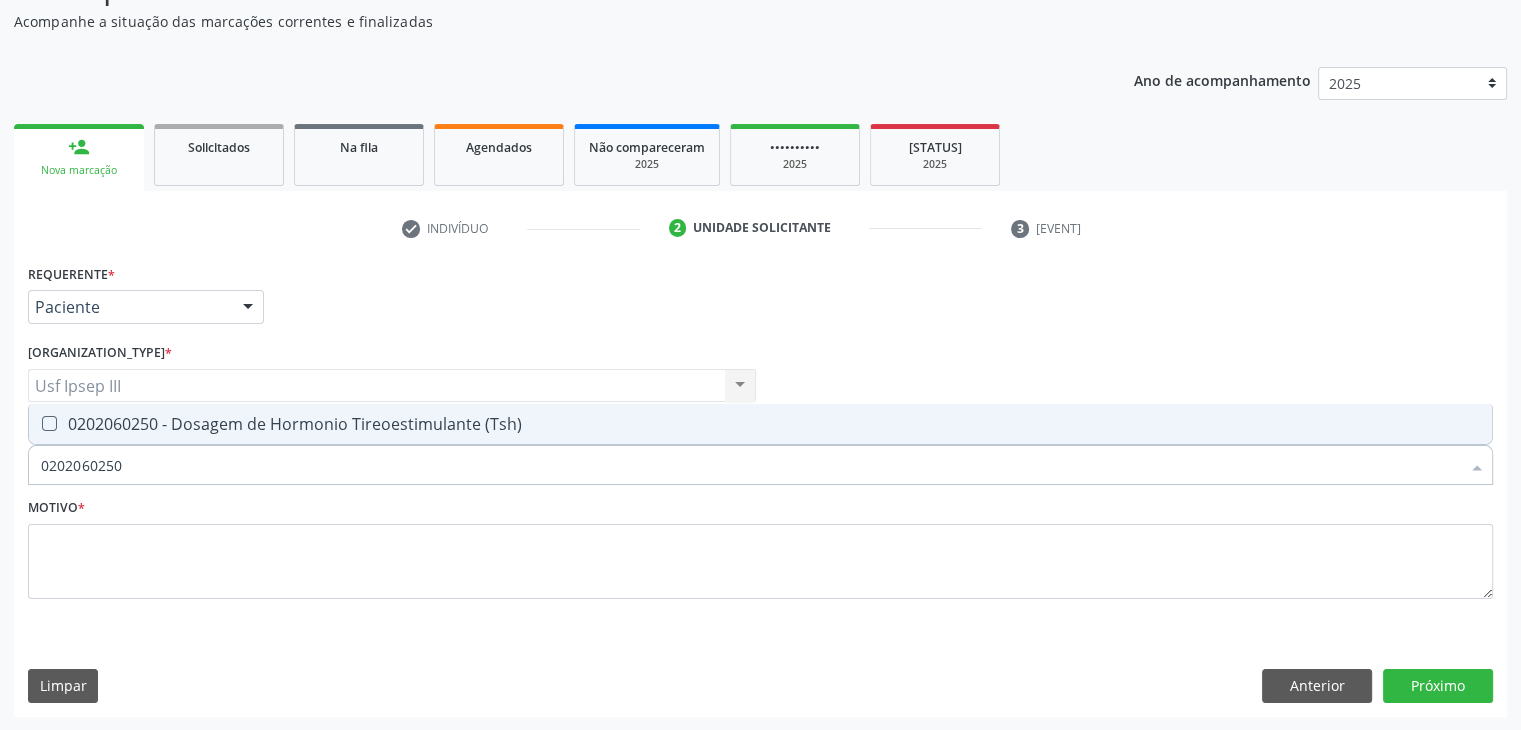 click on "0202060250 - Dosagem de Hormonio Tireoestimulante (Tsh)" at bounding box center [760, 424] 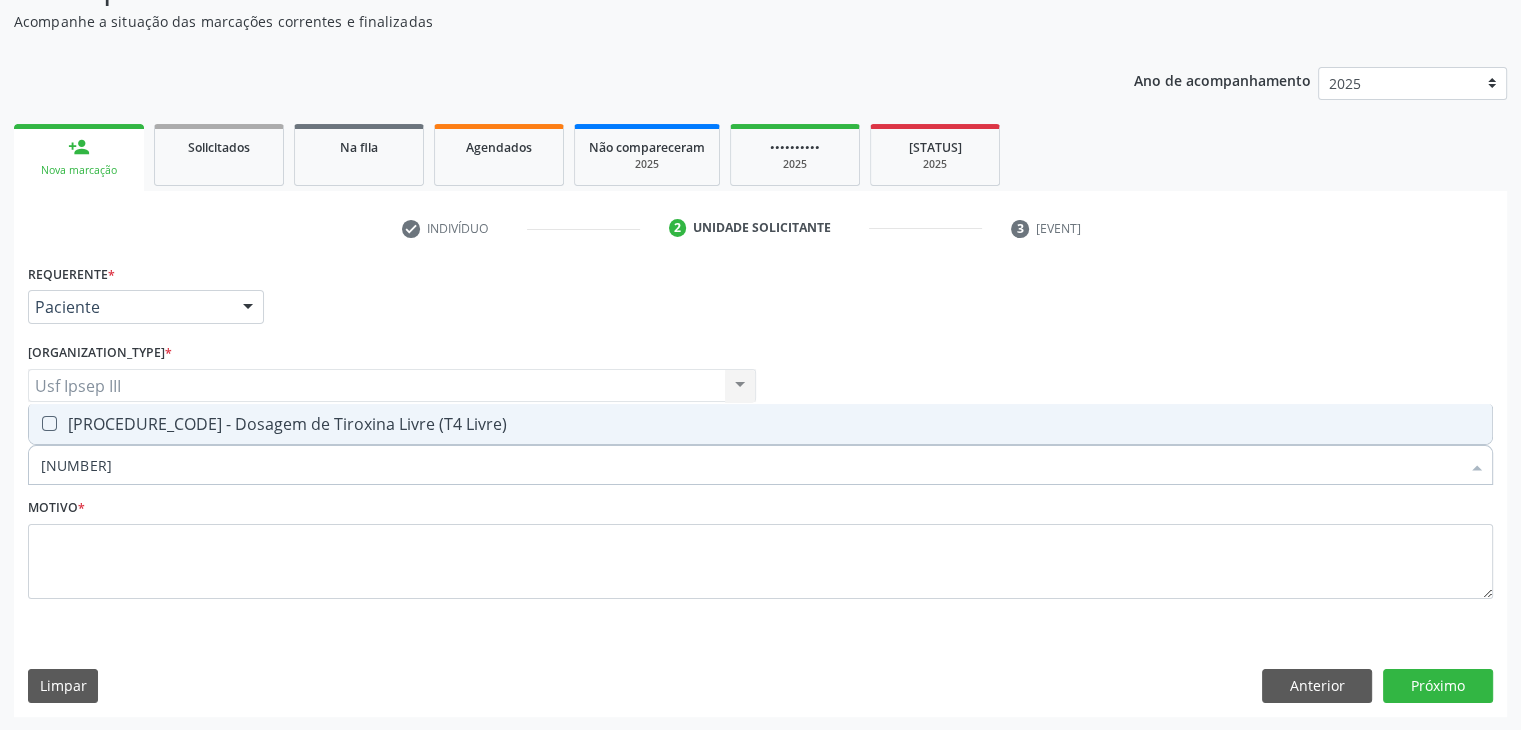 click on "[PROCEDURE_CODE] - Dosagem de Tiroxina Livre (T4 Livre)" at bounding box center (760, 424) 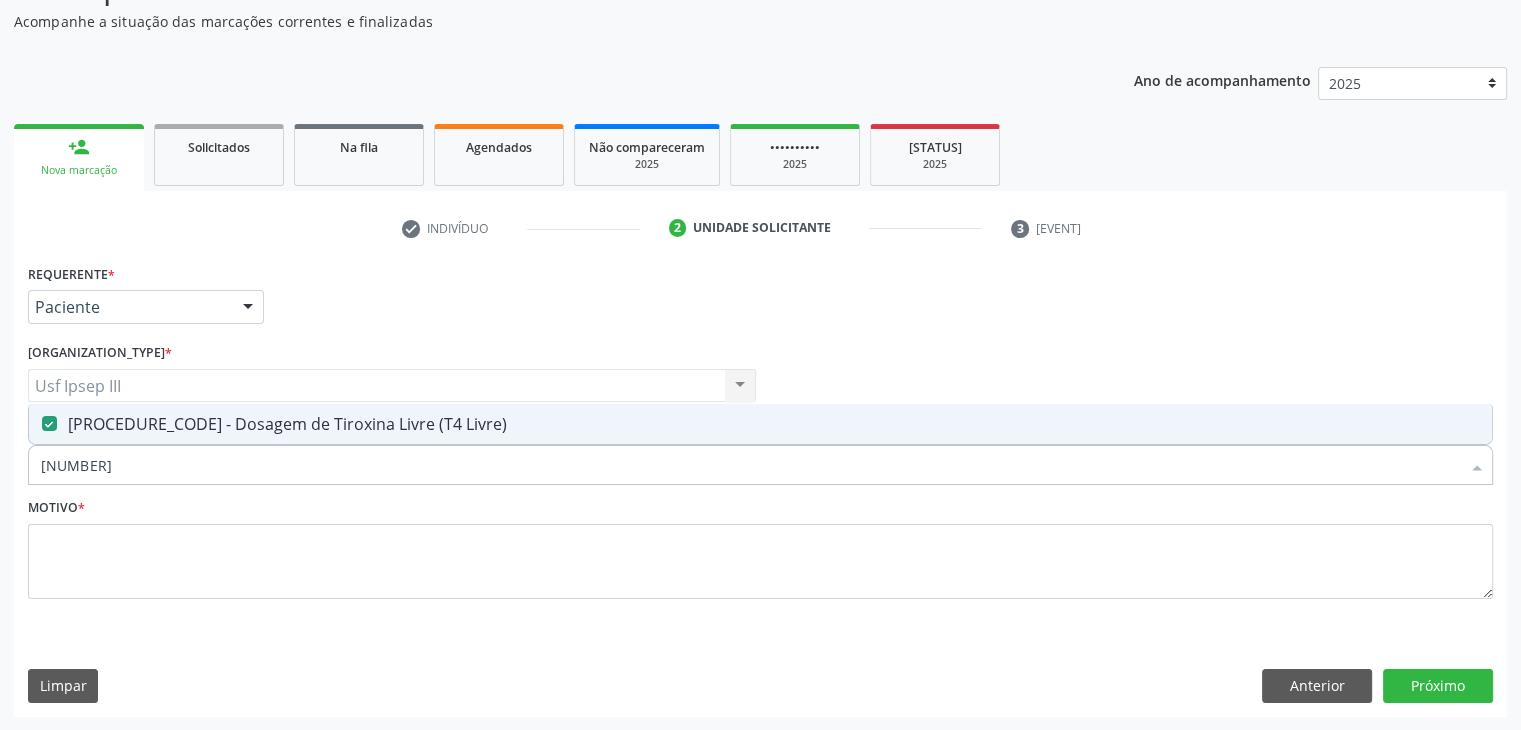 click on "[PROCEDURE_CODE] - Dosagem de Tiroxina Livre (T4 Livre)" at bounding box center (760, 424) 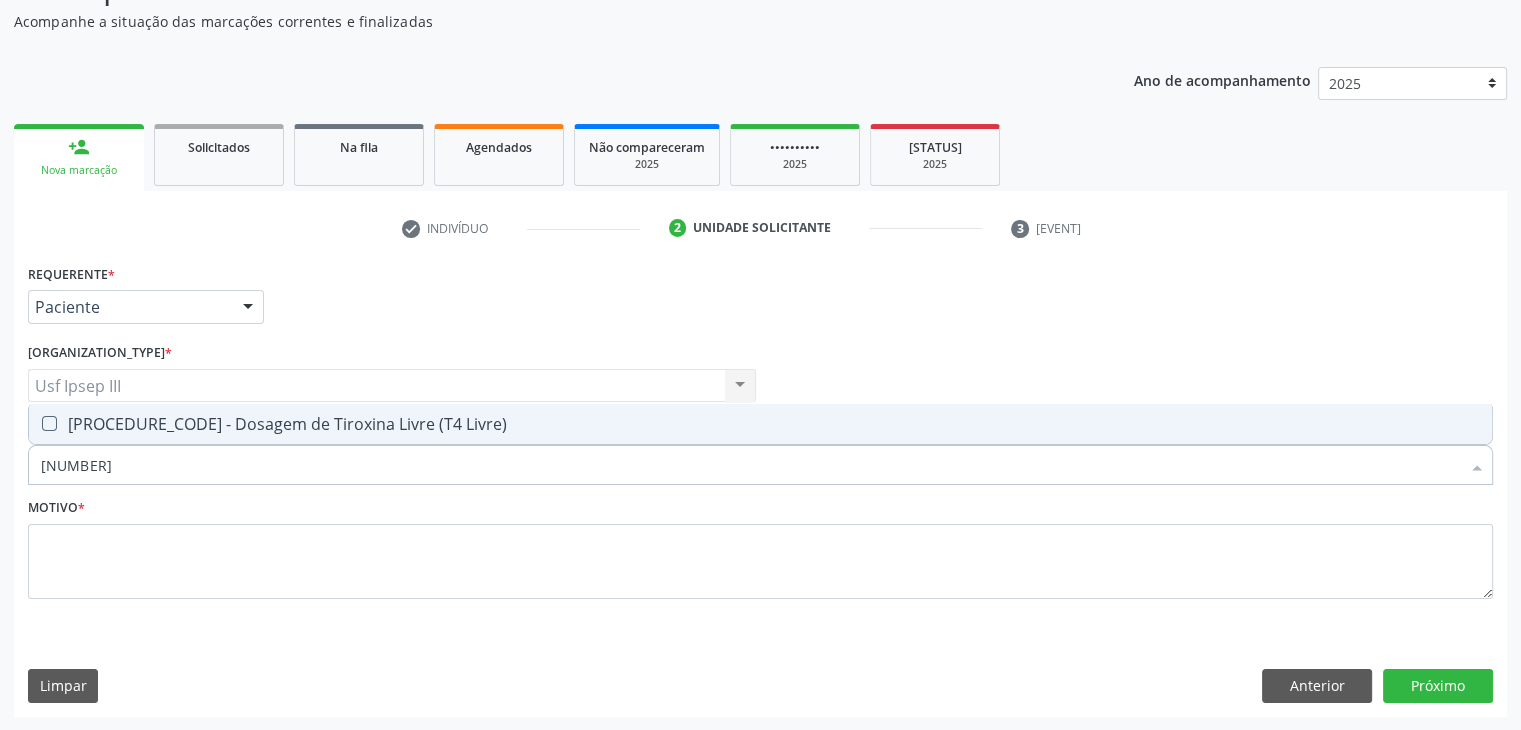 click on "[PROCEDURE_CODE] - Dosagem de Tiroxina Livre (T4 Livre)" at bounding box center (760, 424) 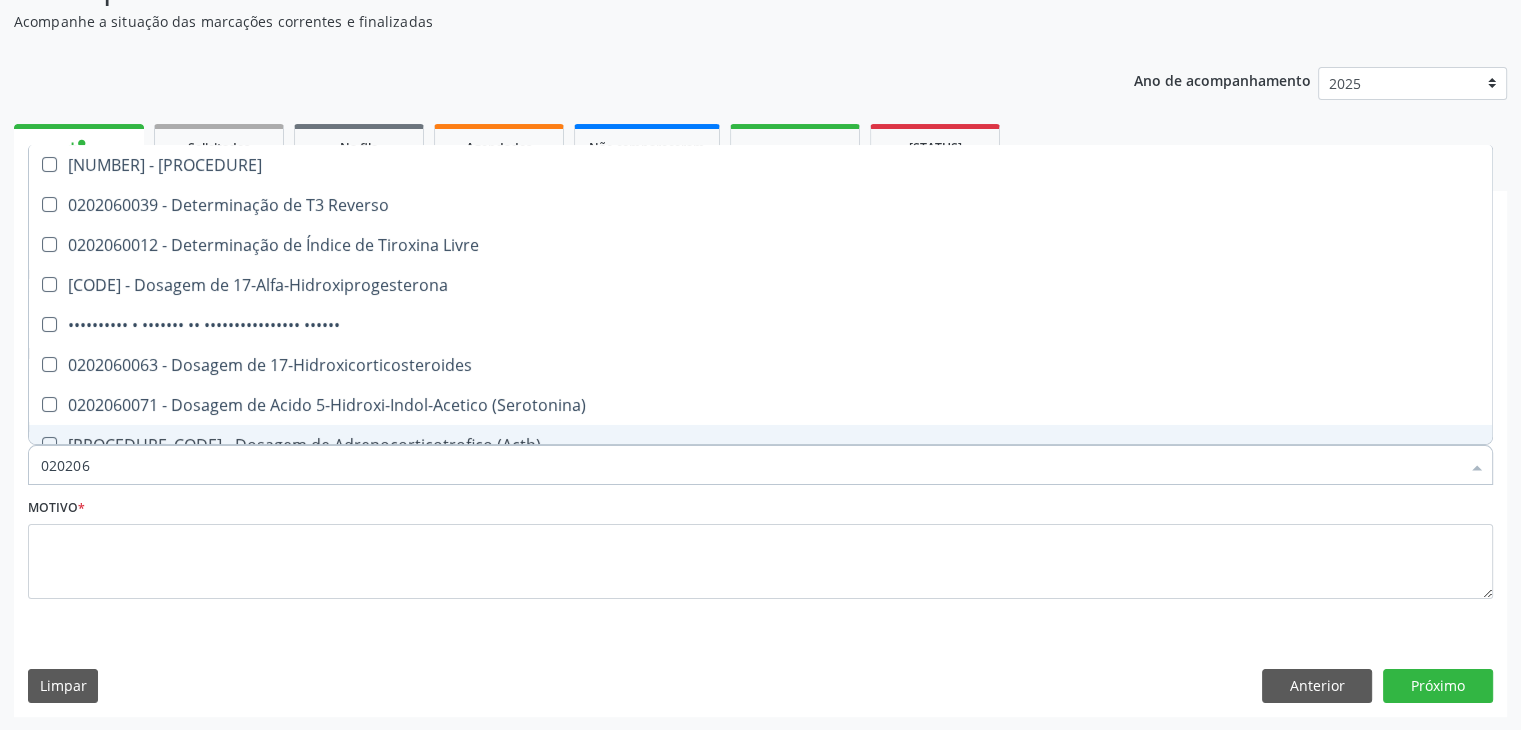 click on "Requerente
*
Paciente         Médico(a)   Enfermeiro(a)   Paciente
Nenhum resultado encontrado para: "   "
Não há nenhuma opção para ser exibida.
UF
[STATE]         Abreu e Lima   Afogados da Ingazeira   Afrânio   Agrestina   Água Preta   Águas Belas   Alagoinha   Aliança   Altinho   Amaraji   Angelim   Araçoiaba   Araripina   Arcoverde   Barra de Guabiraba   Barreiros   Belém de Maria   Belém do São Francisco   Belo Jardim   Betânia   Bezerros   Bodocó   Bom Conselho   Bom Jardim   Bonito   Brejão   Brejinho   Brejo da Madre de Deus   Buenos Aires   Buíque   Cabo de Santo Agostinho   Cabrobó   Cachoeirinha
Nenhum resultado encontrado para: "   "
Não há nenhuma opção para ser exibida.
Município
Serra Talhada         Abreu e Lima   Afogados da Ingazeira   Afrânio   Agrestina   Água Preta   Águas Belas   Alagoinha   Aliança   Altinho   Amaraji   Angelim   Araçoiaba   Araripina   Arcoverde   Barra de Guabiraba   Barreiros   Belém de Maria   Belém do São Francisco   Belo Jardim   Betânia   Bezerros   Bodocó   Bom Conselho   Bom Jardim   Bonito   Brejão   Brejinho   Brejo da Madre de Deus   Buenos Aires   Buíque   Cabo de Santo Agostinho   Cabrobó   Cachoeirinha" at bounding box center (760, 487) 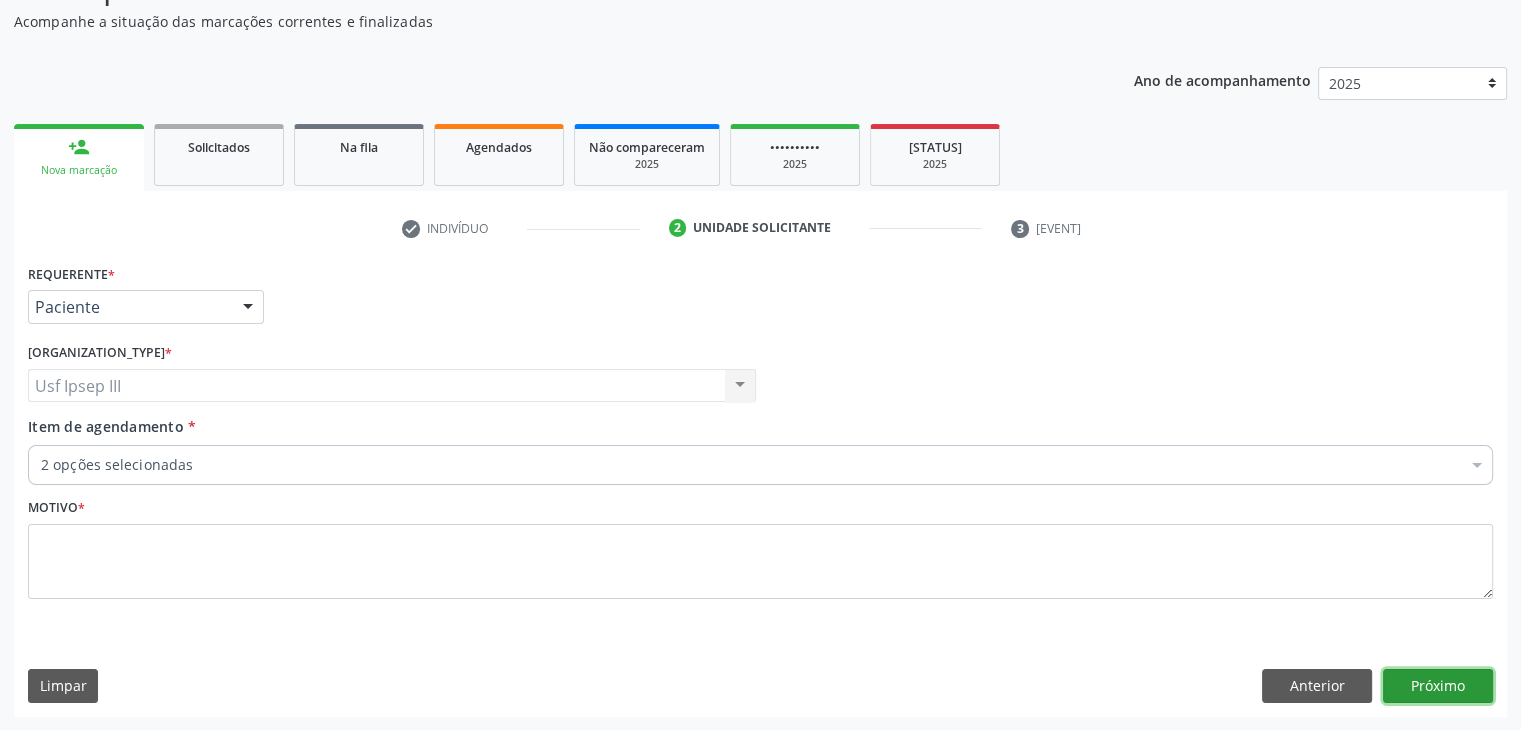 click on "Próximo" at bounding box center [1438, 686] 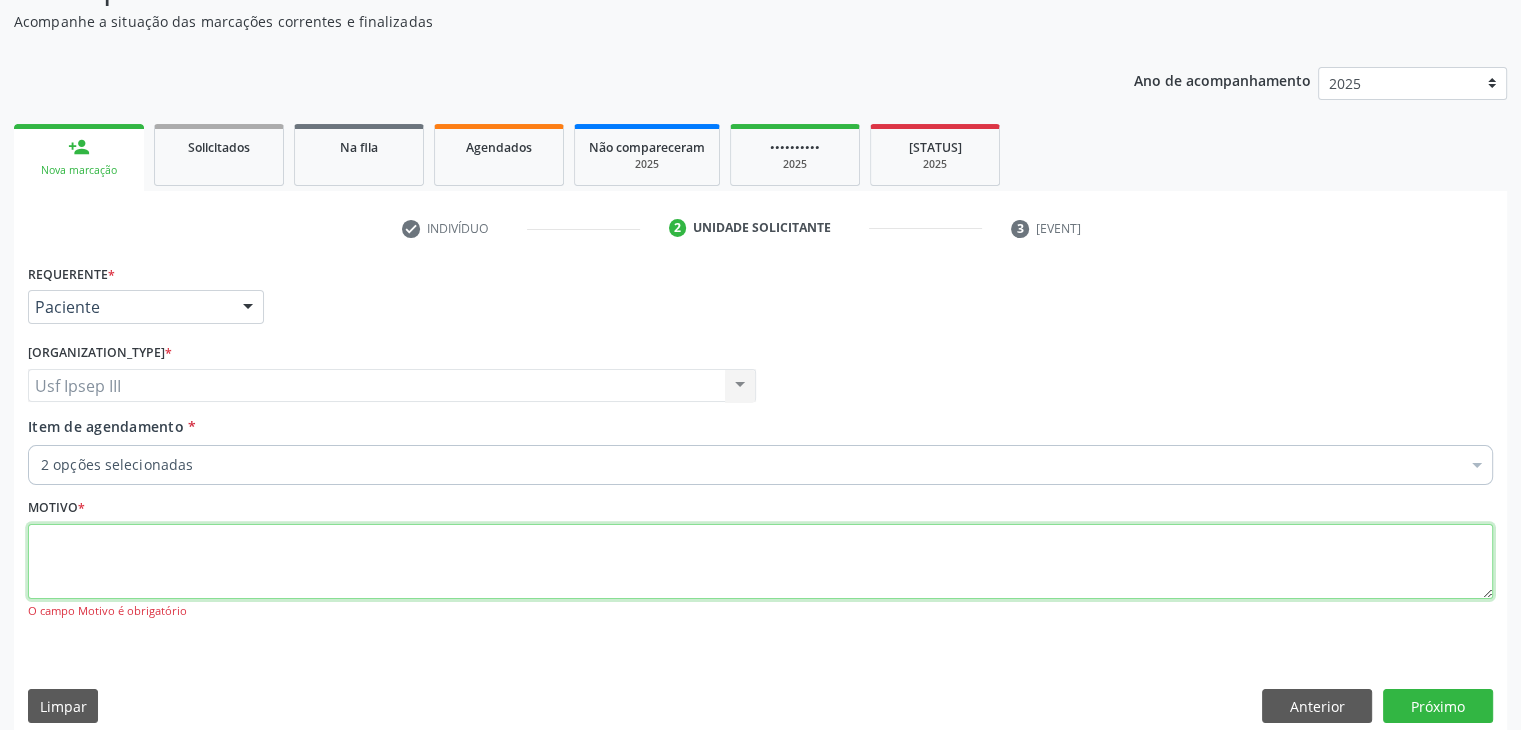 click at bounding box center [760, 562] 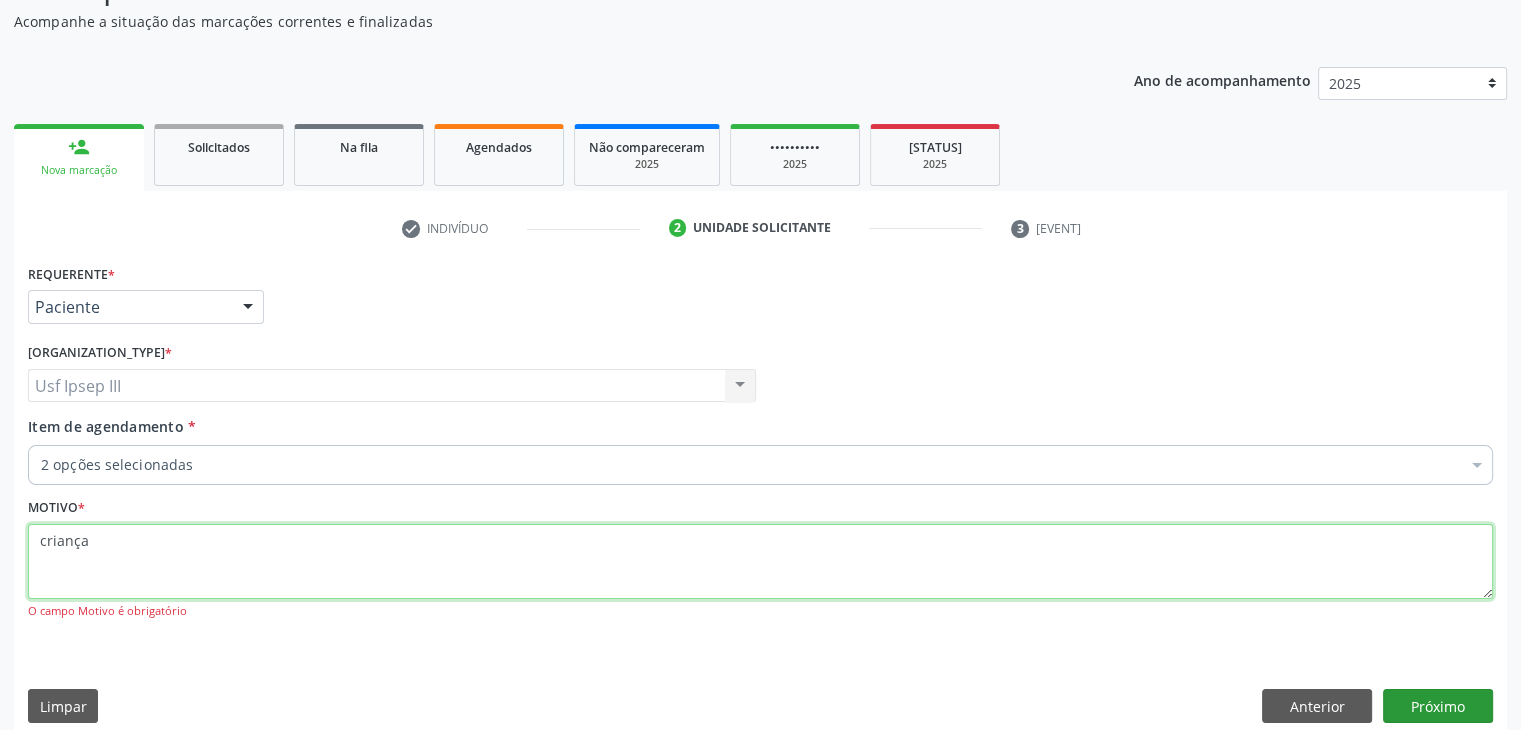type on "criança" 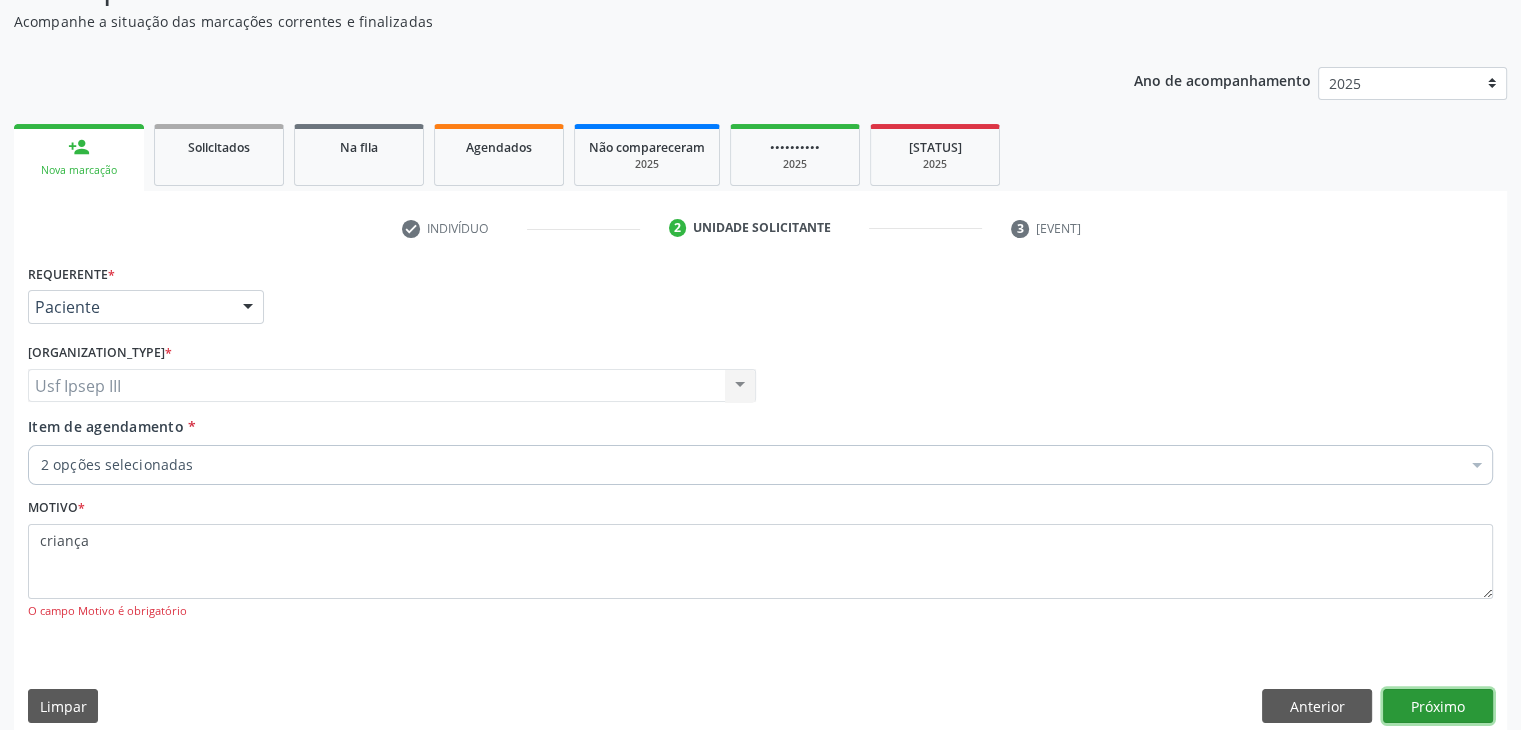 click on "Próximo" at bounding box center (1438, 706) 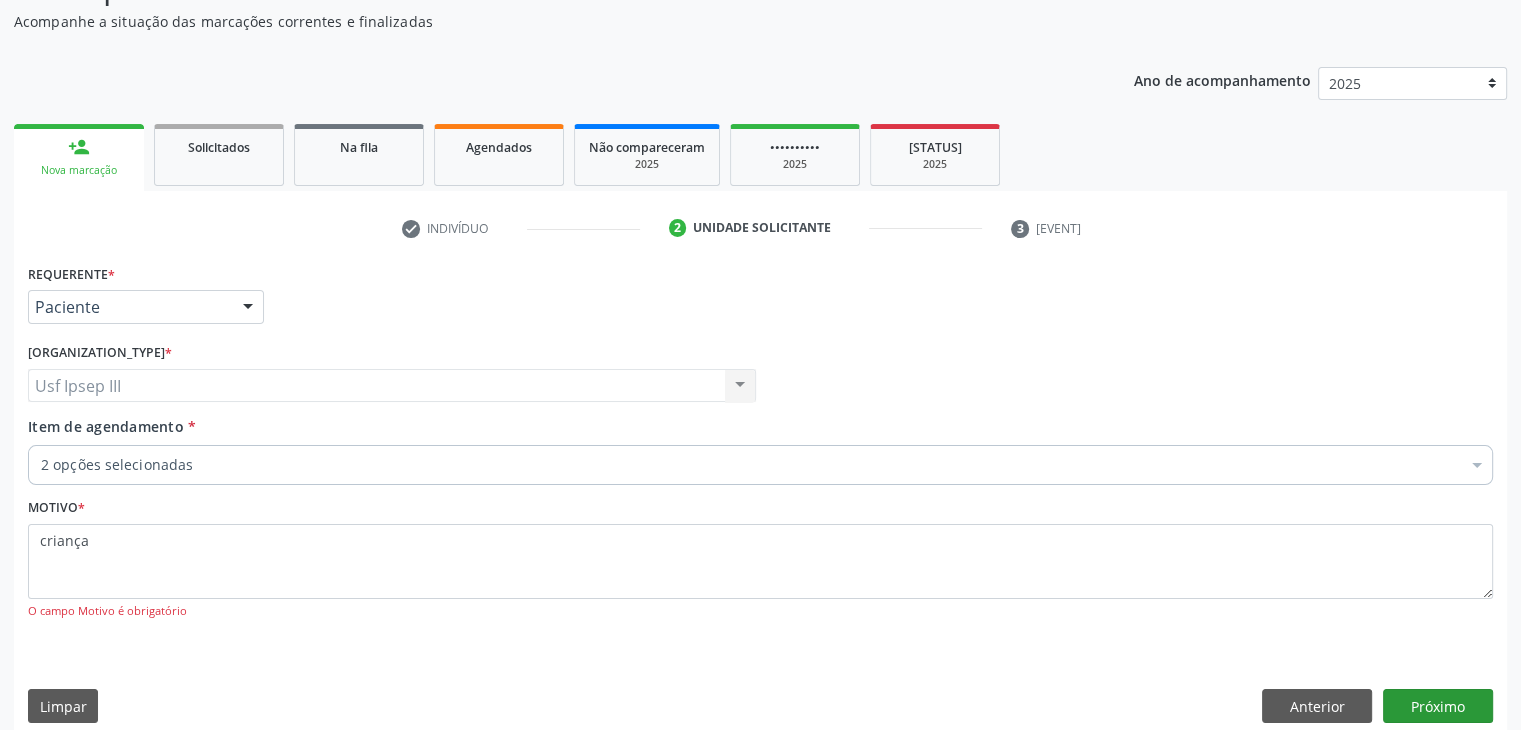scroll, scrollTop: 160, scrollLeft: 0, axis: vertical 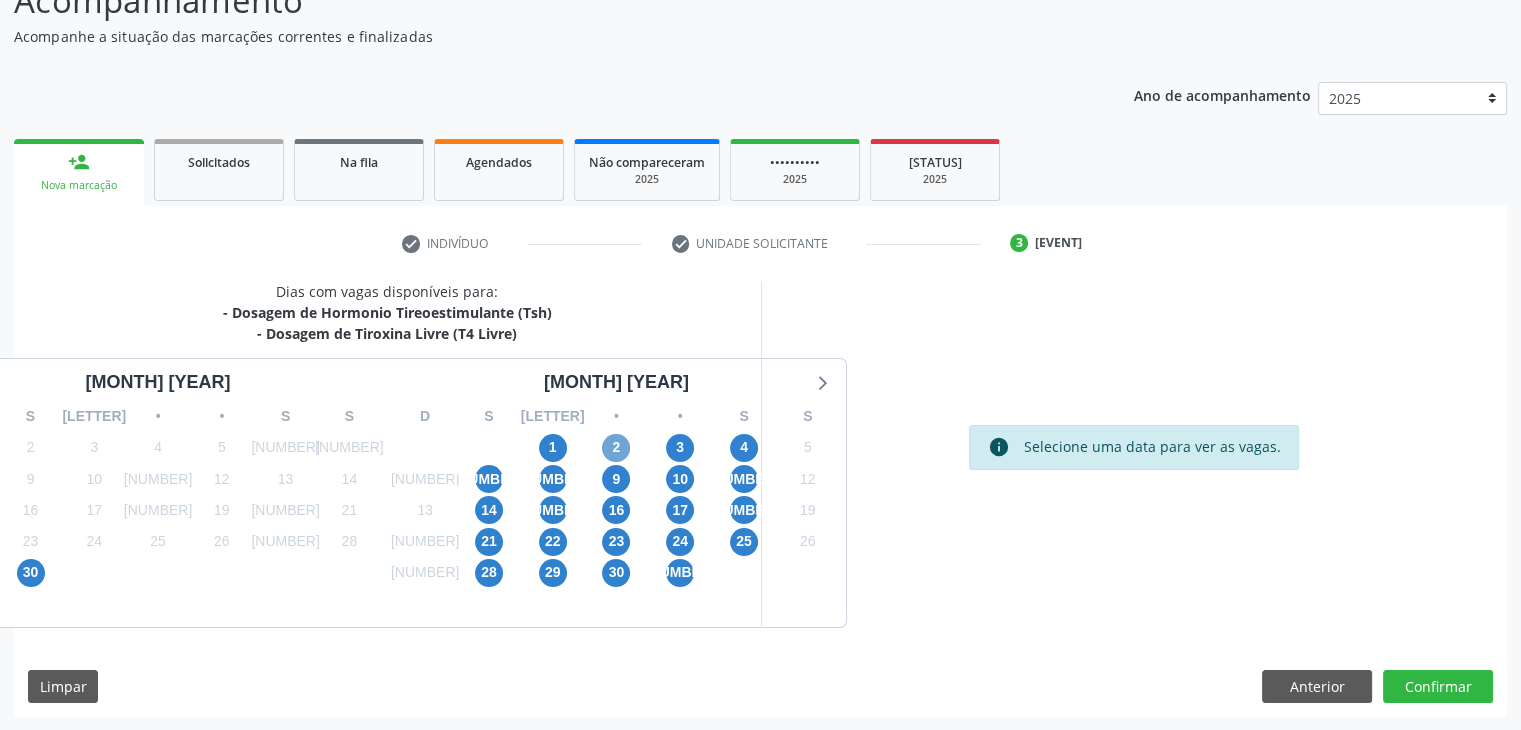click on "2" at bounding box center [616, 448] 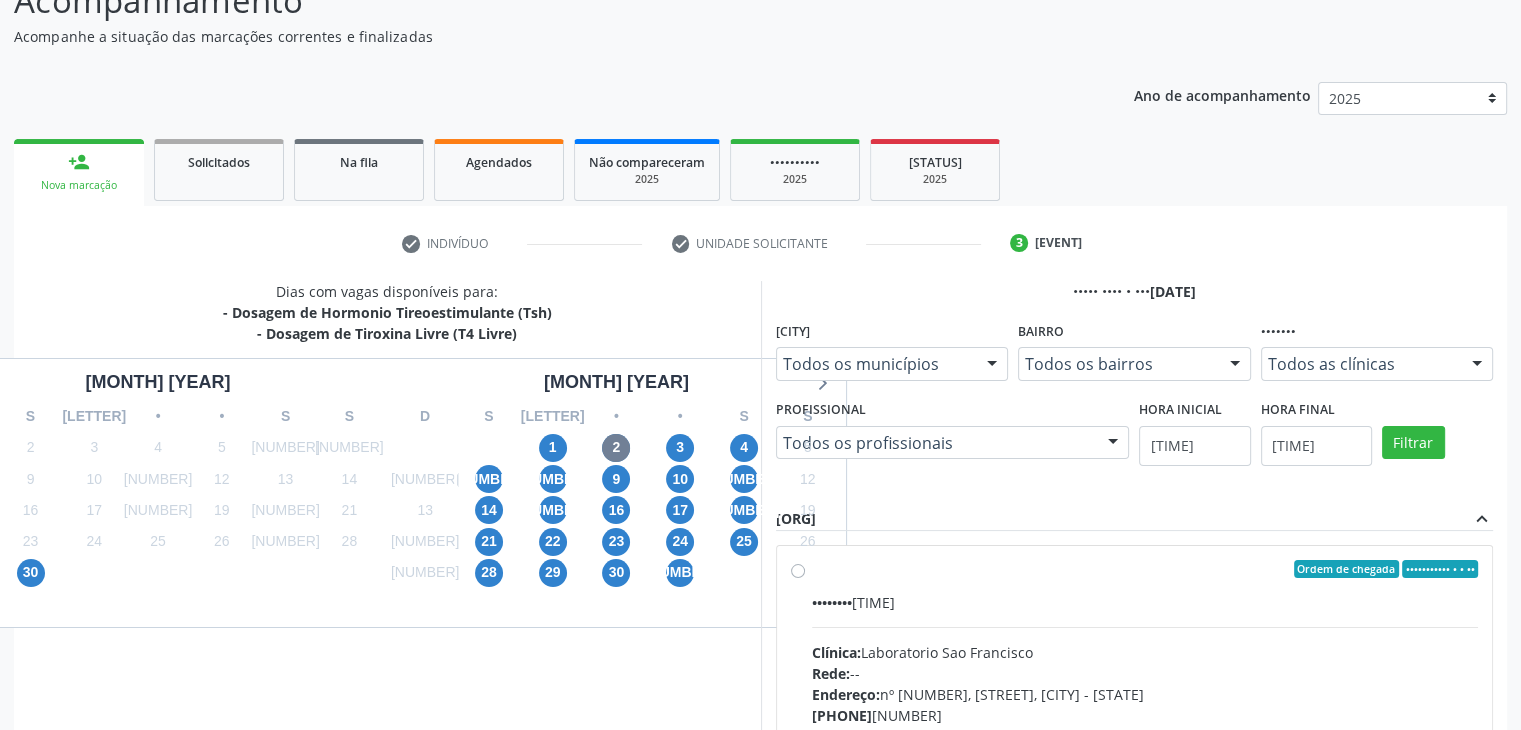 click on "Horário:   08:40
Clínica:  Laboratorio Sao Francisco
Rede:
--
Endereço:   nº 384, Aabb, [CITY] - [STATE]
Telefone:   [PHONE]
Profissional:
--
Informações adicionais sobre o atendimento
Idade de atendimento:
Sem restrição
Gênero(s) atendido(s):
Sem restrição
Informações adicionais:
--" at bounding box center [1145, 729] 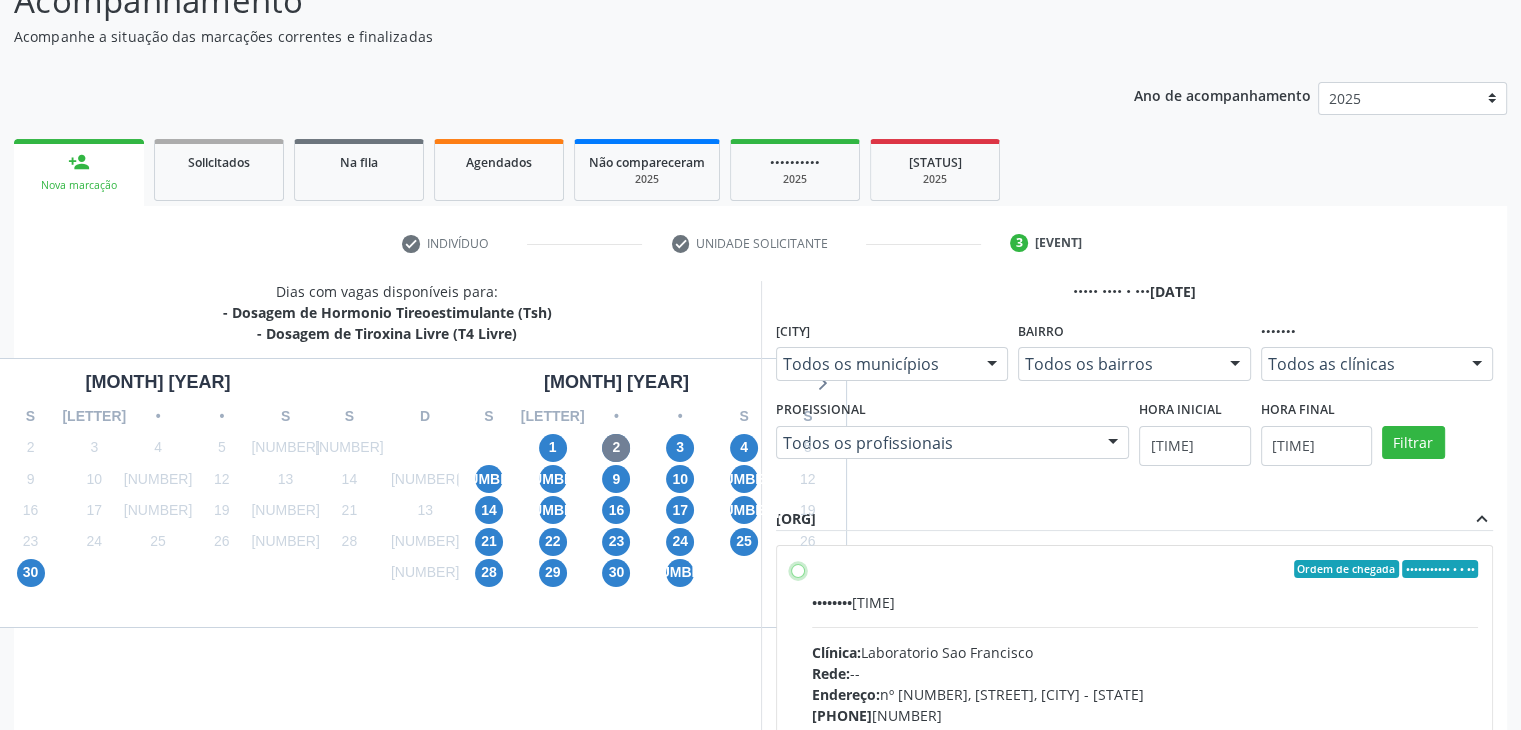 click on "Order of arrival
Consumed: 7 / 12
Time:   08:40
Clinic:  [CLINIC_NAME]
Network:
--
Address:   nº [NUMBER], [NEIGHBORHOOD], [CITY] - [STATE]
Phone:   [PHONE]
Professional:  [FIRST] [LAST]
--
Additional information about the service
Age of service:
No restriction
Gender(s) served:
No restriction
Additional information:
--" at bounding box center [798, 569] 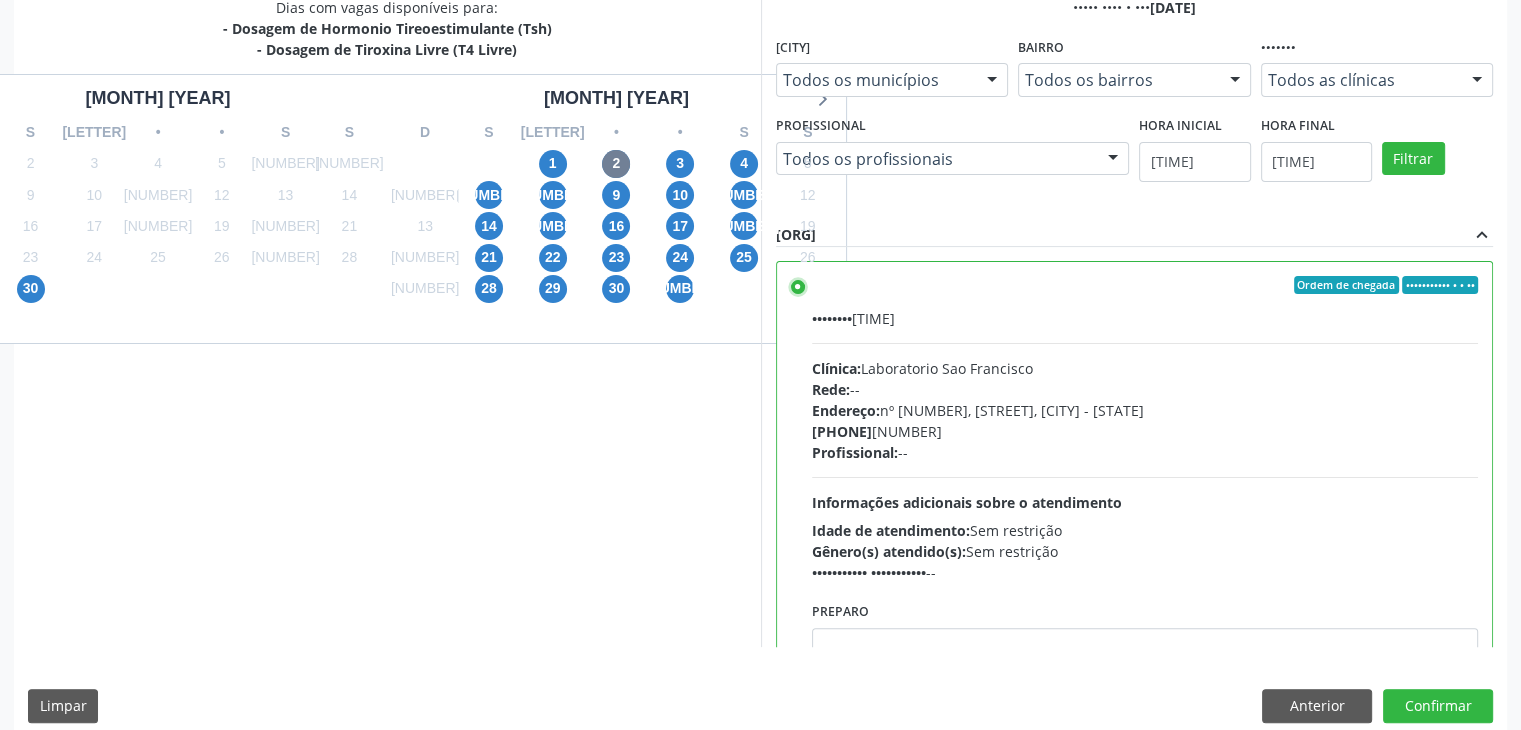 scroll, scrollTop: 464, scrollLeft: 0, axis: vertical 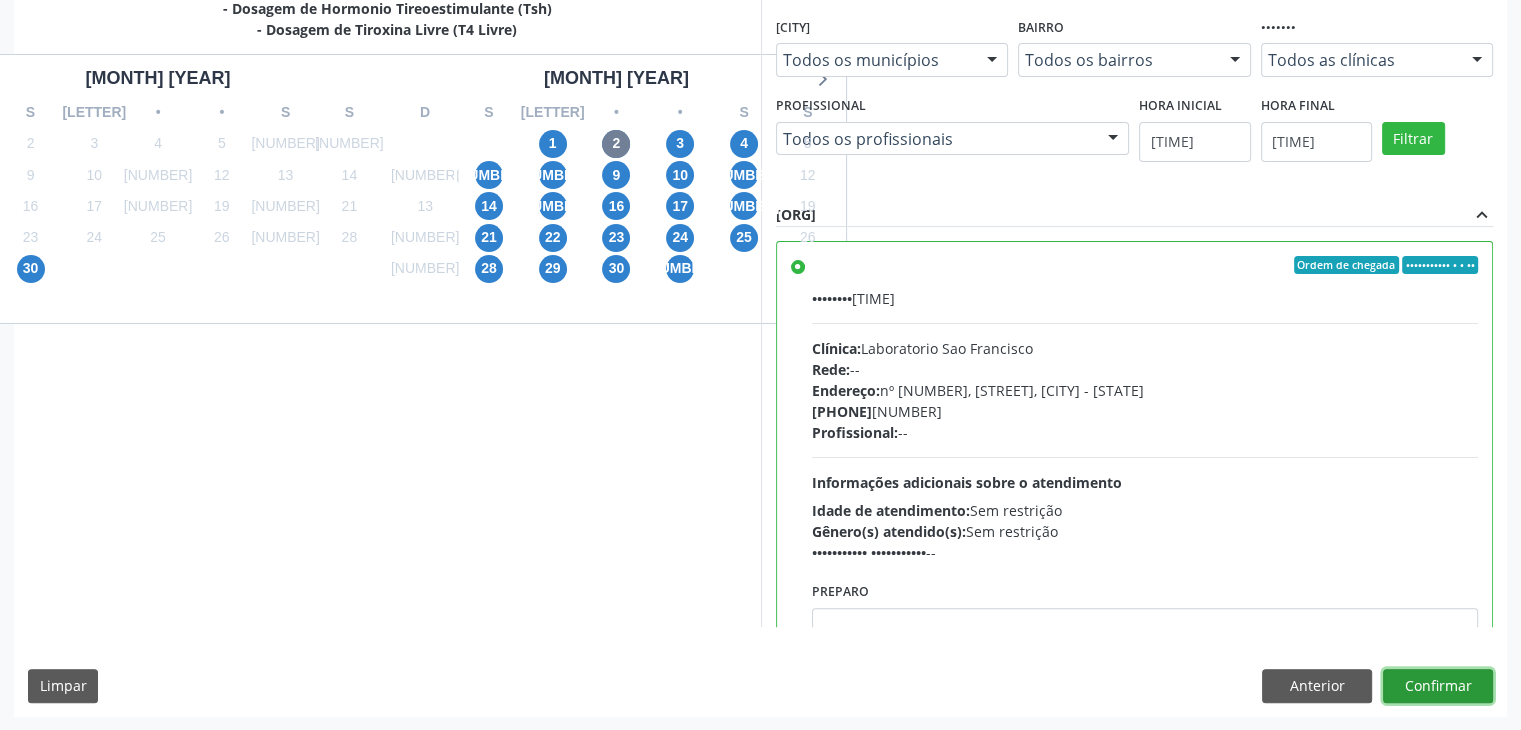 click on "Confirmar" at bounding box center (1438, 686) 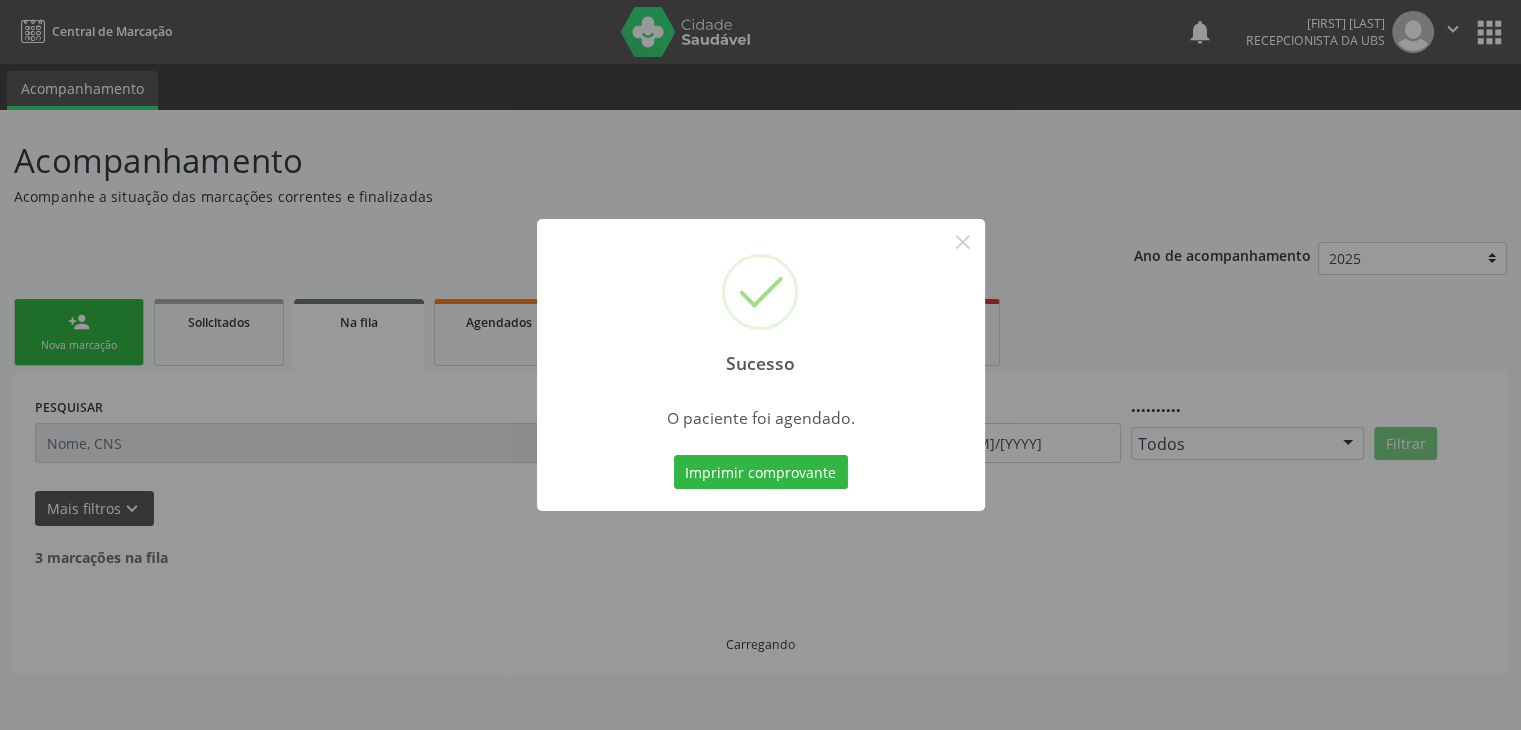 scroll, scrollTop: 0, scrollLeft: 0, axis: both 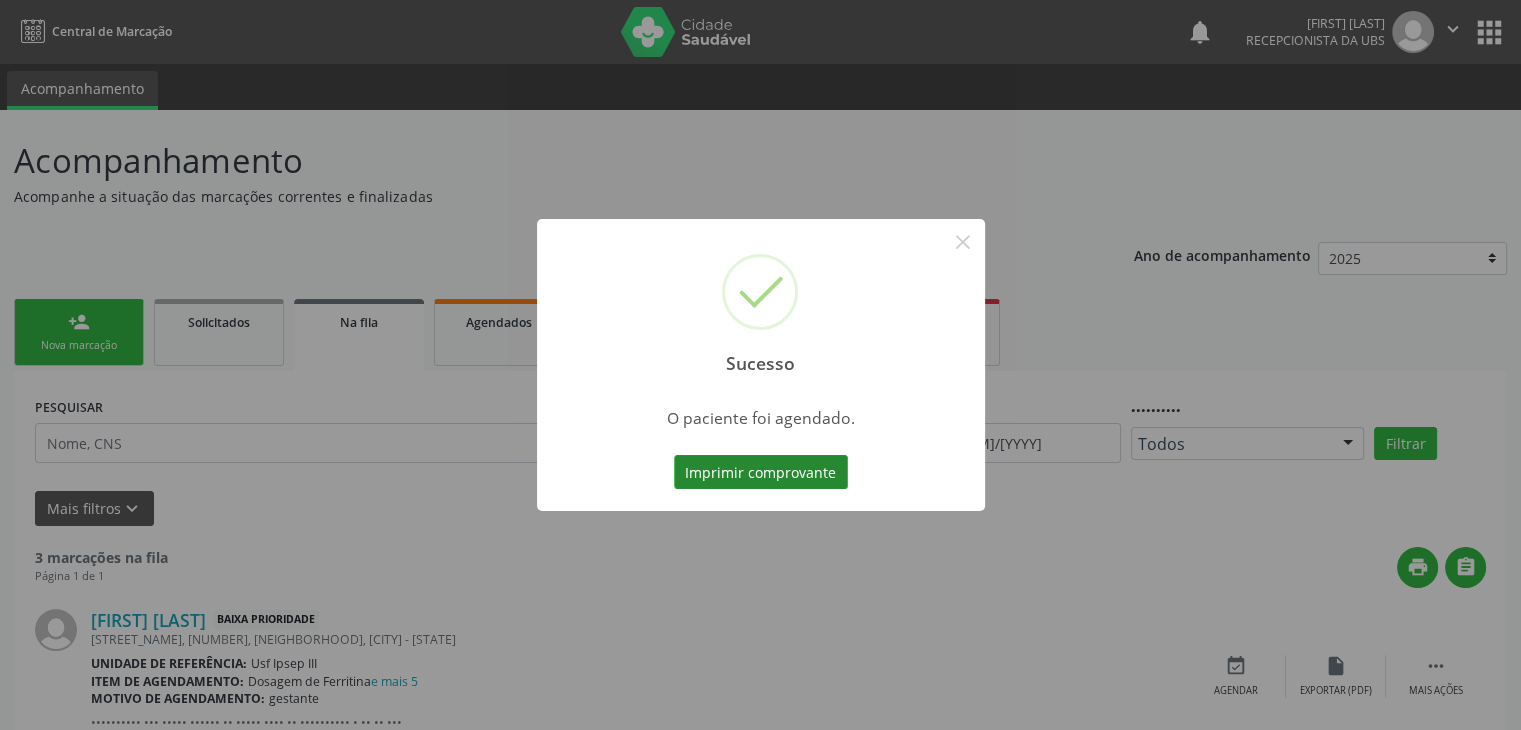 click on "Imprimir comprovante" at bounding box center [761, 472] 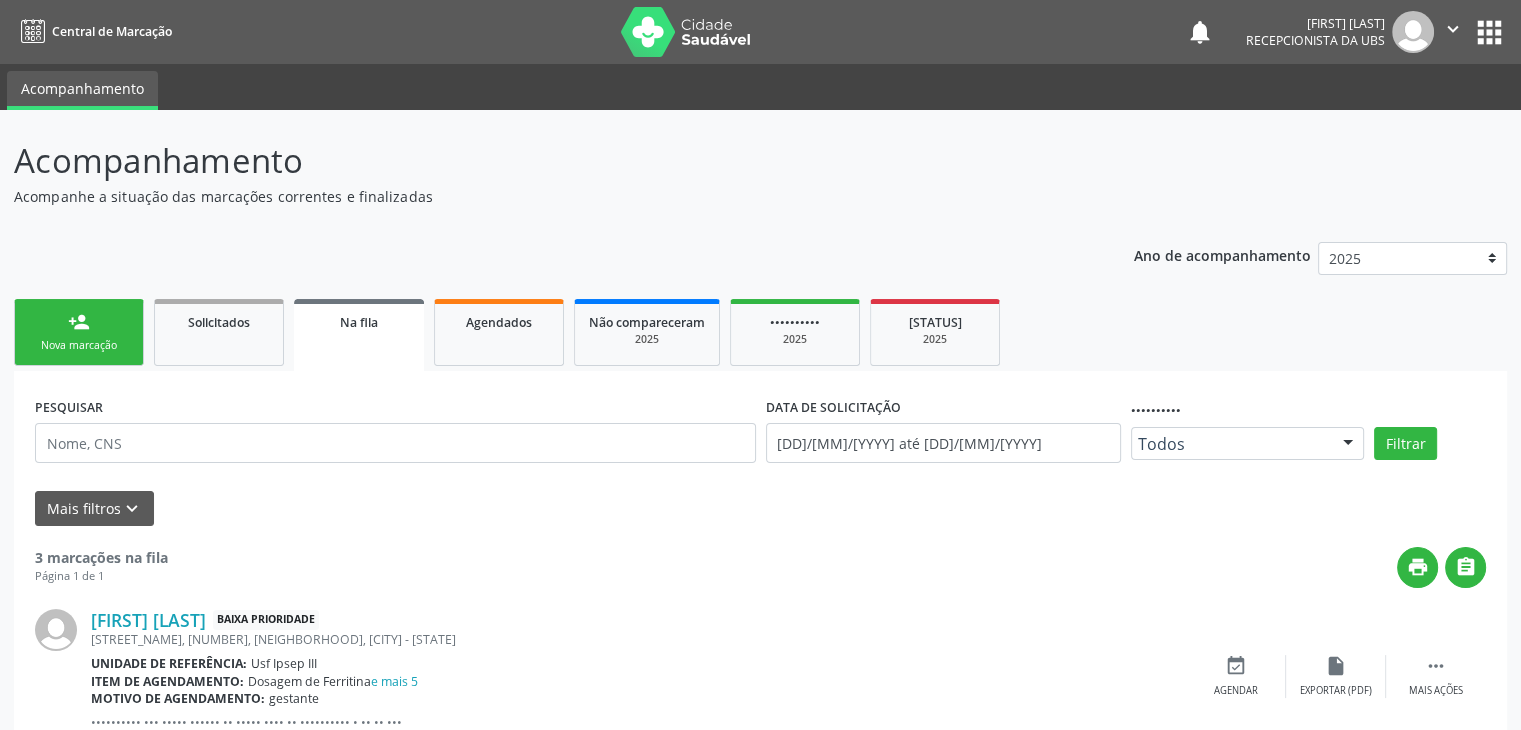 click on "person_add
Nova marcação" at bounding box center (79, 332) 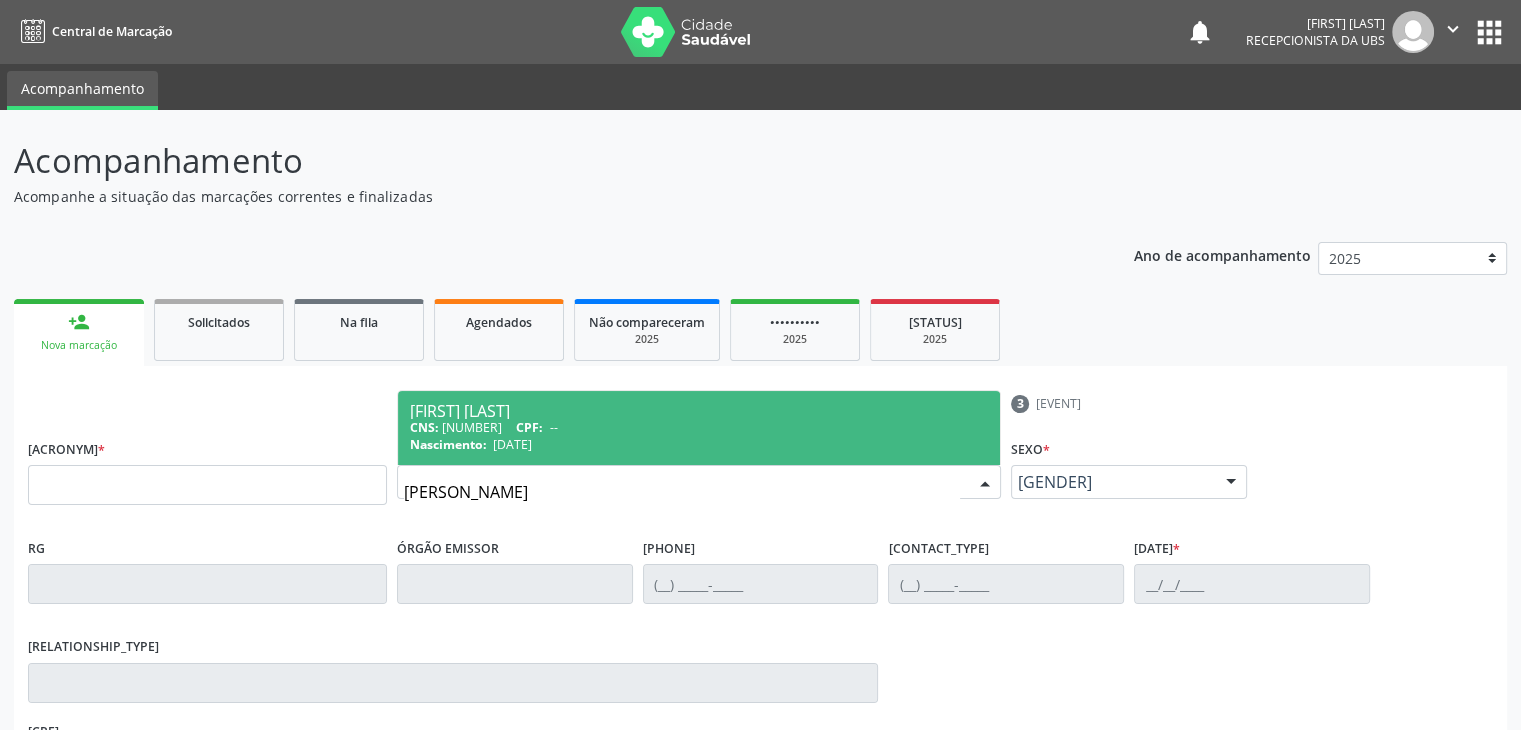click on "[FIRST] [LAST]" at bounding box center (699, 411) 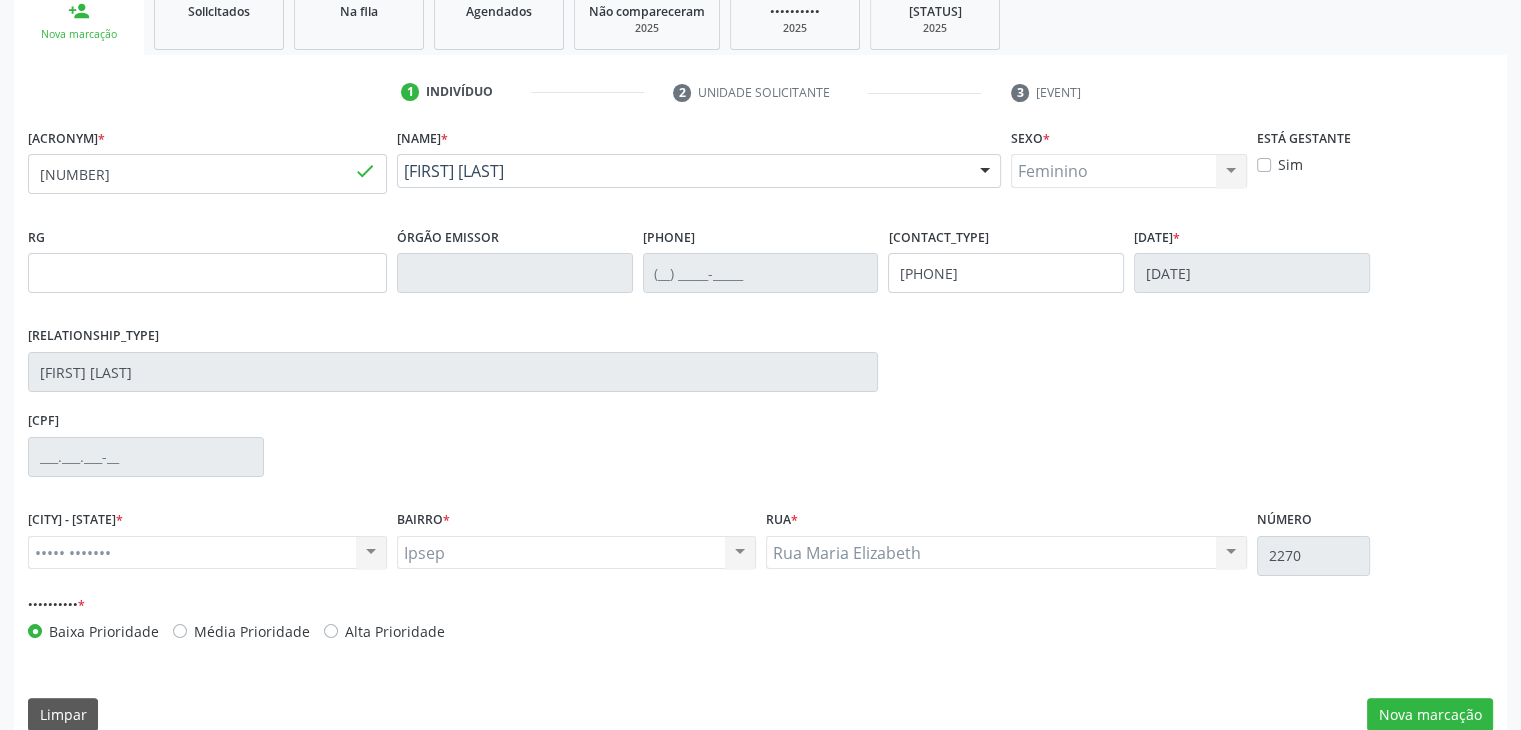 scroll, scrollTop: 320, scrollLeft: 0, axis: vertical 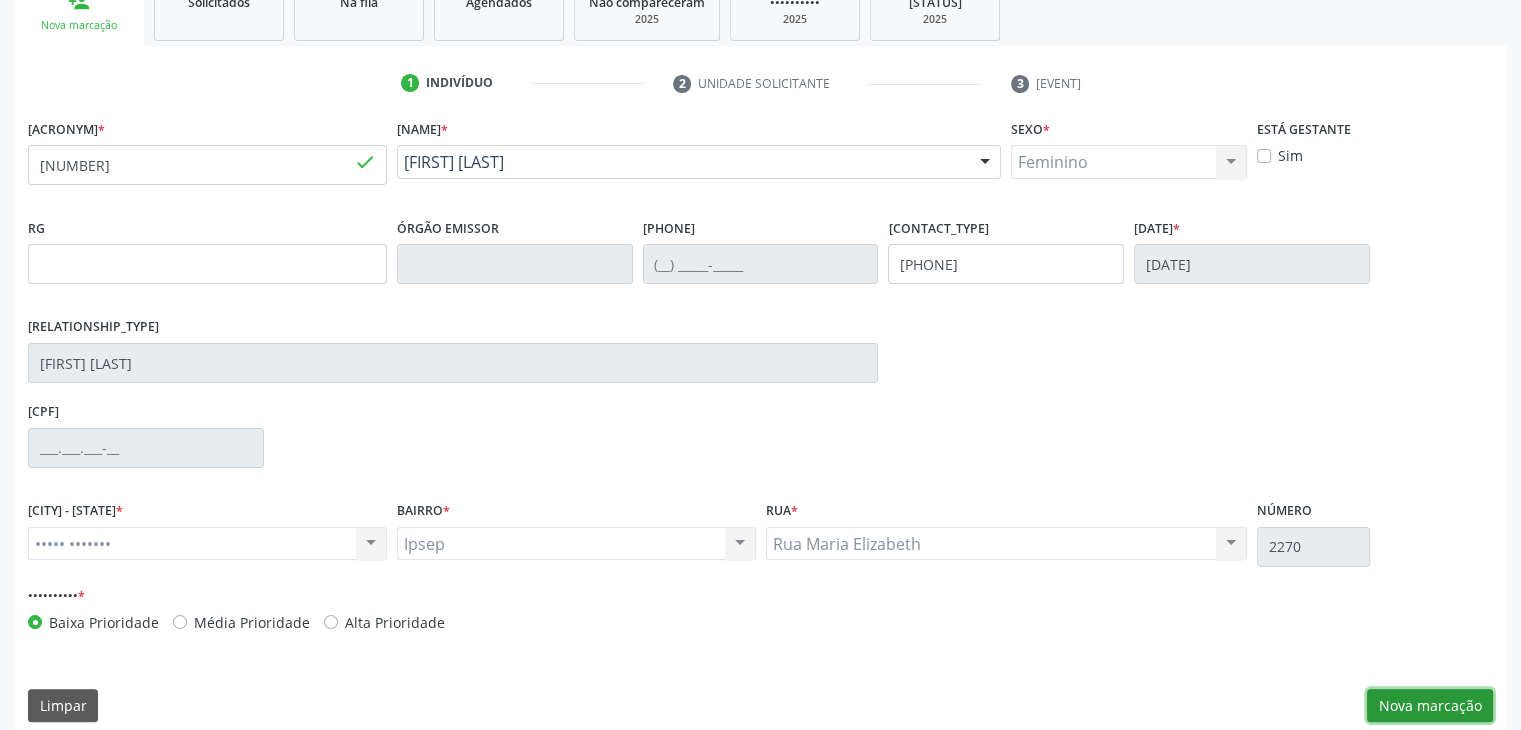 click on "Nova marcação" at bounding box center [1430, 706] 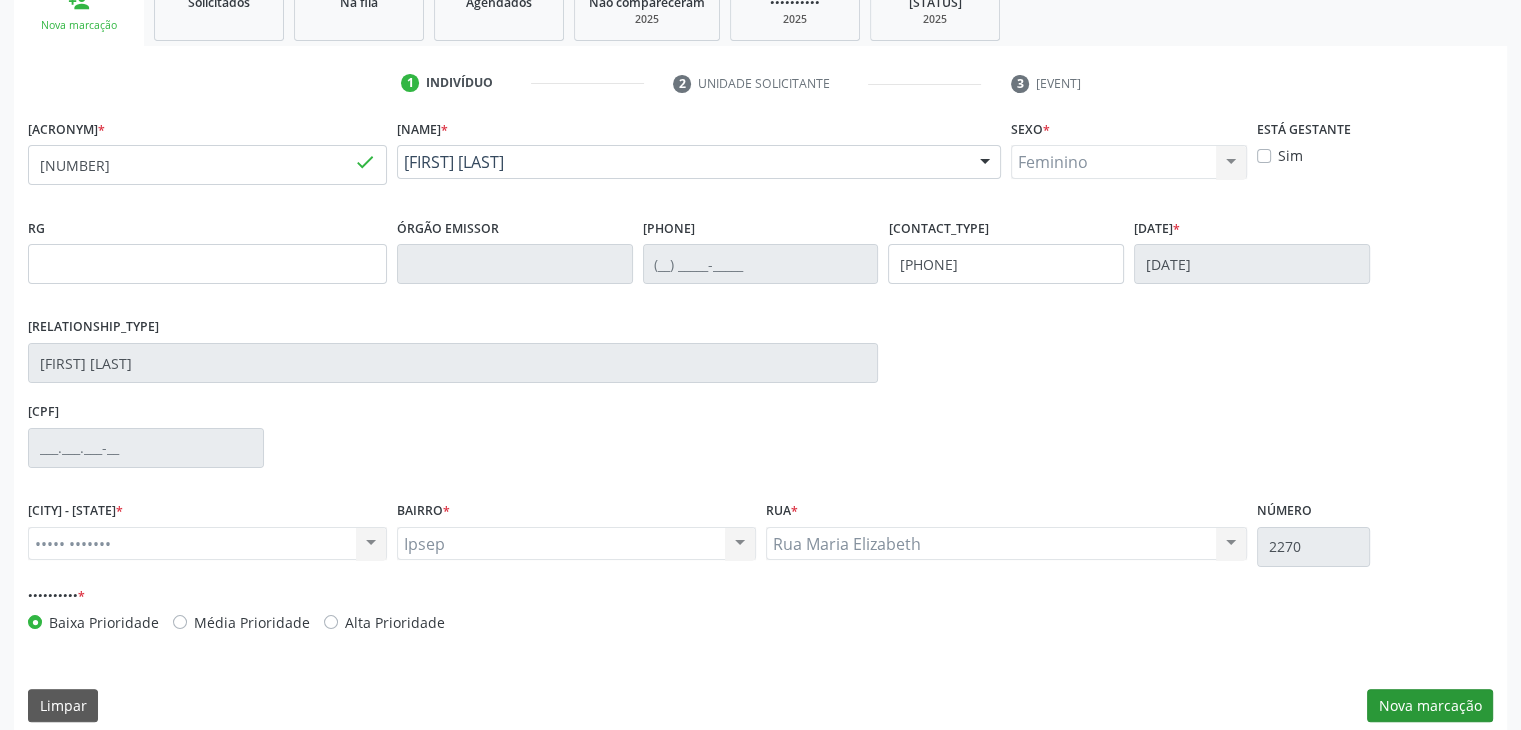 scroll, scrollTop: 175, scrollLeft: 0, axis: vertical 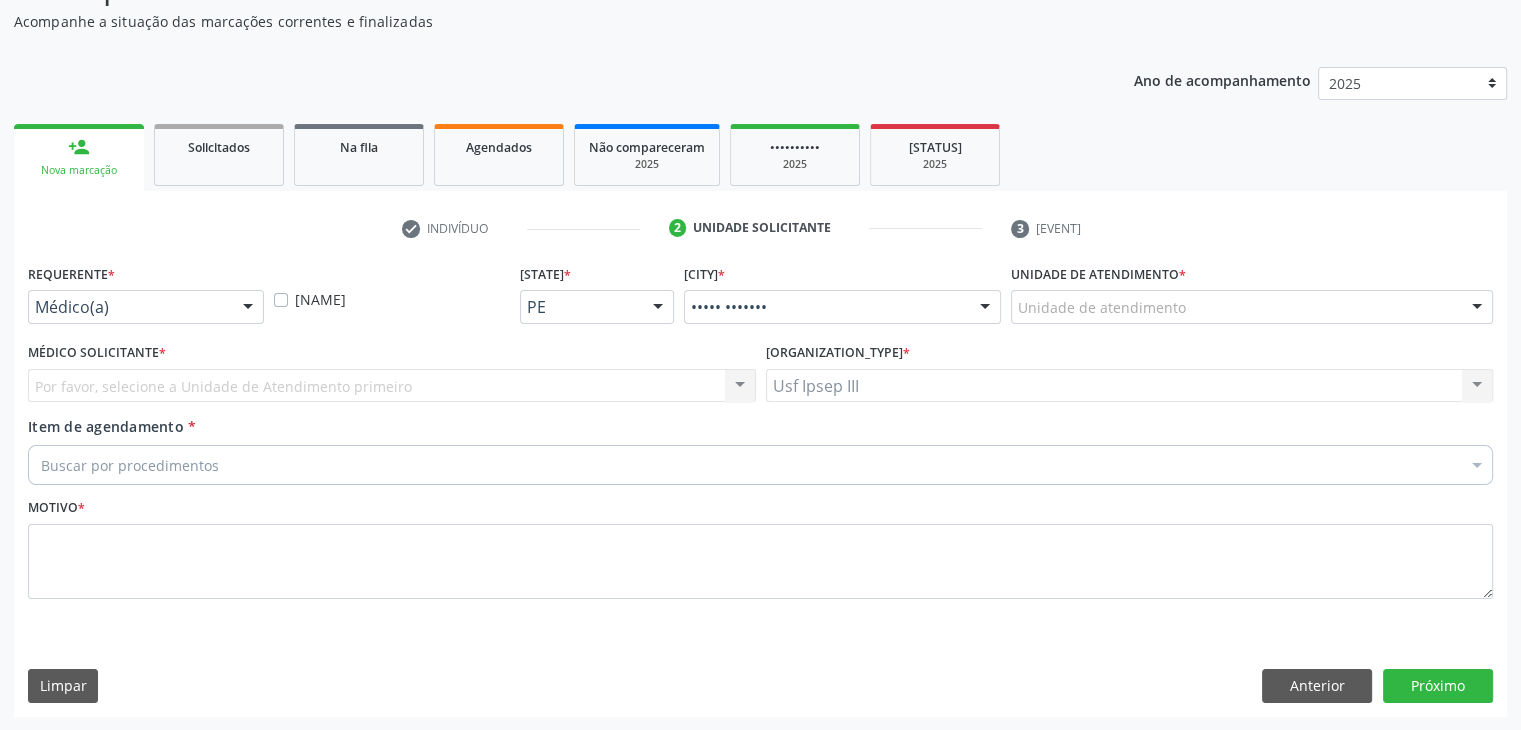 click at bounding box center [248, 308] 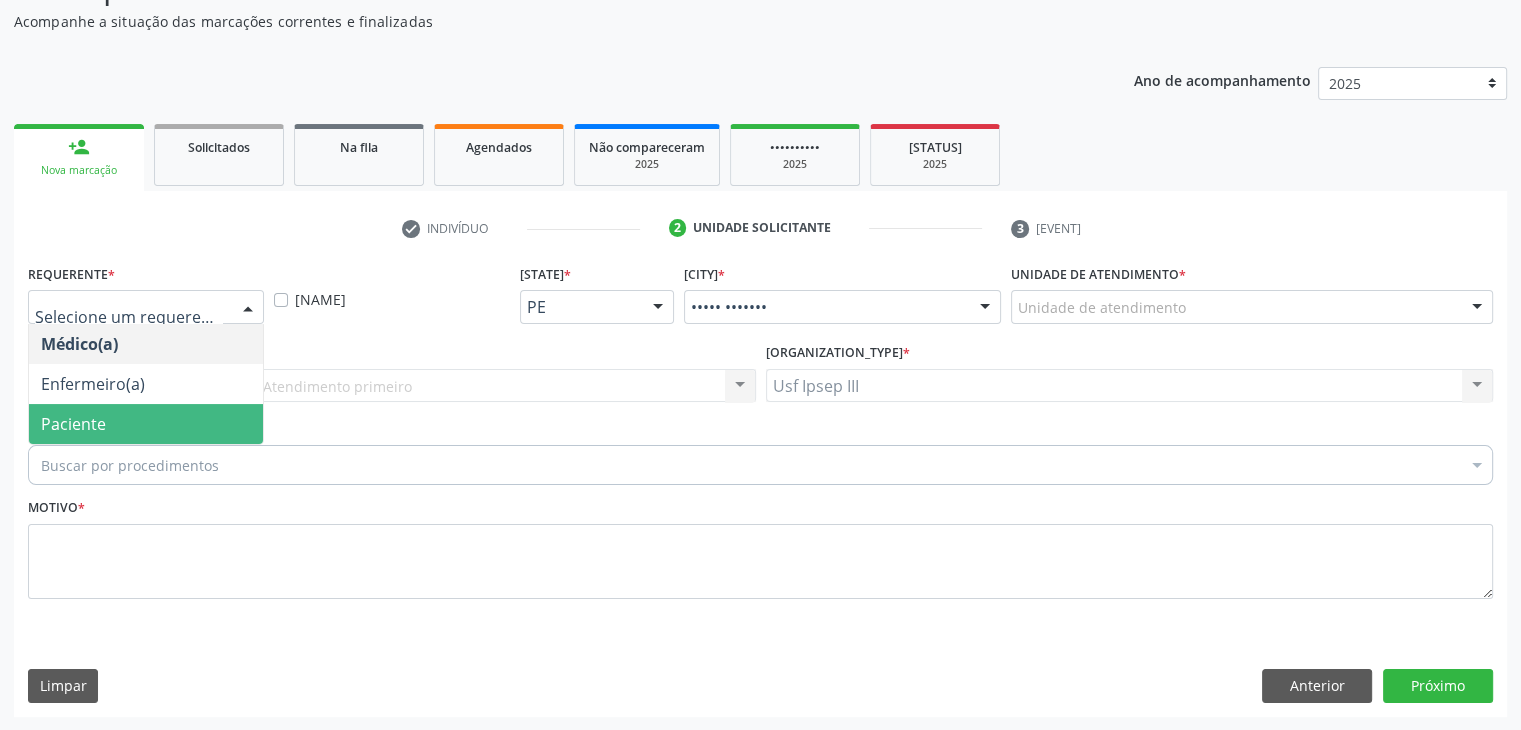 click on "Paciente" at bounding box center (146, 424) 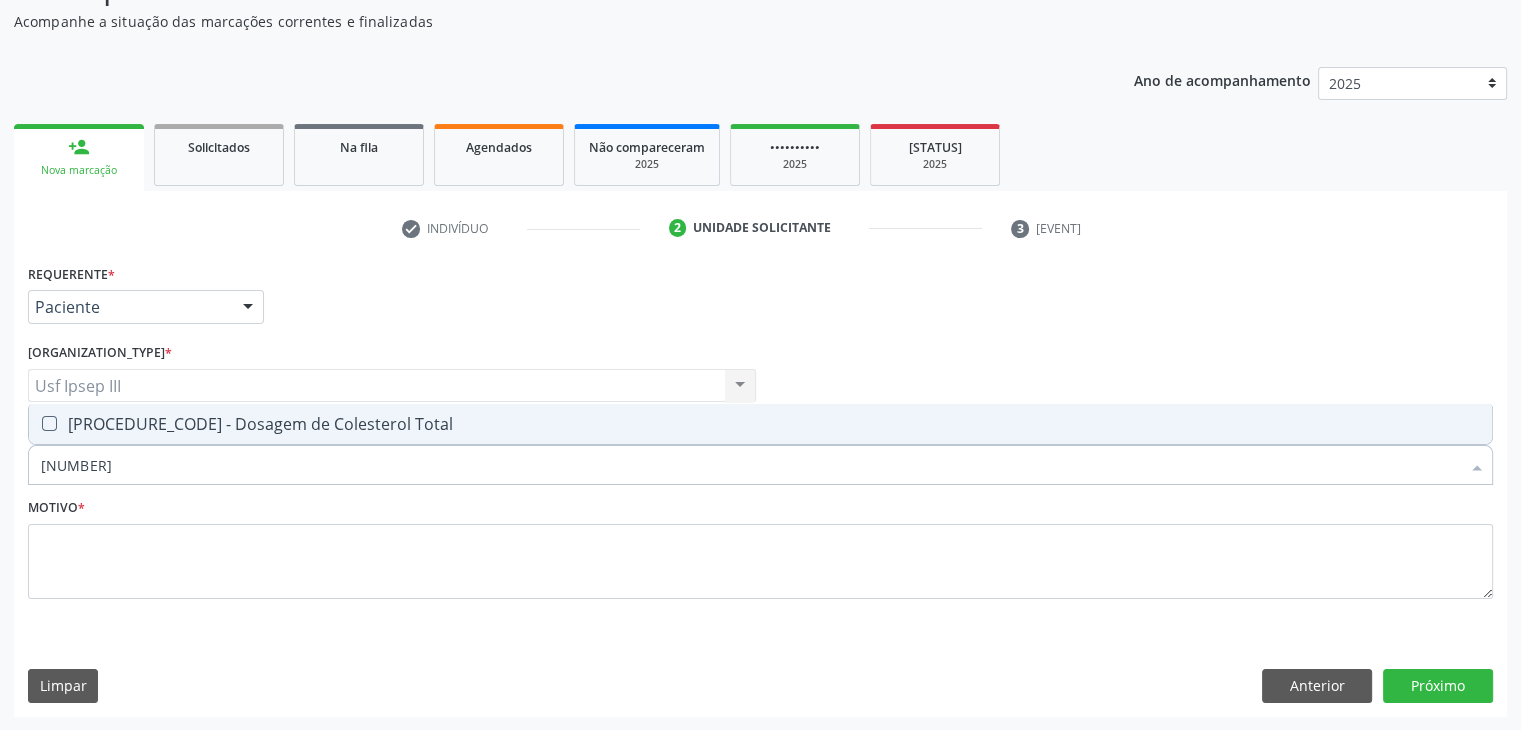 click on "[PROCEDURE_CODE] - Dosagem de Colesterol Total" at bounding box center (760, 424) 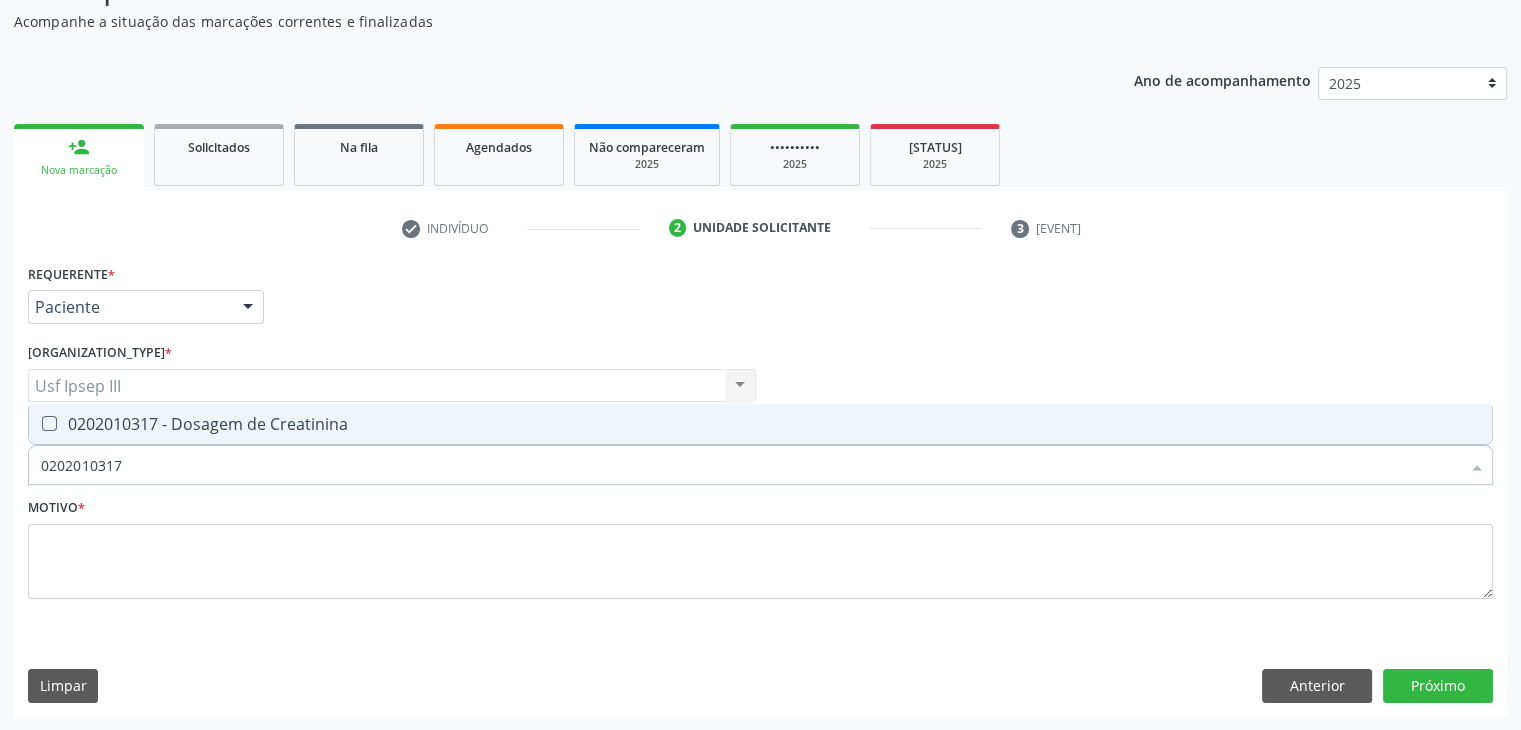 click on "0202010317 - Dosagem de Creatinina" at bounding box center [760, 424] 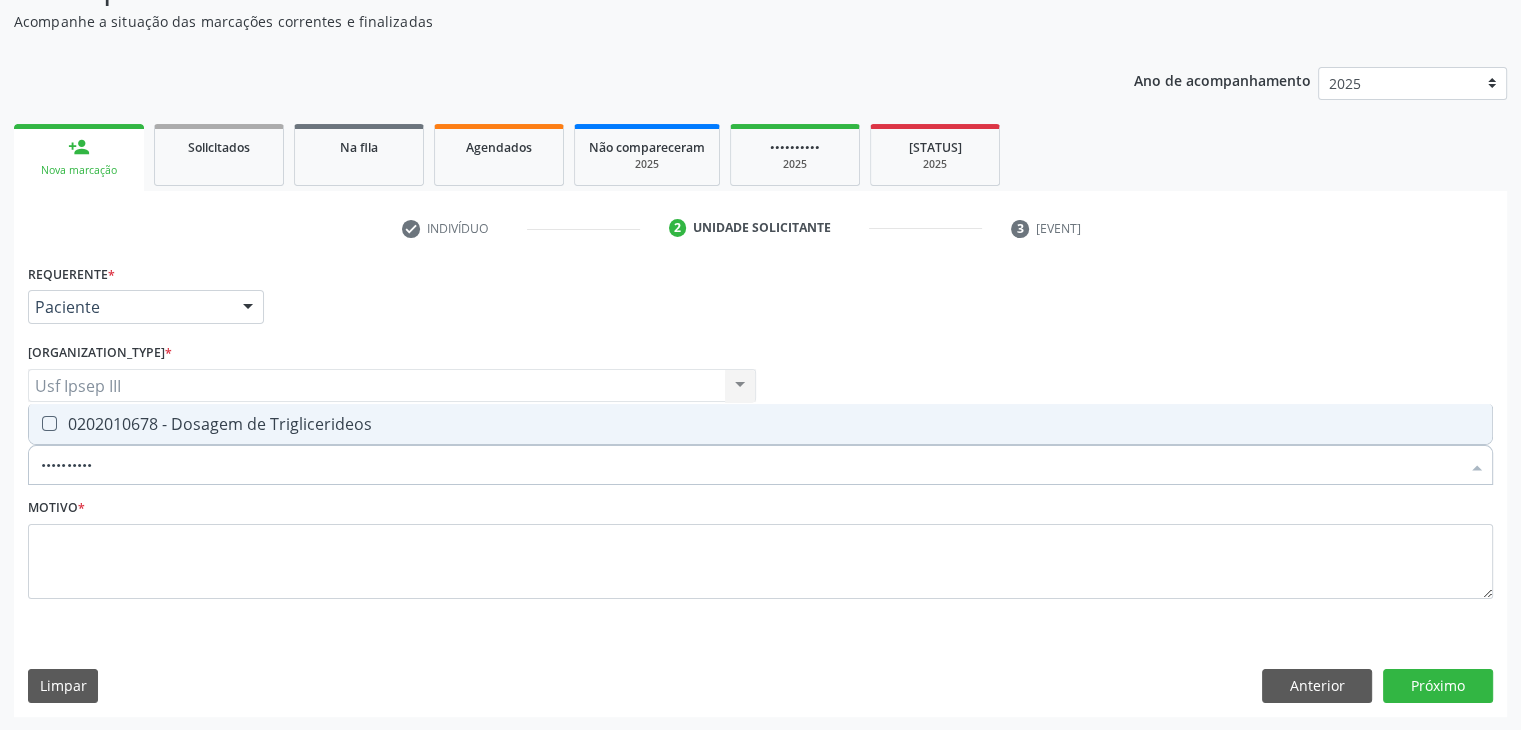click on "0202010678 - Dosagem de Triglicerideos" at bounding box center (760, 424) 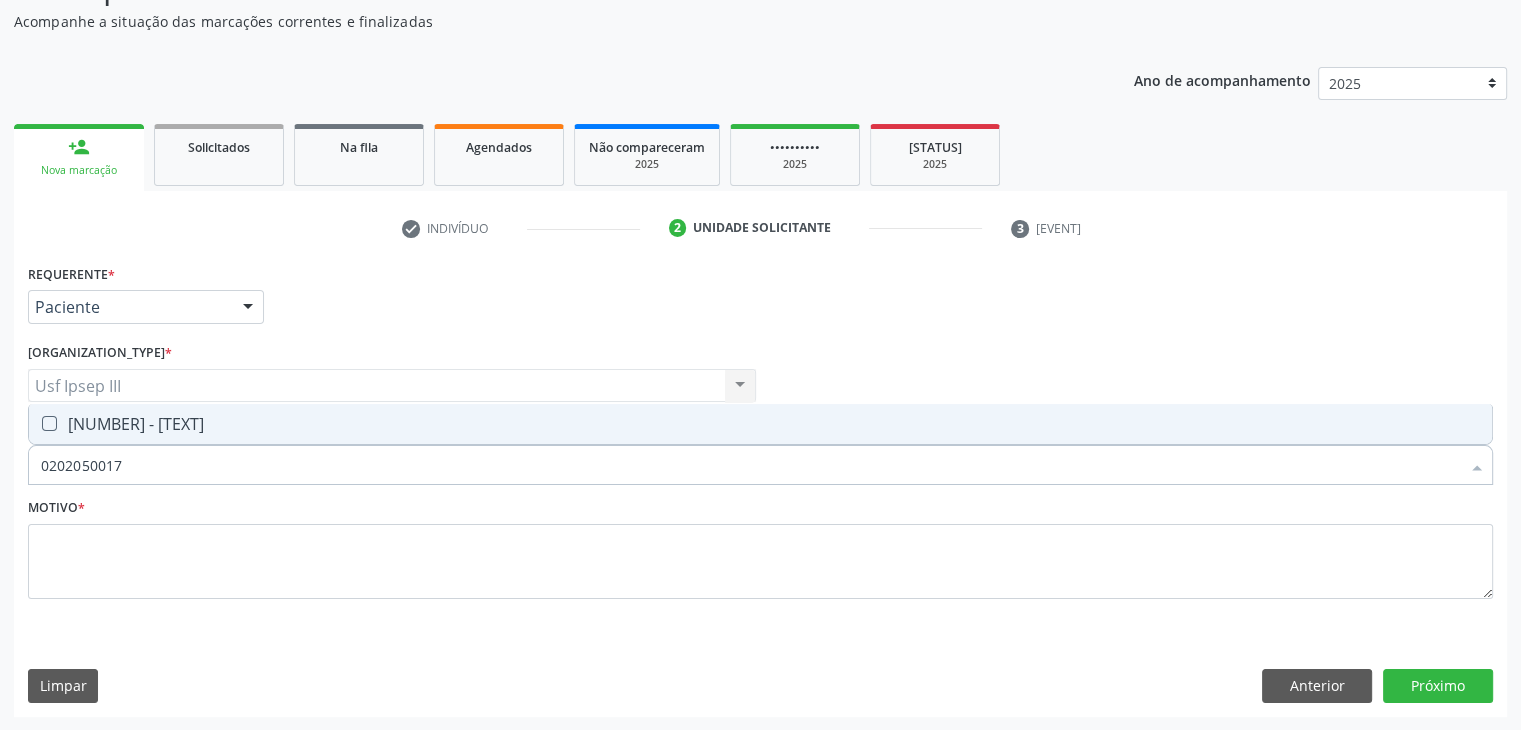 click on "[NUMBER] - [TEXT]" at bounding box center (760, 424) 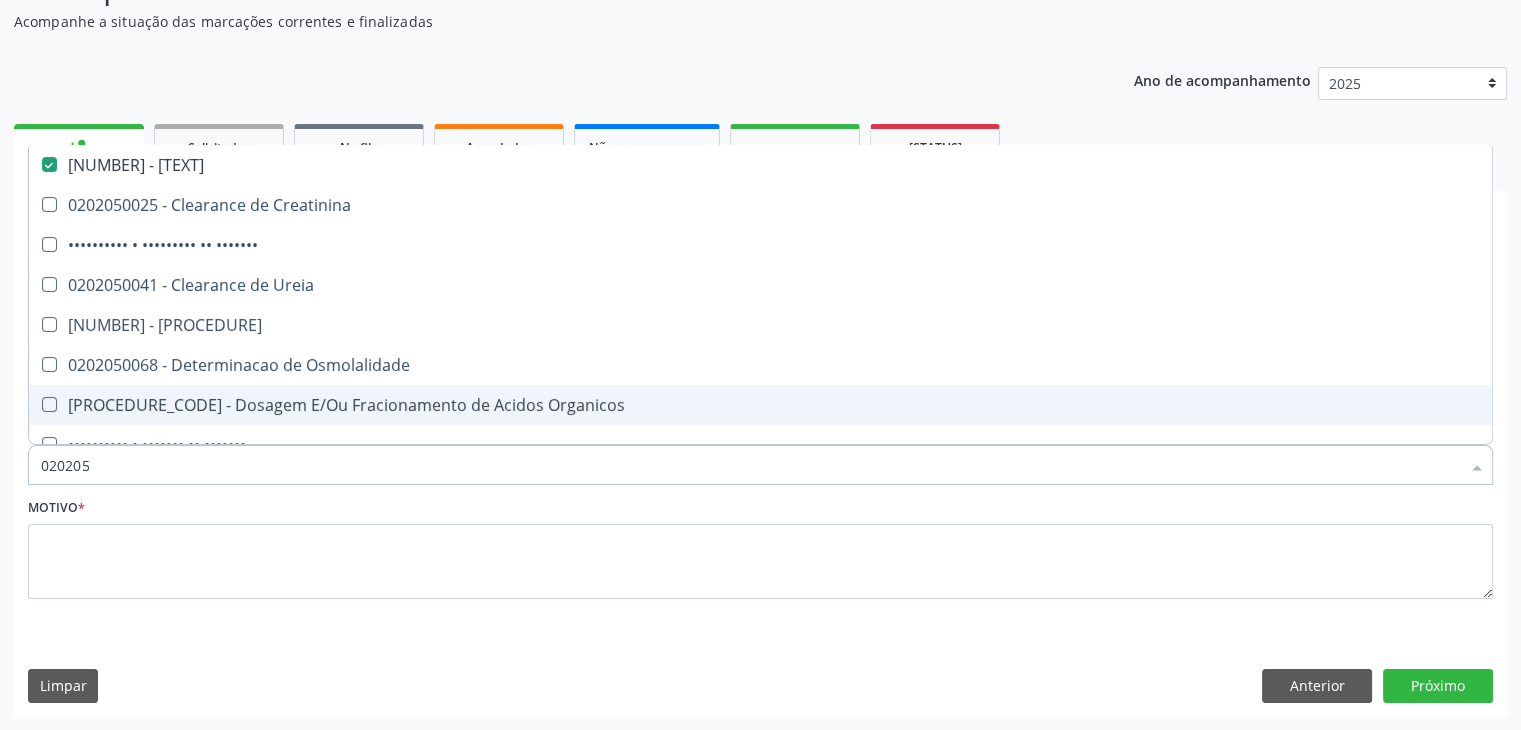 type on "•••••" 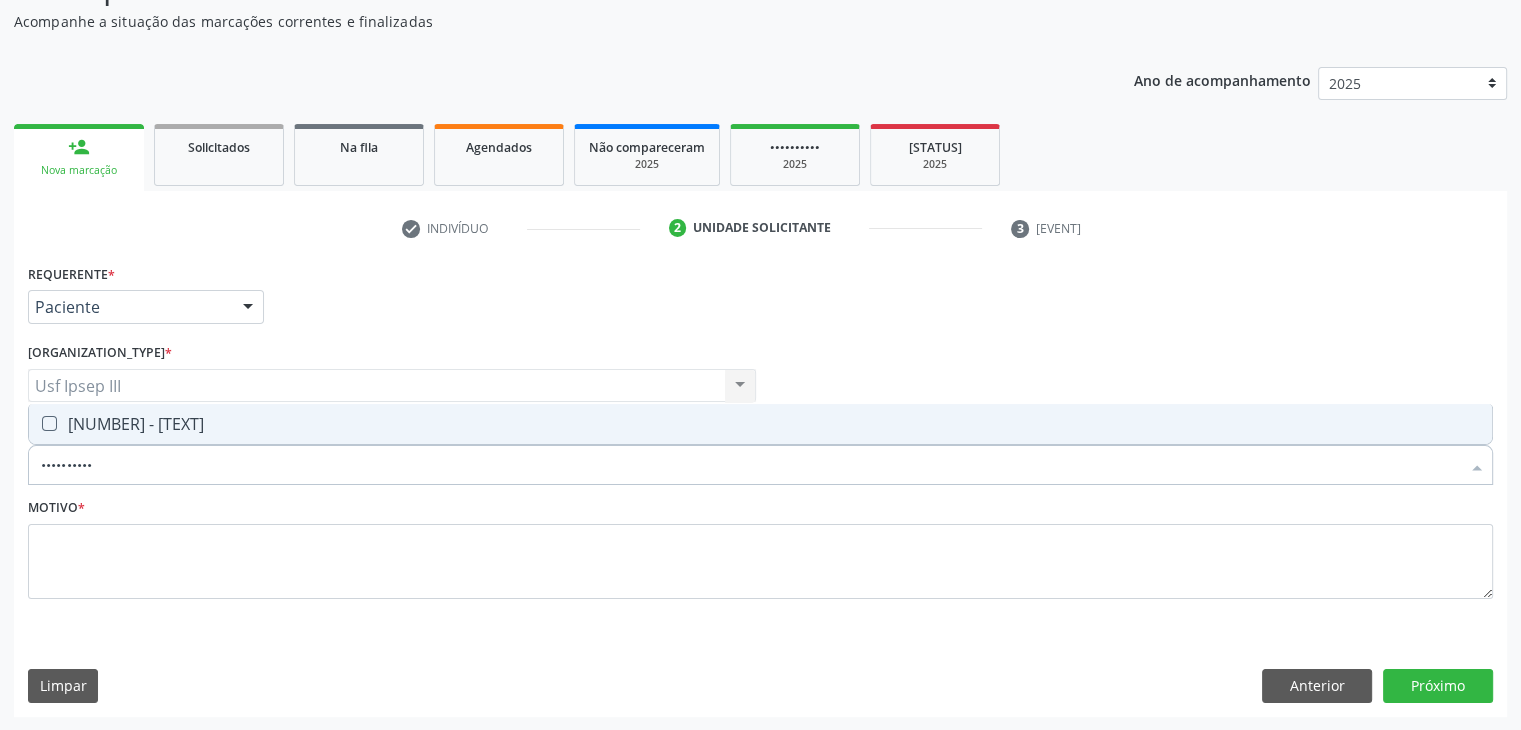 click on "[NUMBER] - [TEXT]" at bounding box center (760, 424) 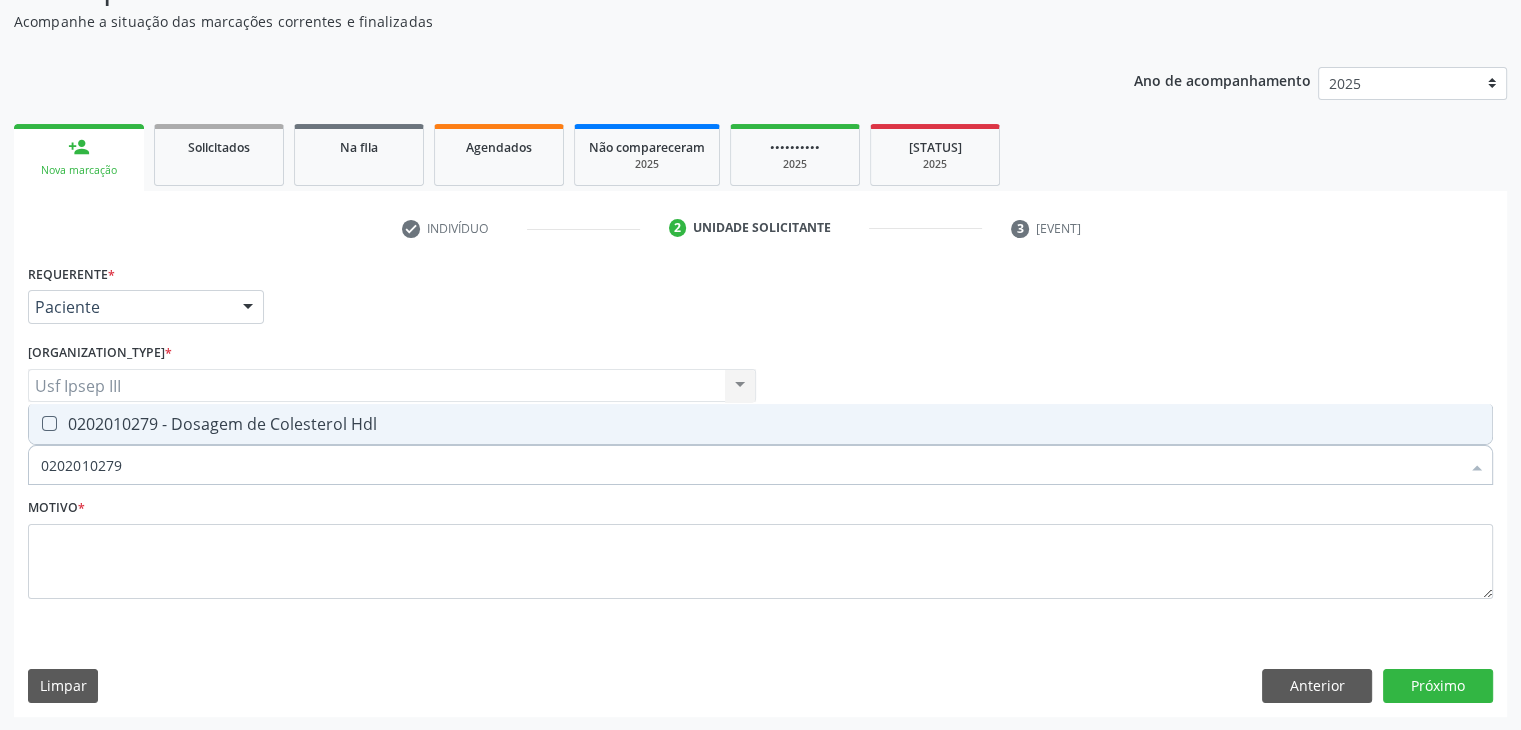 click on "0202010279 - Dosagem de Colesterol Hdl" at bounding box center (760, 424) 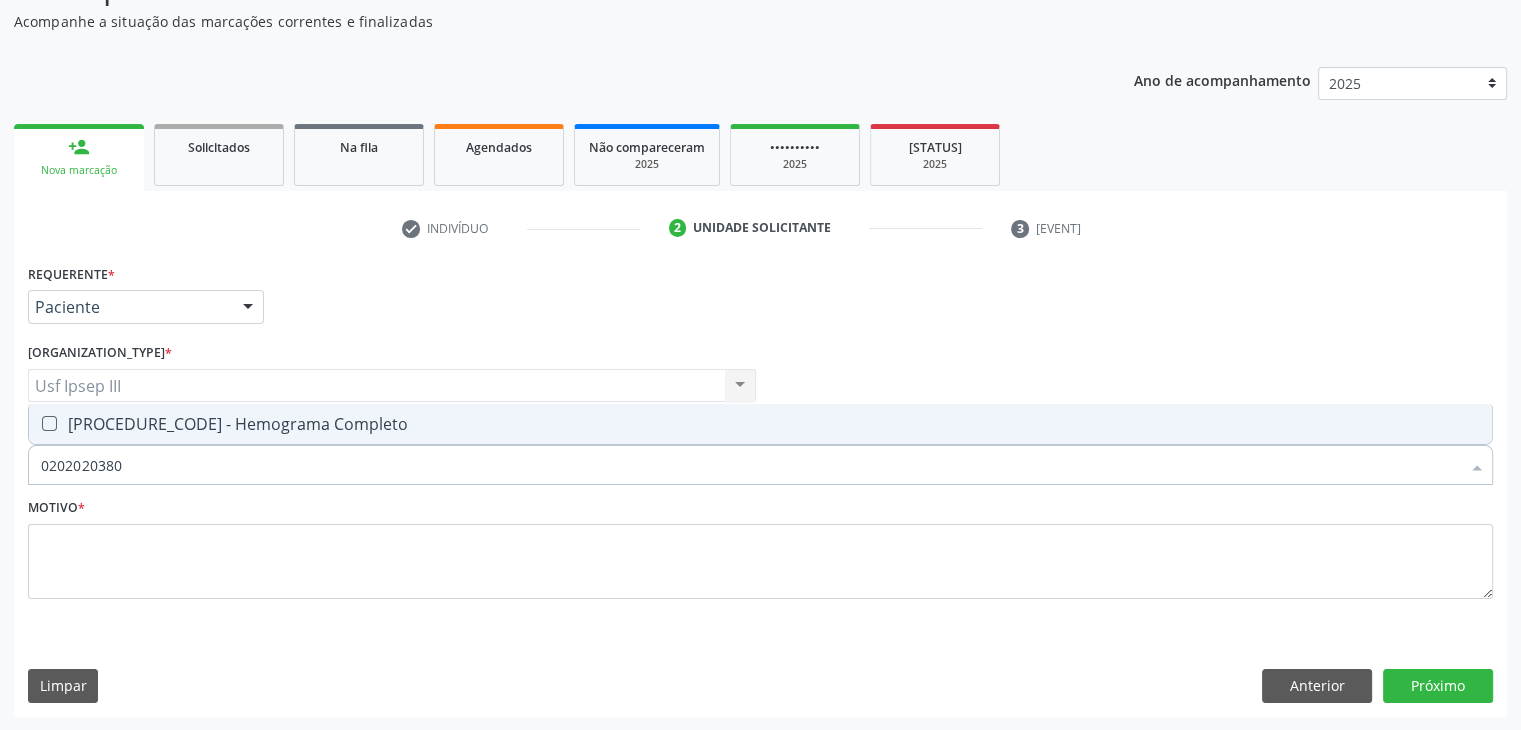 click on "[PROCEDURE_CODE] - Hemograma Completo" at bounding box center [760, 424] 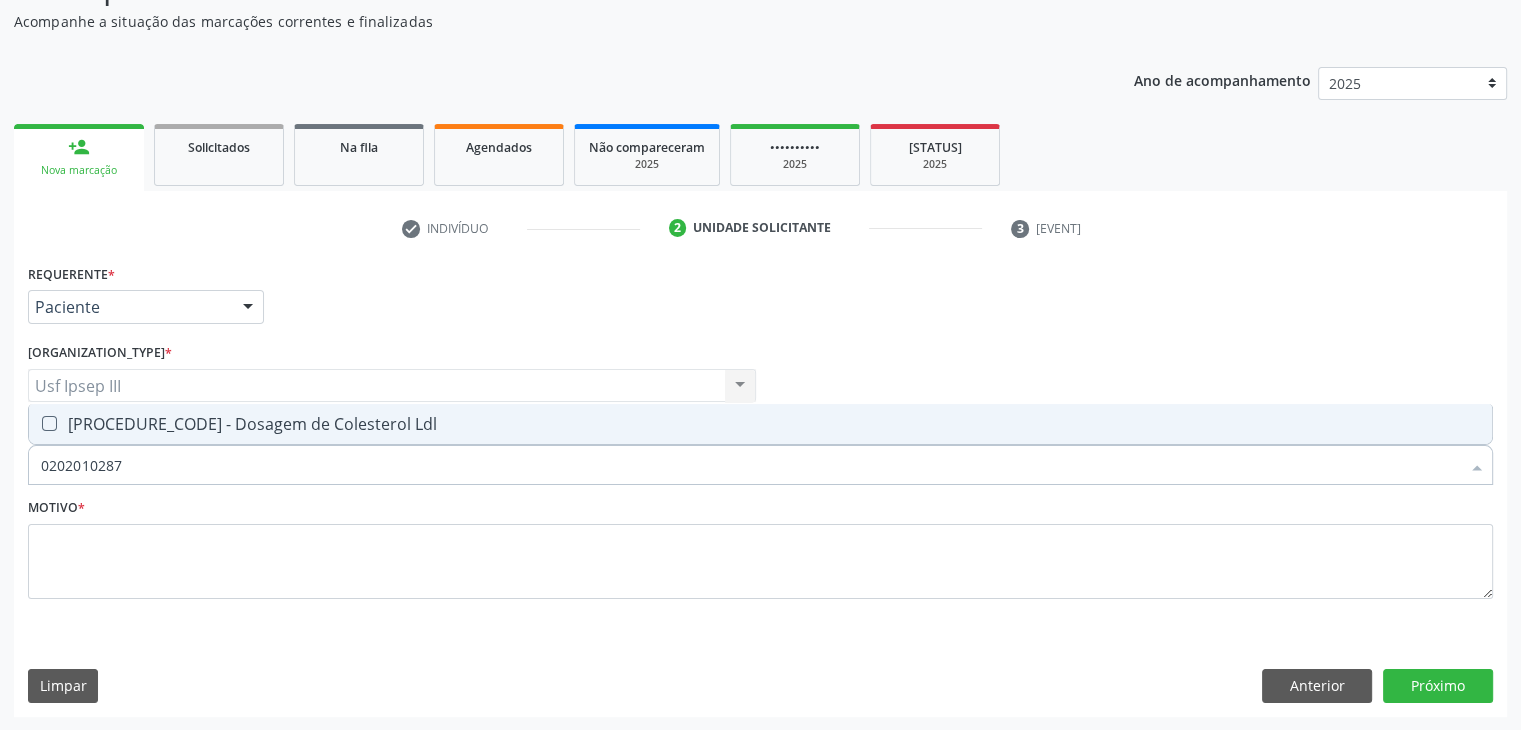 click on "[PROCEDURE_CODE] - Dosagem de Colesterol Ldl" at bounding box center [760, 424] 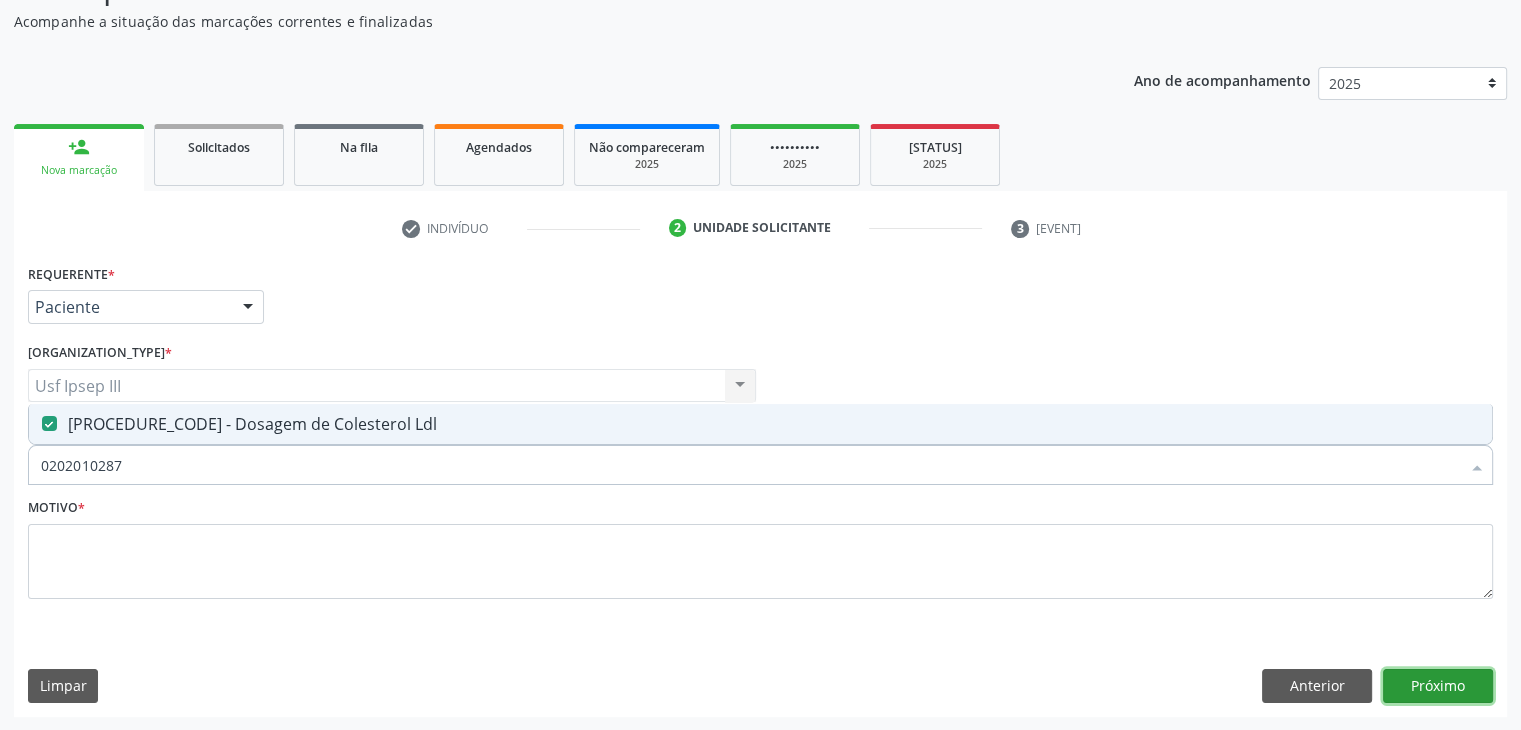 click on "Próximo" at bounding box center (1438, 686) 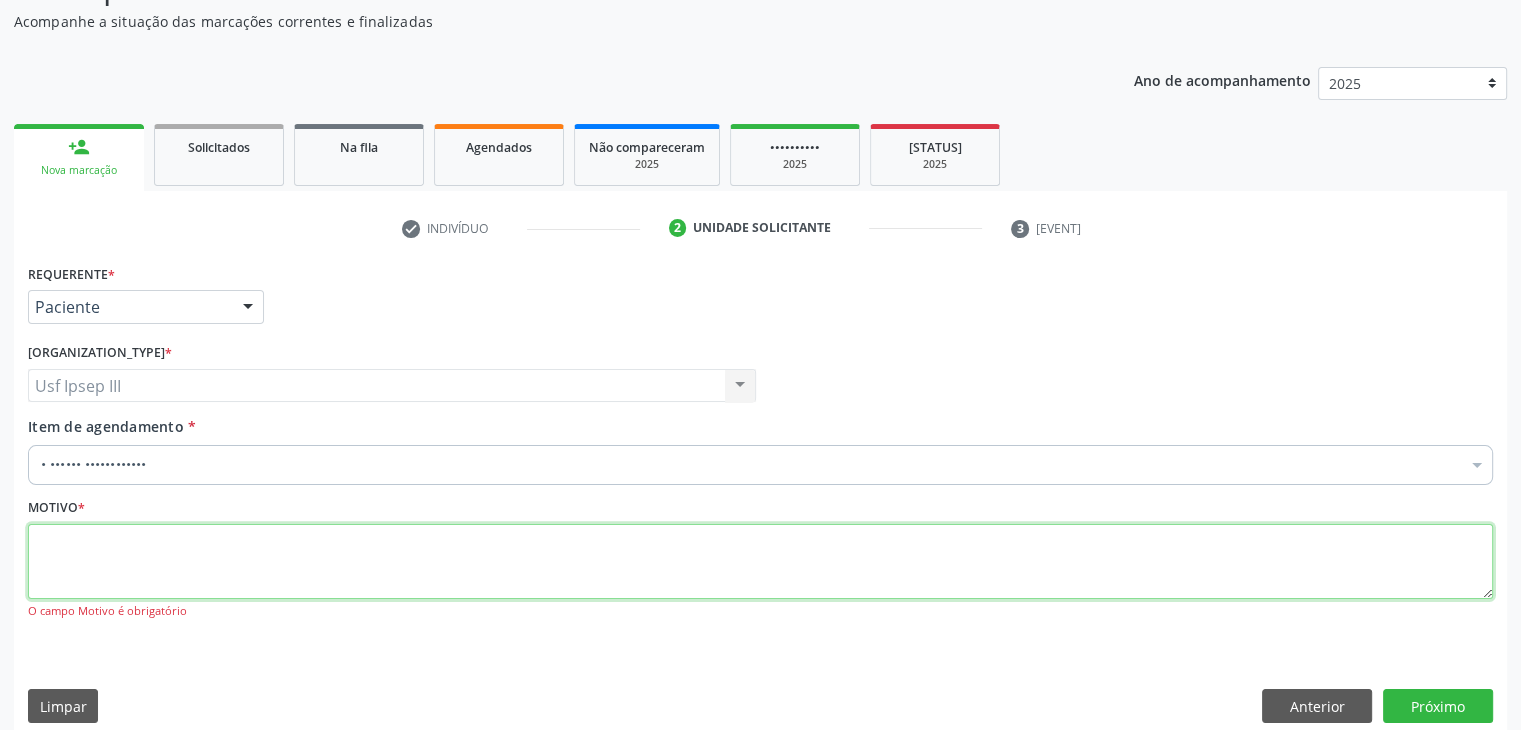 click at bounding box center (760, 562) 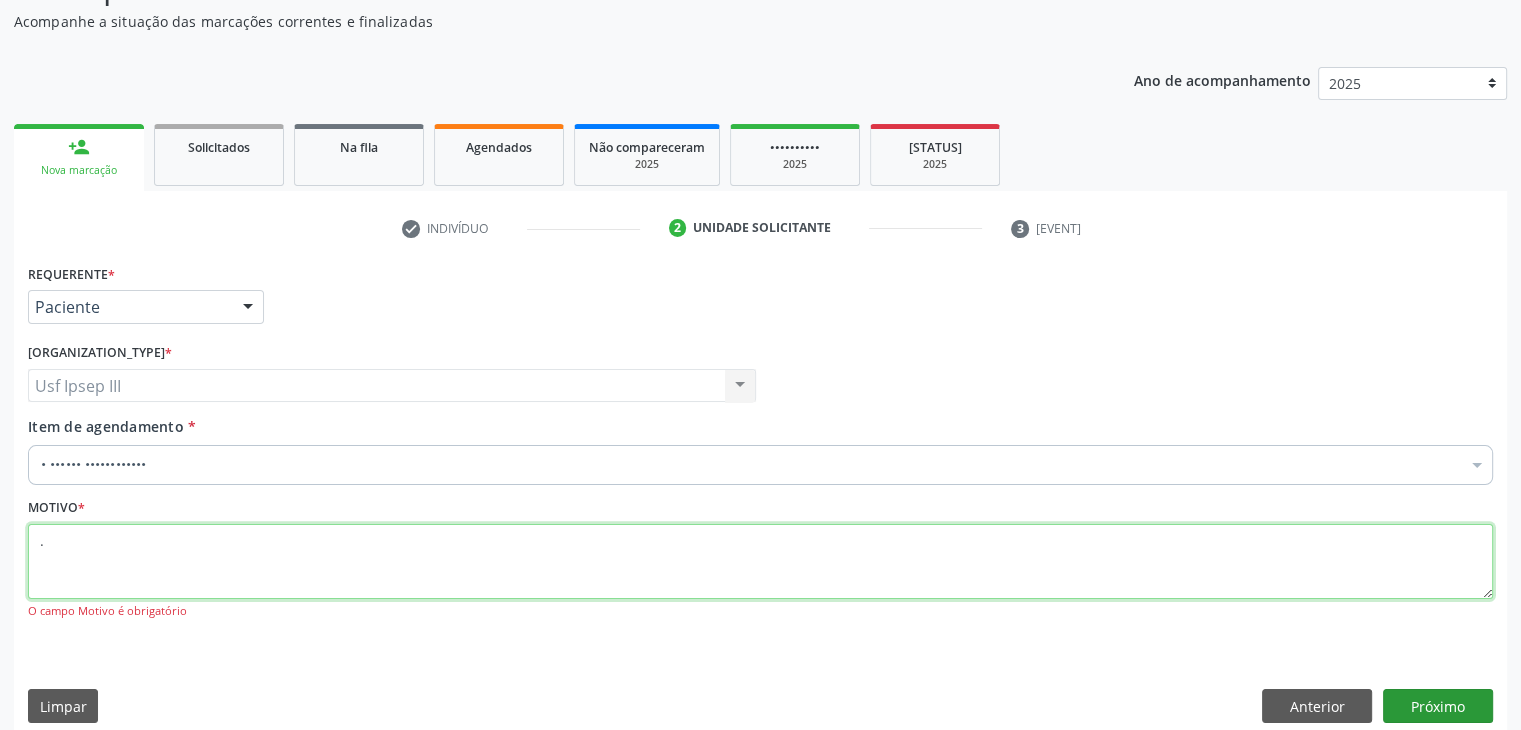 type on "." 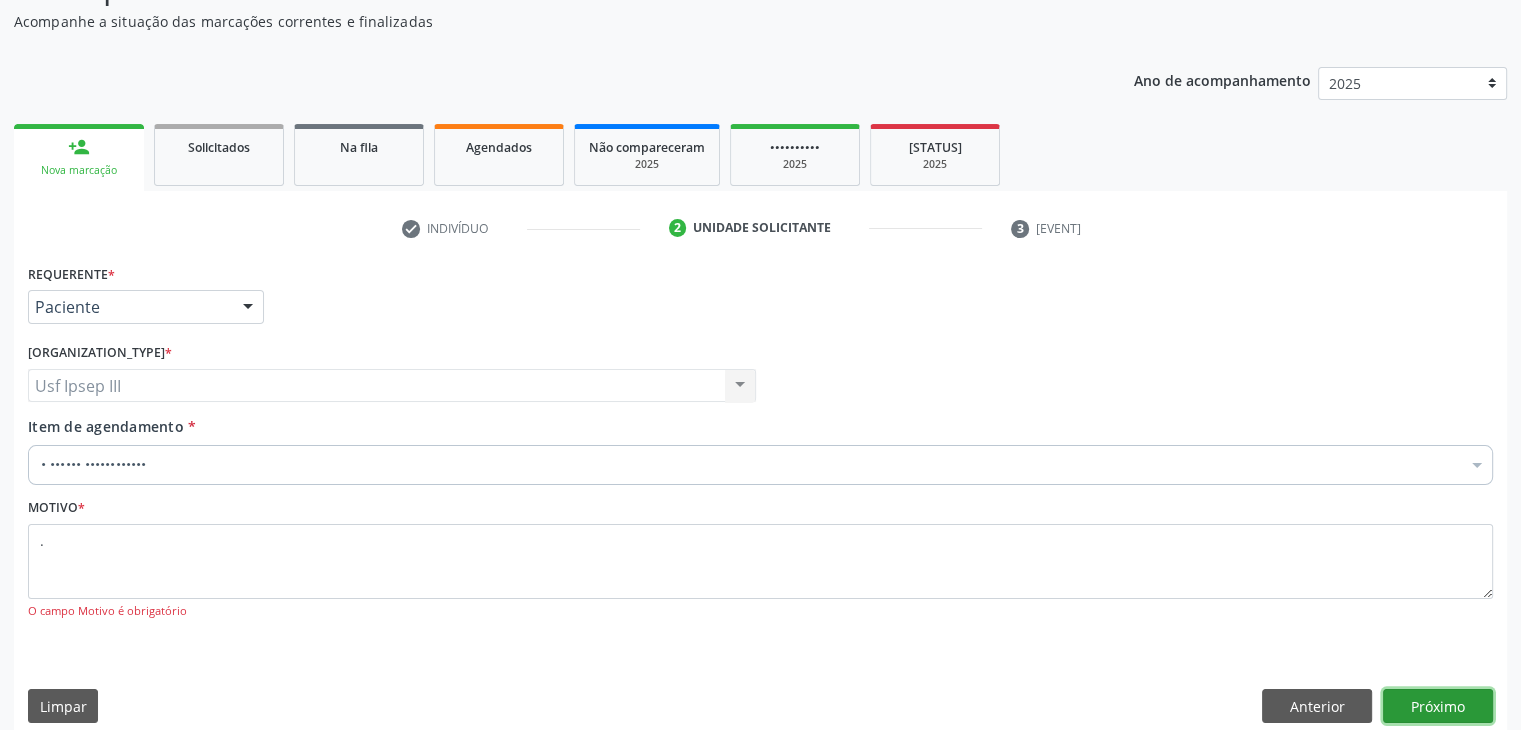 click on "Próximo" at bounding box center [1438, 706] 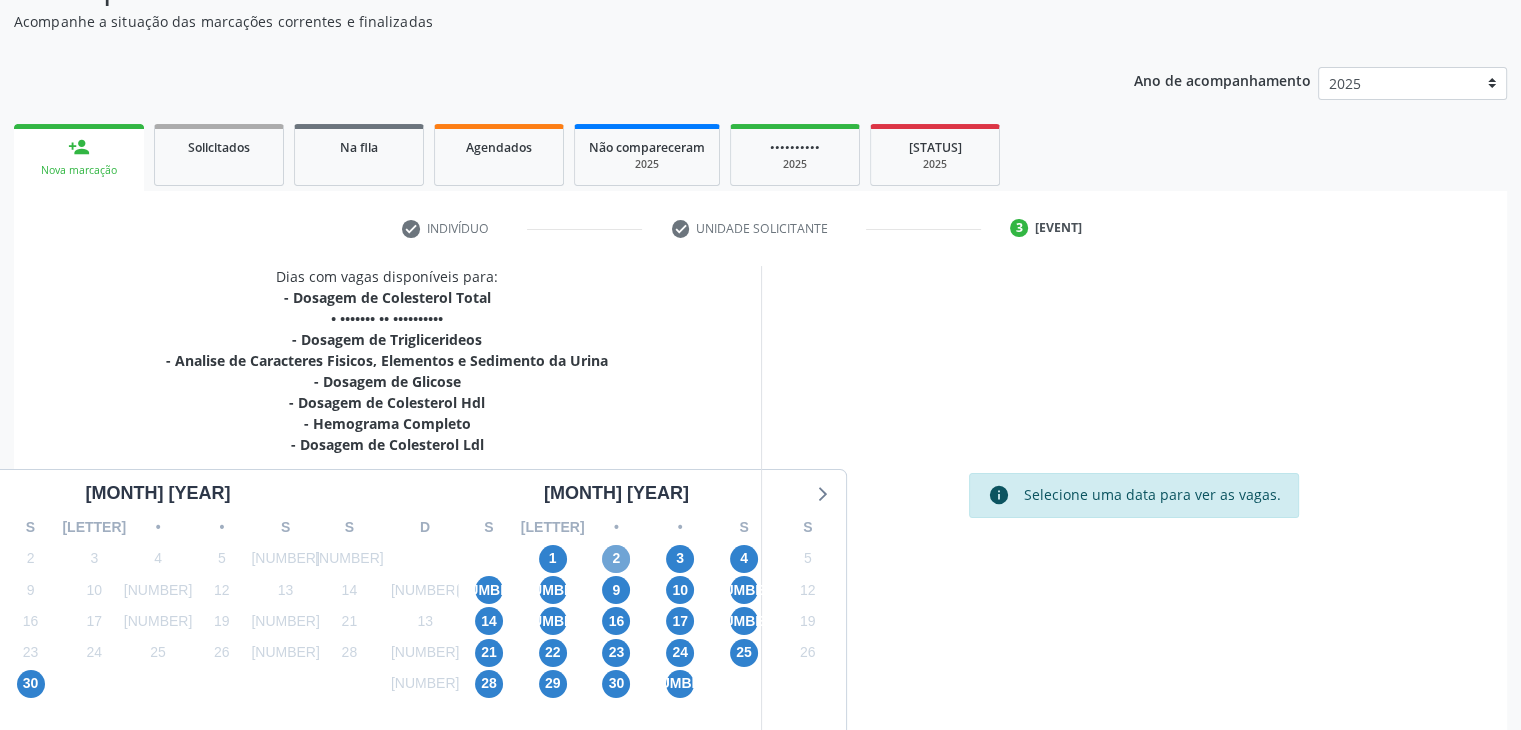 click on "2" at bounding box center [616, 559] 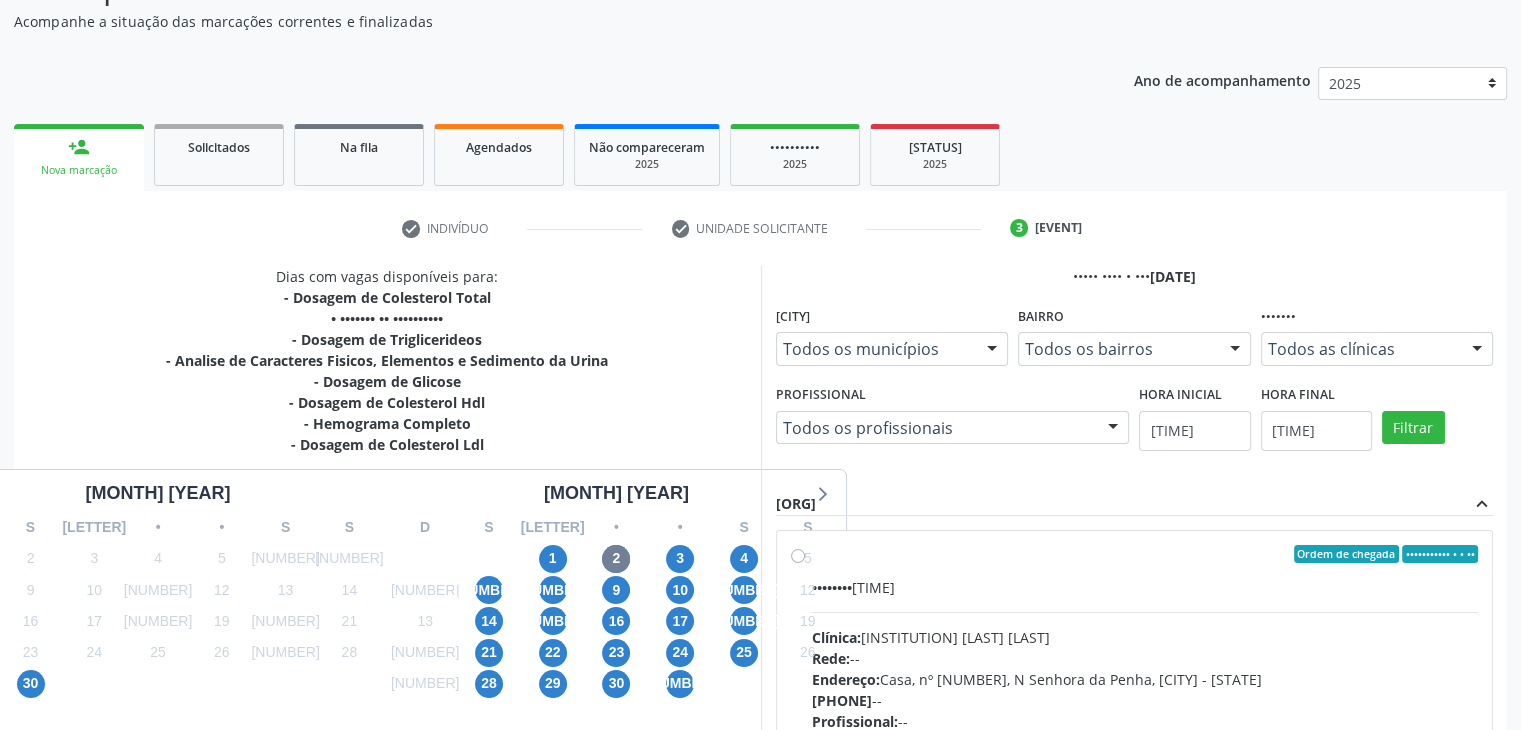 click on "Clínica:  Laboratorio Jose Paulo Terto" at bounding box center [1145, 637] 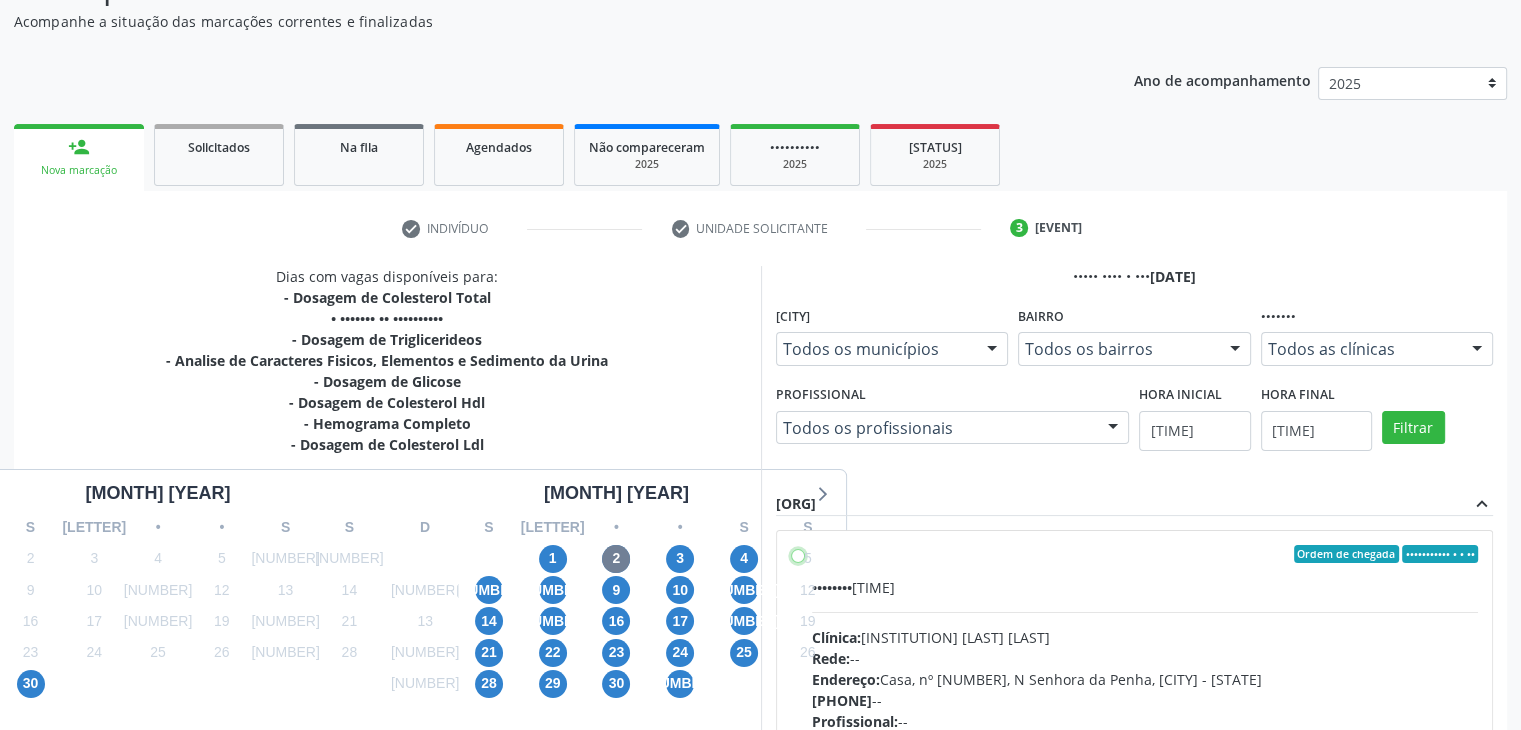 click on "Ordem de chegada
Consumidos: 7 / 12
Horário:   07:00
Clínica:  Laboratorio [STREET]
Rede:
--
Endereço:   Casa, nº [NUMBER], [STREET], [CITY] - [STATE]
Telefone:   --
Profissional:
--
Informações adicionais sobre o atendimento
Idade de atendimento:
Sem restrição
Gênero(s) atendido(s):
Sem restrição
Informações adicionais:
--" at bounding box center [798, 554] 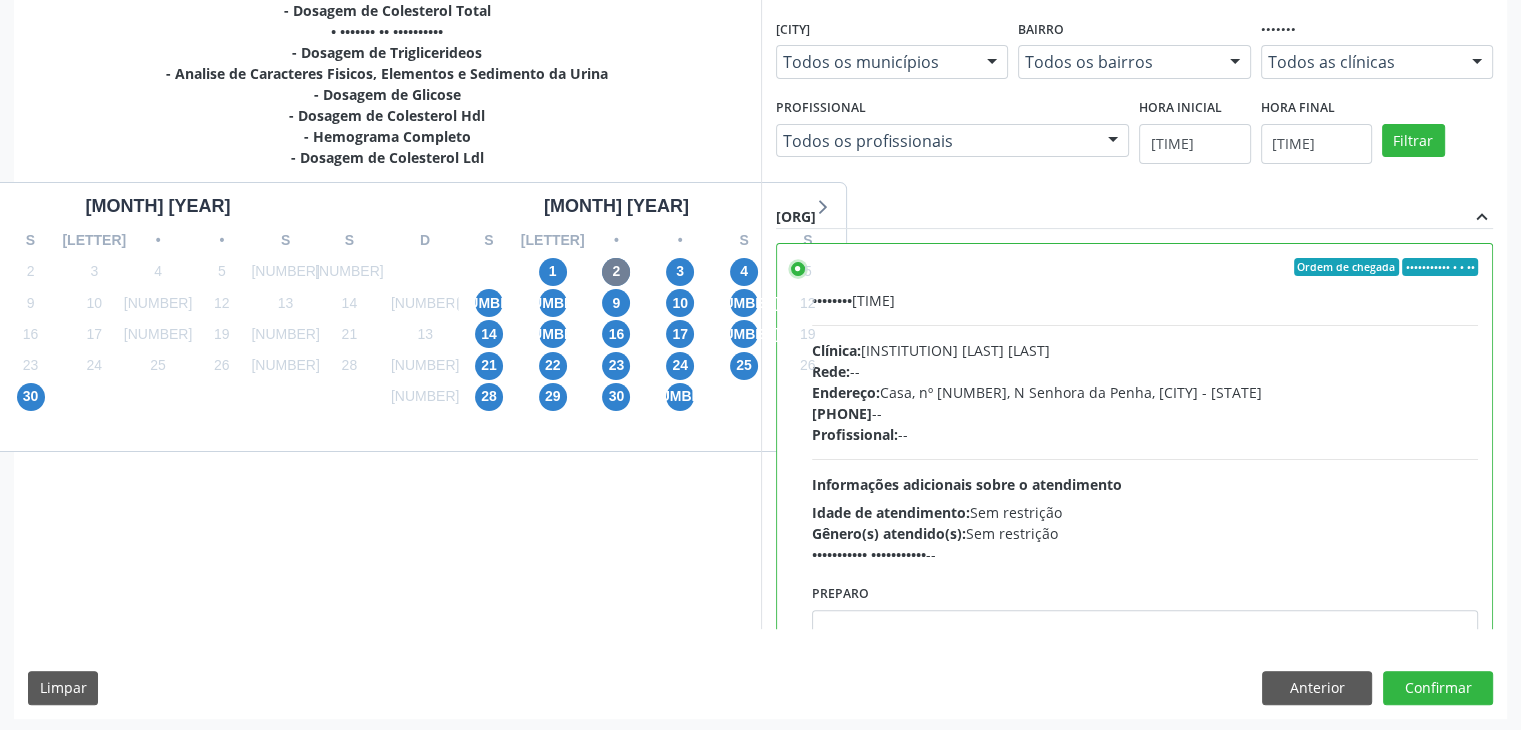 scroll, scrollTop: 464, scrollLeft: 0, axis: vertical 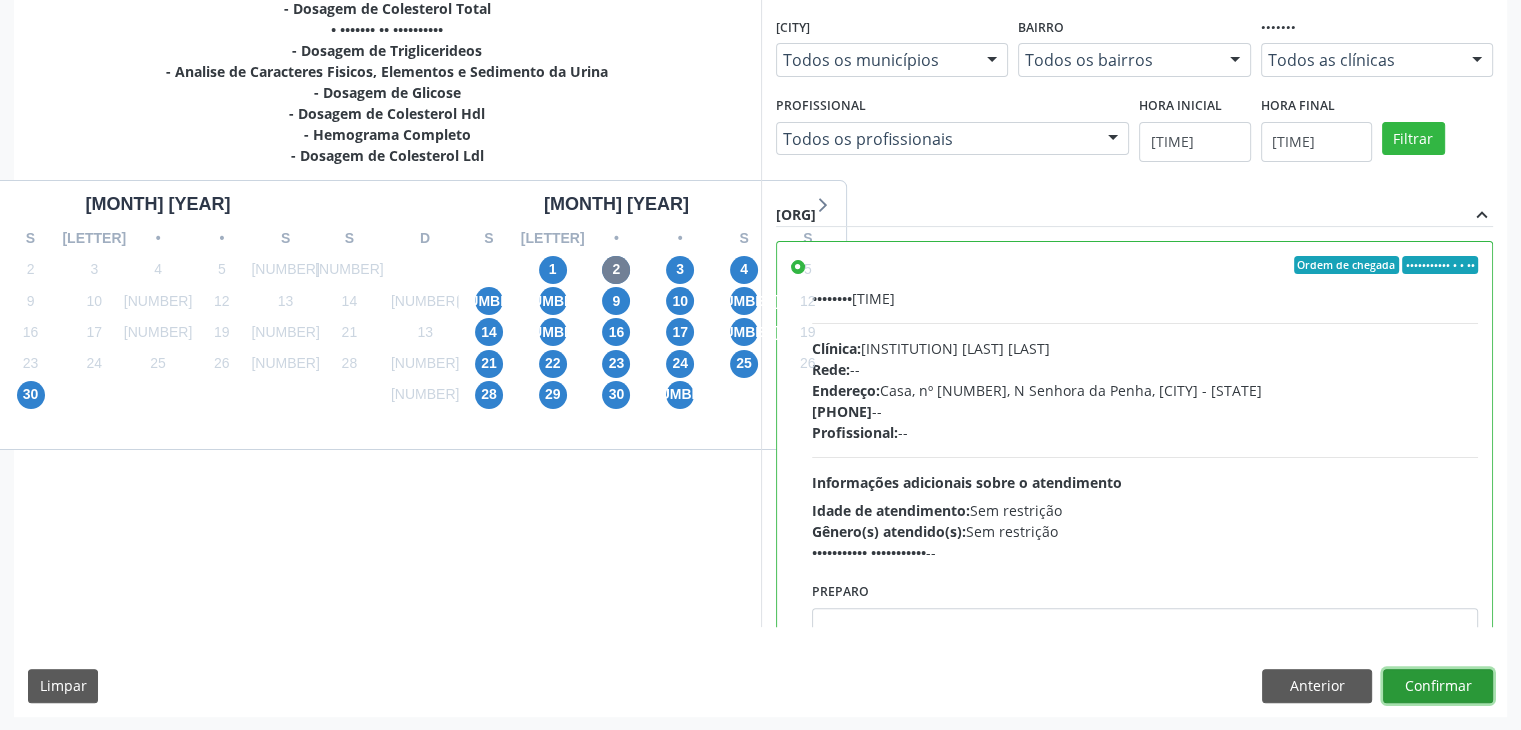 click on "Confirmar" at bounding box center (1438, 686) 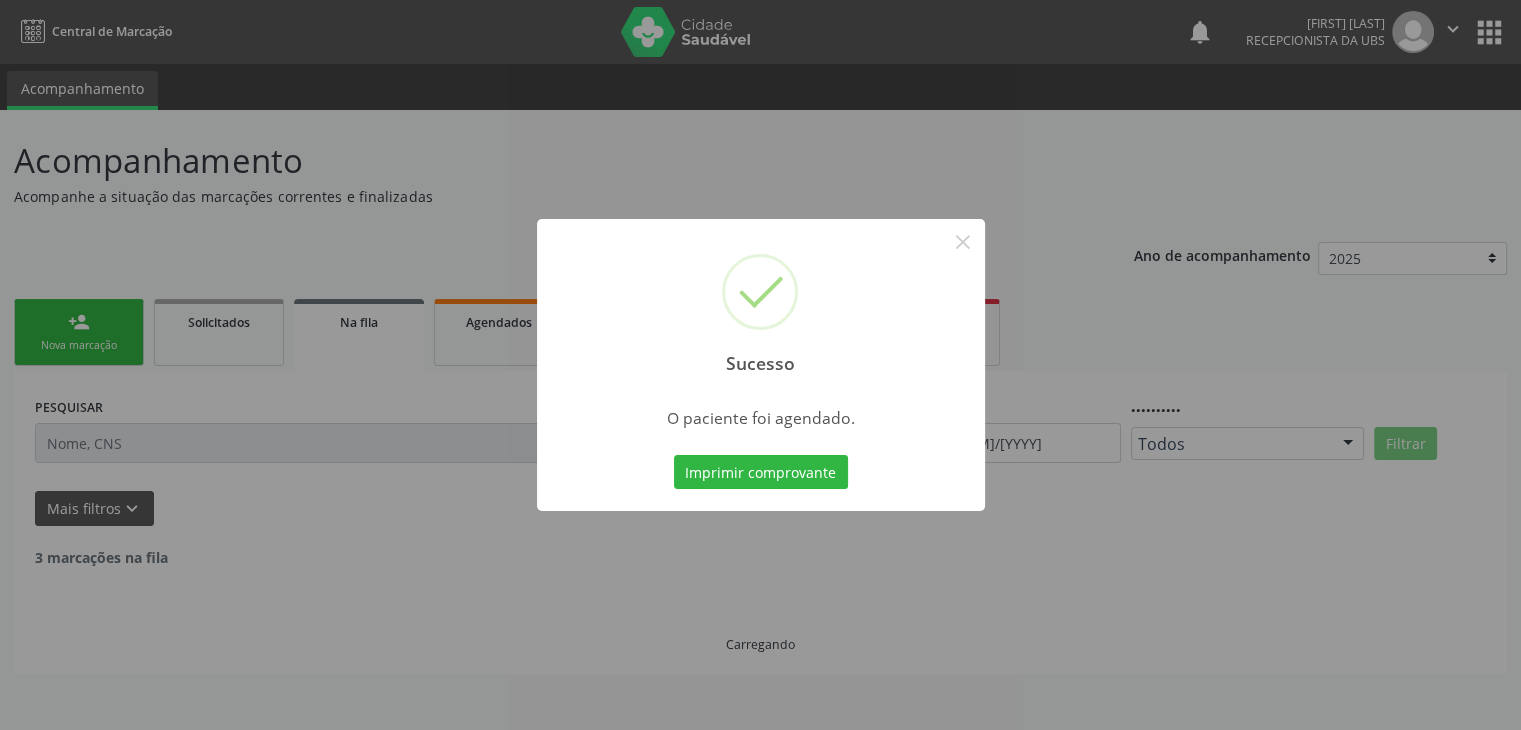 scroll, scrollTop: 0, scrollLeft: 0, axis: both 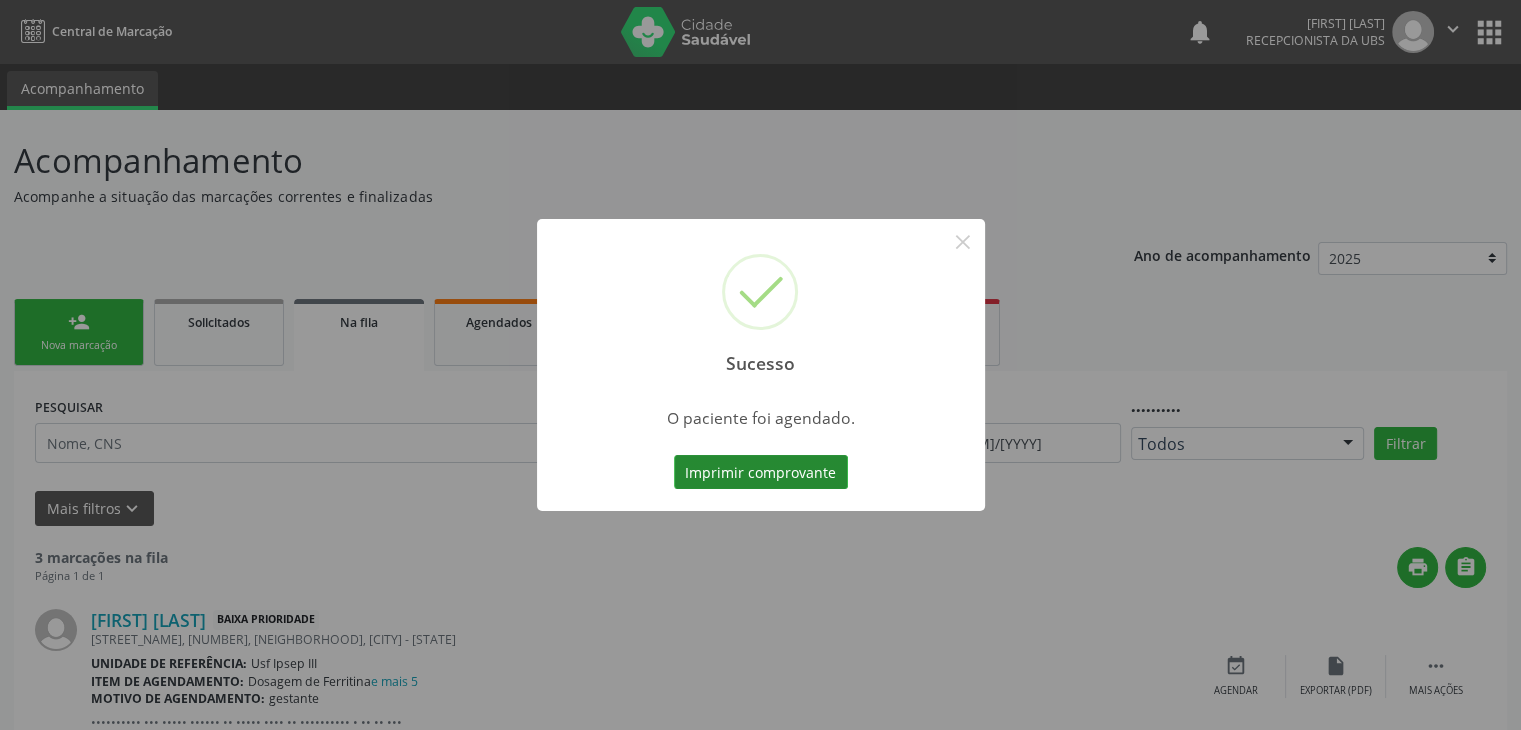 click on "Imprimir comprovante" at bounding box center (761, 472) 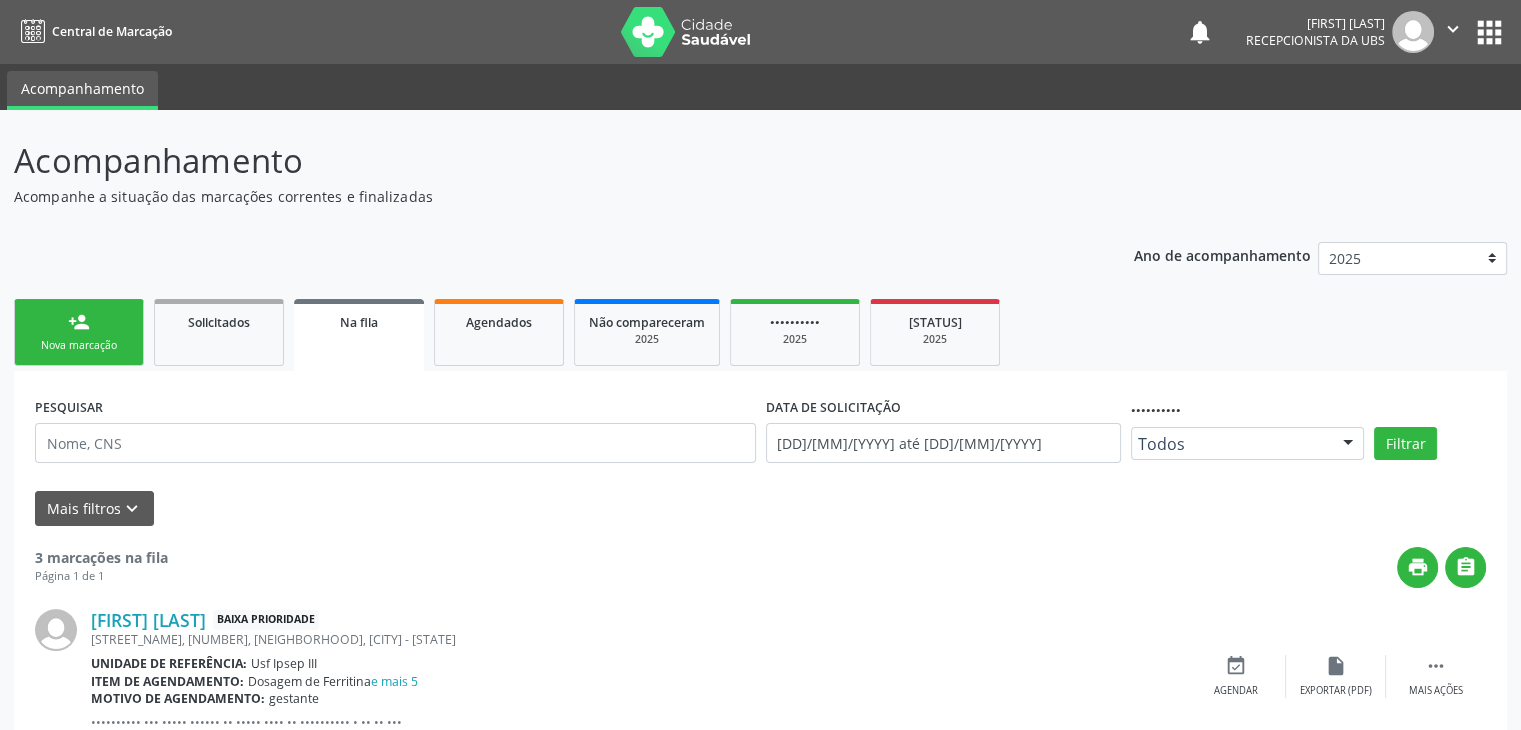 click on "Nova marcação" at bounding box center [79, 345] 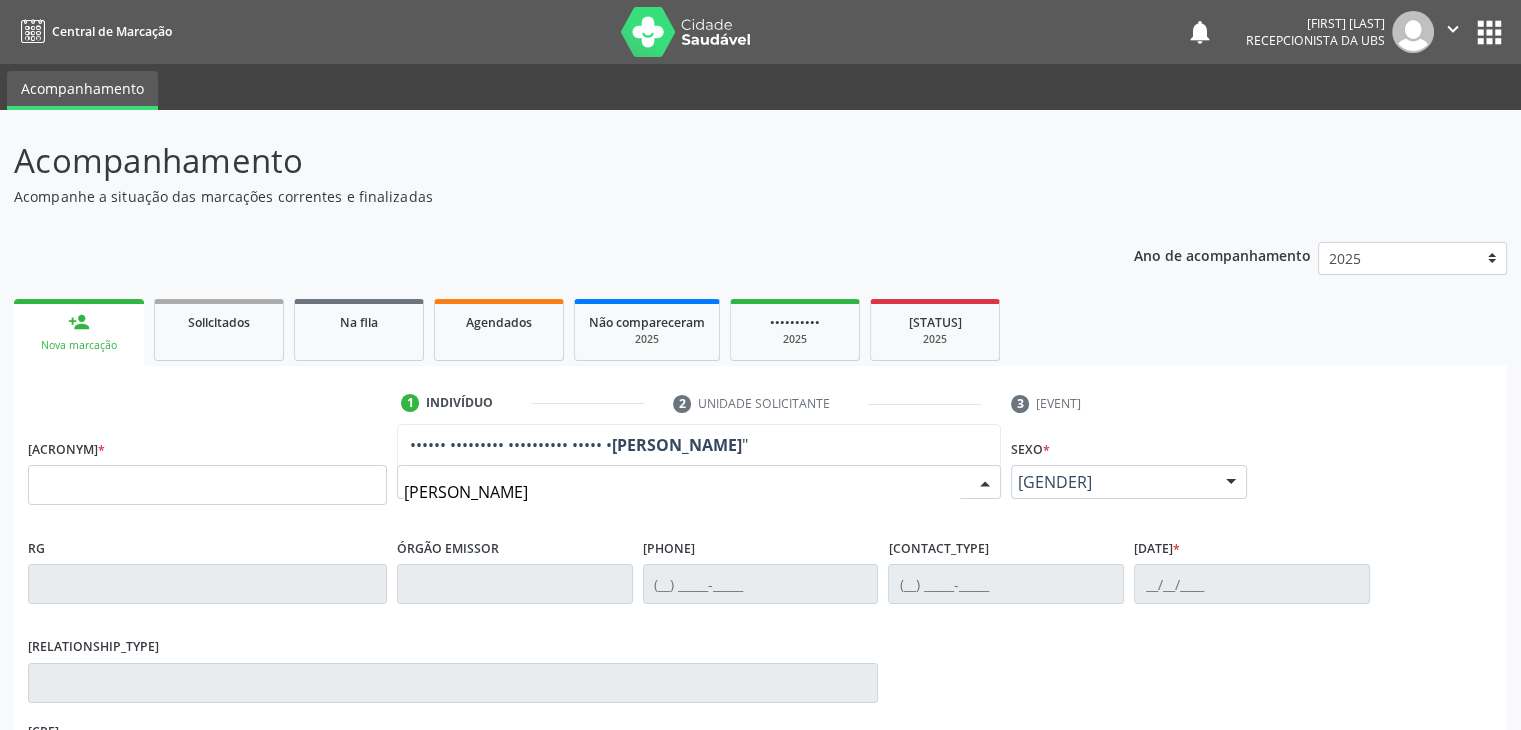 type on "[PERSON_NAME]" 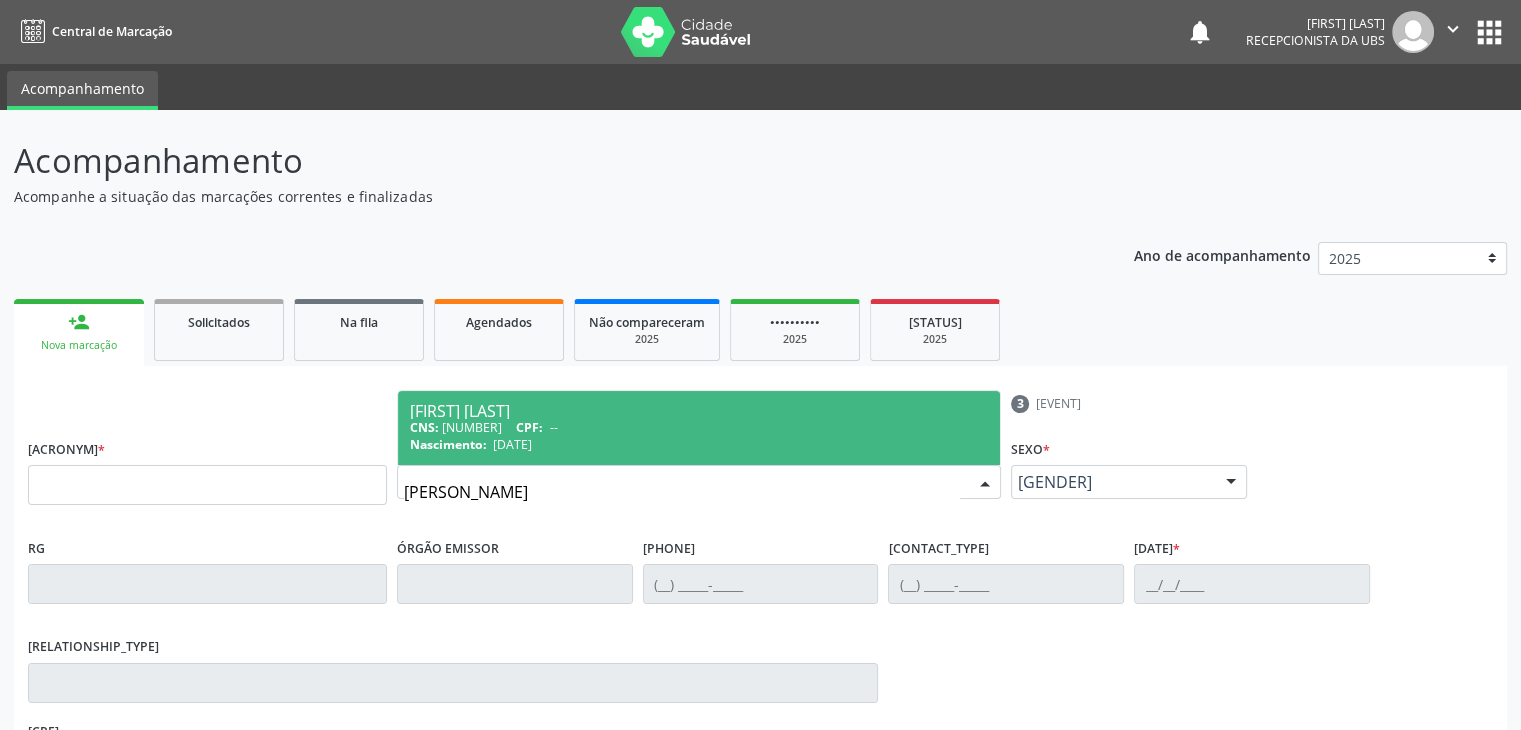 click on "[FIRST] [LAST]" at bounding box center [699, 411] 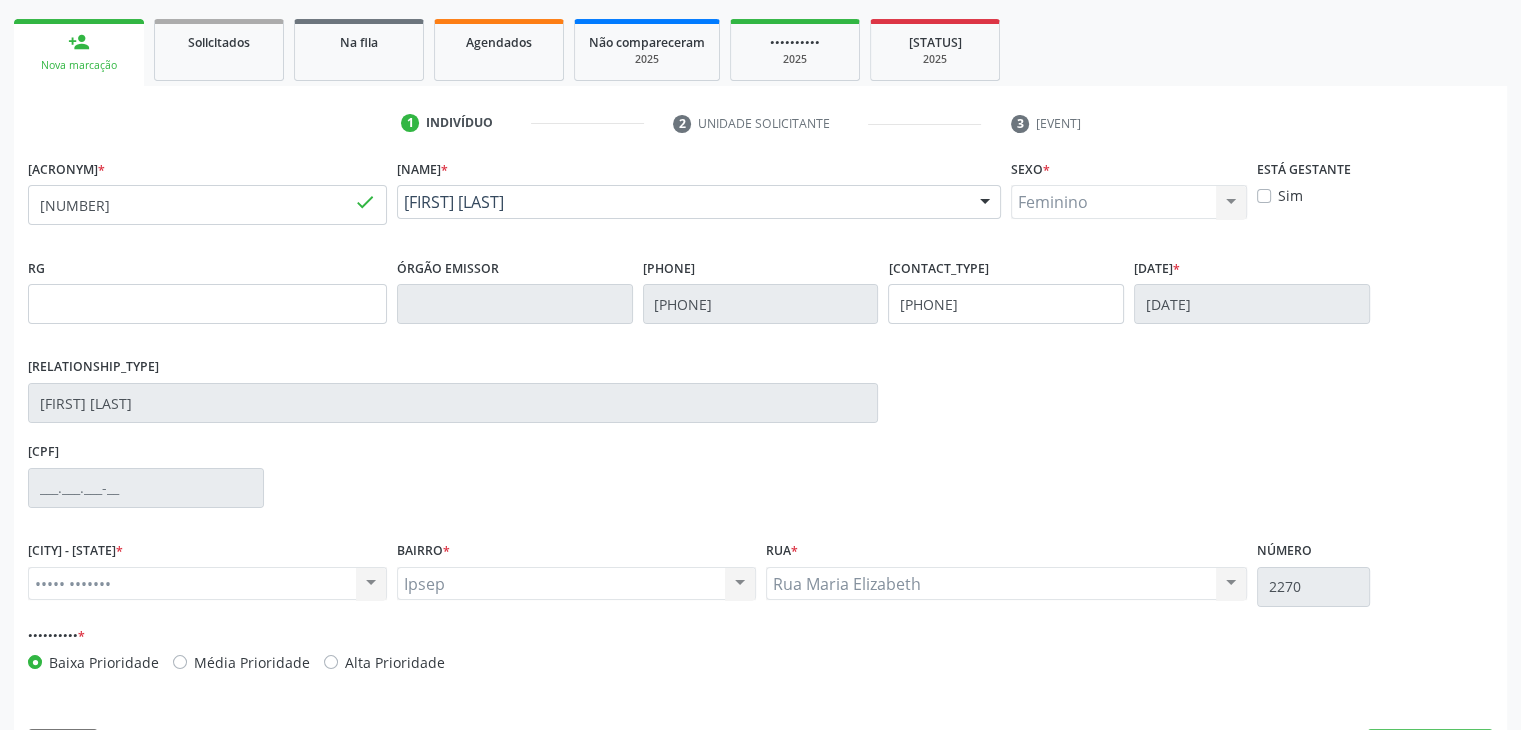 scroll, scrollTop: 320, scrollLeft: 0, axis: vertical 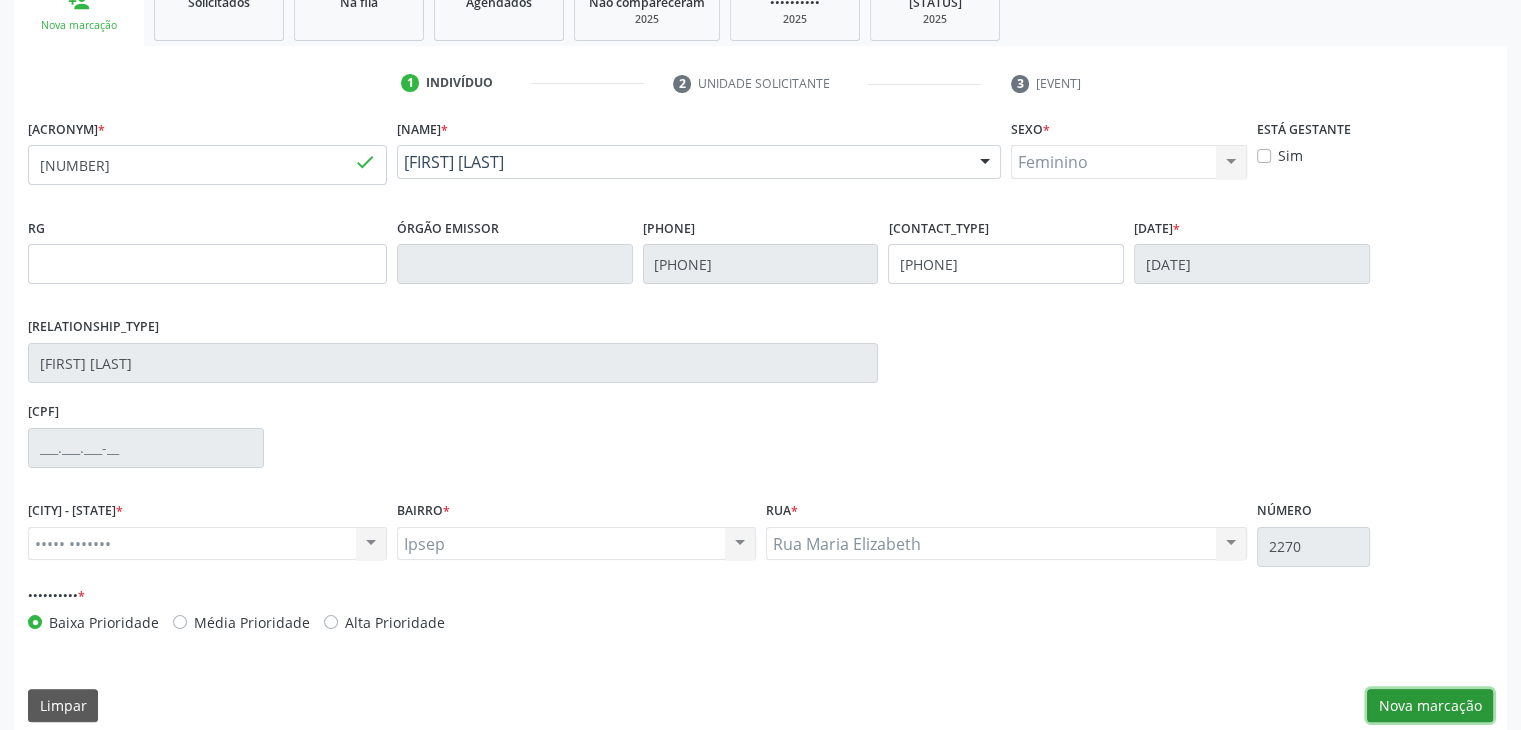 click on "Nova marcação" at bounding box center (1430, 706) 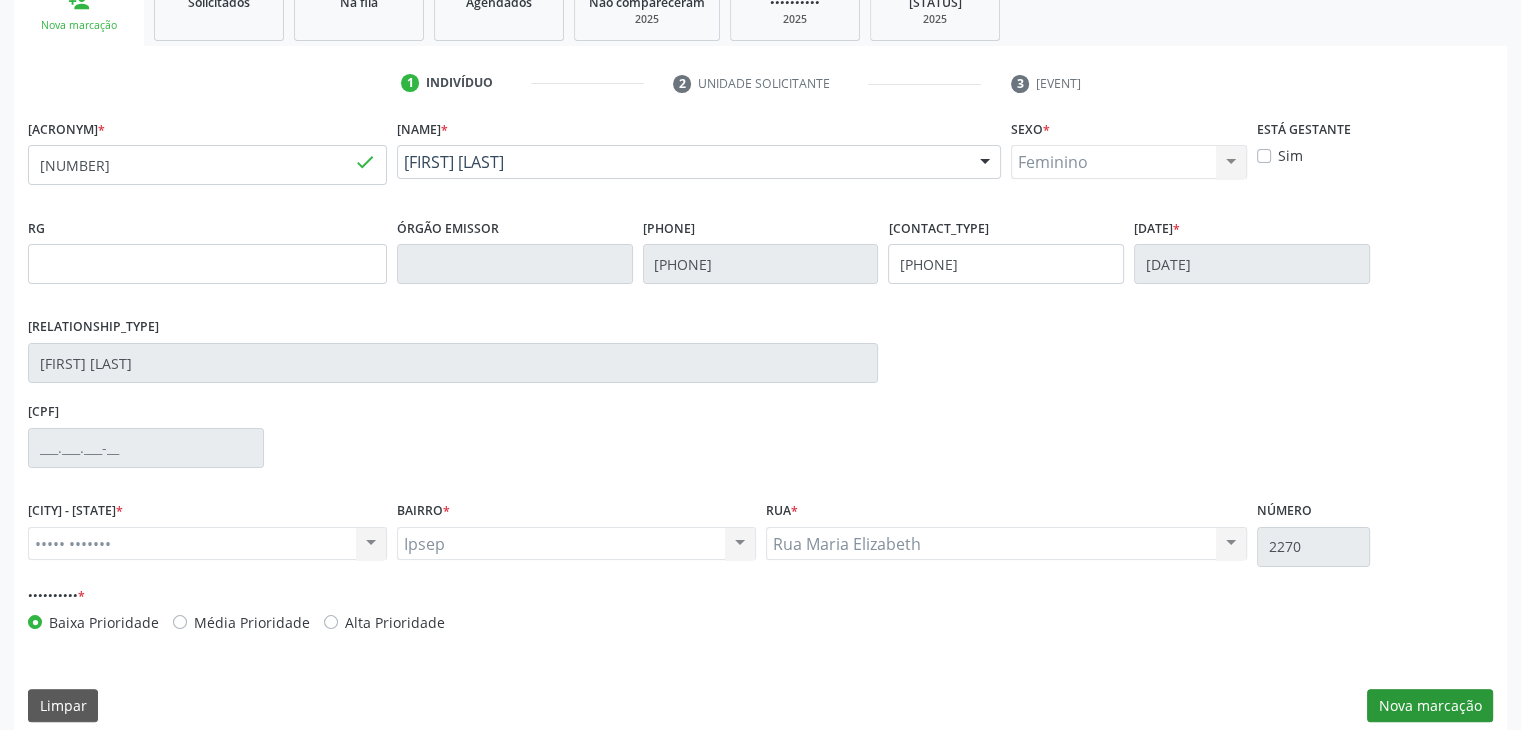 scroll, scrollTop: 175, scrollLeft: 0, axis: vertical 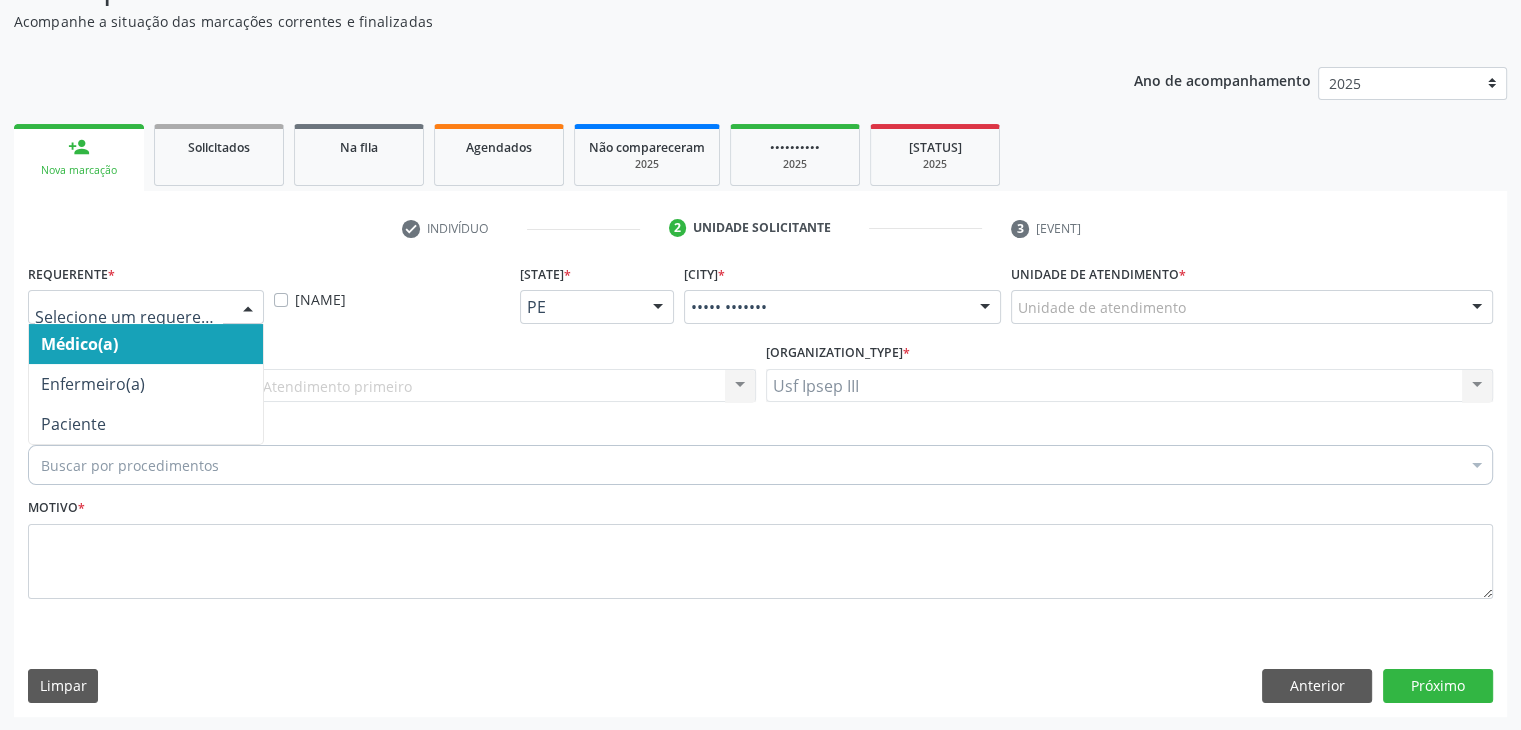 click at bounding box center [248, 308] 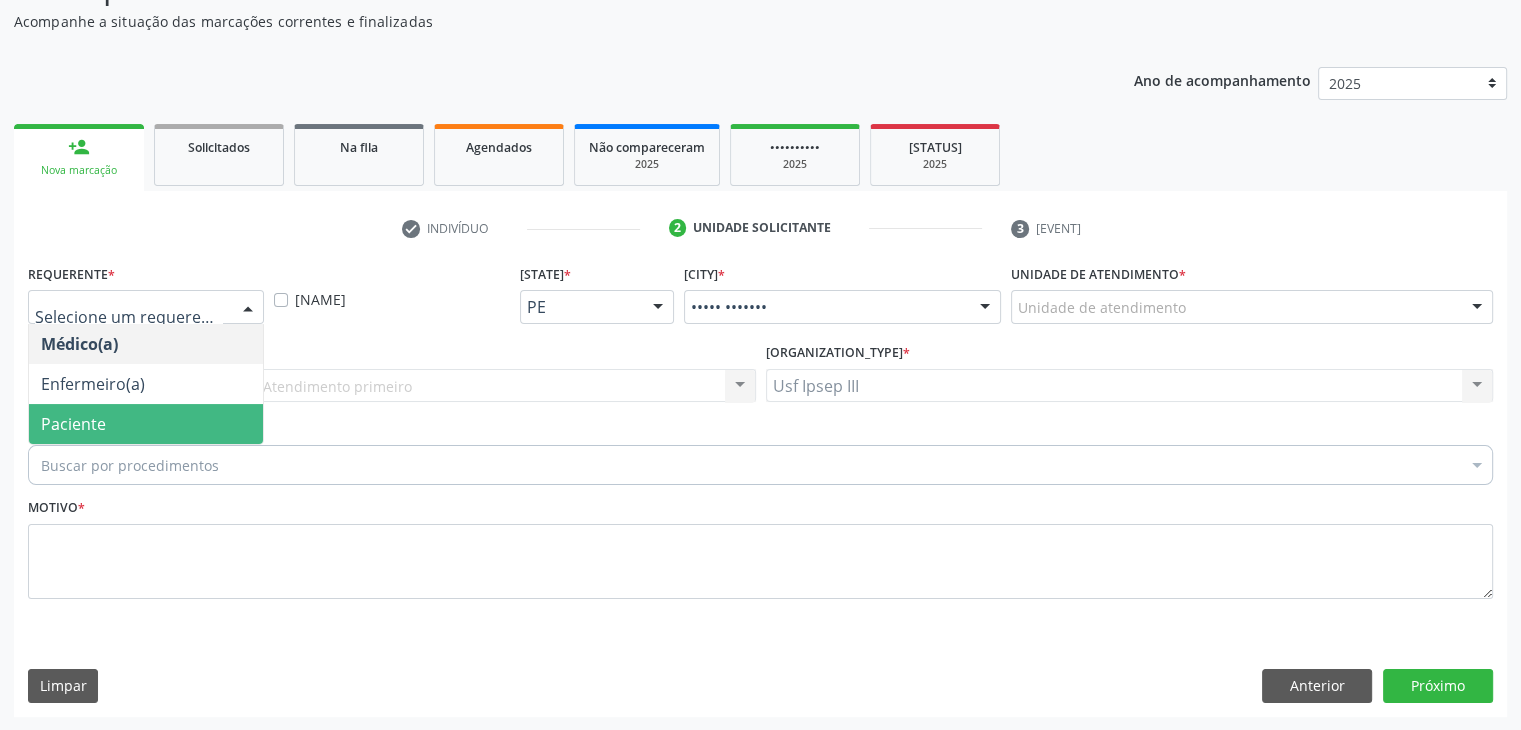 click on "Paciente" at bounding box center [146, 424] 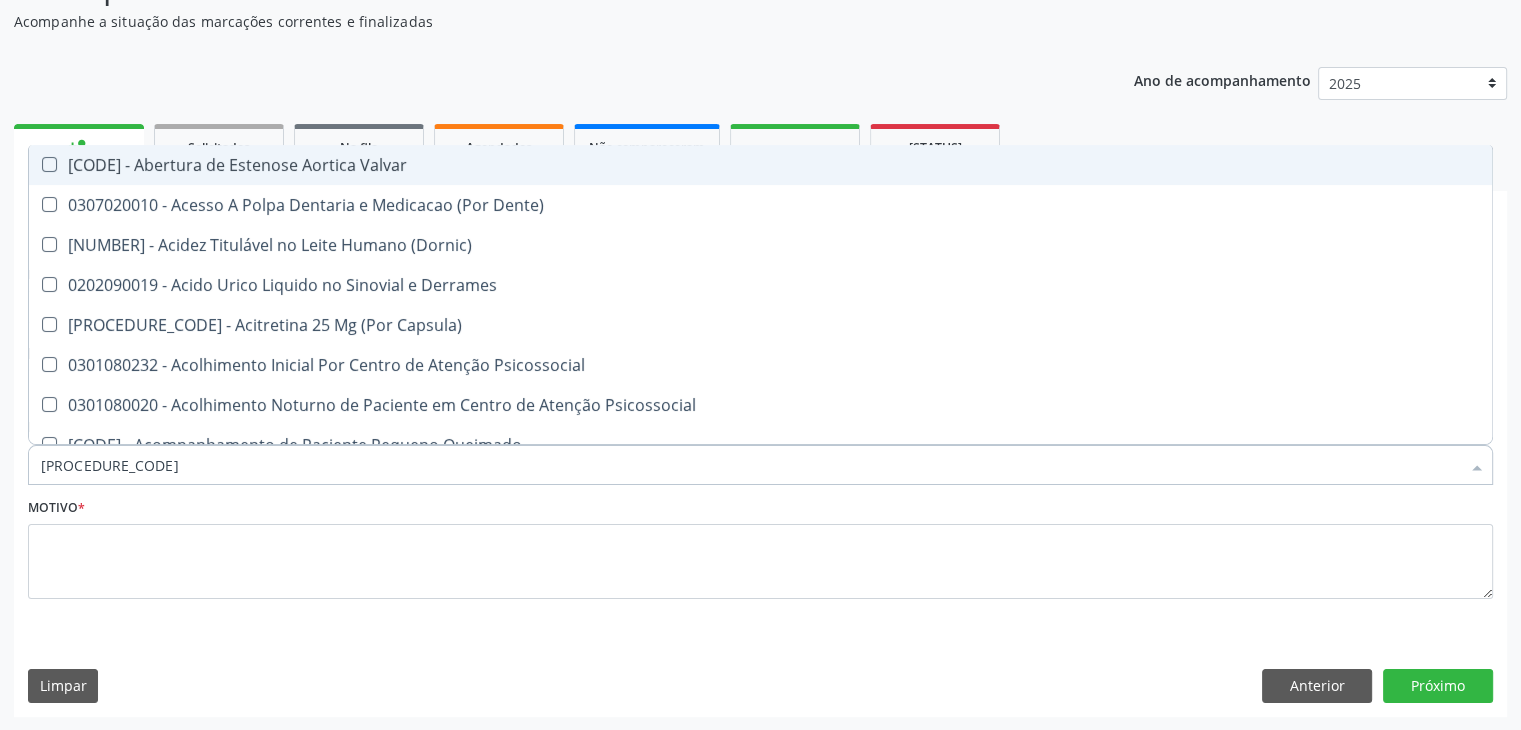 type on "[PROCEDURE_CODE]" 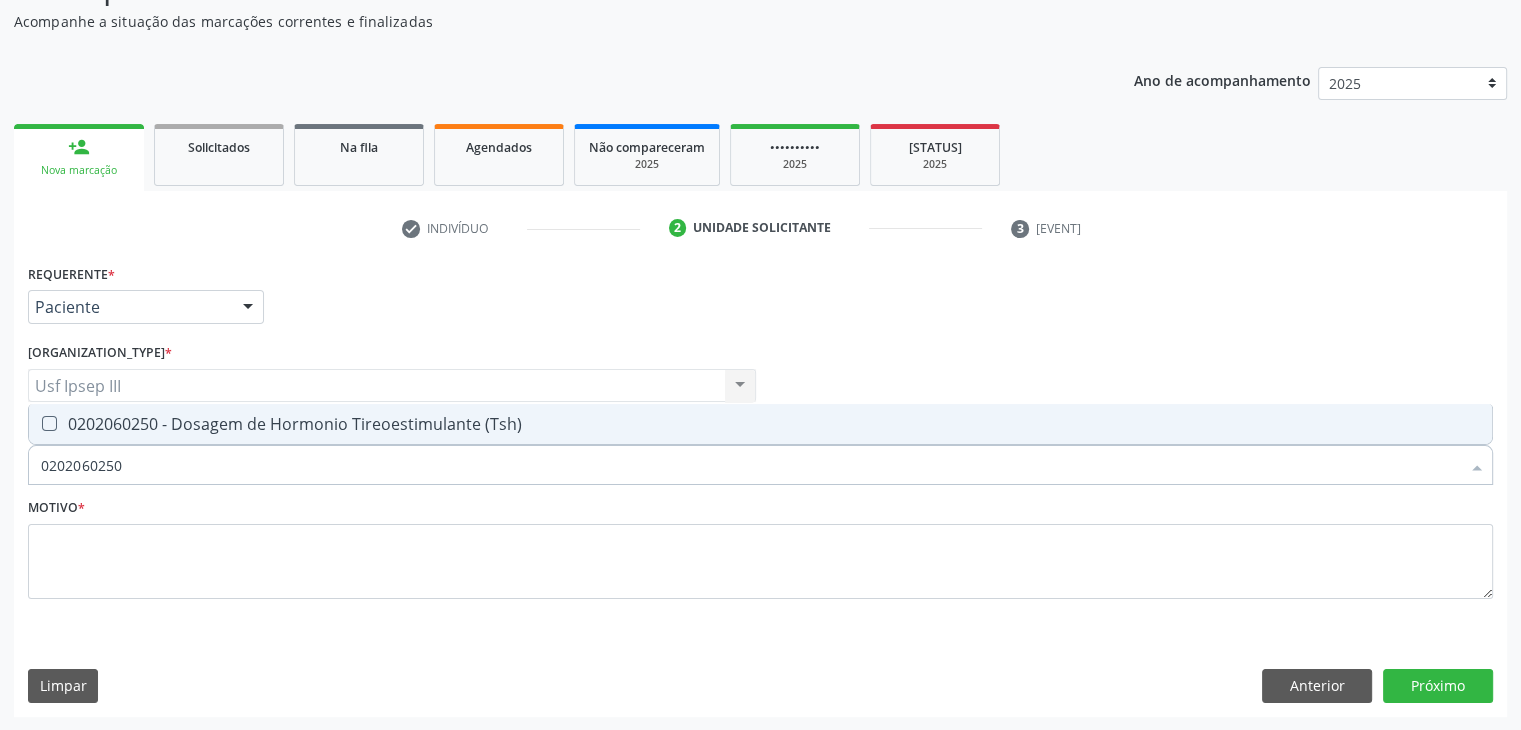 click on "0202060250 - Dosagem de Hormonio Tireoestimulante (Tsh)" at bounding box center (760, 424) 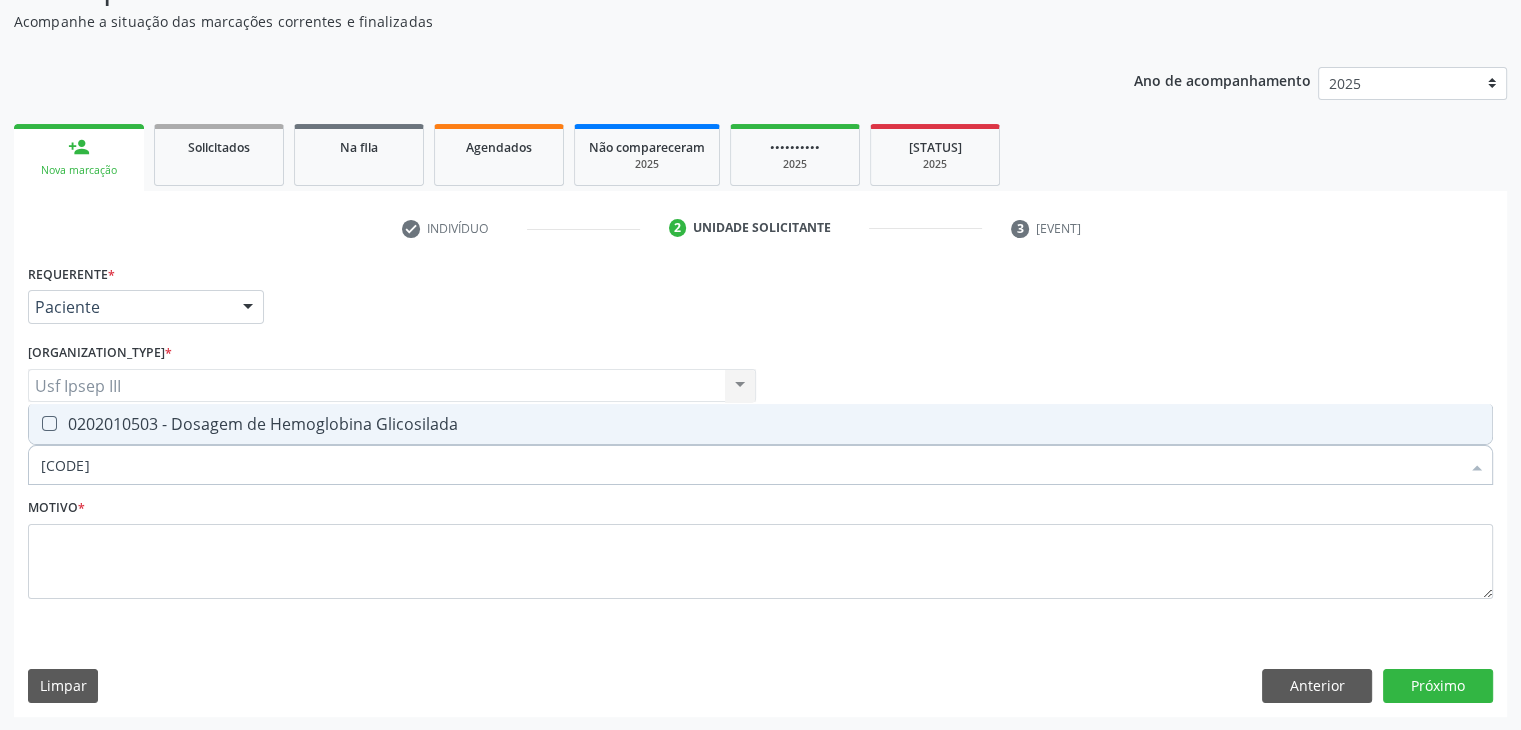 click on "0202010503 - Dosagem de Hemoglobina Glicosilada" at bounding box center (760, 424) 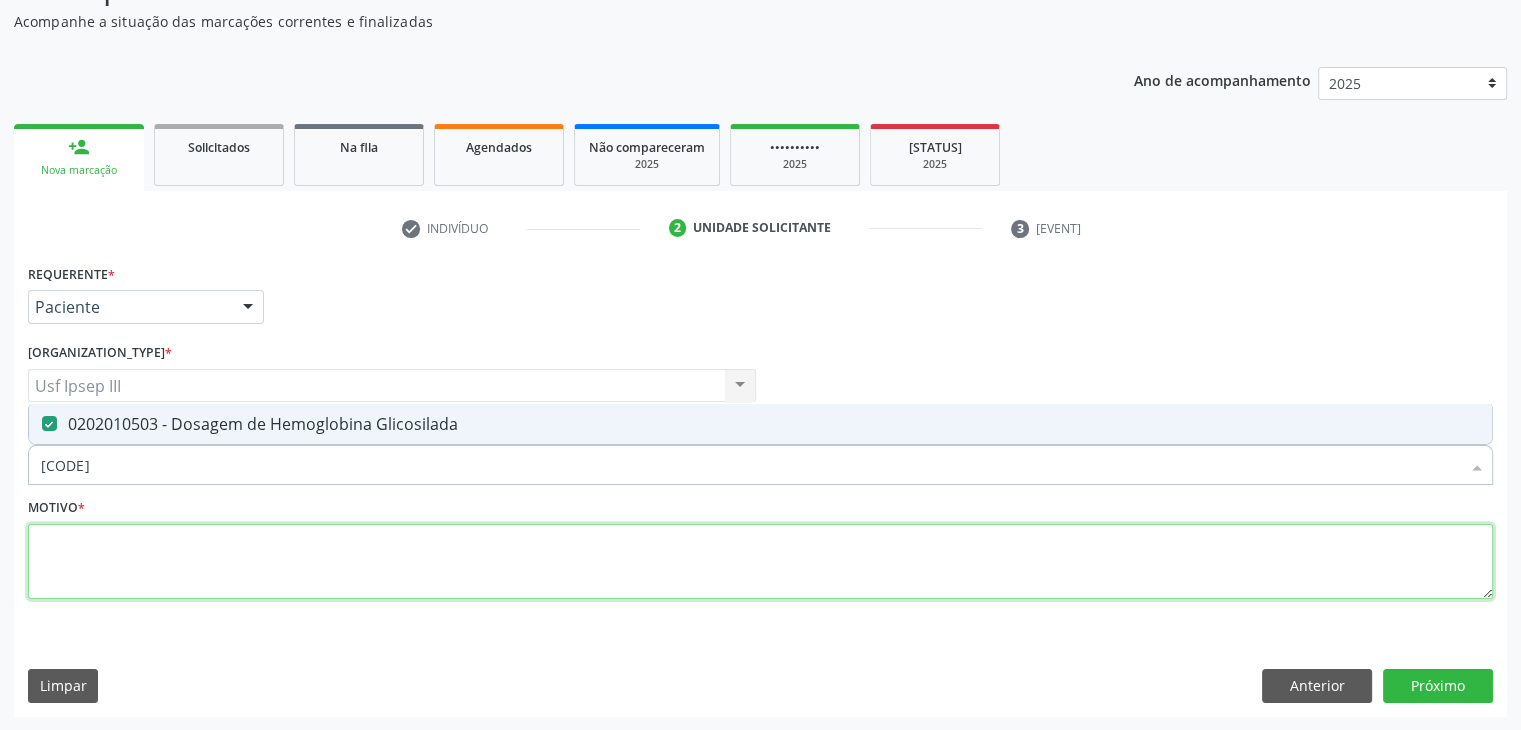 click at bounding box center [760, 562] 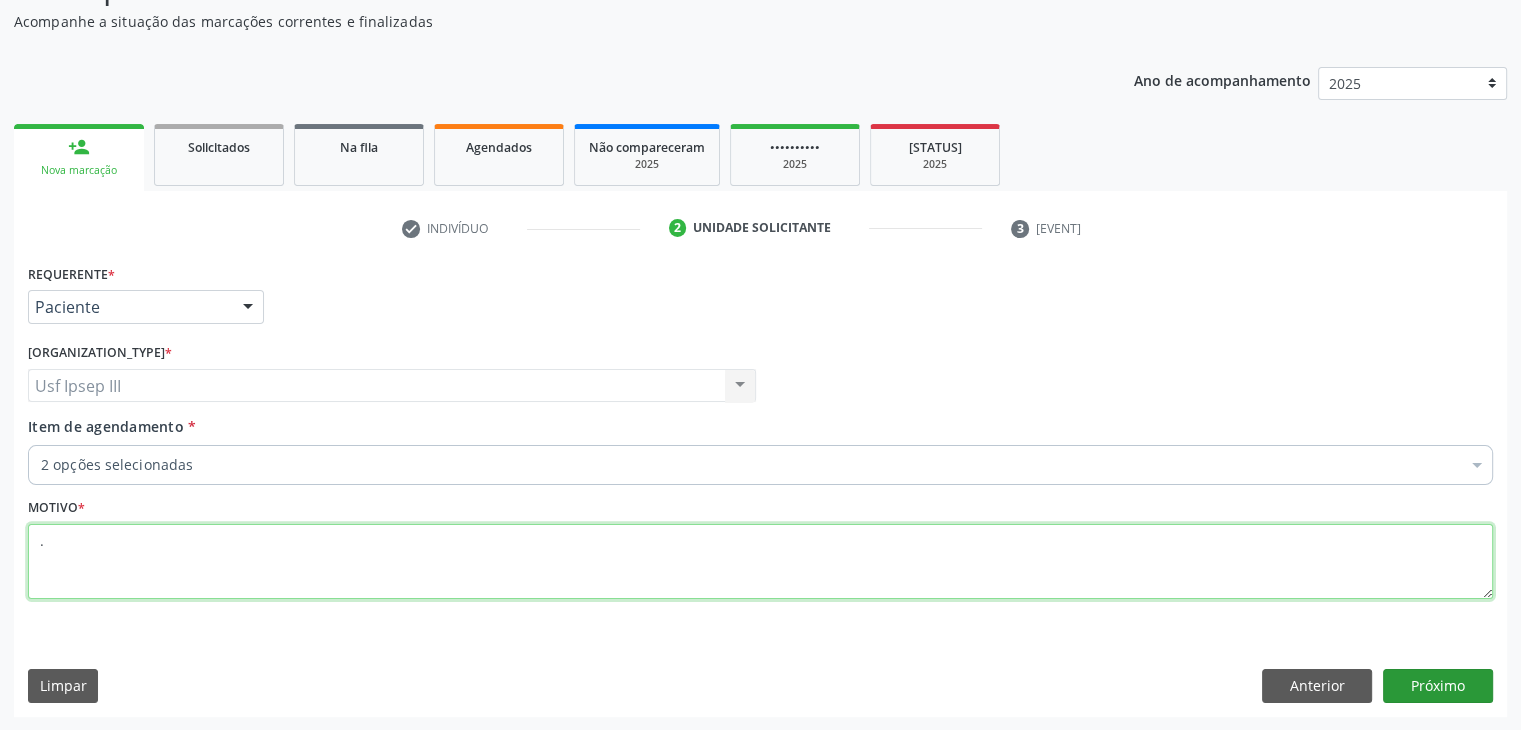 type on "." 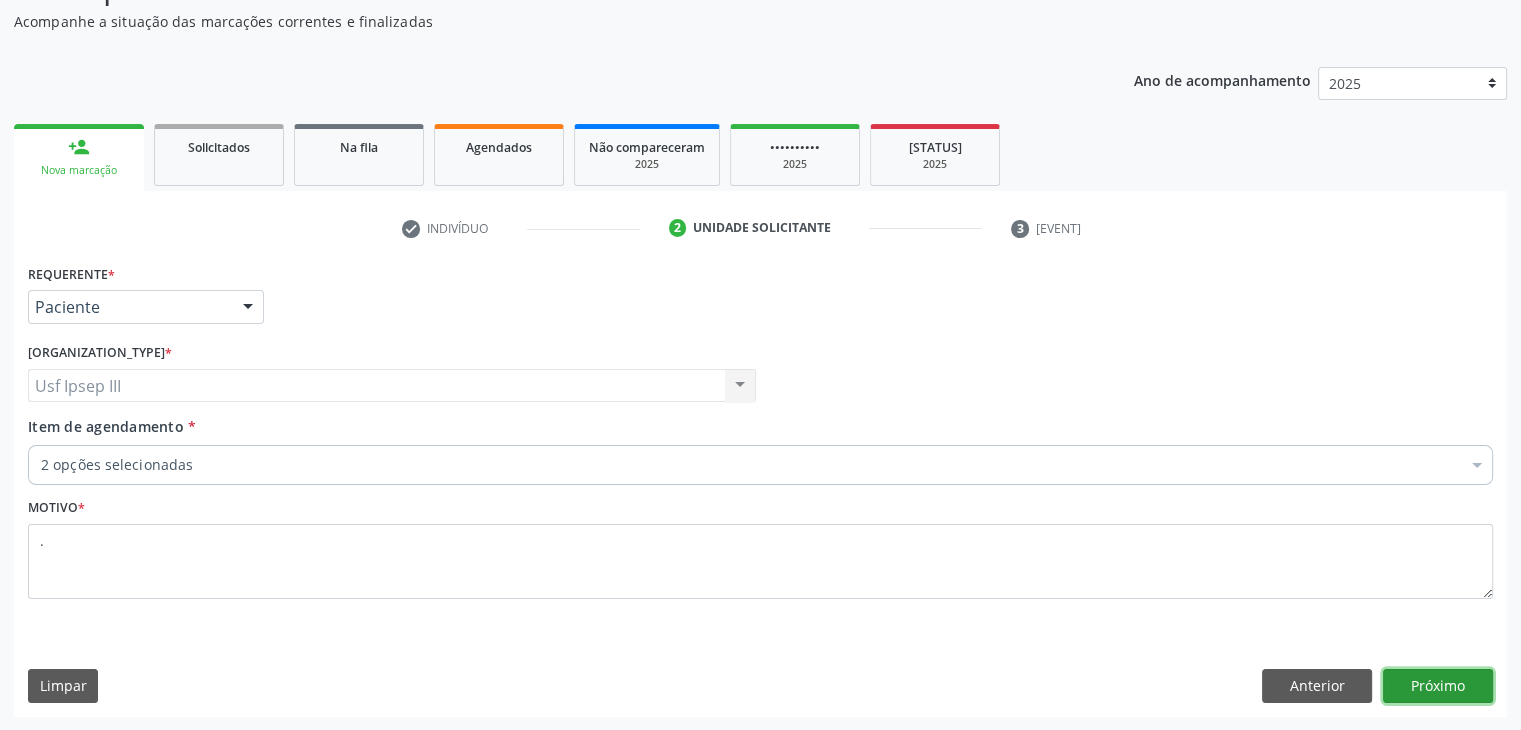 click on "Próximo" at bounding box center [1438, 686] 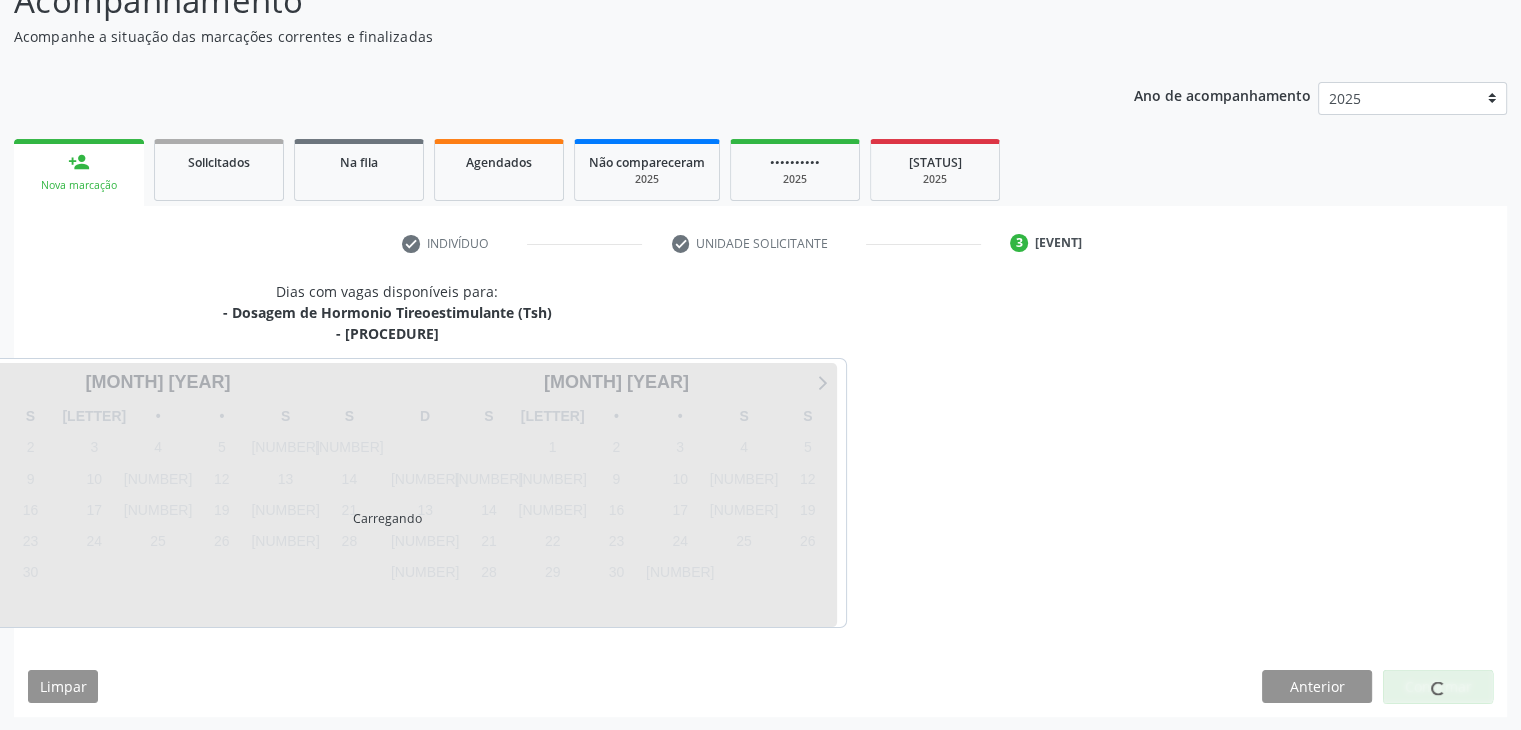 scroll, scrollTop: 160, scrollLeft: 0, axis: vertical 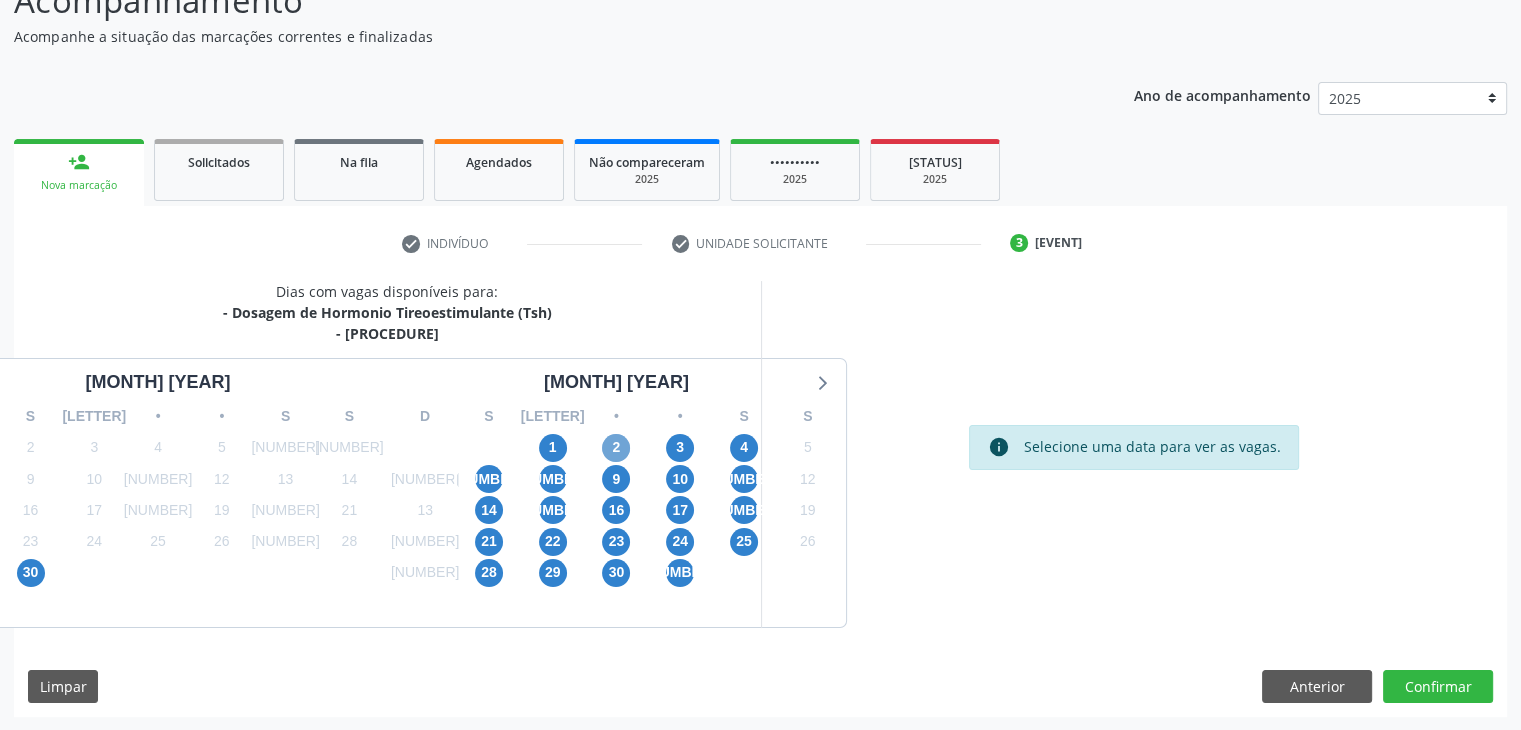 click on "2" at bounding box center [616, 448] 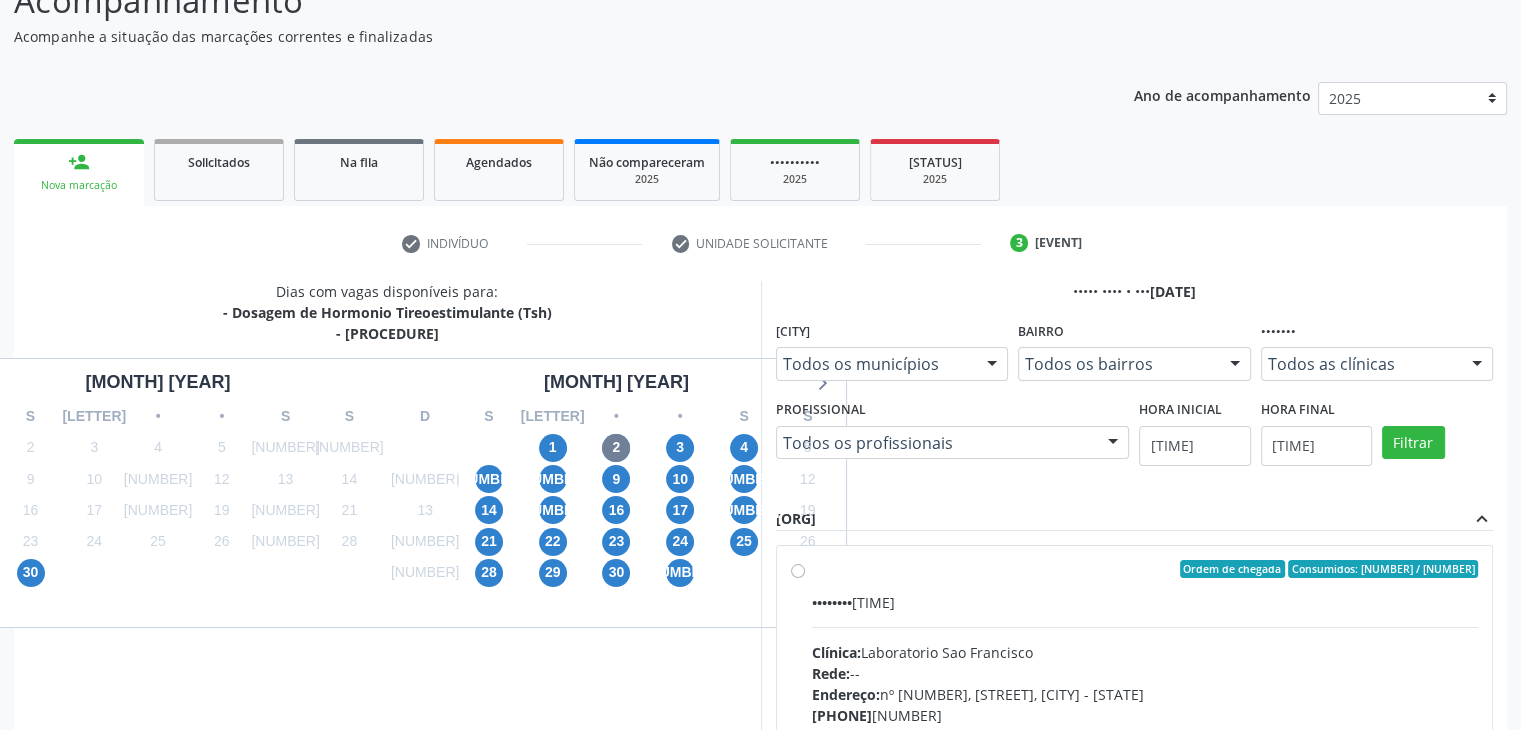 click on "Ordem de chegada
Consumidos: 8 / 12" at bounding box center (1145, 569) 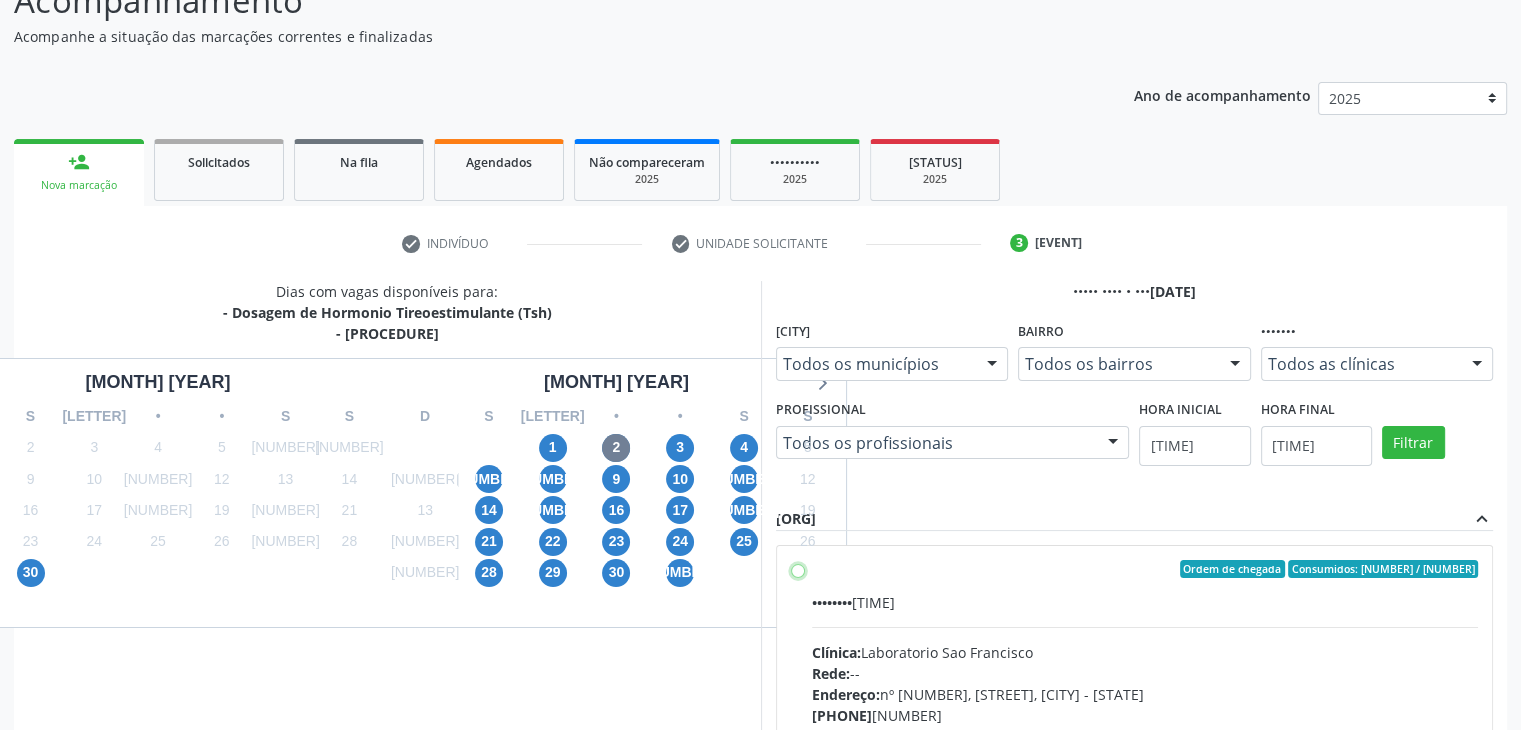 click on "Endereço: nº 384, Aabb, [CITY] - [STATE]
Telefone:   [PHONE]
Profissional:
--
Informações adicionais sobre o atendimento
Idade de atendimento:
Sem restrição
Gênero(s) atendido(s):
Sem restrição
Informações adicionais:
--" at bounding box center (798, 569) 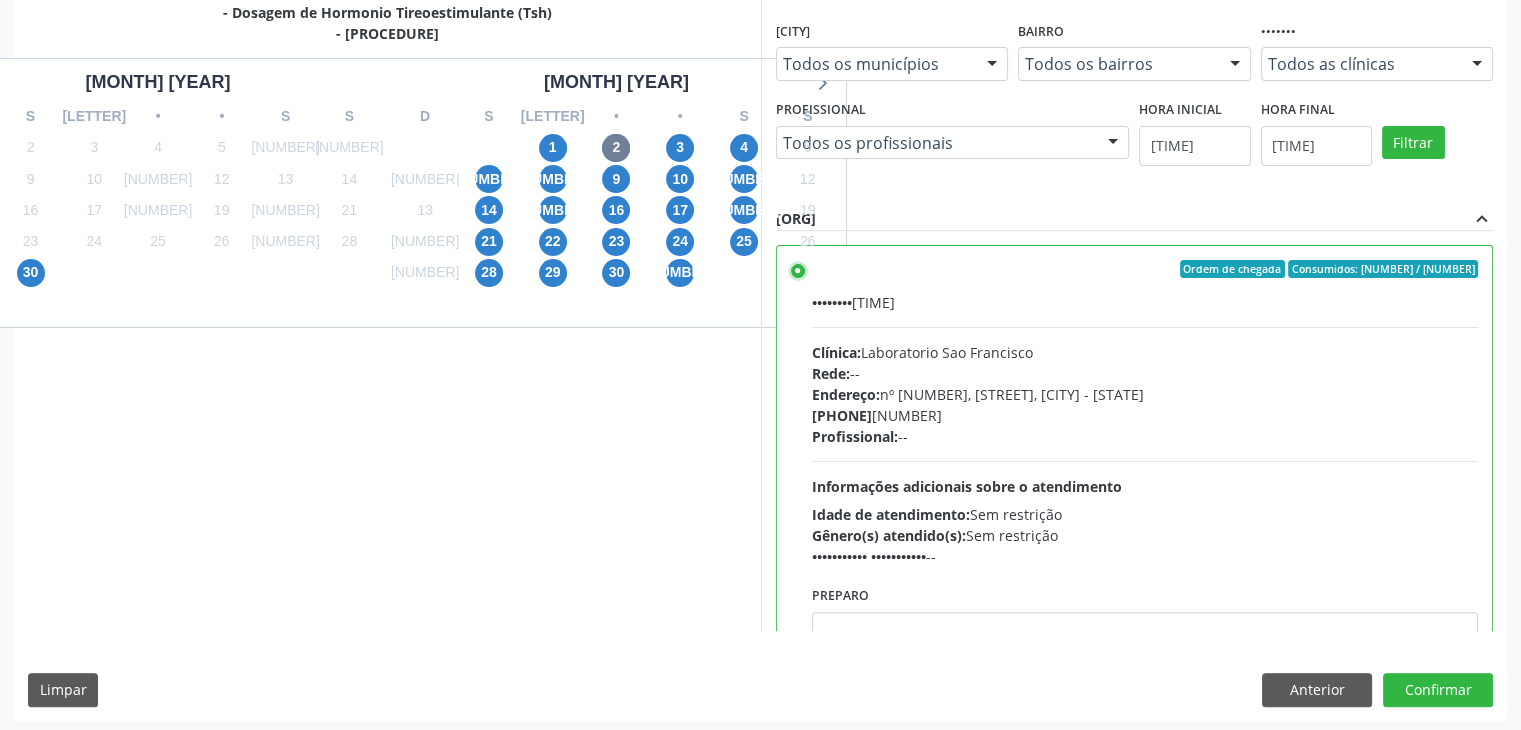 scroll, scrollTop: 464, scrollLeft: 0, axis: vertical 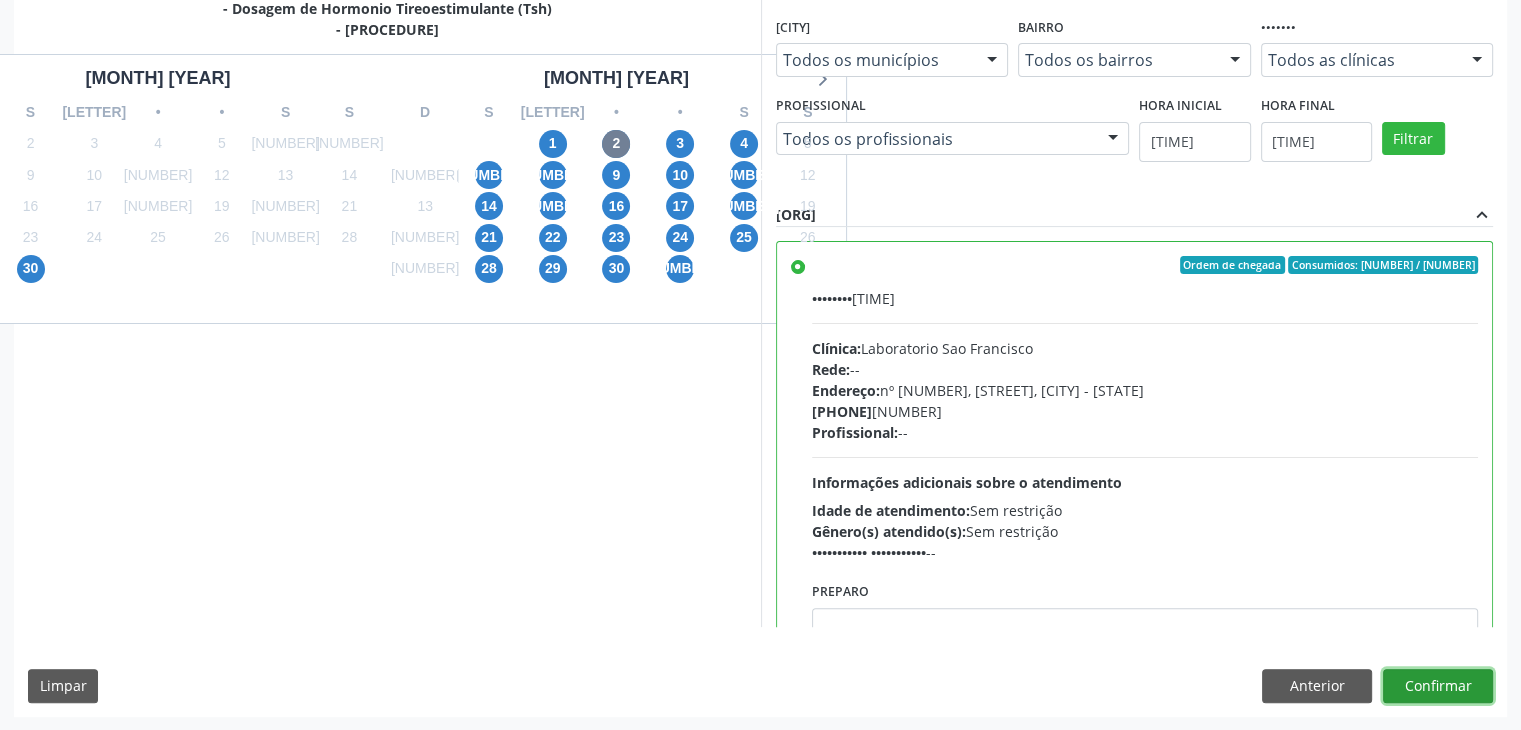 click on "Confirmar" at bounding box center [1438, 686] 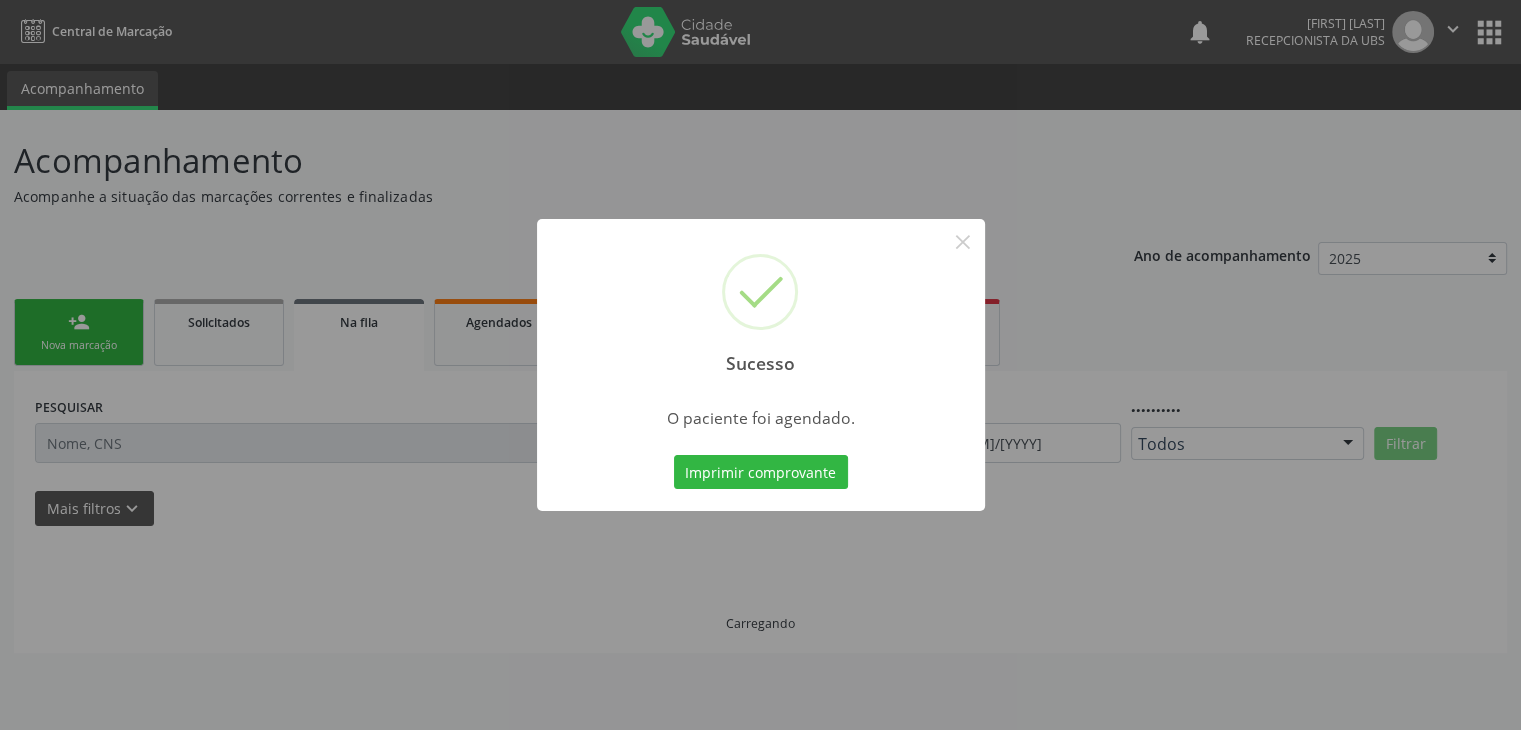 scroll, scrollTop: 0, scrollLeft: 0, axis: both 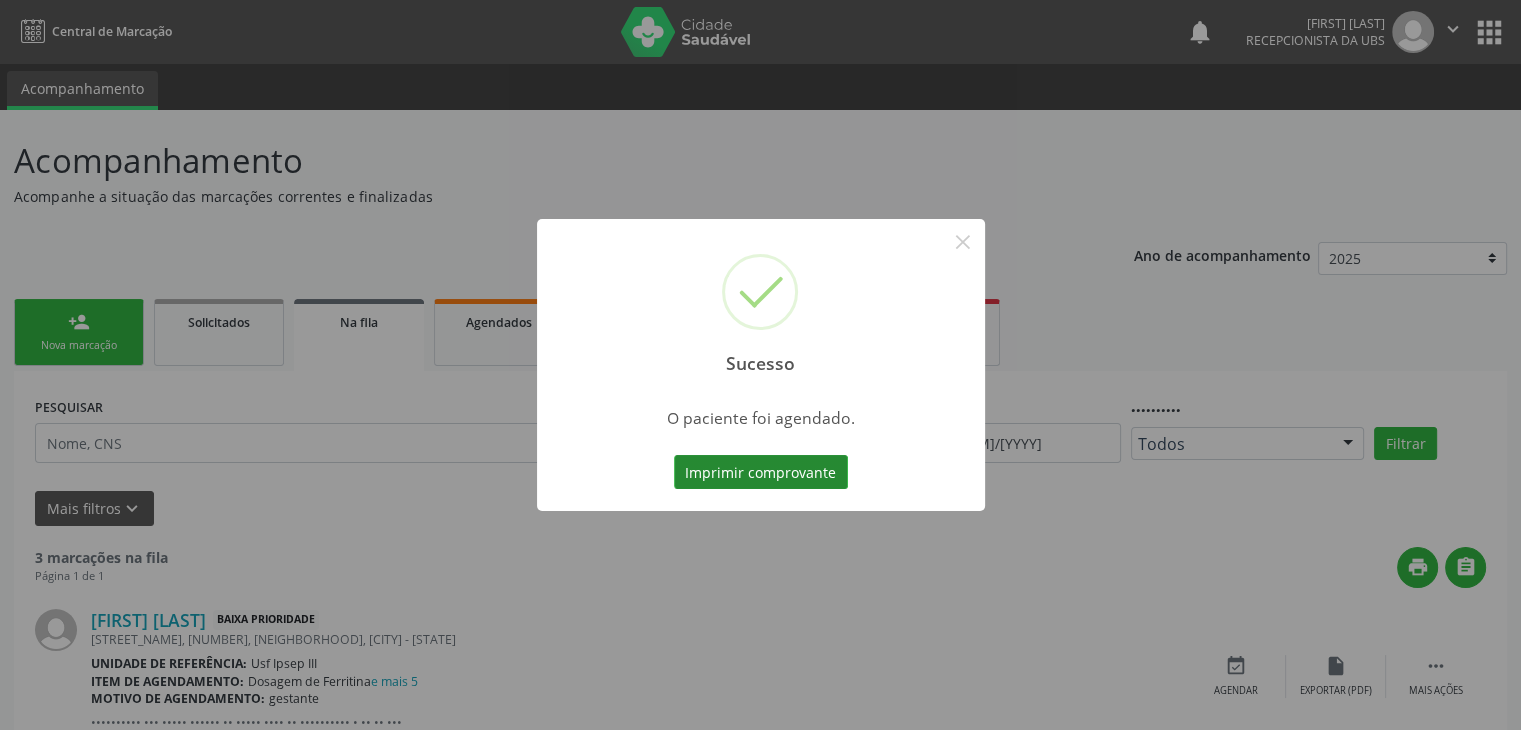 click on "Imprimir comprovante" at bounding box center [761, 472] 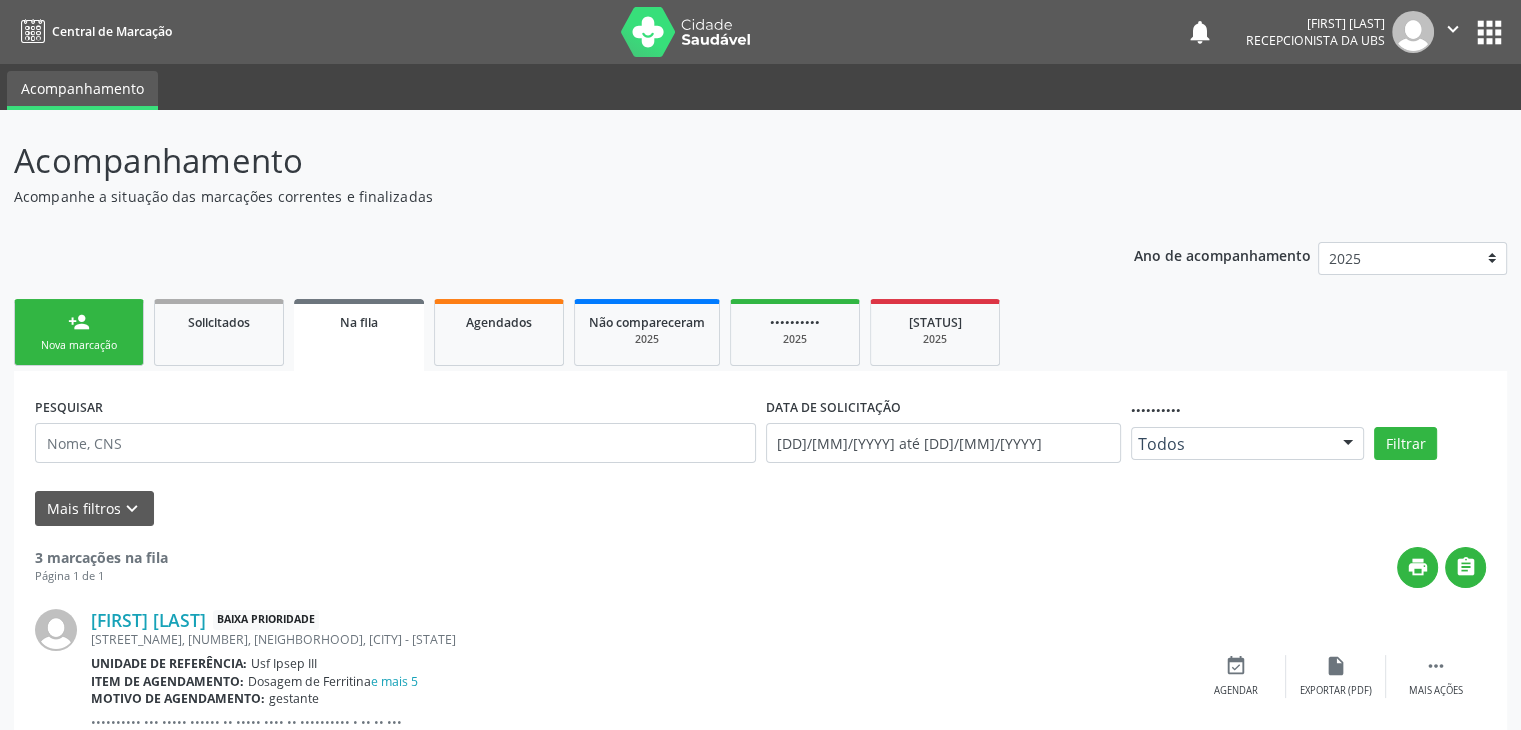 click on "person_add
Nova marcação" at bounding box center (79, 332) 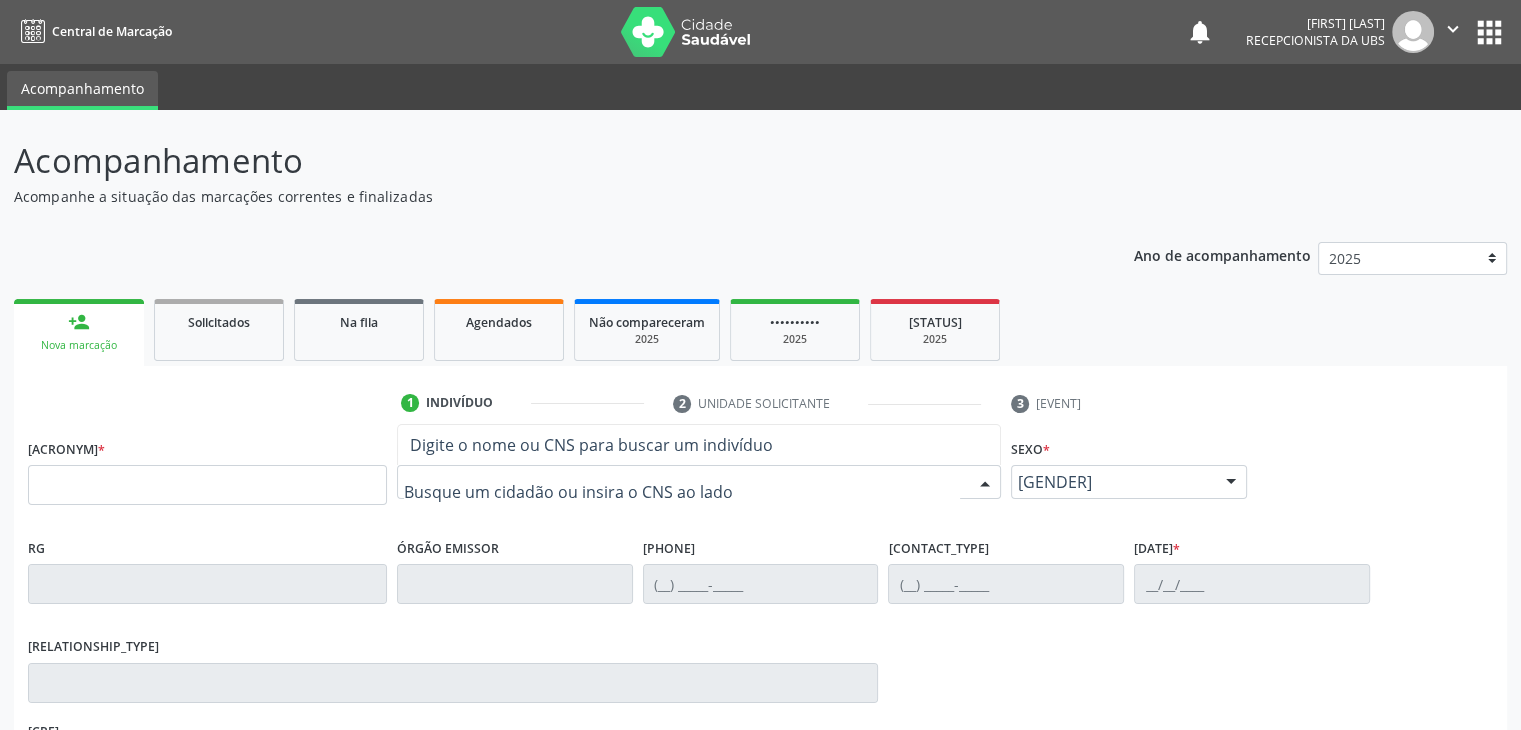 click at bounding box center (699, 482) 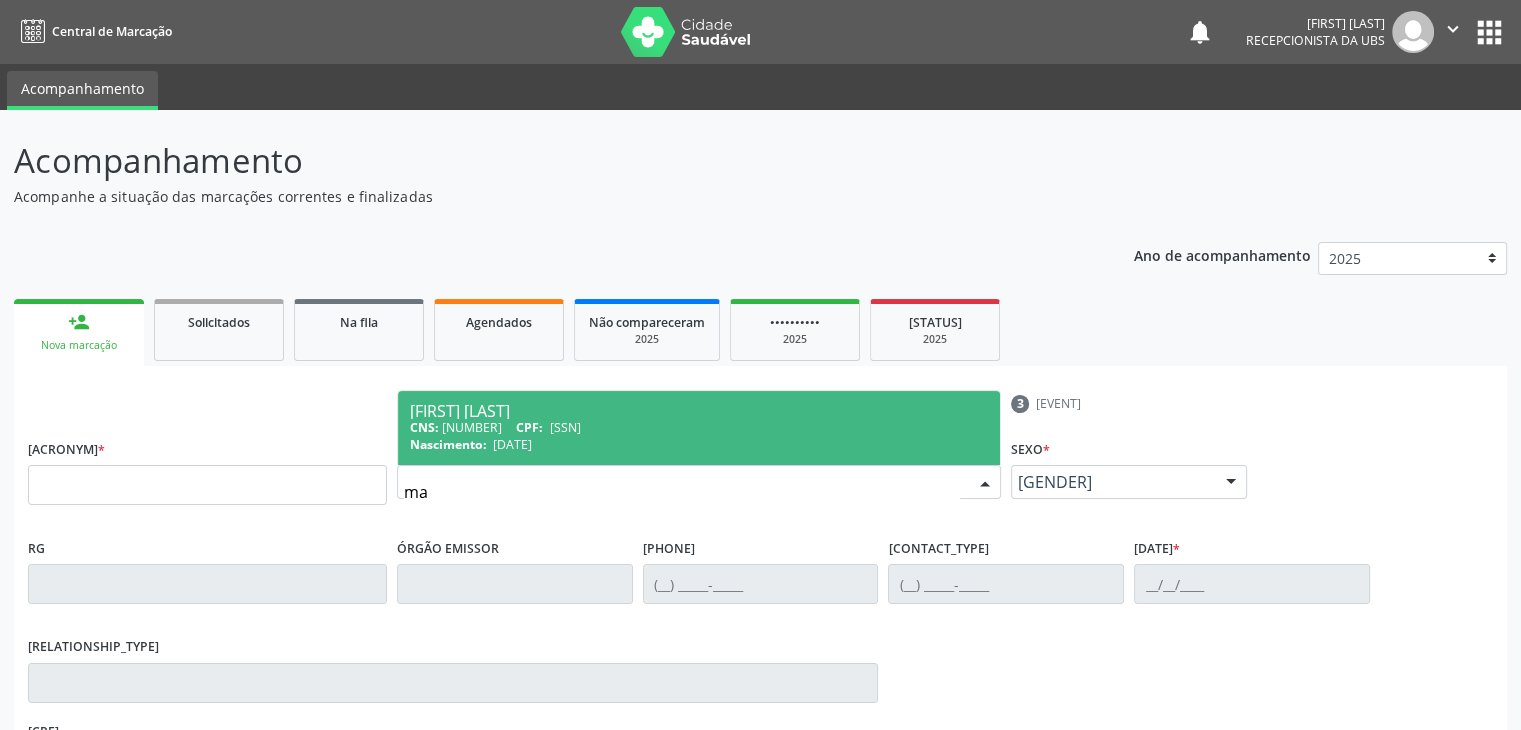 type on "m" 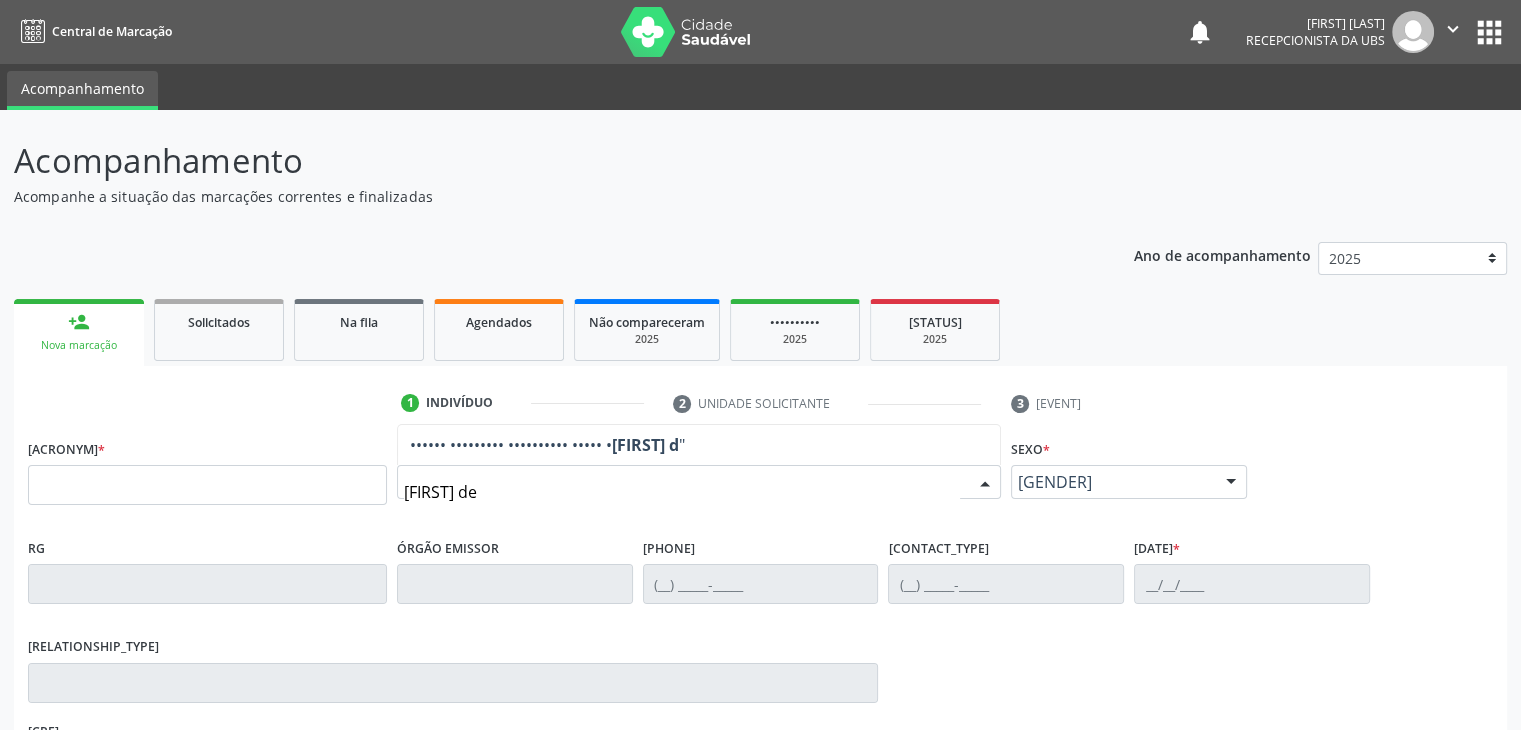 type on "[FIRST] de" 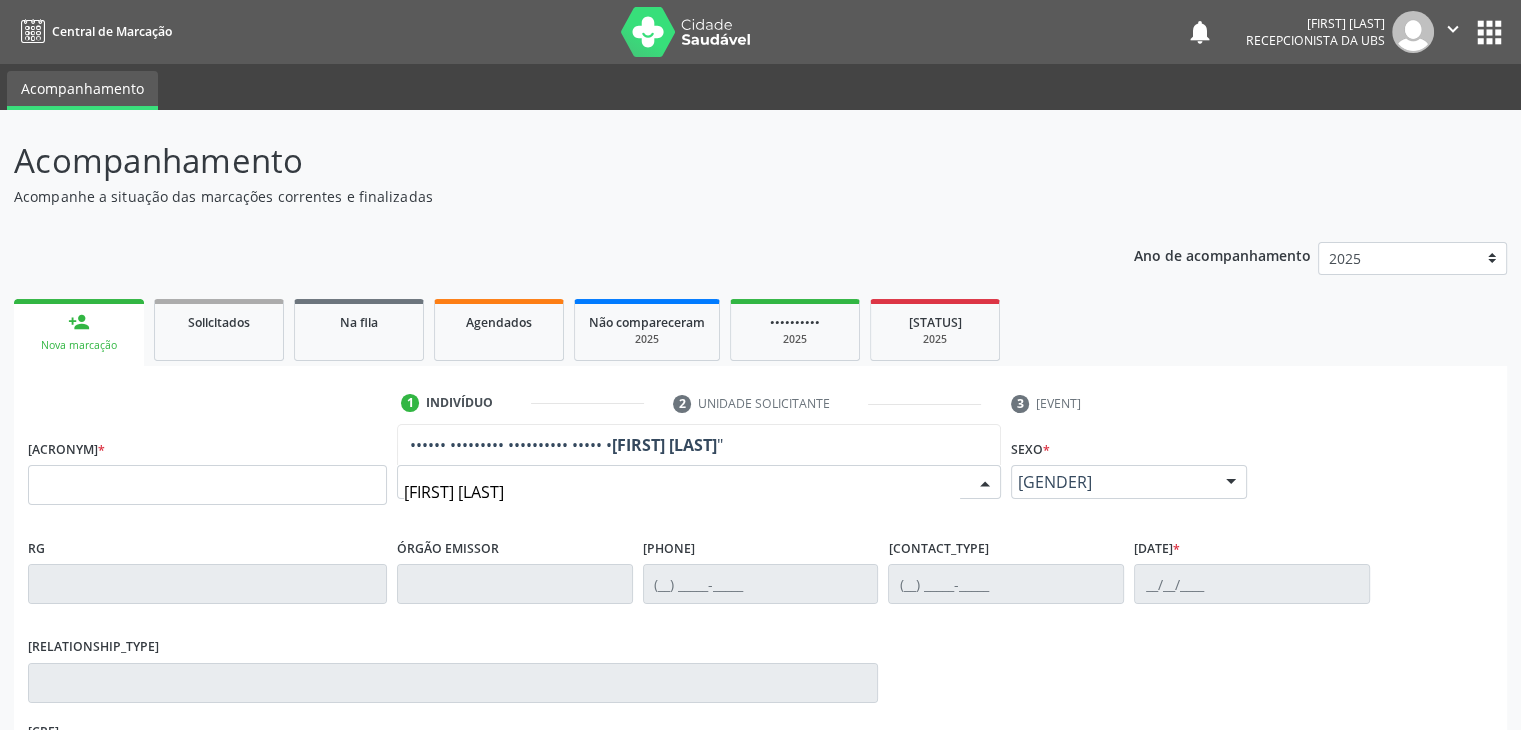 click on "[FIRST] [LAST]" at bounding box center (682, 492) 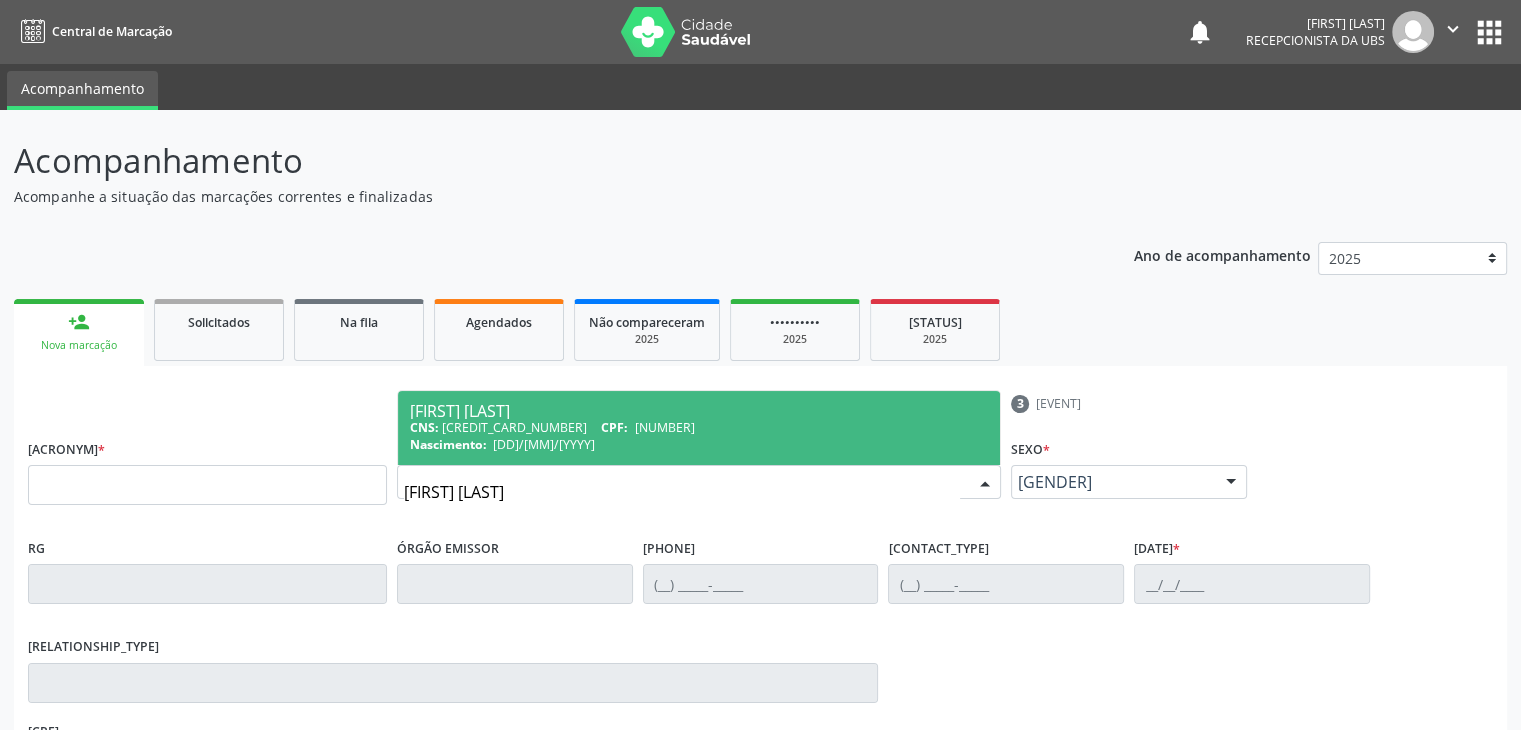 click on "[FIRST] [LAST]" at bounding box center [699, 411] 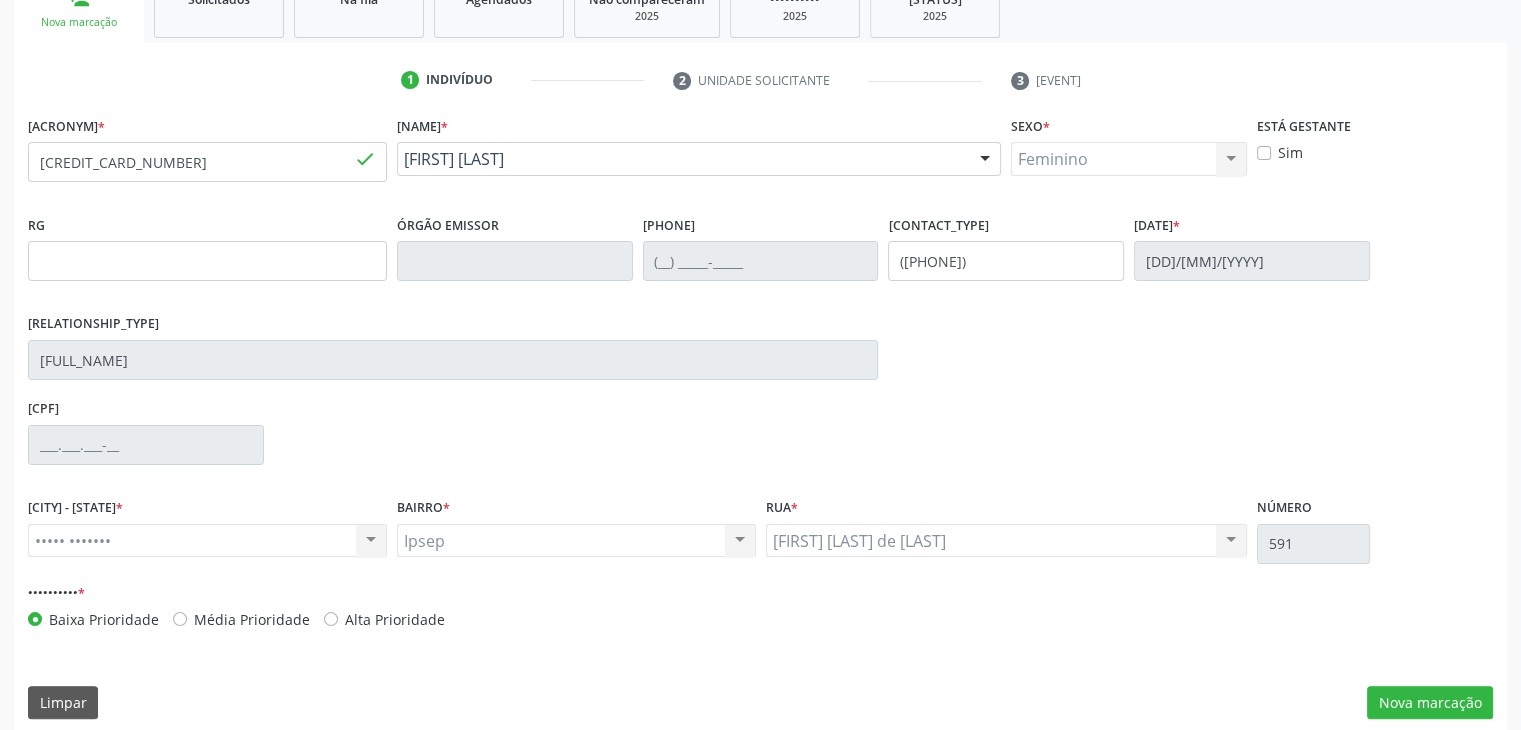 scroll, scrollTop: 340, scrollLeft: 0, axis: vertical 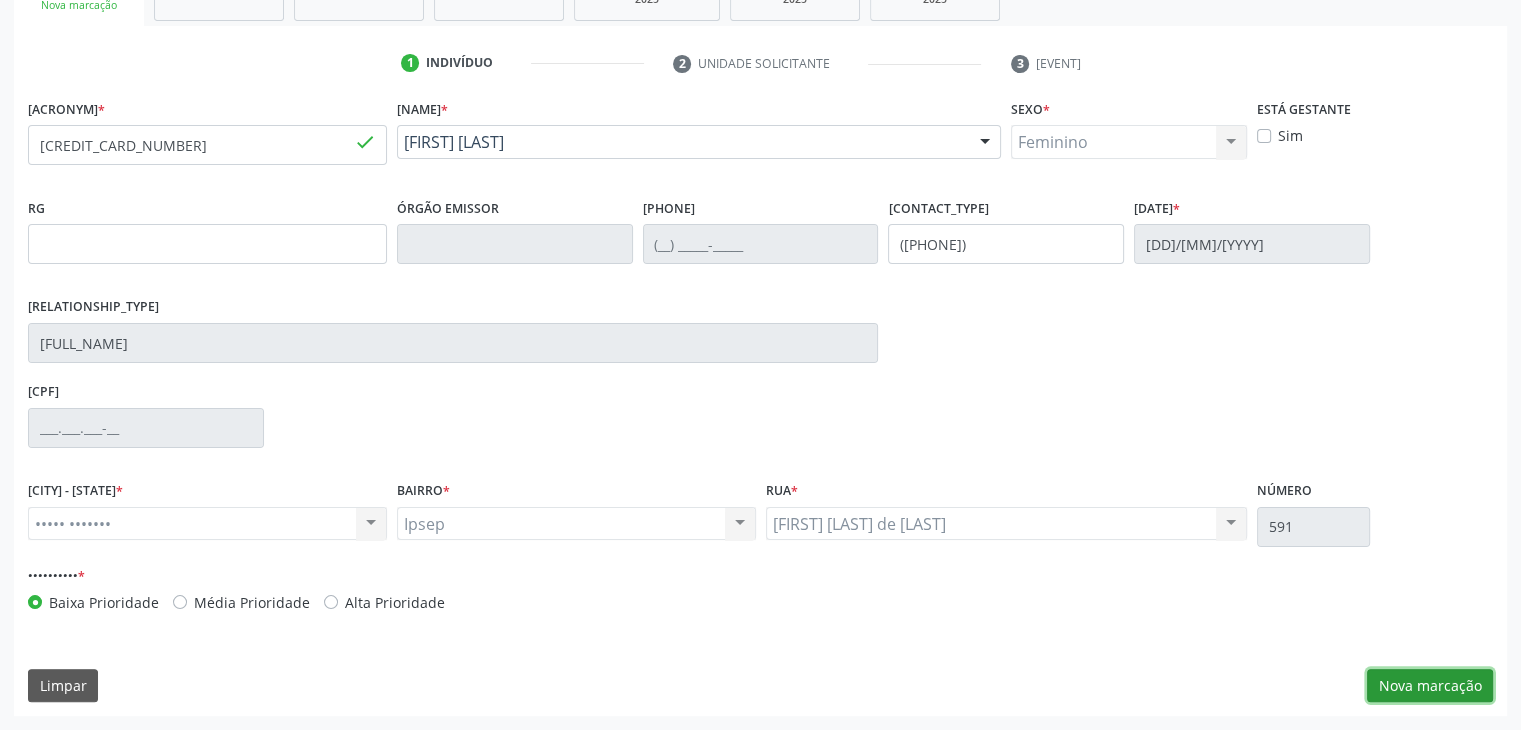 click on "Nova marcação" at bounding box center (1430, 686) 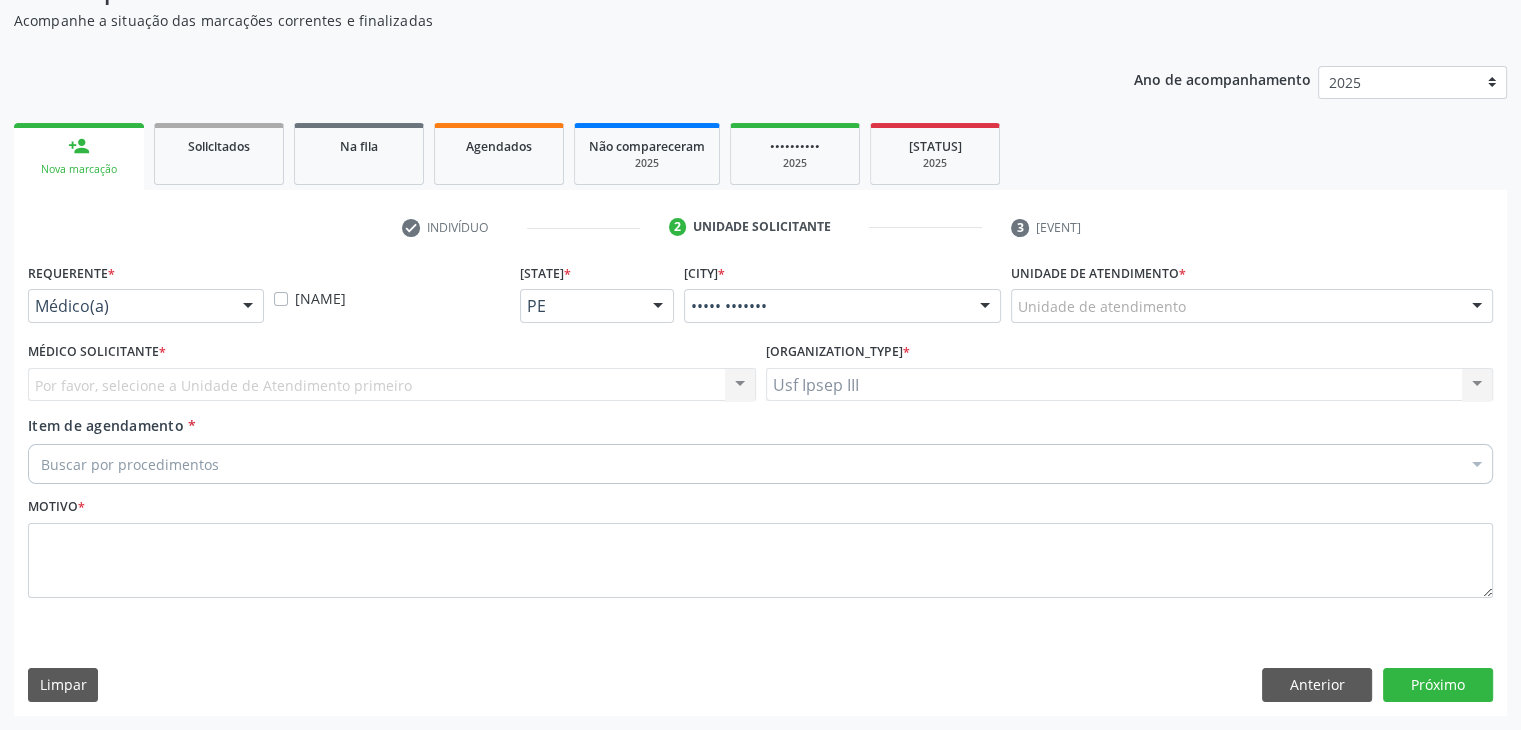 scroll, scrollTop: 175, scrollLeft: 0, axis: vertical 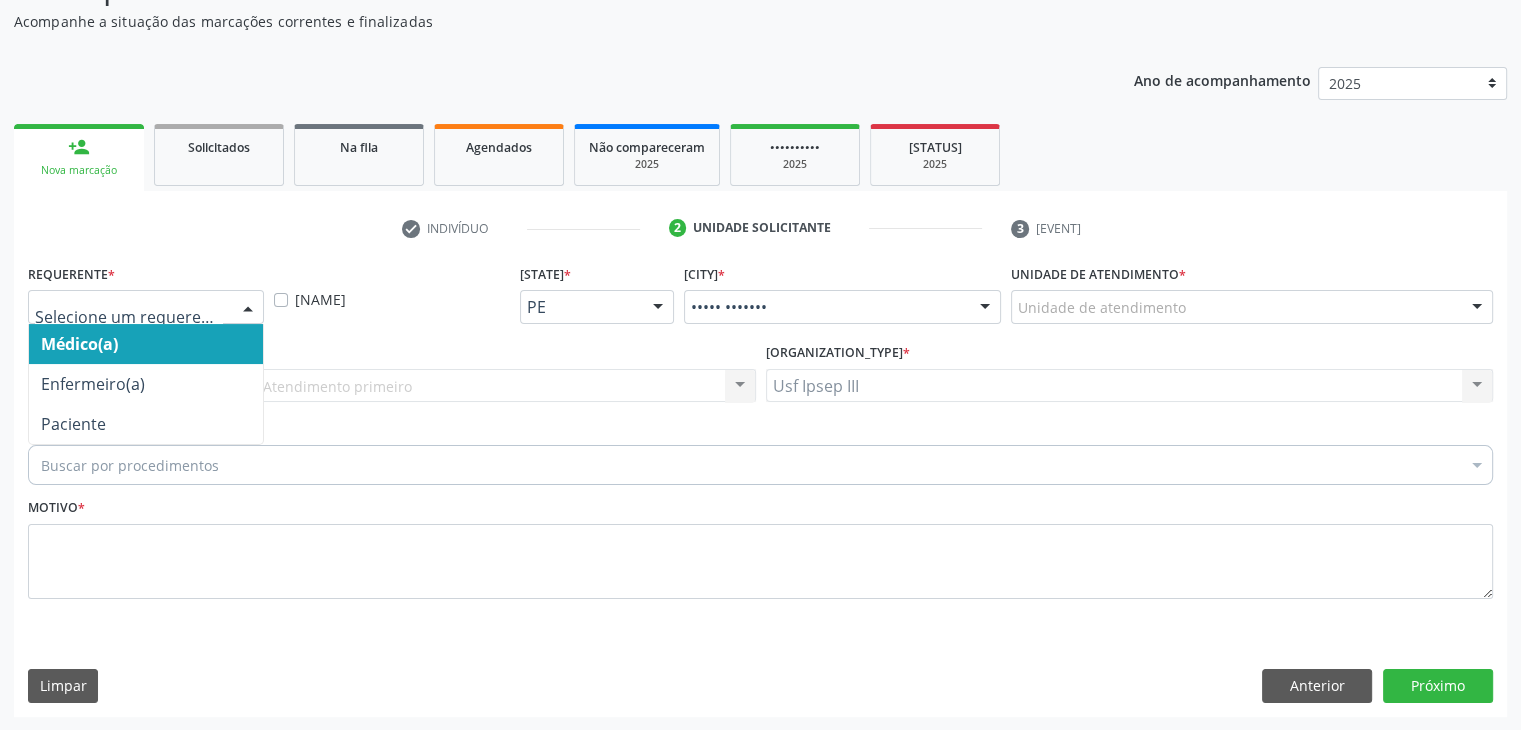 click at bounding box center (248, 308) 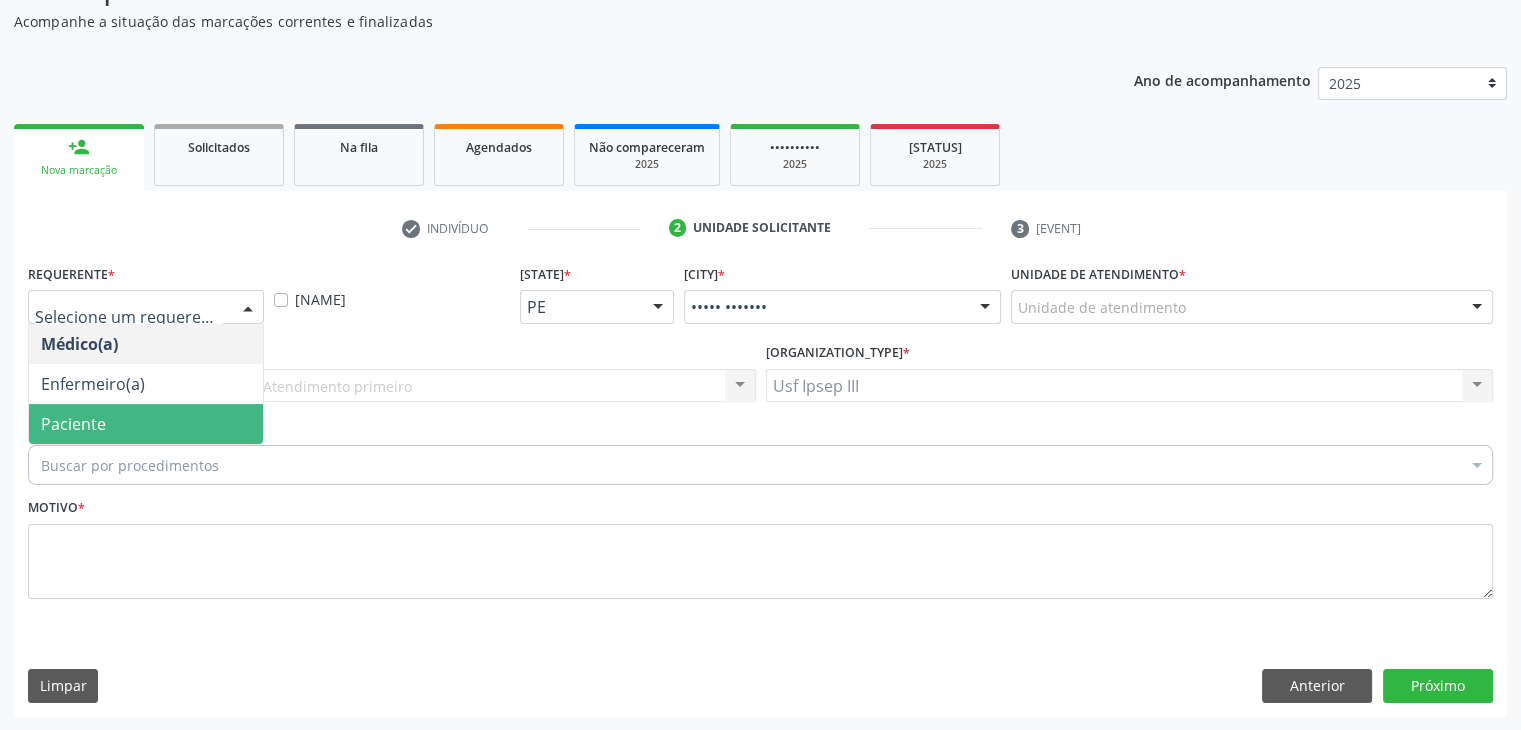 click on "Paciente" at bounding box center (146, 424) 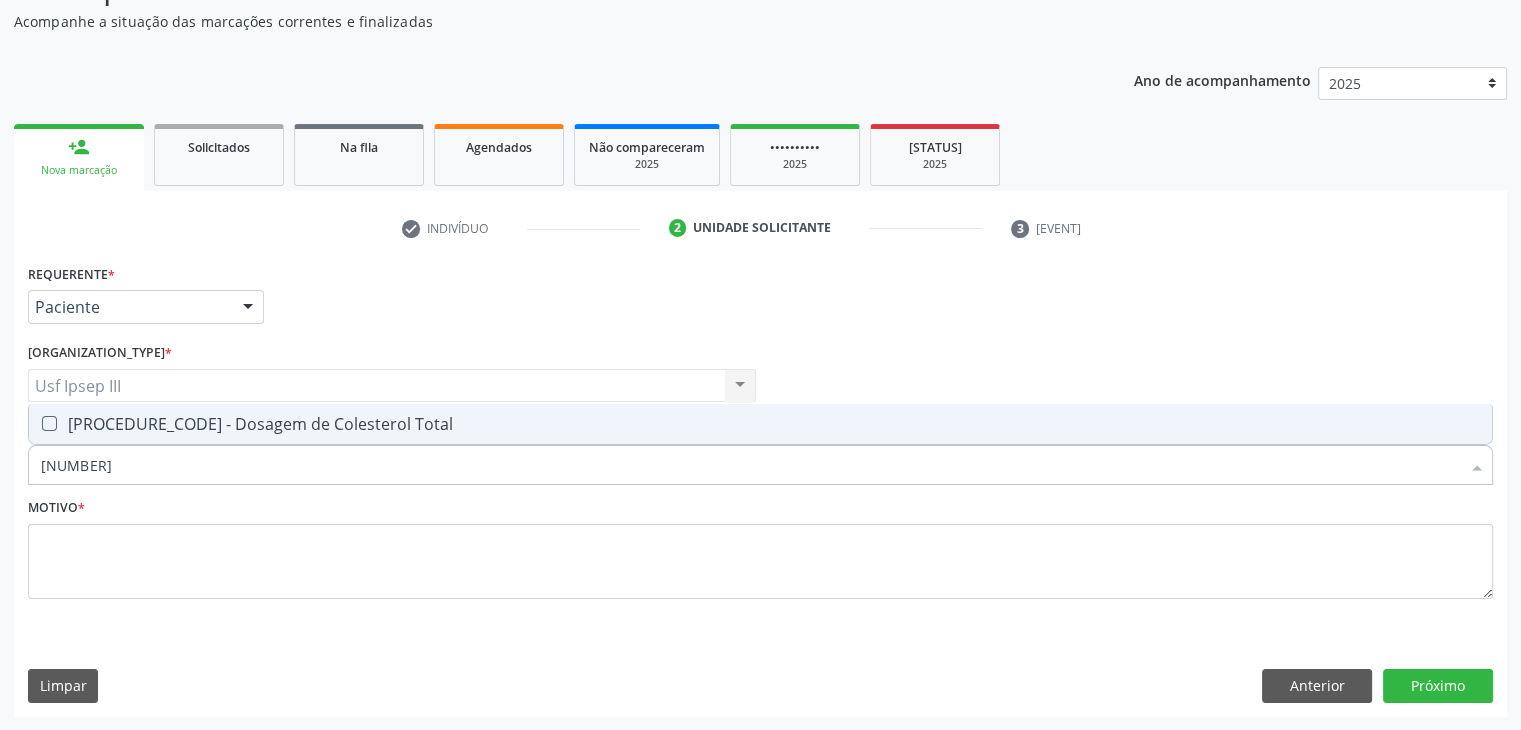 click on "[PROCEDURE_CODE] - Dosagem de Colesterol Total" at bounding box center [760, 424] 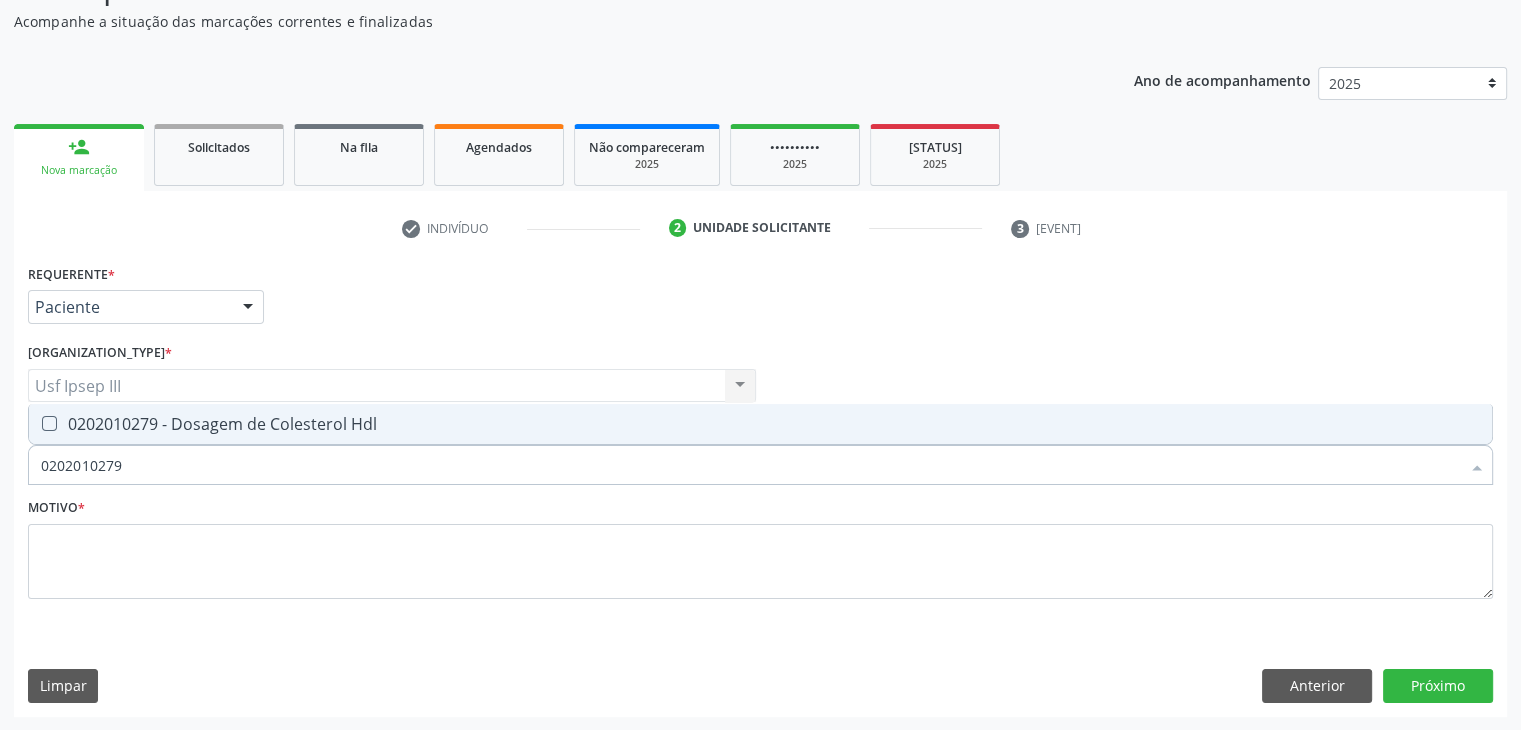 click on "0202010279 - Dosagem de Colesterol Hdl" at bounding box center [760, 424] 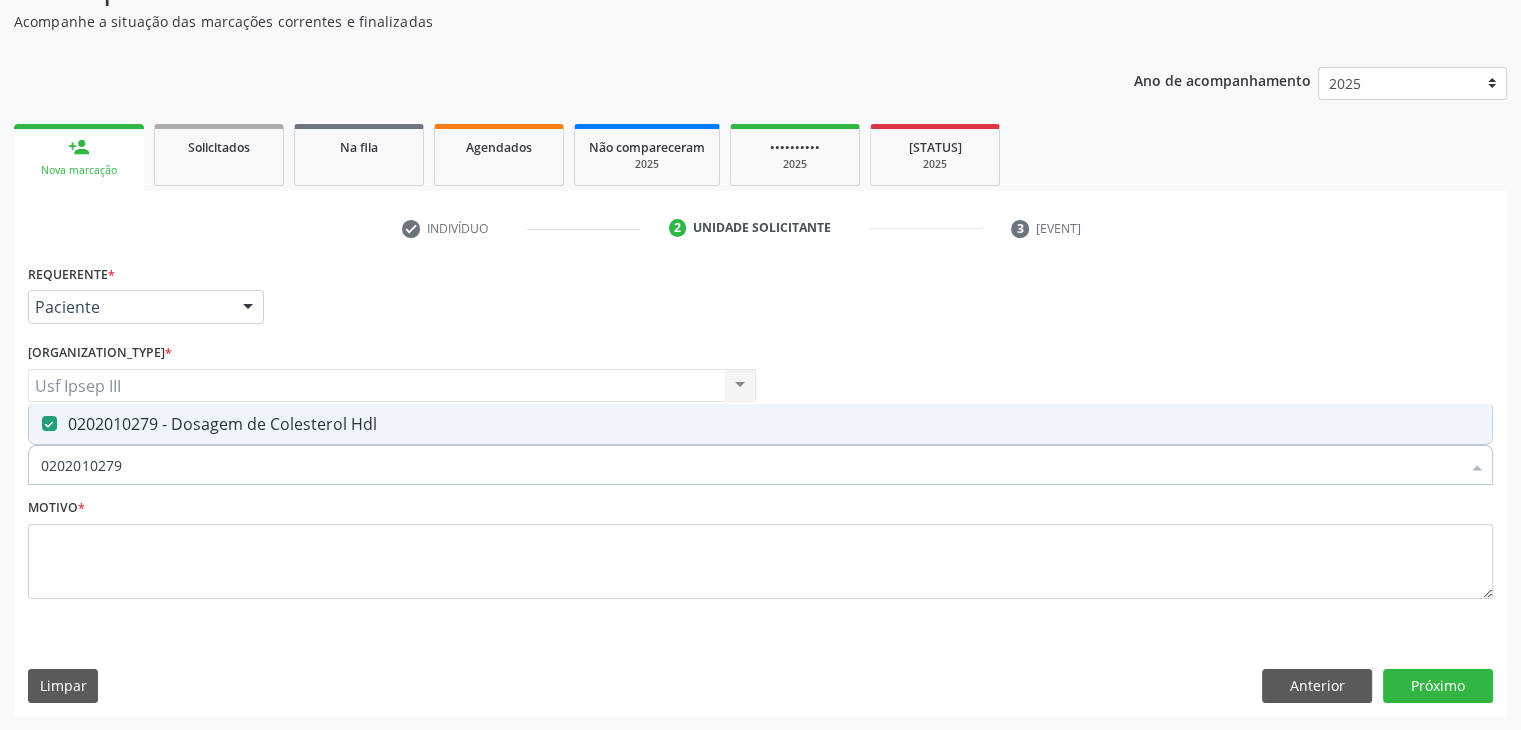 type on "020201027" 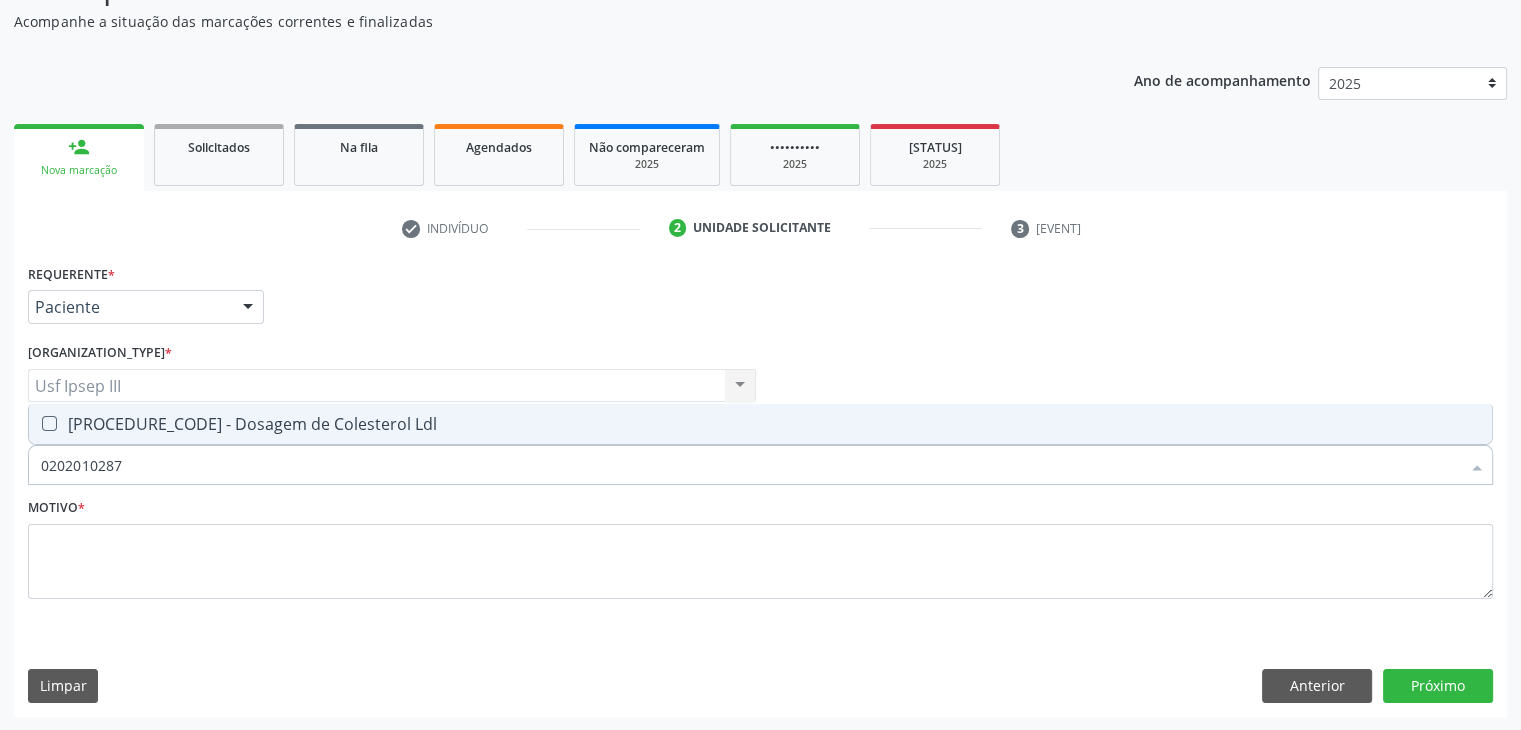 click on "[PROCEDURE_CODE] - Dosagem de Colesterol Ldl" at bounding box center (760, 424) 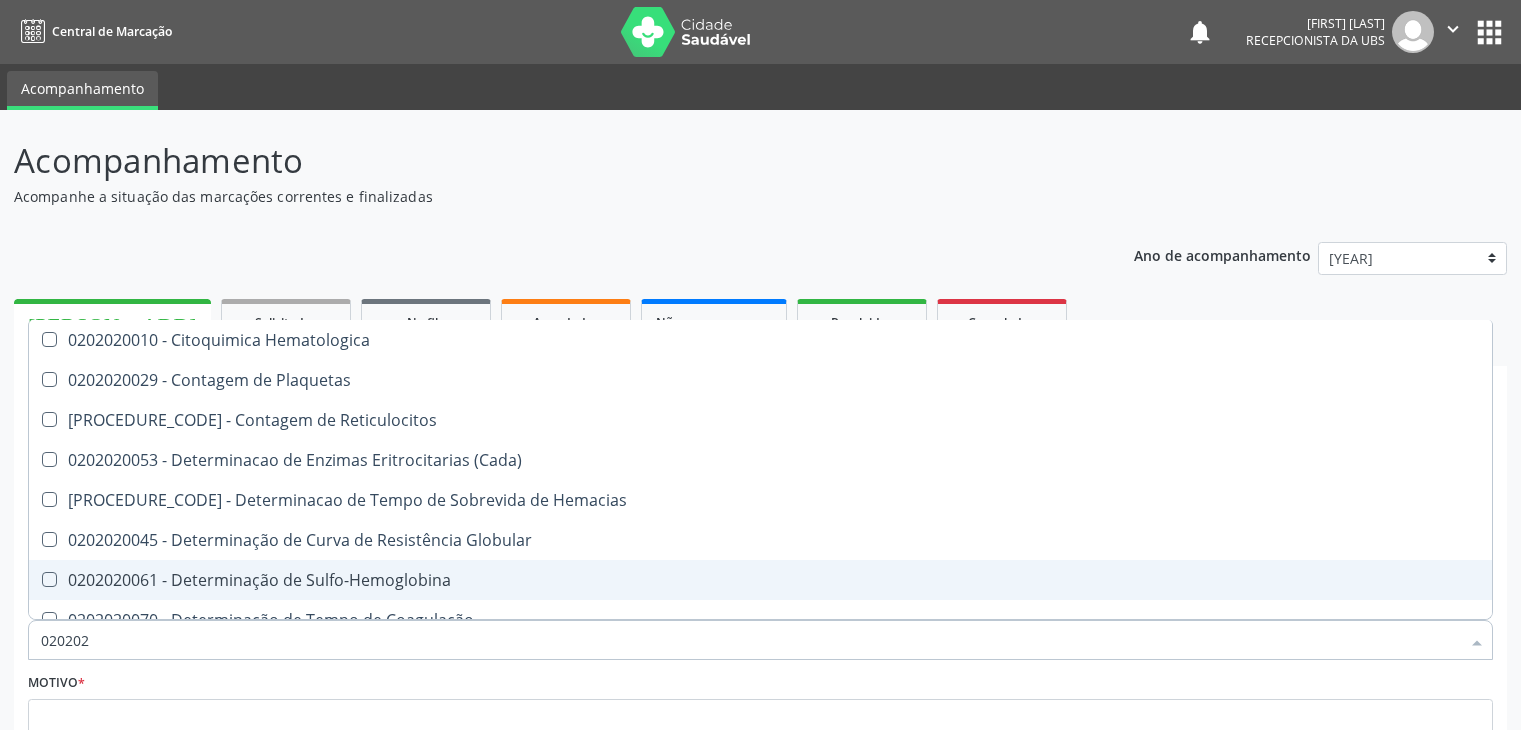 scroll, scrollTop: 175, scrollLeft: 0, axis: vertical 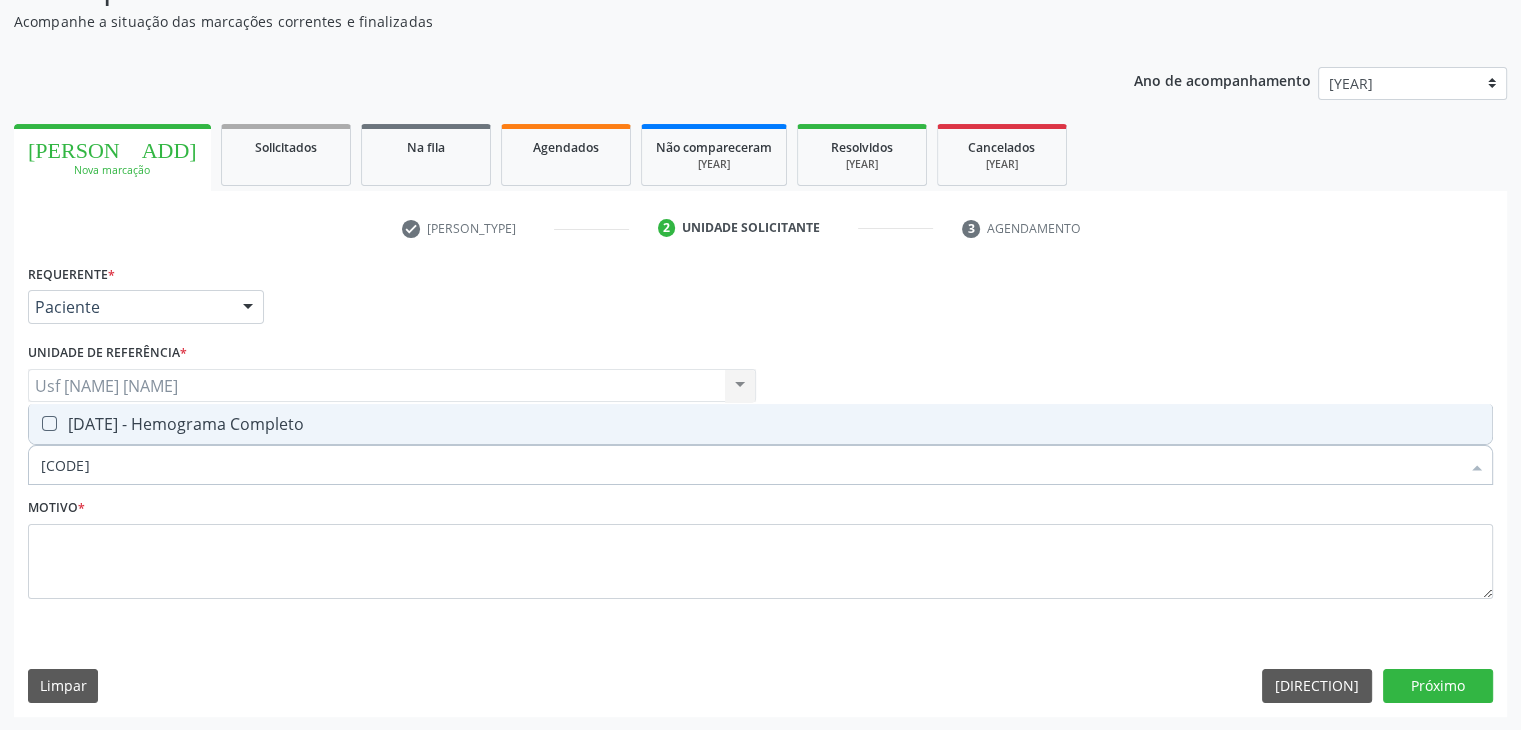 click on "[PROCEDURE_CODE] - Hemograma Completo" at bounding box center (760, 424) 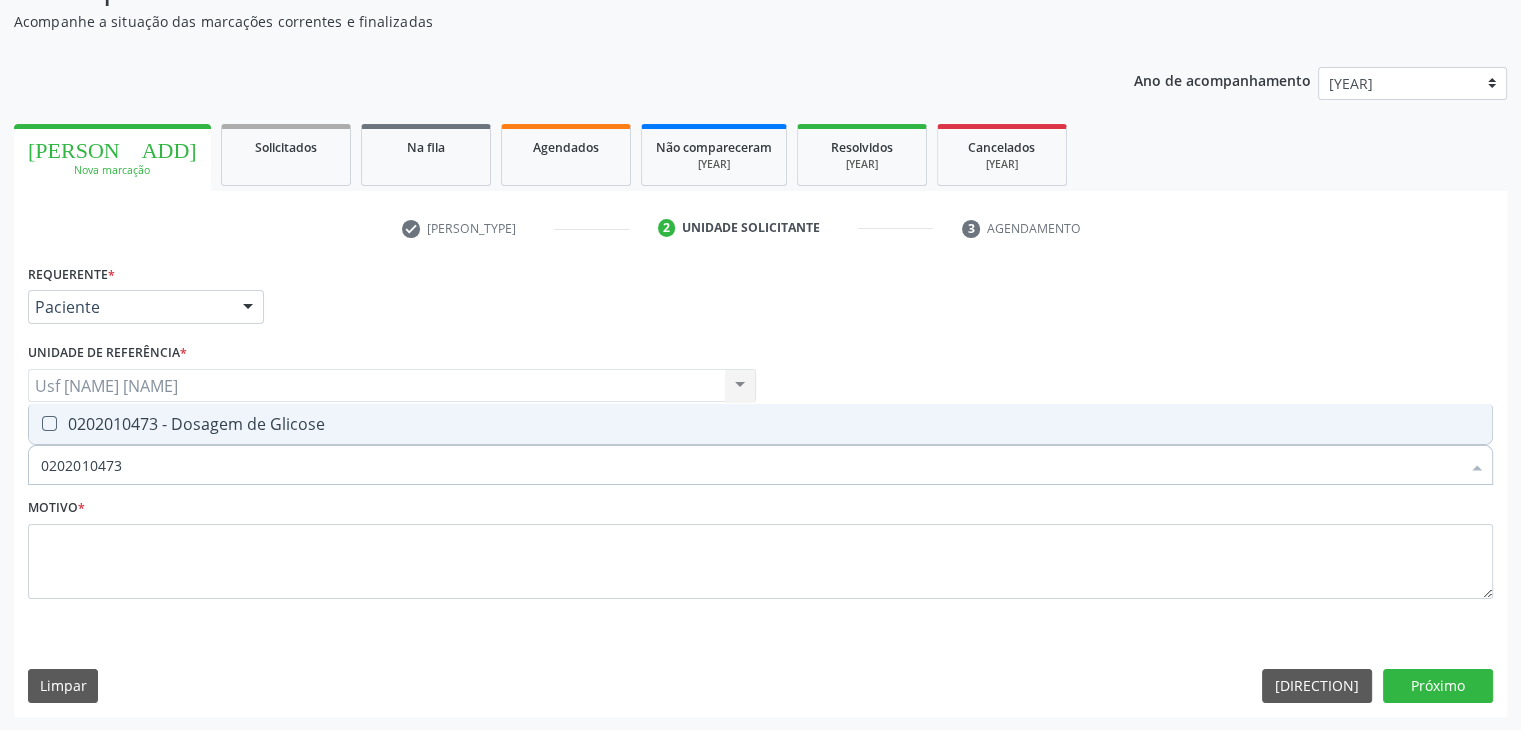 click on "[NUMBER] - [TEXT]" at bounding box center (760, 424) 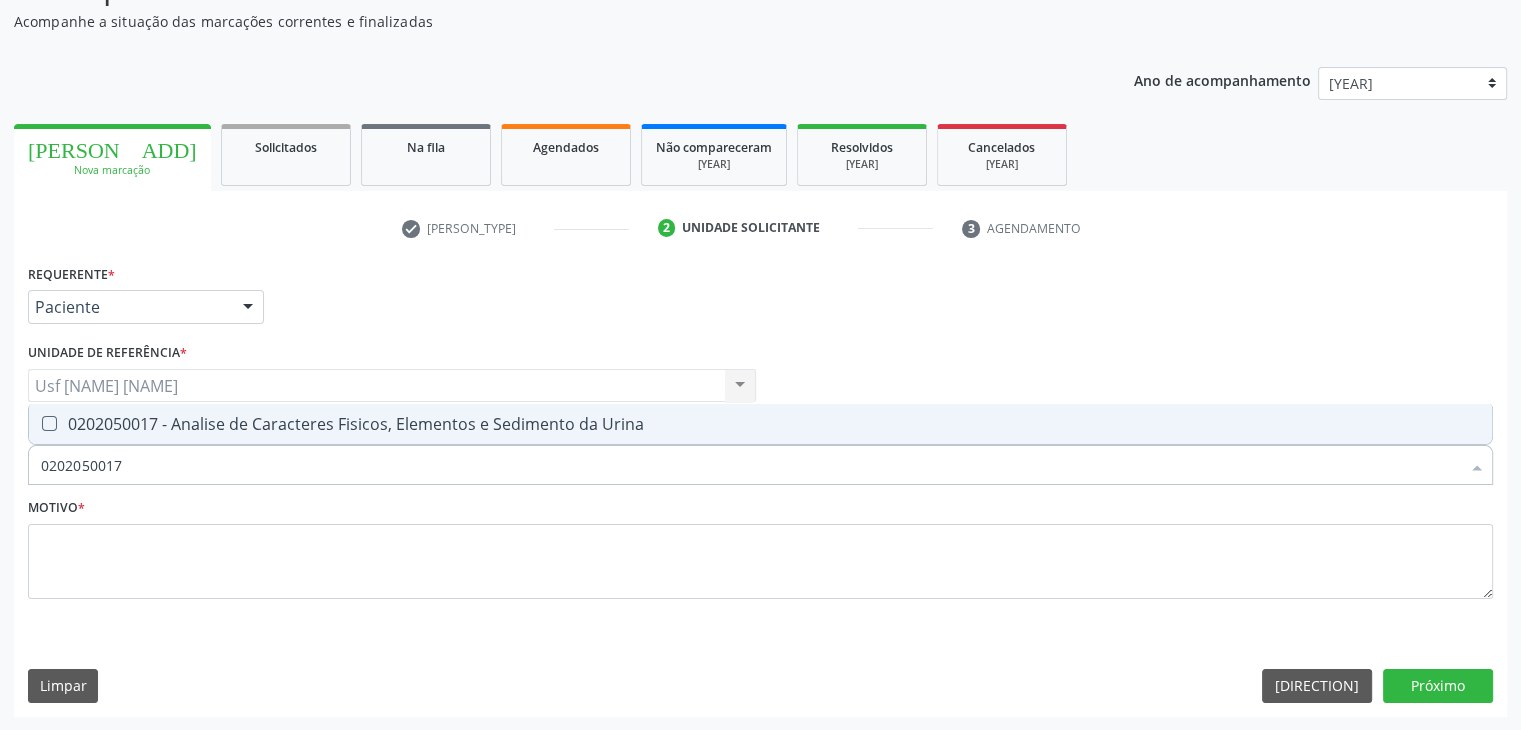 click on "[NUMBER] - [TEXT]" at bounding box center [760, 424] 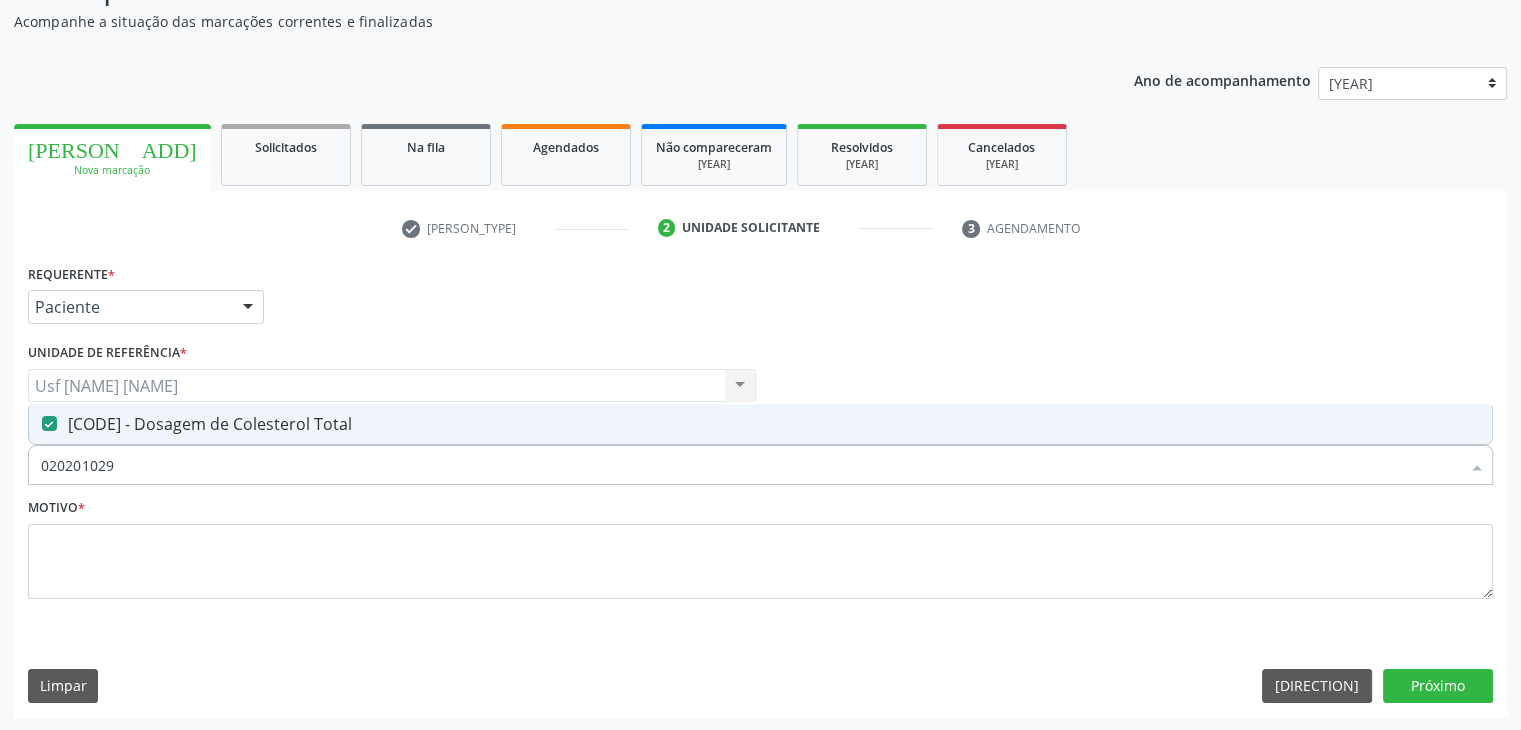 type on "[NUMBER]" 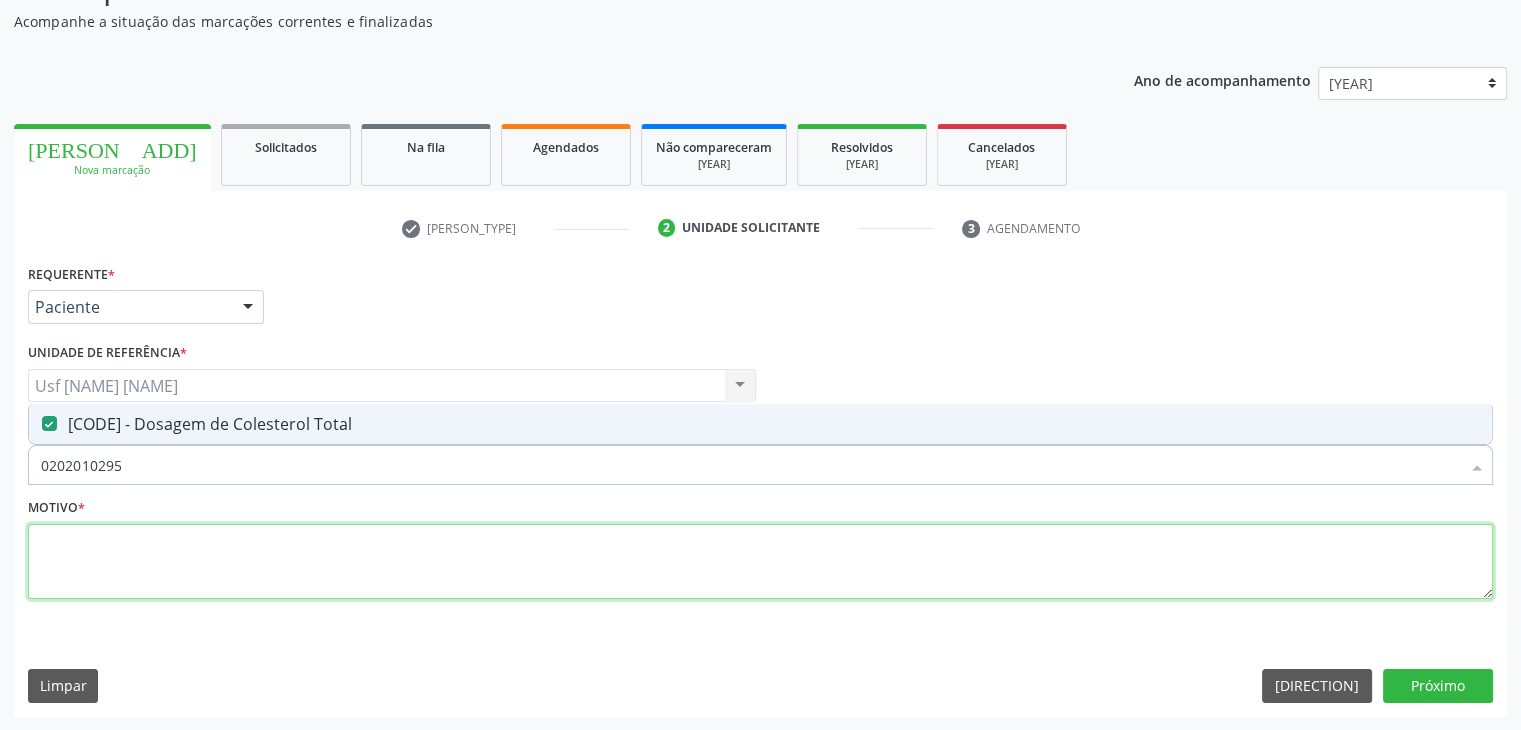 click at bounding box center (760, 562) 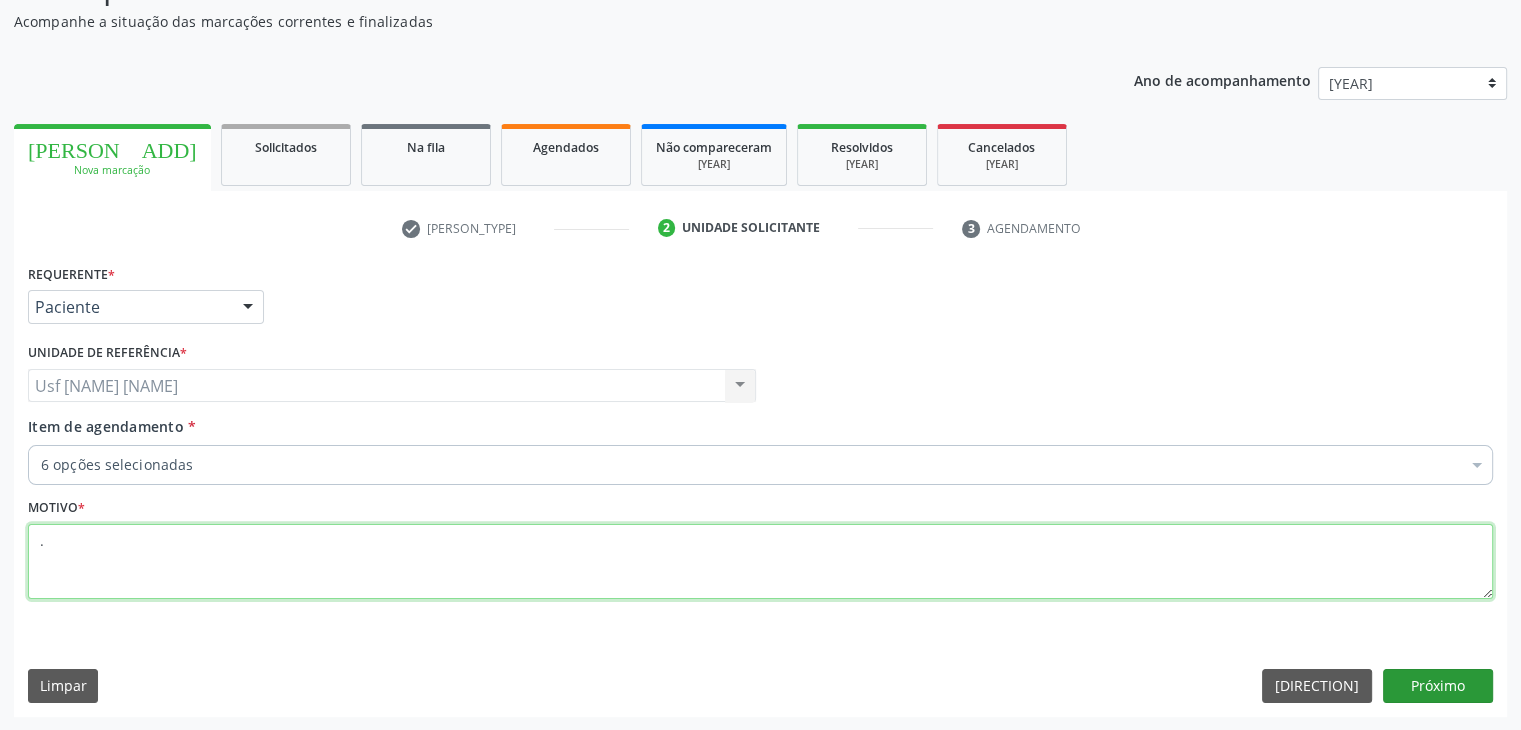 type on "." 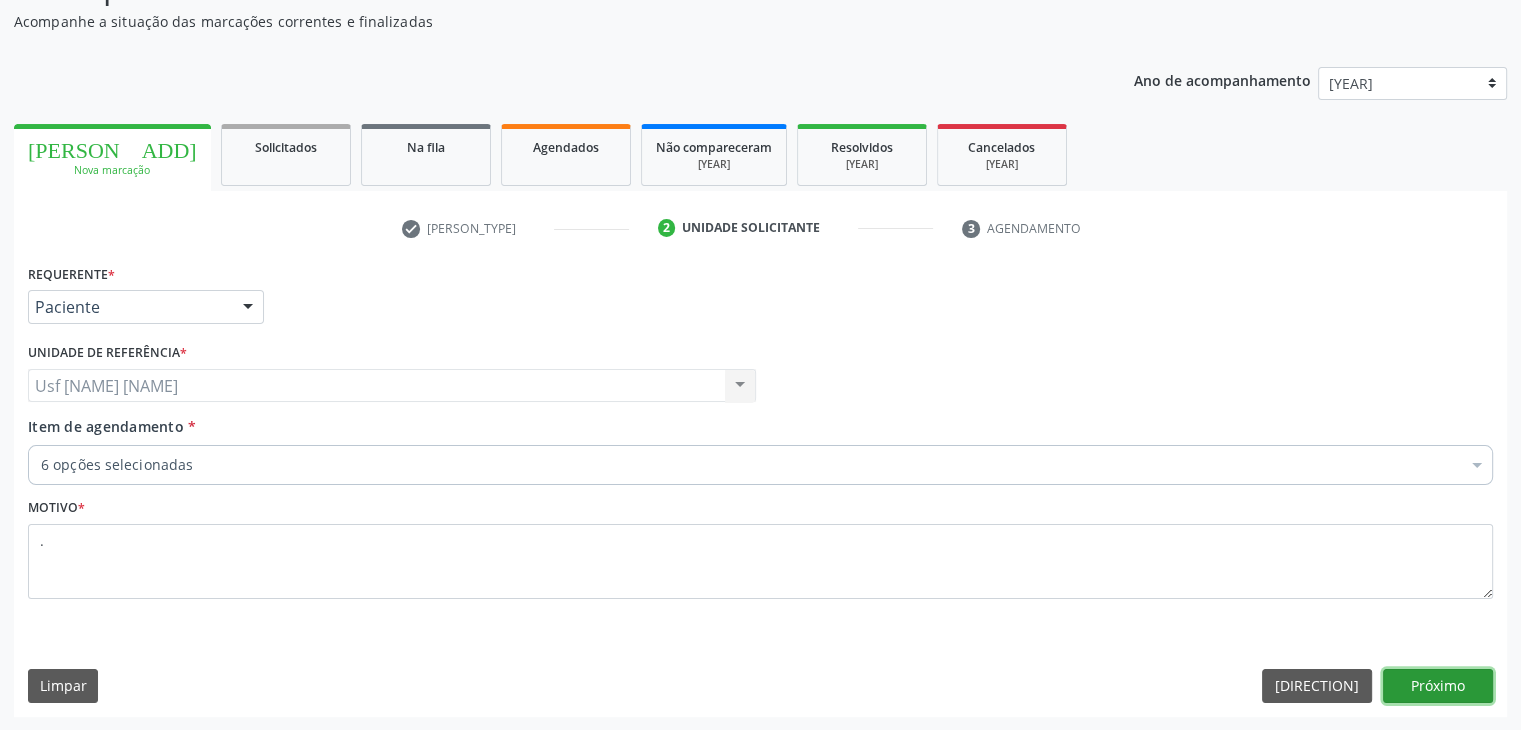 click on "Próximo" at bounding box center [1438, 686] 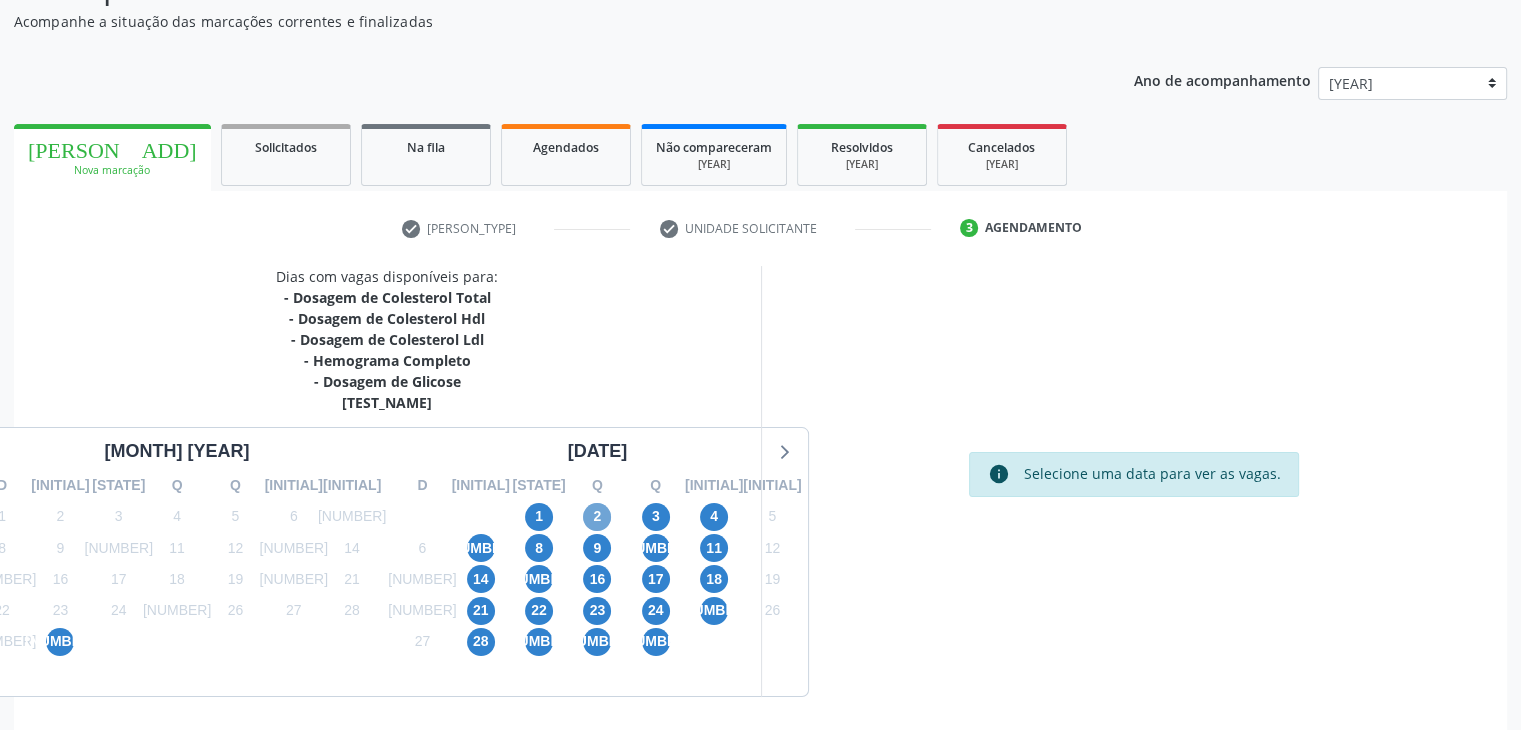 click on "2" at bounding box center [597, 517] 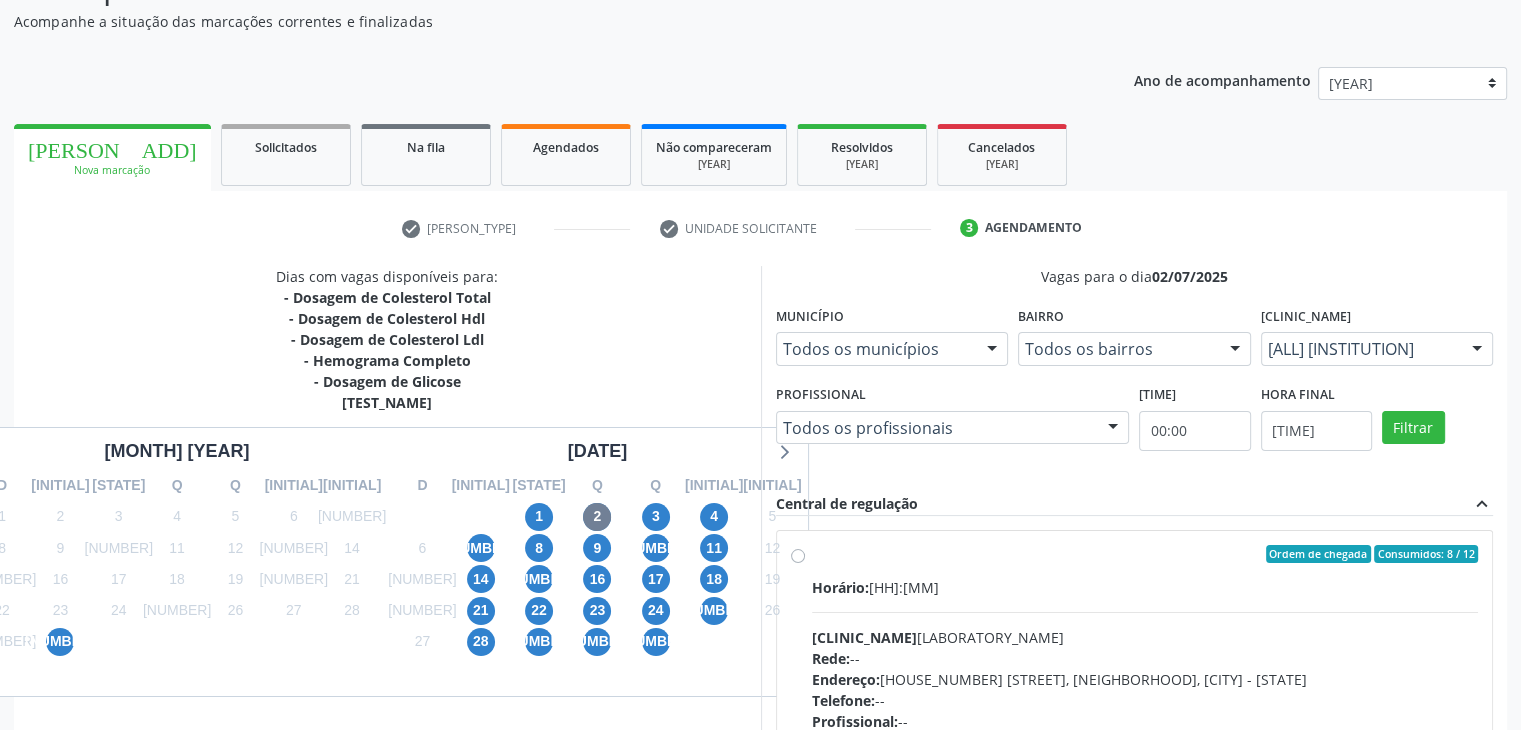 click on "Ordem de chegada
Consumidos: 8 / 12" at bounding box center [1145, 554] 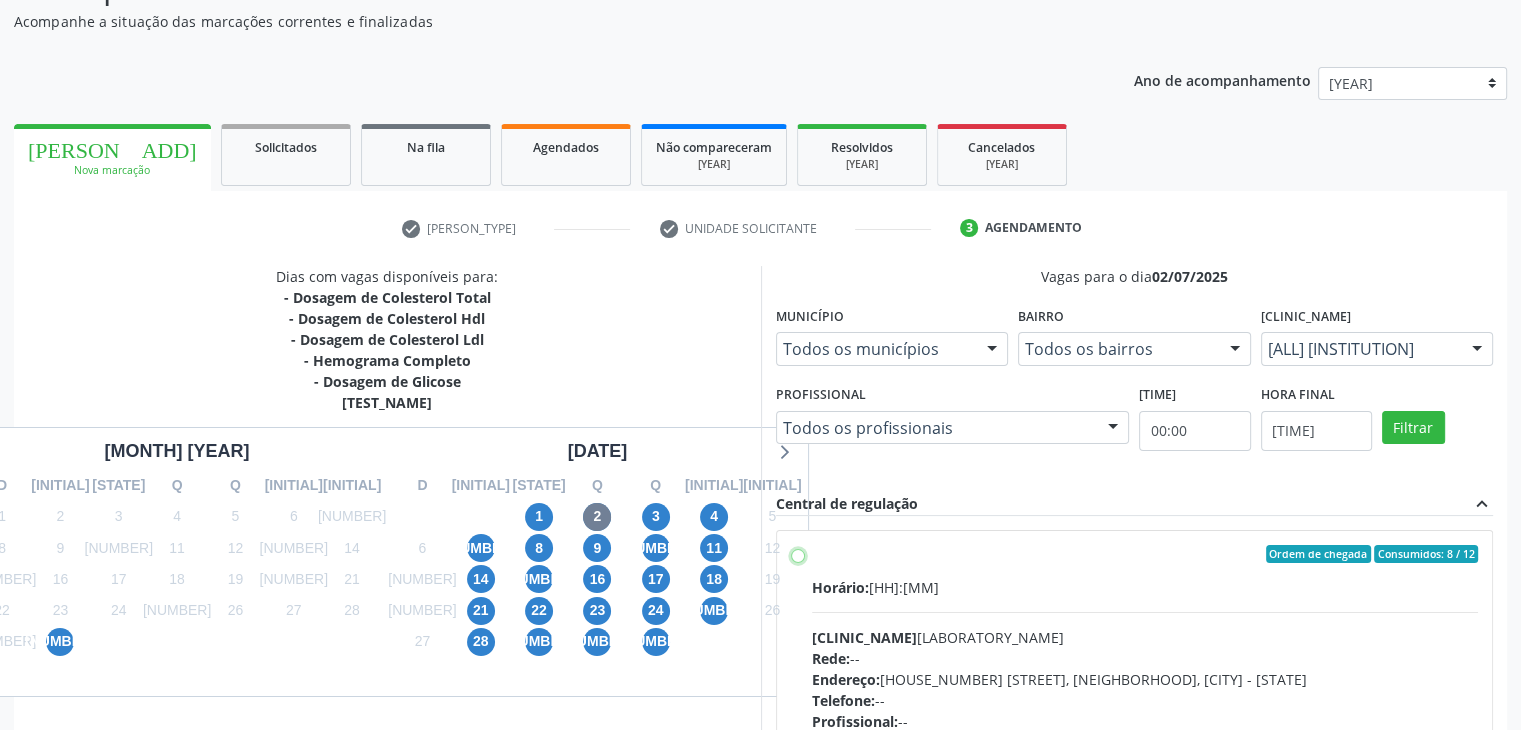 click on "Ordem de chegada
Consumidos: 8 / 12
Horário:   07:00
Clínica:  Laboratorio Jose Paulo Terto
Rede:
--
Endereço:   Casa, nº 409, N Senhora da Penha, Serra Talhada - PE
Telefone:   --
Profissional:
--
Informações adicionais sobre o atendimento
Idade de atendimento:
Sem restrição
Gênero(s) atendido(s):
Sem restrição
Informações adicionais:
--" at bounding box center (798, 554) 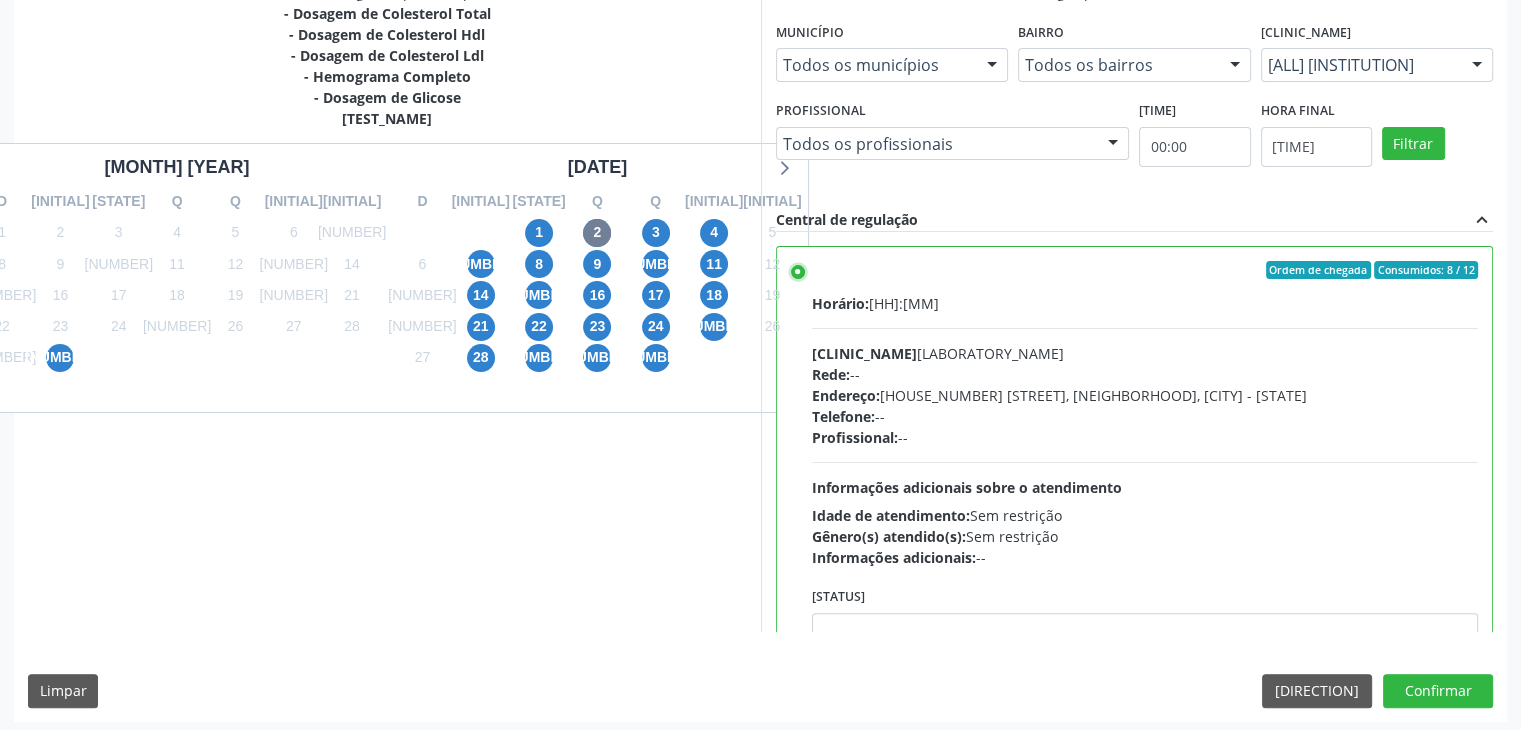 scroll, scrollTop: 464, scrollLeft: 0, axis: vertical 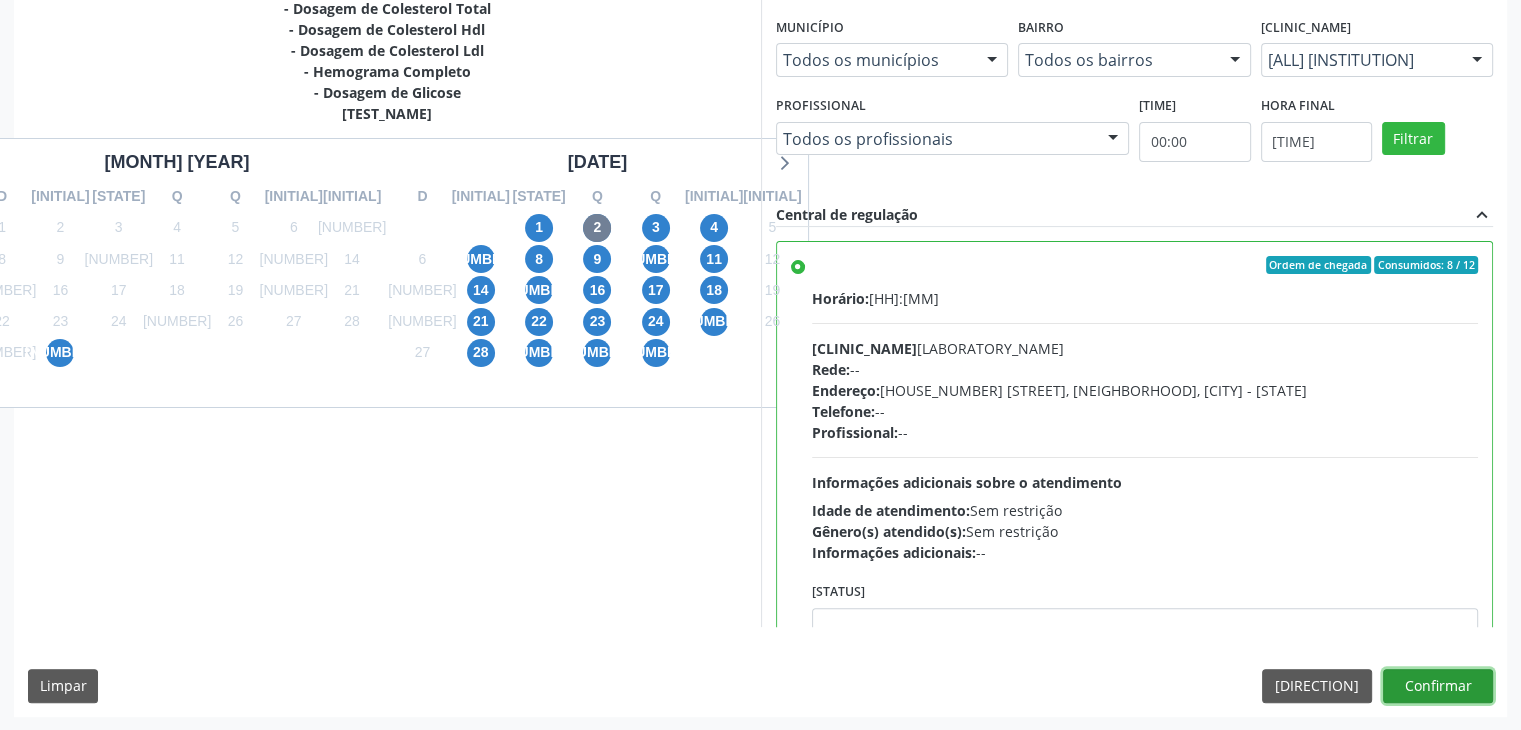 click on "Confirmar" at bounding box center (1438, 686) 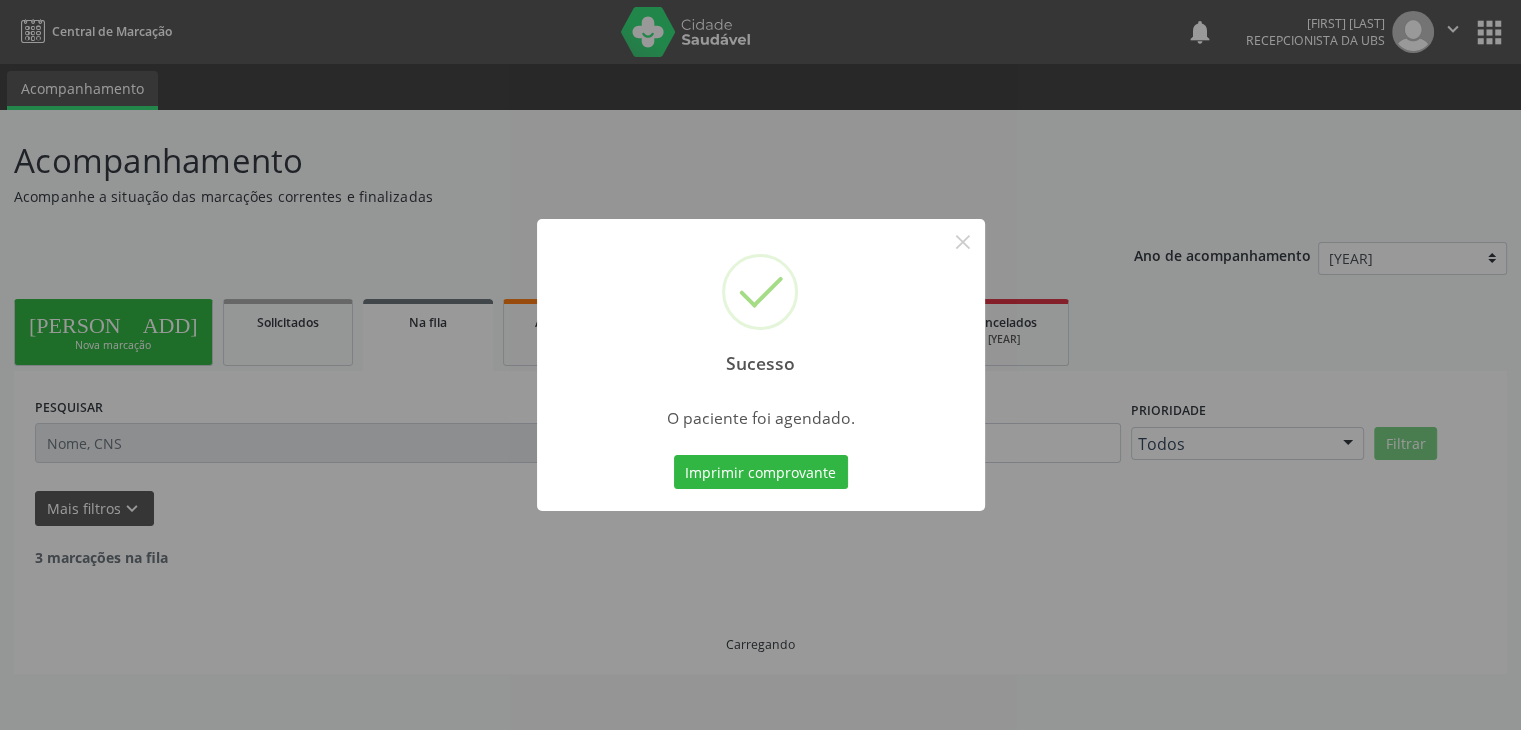 scroll, scrollTop: 0, scrollLeft: 0, axis: both 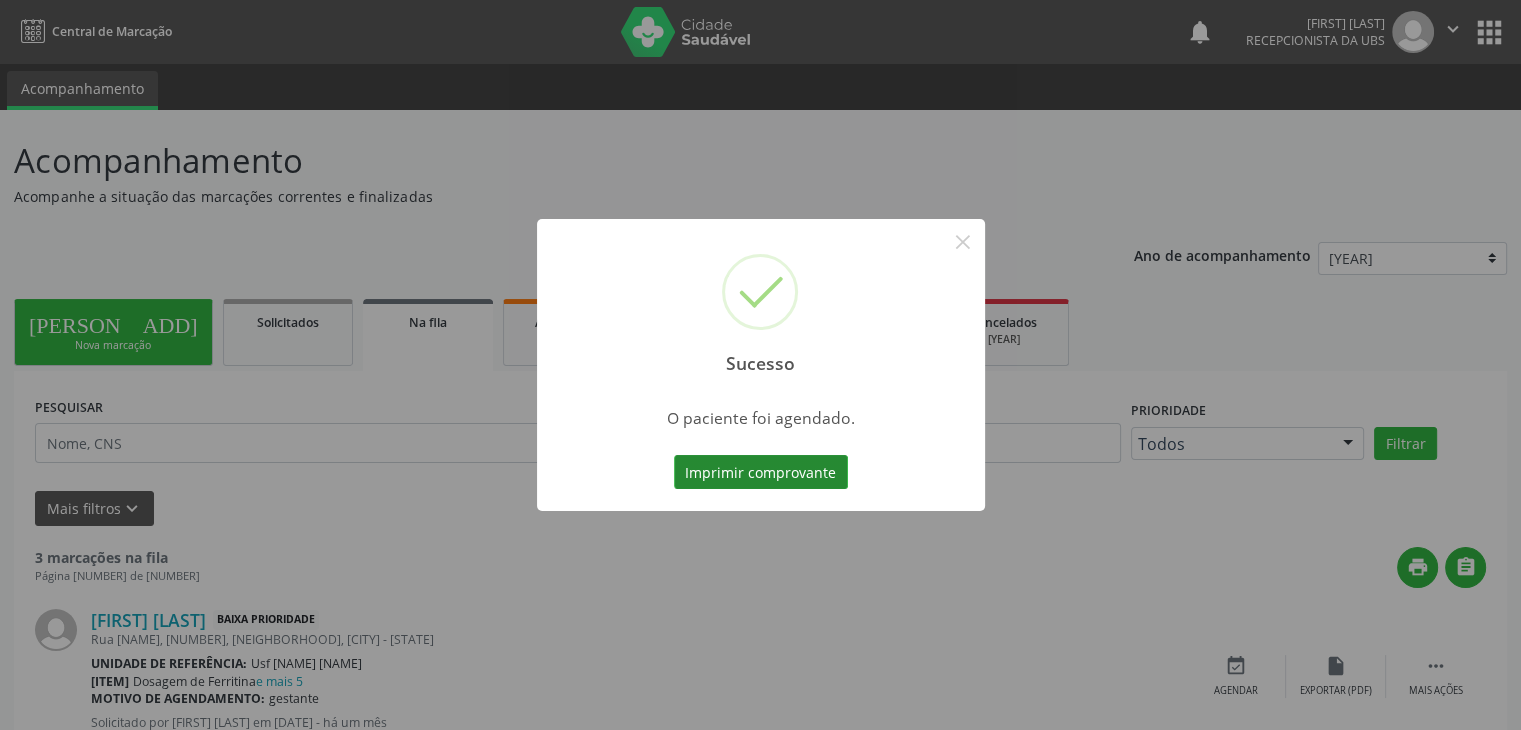 click on "Imprimir comprovante" at bounding box center [761, 472] 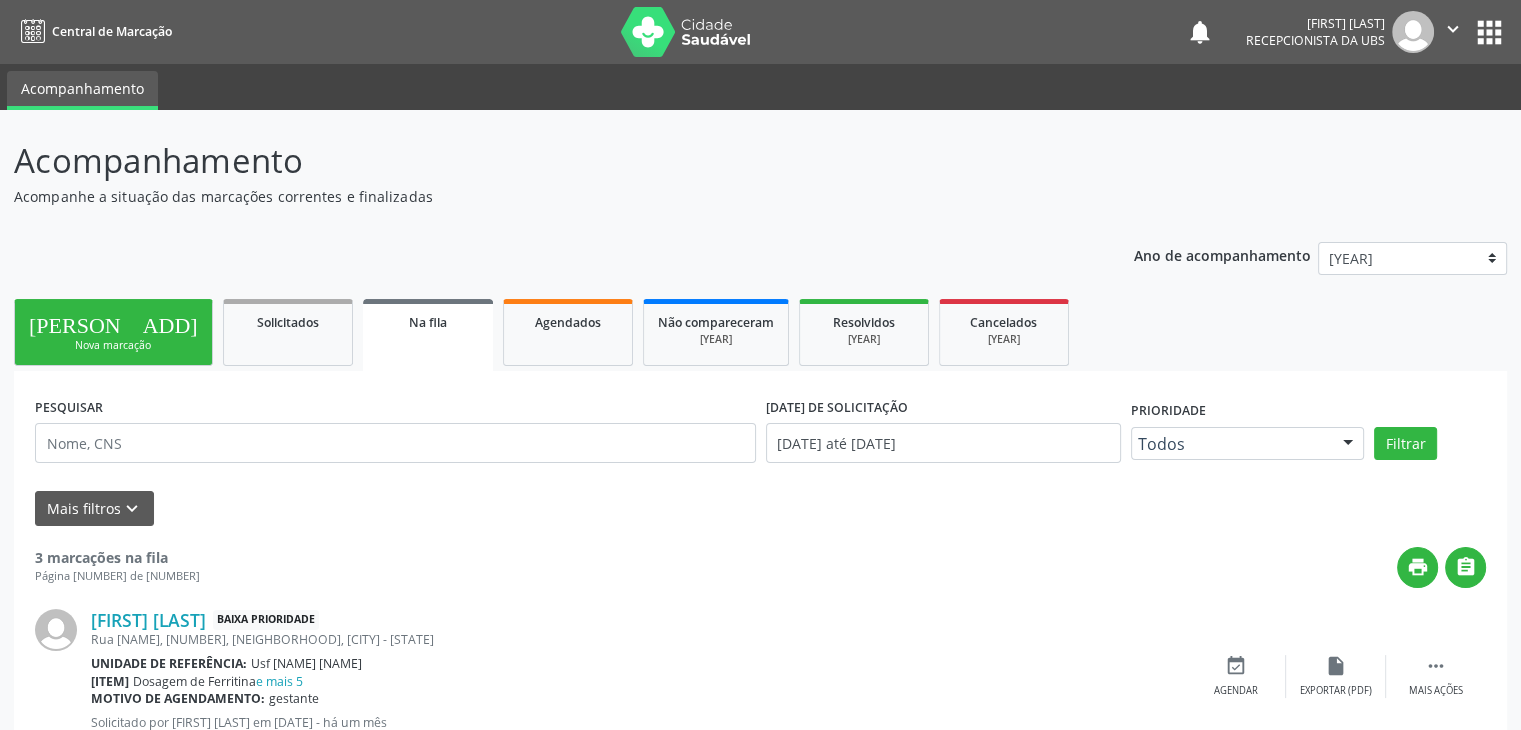 click on "person_add
Nova marcação" at bounding box center [113, 332] 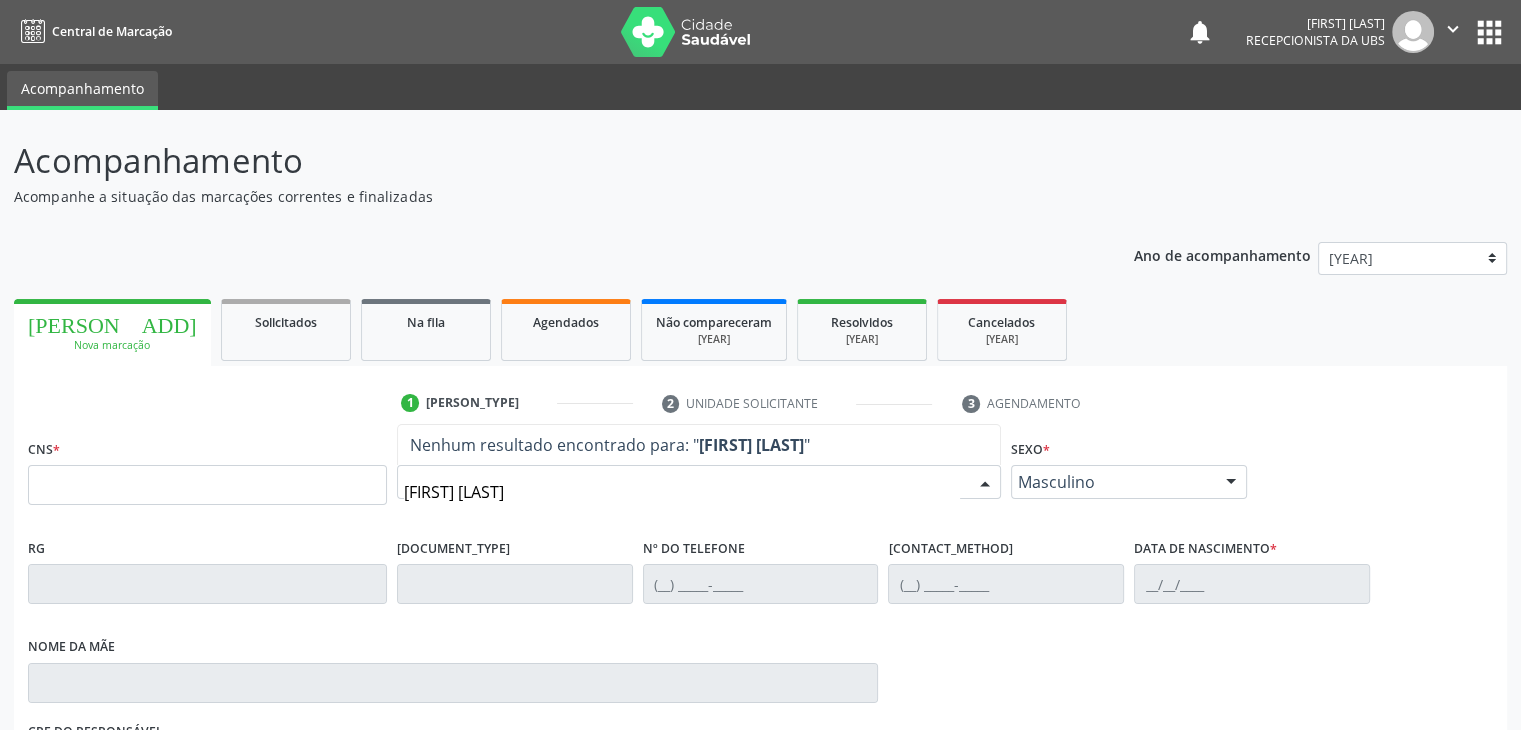 type on "luciana de souza" 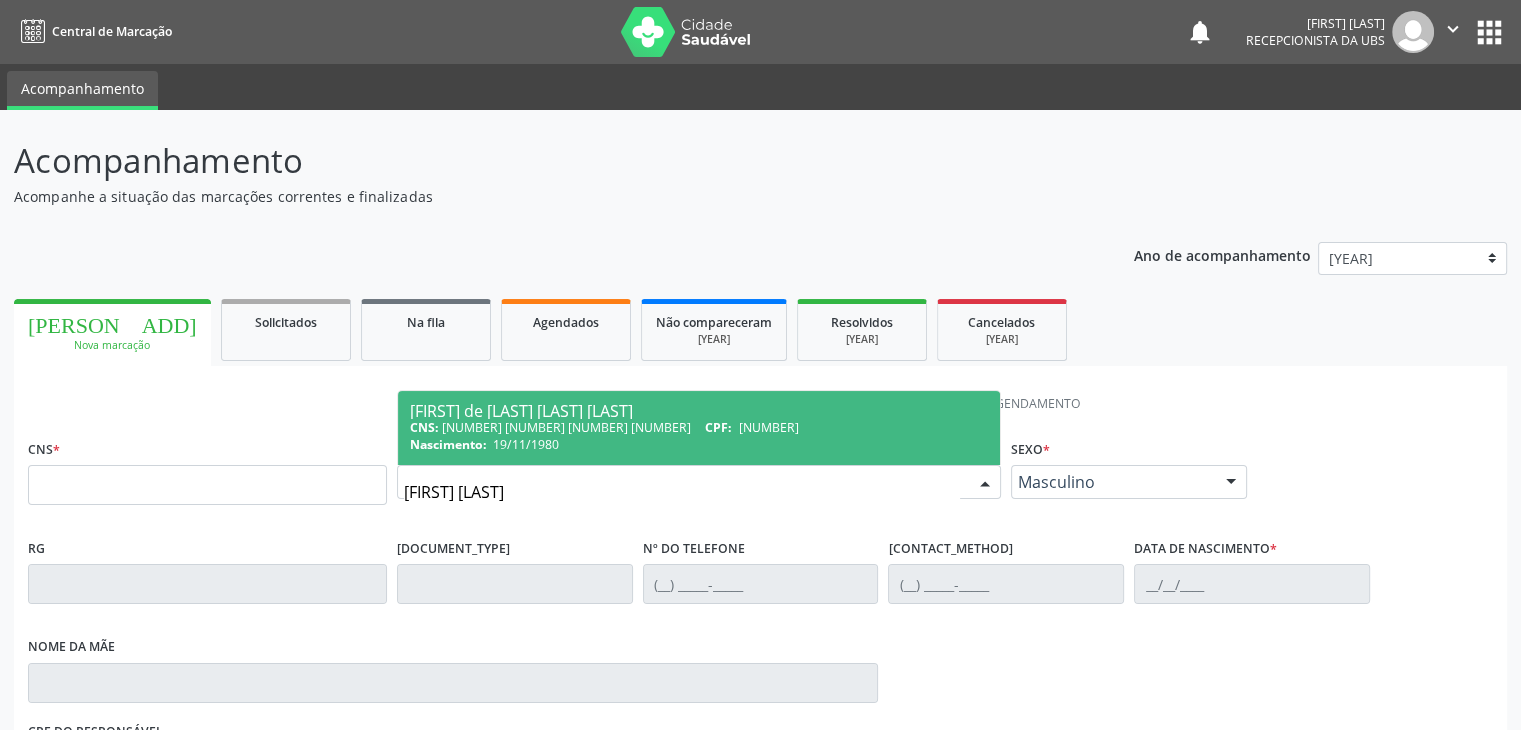 click on "[FIRST] [LAST]" at bounding box center [699, 411] 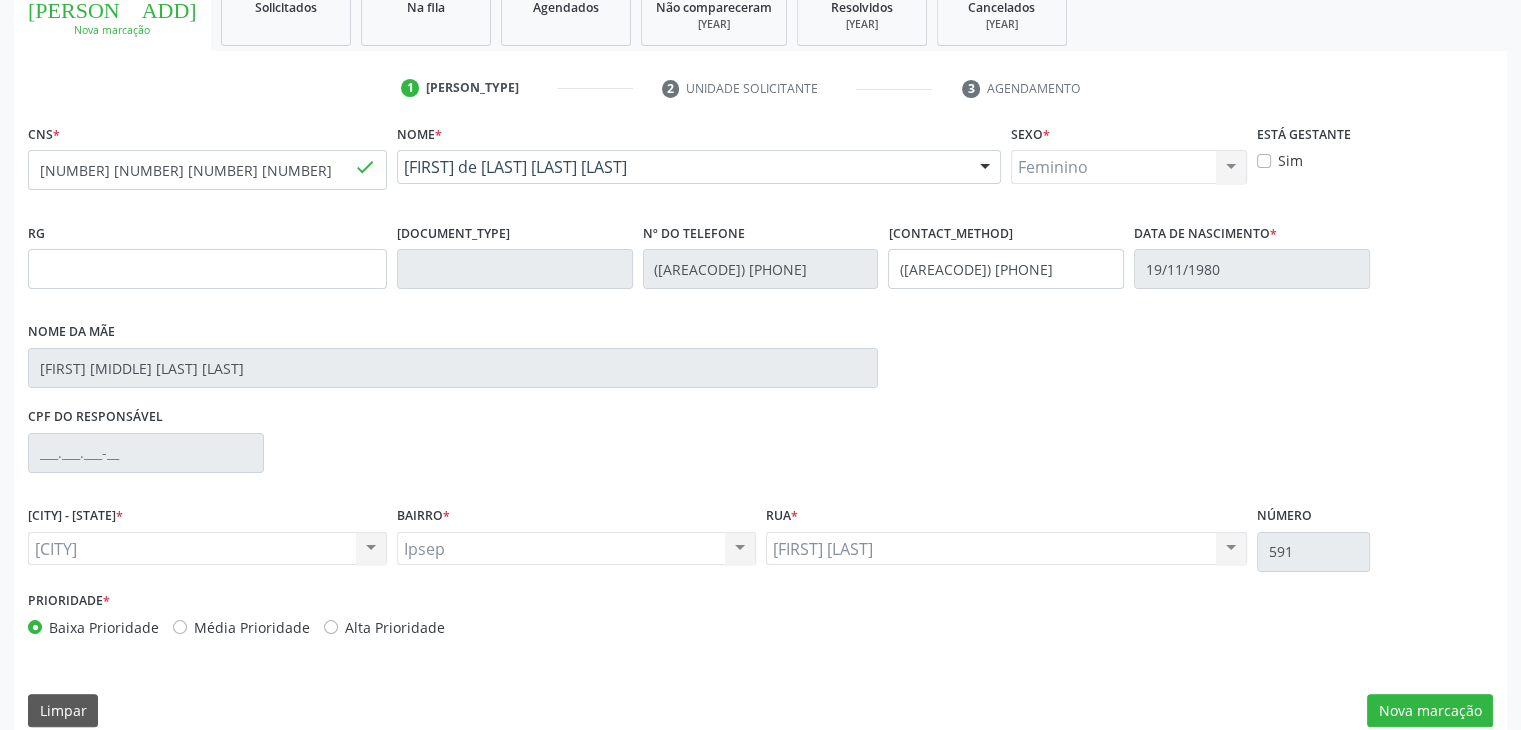 scroll, scrollTop: 320, scrollLeft: 0, axis: vertical 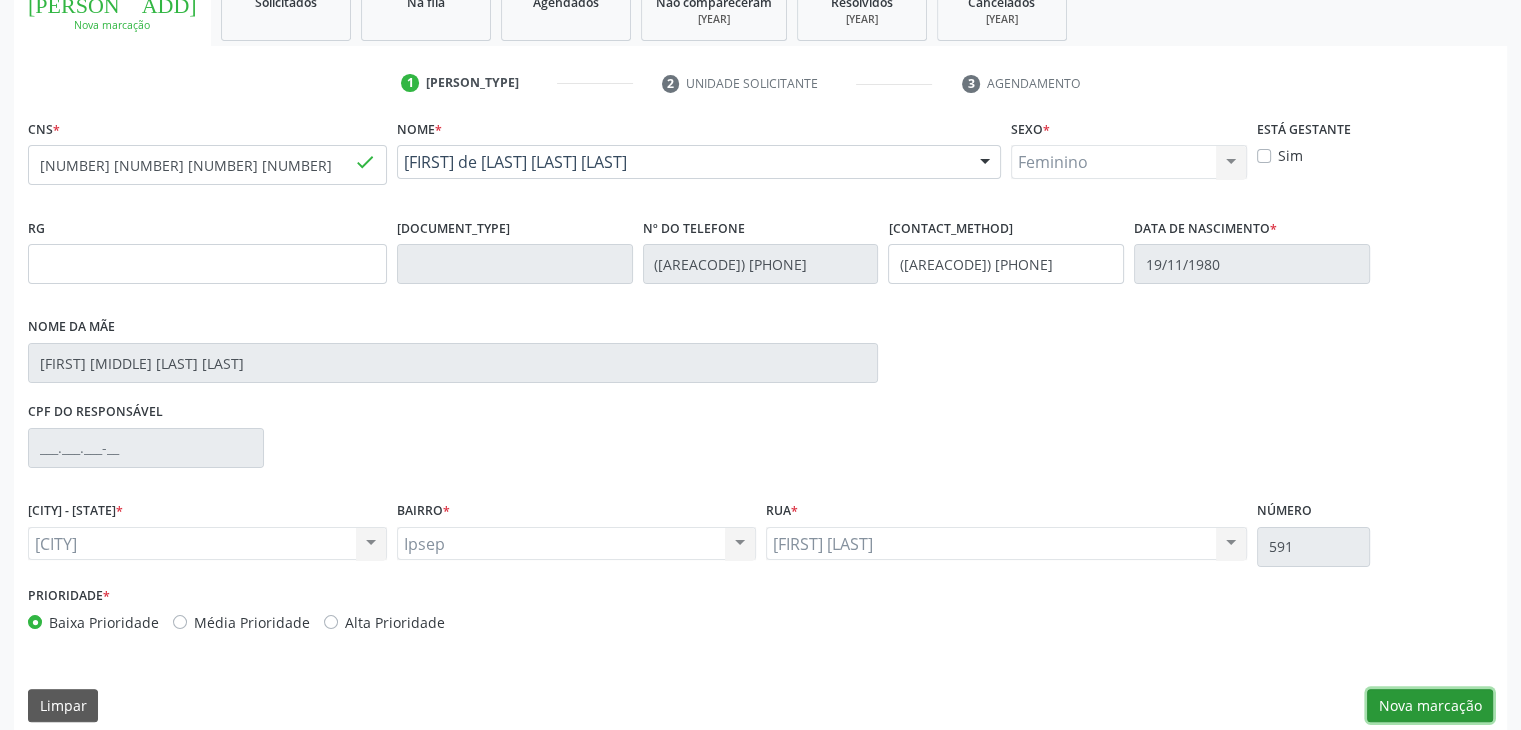 click on "Nova marcação" at bounding box center [1430, 706] 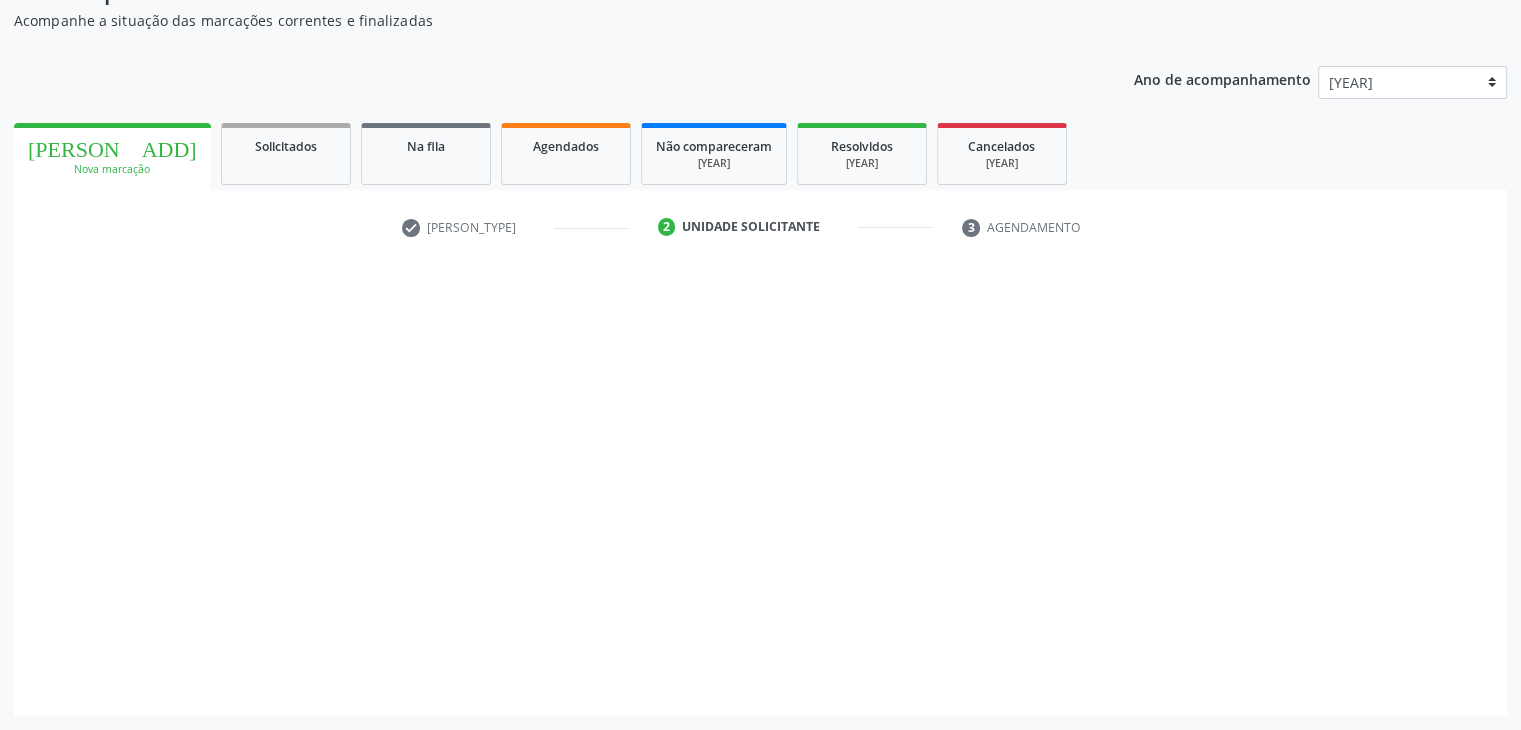 scroll, scrollTop: 175, scrollLeft: 0, axis: vertical 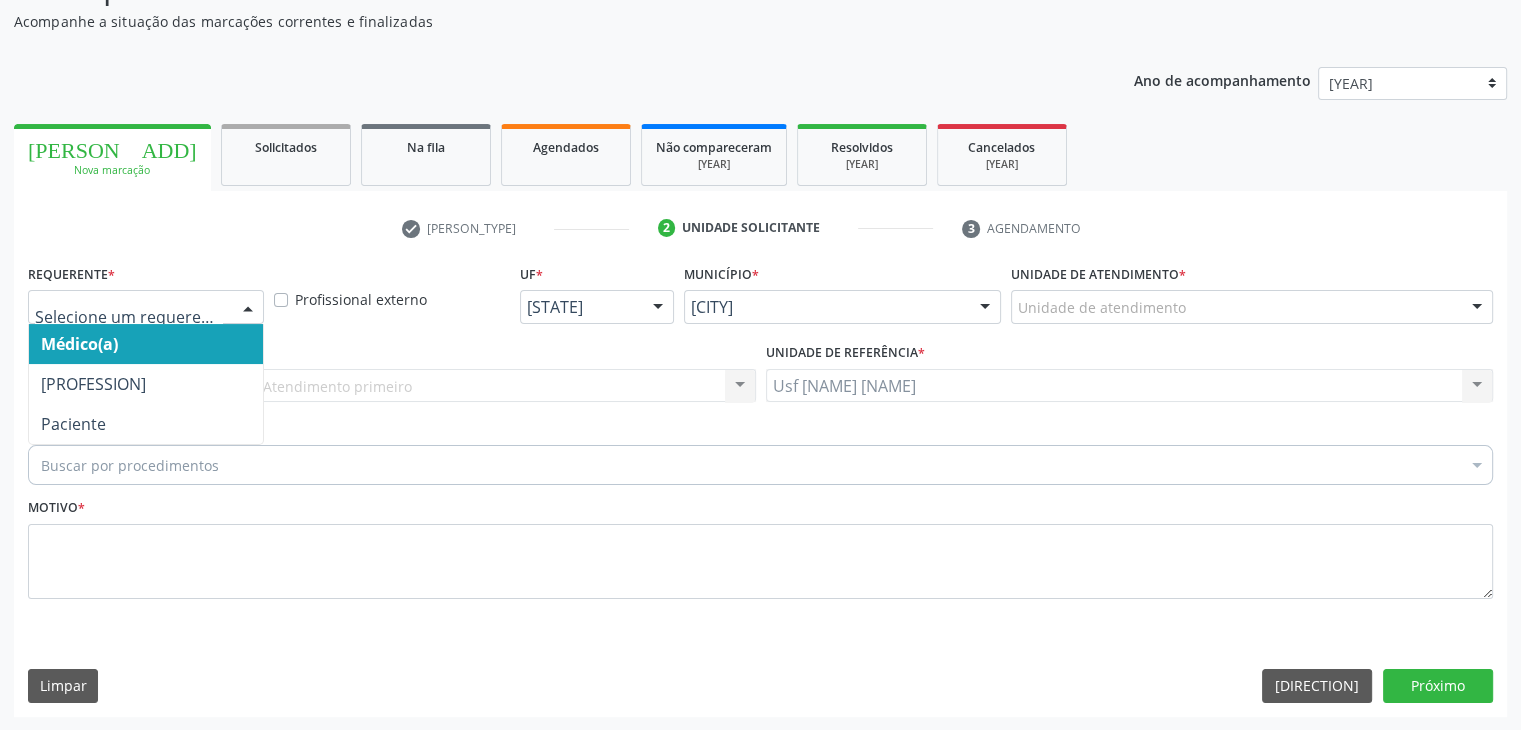 click at bounding box center [248, 308] 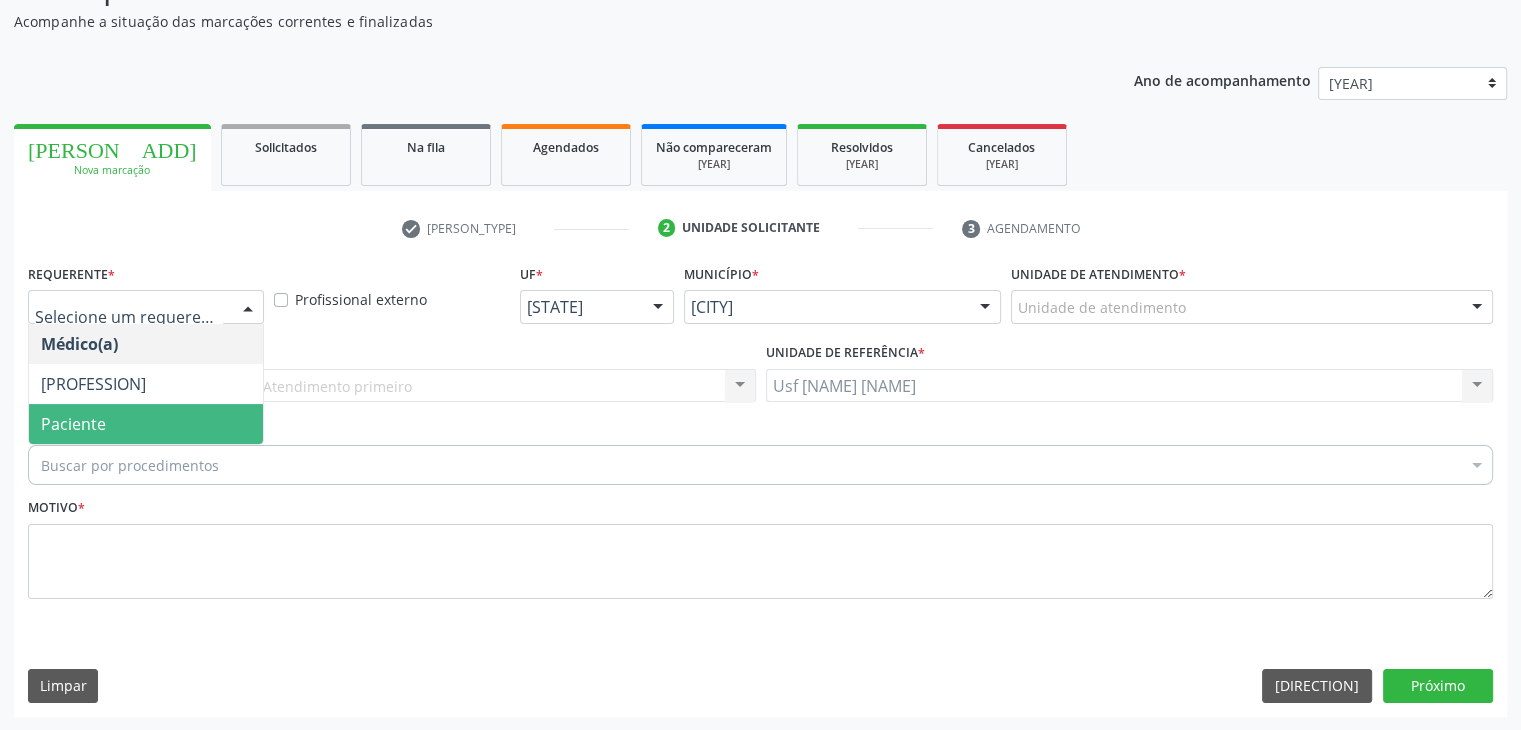 click on "Paciente" at bounding box center (146, 424) 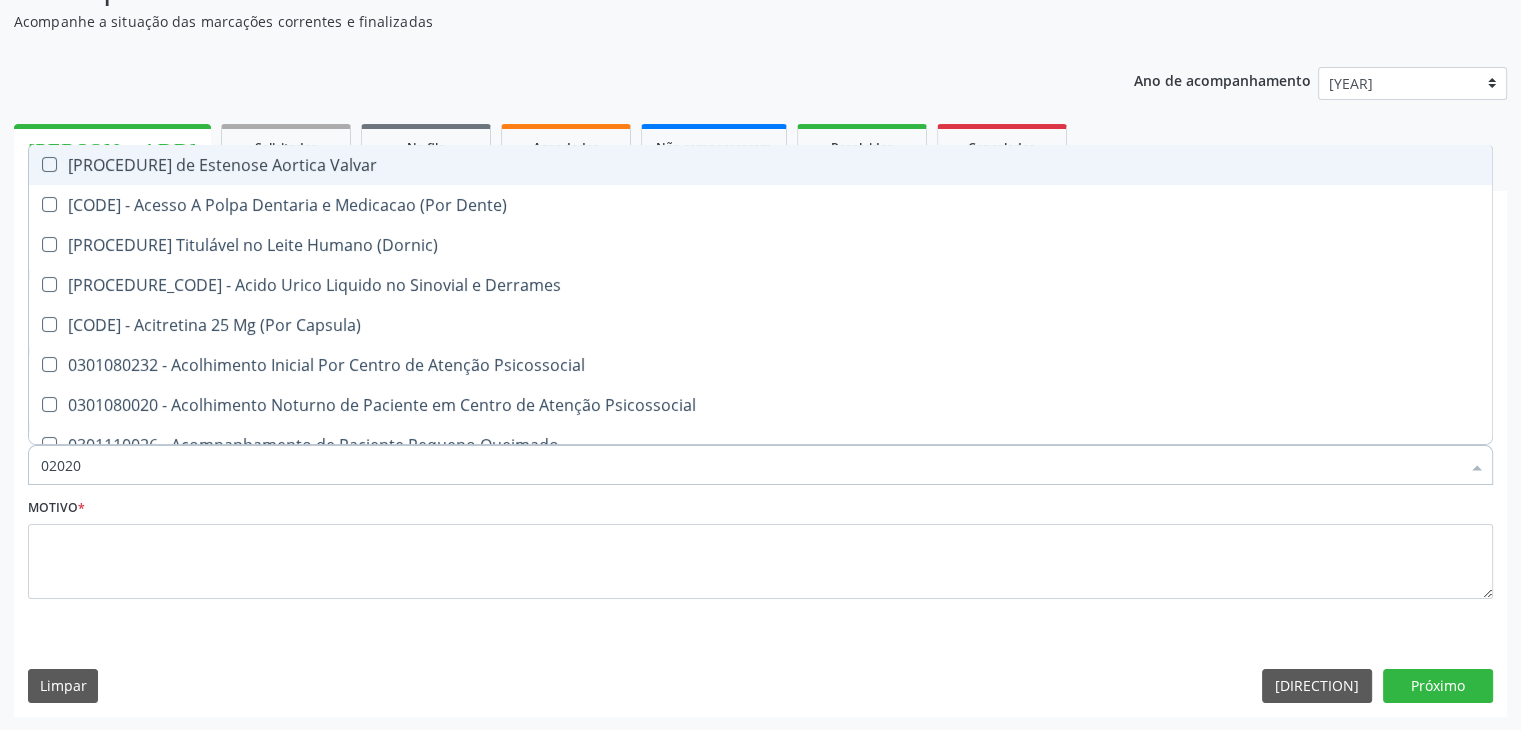type on "020201" 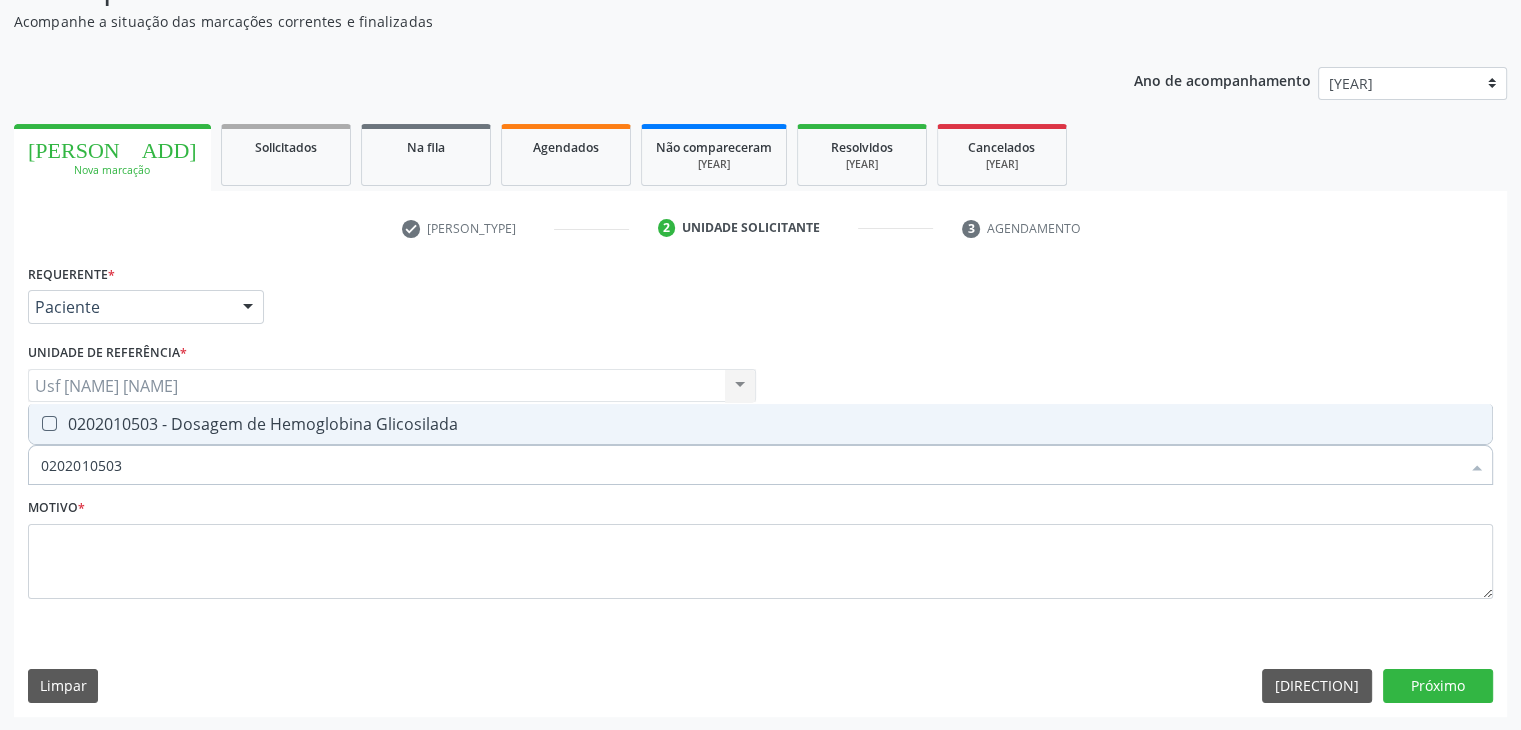 click on "0202010503 - Dosagem de Hemoglobina Glicosilada" at bounding box center (760, 424) 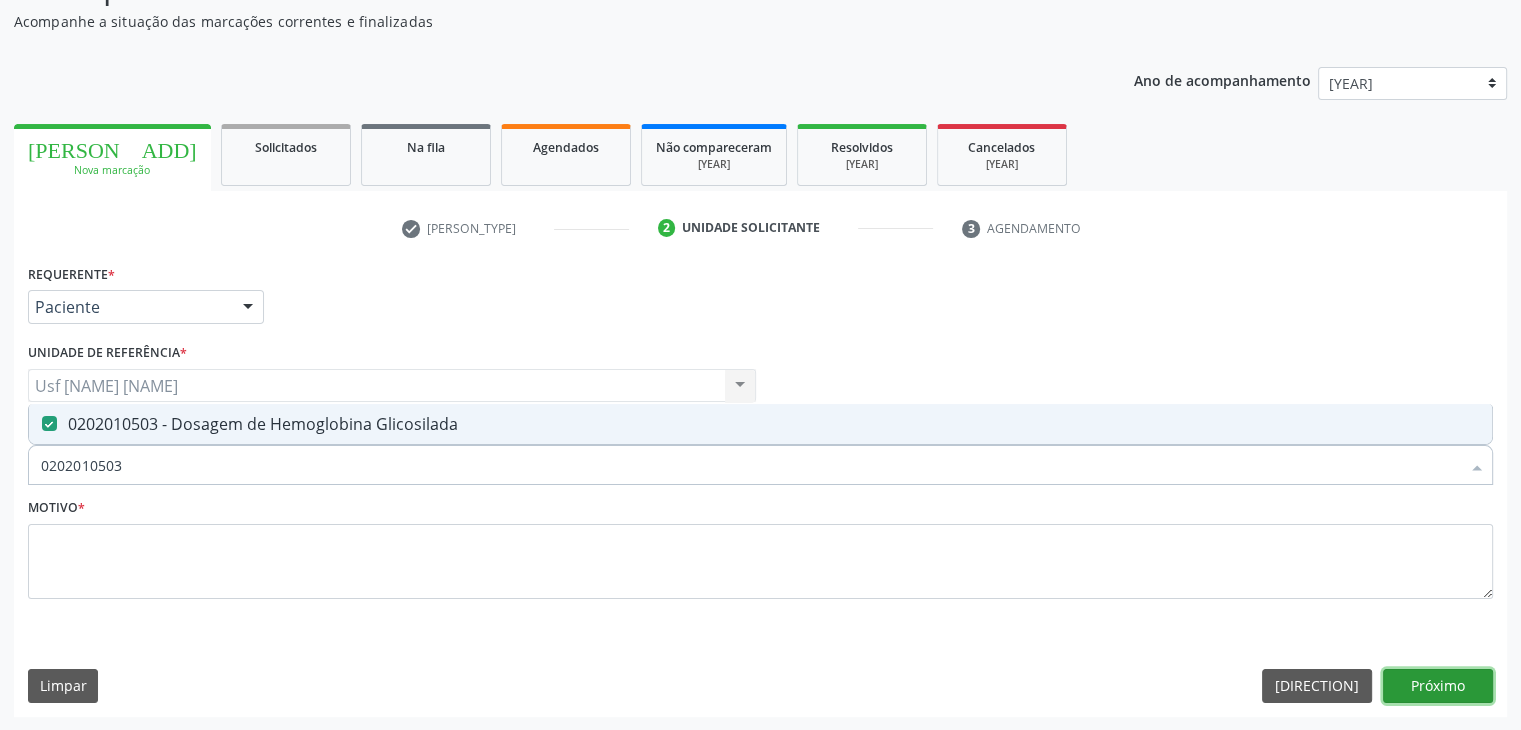 click on "Próximo" at bounding box center [1438, 686] 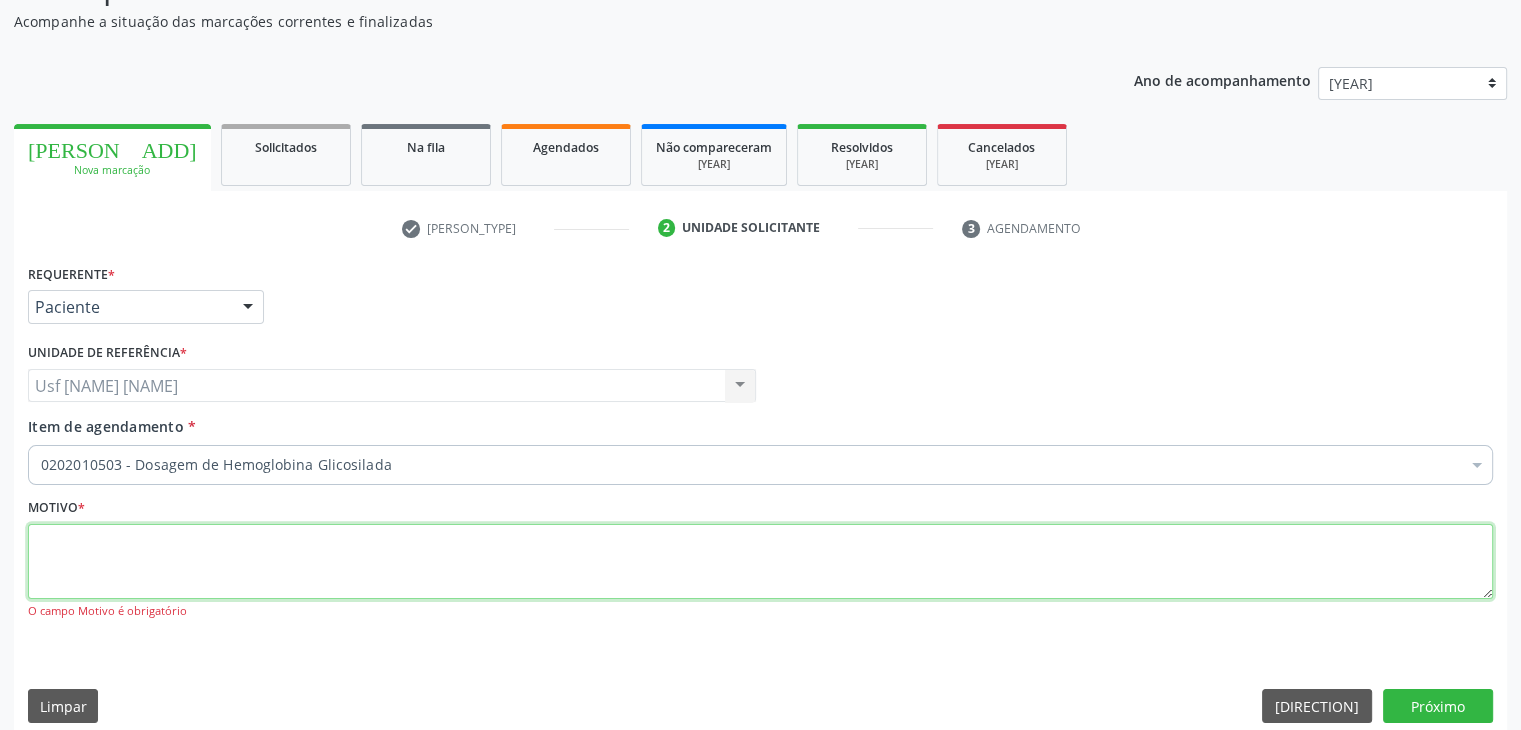 click at bounding box center (760, 562) 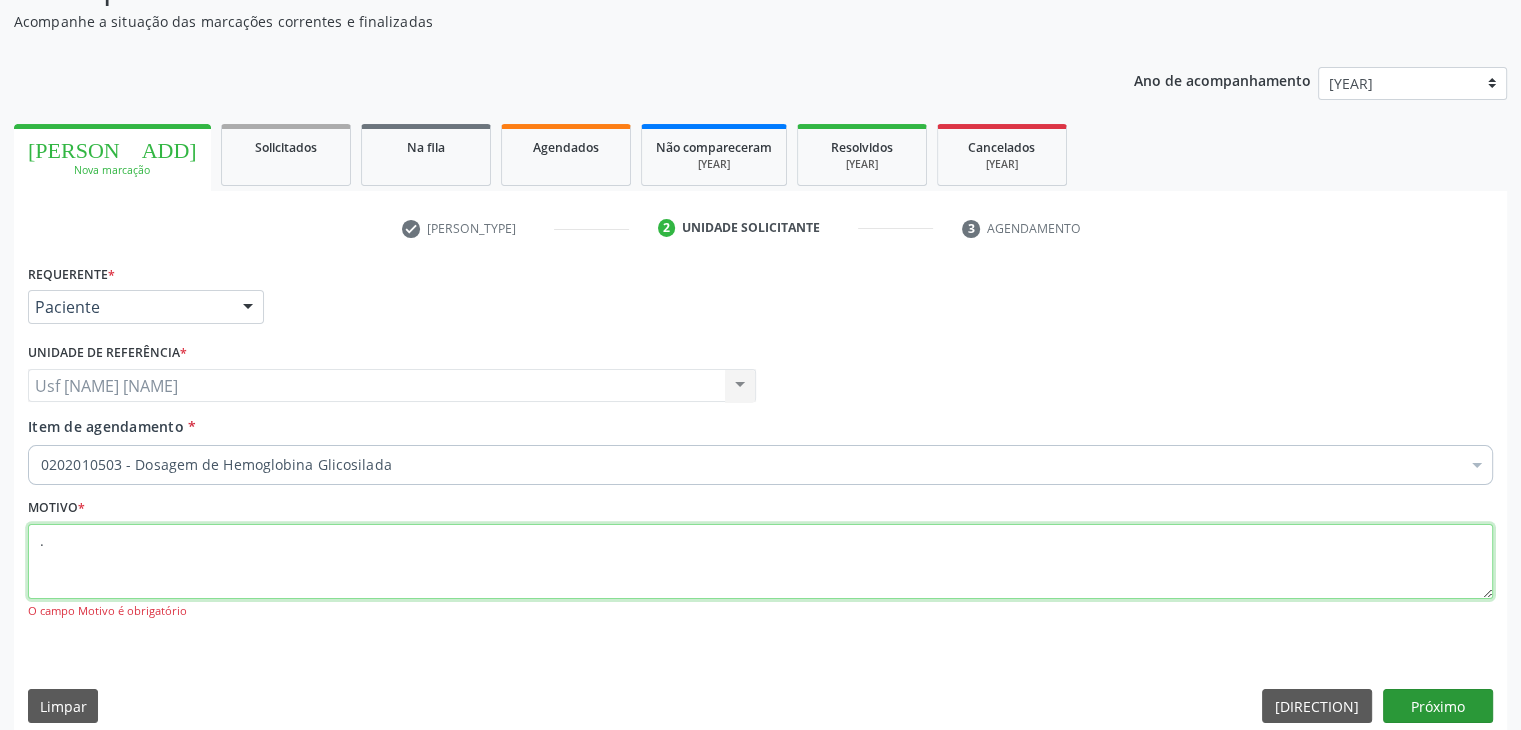type on "." 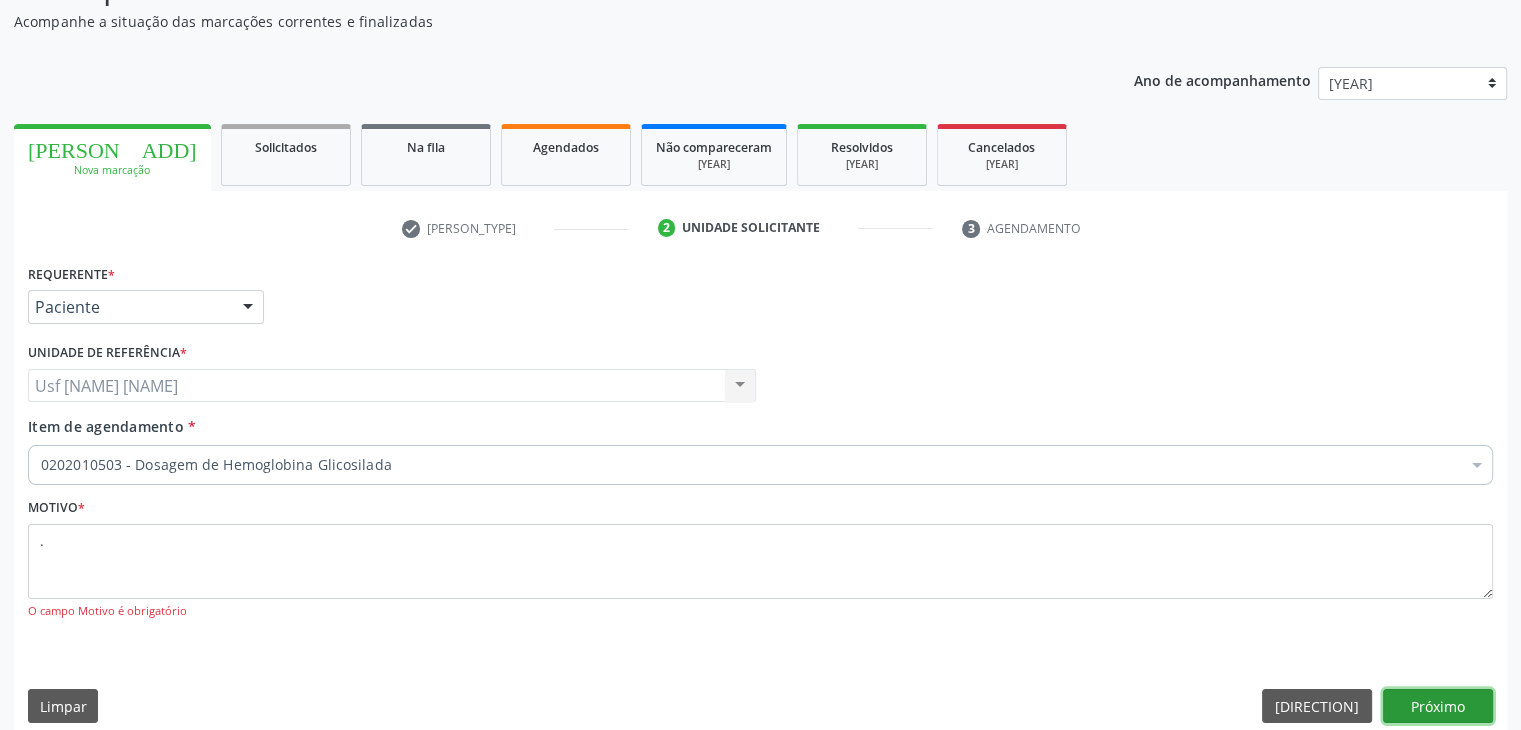 click on "Próximo" at bounding box center [1438, 706] 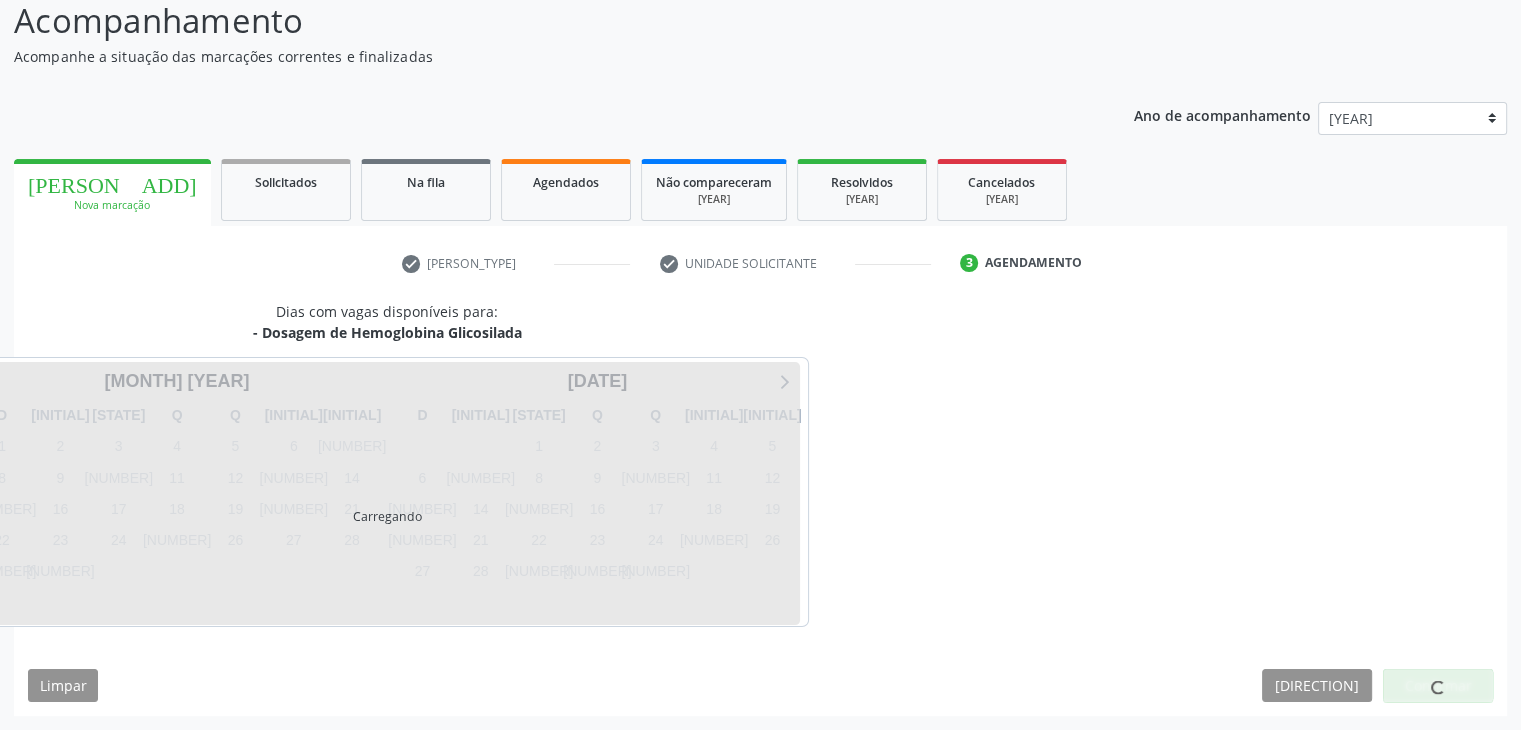 scroll, scrollTop: 140, scrollLeft: 0, axis: vertical 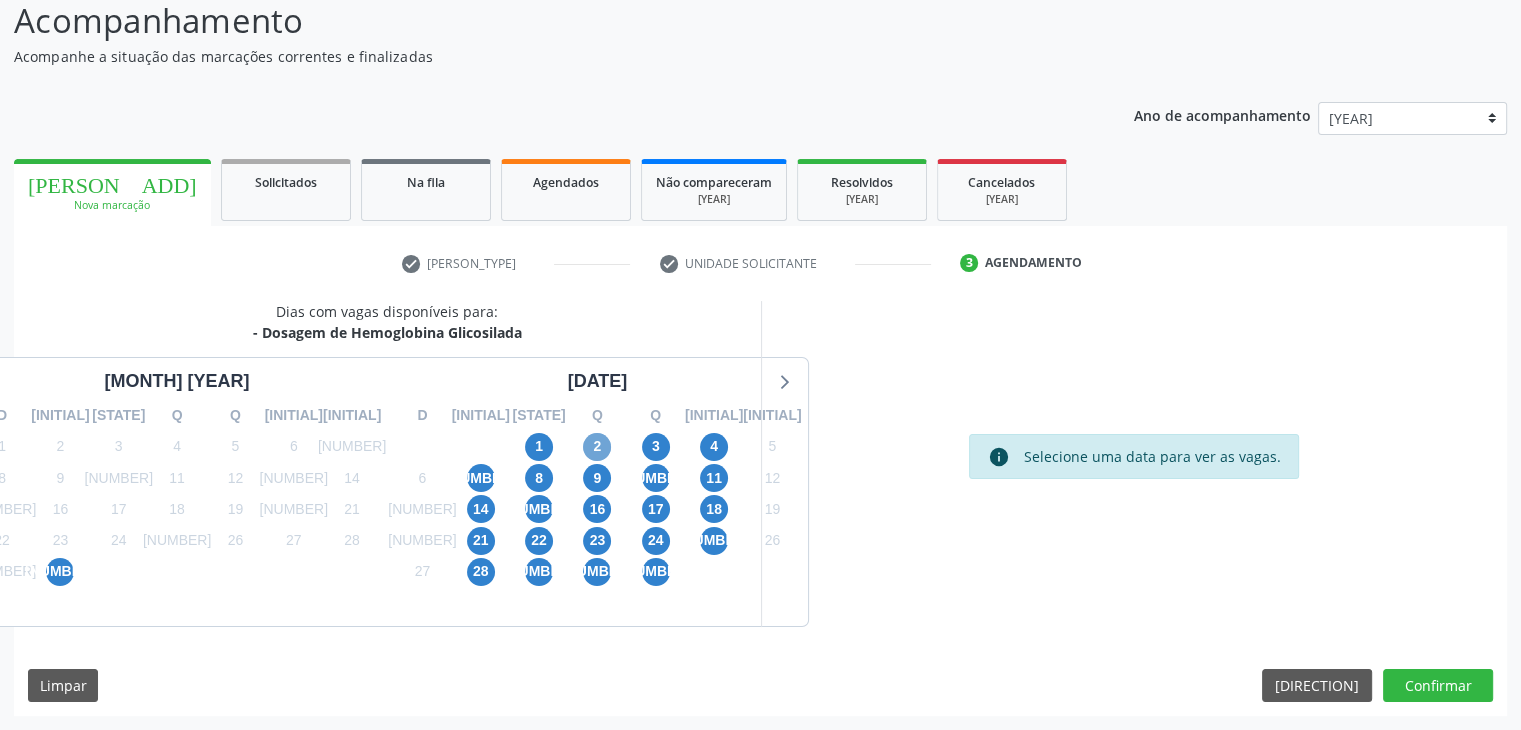 click on "2" at bounding box center [597, 447] 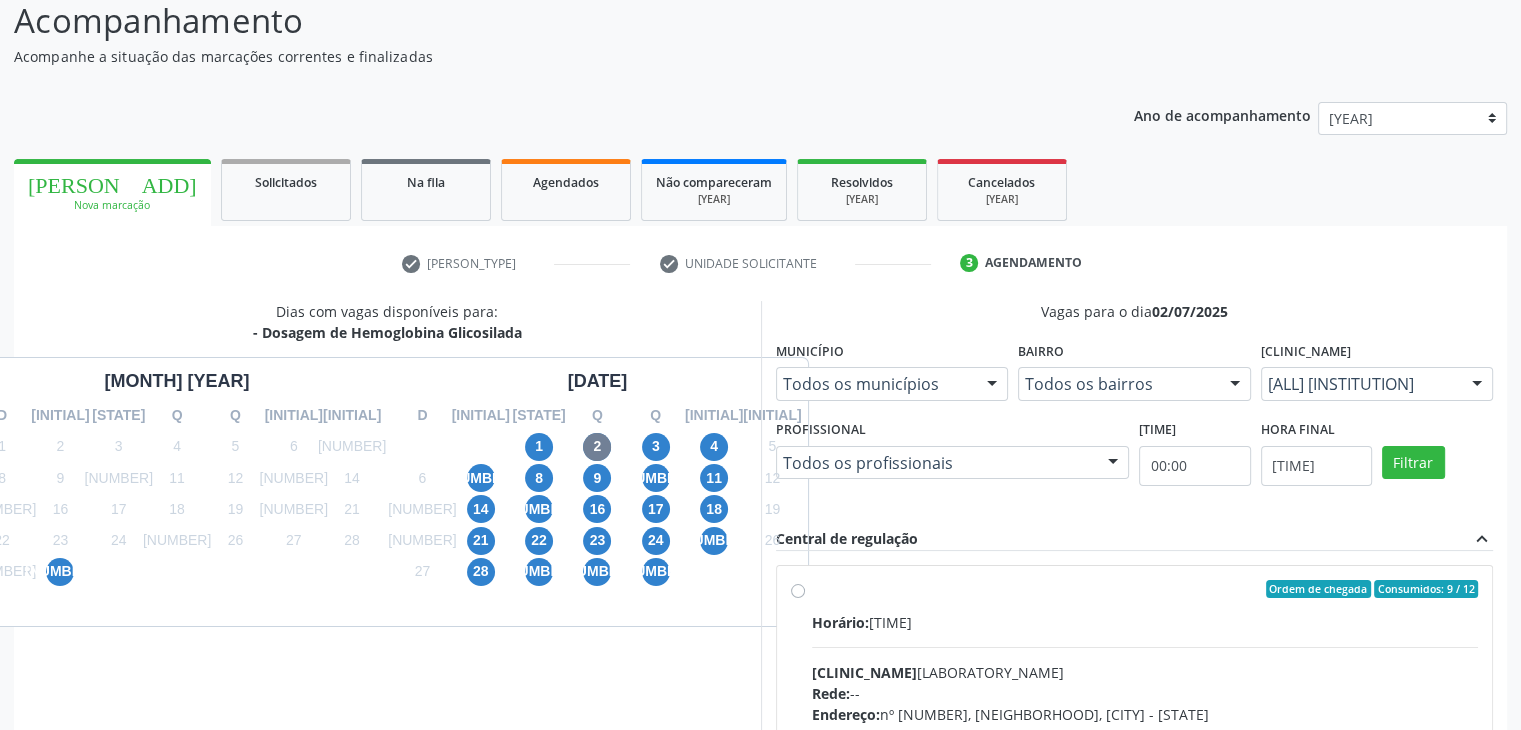 click on "Ordem de chegada
Consumidos: 9 / 12
Horário:   08:40
Clínica:  Laboratorio Sao Francisco
Rede:
--
Endereço:   nº 384, Aabb, Serra Talhada - PE
Telefone:   38312142
Profissional:
--
Informações adicionais sobre o atendimento
Idade de atendimento:
Sem restrição
Gênero(s) atendido(s):
Sem restrição
Informações adicionais:
--" at bounding box center [1145, 733] 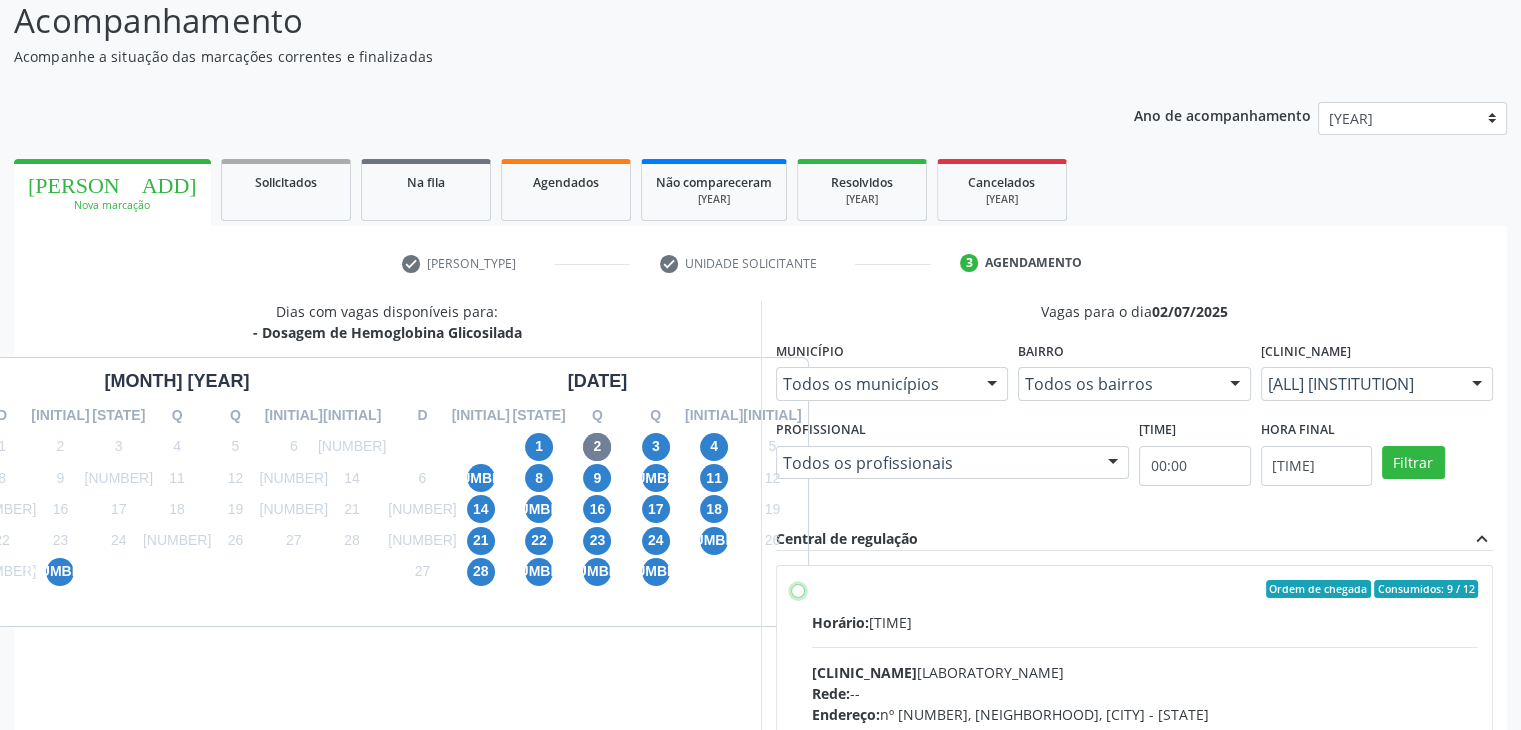 click on "Ordem de chegada
Consumidos: 9 / 12
Horário:   08:40
Clínica:  Laboratorio Sao Francisco
Rede:
--
Endereço:   nº 384, Aabb, Serra Talhada - PE
Telefone:   38312142
Profissional:
--
Informações adicionais sobre o atendimento
Idade de atendimento:
Sem restrição
Gênero(s) atendido(s):
Sem restrição
Informações adicionais:
--" at bounding box center (798, 589) 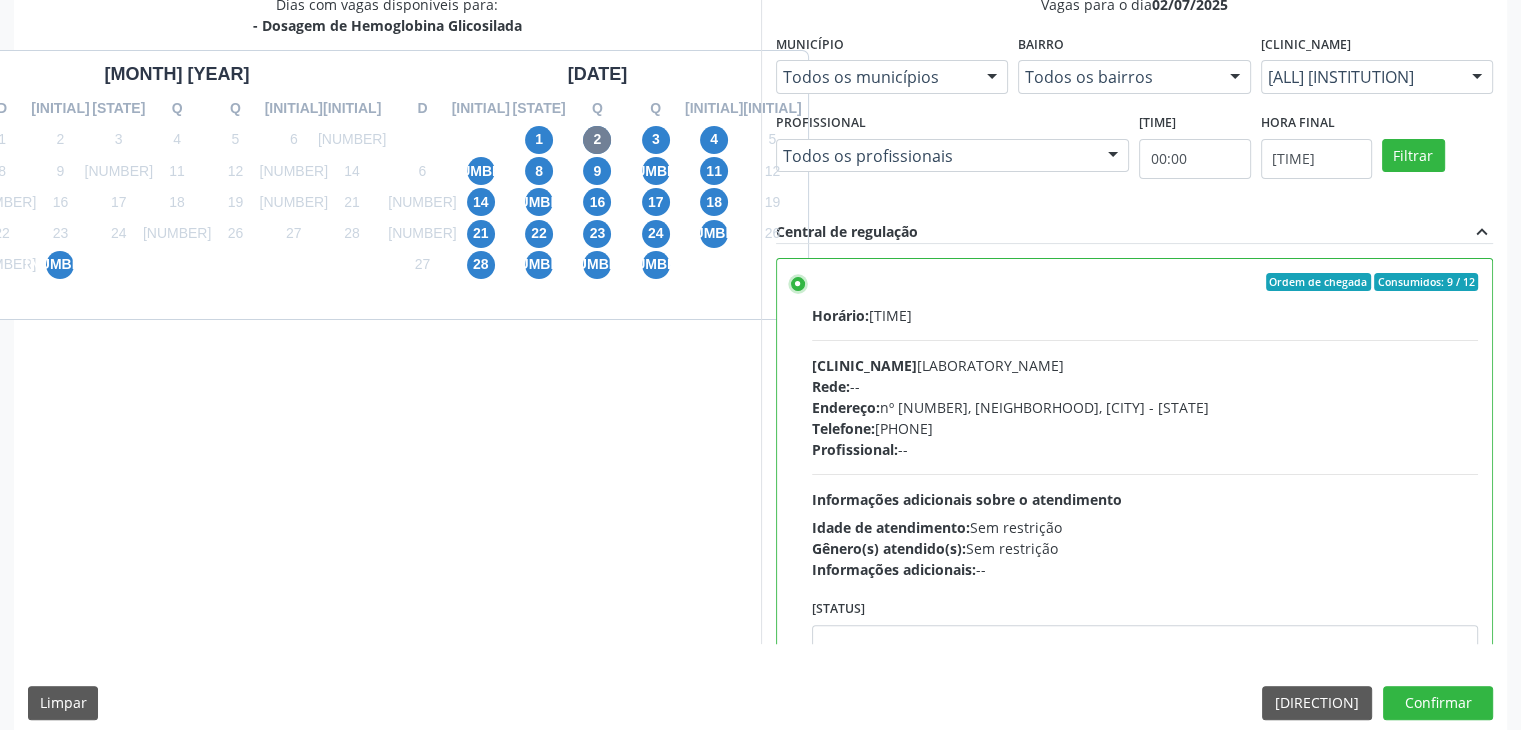 scroll, scrollTop: 460, scrollLeft: 0, axis: vertical 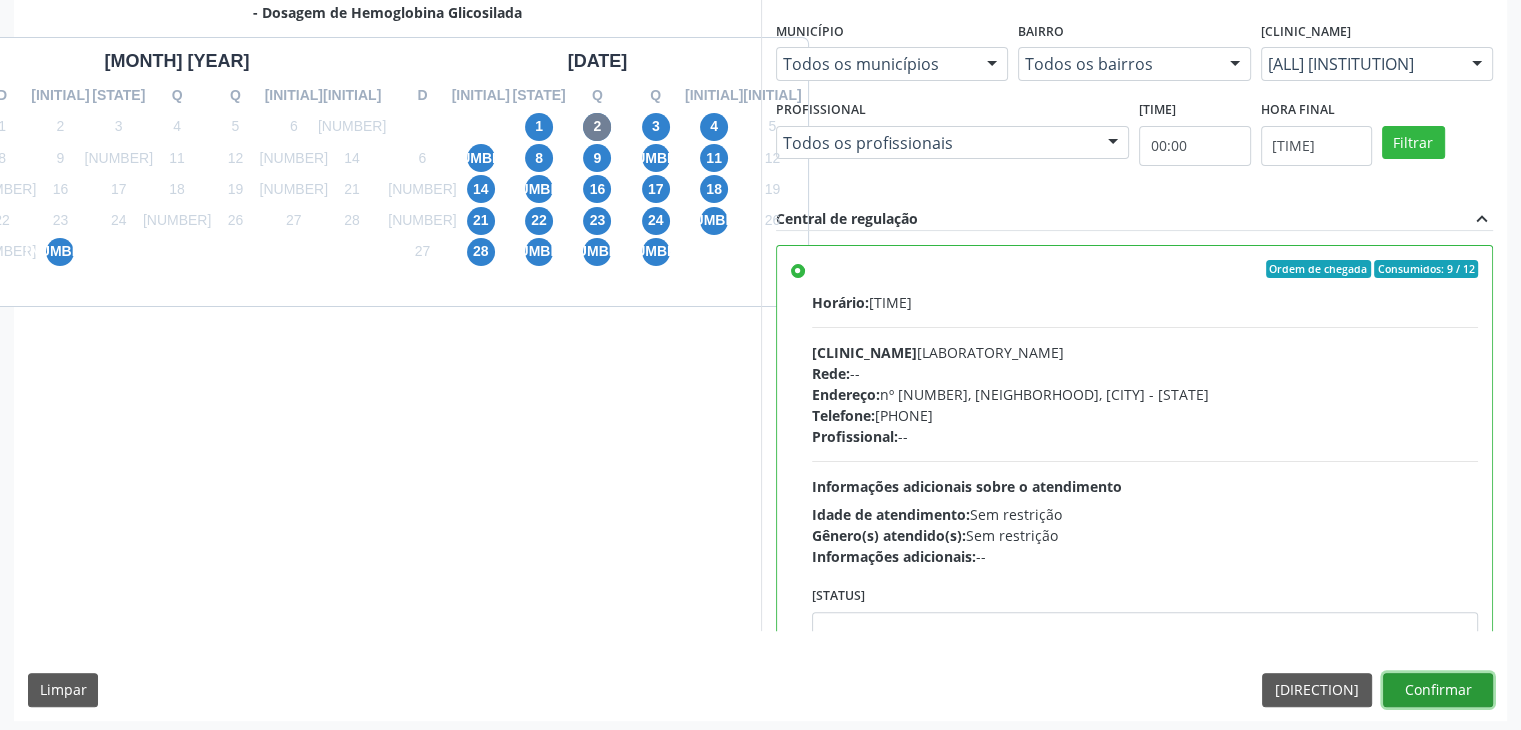 click on "Confirmar" at bounding box center [1438, 690] 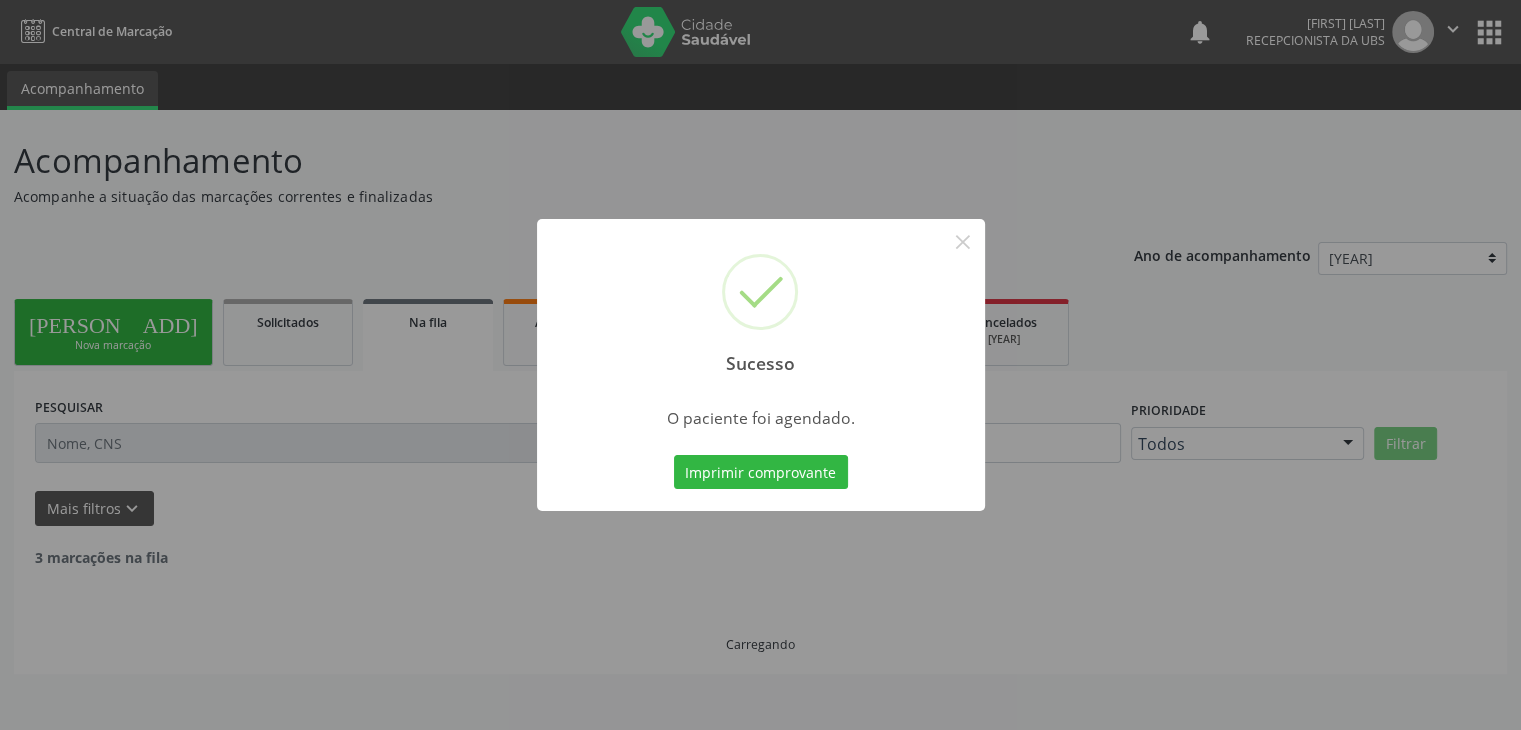 scroll, scrollTop: 0, scrollLeft: 0, axis: both 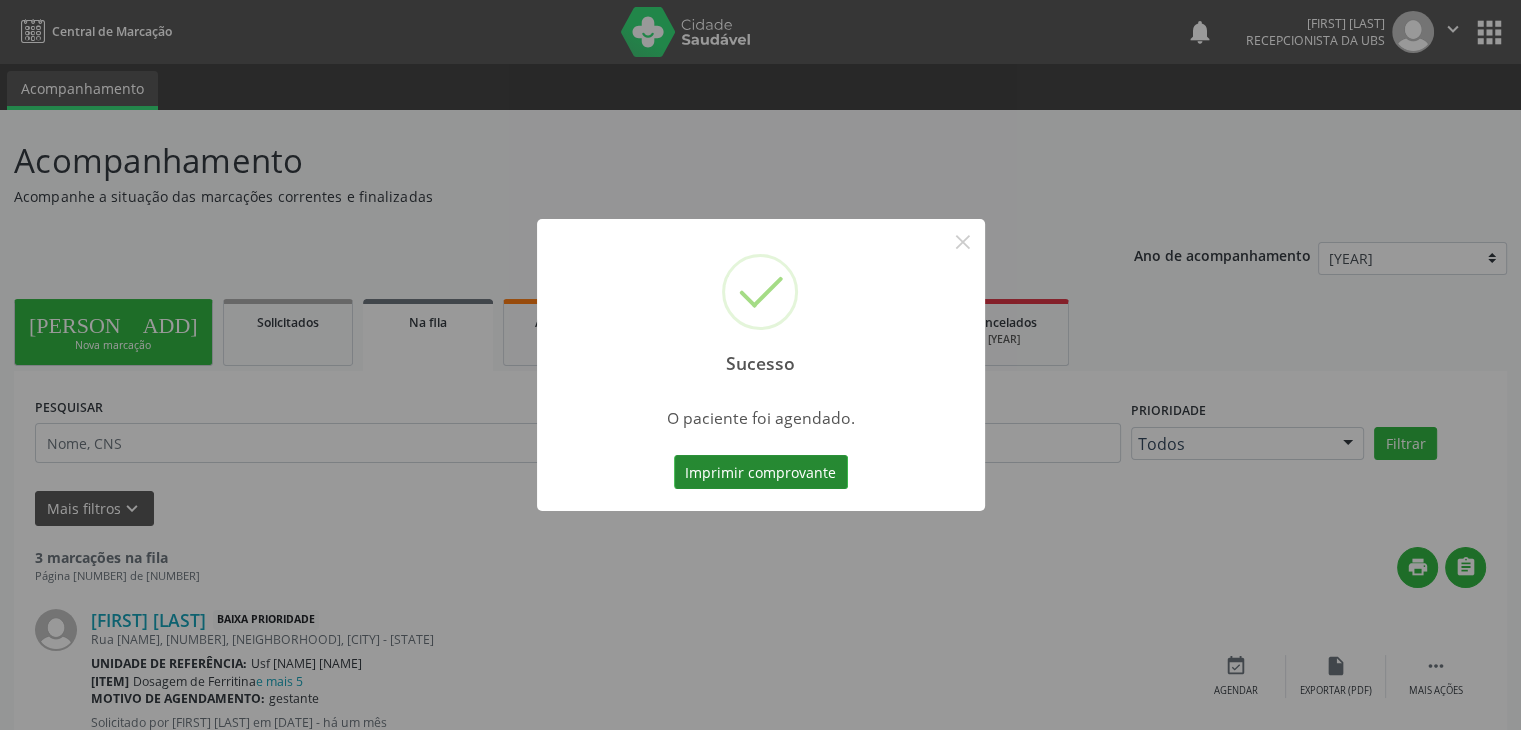 click on "Imprimir comprovante" at bounding box center (761, 472) 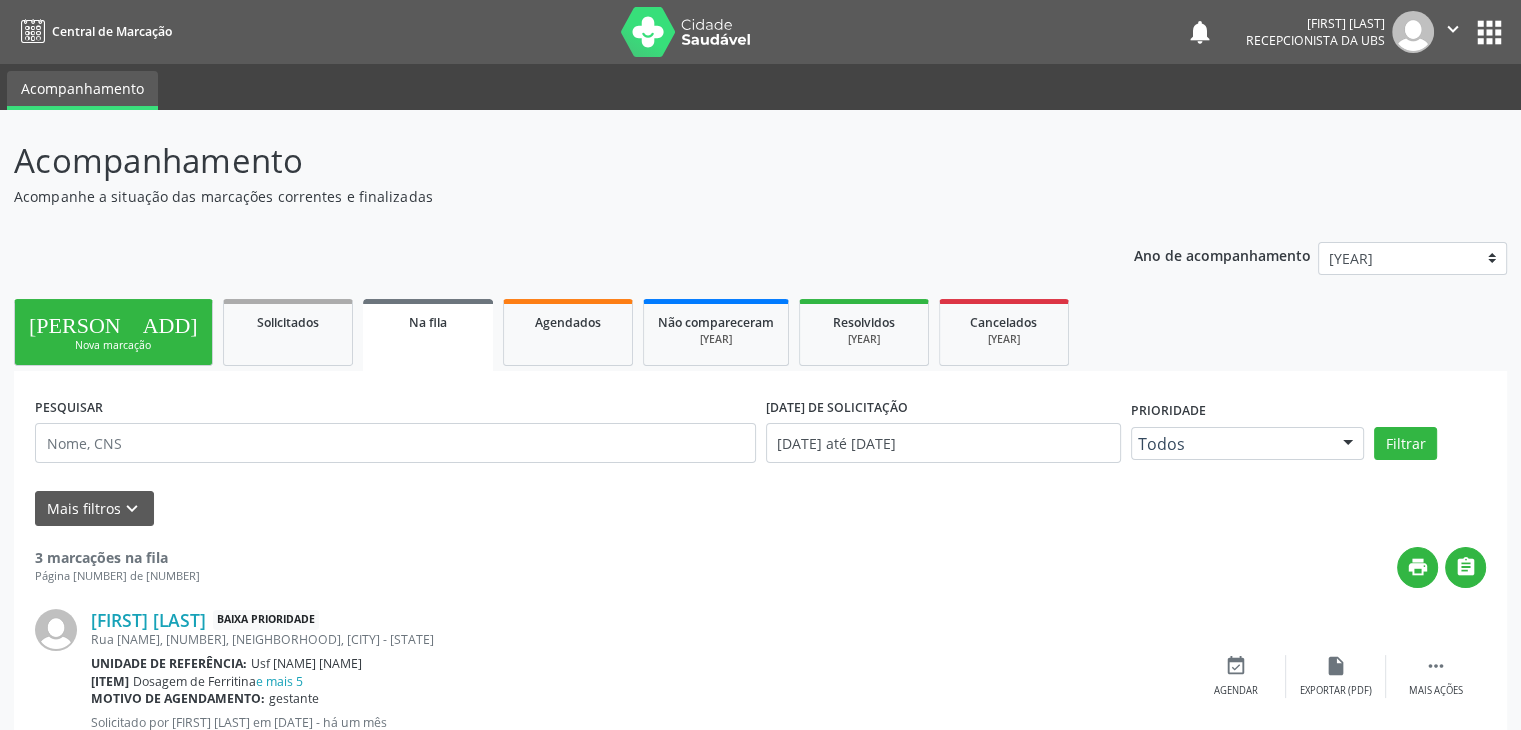 click on "person_add
Nova marcação" at bounding box center (113, 332) 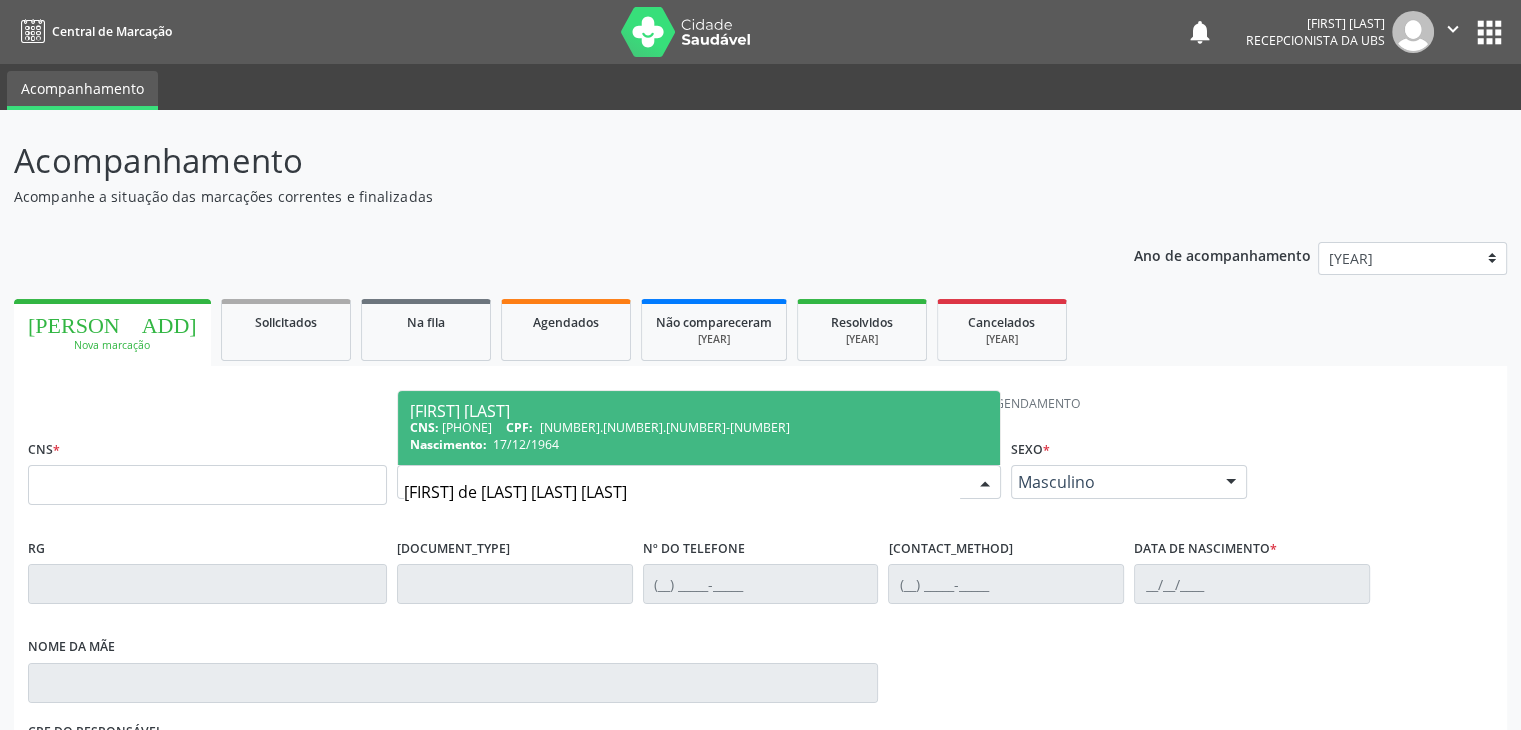 click on "maria liosa lima reis" at bounding box center [682, 492] 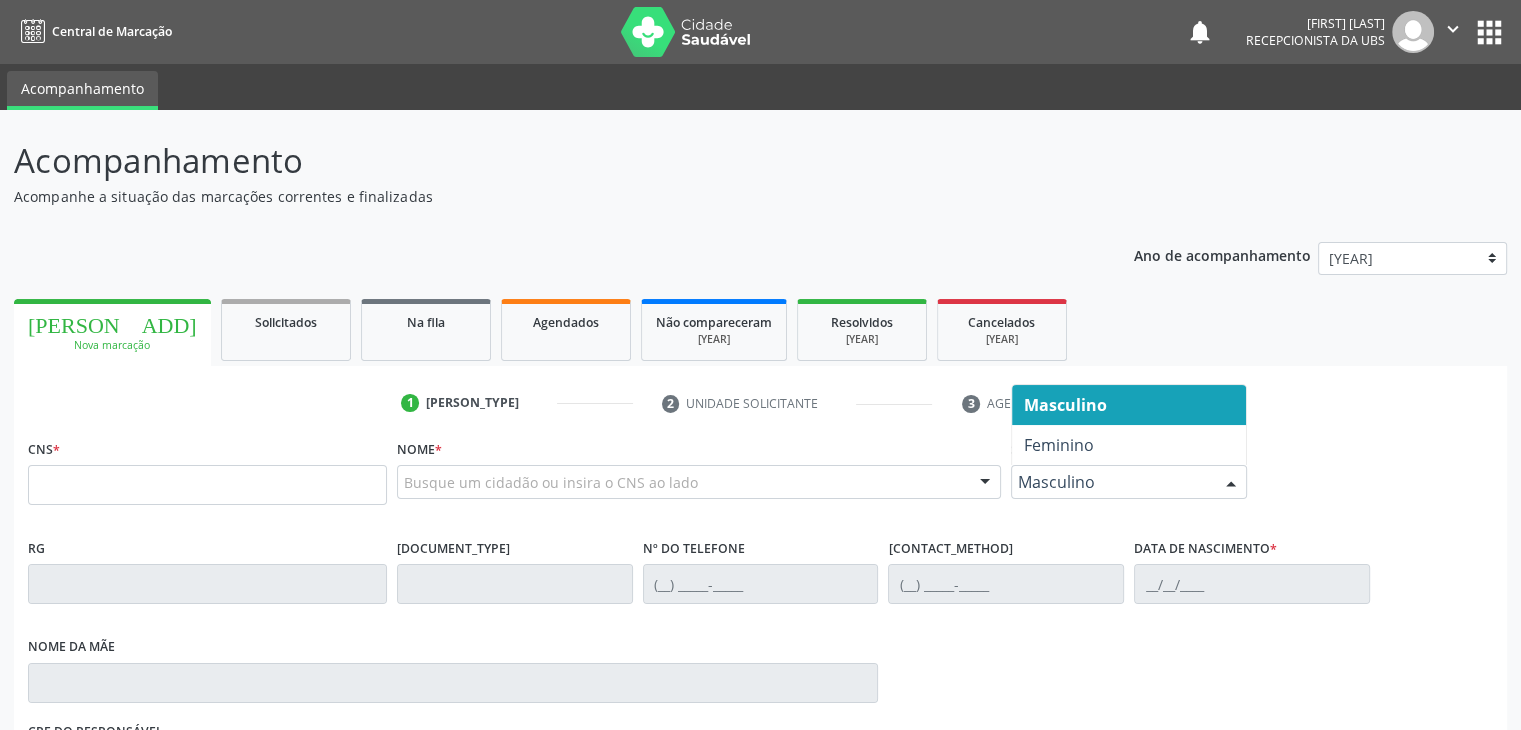 click at bounding box center [1231, 483] 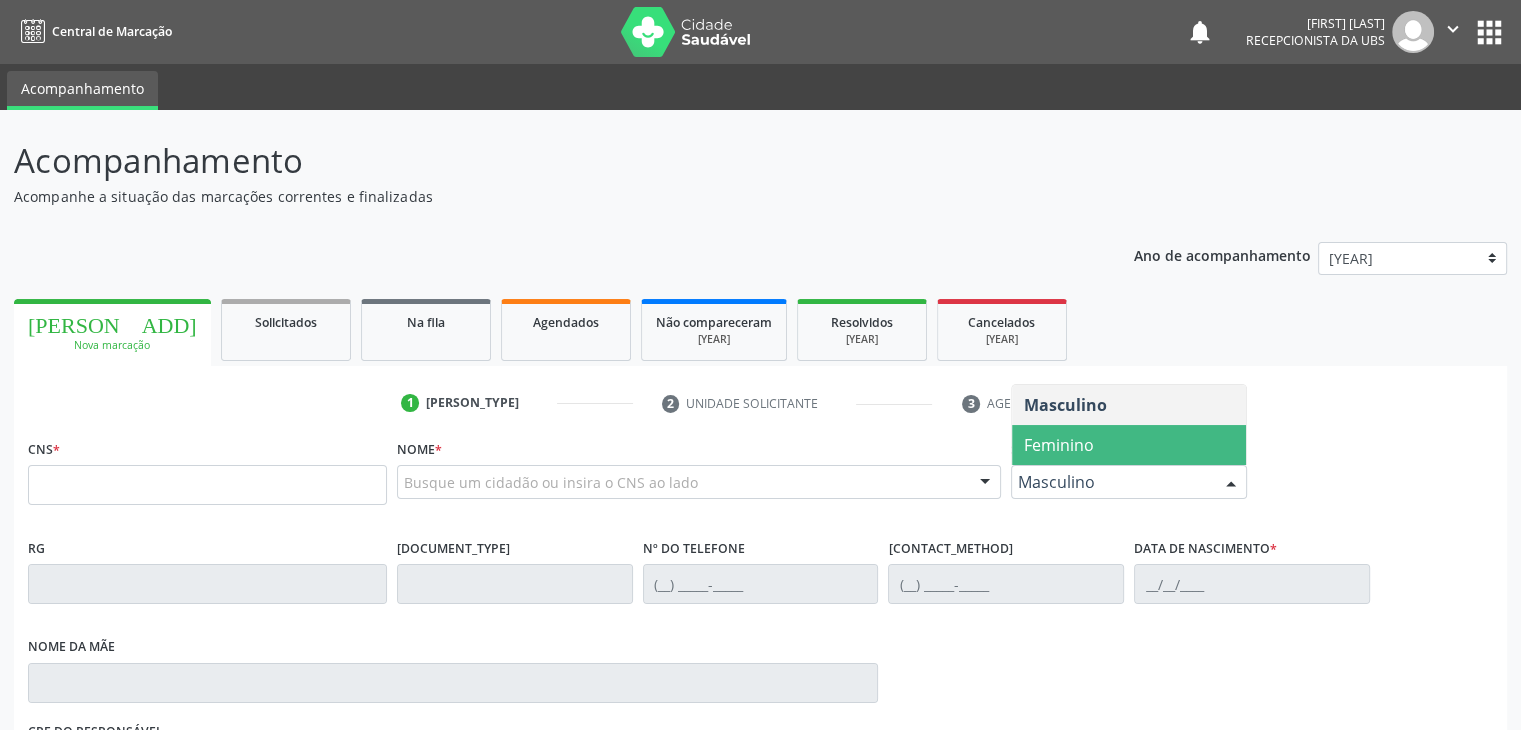 click on "Feminino" at bounding box center (1129, 445) 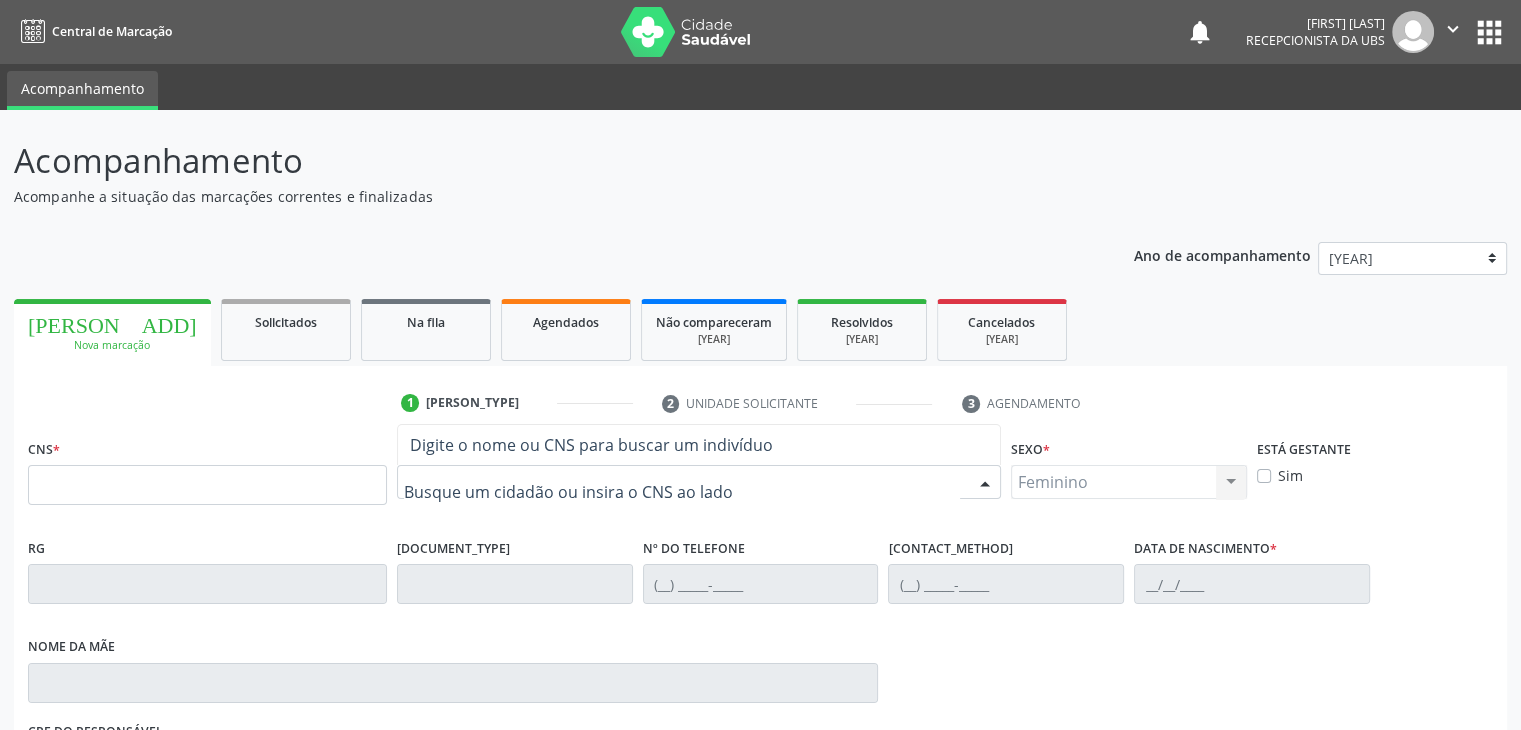 click at bounding box center (699, 482) 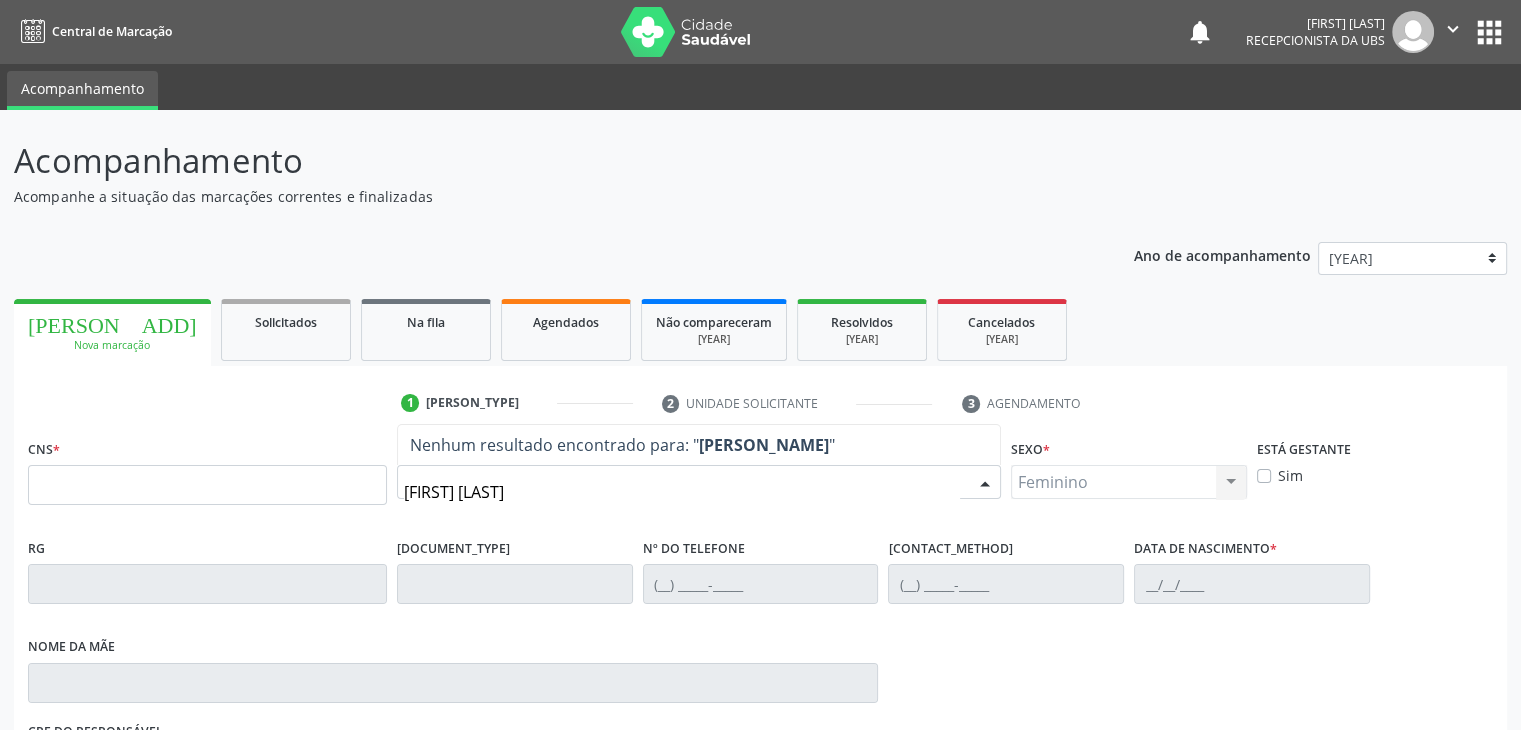 type on "maria eliane" 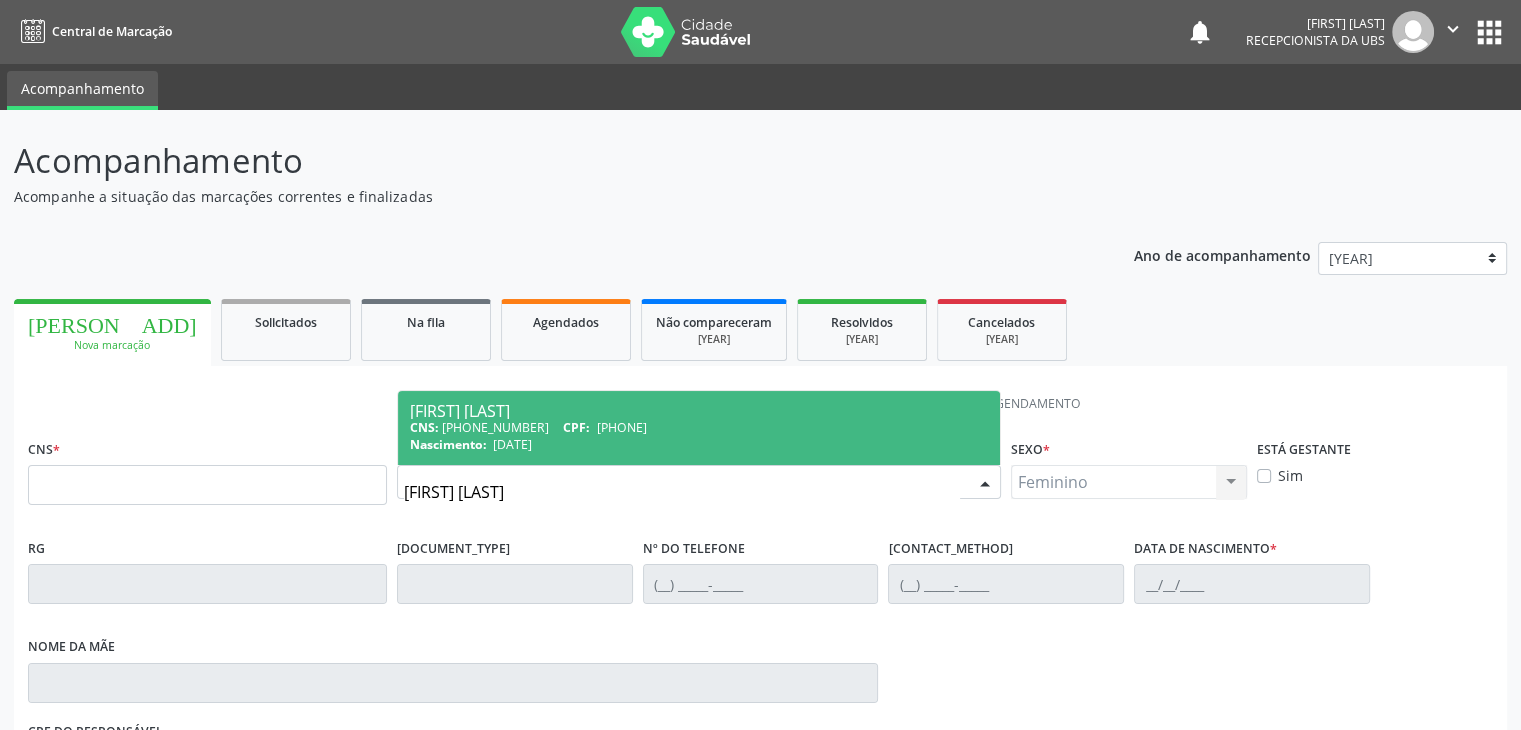 click on "Maria Eliane Silva Sa" at bounding box center [699, 411] 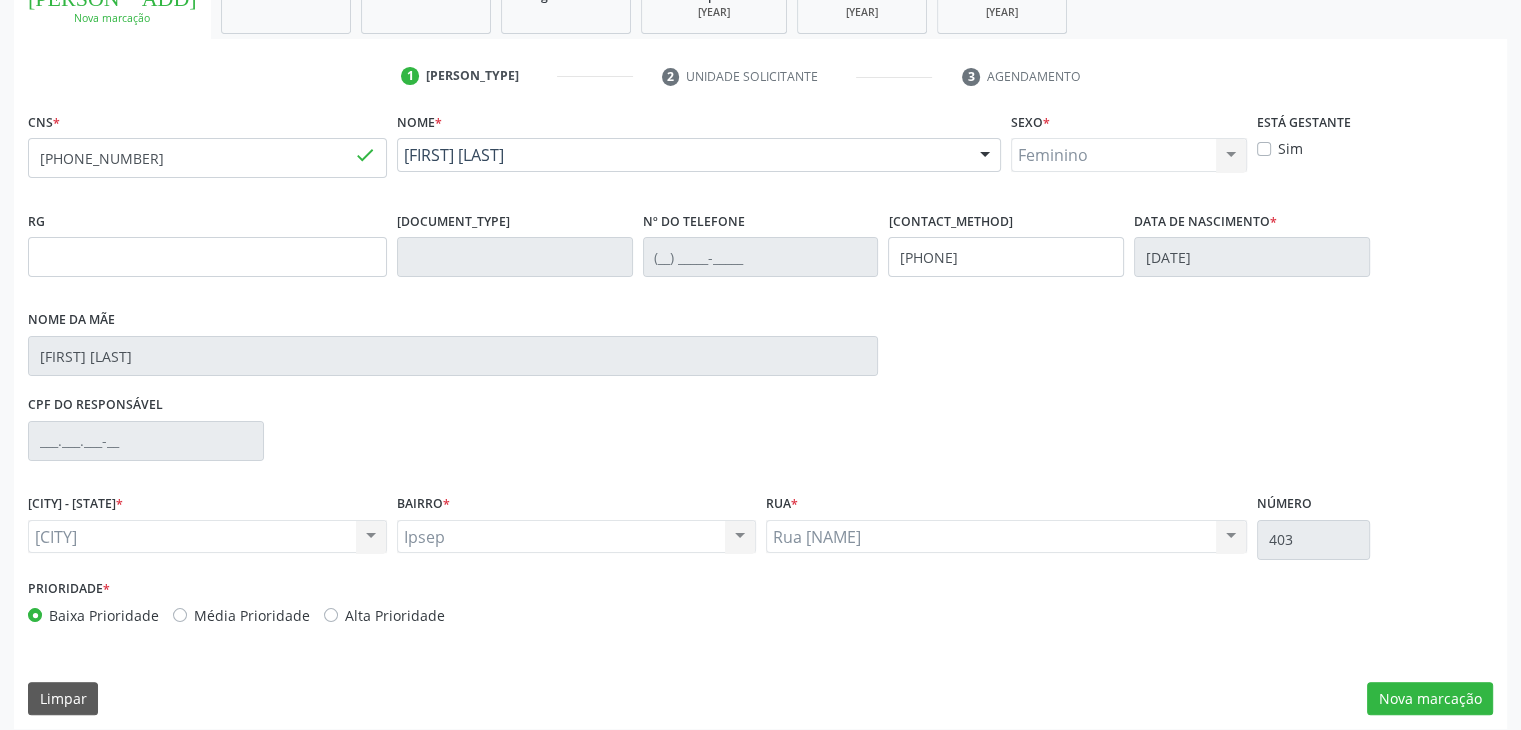 scroll, scrollTop: 340, scrollLeft: 0, axis: vertical 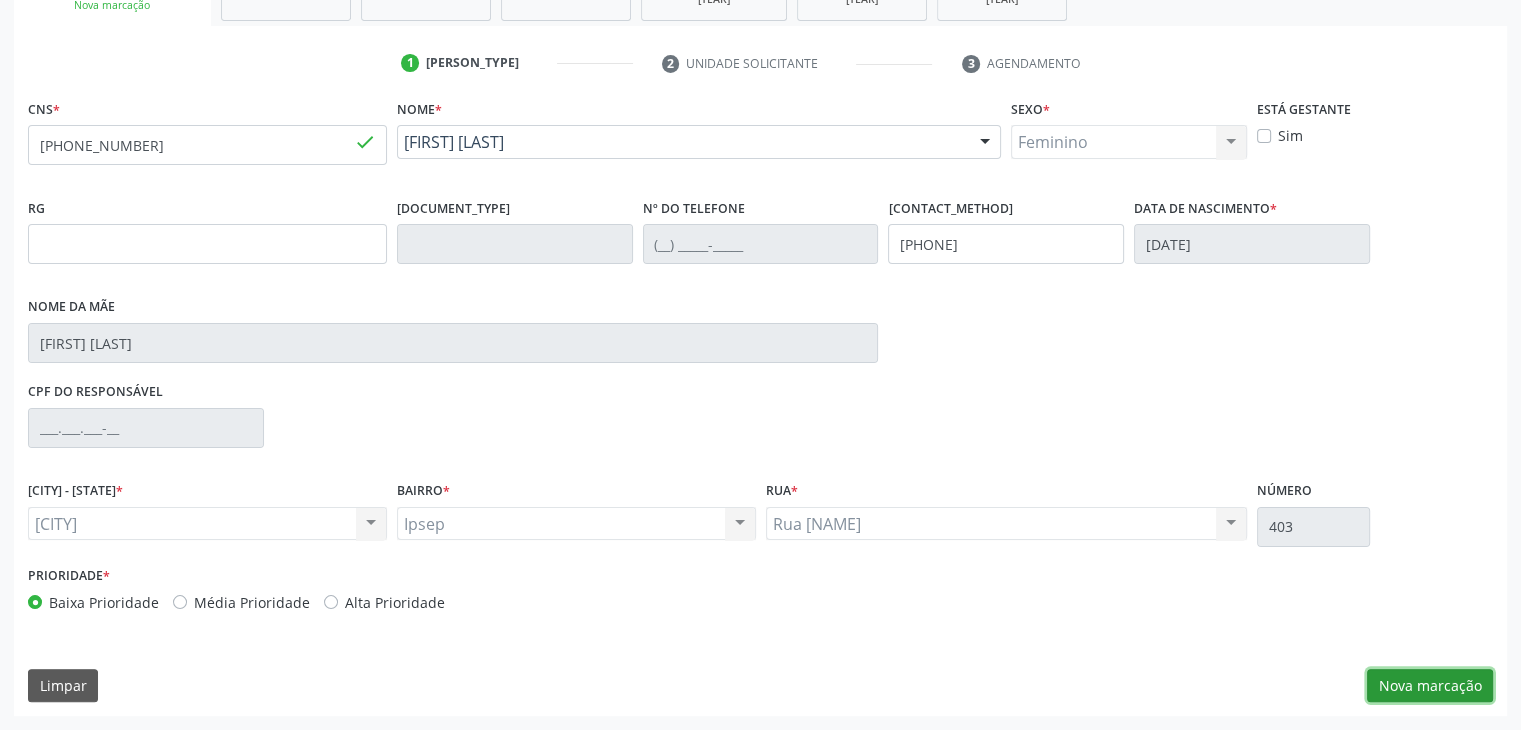click on "Nova marcação" at bounding box center [1430, 686] 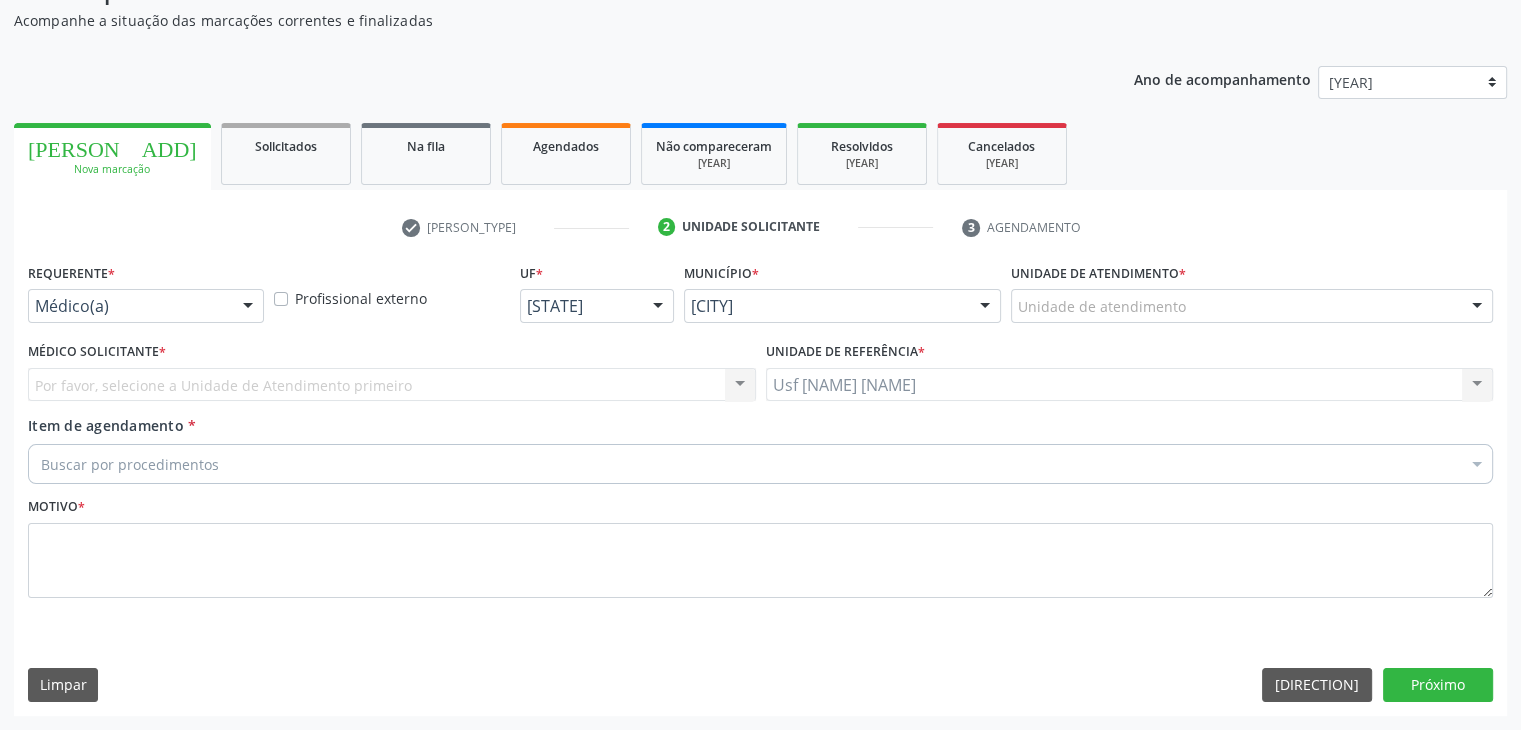 scroll, scrollTop: 175, scrollLeft: 0, axis: vertical 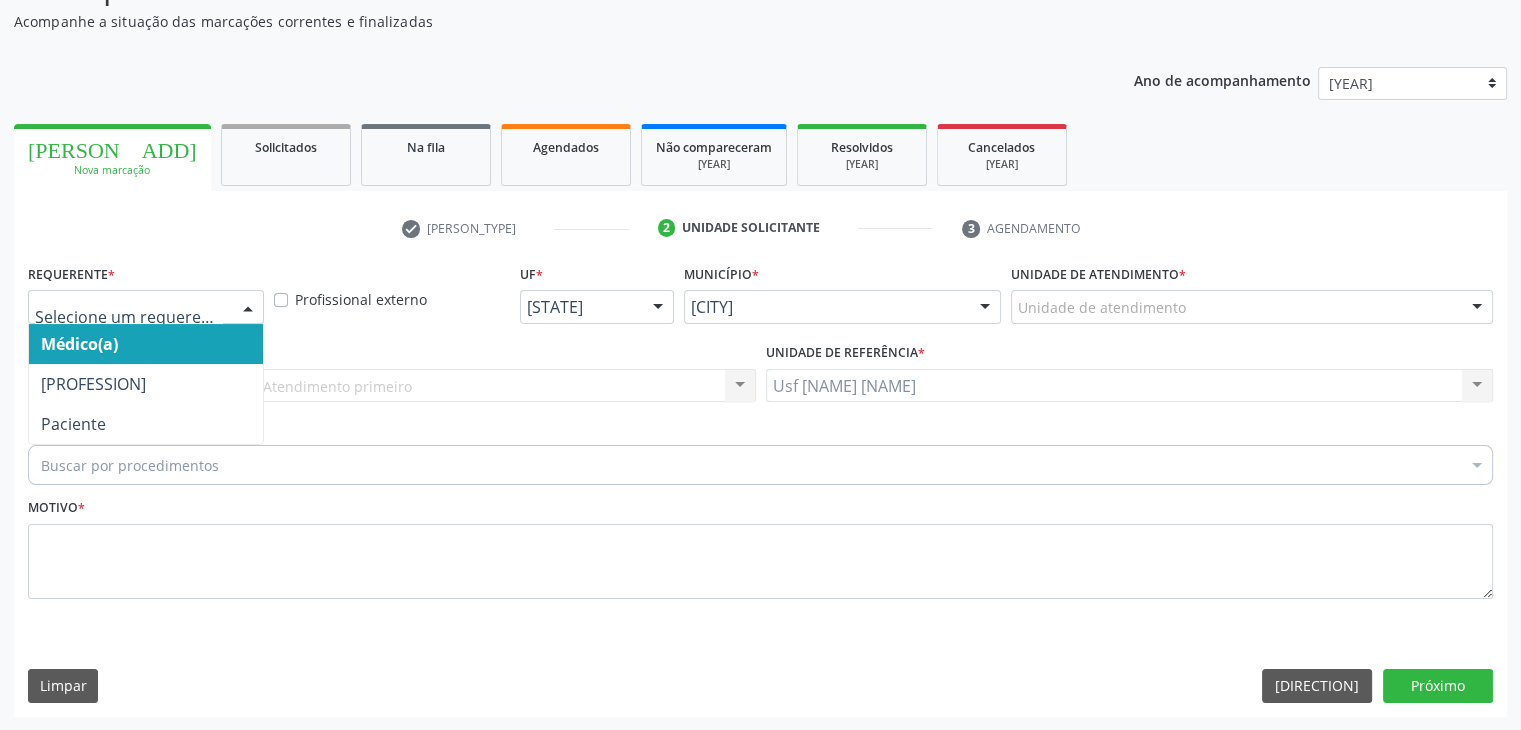 click at bounding box center [248, 308] 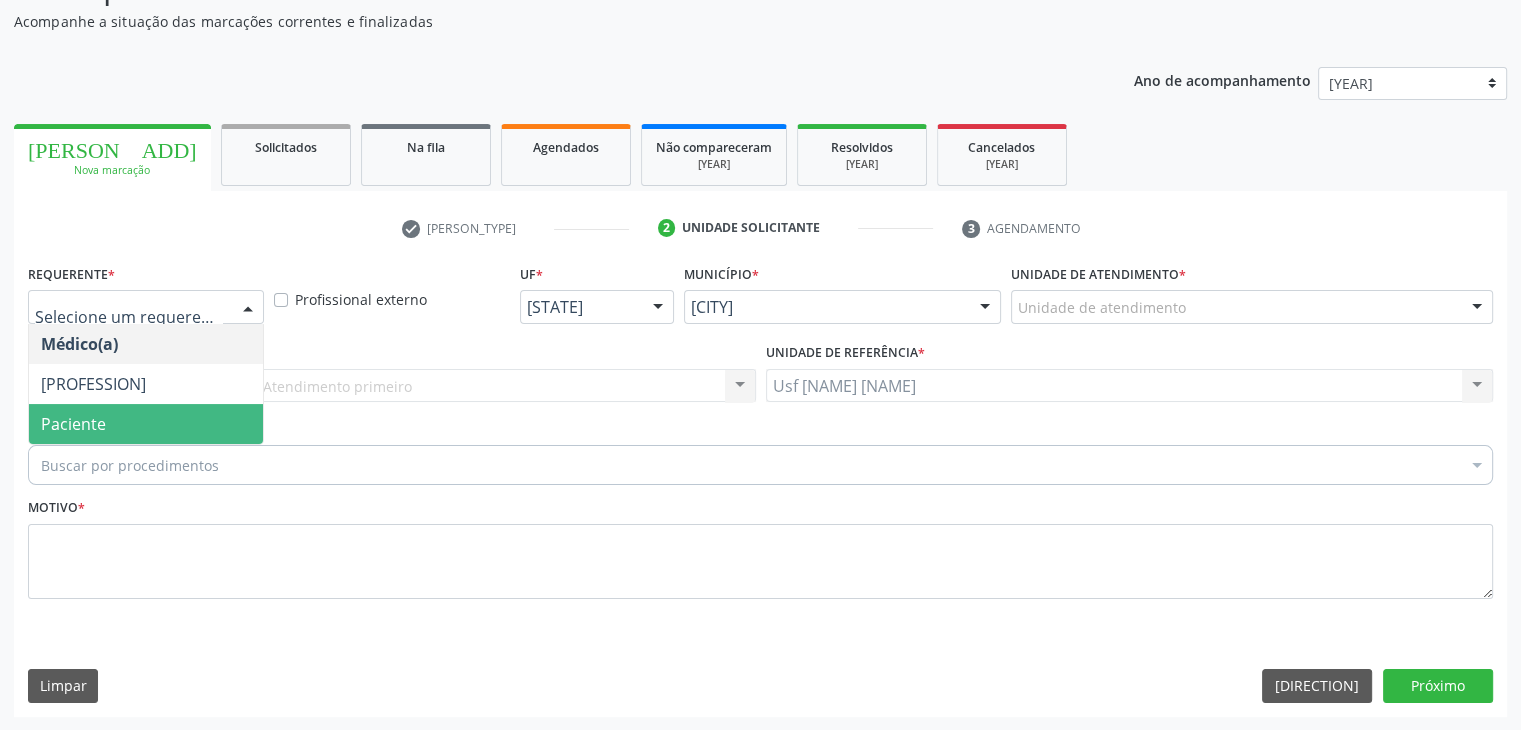 click on "Paciente" at bounding box center (146, 424) 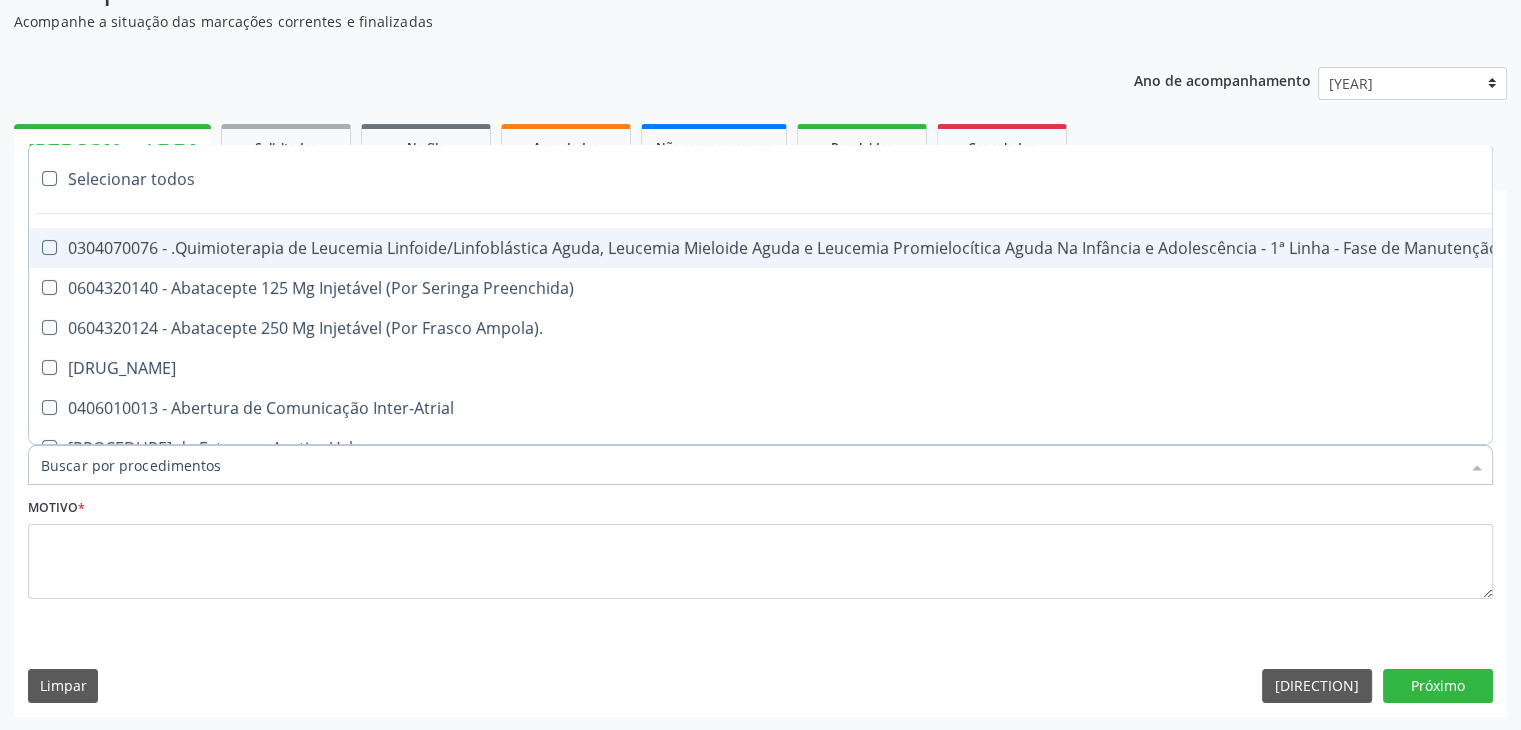 click at bounding box center [760, 465] 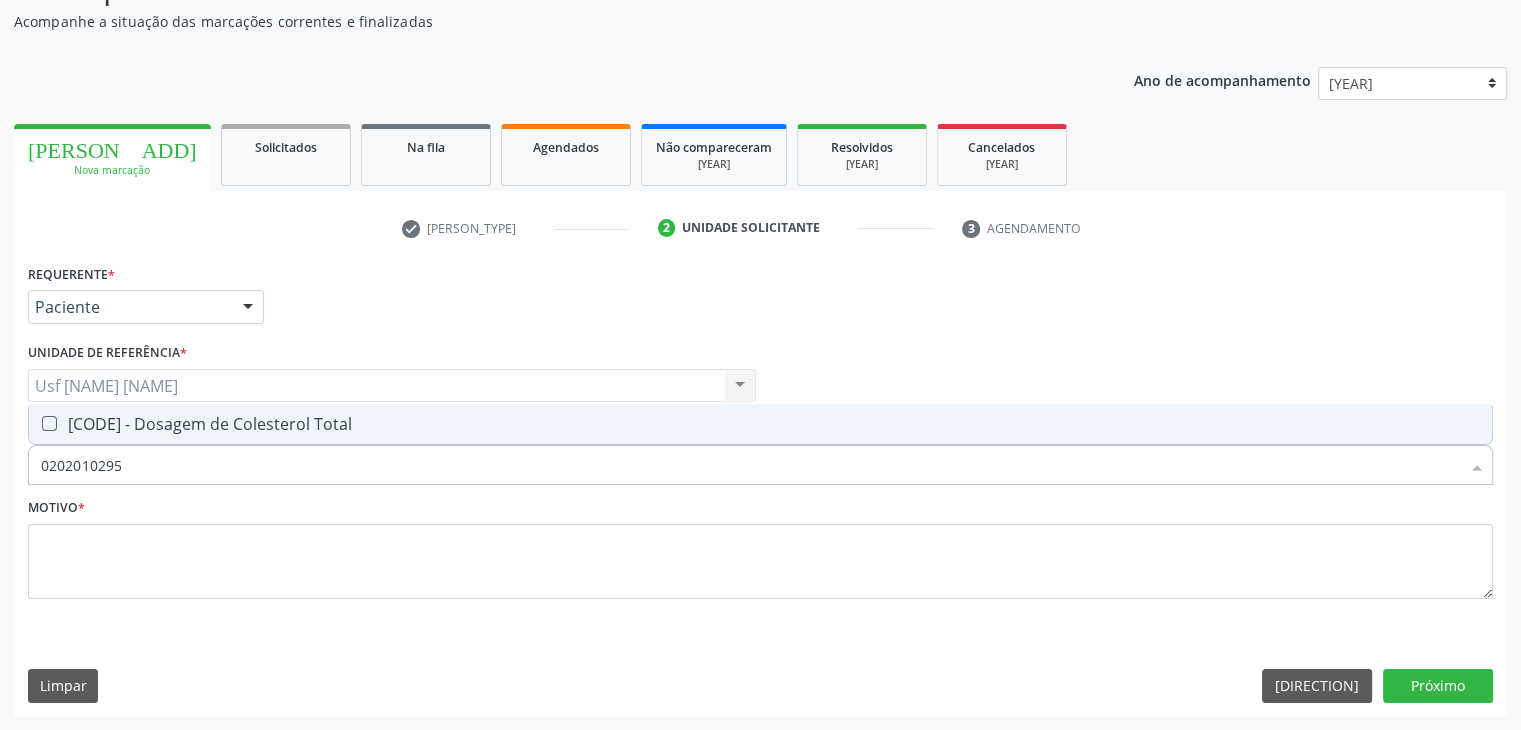 click on "[PROCEDURE_CODE] - Dosagem de Colesterol Total" at bounding box center (760, 424) 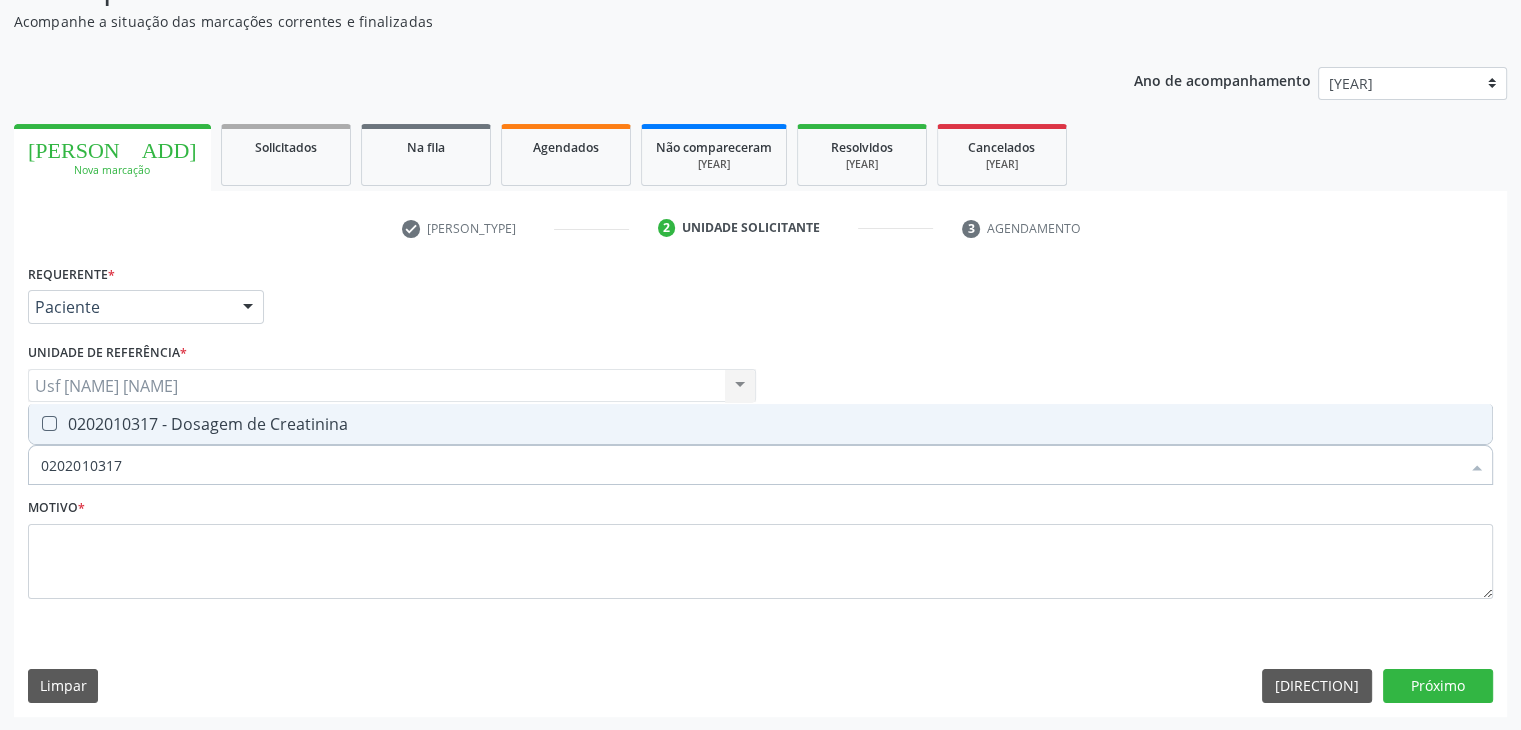 click on "0202010317 - Dosagem de Creatinina" at bounding box center [760, 424] 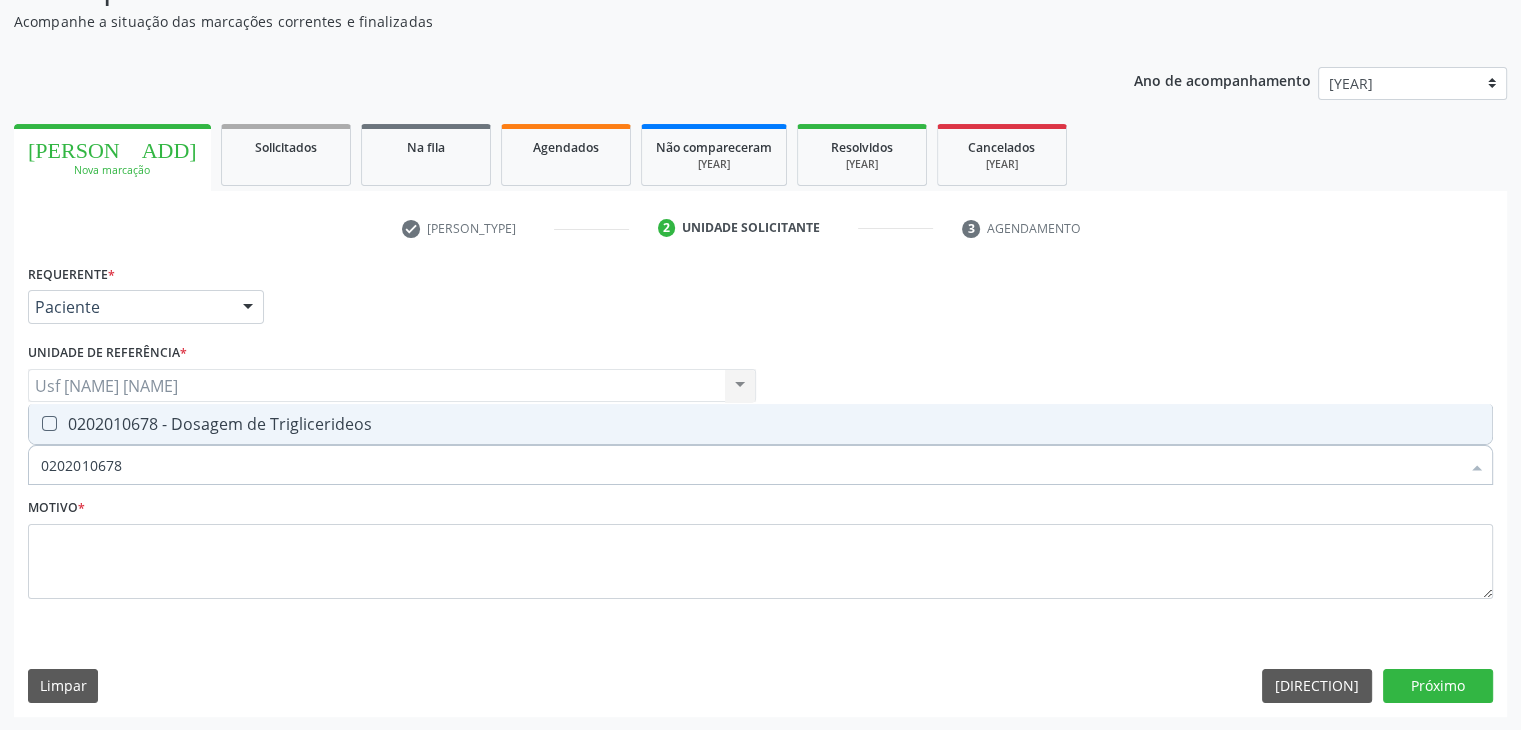 click on "0202010678 - Dosagem de Triglicerideos" at bounding box center (760, 424) 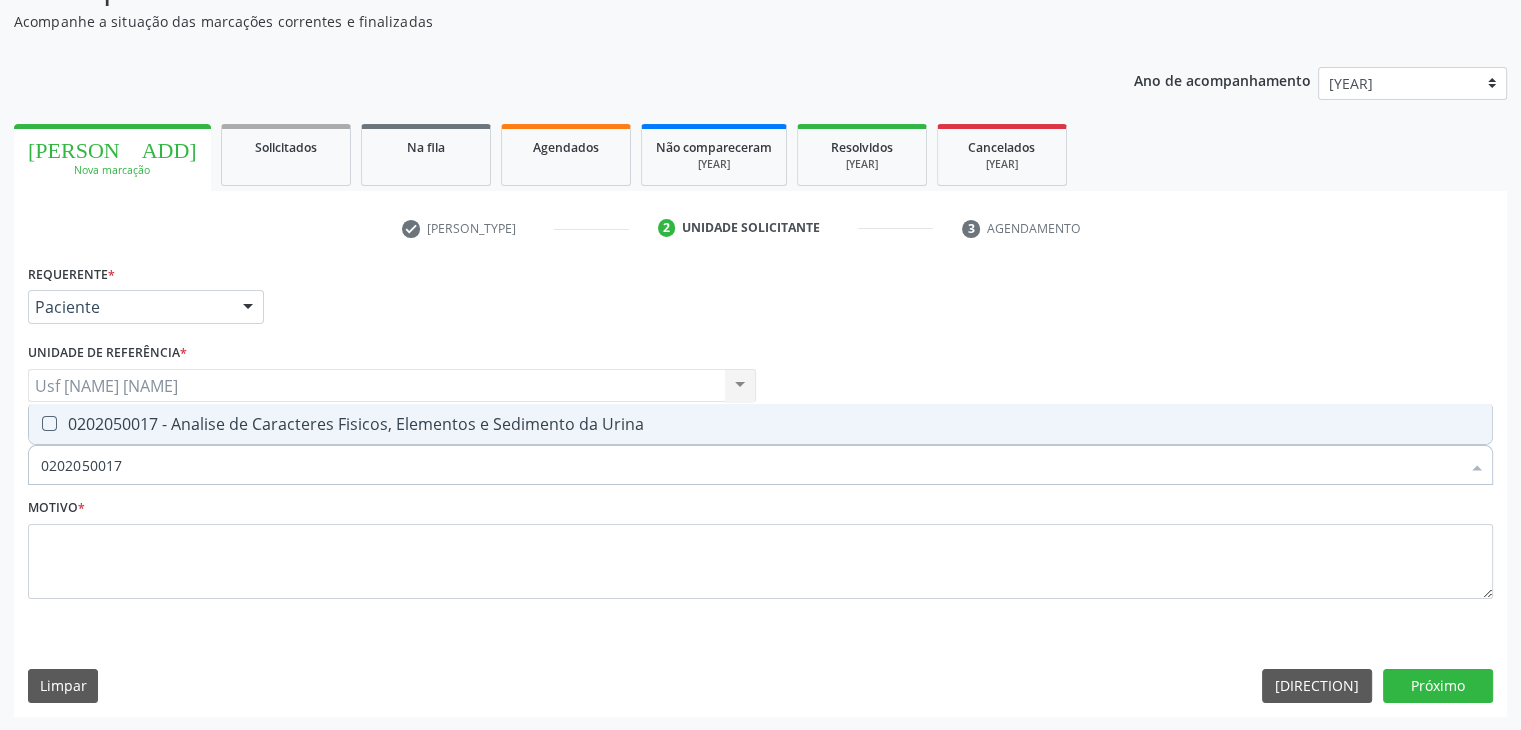 click on "[NUMBER] - [TEXT]" at bounding box center [760, 424] 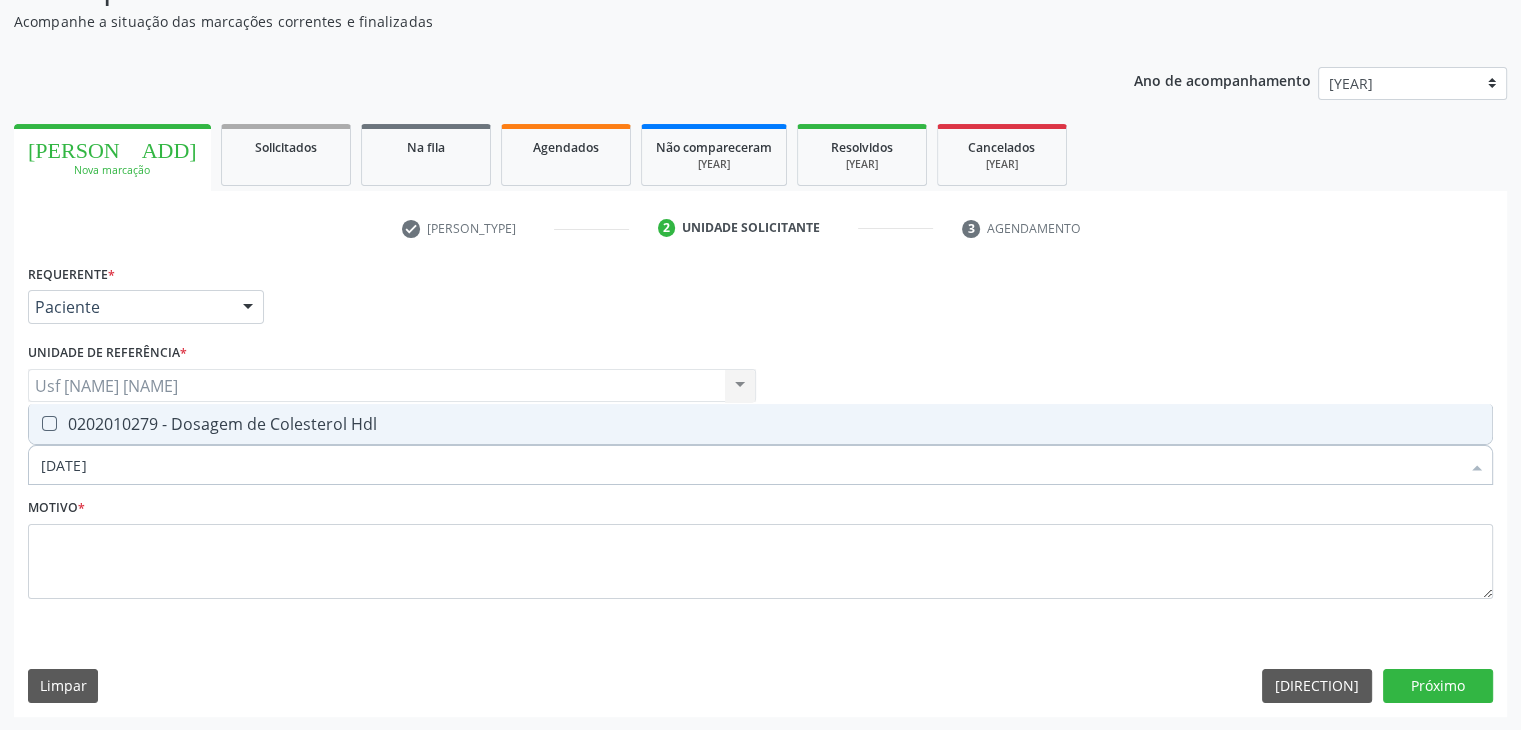 click on "0202010279 - Dosagem de Colesterol Hdl" at bounding box center [760, 424] 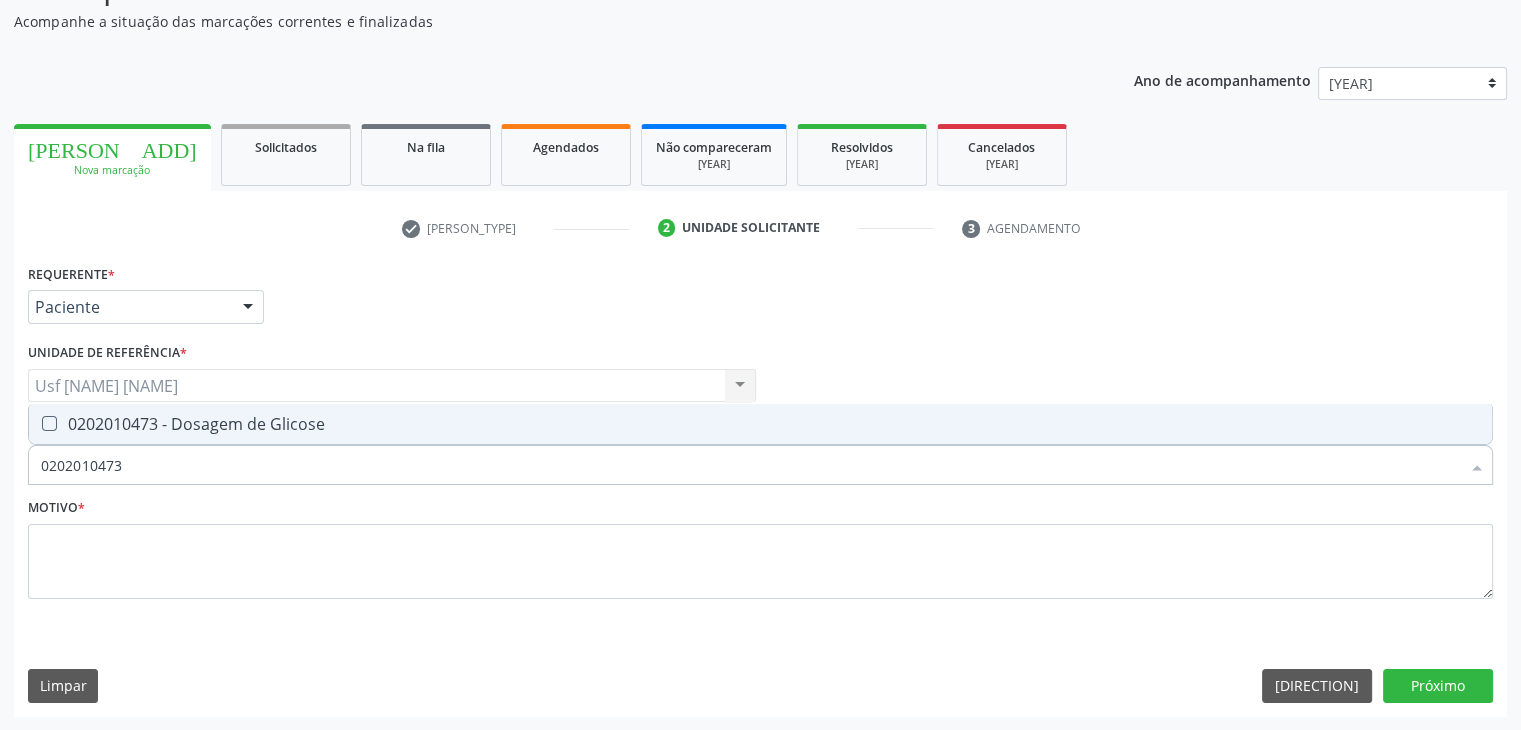 click on "[NUMBER] - [TEXT]" at bounding box center (760, 424) 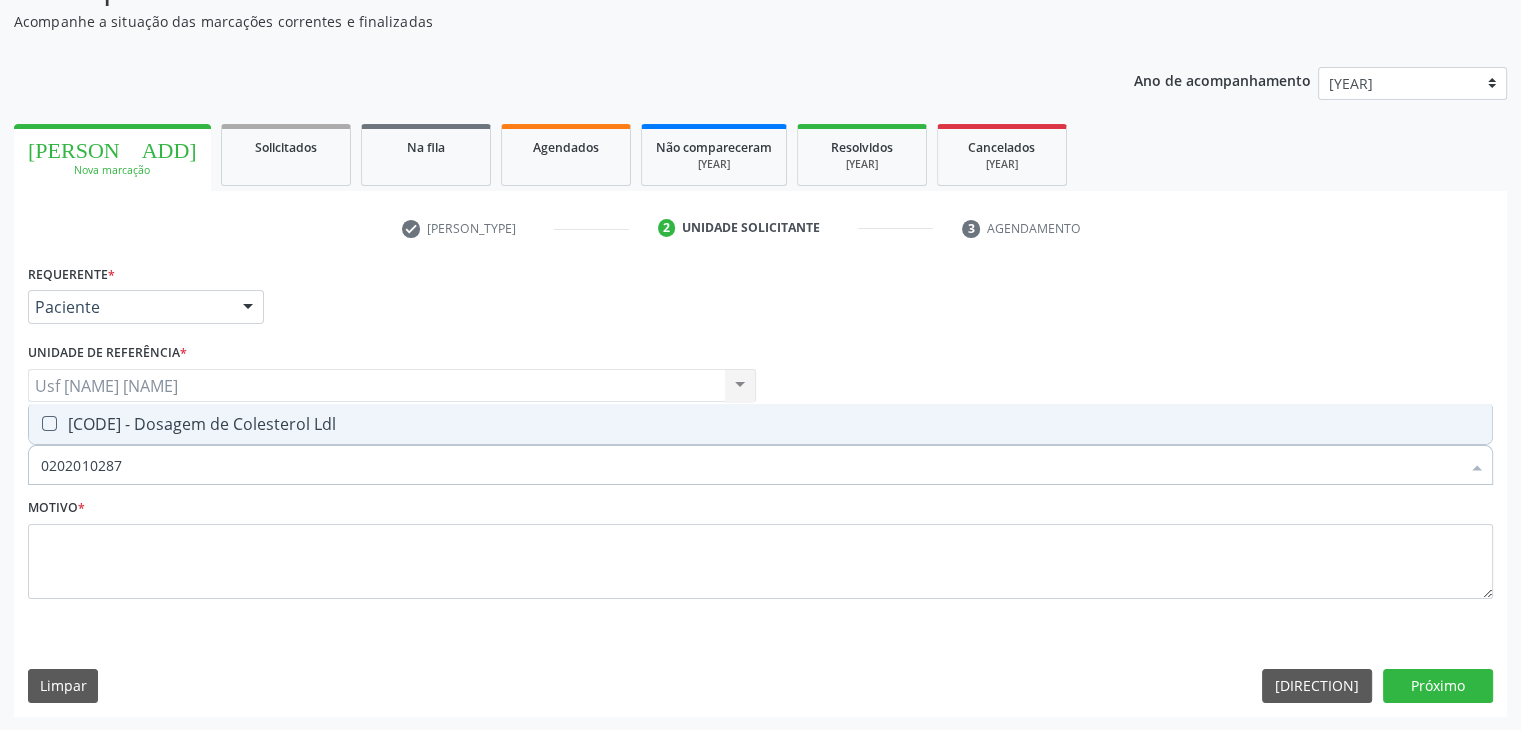 click on "[PROCEDURE_CODE] - Dosagem de Colesterol Ldl" at bounding box center [760, 424] 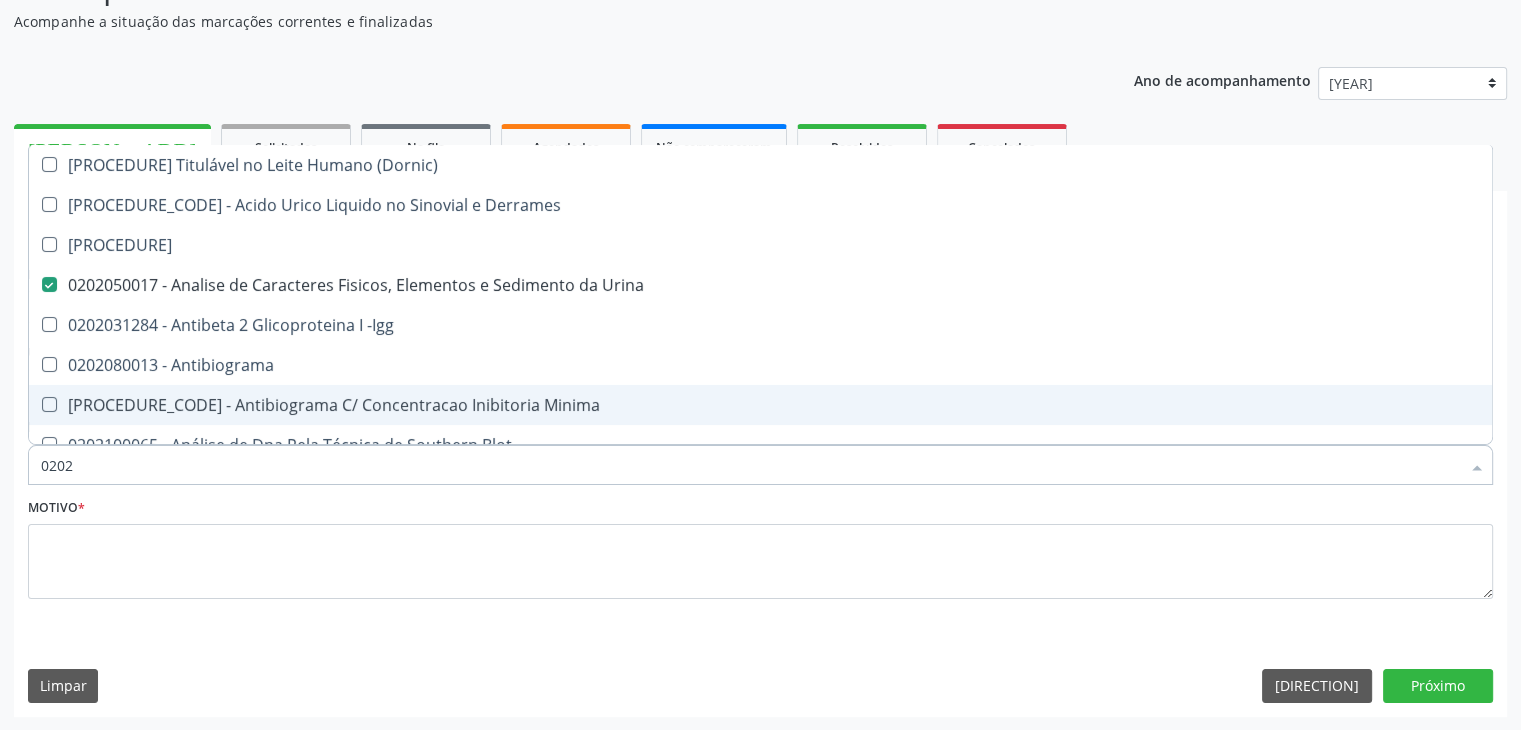 type on "•••••" 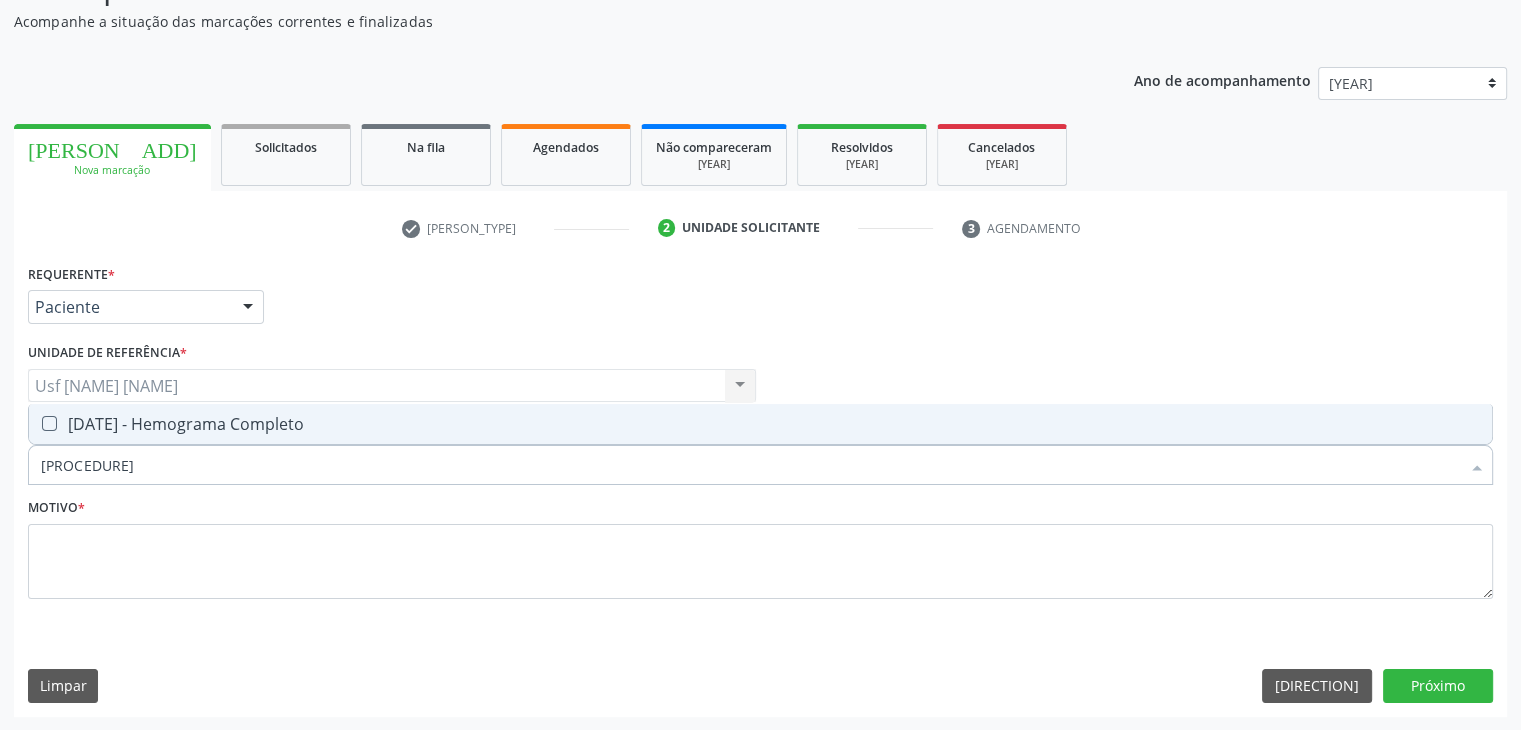 click on "[PROCEDURE_CODE] - Hemograma Completo" at bounding box center (760, 424) 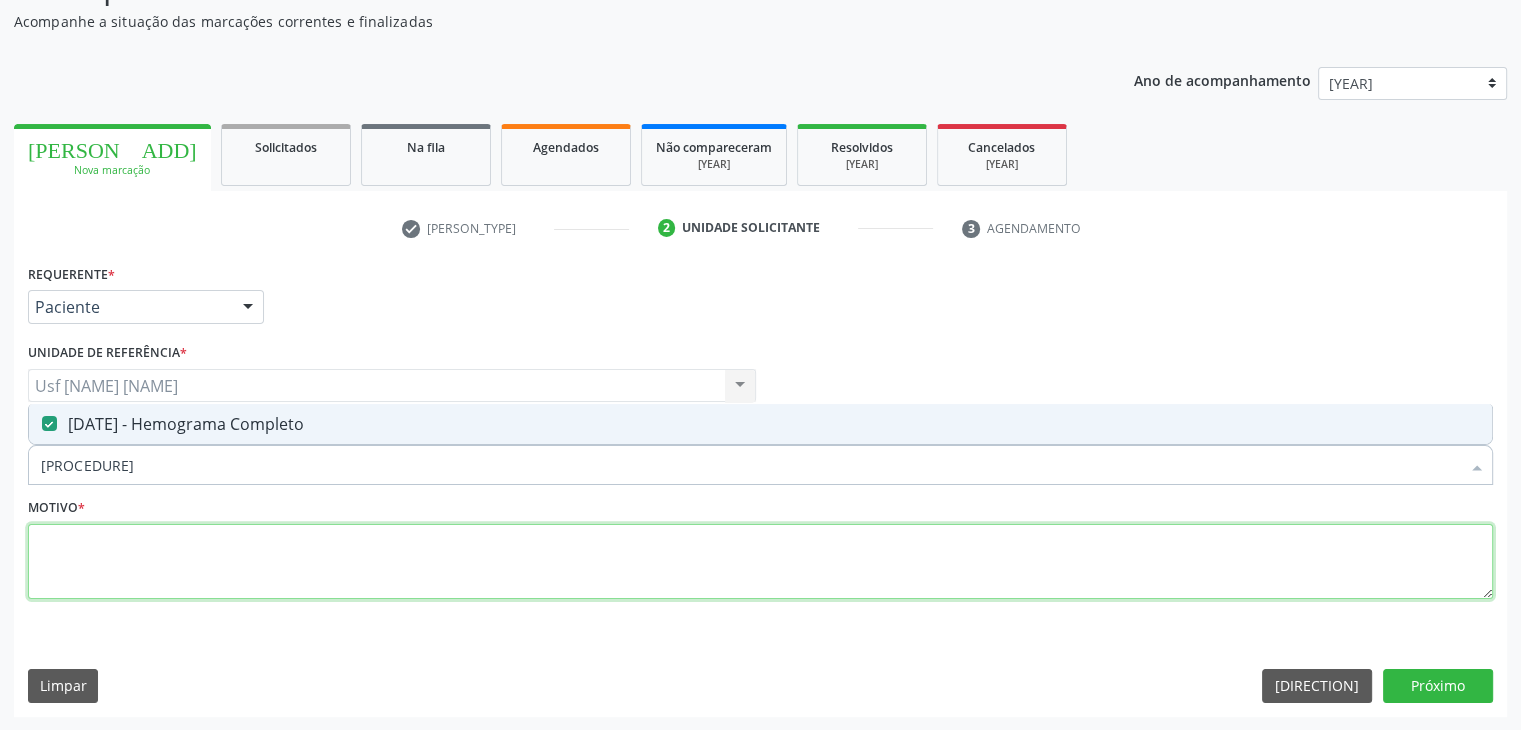 click at bounding box center (760, 562) 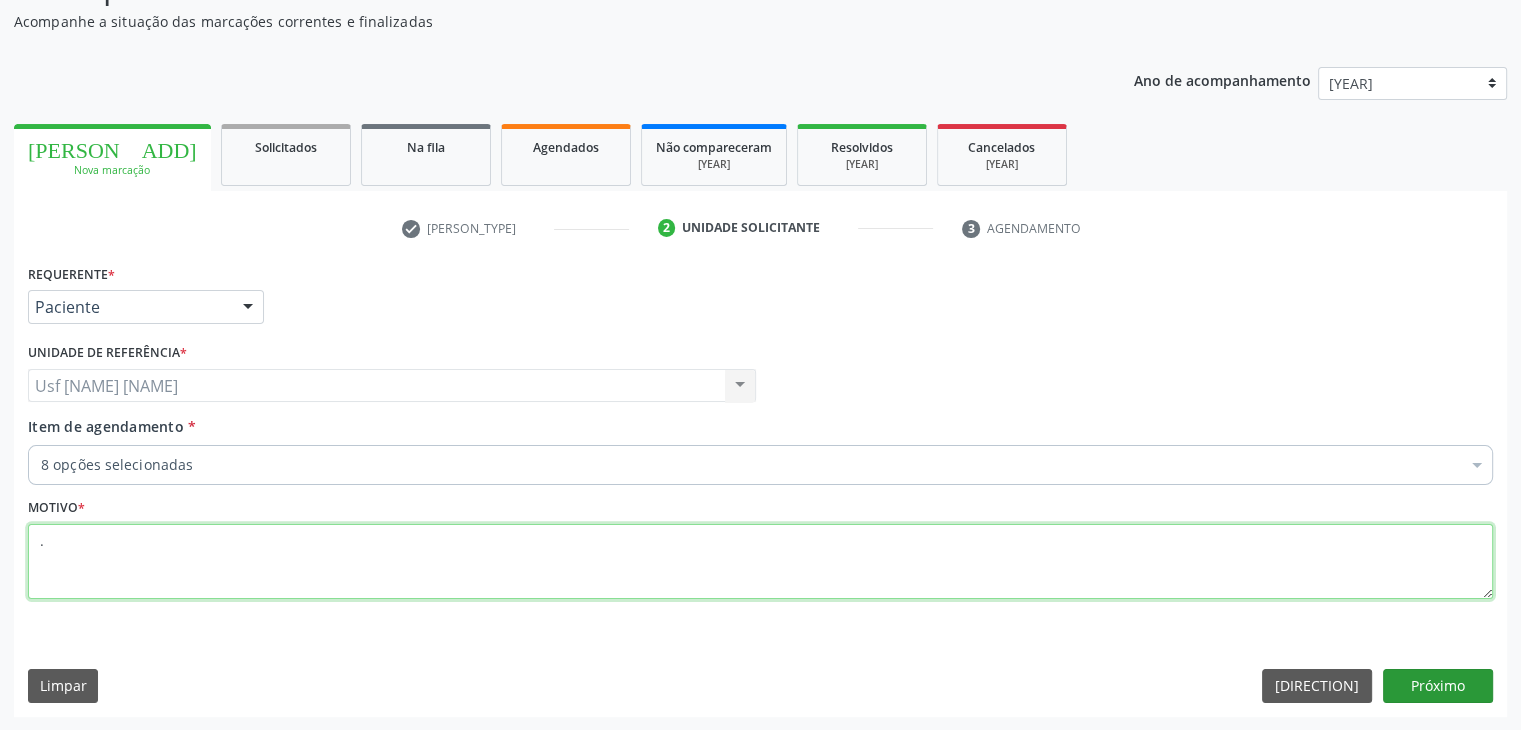 type on "." 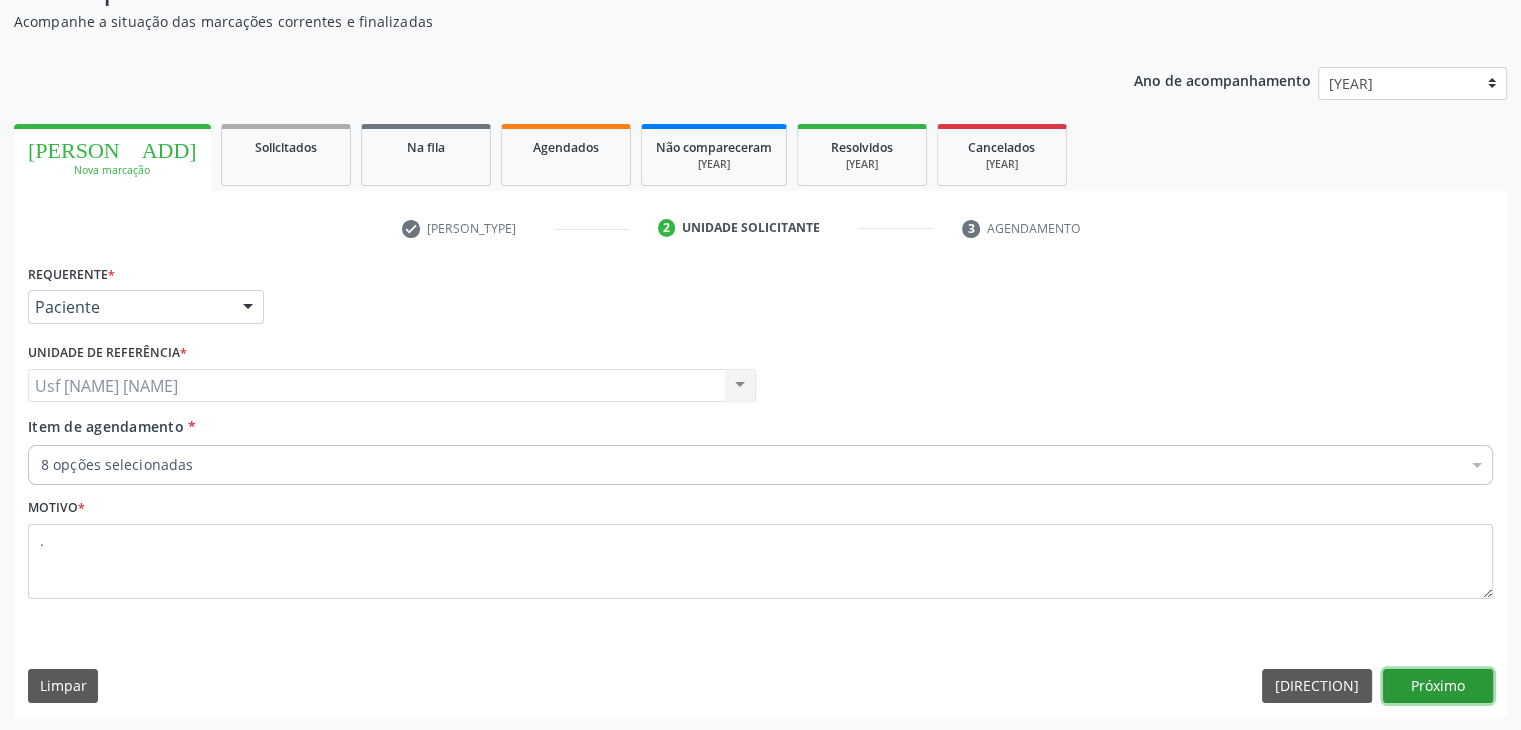click on "Próximo" at bounding box center [1438, 686] 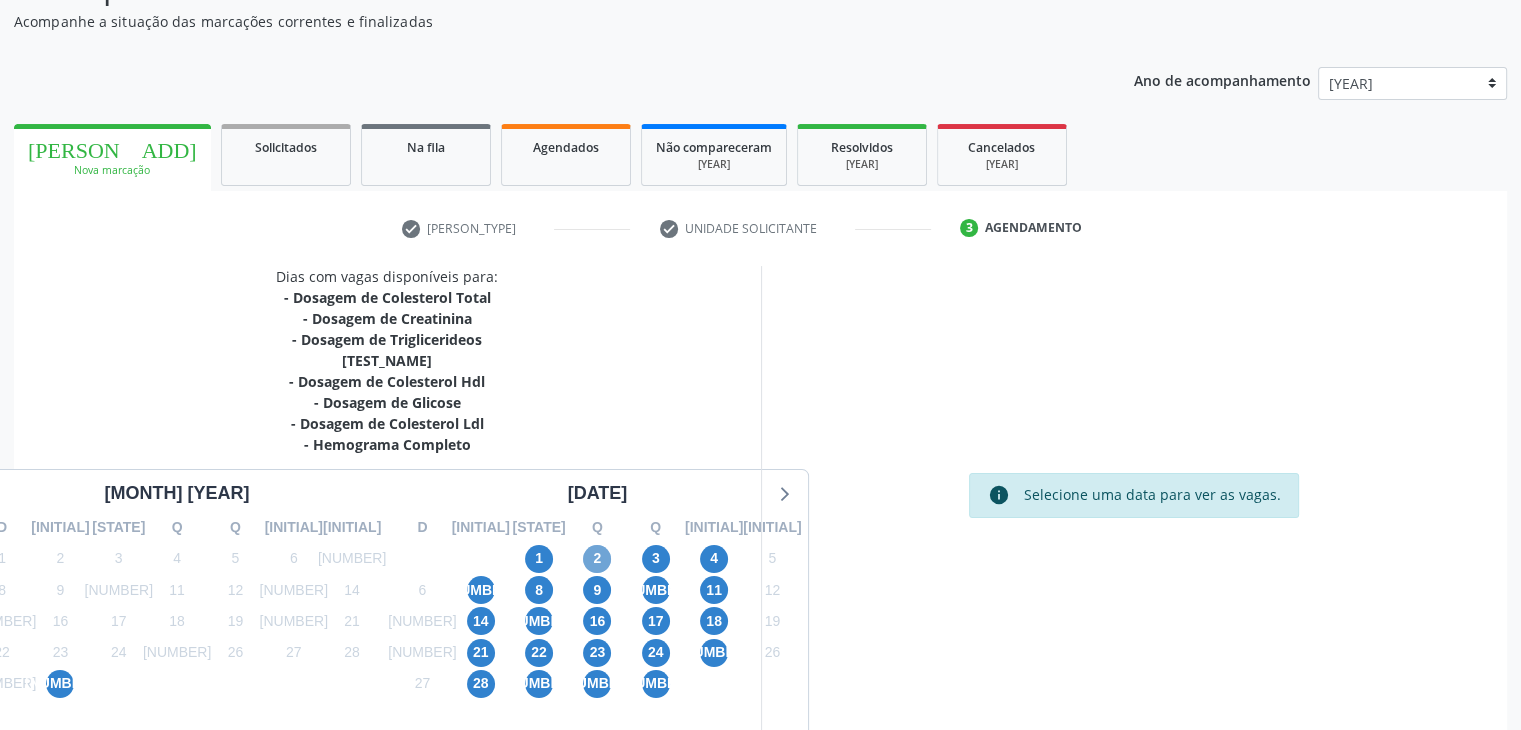 click on "2" at bounding box center (597, 559) 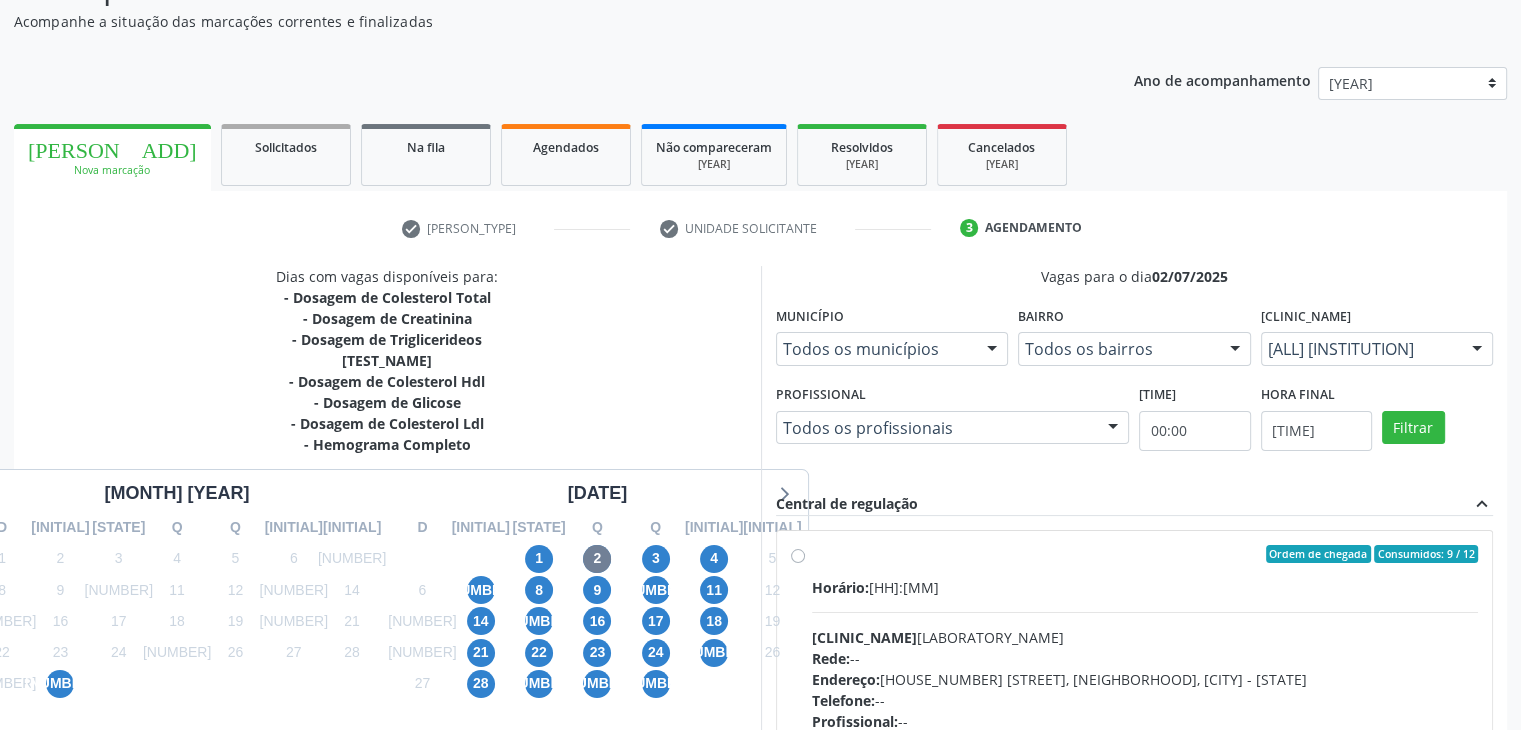 click on "Horário:   [TIME]
Clínica:  [CLINIC_NAME]
Rede:
--
Endereço:   [NUMBER], [NEIGHBORHOOD], [CITY] - [STATE]
Telefone:   --
Profissional:
--
Informações adicionais sobre o atendimento
Idade de atendimento:
Sem restrição
Gênero(s) atendido(s):
Sem restrição
Informações adicionais:
--" at bounding box center (1145, 714) 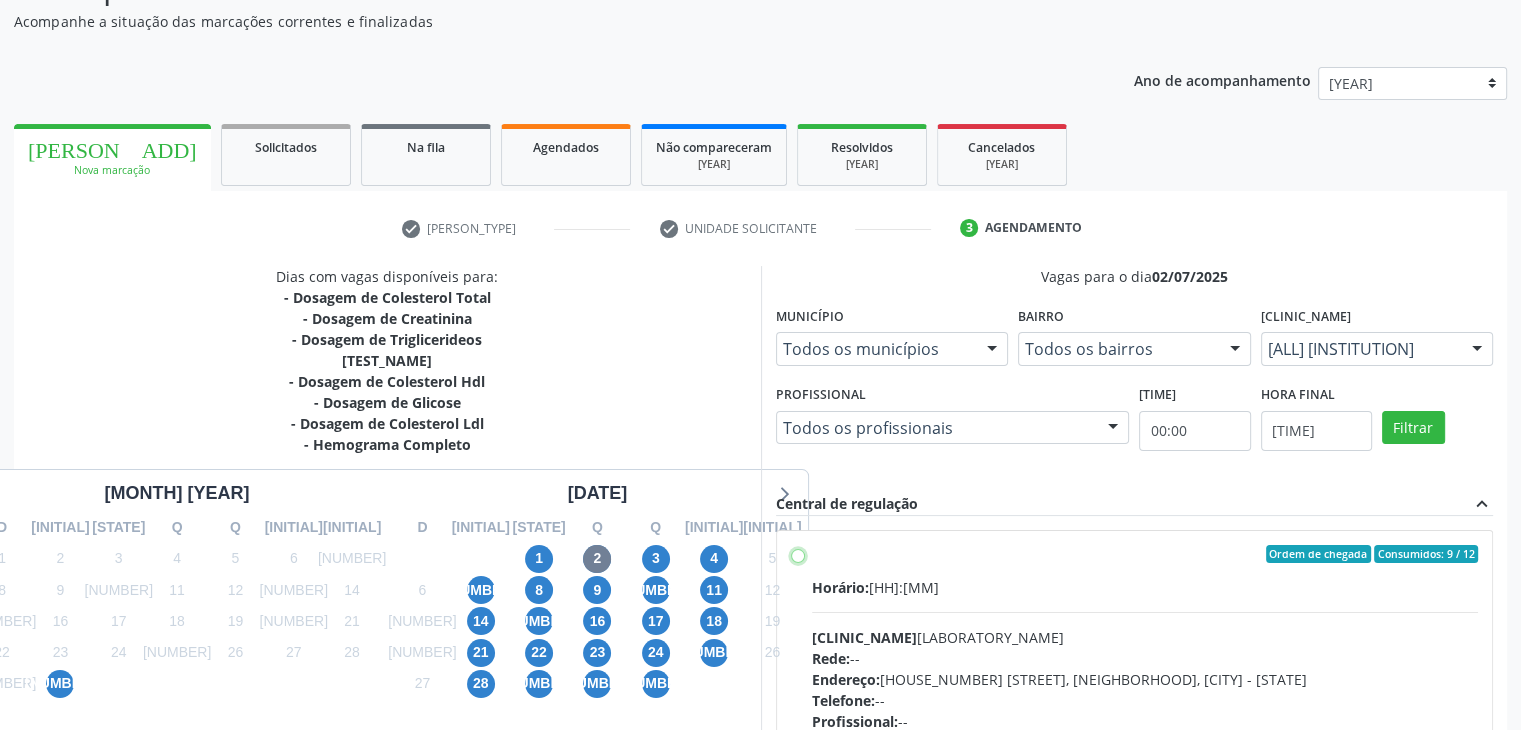 click on "Ordem de chegada
Consumidos: 9 / 12
Horário:   07:00
Clínica:  Laboratorio Jose Paulo Terto
Rede:
--
Endereço:   Casa, nº 409, N Senhora da Penha, Serra Talhada - PE
Telefone:   --
Profissional:
--
Informações adicionais sobre o atendimento
Idade de atendimento:
Sem restrição
Gênero(s) atendido(s):
Sem restrição
Informações adicionais:
--" at bounding box center [798, 554] 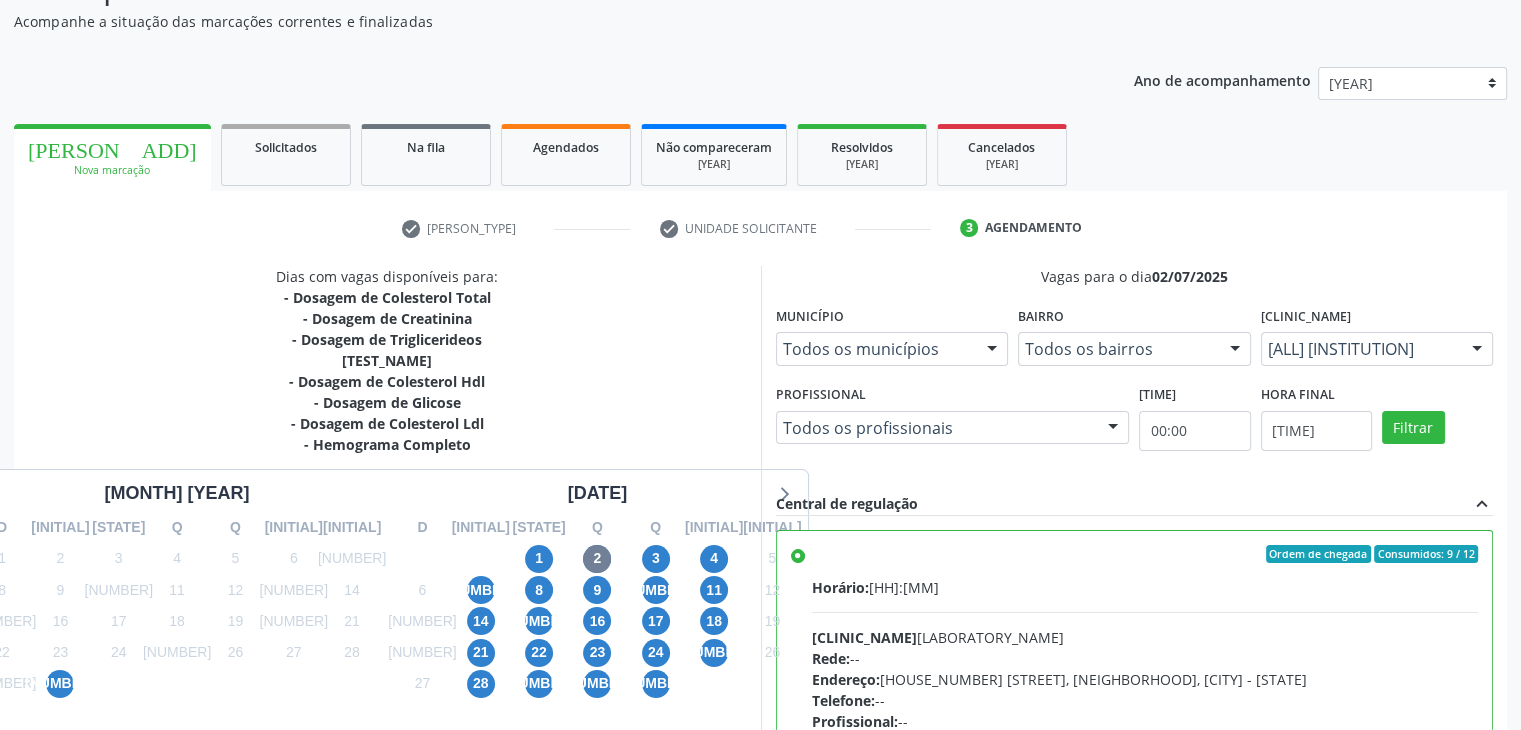 click on "Horário:   [TIME]
Clínica:  [CLINIC_NAME]
Rede:
--
Endereço:   [NUMBER], [NEIGHBORHOOD], [CITY] - [STATE]
Telefone:   --
Profissional:
--
Informações adicionais sobre o atendimento
Idade de atendimento:
Sem restrição
Gênero(s) atendido(s):
Sem restrição
Informações adicionais:
--" at bounding box center [1145, 714] 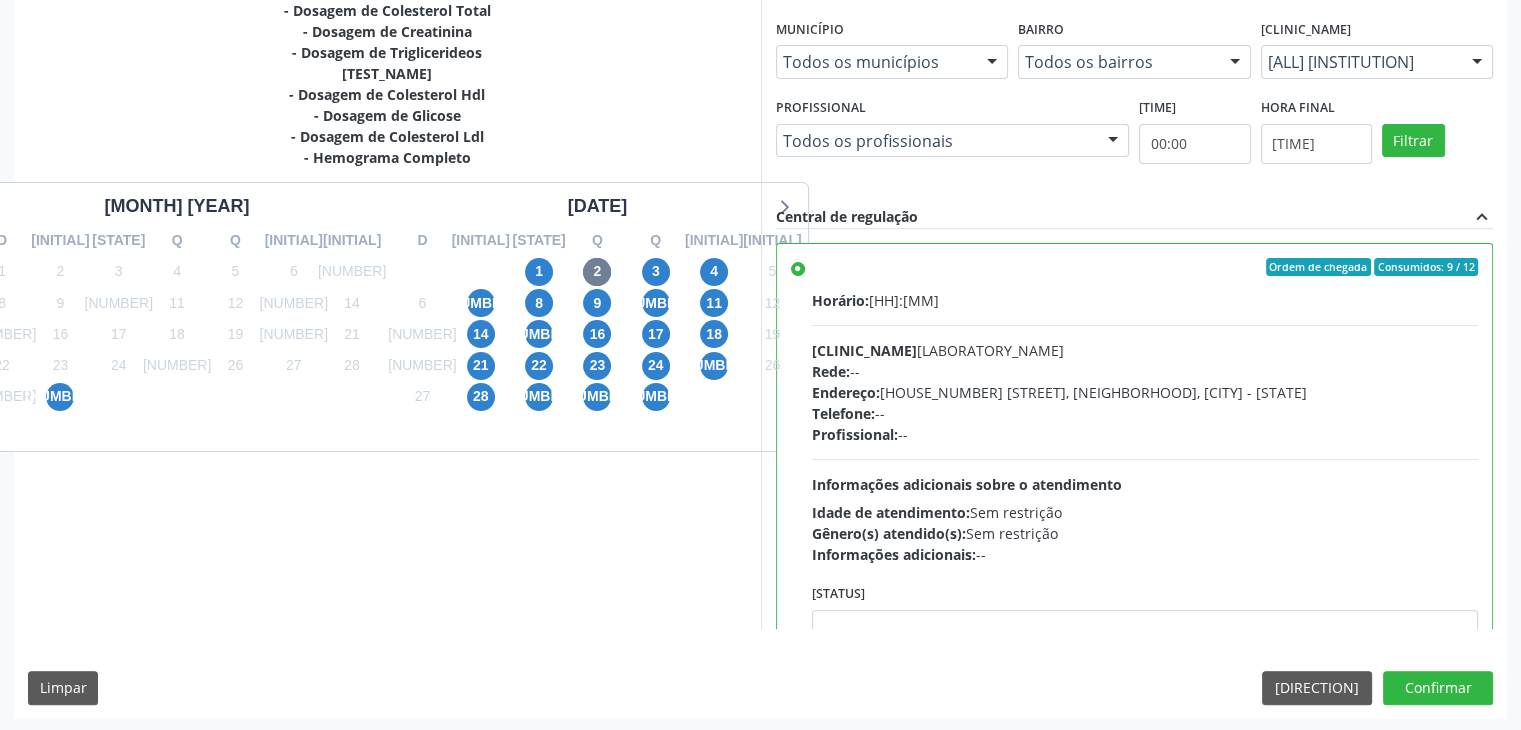 scroll, scrollTop: 464, scrollLeft: 0, axis: vertical 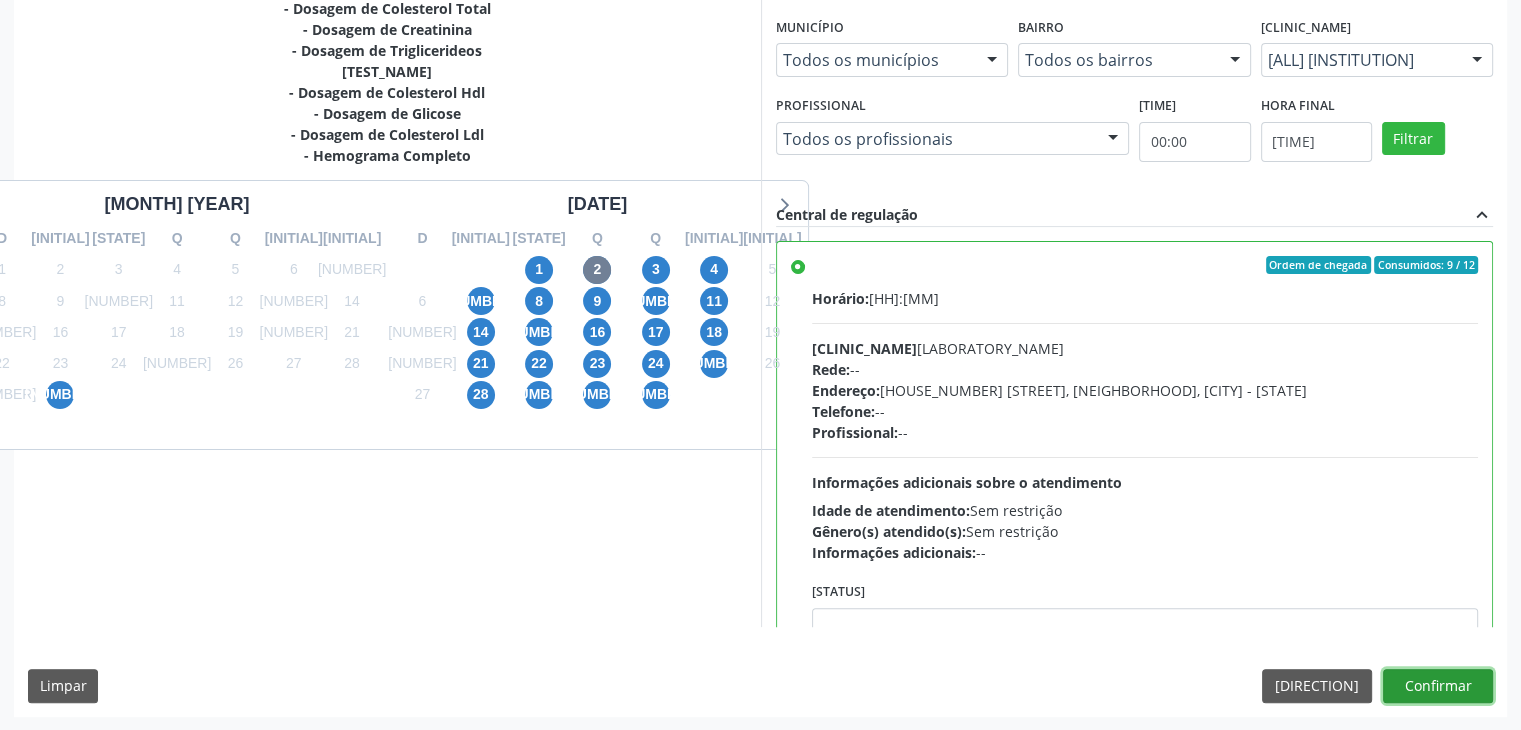 click on "Confirmar" at bounding box center [1438, 686] 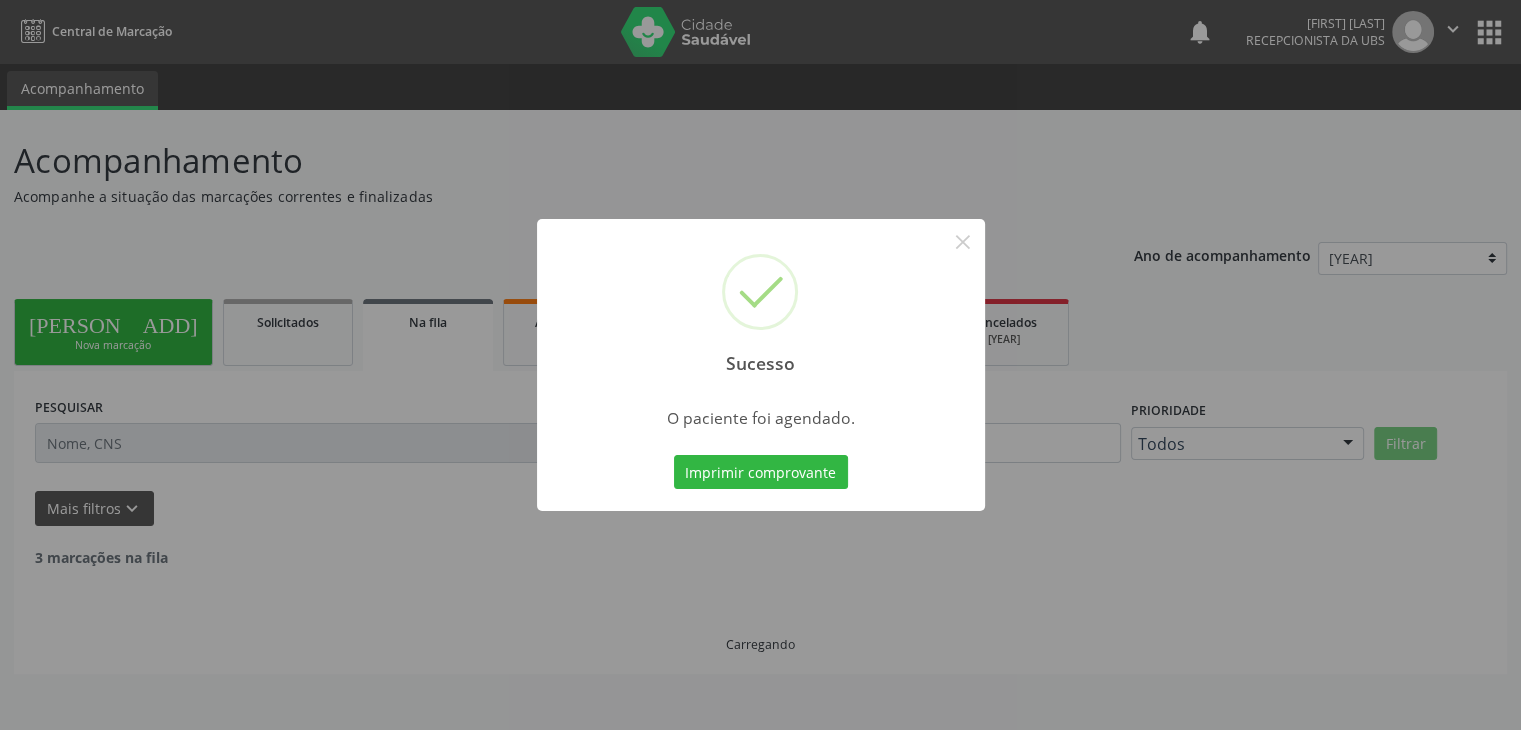scroll, scrollTop: 0, scrollLeft: 0, axis: both 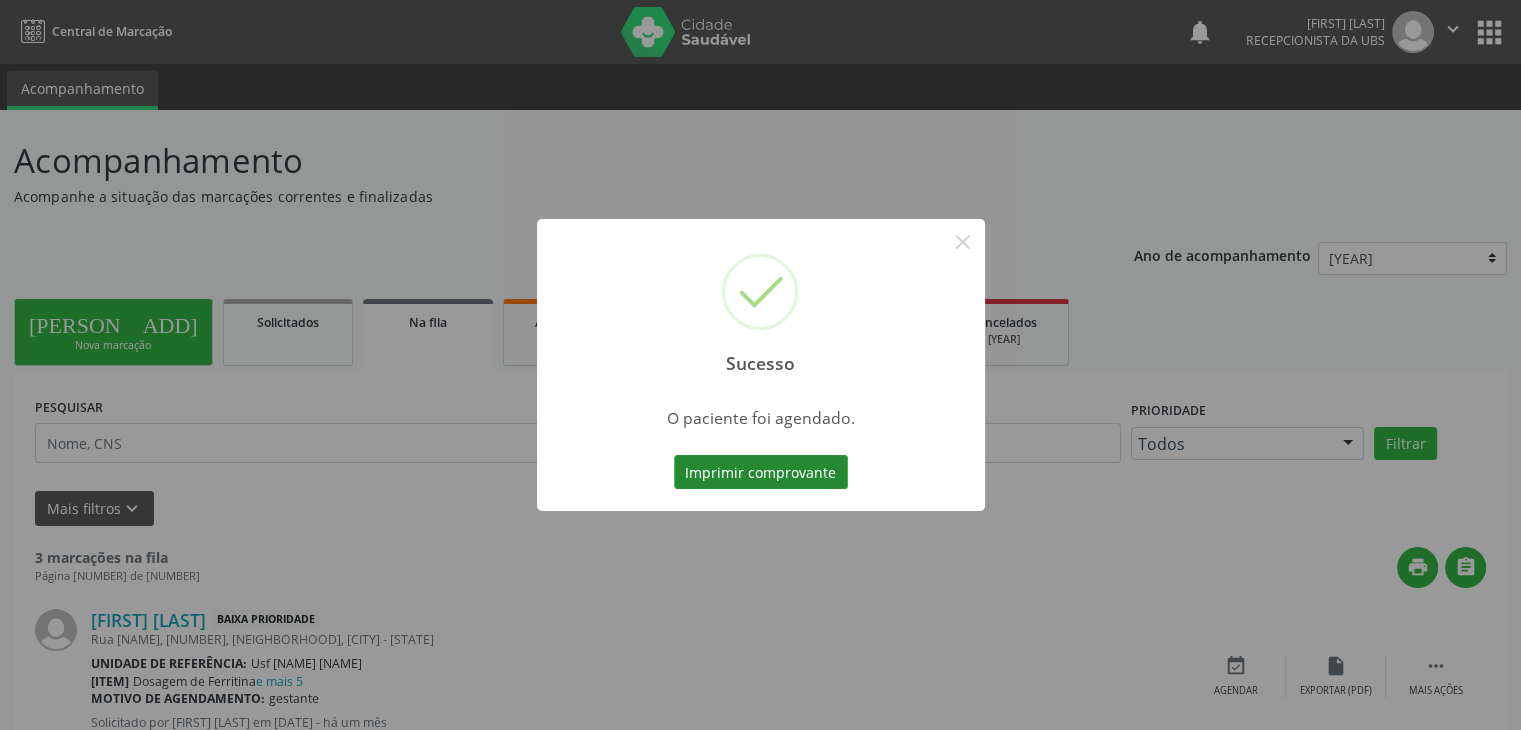 click on "Imprimir comprovante" at bounding box center [761, 472] 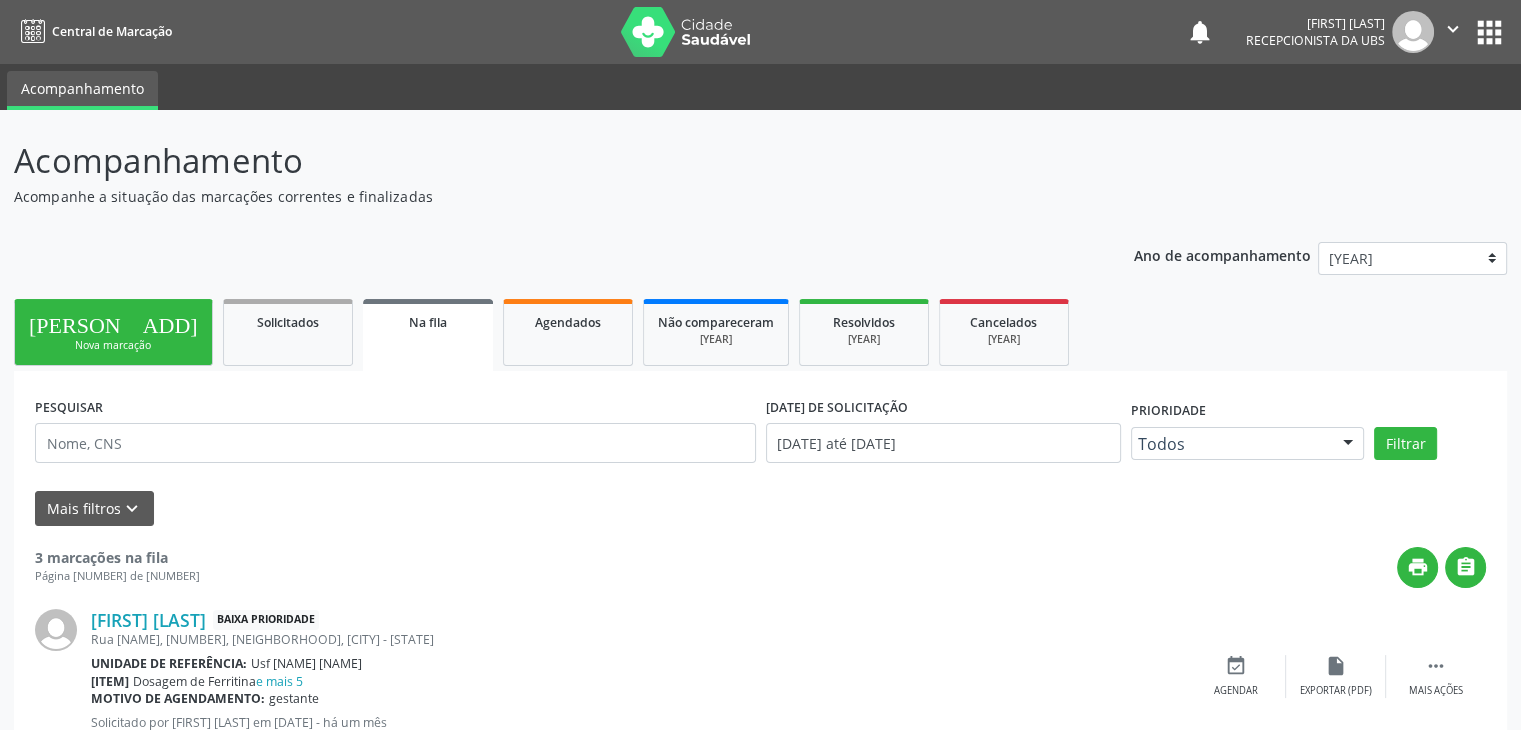 click on "Nova marcação" at bounding box center [113, 345] 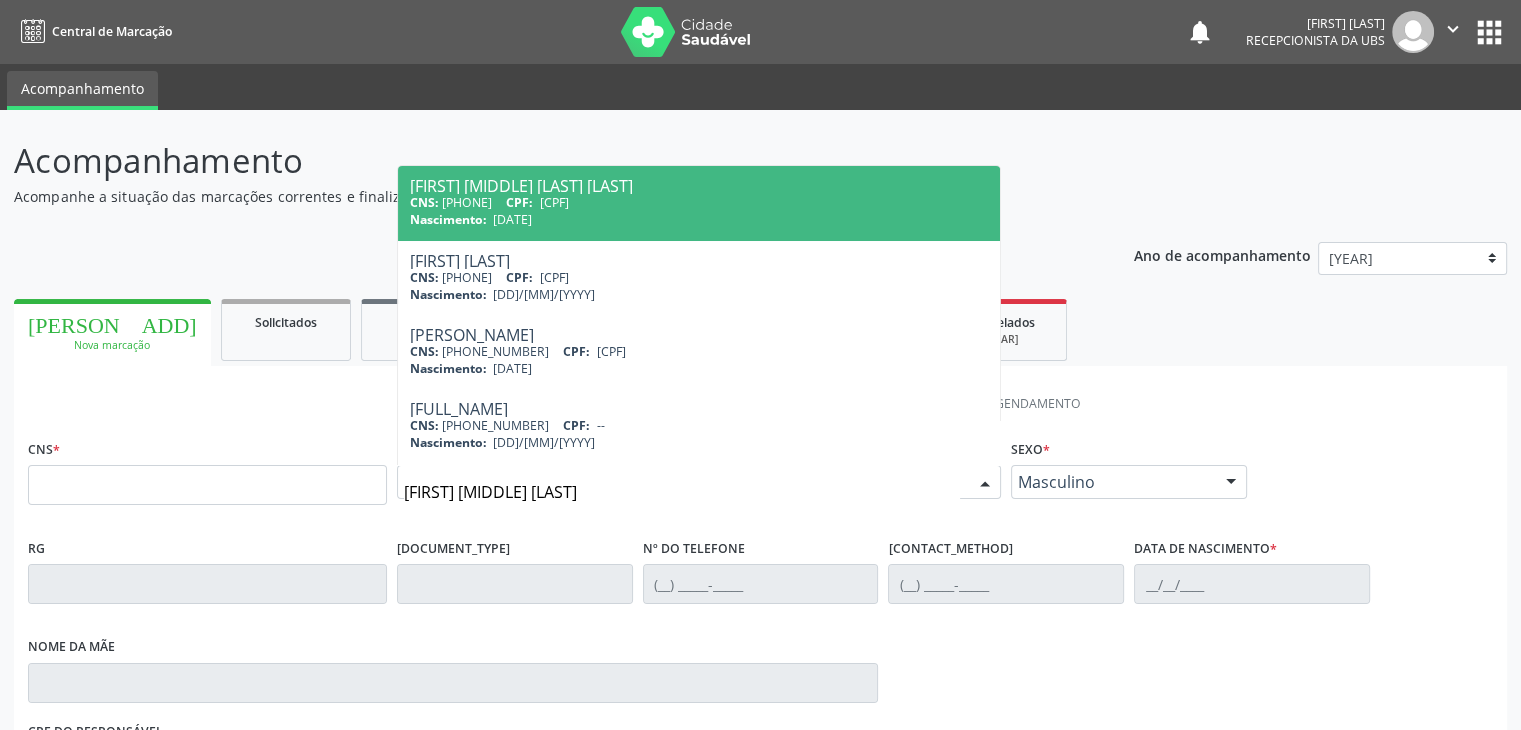 type on "maria  eliane silva" 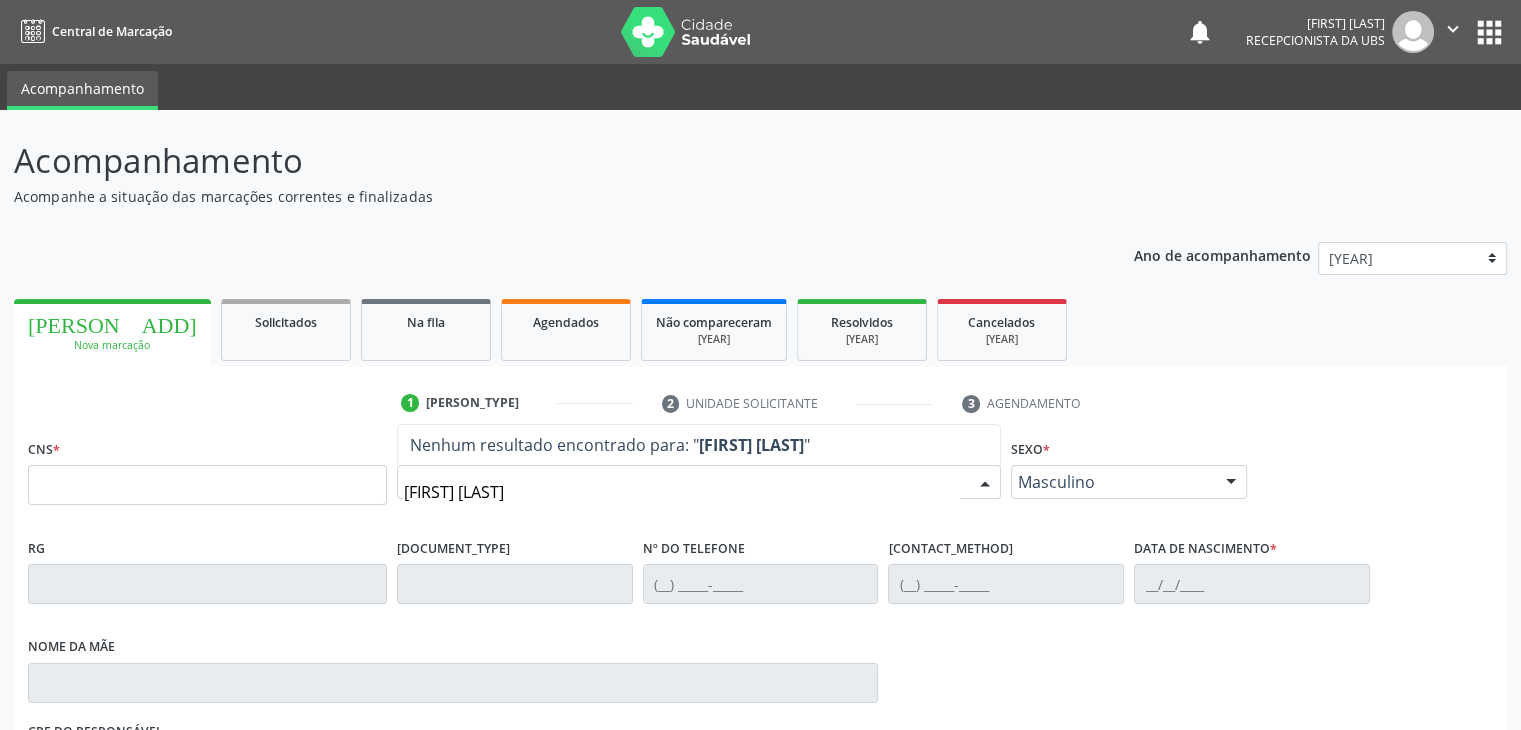 click on "maria  eliane silva sa" at bounding box center [682, 492] 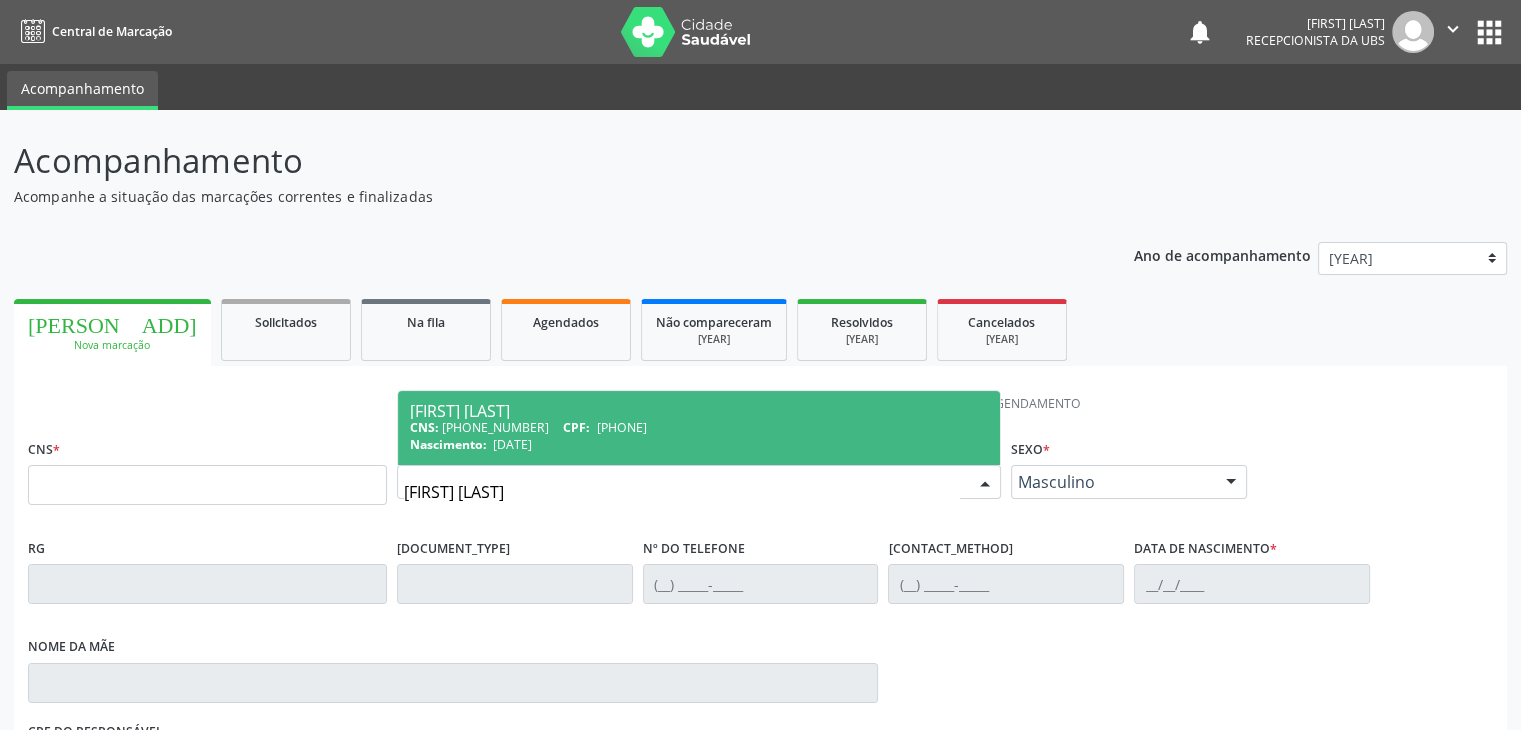 click on "01/11/1972" at bounding box center (576, 427) 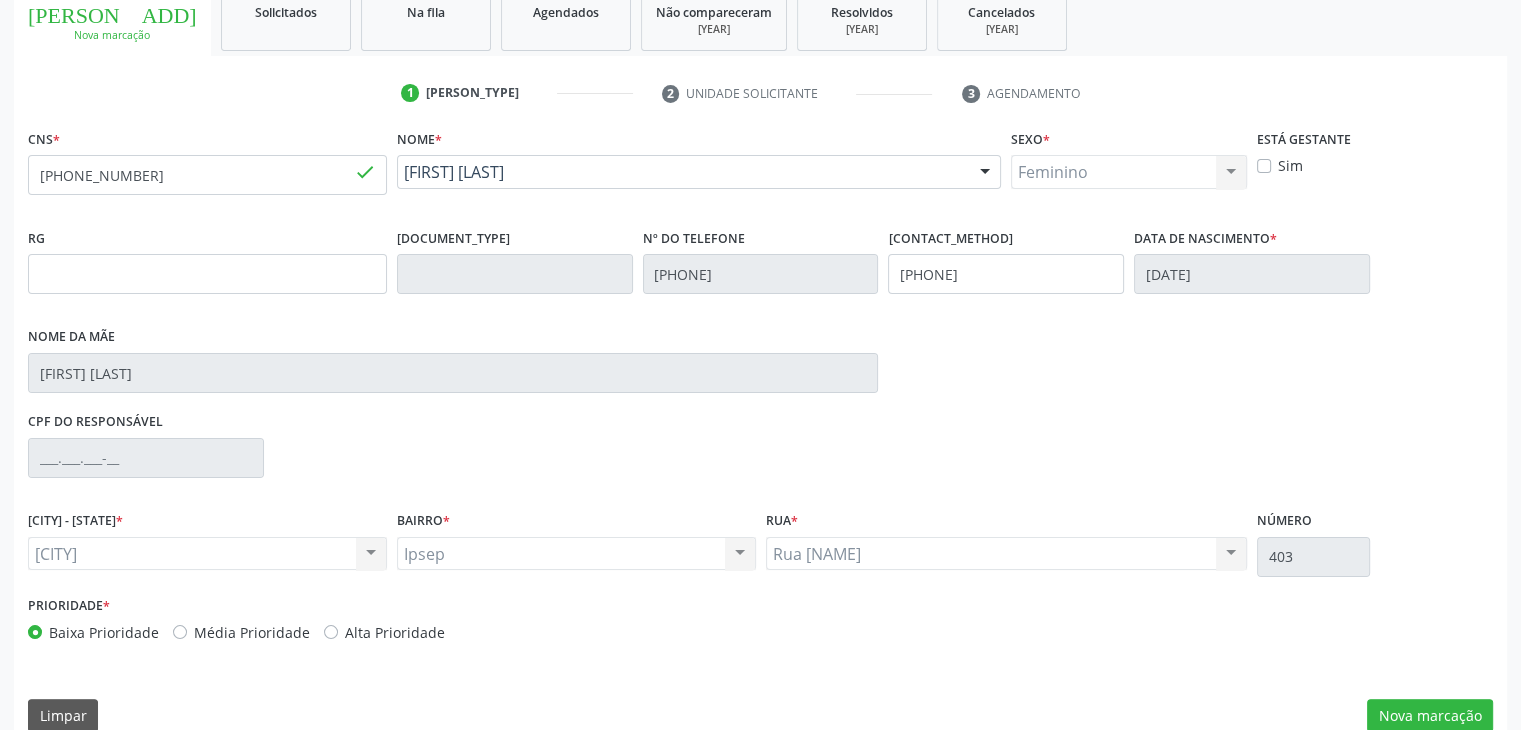 scroll, scrollTop: 340, scrollLeft: 0, axis: vertical 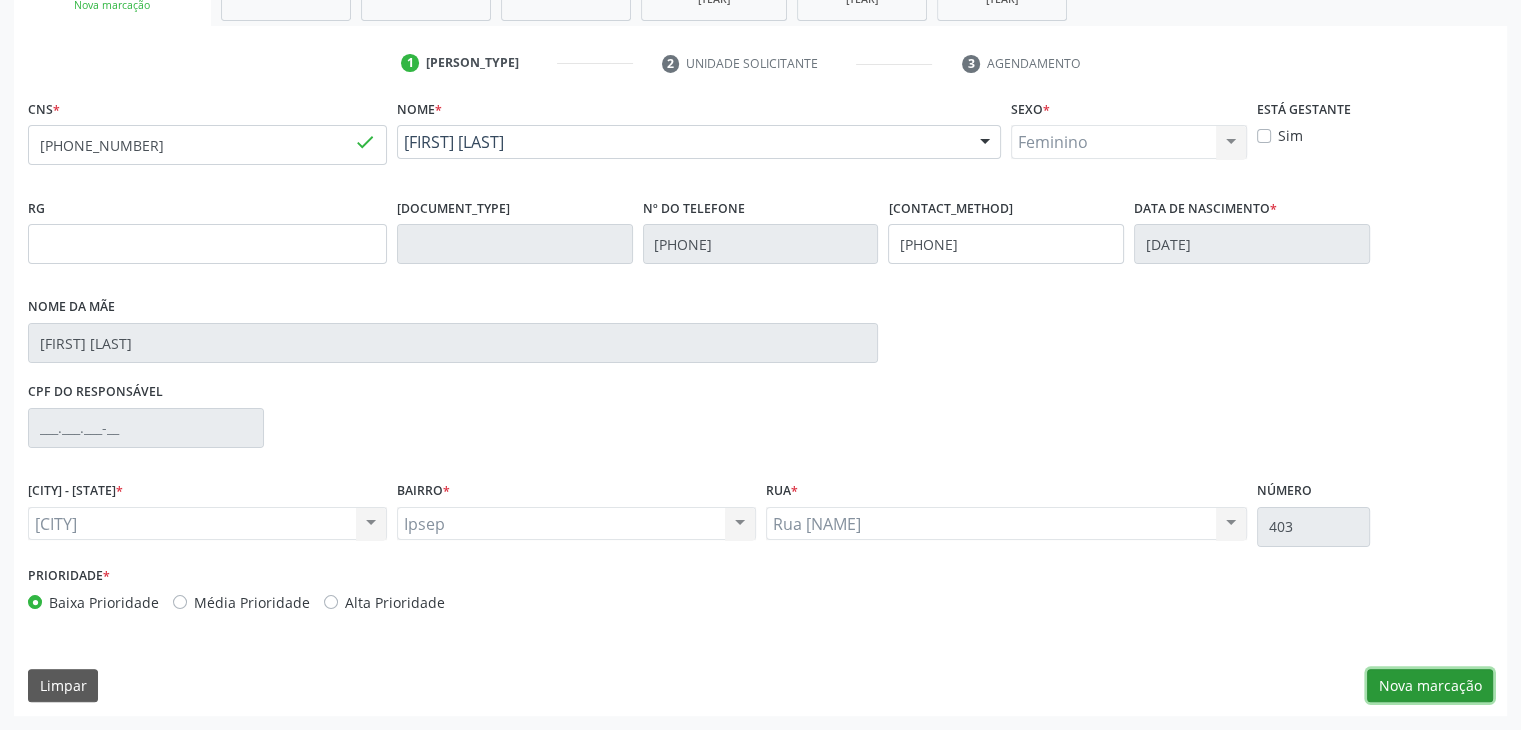 click on "Nova marcação" at bounding box center [1430, 686] 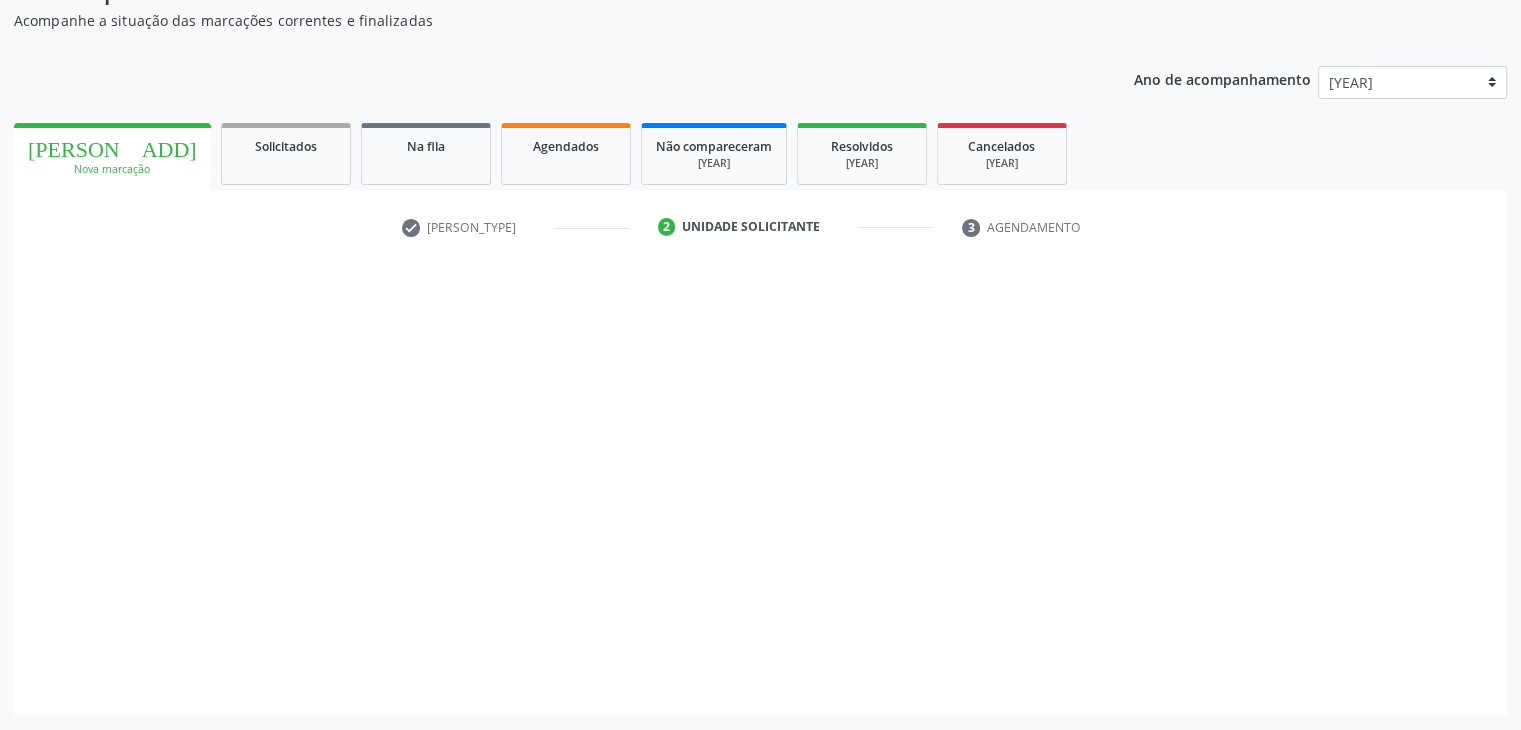 scroll, scrollTop: 175, scrollLeft: 0, axis: vertical 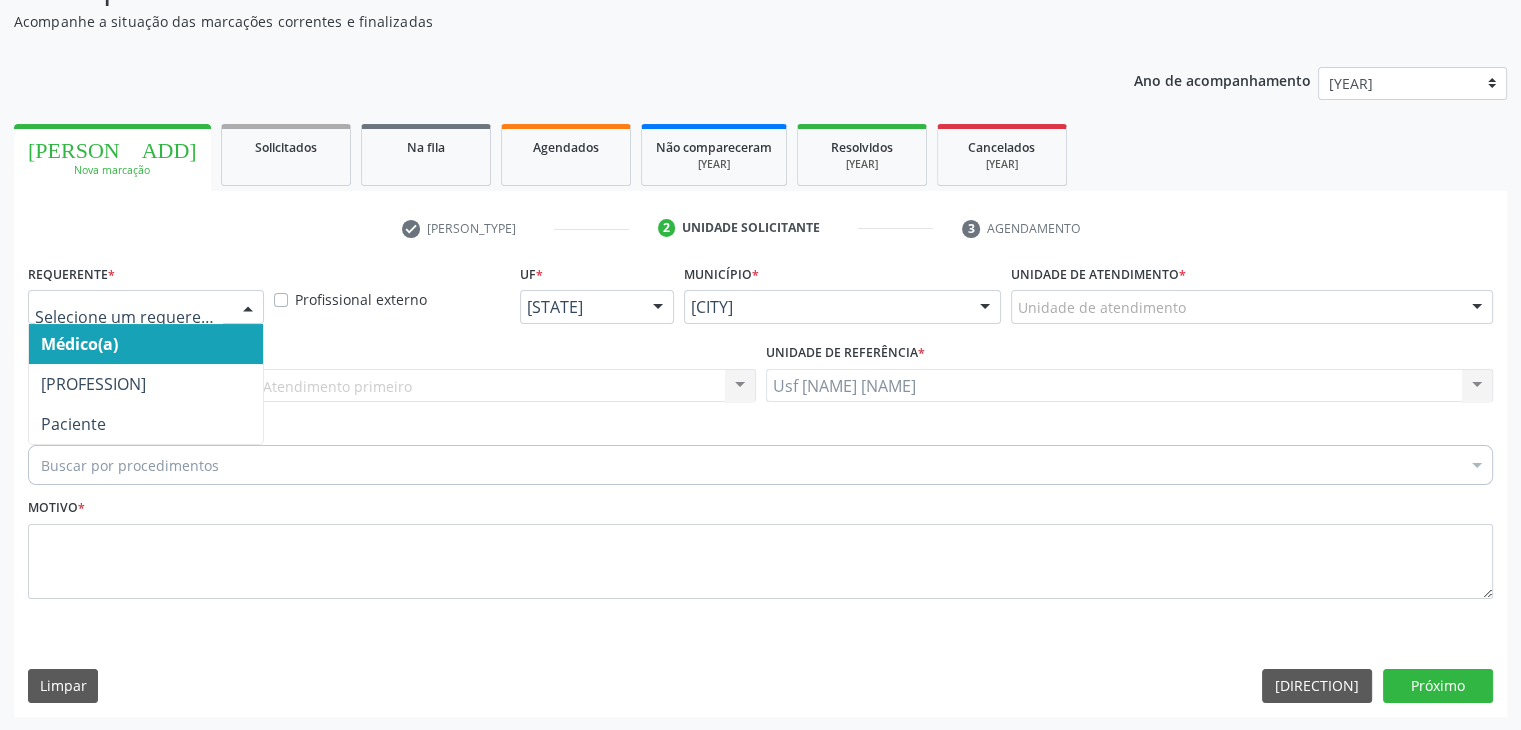click at bounding box center (248, 308) 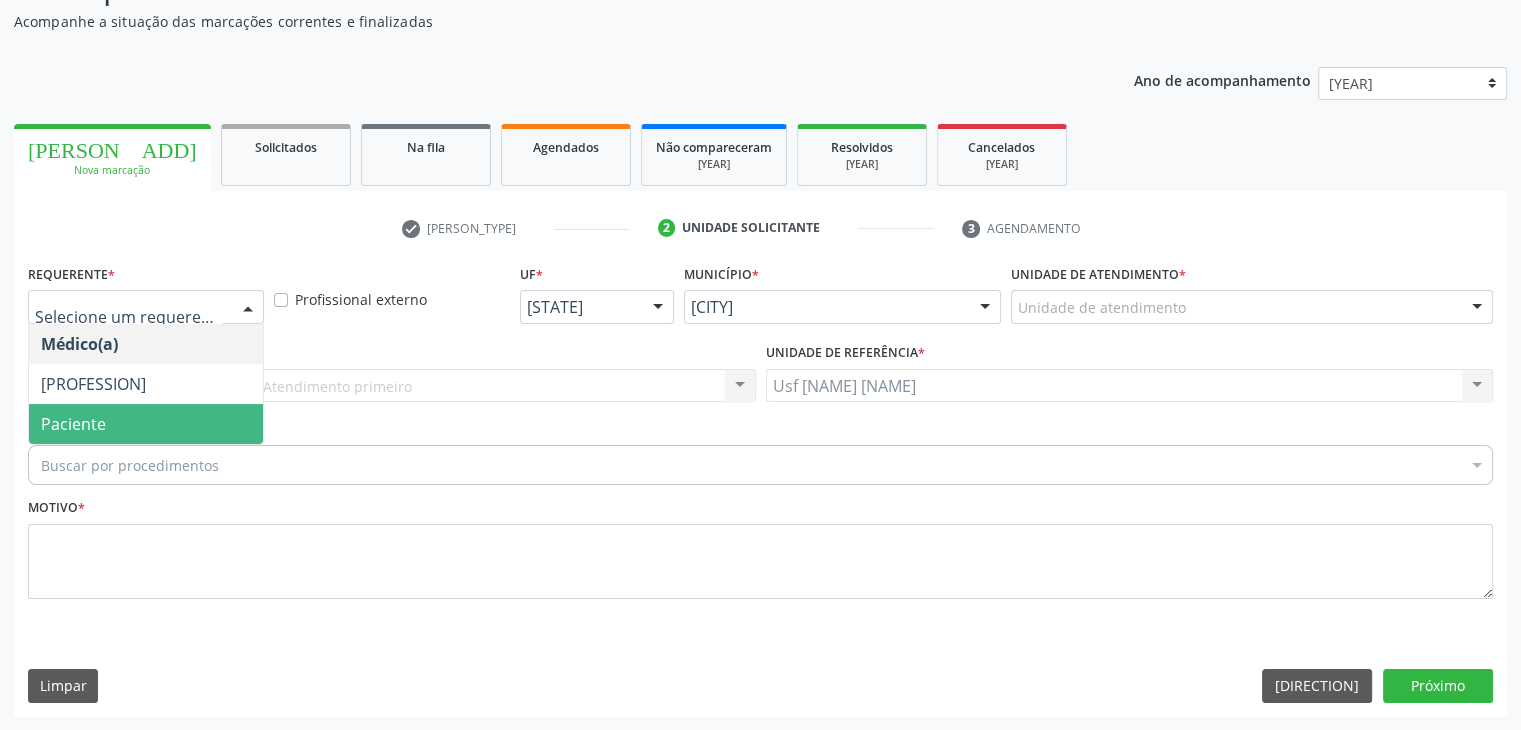 click on "Paciente" at bounding box center [146, 424] 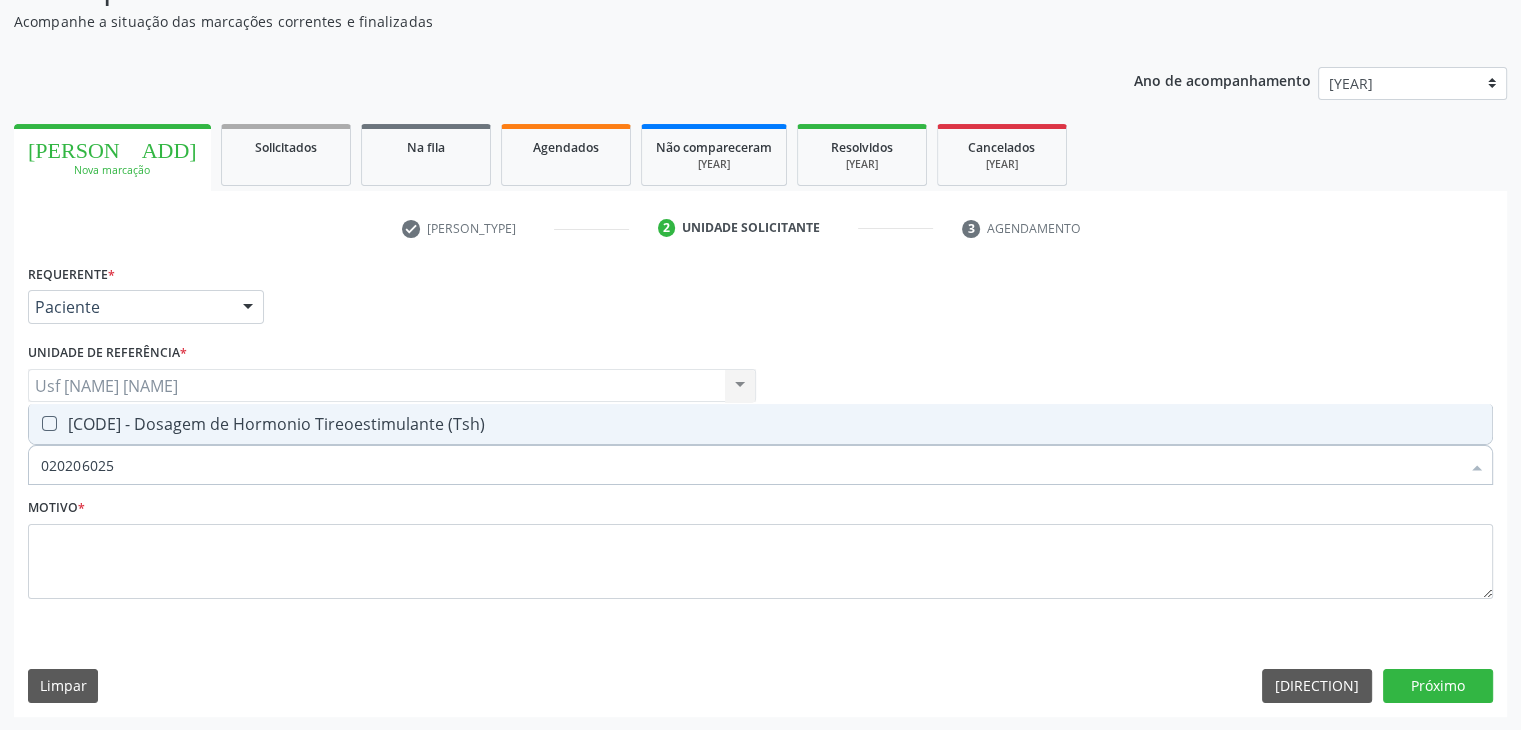 type on "0202060250" 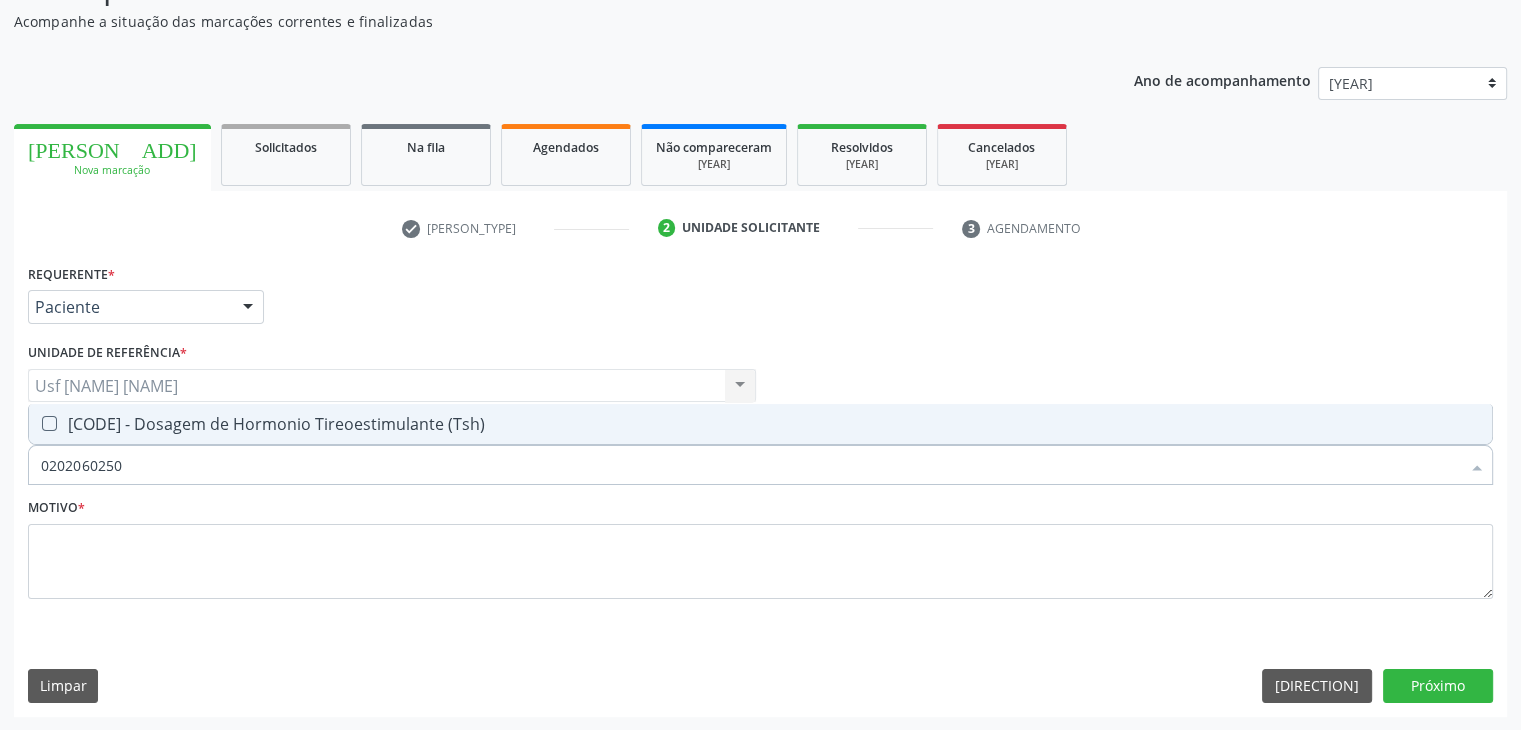 click on "0202060250 - Dosagem de Hormonio Tireoestimulante (Tsh)" at bounding box center (760, 424) 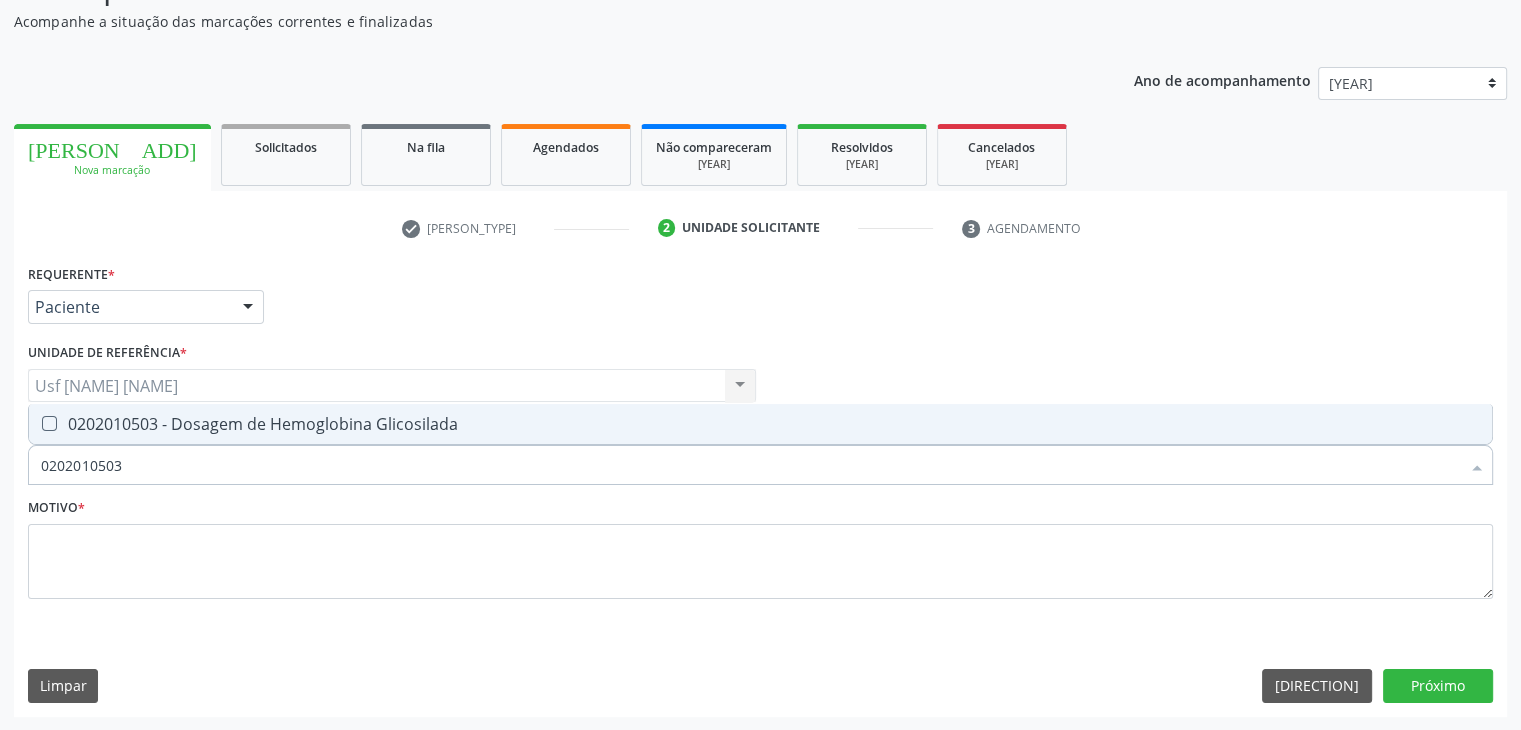 click on "0202010503 - Dosagem de Hemoglobina Glicosilada" at bounding box center [760, 424] 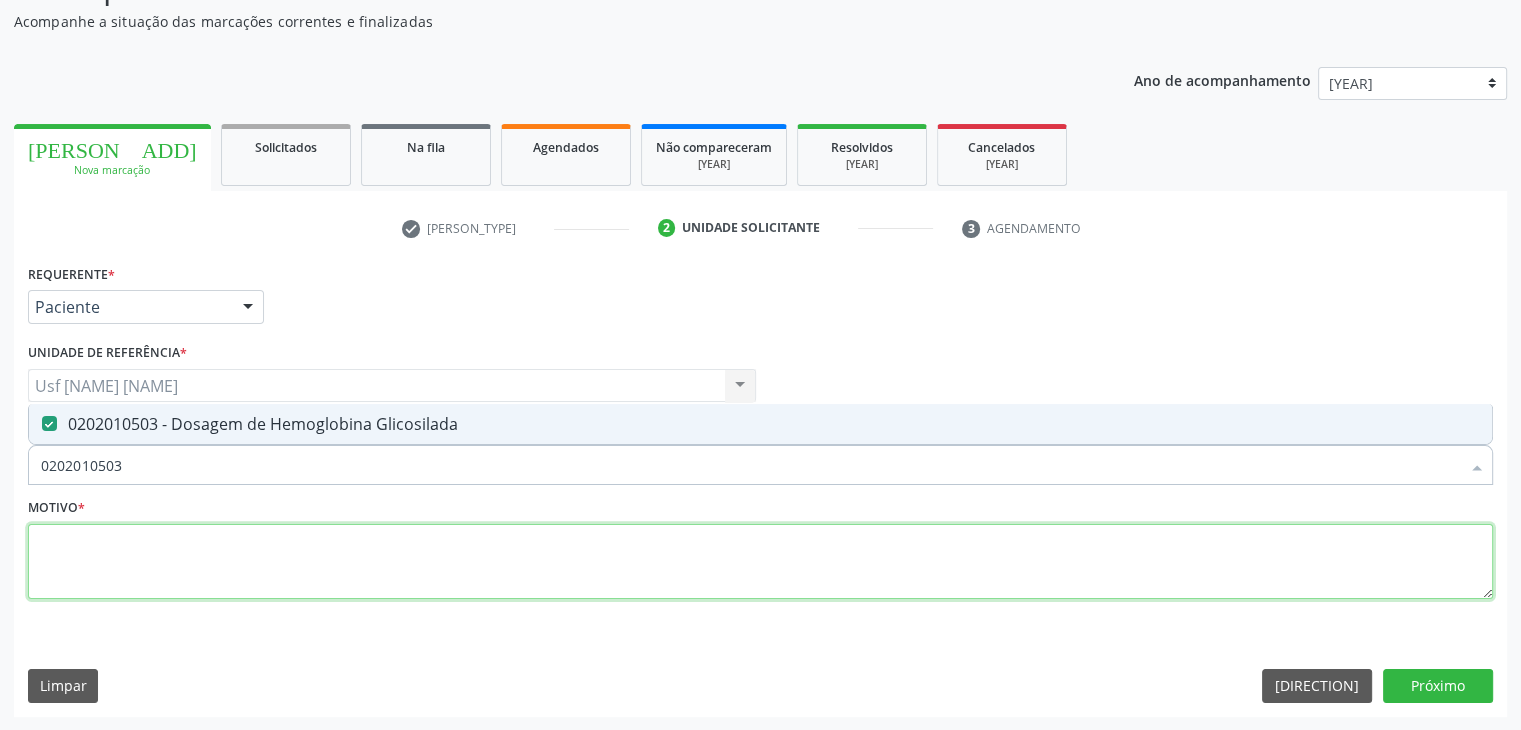click at bounding box center (760, 562) 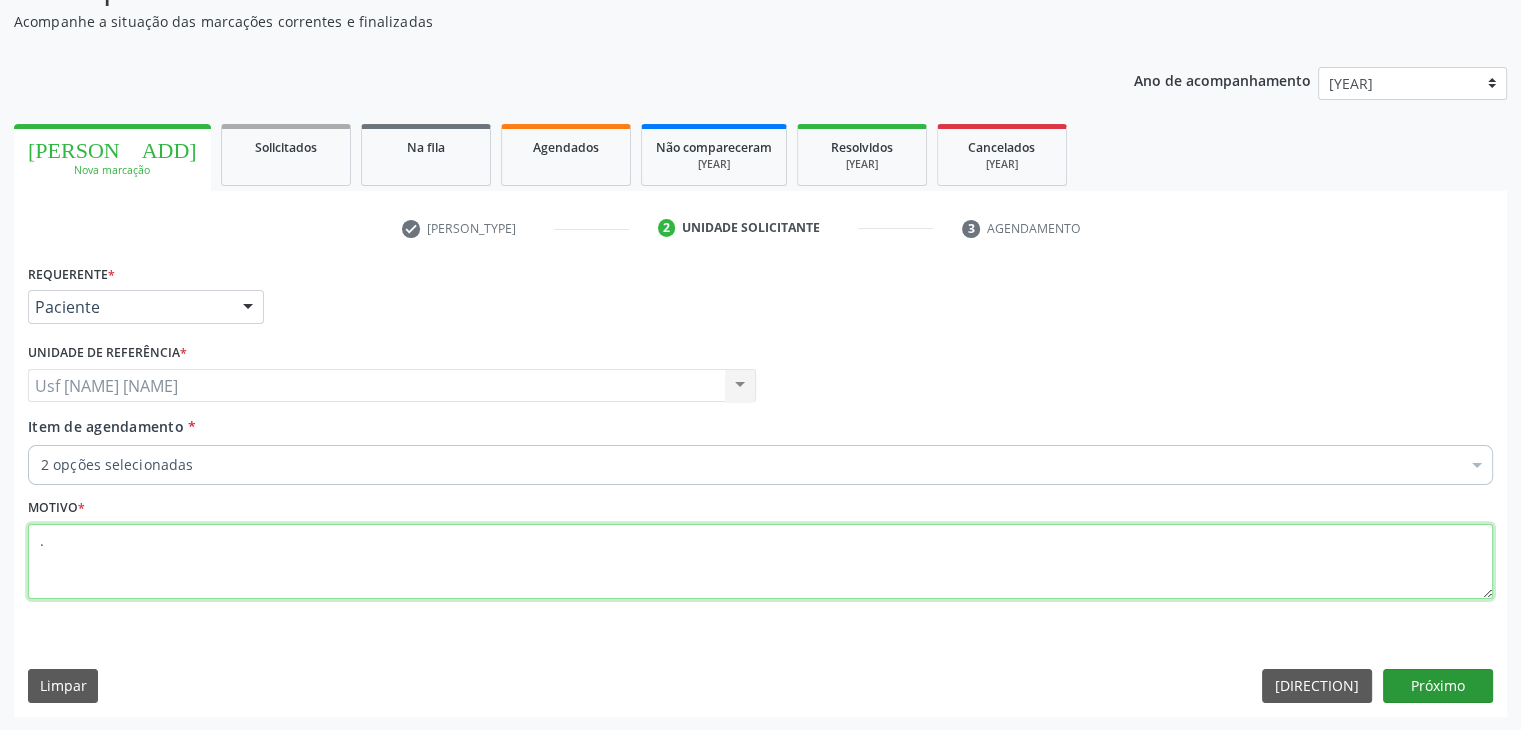 type on "." 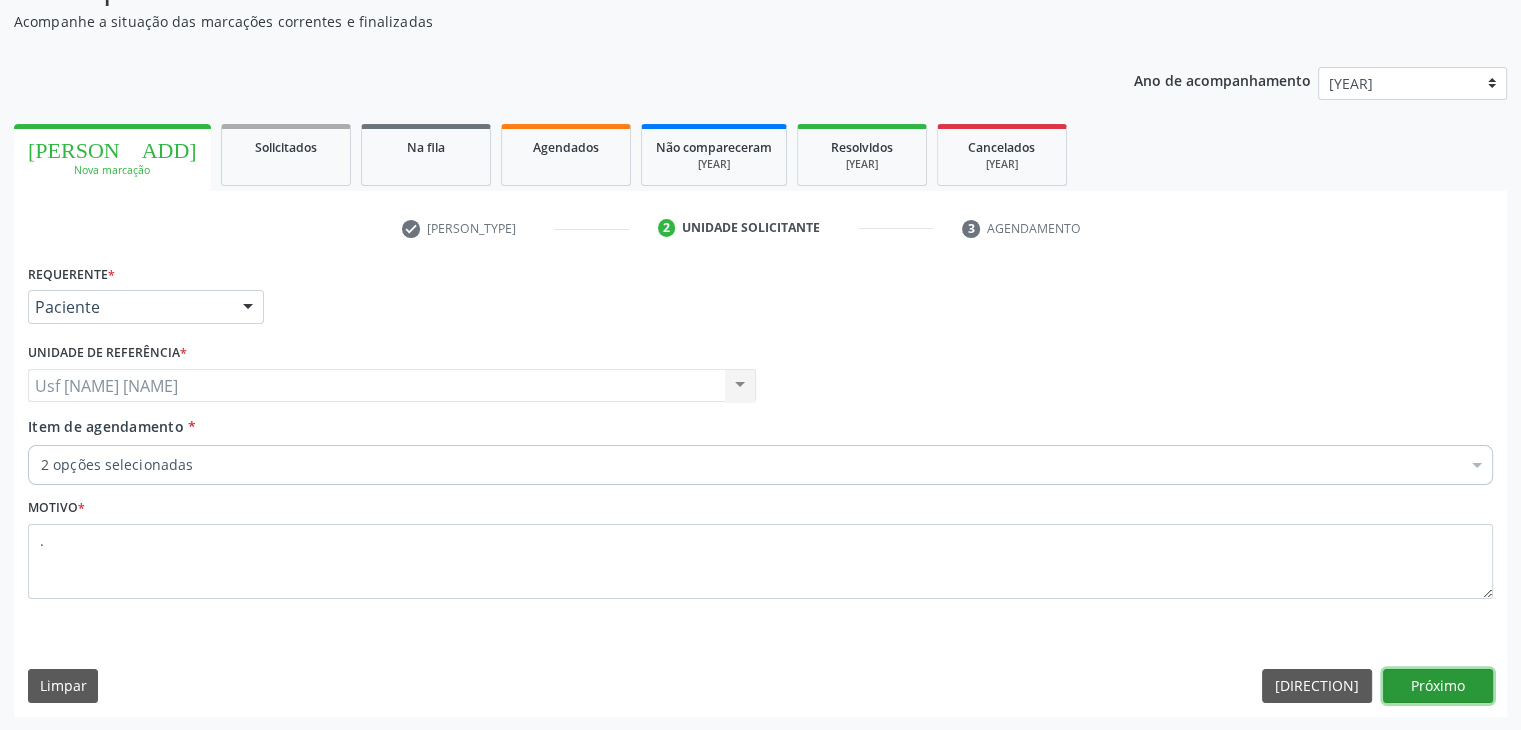 click on "Próximo" at bounding box center (1438, 686) 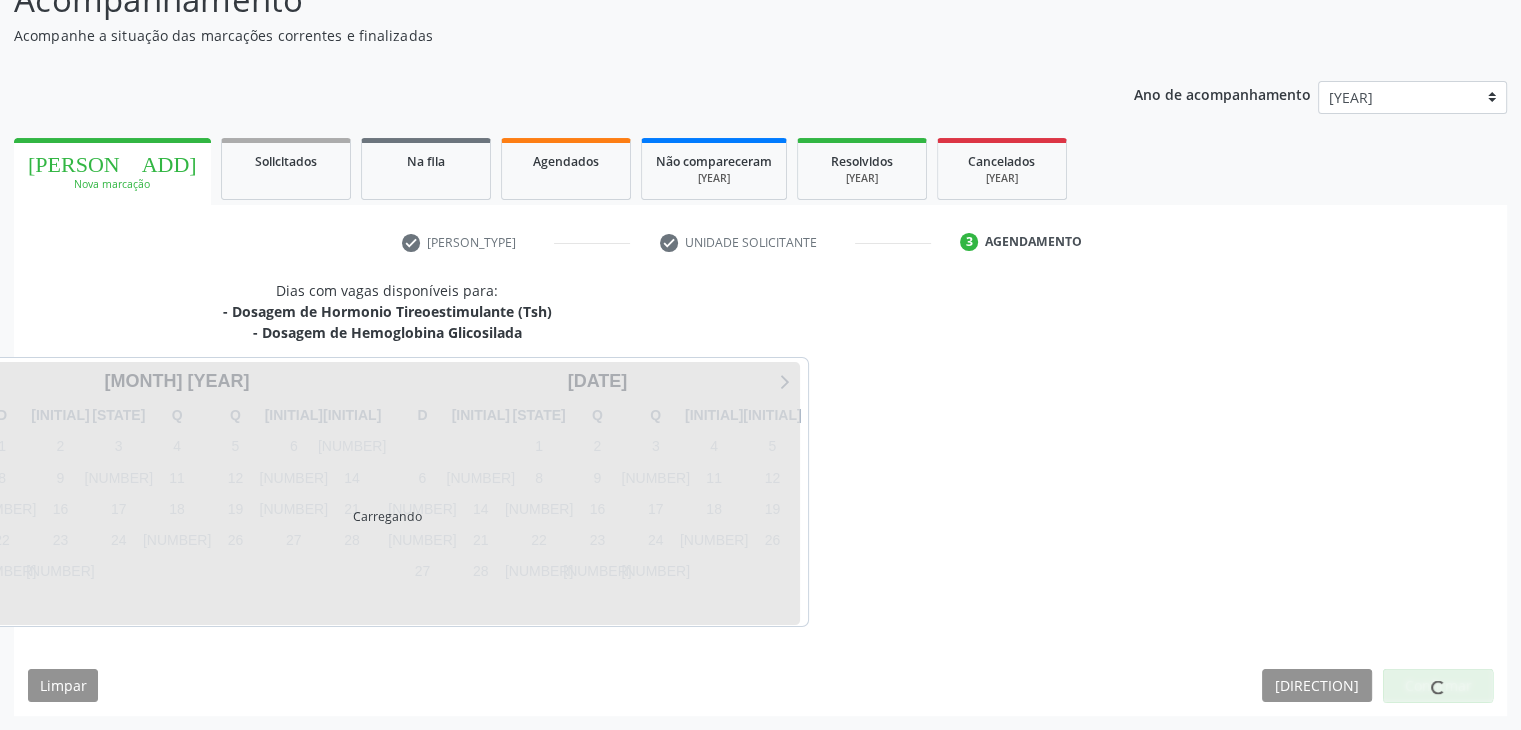 scroll, scrollTop: 160, scrollLeft: 0, axis: vertical 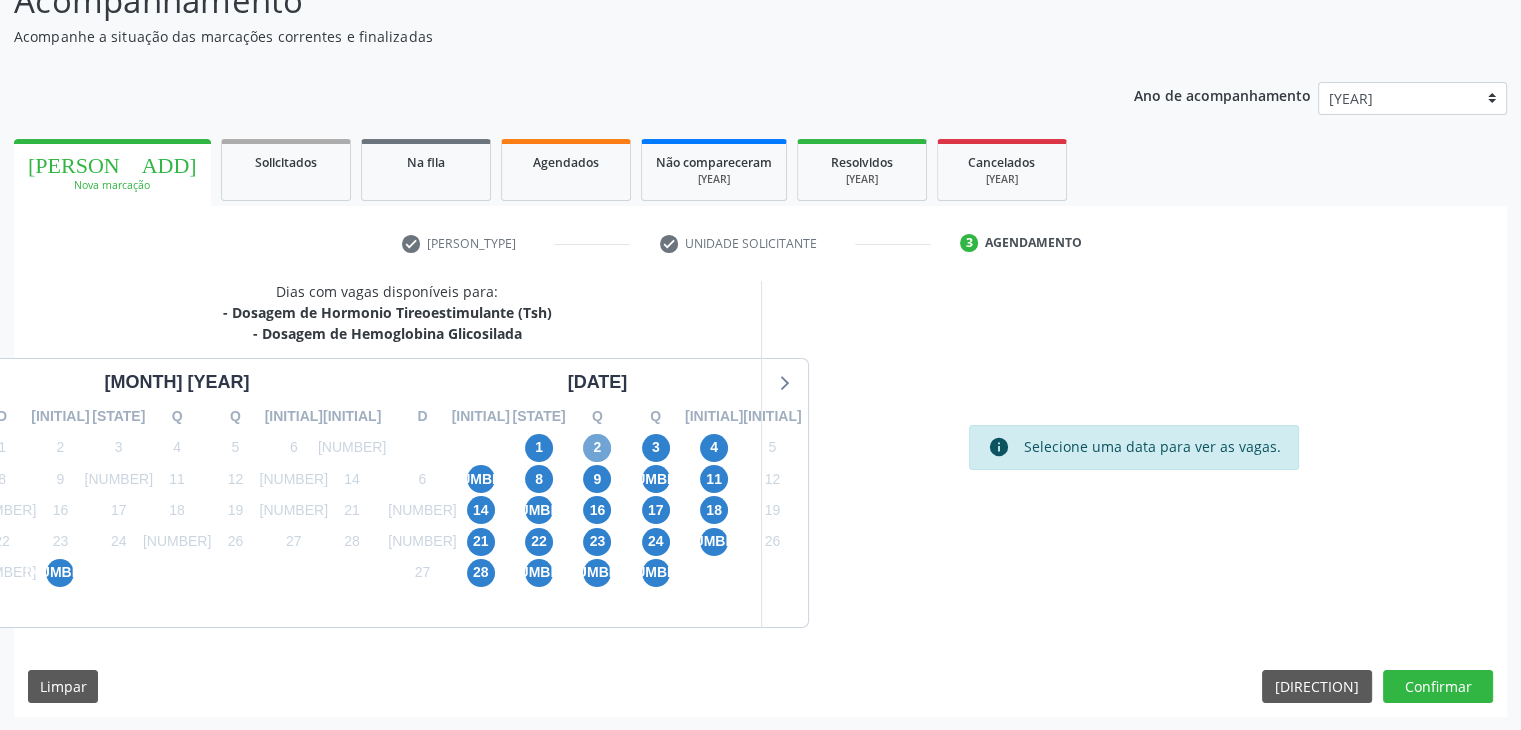 click on "2" at bounding box center [597, 448] 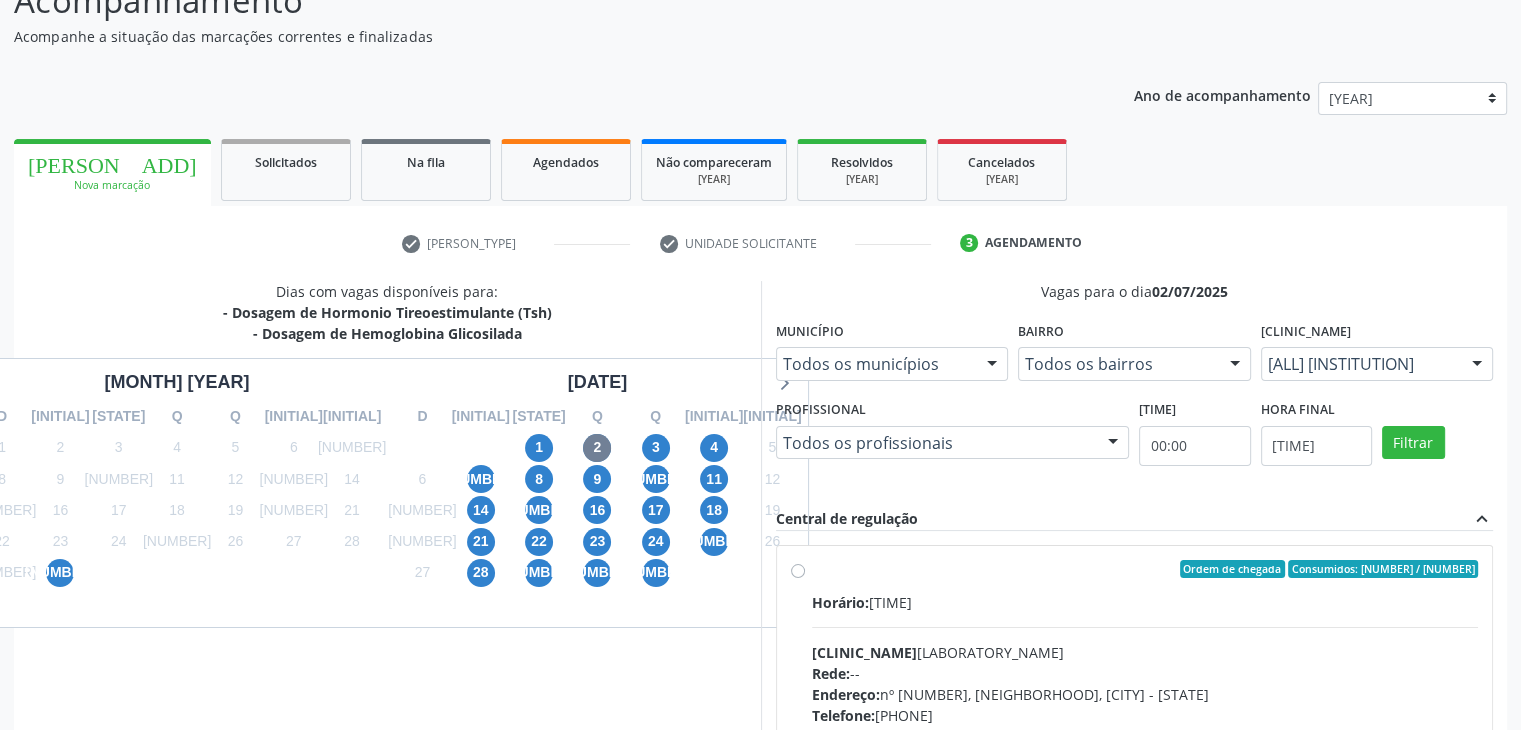 click on "Clínica:  Laboratorio Sao Francisco" at bounding box center [1145, 652] 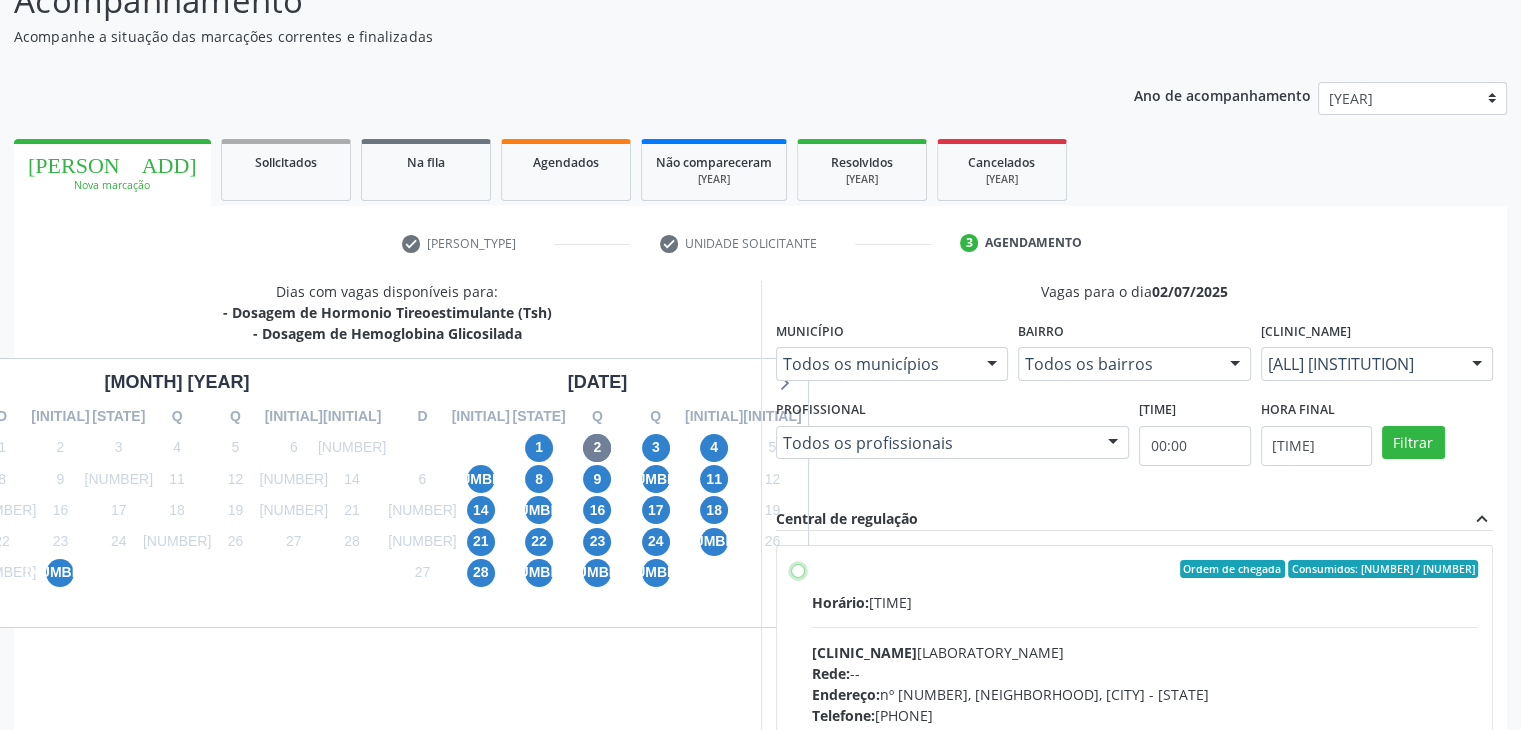 click on "Ordem de chegada
Consumidos: 10 / 12
Horário:   08:40
Clínica:  Laboratorio Sao Francisco
Rede:
--
Endereço:   nº 384, Aabb, Serra Talhada - PE
Telefone:   38312142
Profissional:
--
Informações adicionais sobre o atendimento
Idade de atendimento:
Sem restrição
Gênero(s) atendido(s):
Sem restrição
Informações adicionais:
--" at bounding box center [798, 569] 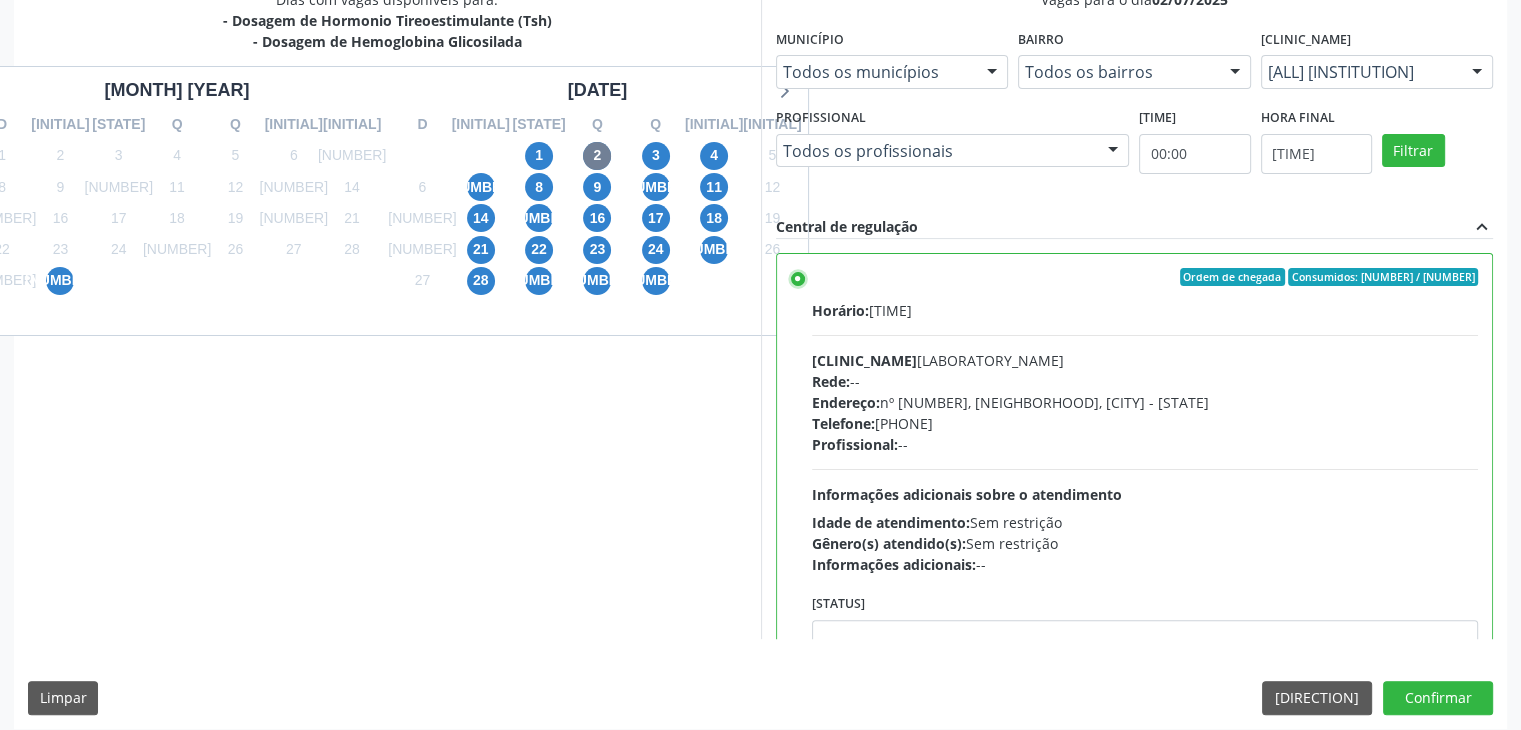scroll, scrollTop: 464, scrollLeft: 0, axis: vertical 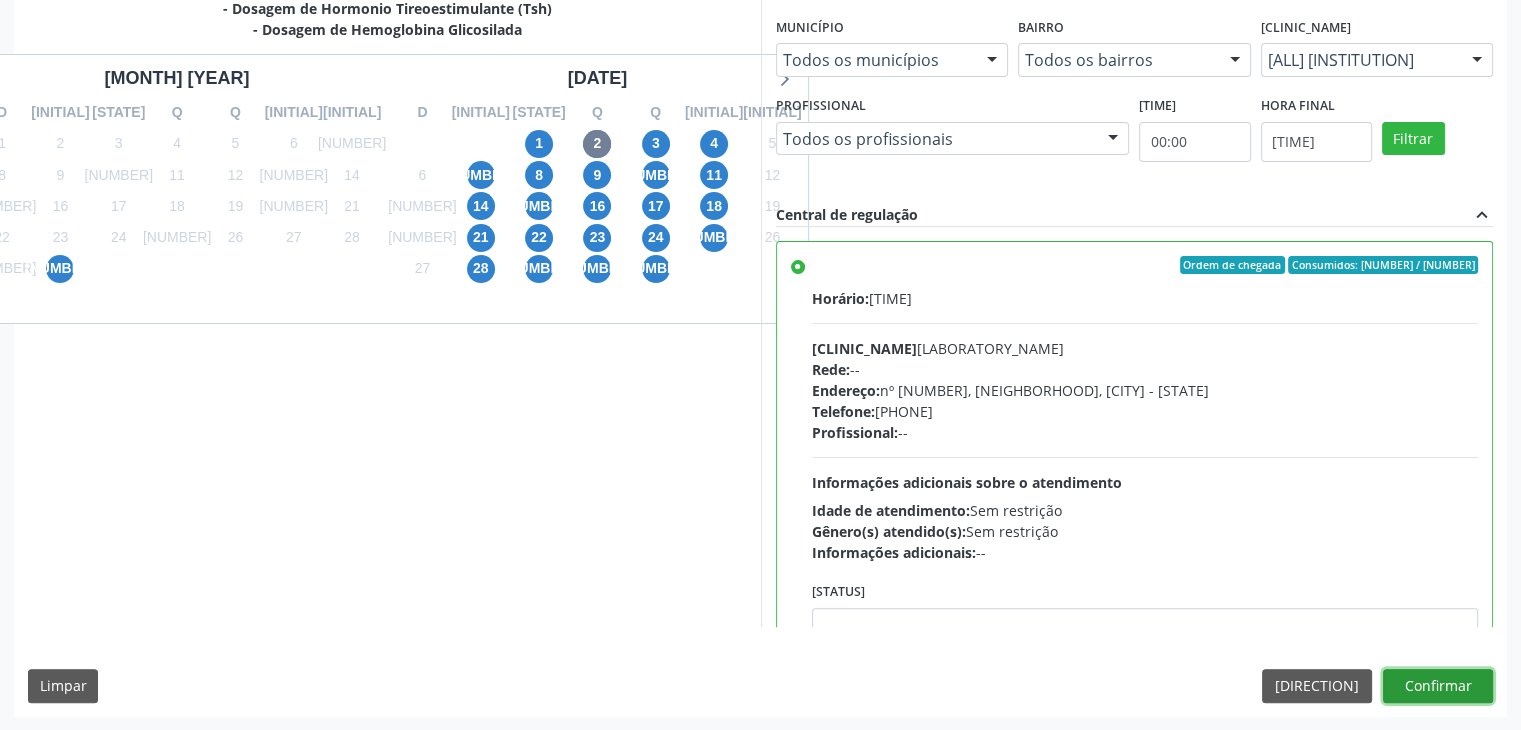 click on "Confirmar" at bounding box center (1438, 686) 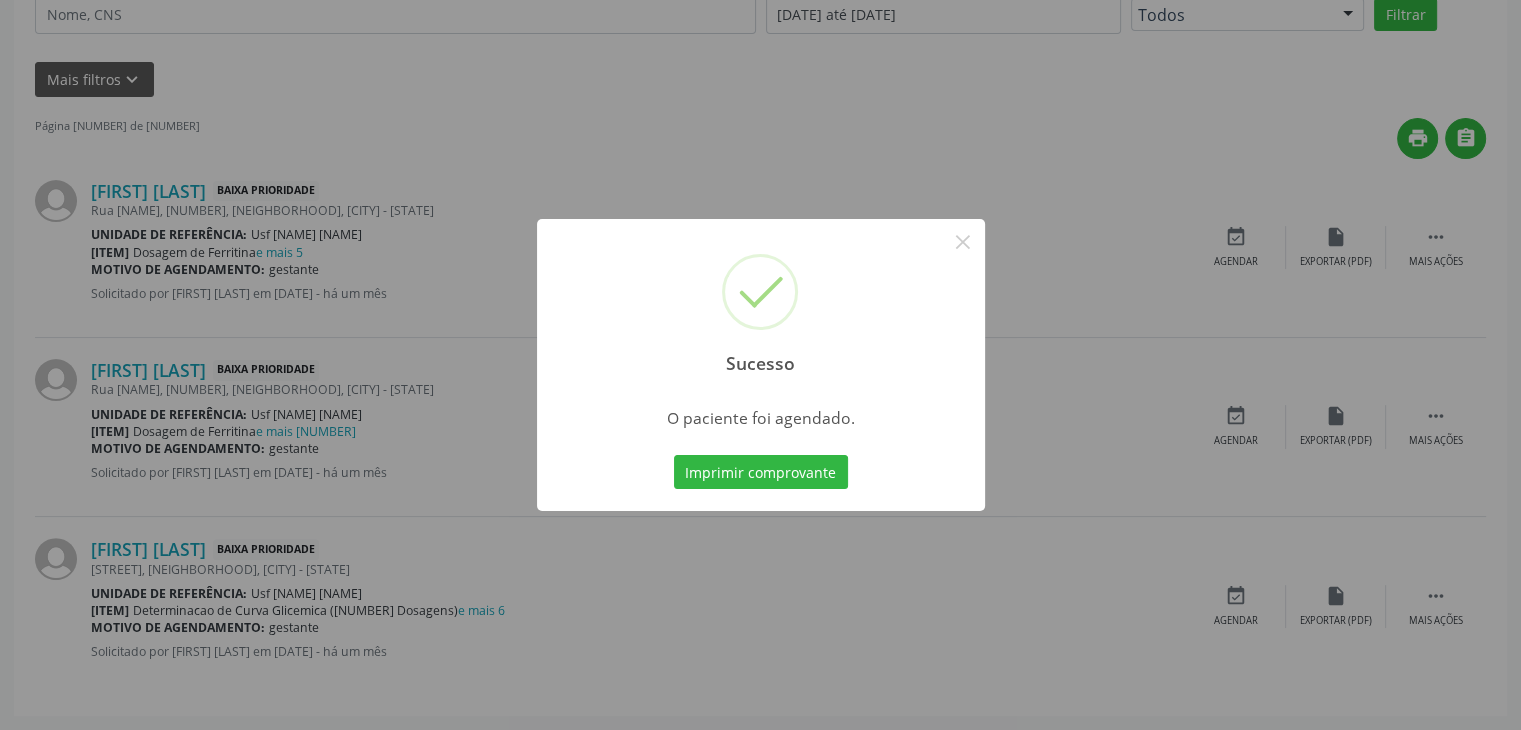 scroll, scrollTop: 0, scrollLeft: 0, axis: both 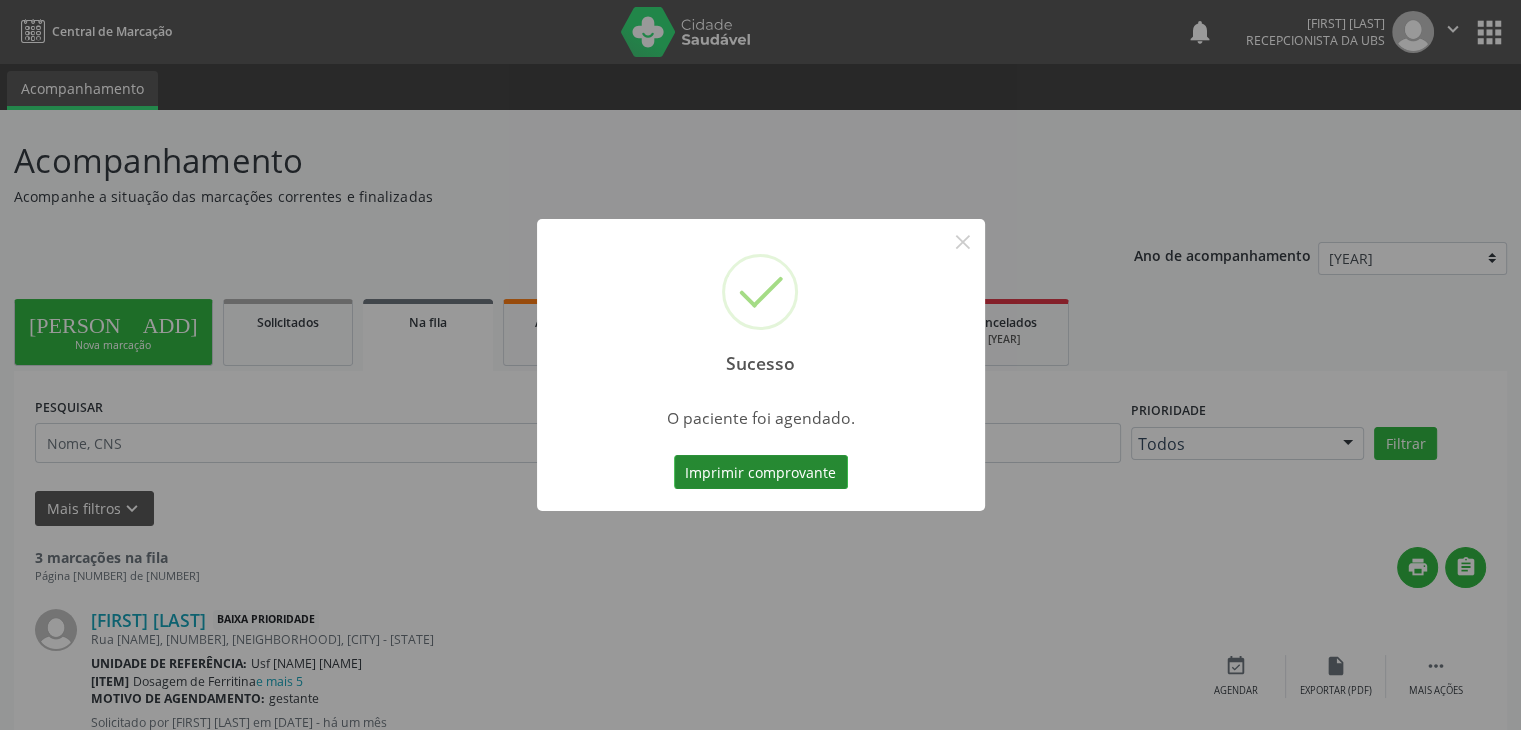 click on "Imprimir comprovante" at bounding box center [761, 472] 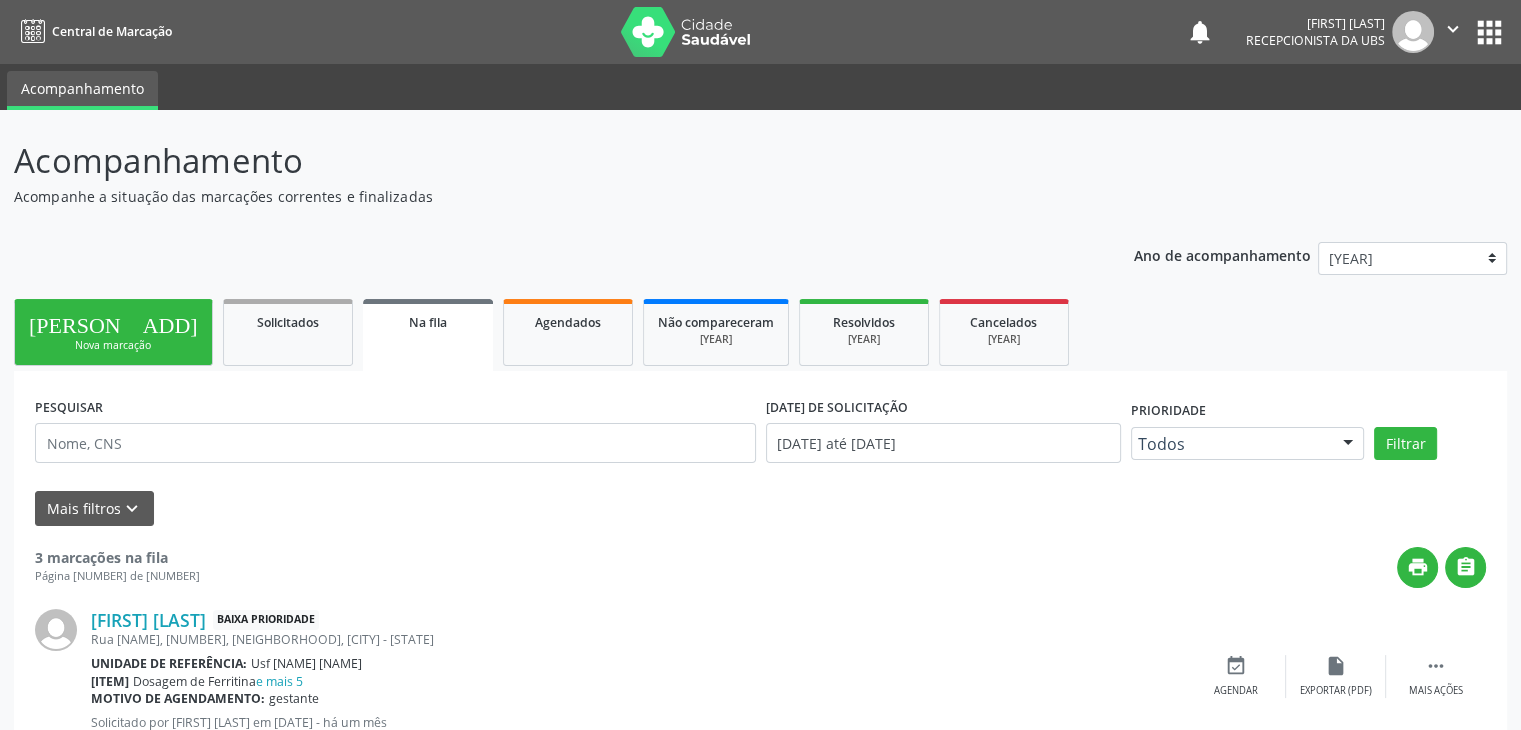 click on "person_add
Nova marcação" at bounding box center (113, 332) 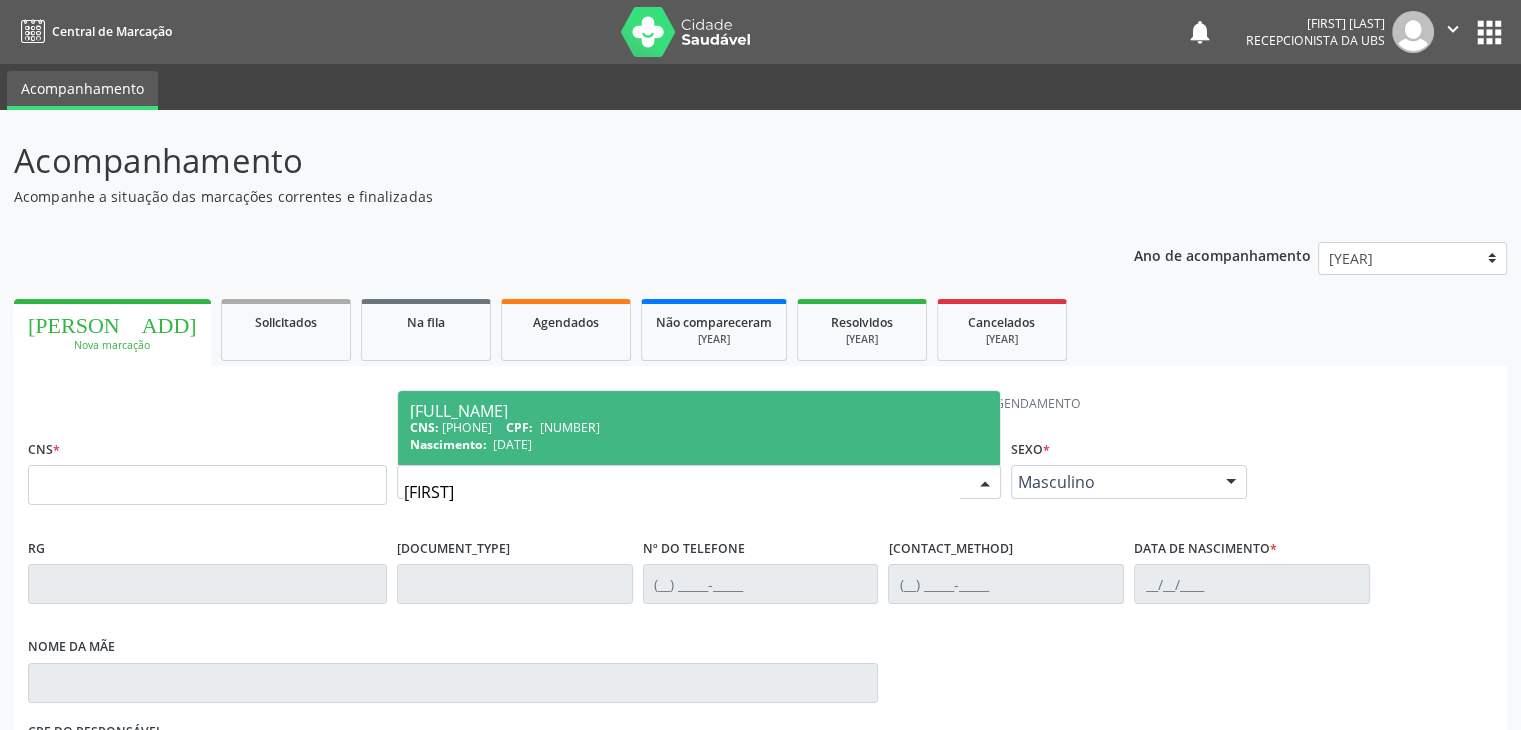 type on "[FIRST]" 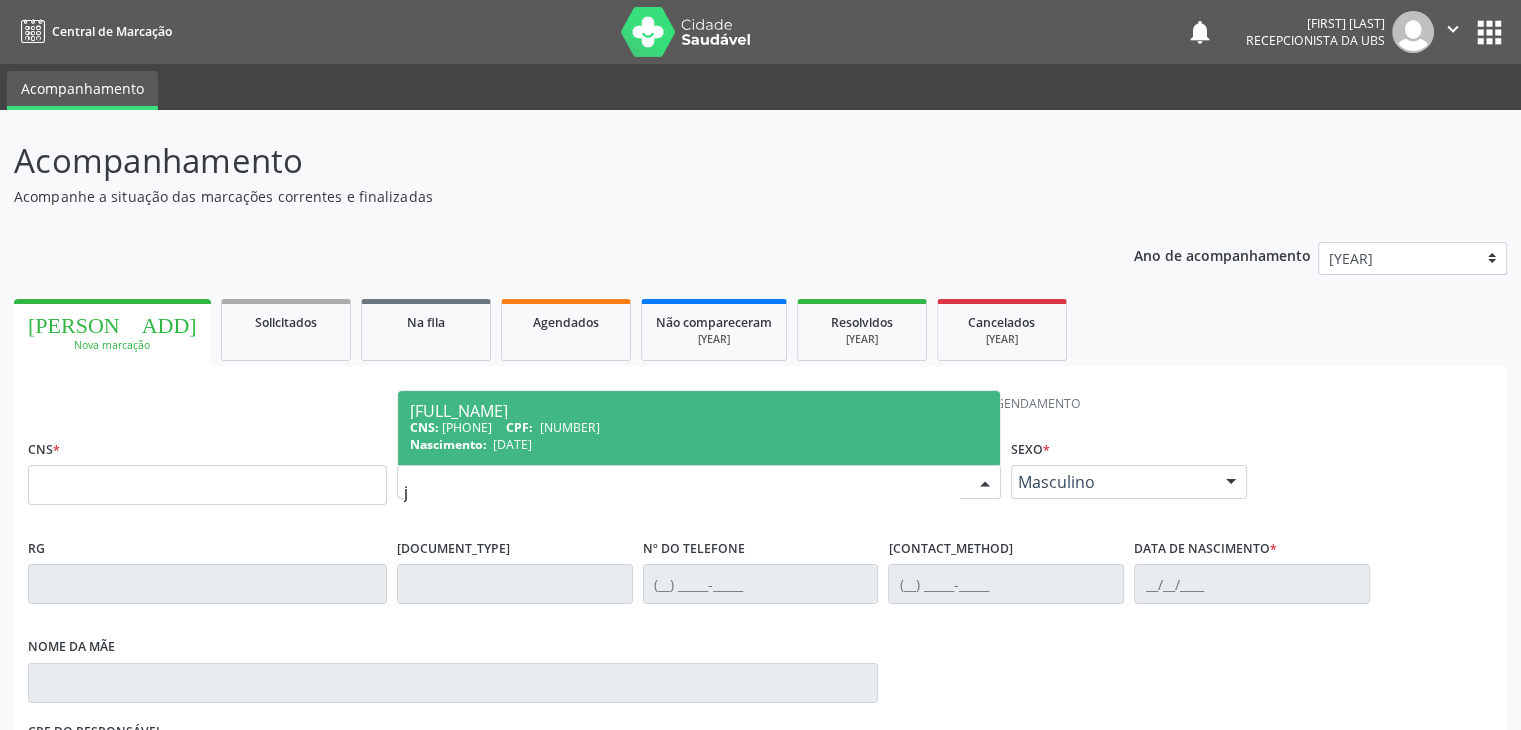 type 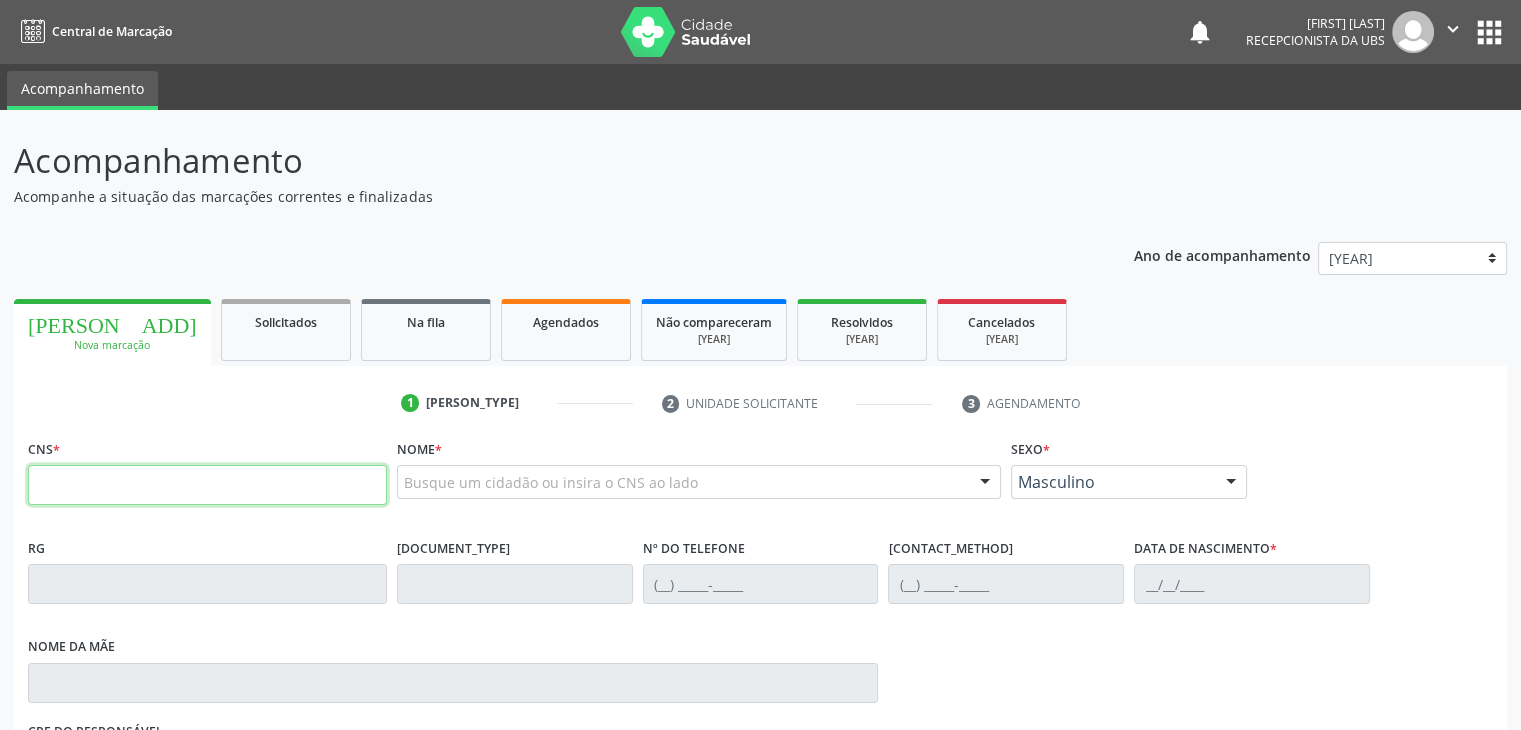 click at bounding box center [207, 485] 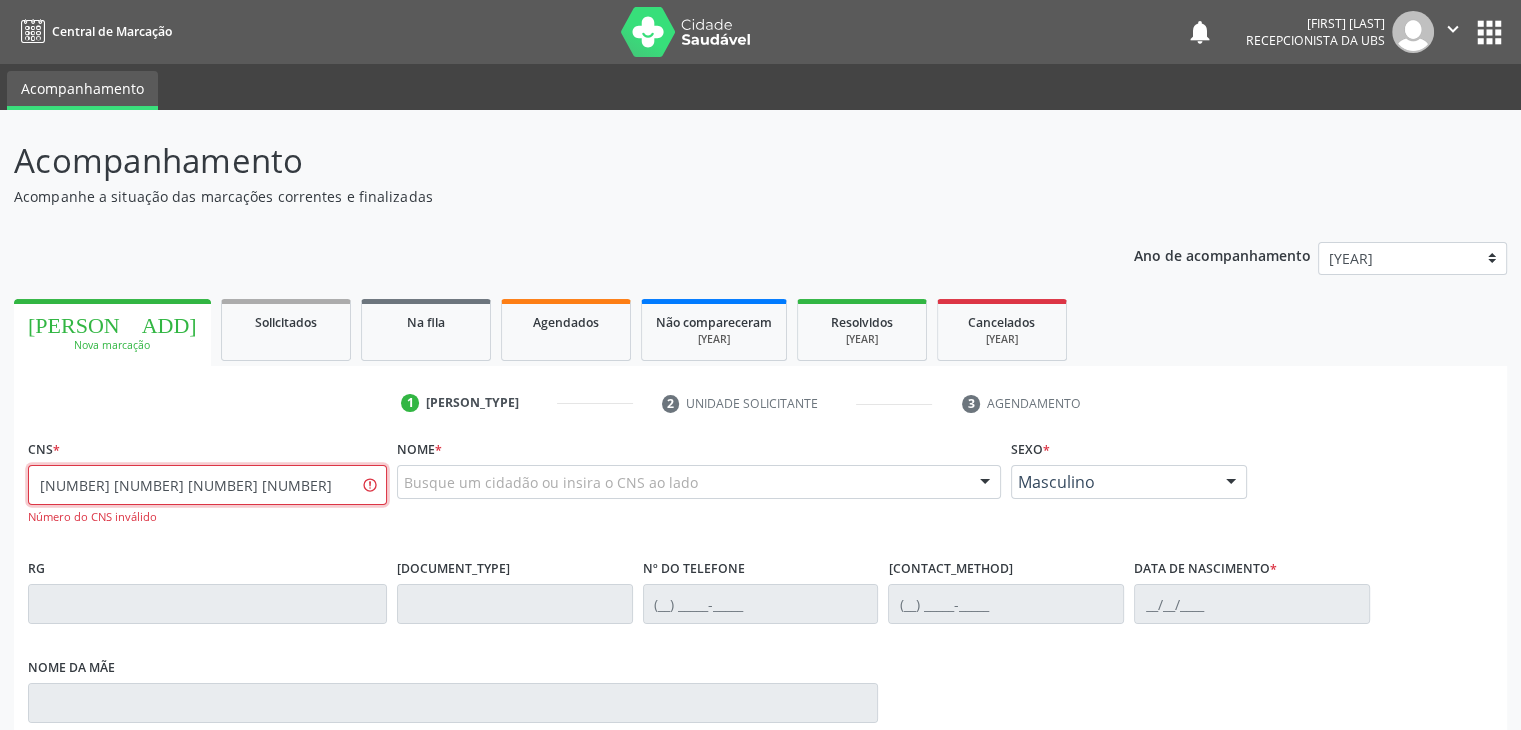 click on "700 6009 9660 4326" at bounding box center [207, 485] 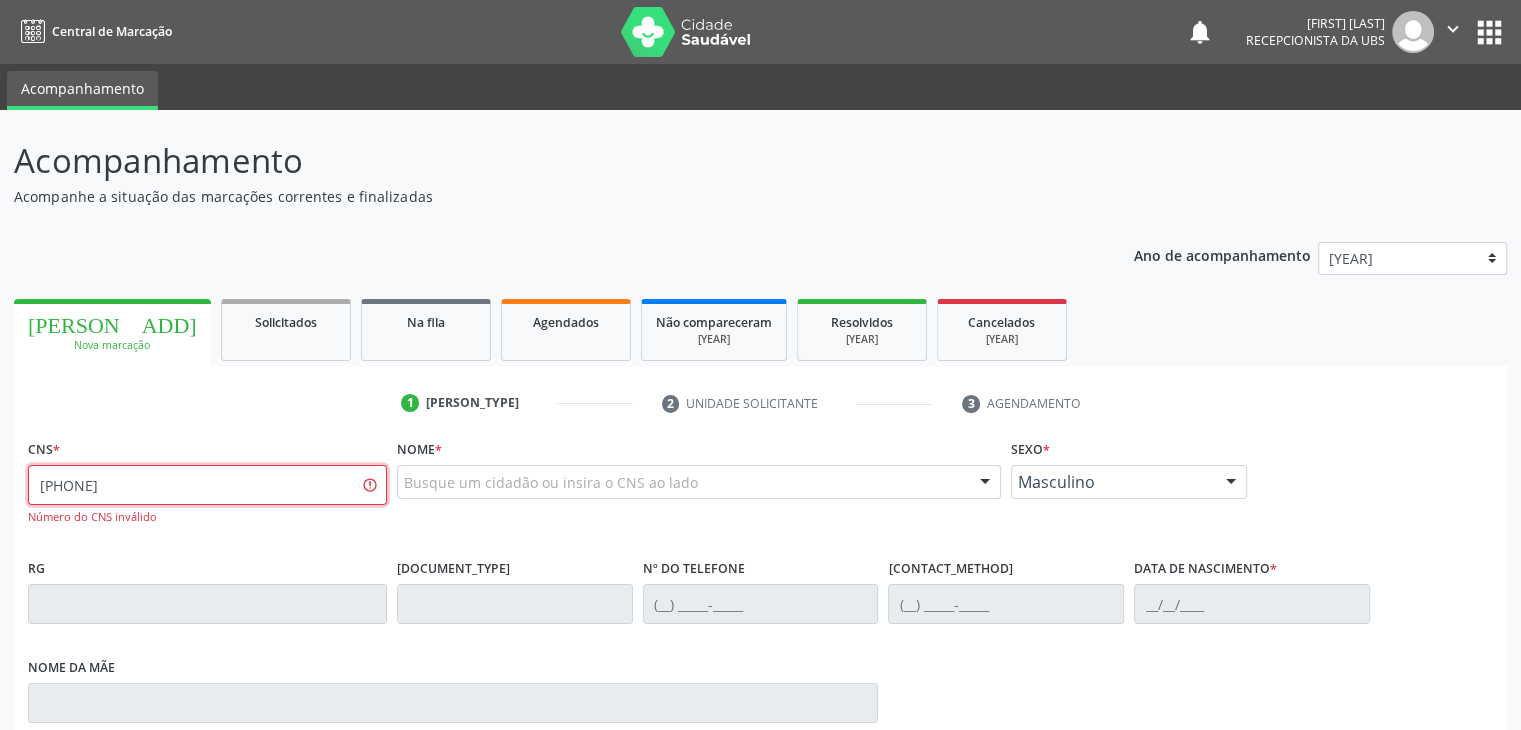 type on "700 6009 9604 3267" 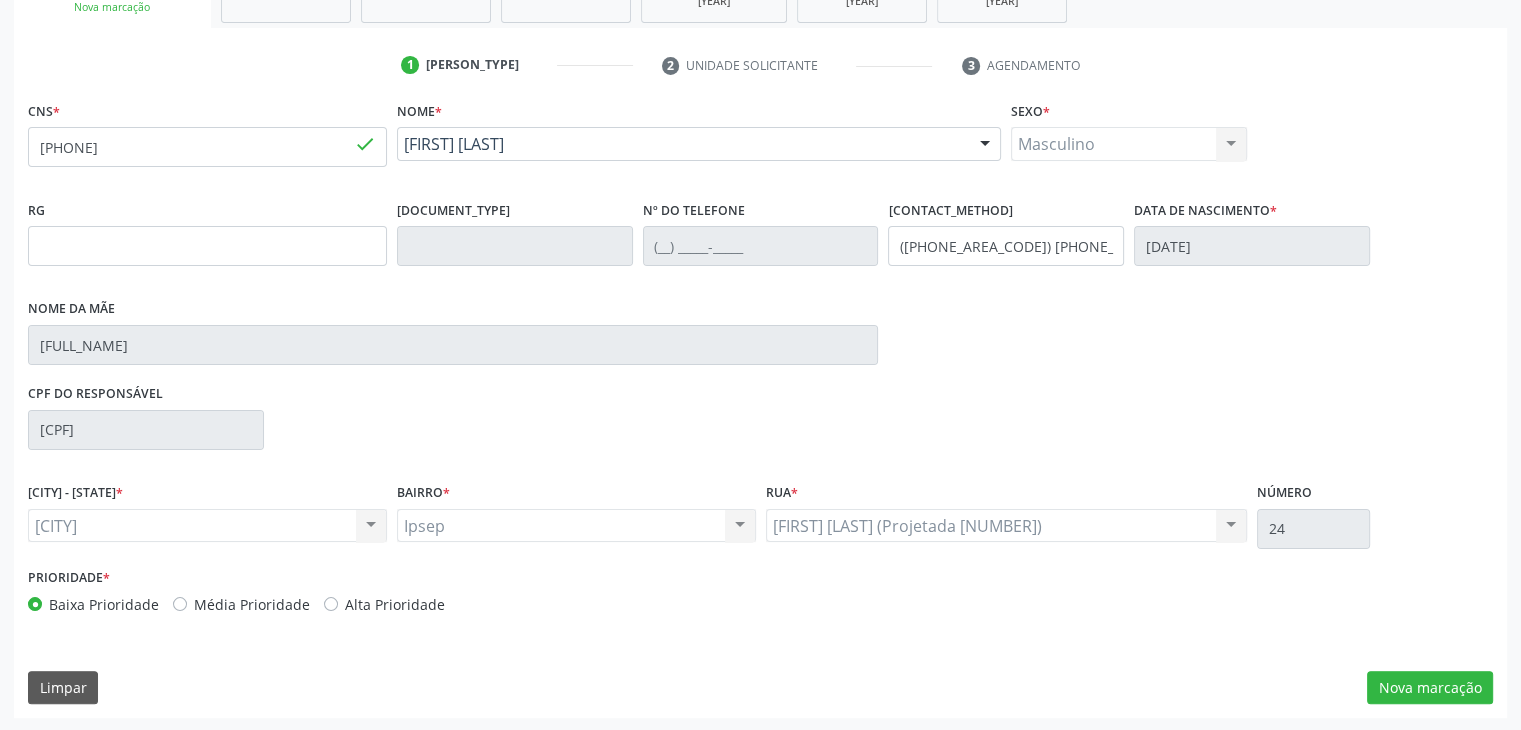 scroll, scrollTop: 340, scrollLeft: 0, axis: vertical 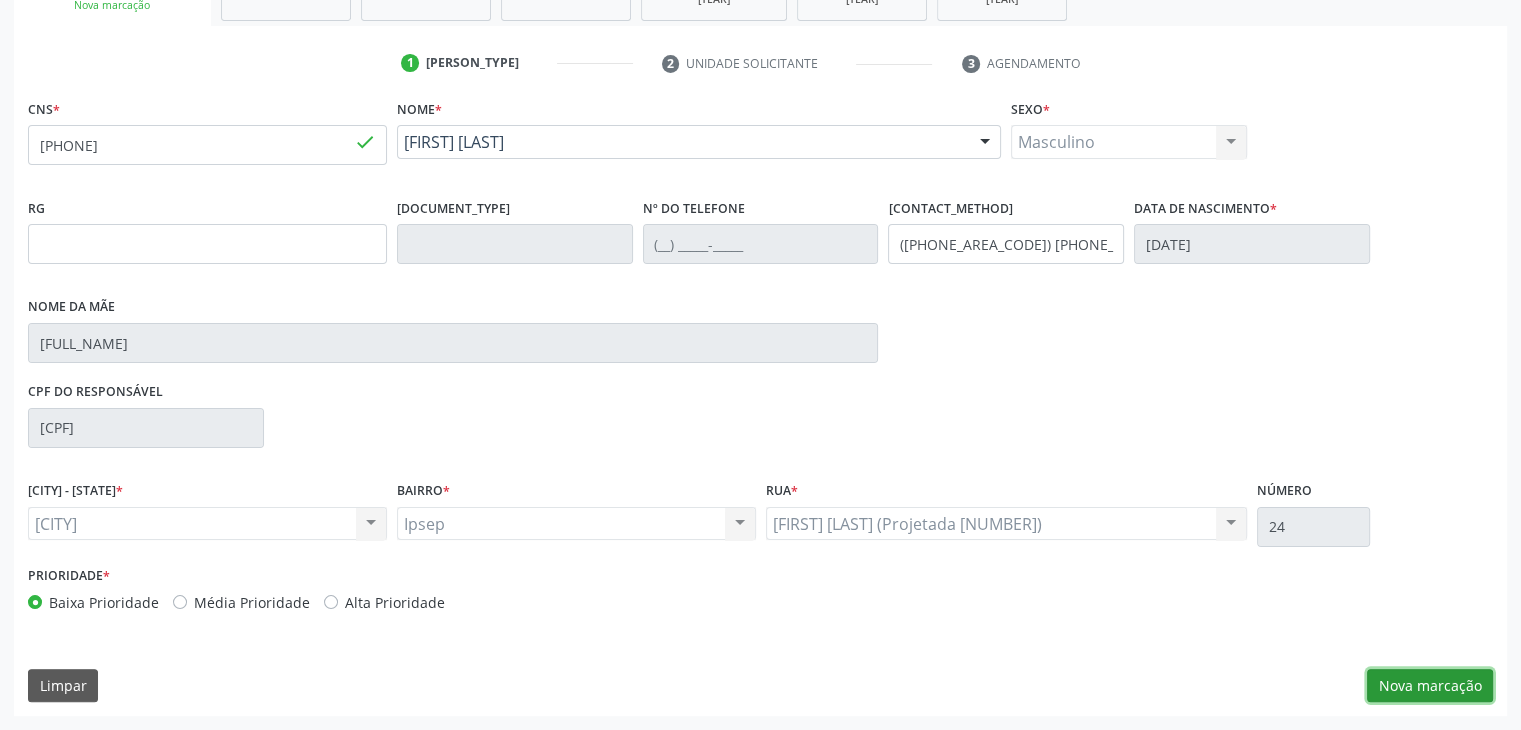 click on "Nova marcação" at bounding box center (1430, 686) 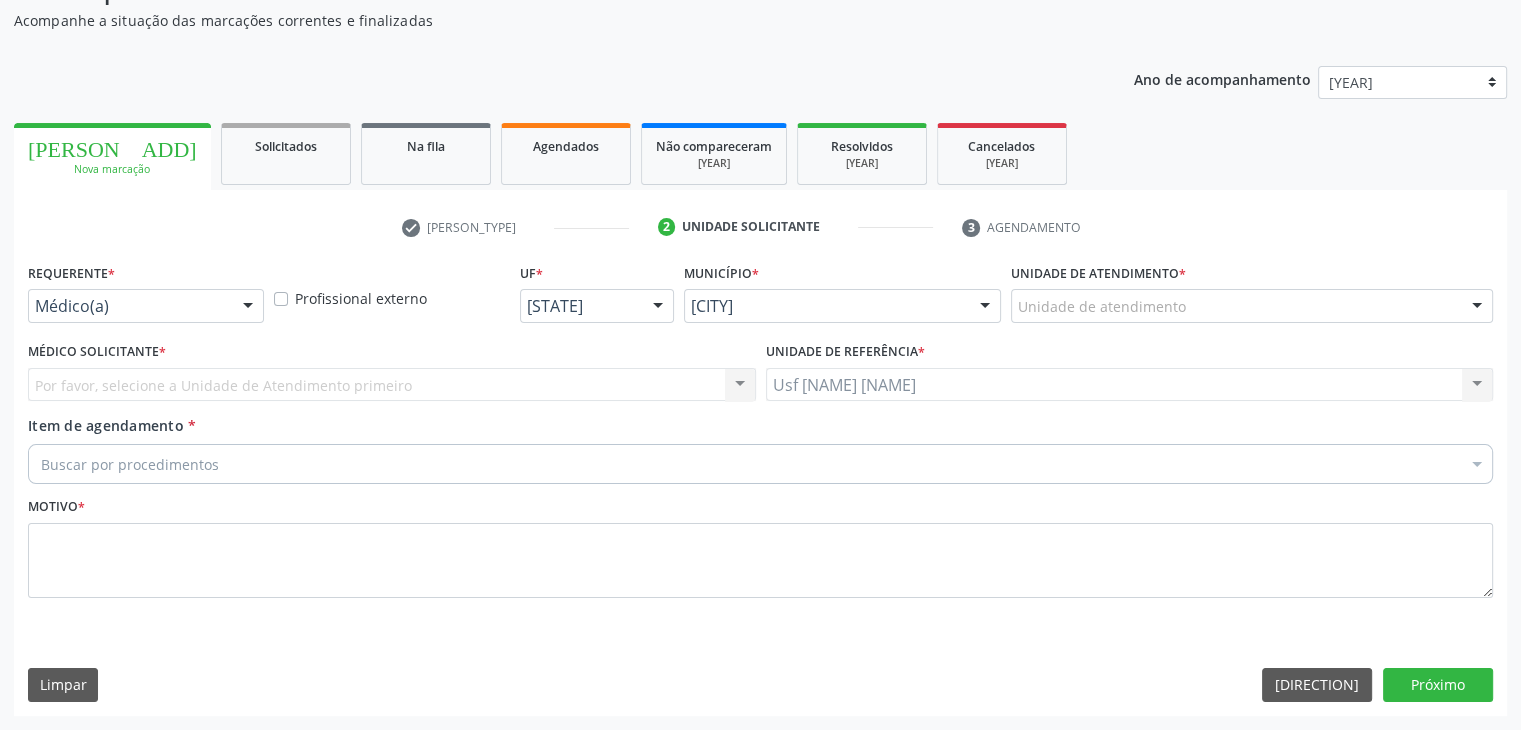 scroll, scrollTop: 175, scrollLeft: 0, axis: vertical 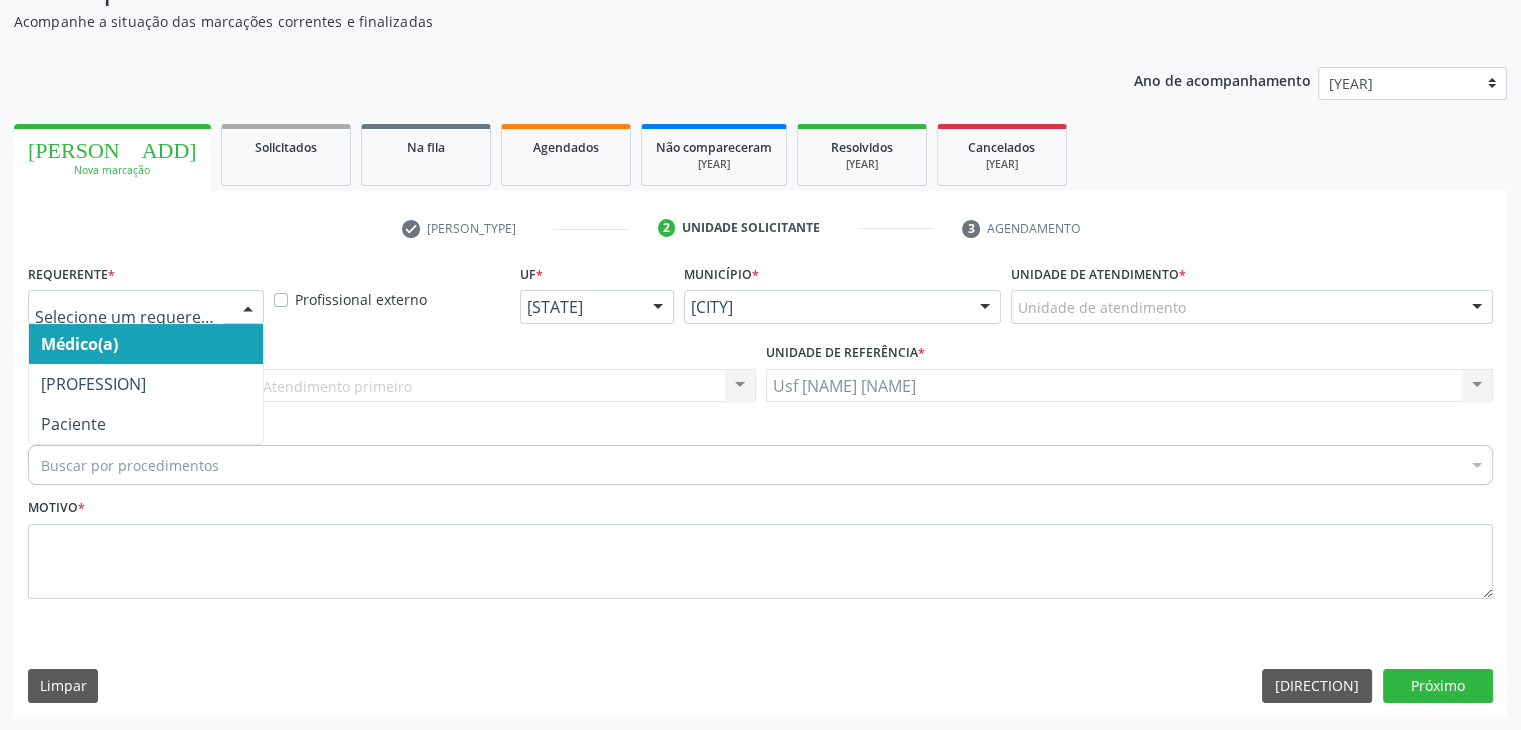 click at bounding box center [248, 308] 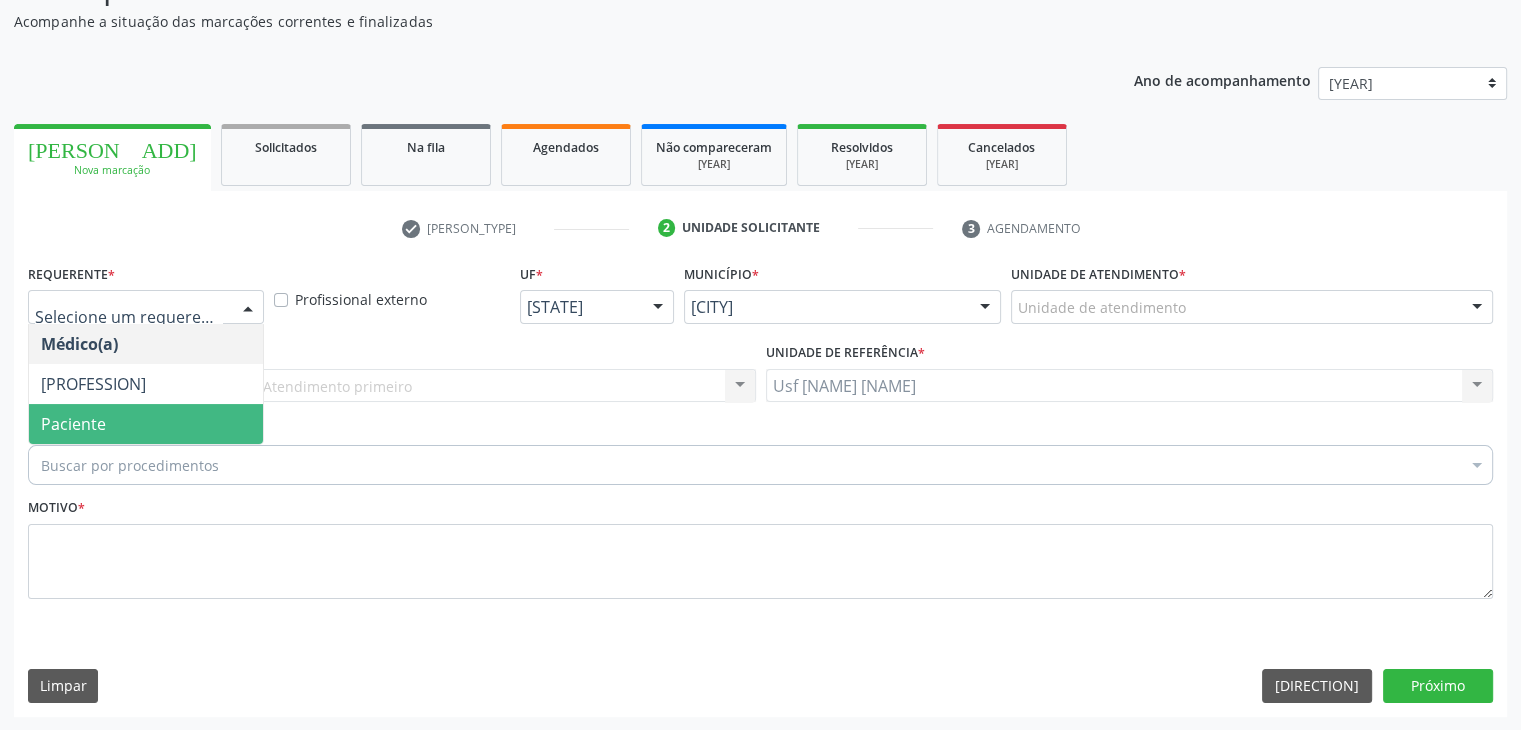 click on "Paciente" at bounding box center (146, 424) 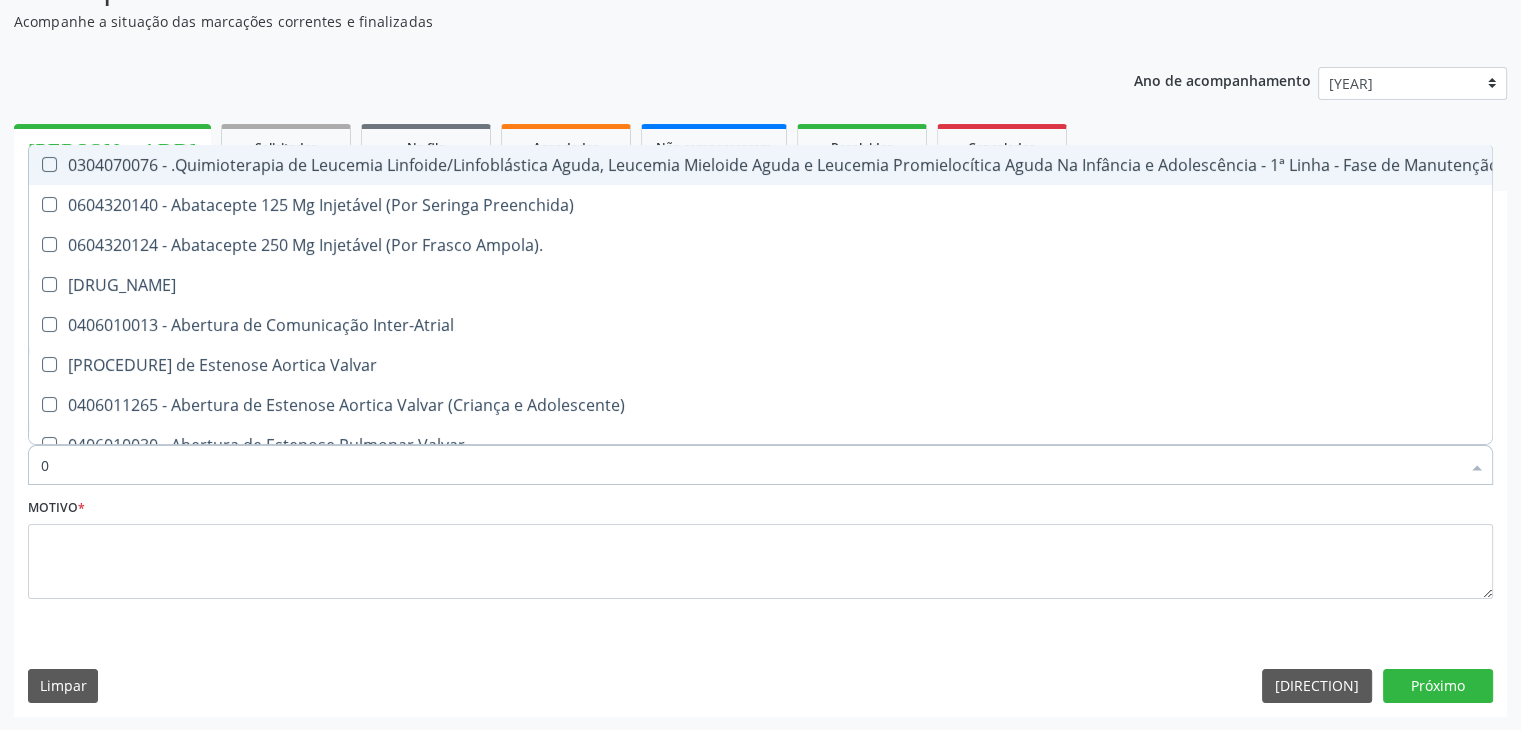 type on "[PROCEDURE_CODE]" 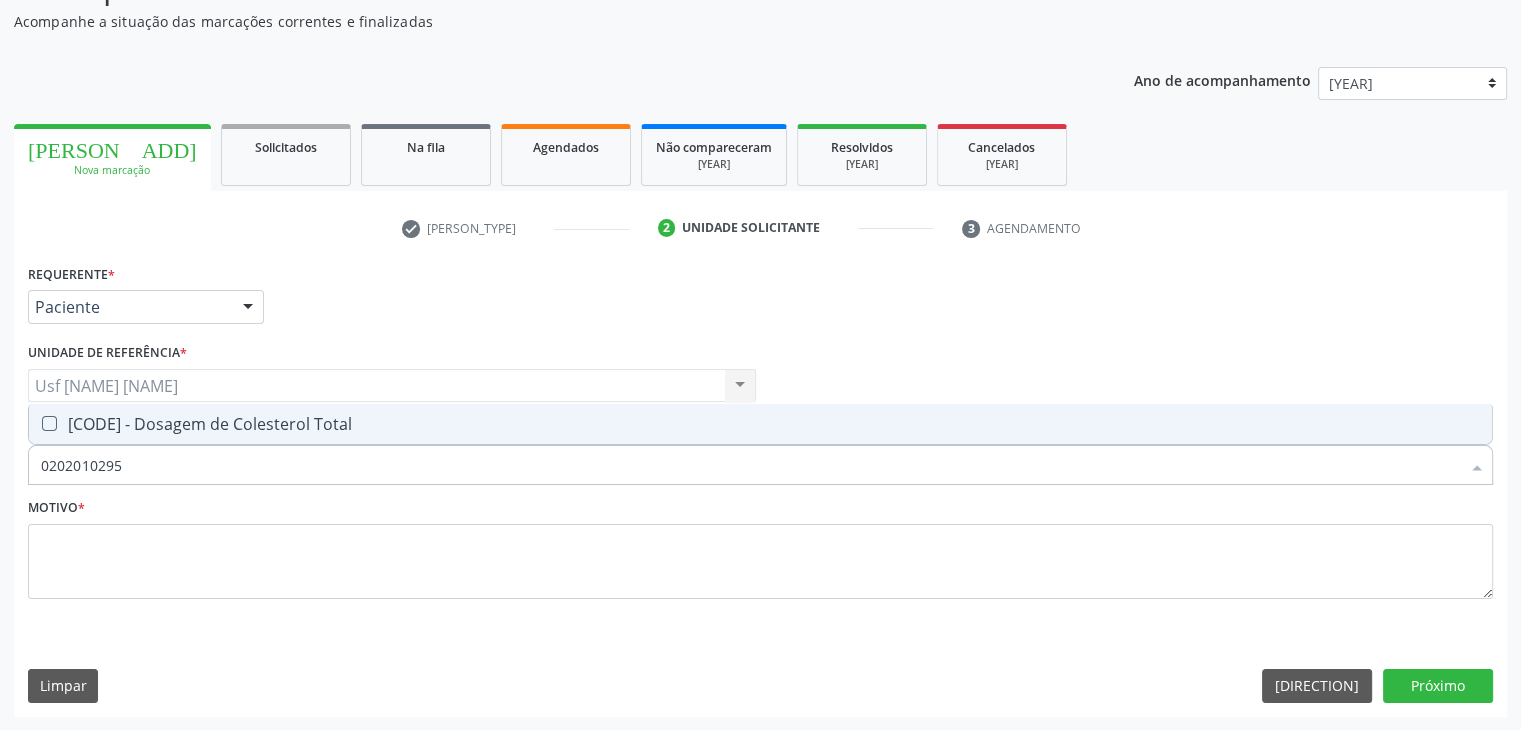 click on "[PROCEDURE_CODE] - Dosagem de Colesterol Total" at bounding box center [760, 424] 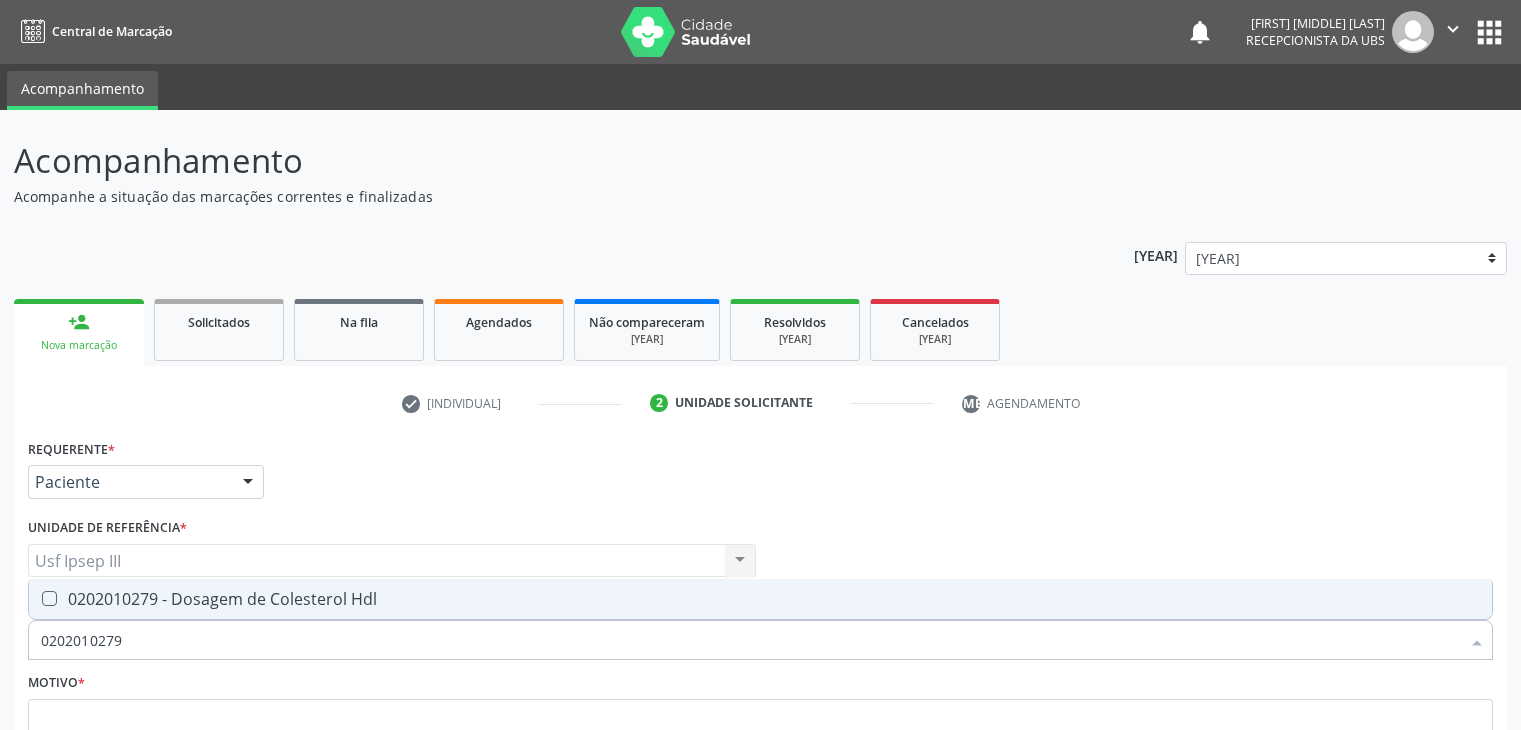 scroll, scrollTop: 175, scrollLeft: 0, axis: vertical 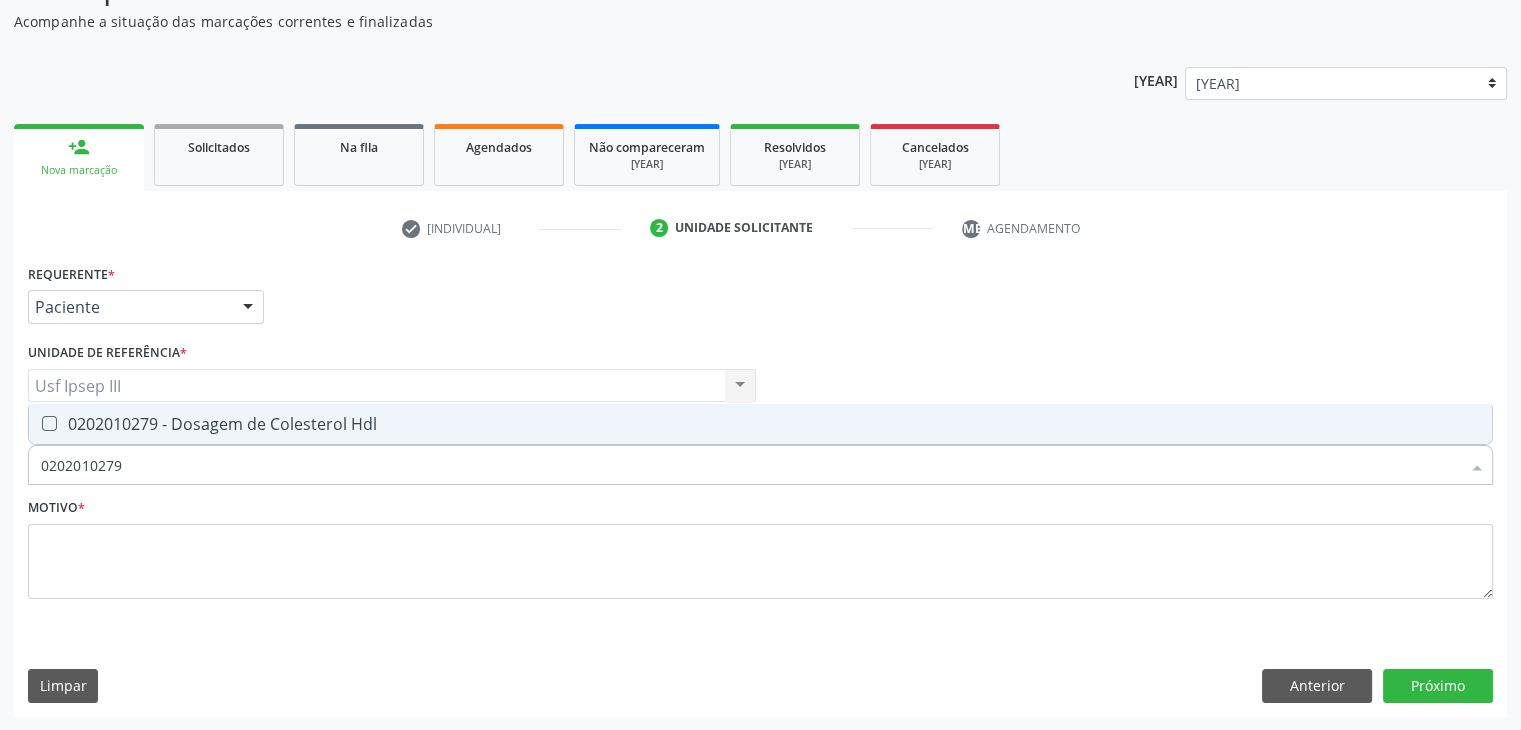 click on "0202010279 - Dosagem de Colesterol Hdl" at bounding box center [760, 424] 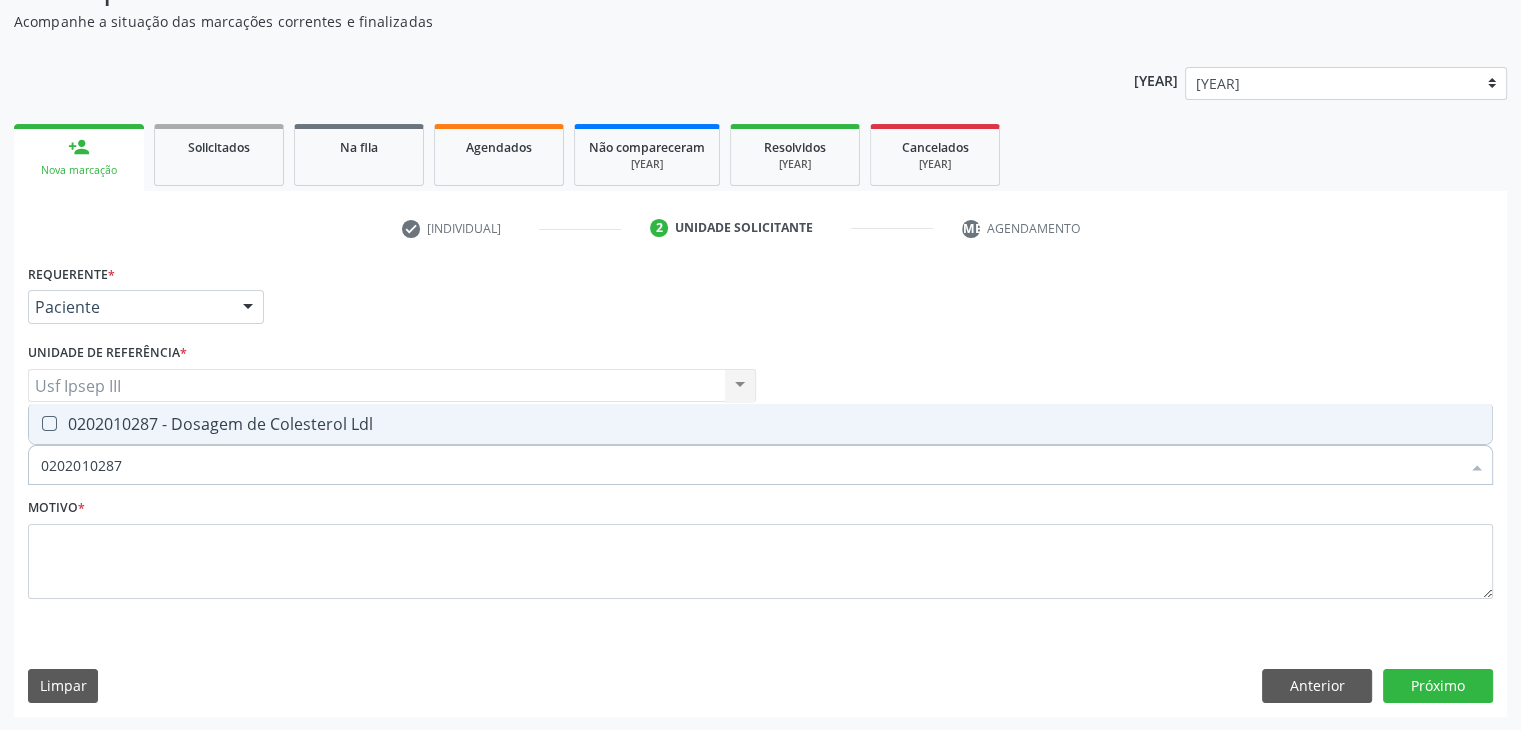 click on "0202010287 - Dosagem de Colesterol Ldl" at bounding box center (760, 424) 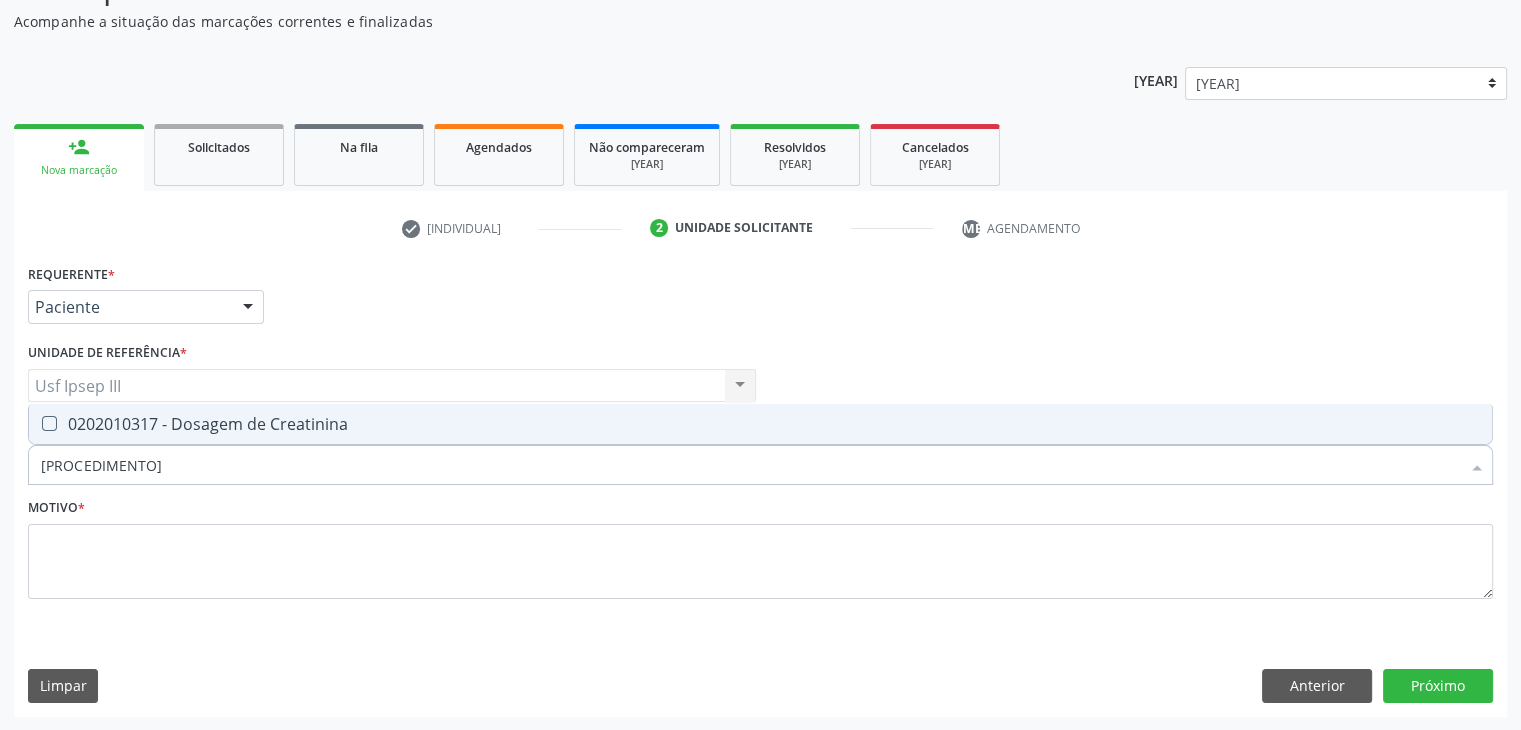 type on "0202010317" 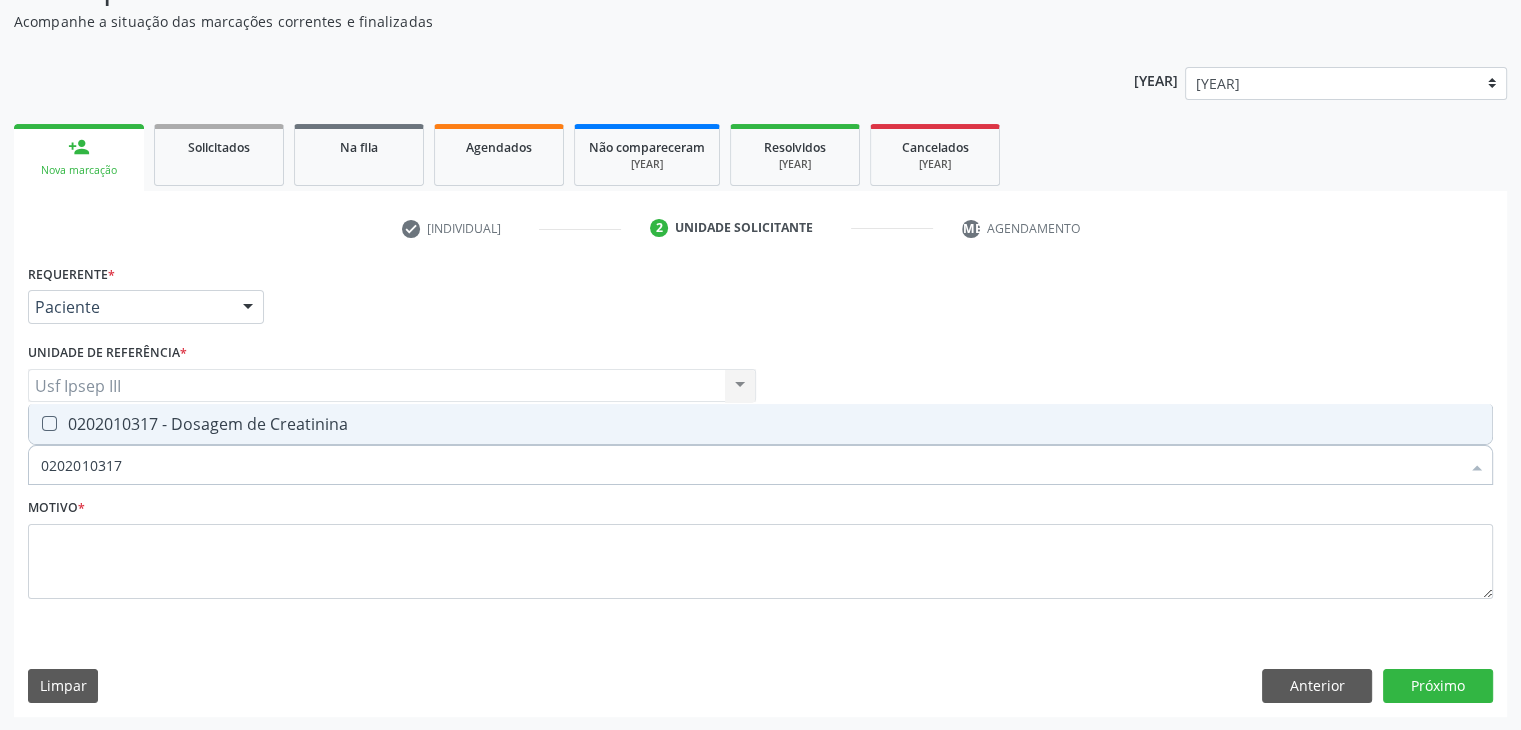 click on "[PROCEDURE] - Dosagem de Creatinina" at bounding box center (760, 424) 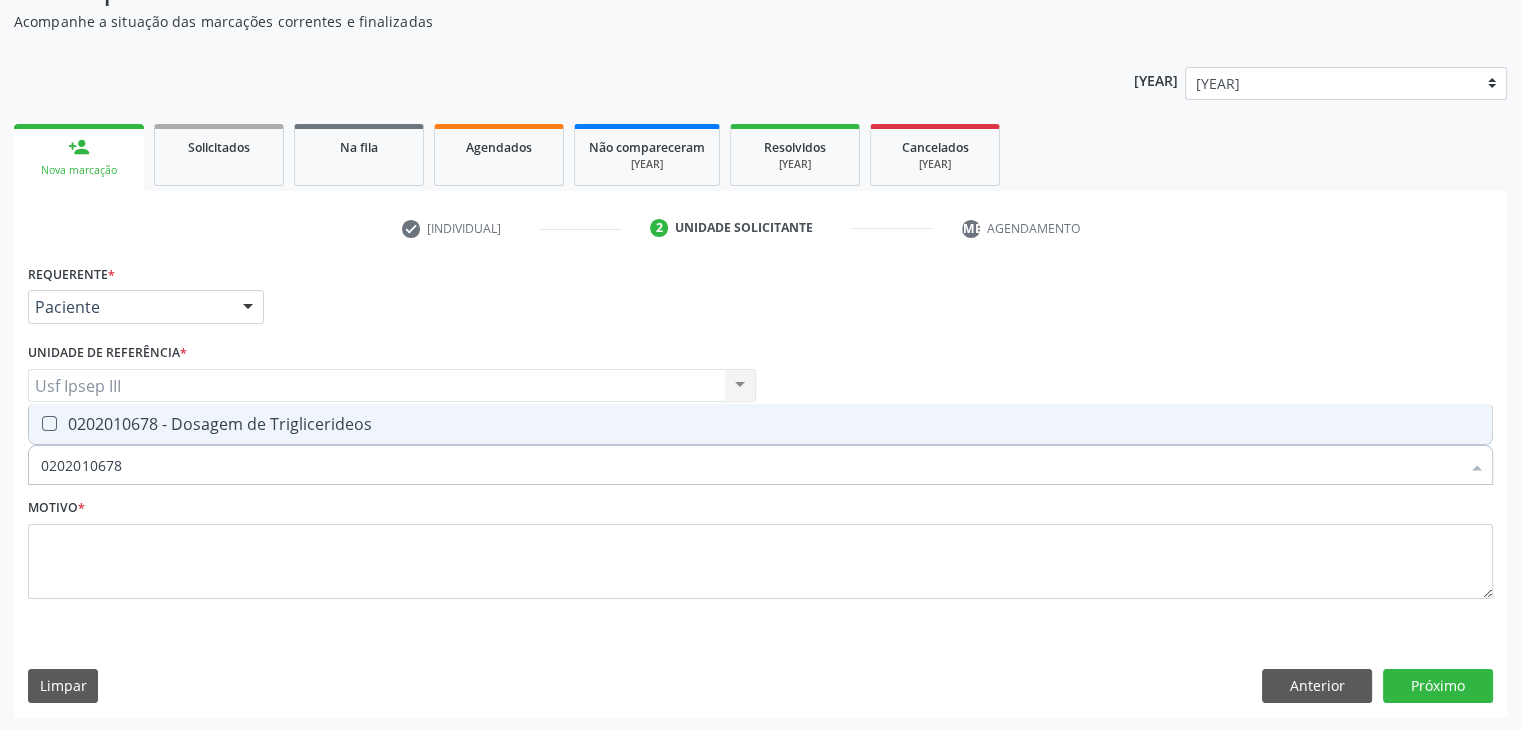 click on "0202010678 - Dosagem de Triglicerideos" at bounding box center [760, 424] 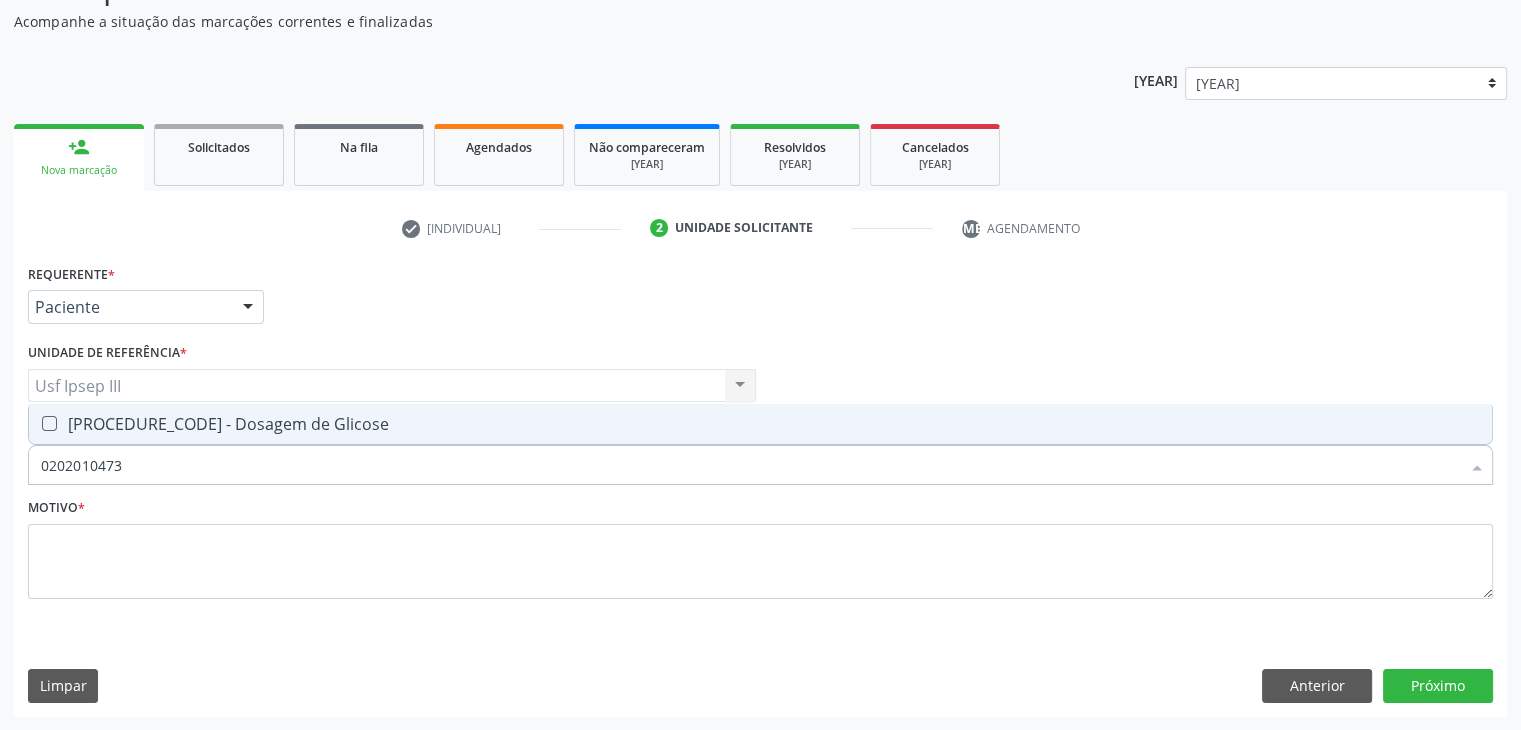 click on "[DATE] - Dosagem de Glicose" at bounding box center [760, 424] 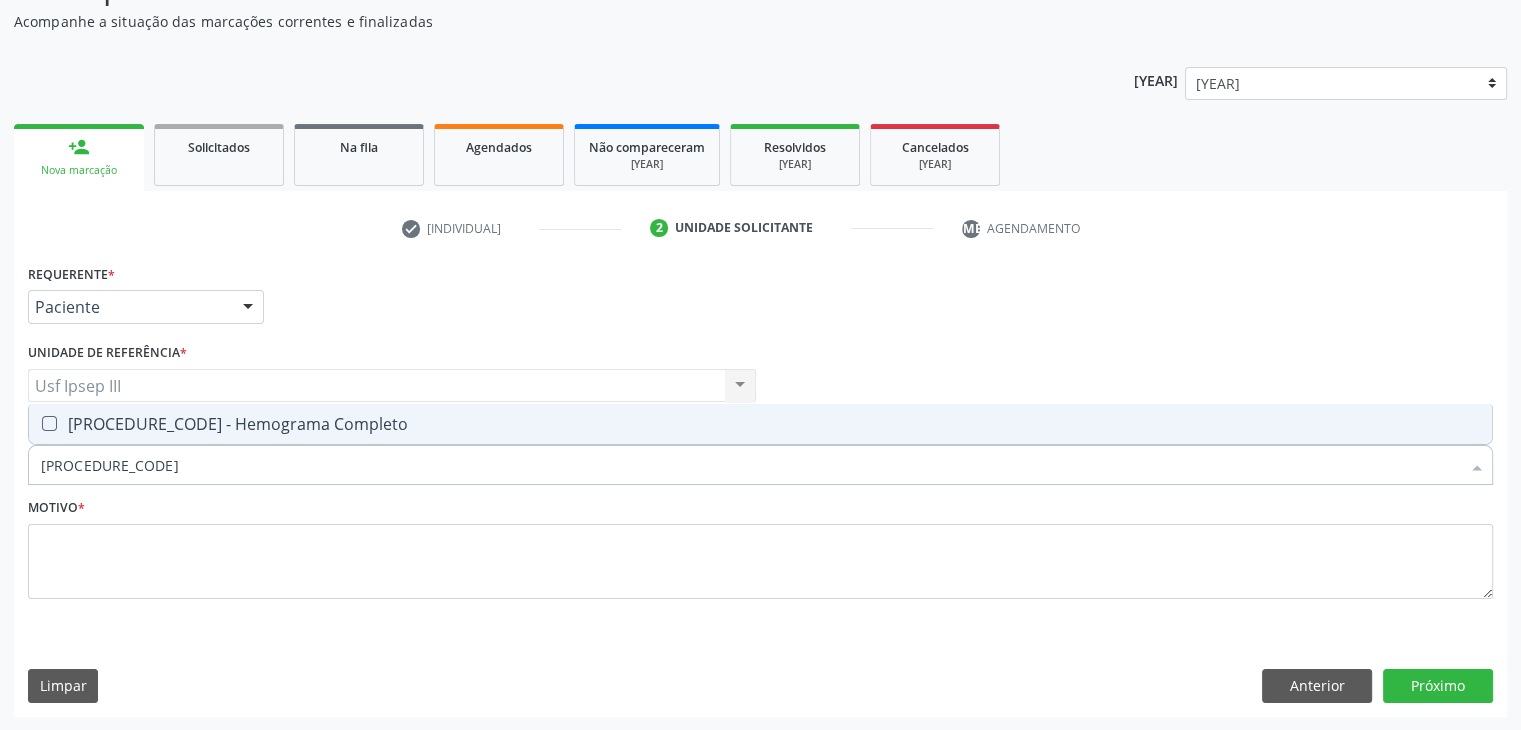 click on "0202020380 - Hemograma Completo" at bounding box center (760, 424) 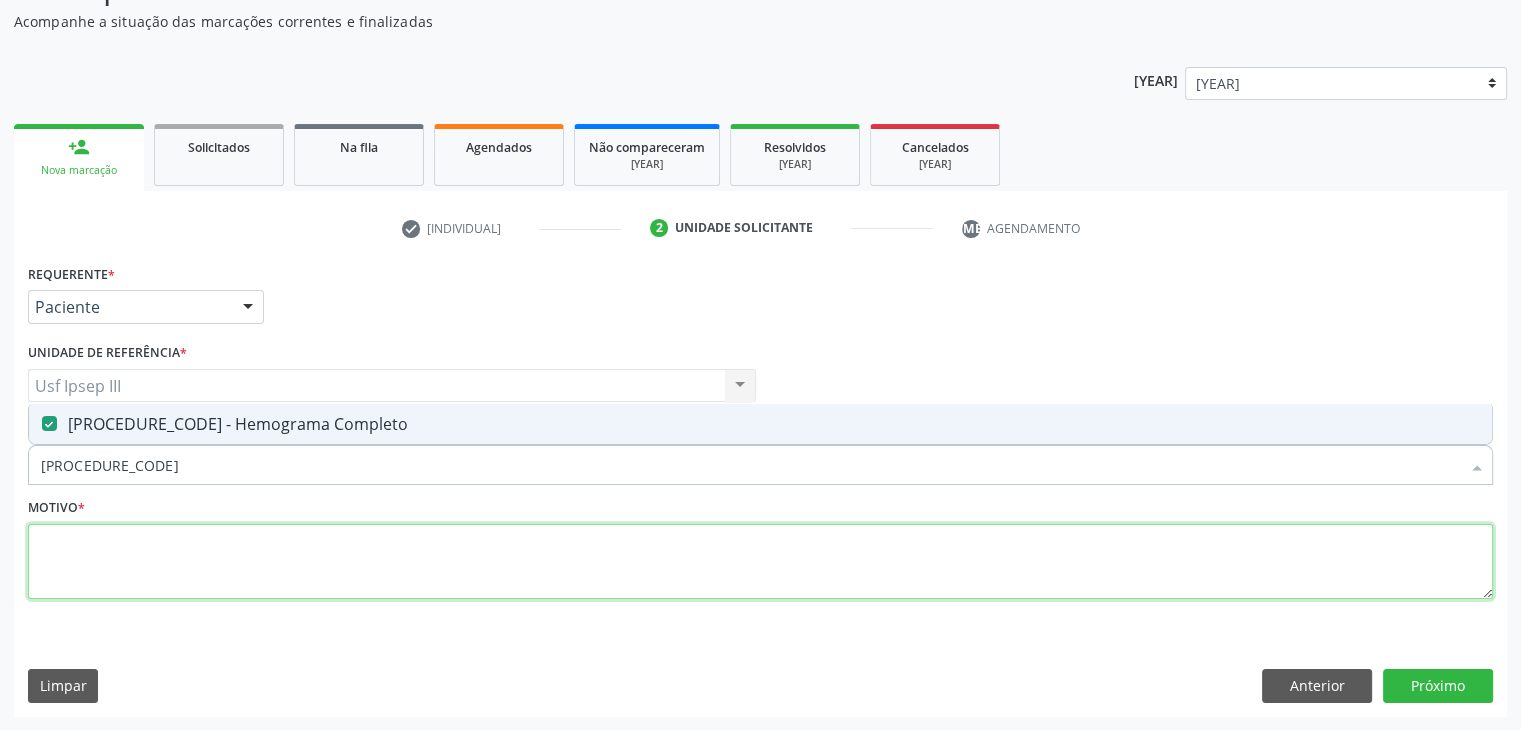 click at bounding box center [760, 562] 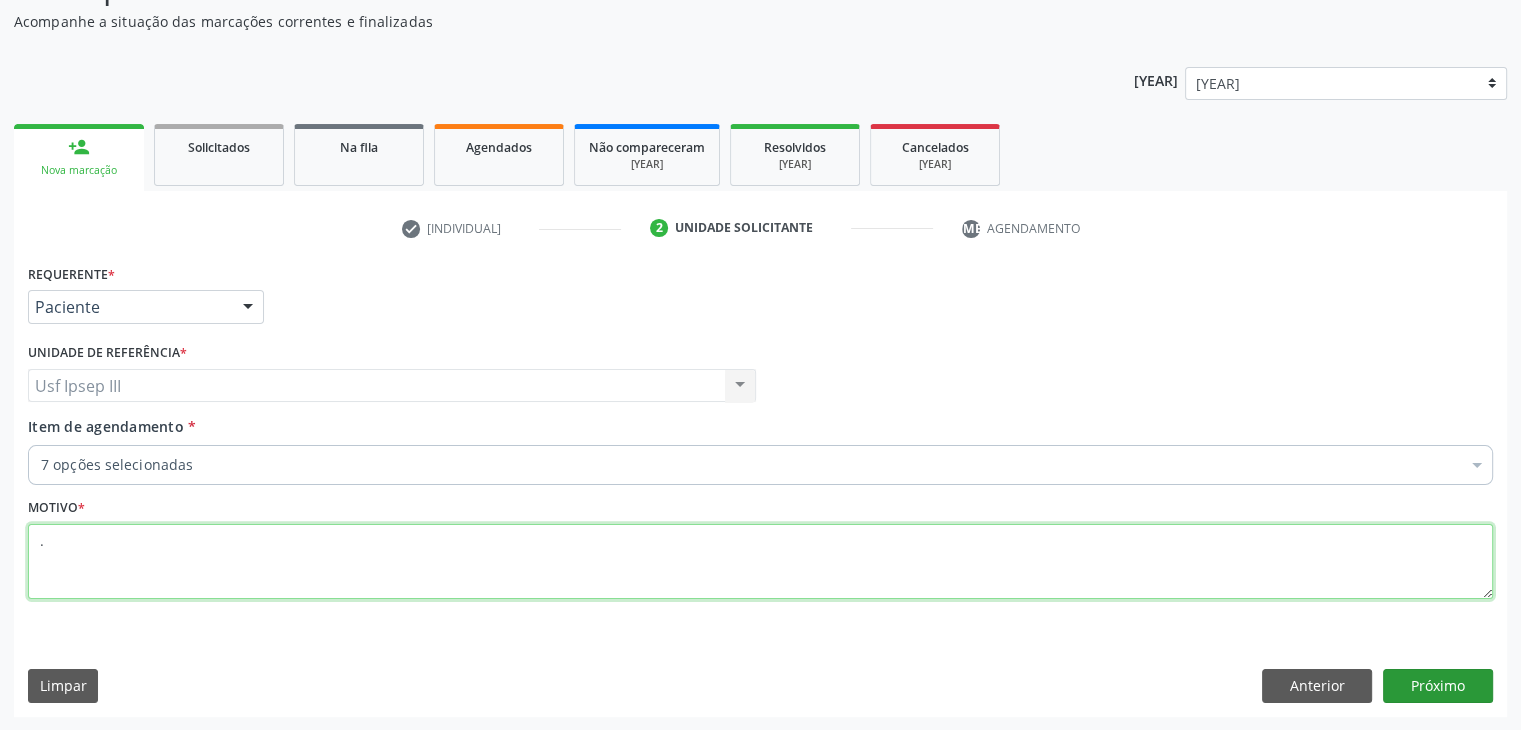 type on "." 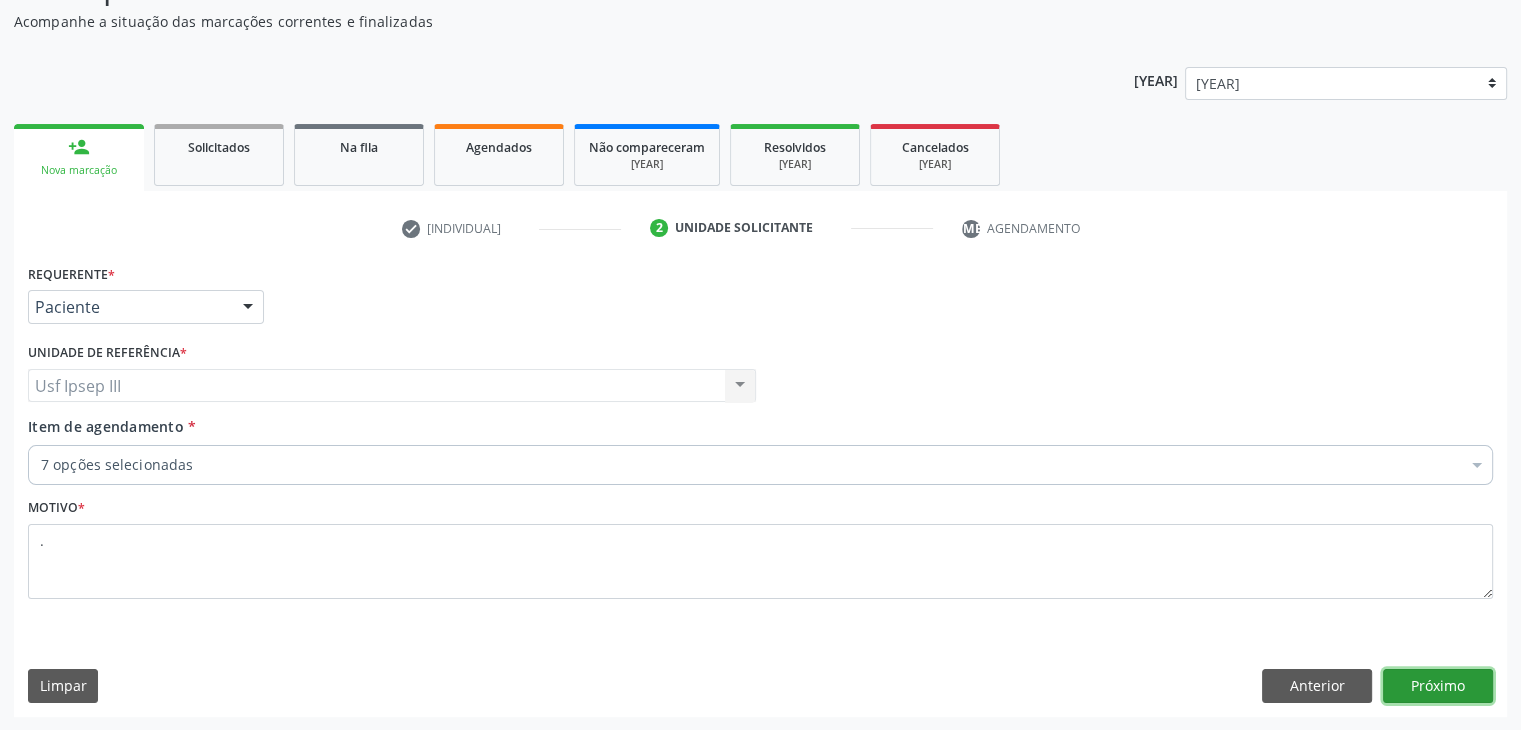 click on "Próximo" at bounding box center [1438, 686] 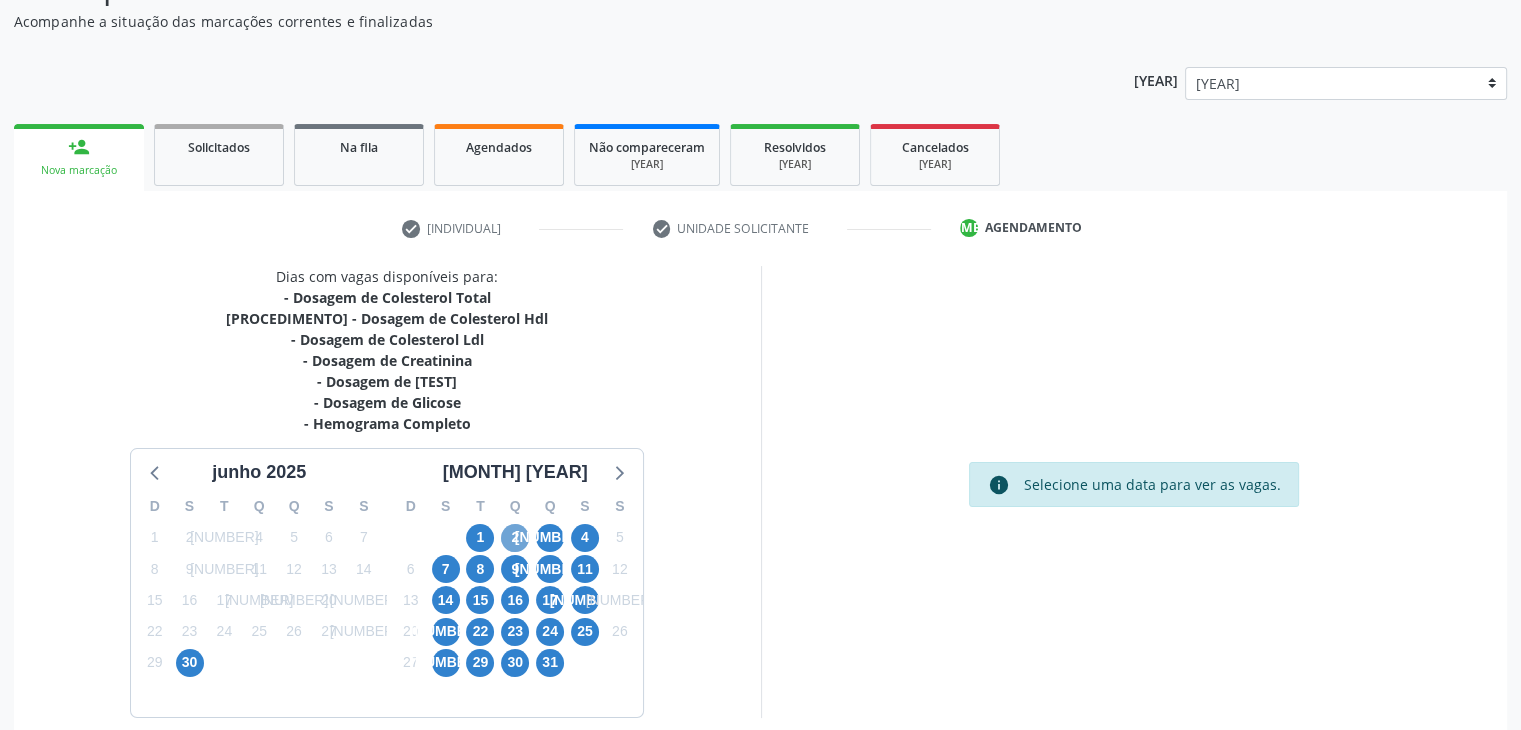 click on "2" at bounding box center [515, 538] 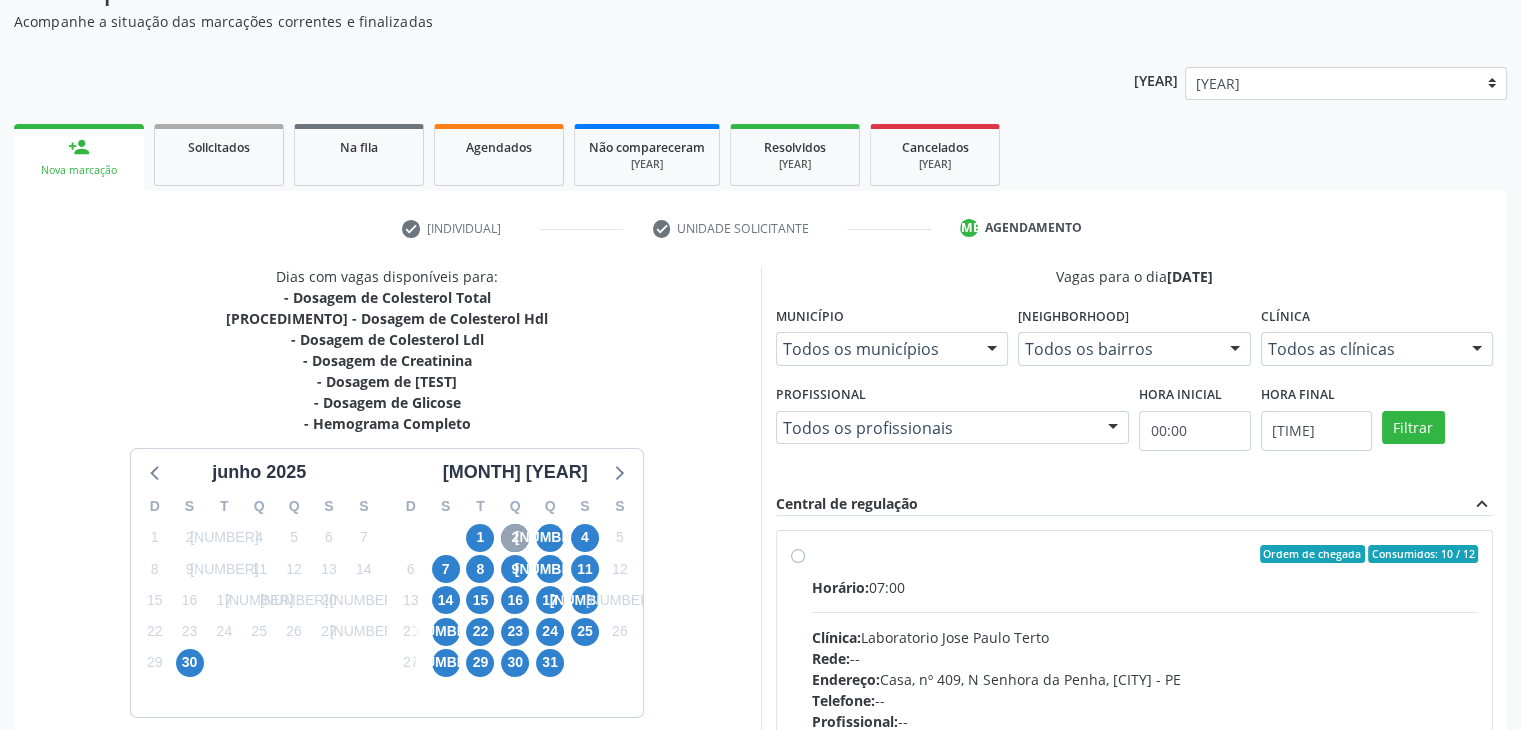 drag, startPoint x: 513, startPoint y: 537, endPoint x: 916, endPoint y: 483, distance: 406.60178 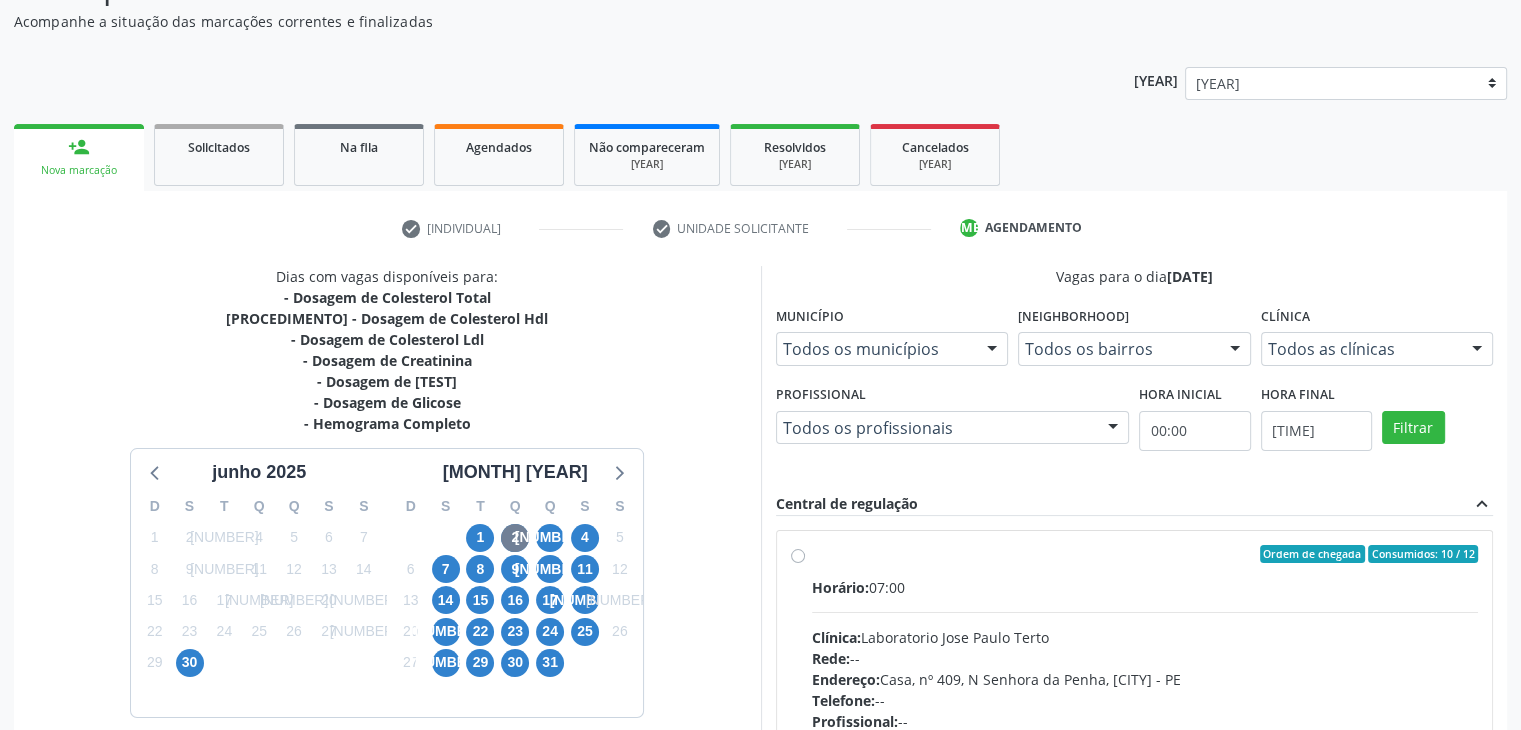click on "Horário:   [TIME]
Clínica:  [CLINIC_NAME]
Rede:
--
Endereço:   [NUMBER], [NEIGHBORHOOD], [CITY] - [STATE]
Telefone:   --
Profissional:
--
Informações adicionais sobre o atendimento
Idade de atendimento:
Sem restrição
Gênero(s) atendido(s):
Sem restrição
Informações adicionais:
--" at bounding box center [1145, 714] 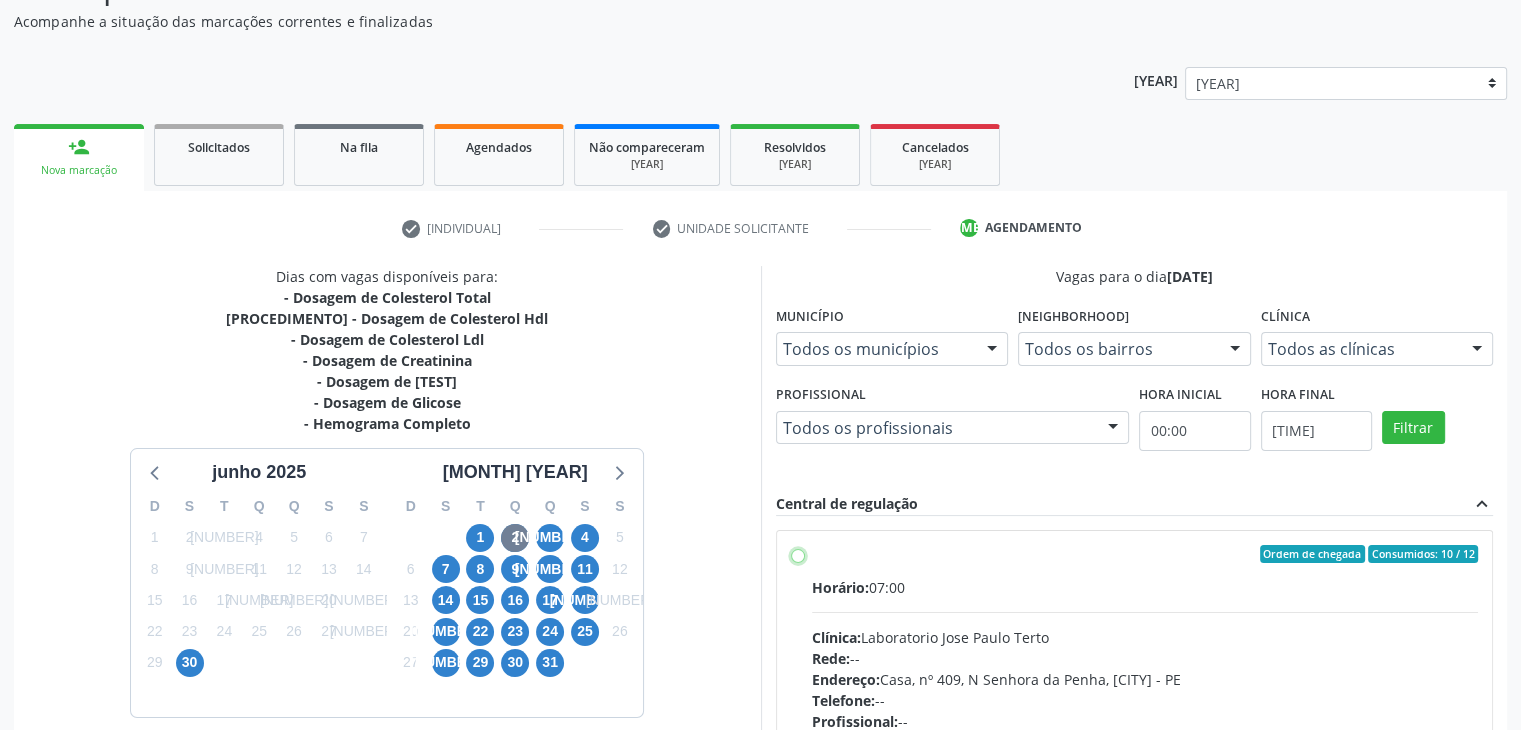 click on "Ordem de chegada
Consumidos: 10 / 12
Horário:   07:00
Clínica:  Laboratorio Jose Paulo Terto
Rede:
--
Endereço:   Casa, nº 409, N Senhora da Penha, Serra Talhada - PE
Telefone:   --
Profissional:
--
Informações adicionais sobre o atendimento
Idade de atendimento:
Sem restrição
Gênero(s) atendido(s):
Sem restrição
Informações adicionais:
--" at bounding box center (798, 554) 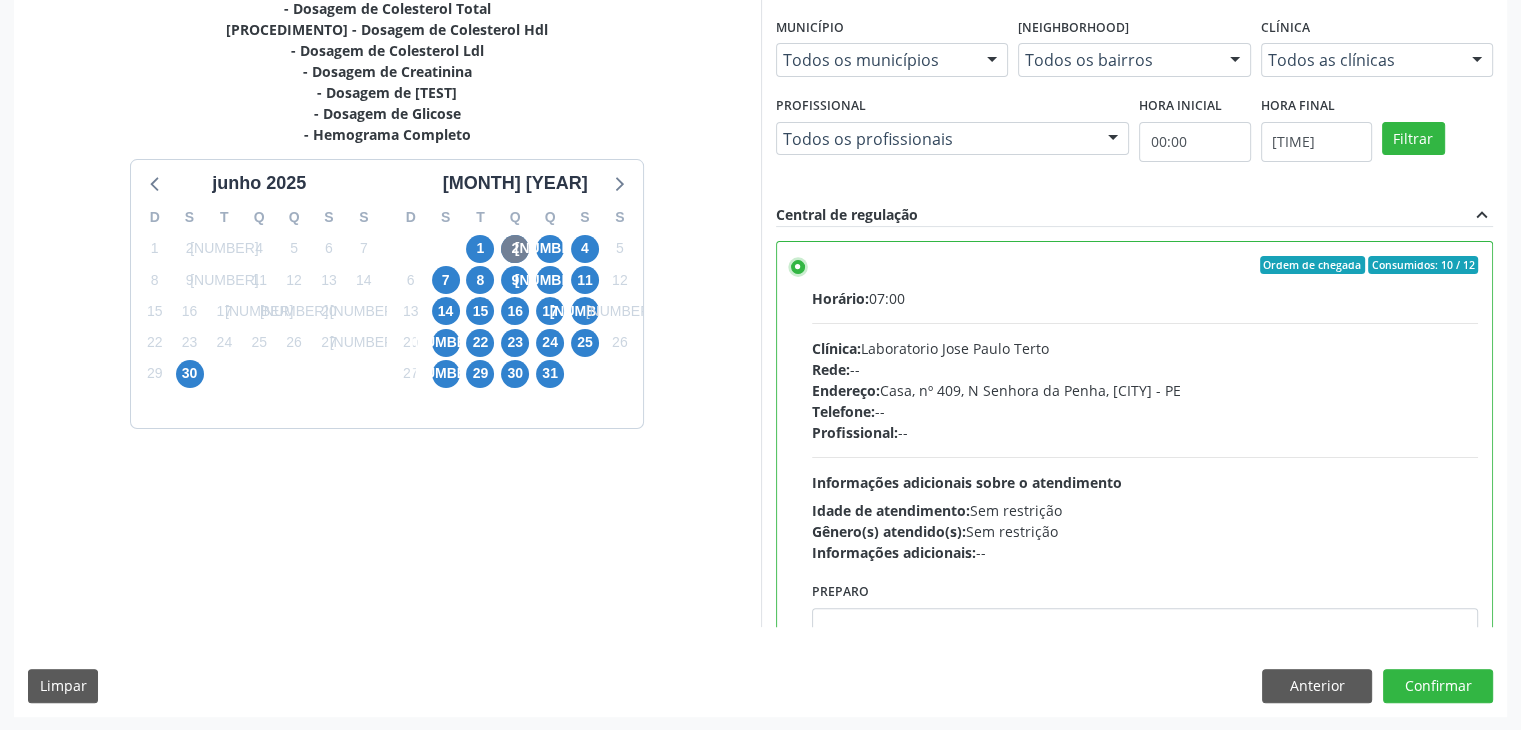 scroll, scrollTop: 464, scrollLeft: 0, axis: vertical 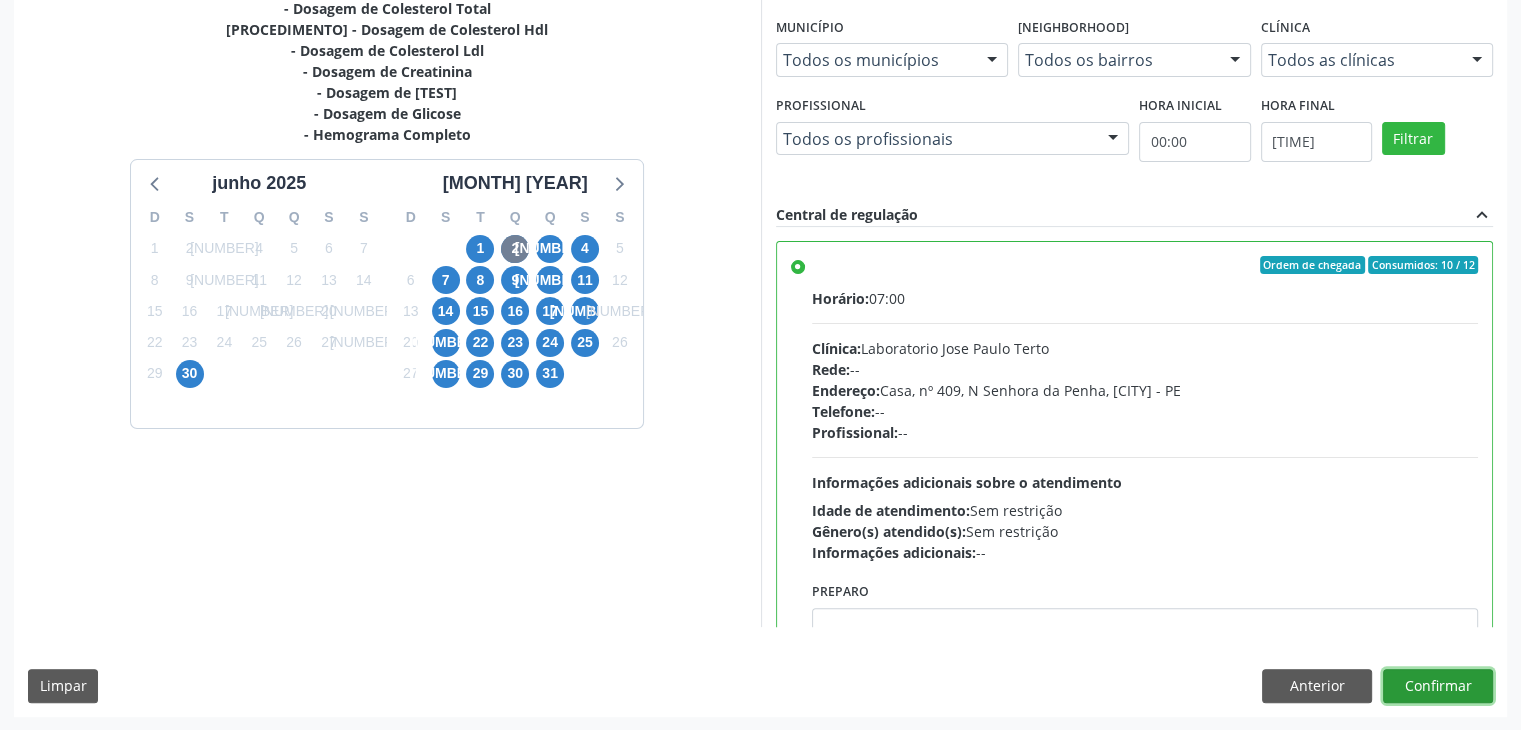 click on "Confirmar" at bounding box center (1438, 686) 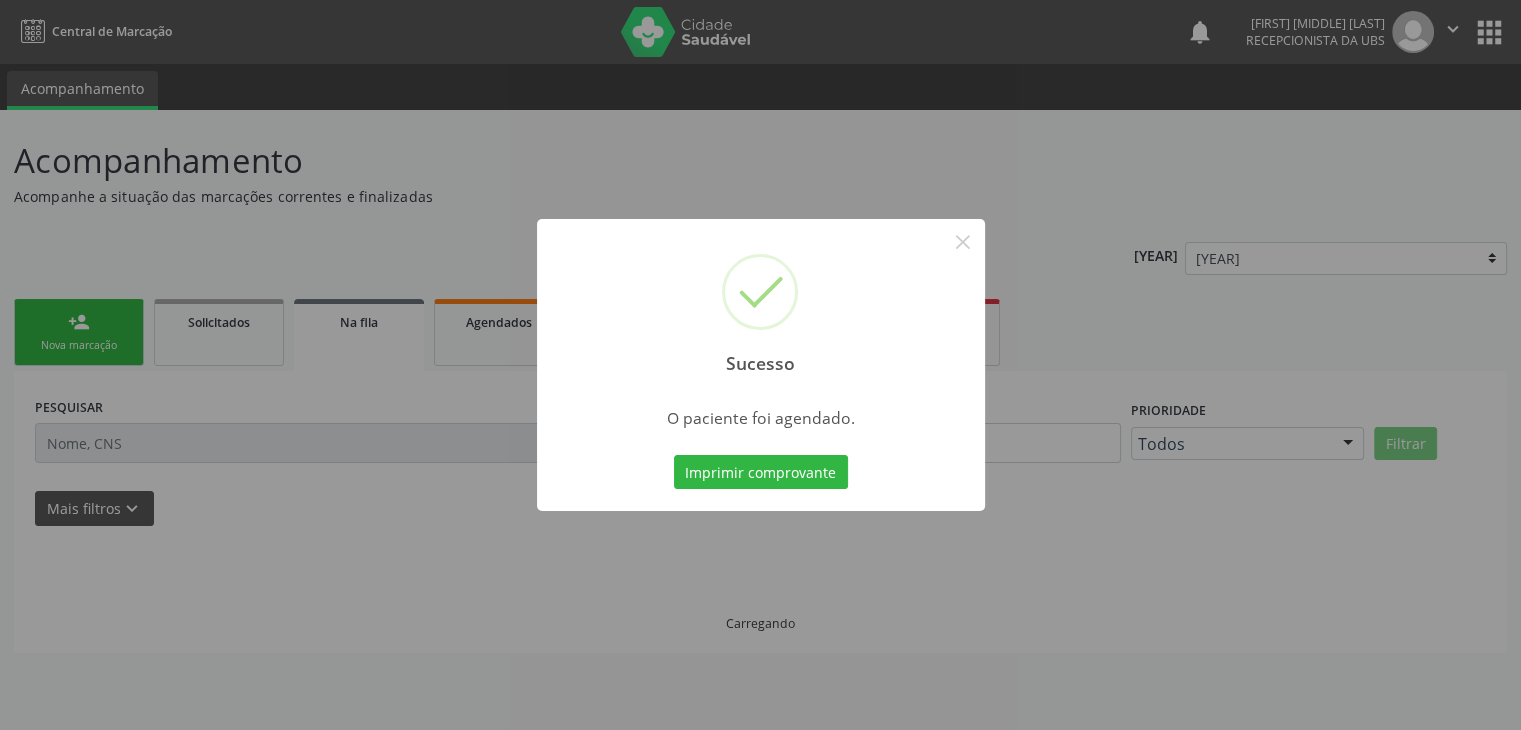 scroll, scrollTop: 0, scrollLeft: 0, axis: both 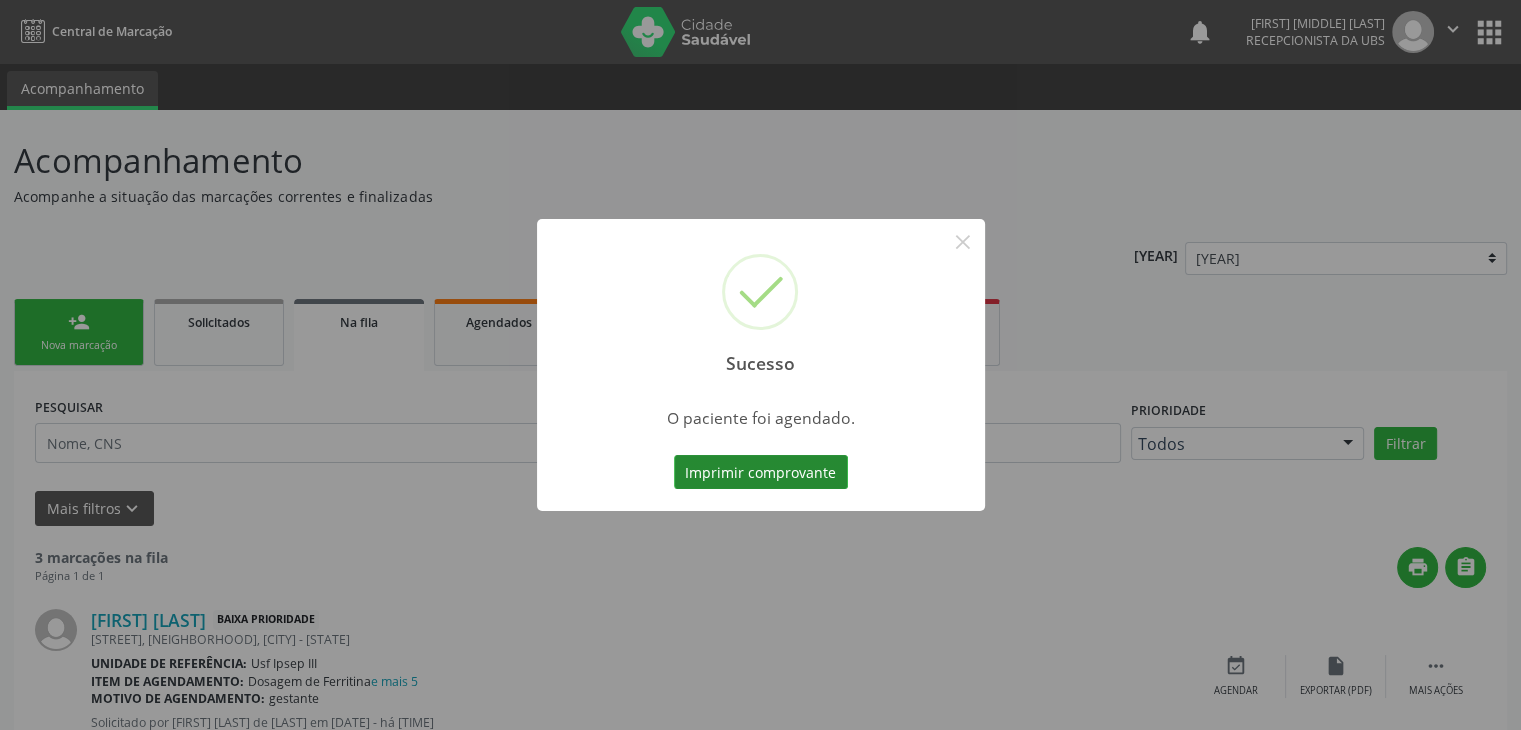 click on "Imprimir comprovante" at bounding box center [761, 472] 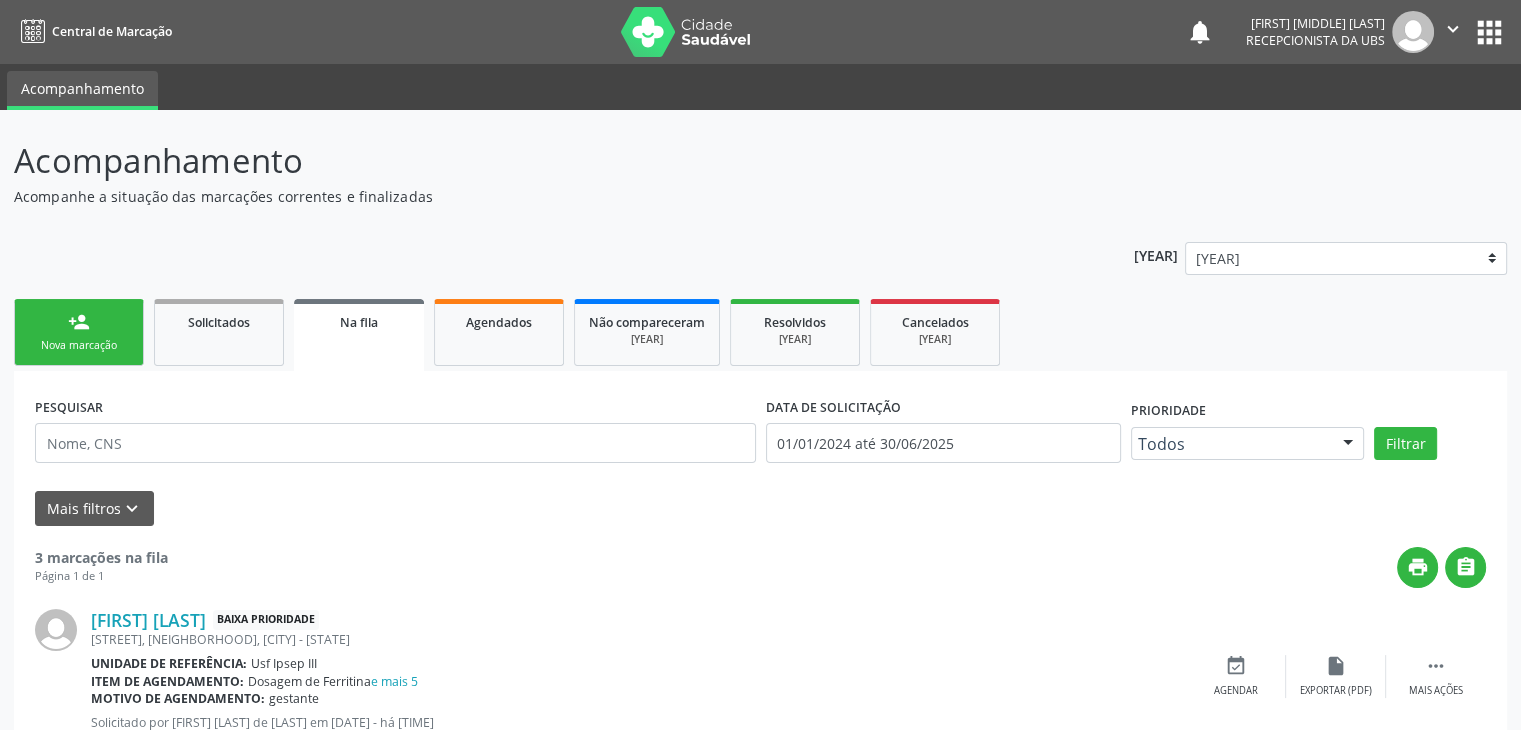click on "person_add
Nova marcação" at bounding box center [79, 332] 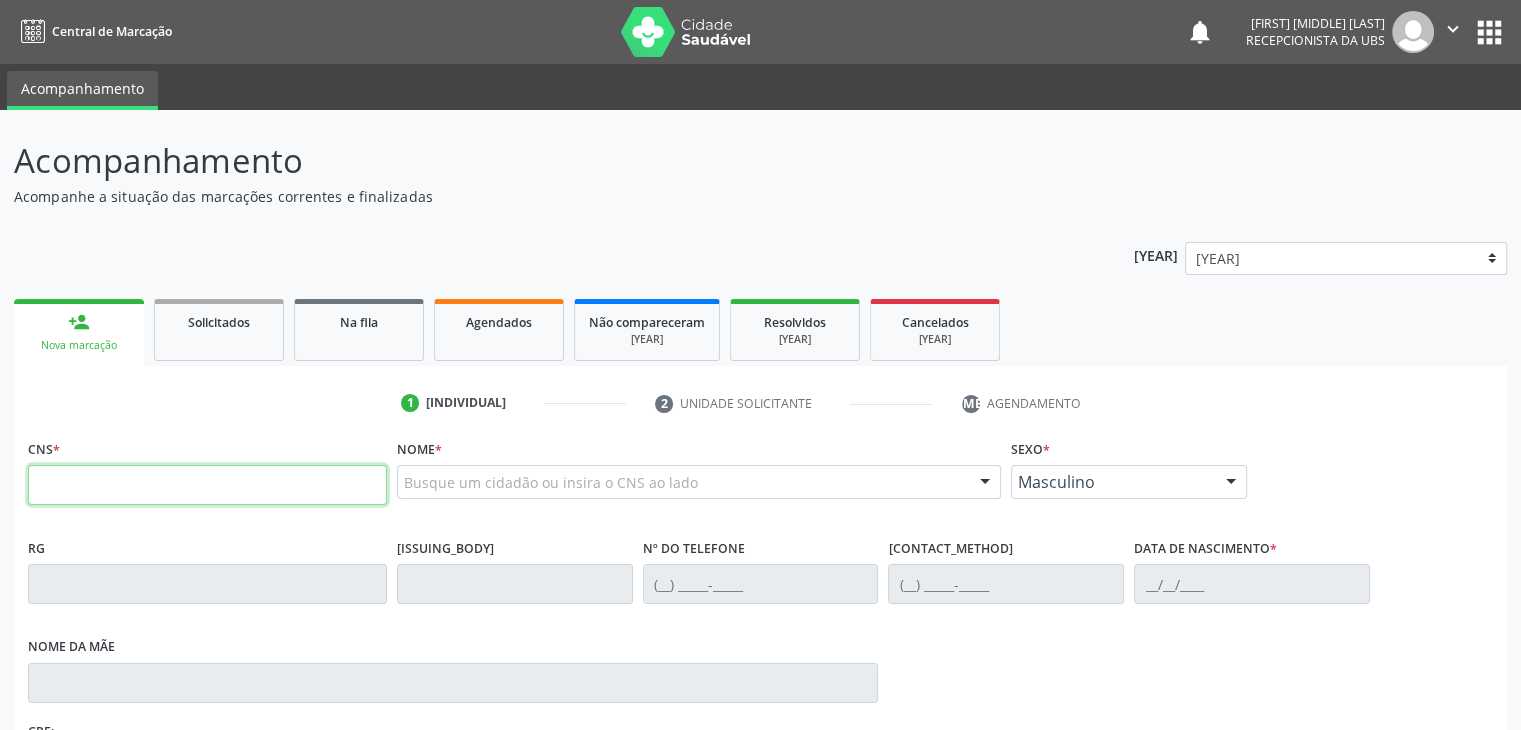 click at bounding box center [207, 485] 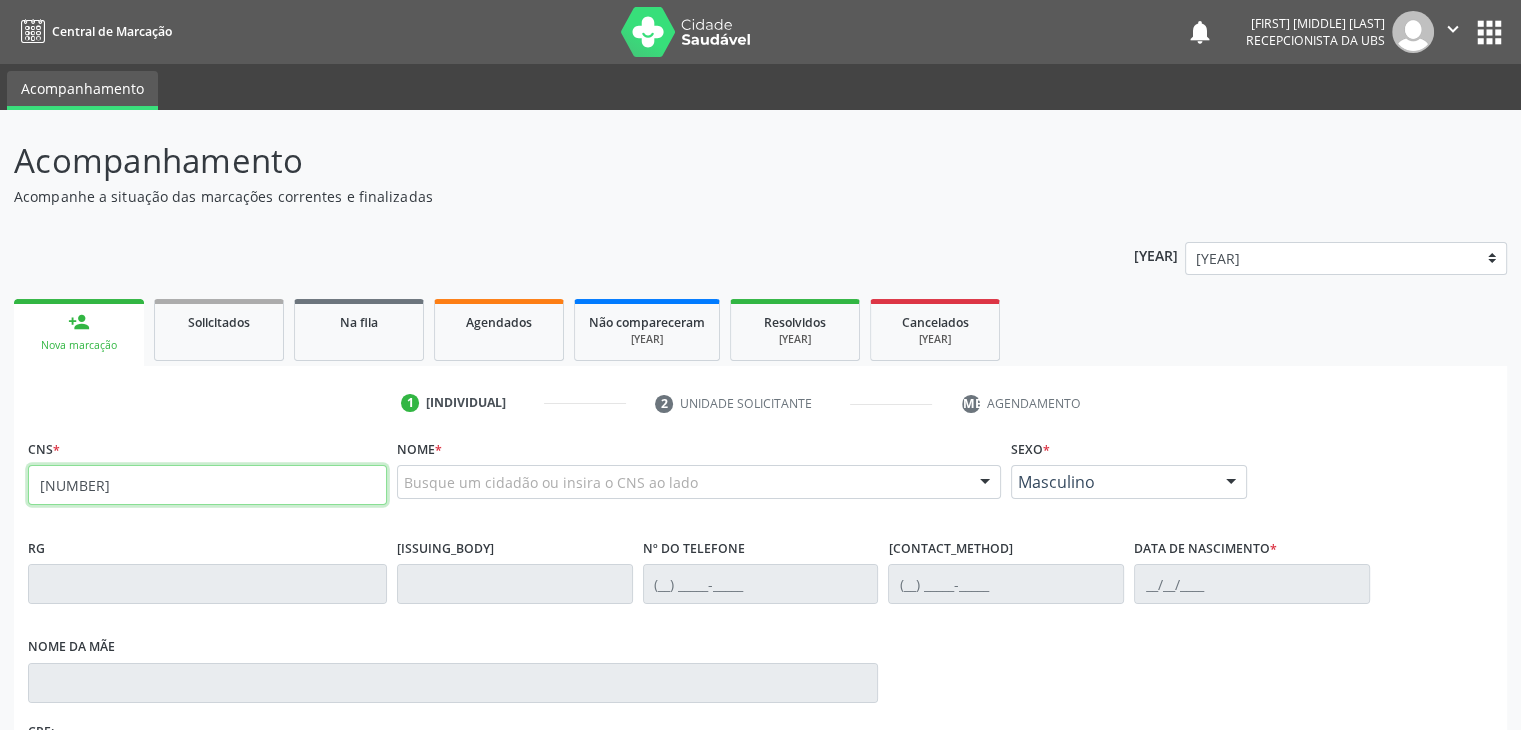type on "700 6009 9604 3267" 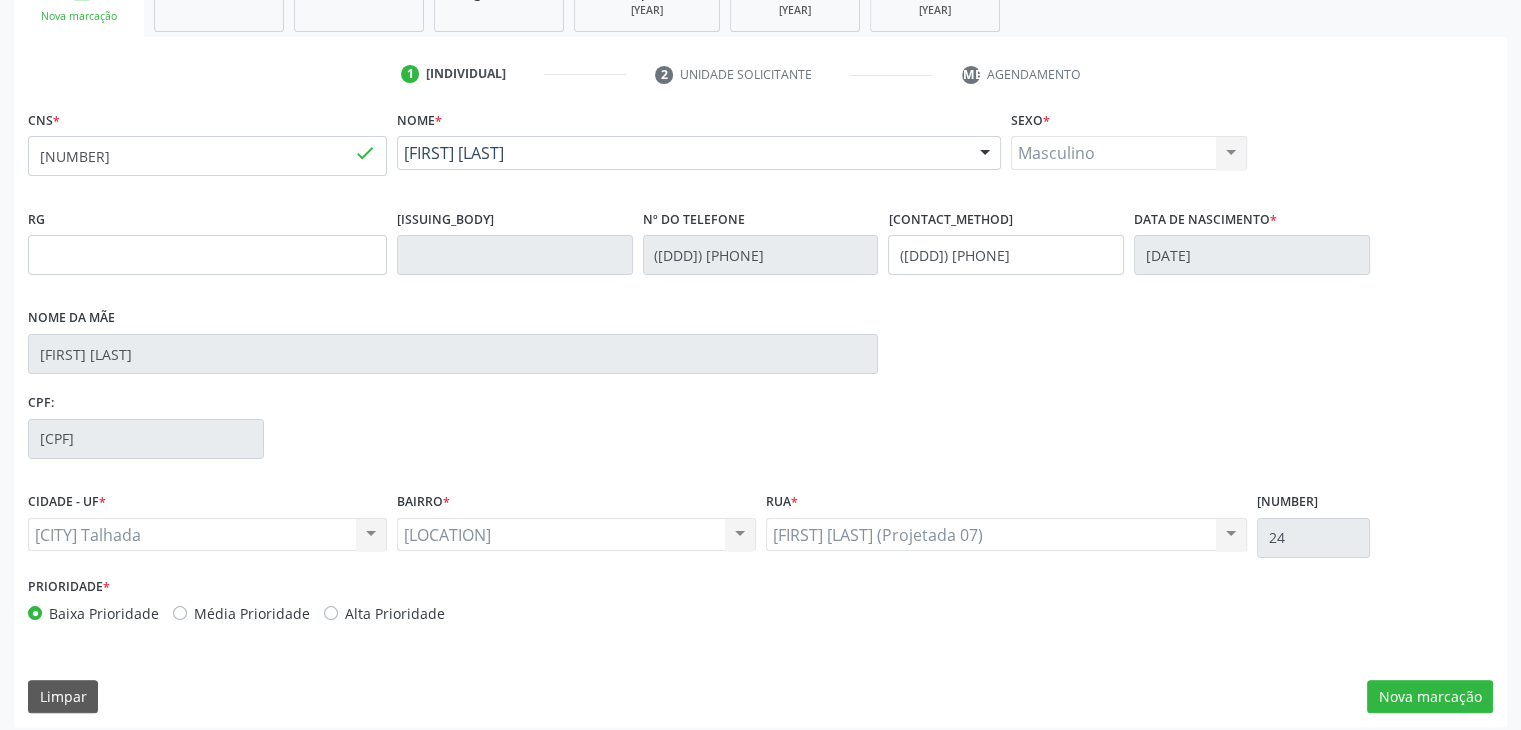 scroll, scrollTop: 340, scrollLeft: 0, axis: vertical 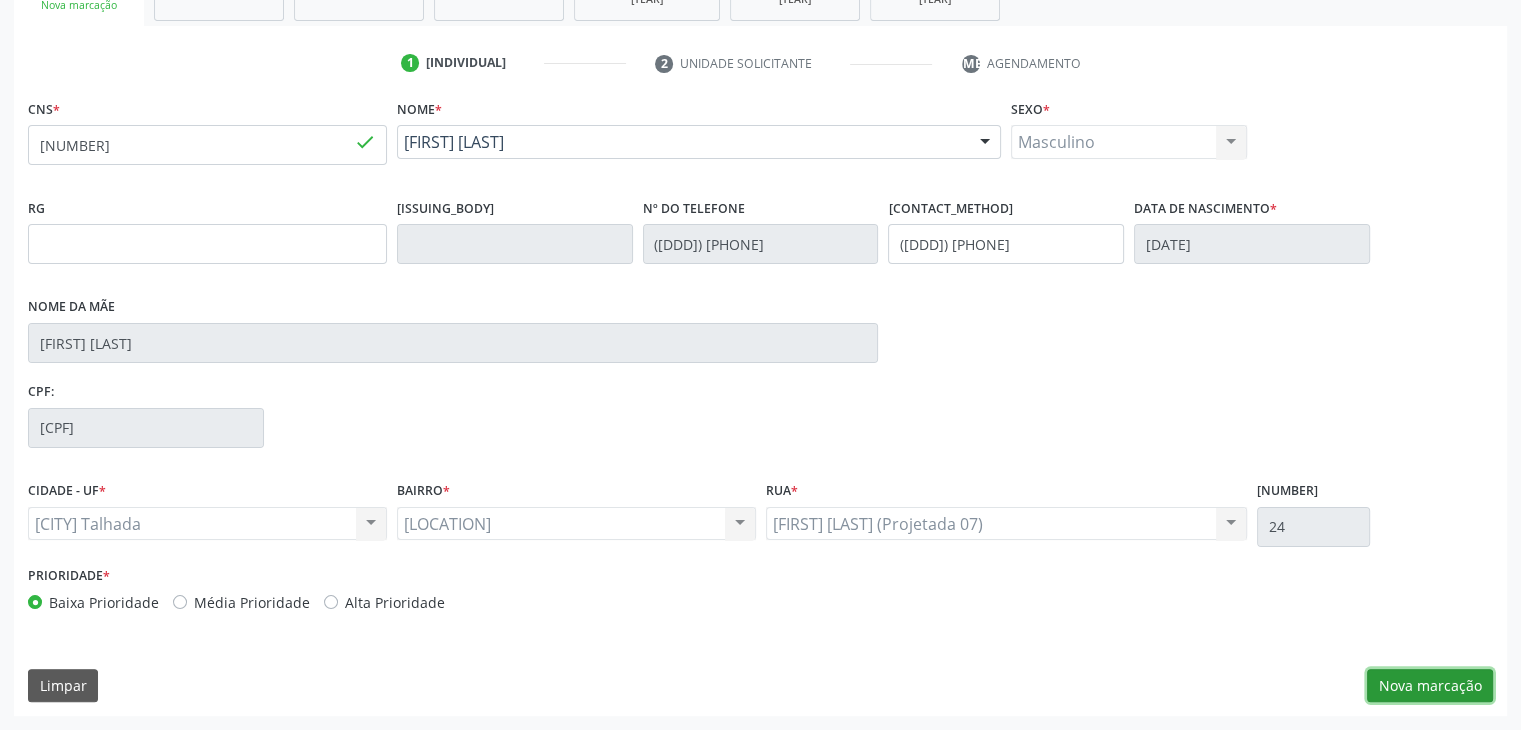 click on "Nova marcação" at bounding box center (1430, 686) 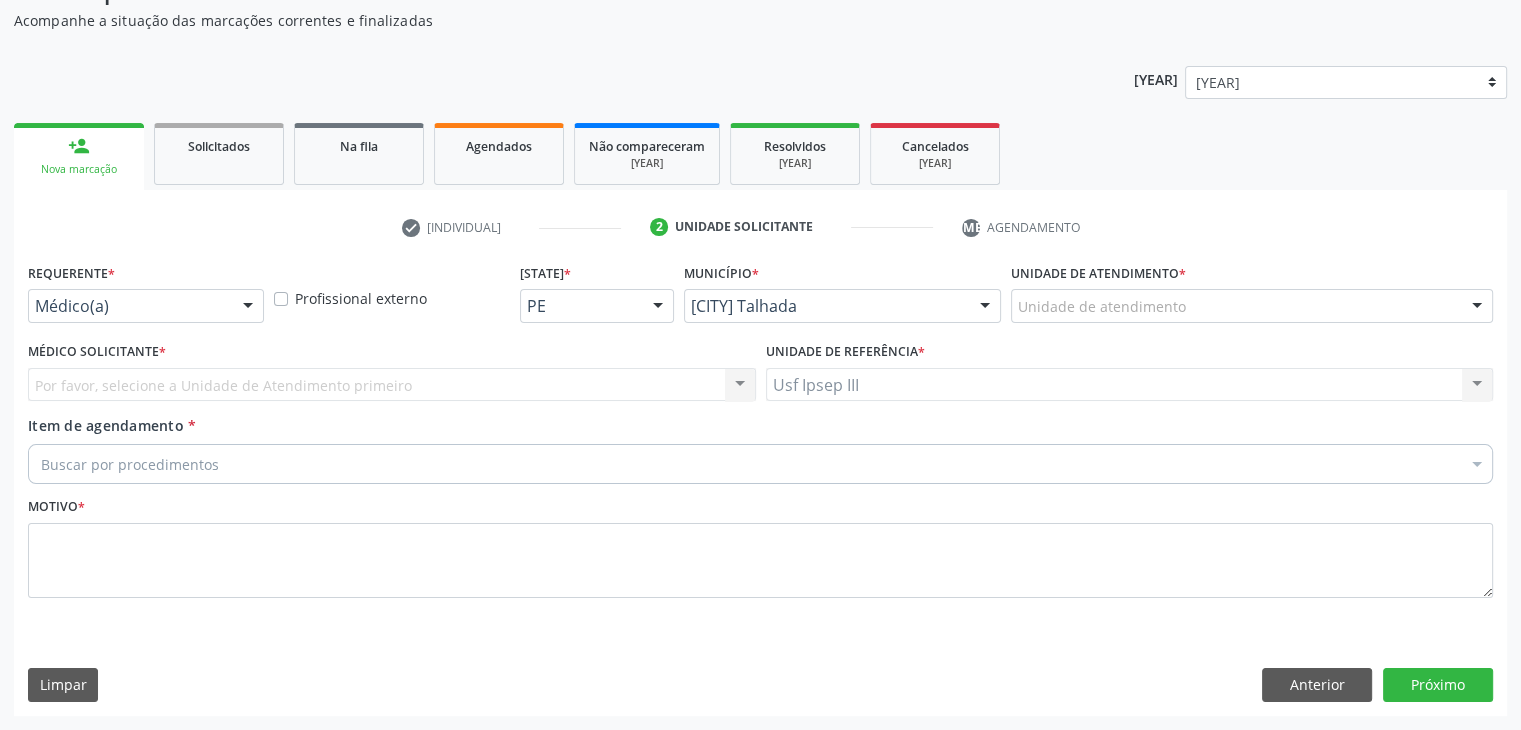 scroll, scrollTop: 175, scrollLeft: 0, axis: vertical 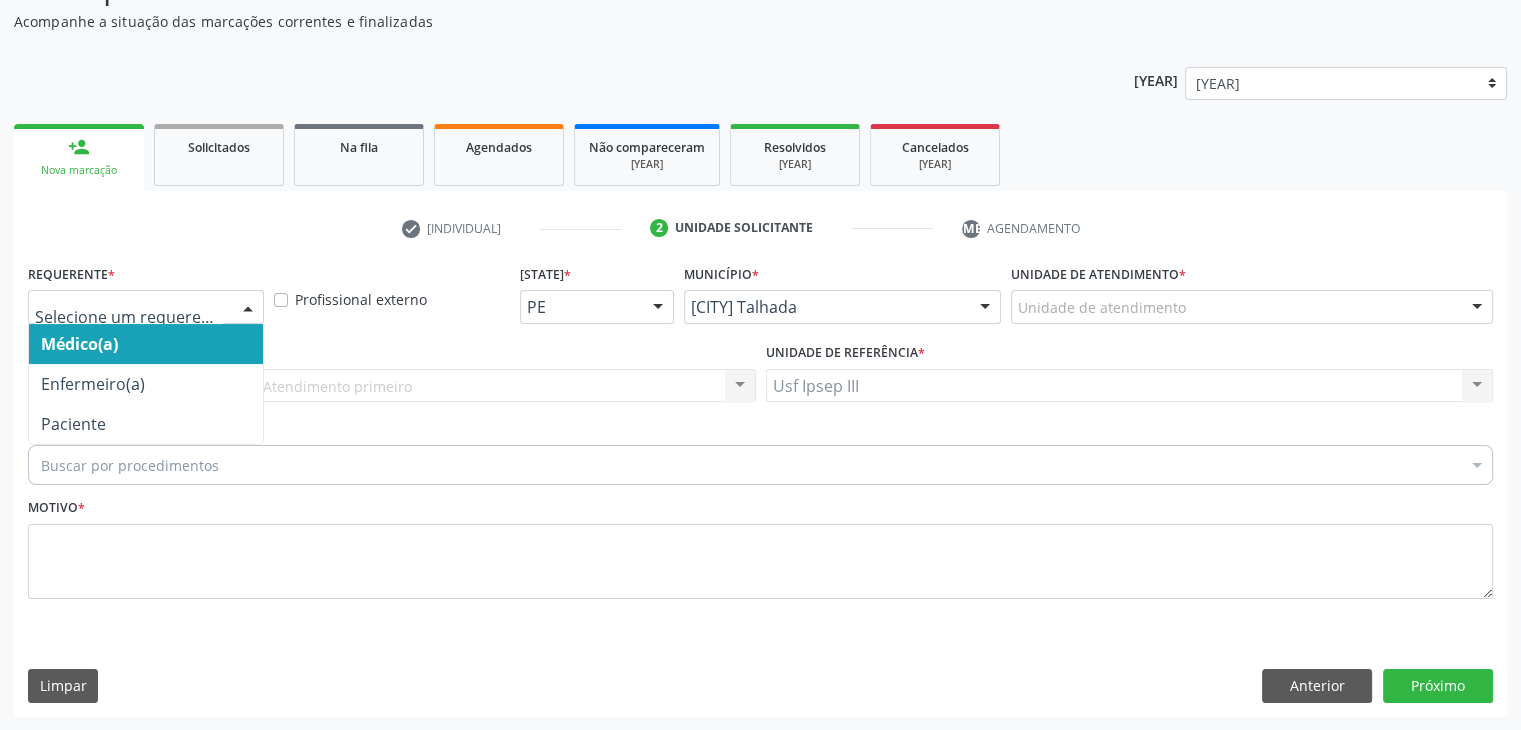 click at bounding box center [248, 308] 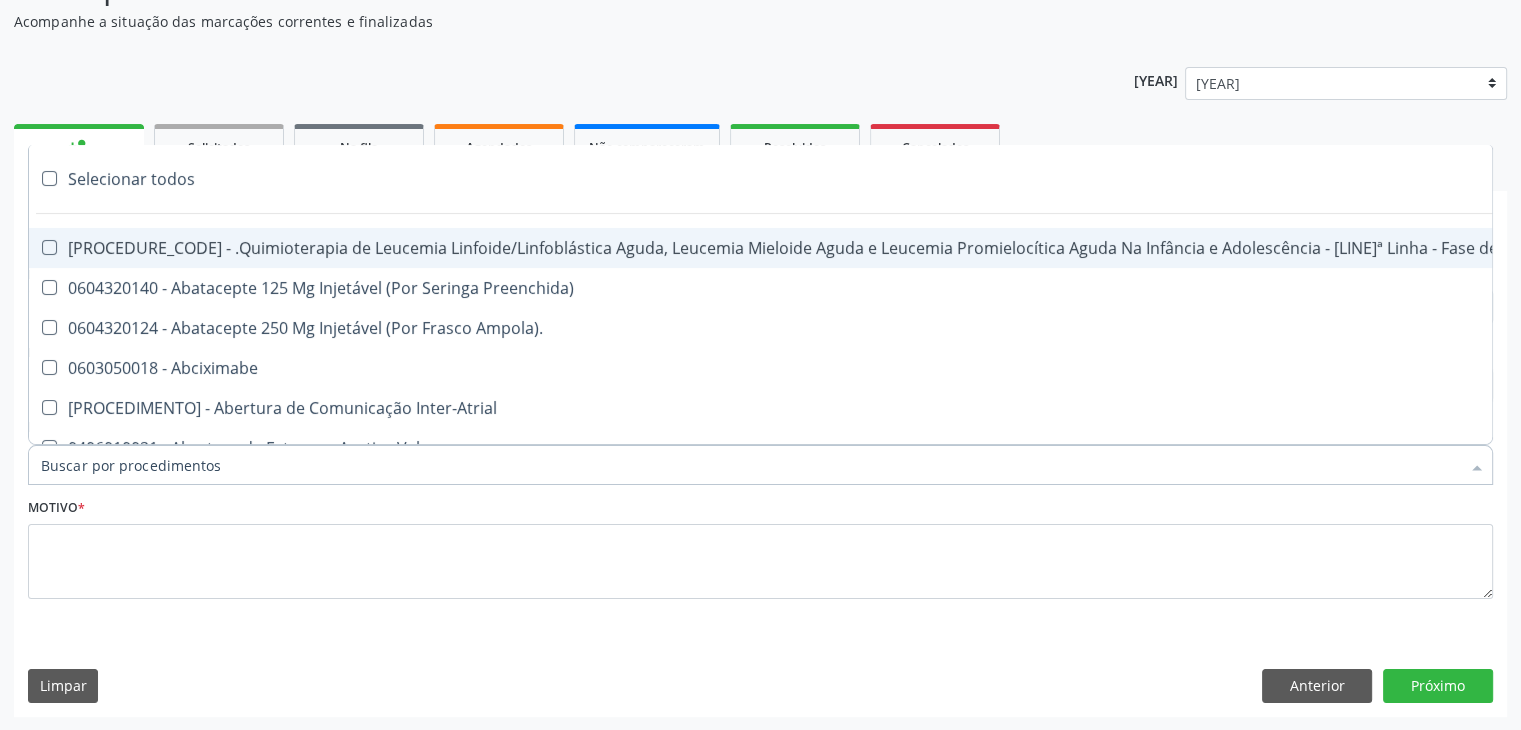 click at bounding box center [760, 465] 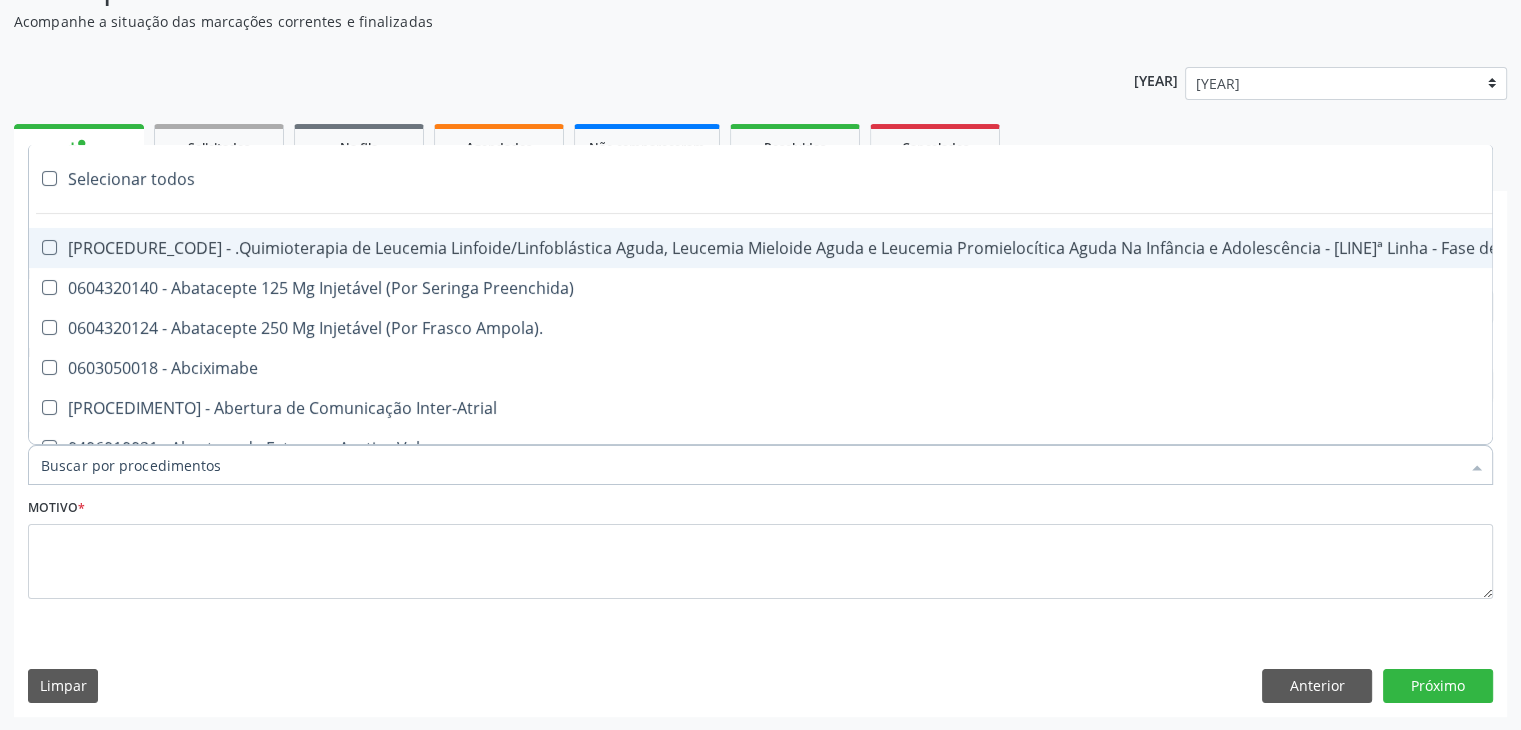 click on "Item de agendamento
*" at bounding box center [750, 465] 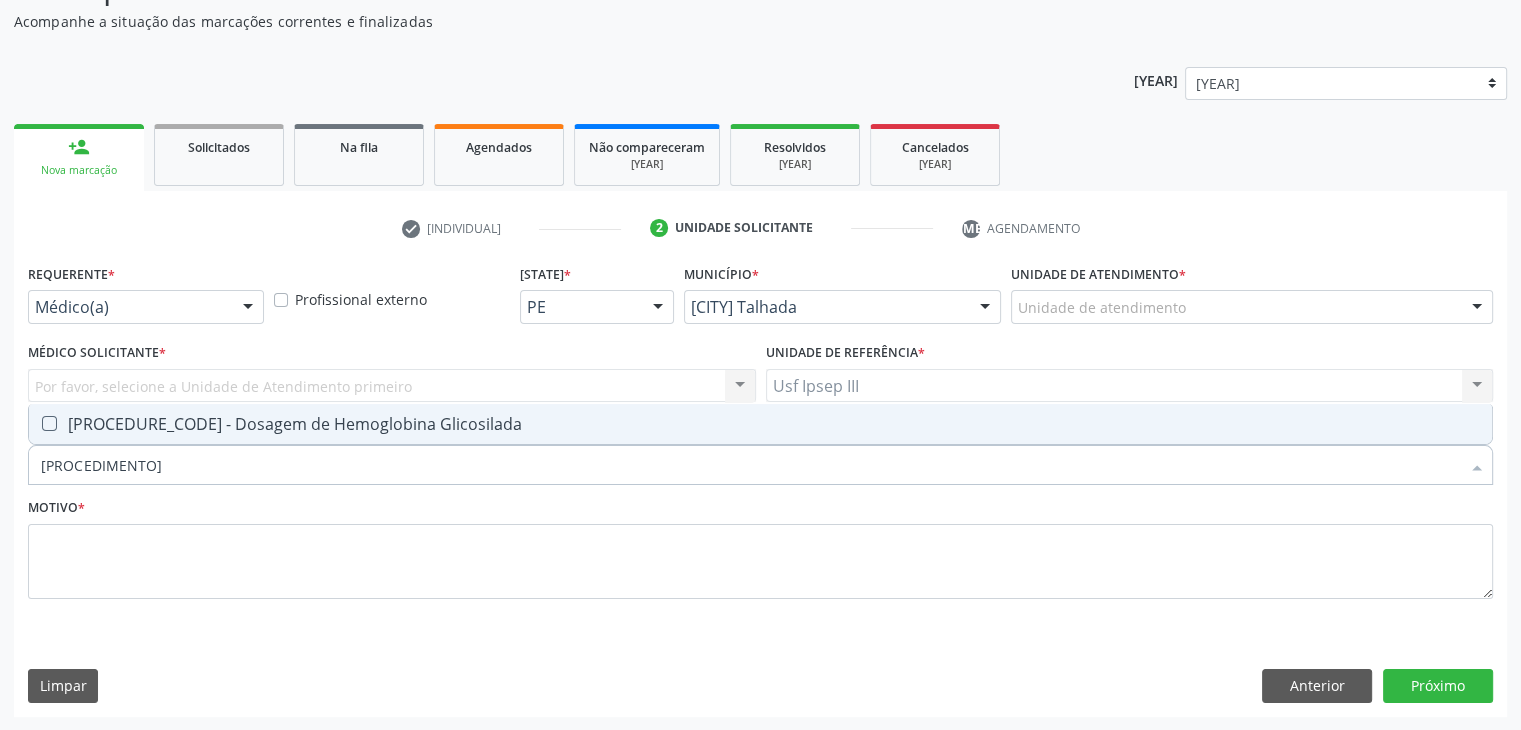click on "0202010503 - Dosagem de Hemoglobina Glicosilada" at bounding box center (760, 424) 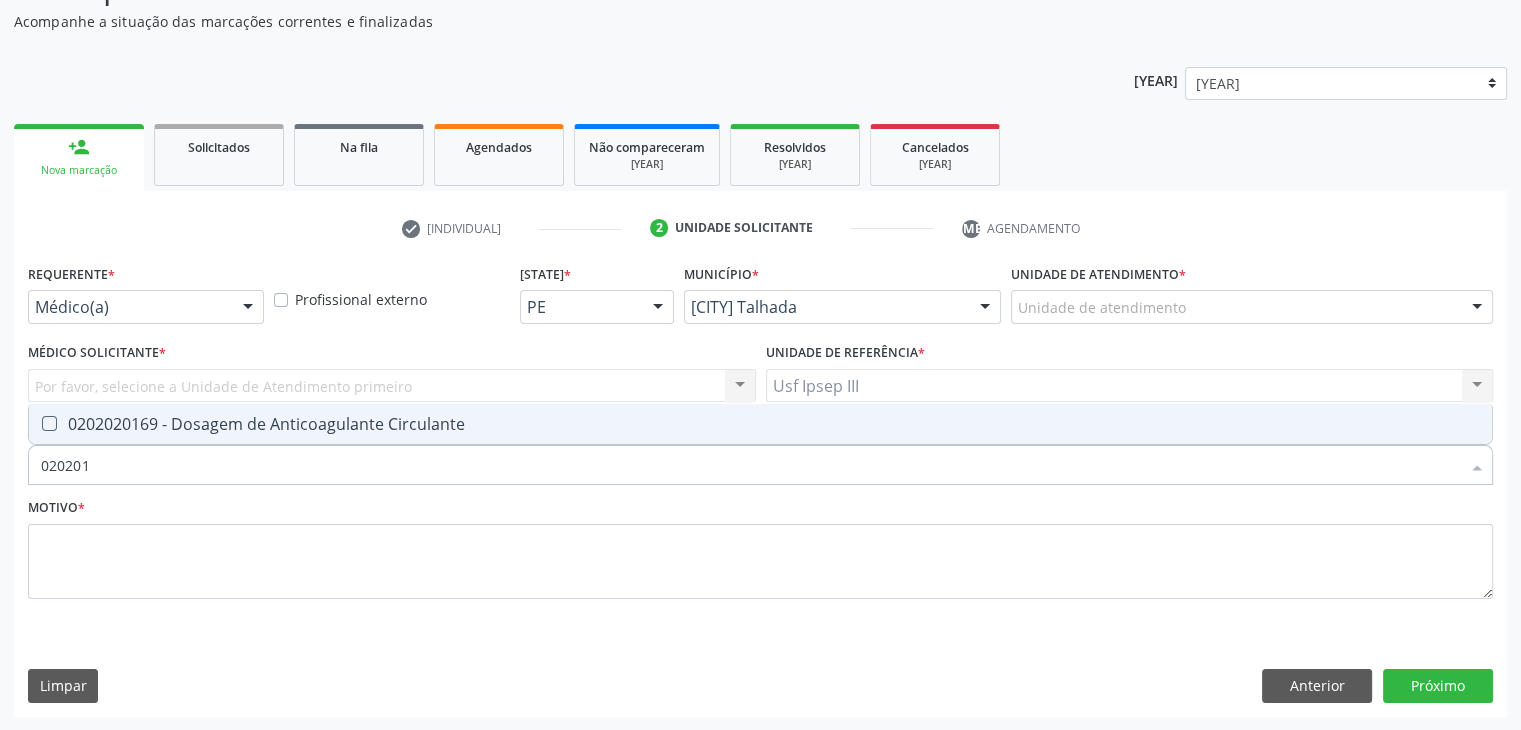 type on "•••••" 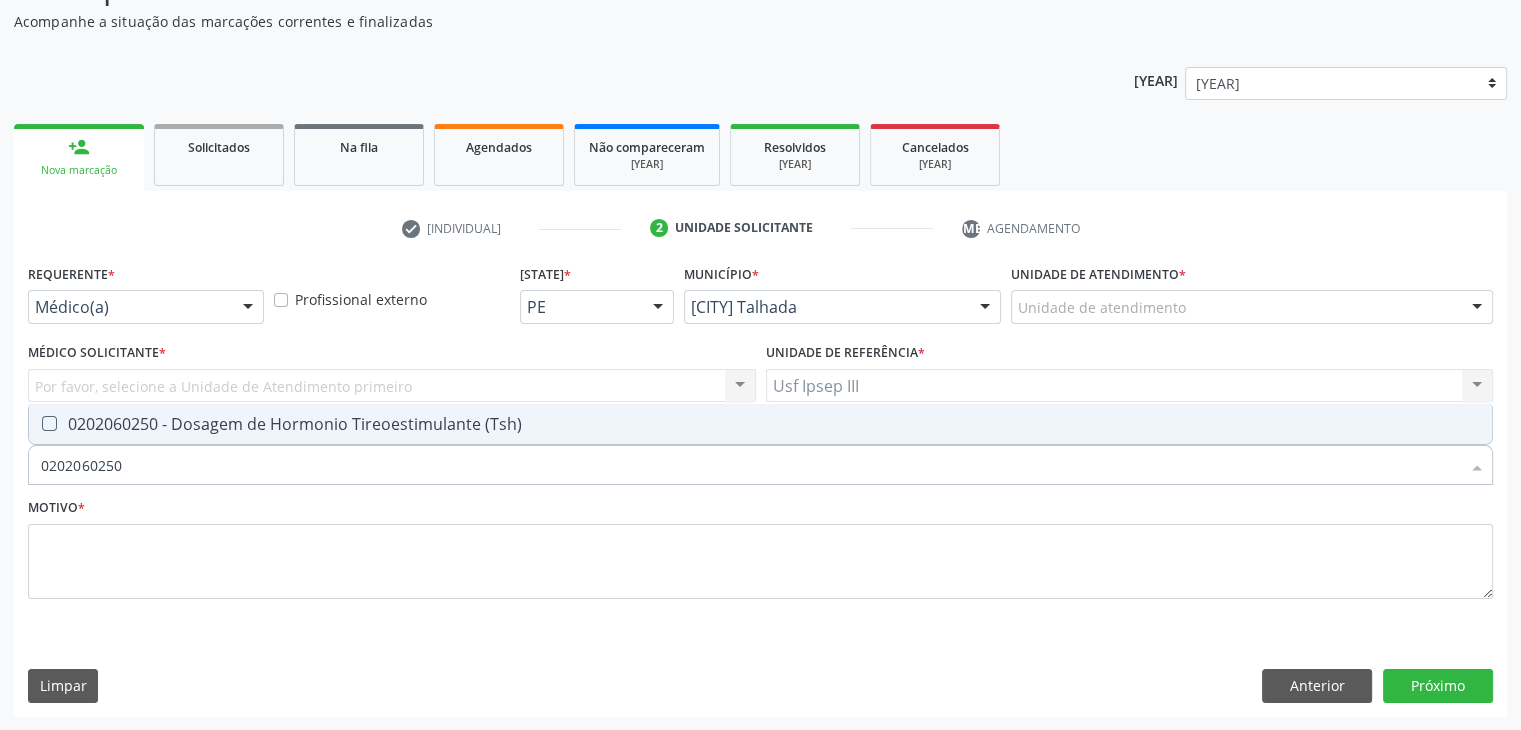 click on "0202060250 - Dosagem de Hormonio Tireoestimulante (Tsh)" at bounding box center (760, 424) 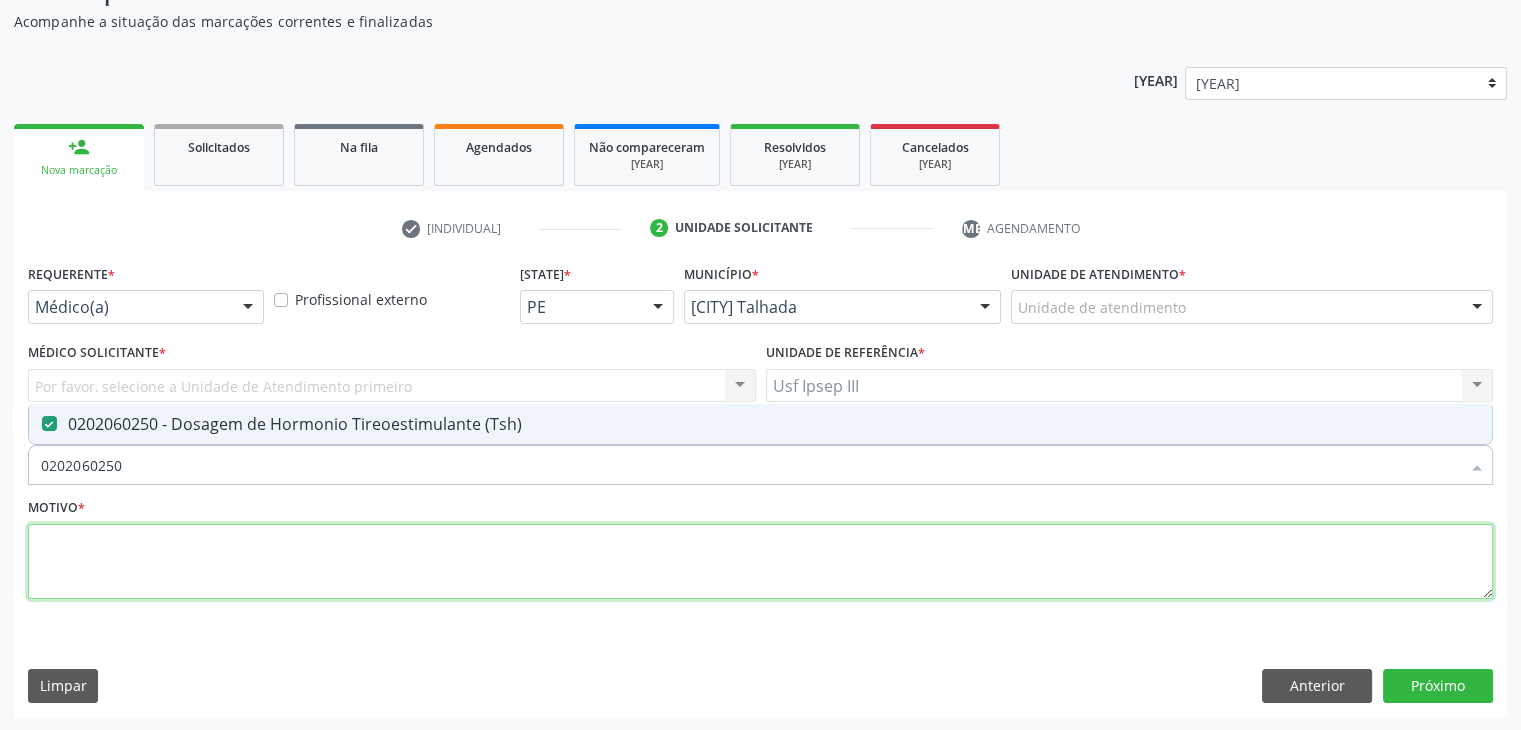 click at bounding box center [760, 562] 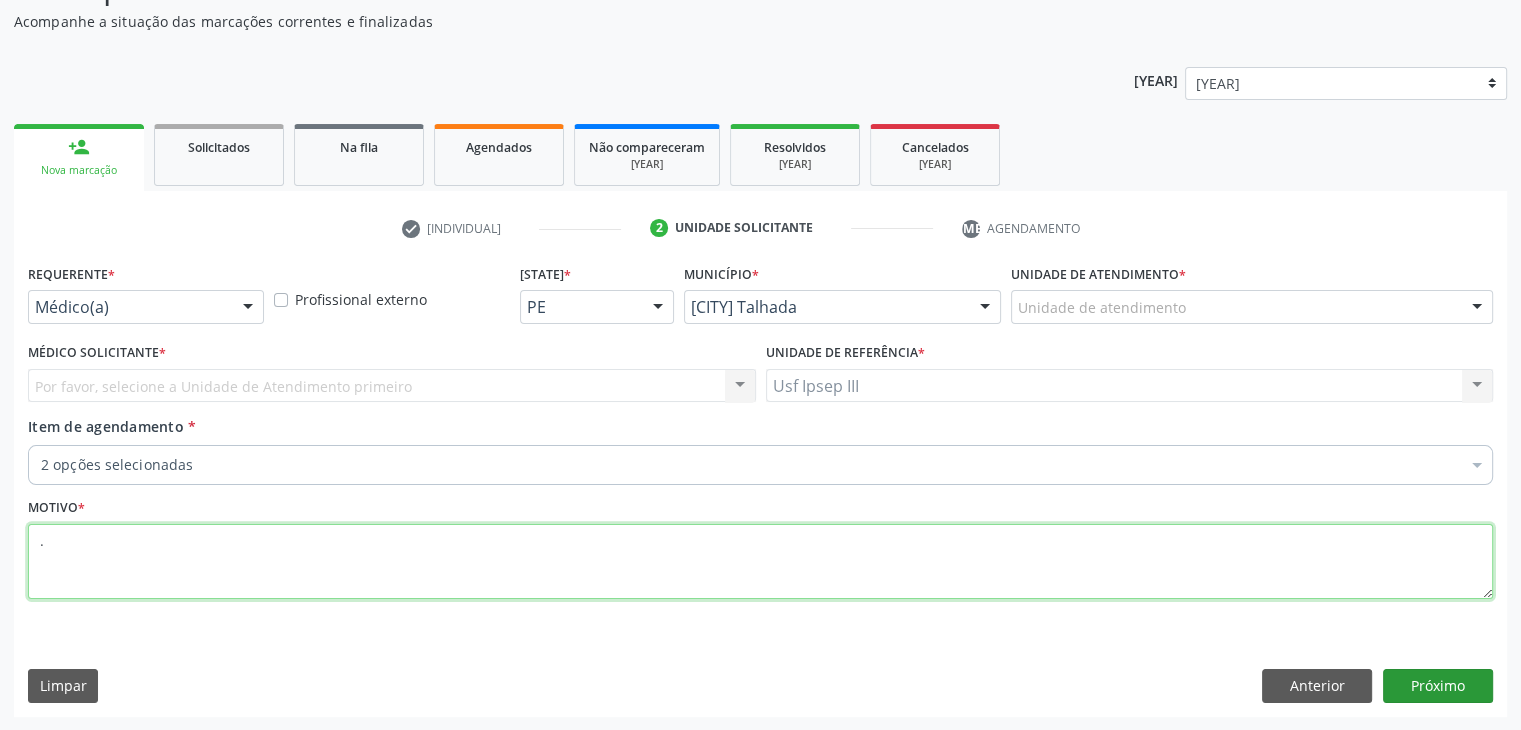 type on "." 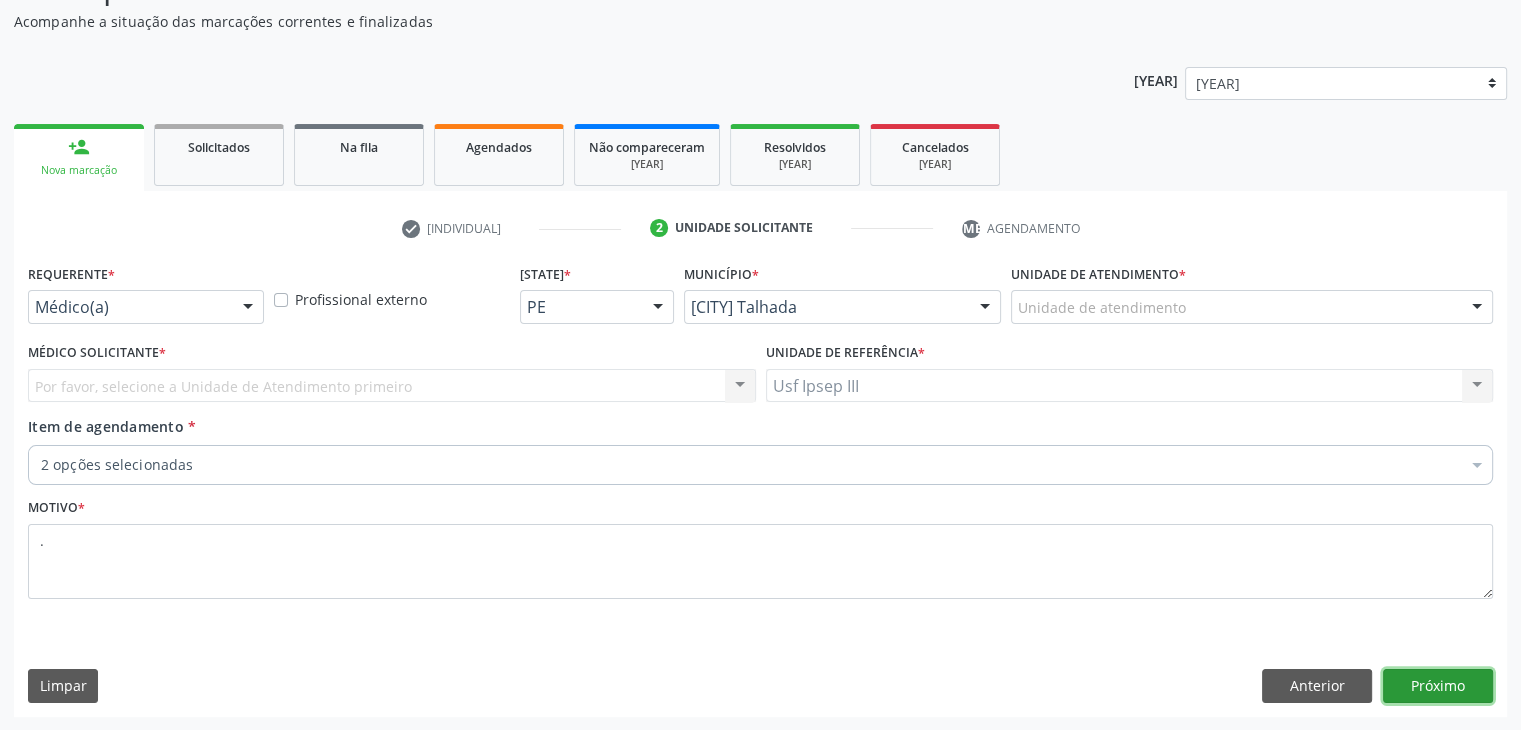 click on "Próximo" at bounding box center [1438, 686] 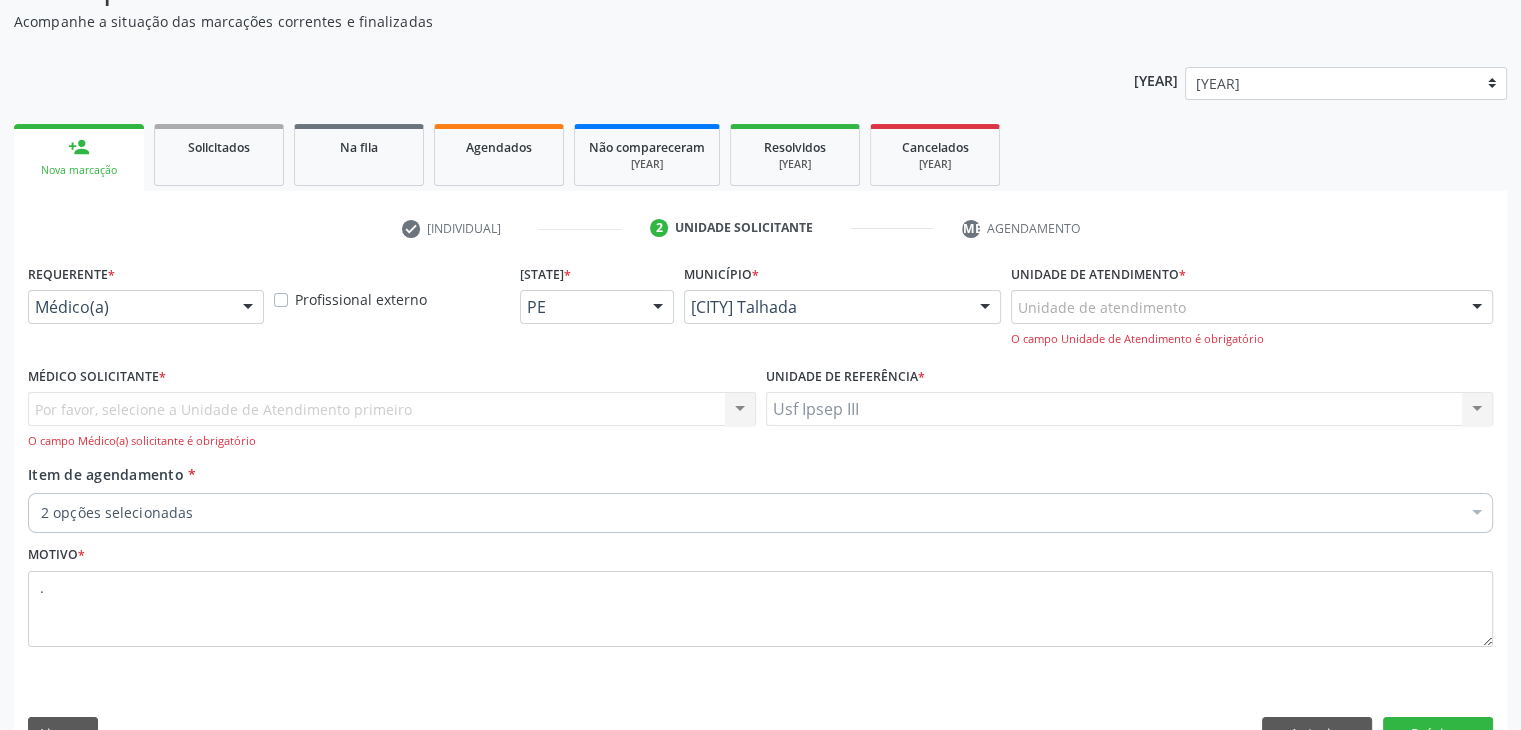 click at bounding box center [248, 308] 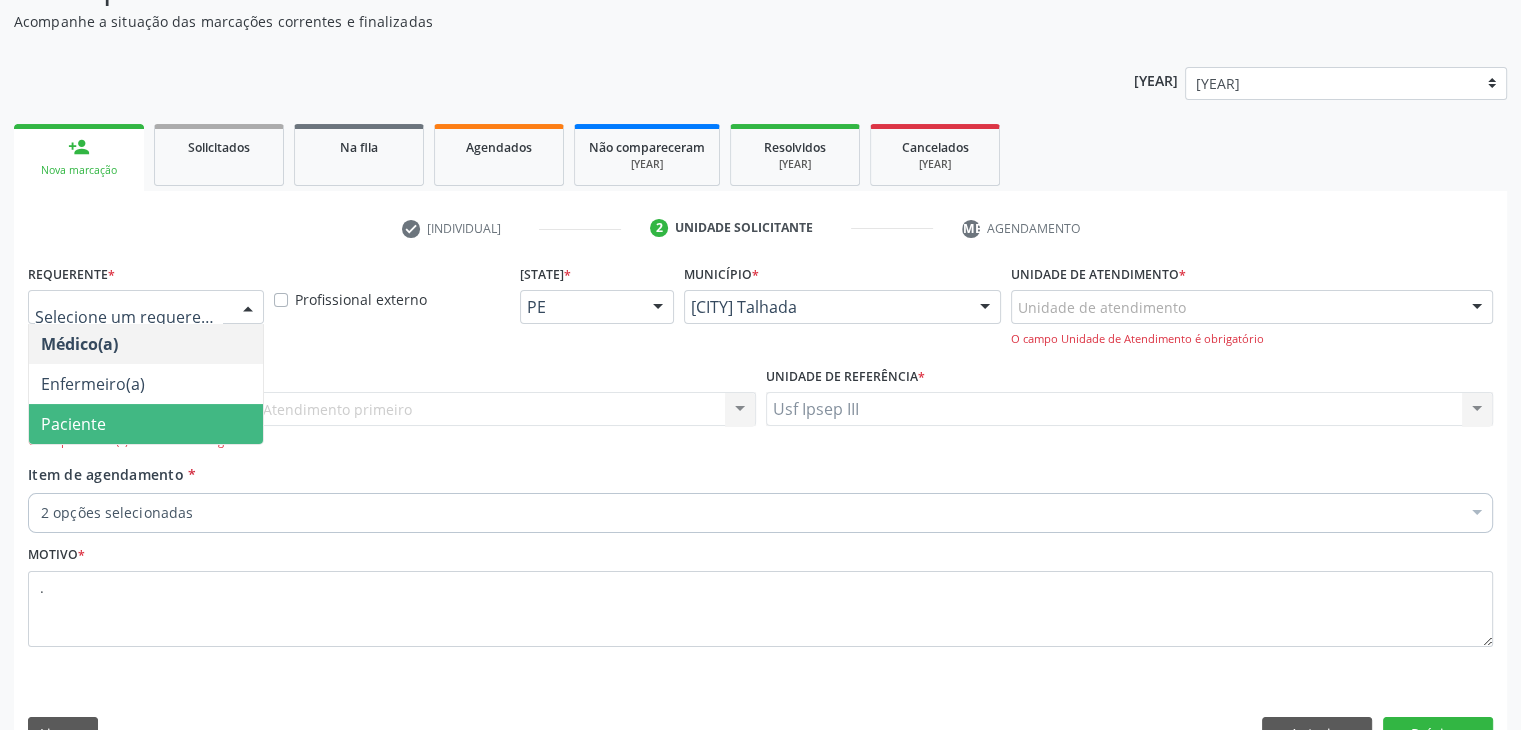 click on "Paciente" at bounding box center (146, 424) 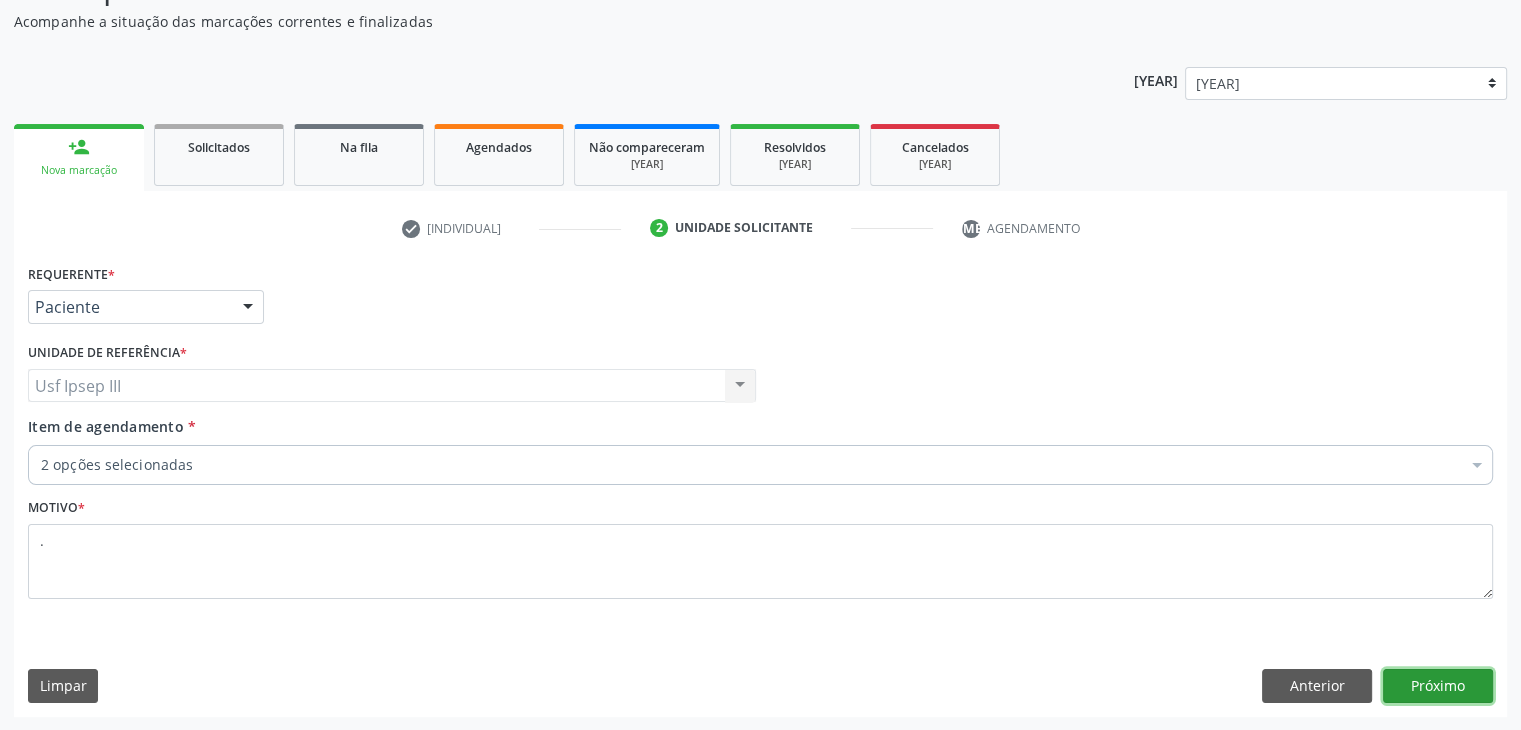 click on "Próximo" at bounding box center [1438, 686] 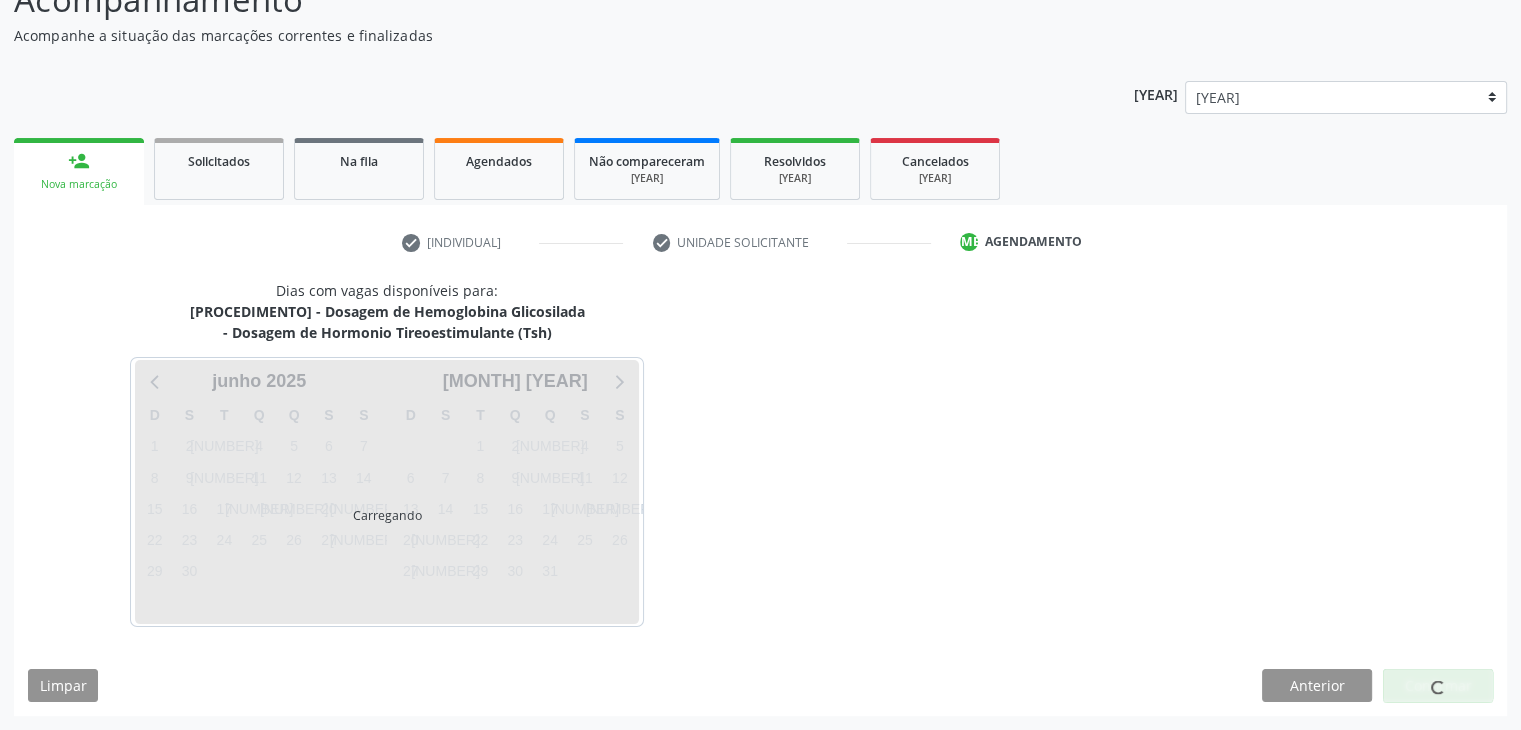 scroll, scrollTop: 160, scrollLeft: 0, axis: vertical 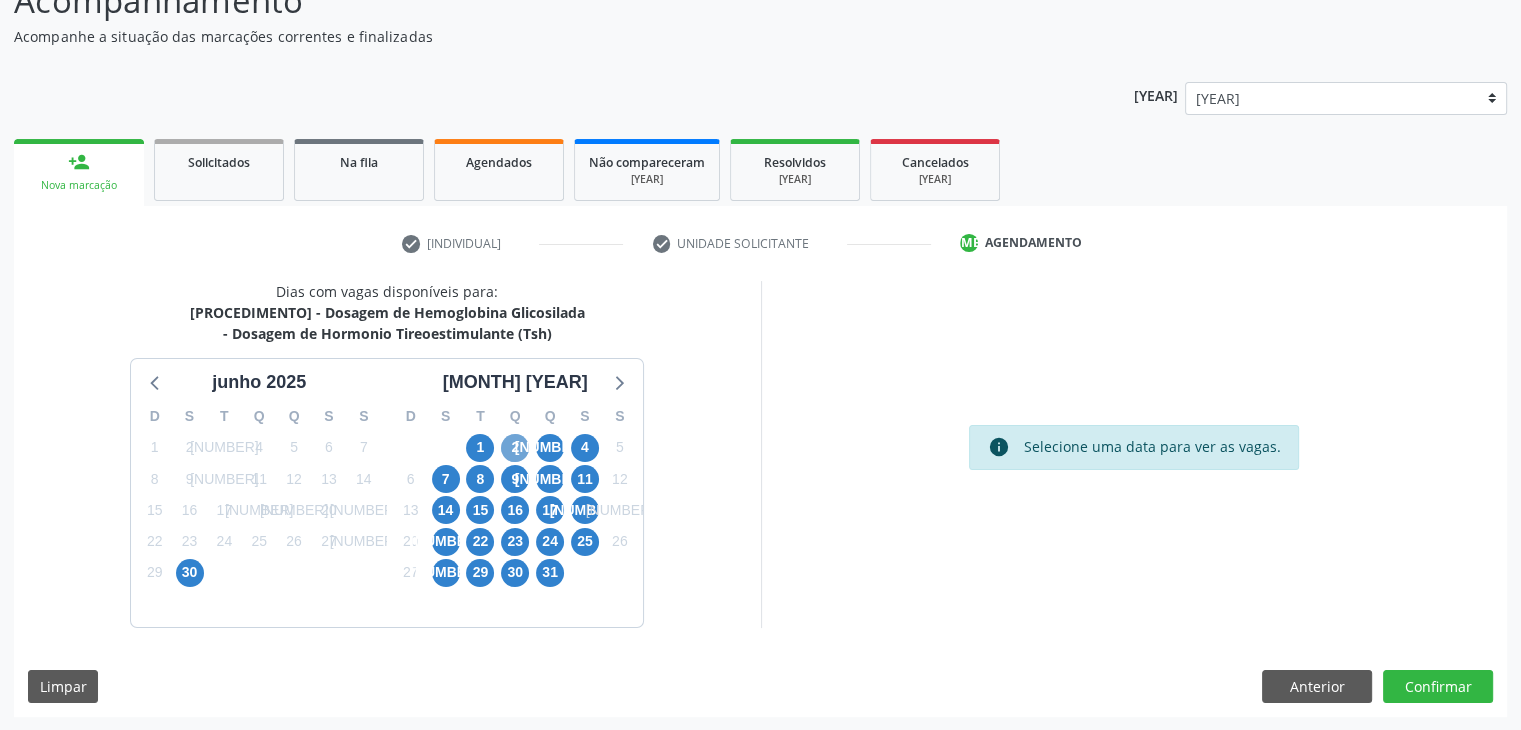 click on "2" at bounding box center (515, 448) 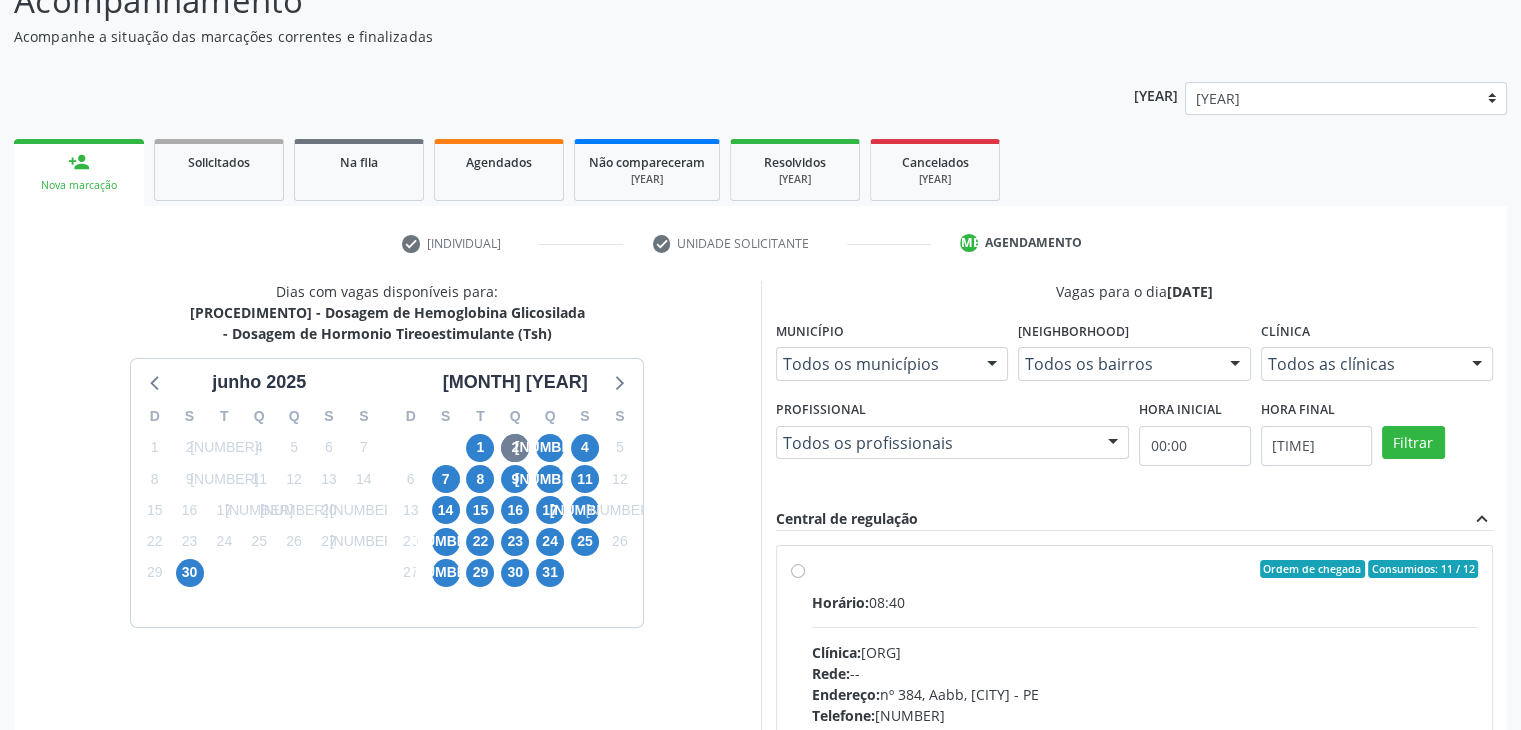 click on "Clínica:  Laboratorio Sao Francisco" at bounding box center (1145, 652) 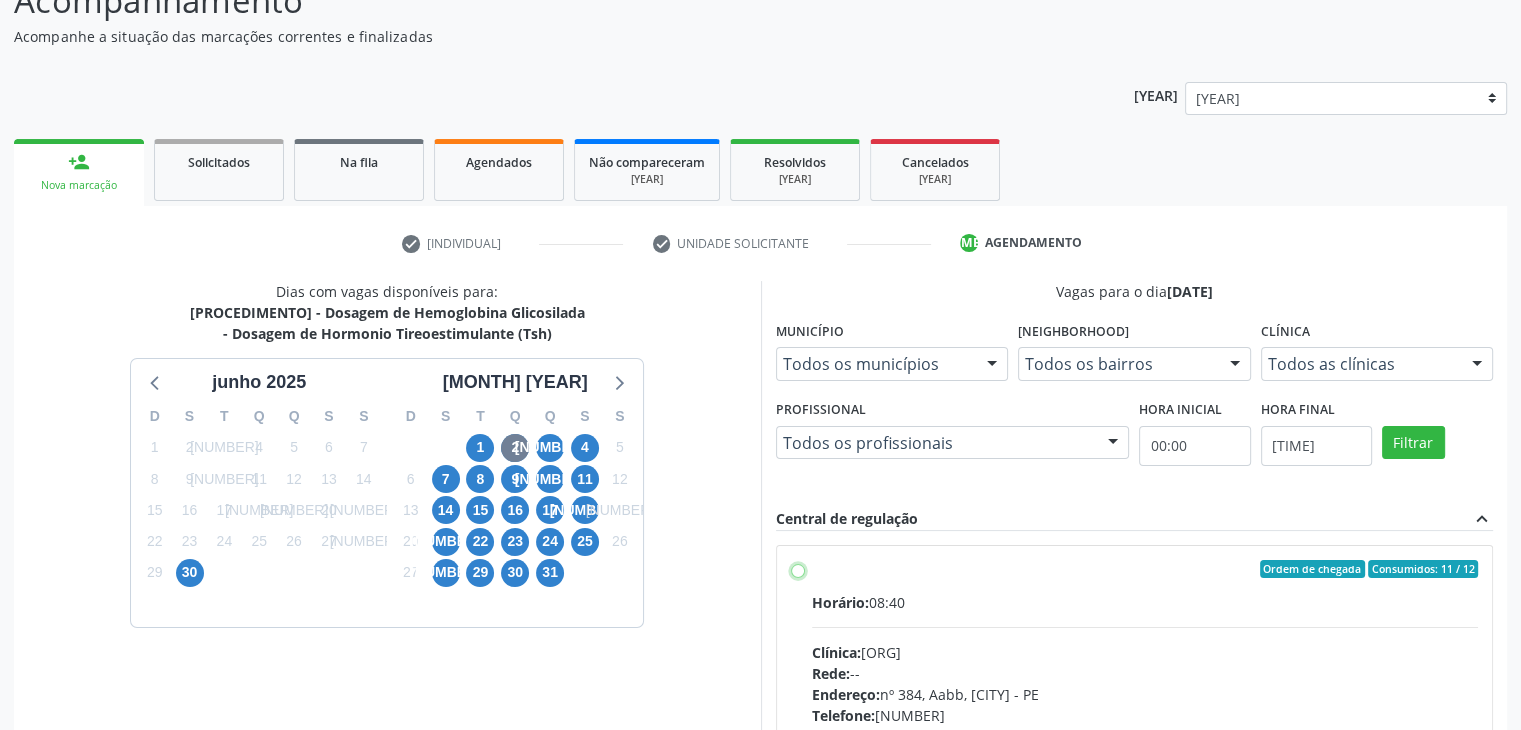 click on "Ordem de chegada
Consumidos: 11 / 12
Horário:   08:40
Clínica:  Laboratorio Sao Francisco
Rede:
--
Endereço:   nº 384, Aabb, Serra Talhada - PE
Telefone:   38312142
Profissional:
--
Informações adicionais sobre o atendimento
Idade de atendimento:
Sem restrição
Gênero(s) atendido(s):
Sem restrição
Informações adicionais:
--" at bounding box center (798, 569) 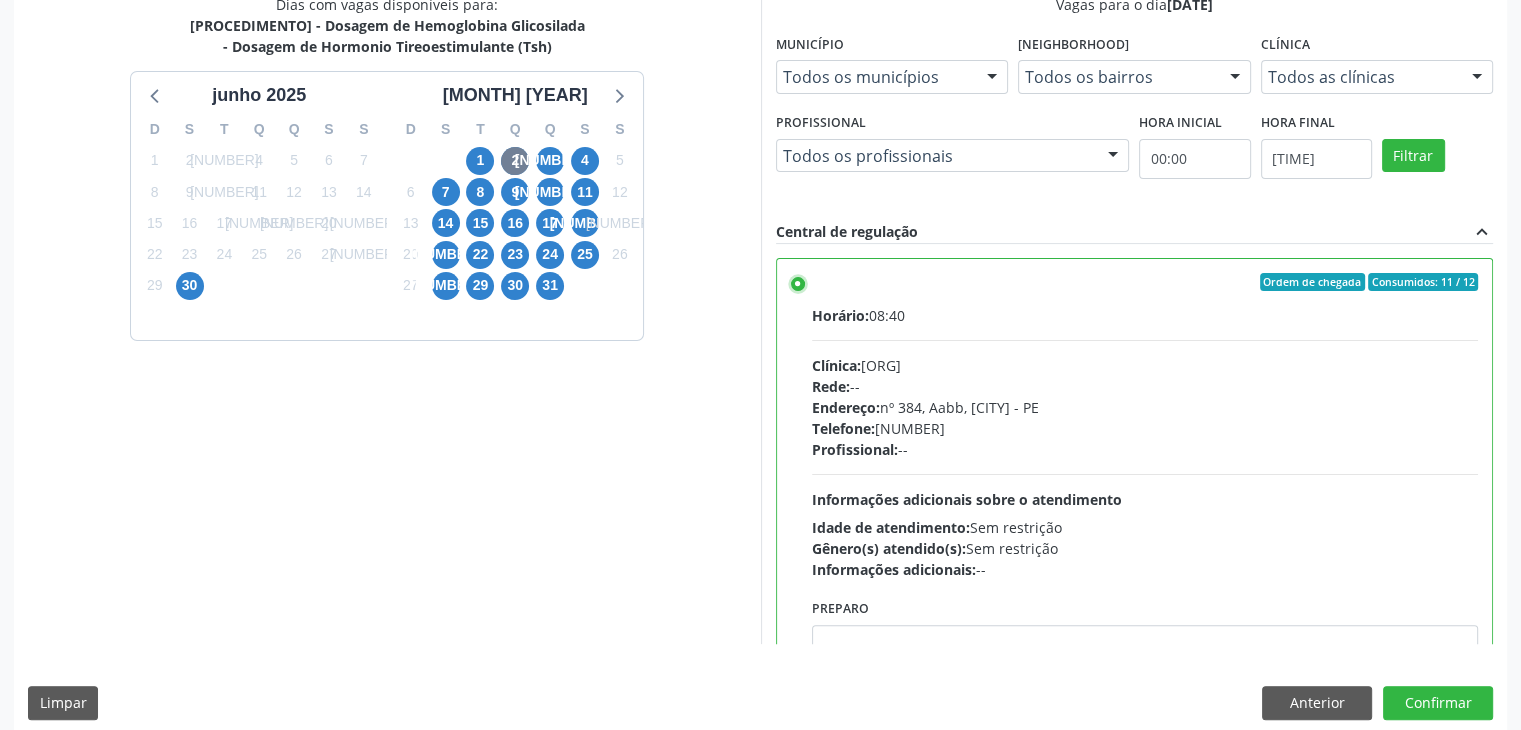 scroll, scrollTop: 464, scrollLeft: 0, axis: vertical 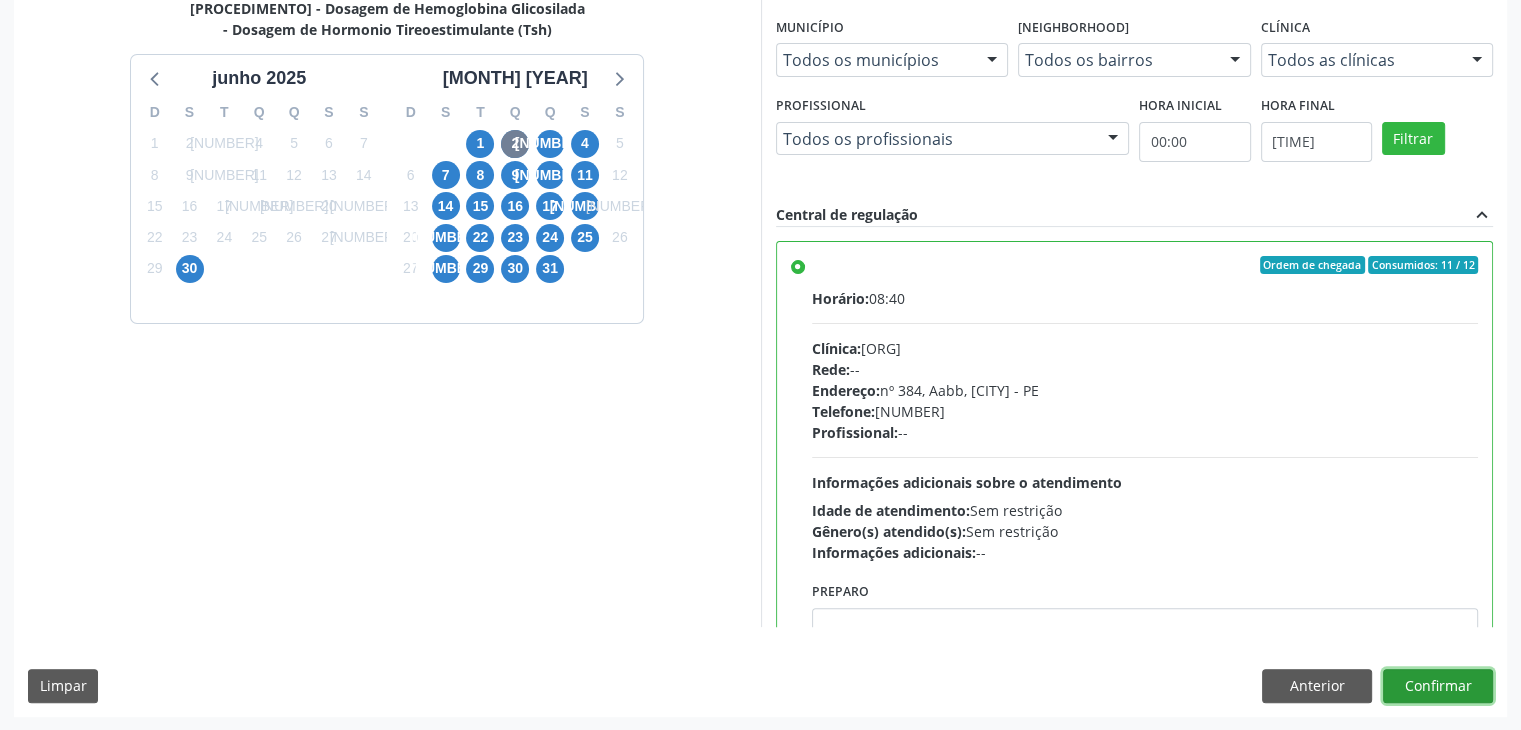 click on "Confirmar" at bounding box center [1438, 686] 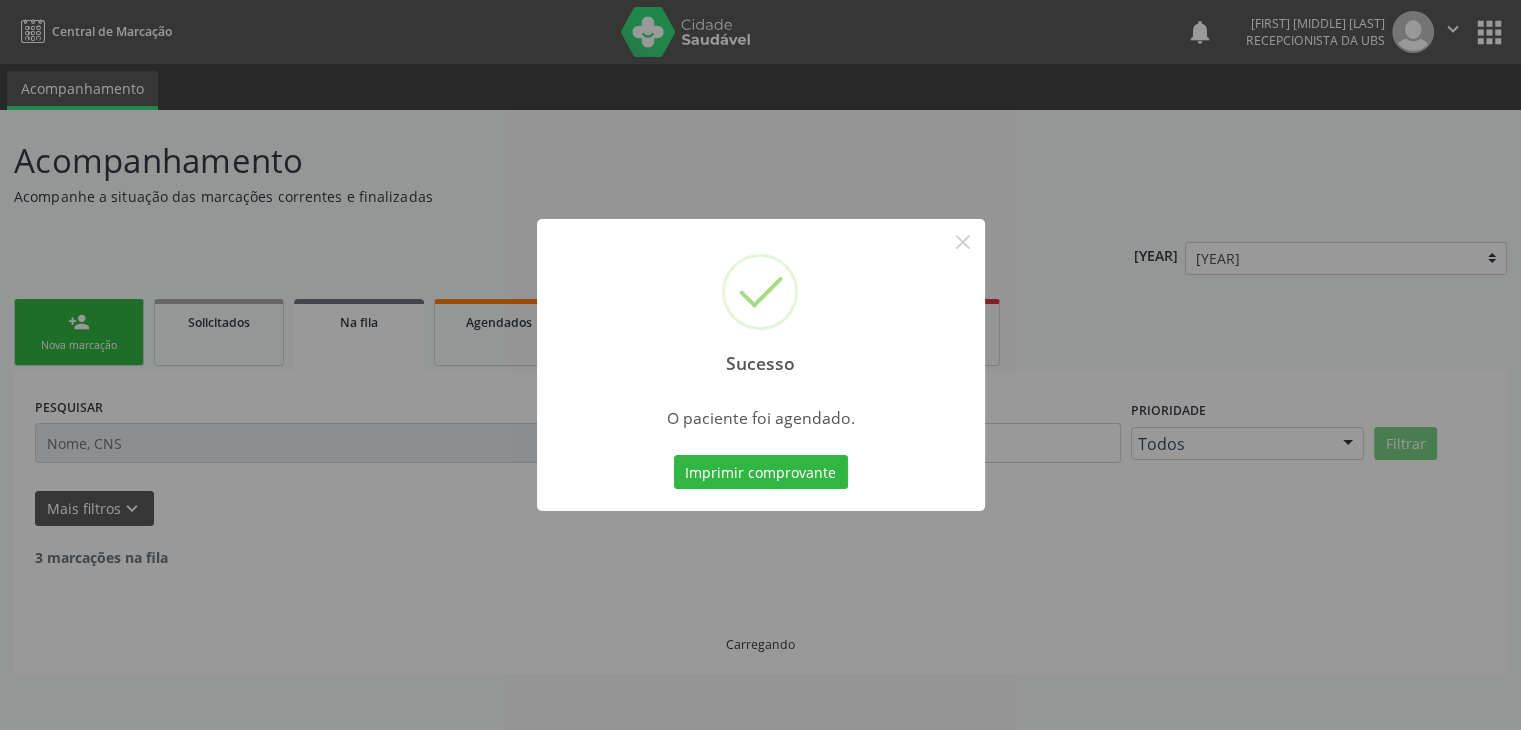 scroll, scrollTop: 0, scrollLeft: 0, axis: both 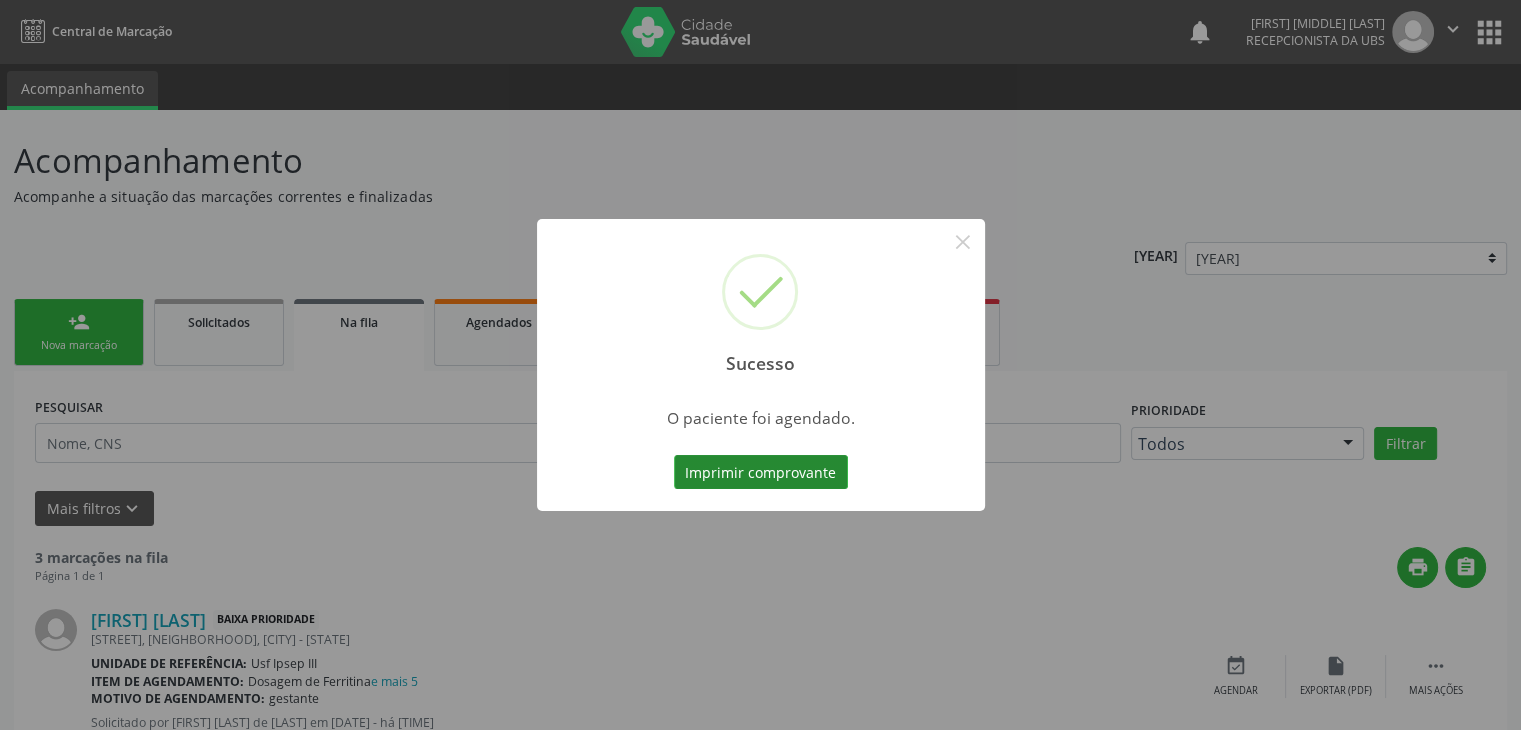 click on "Imprimir comprovante" at bounding box center [761, 472] 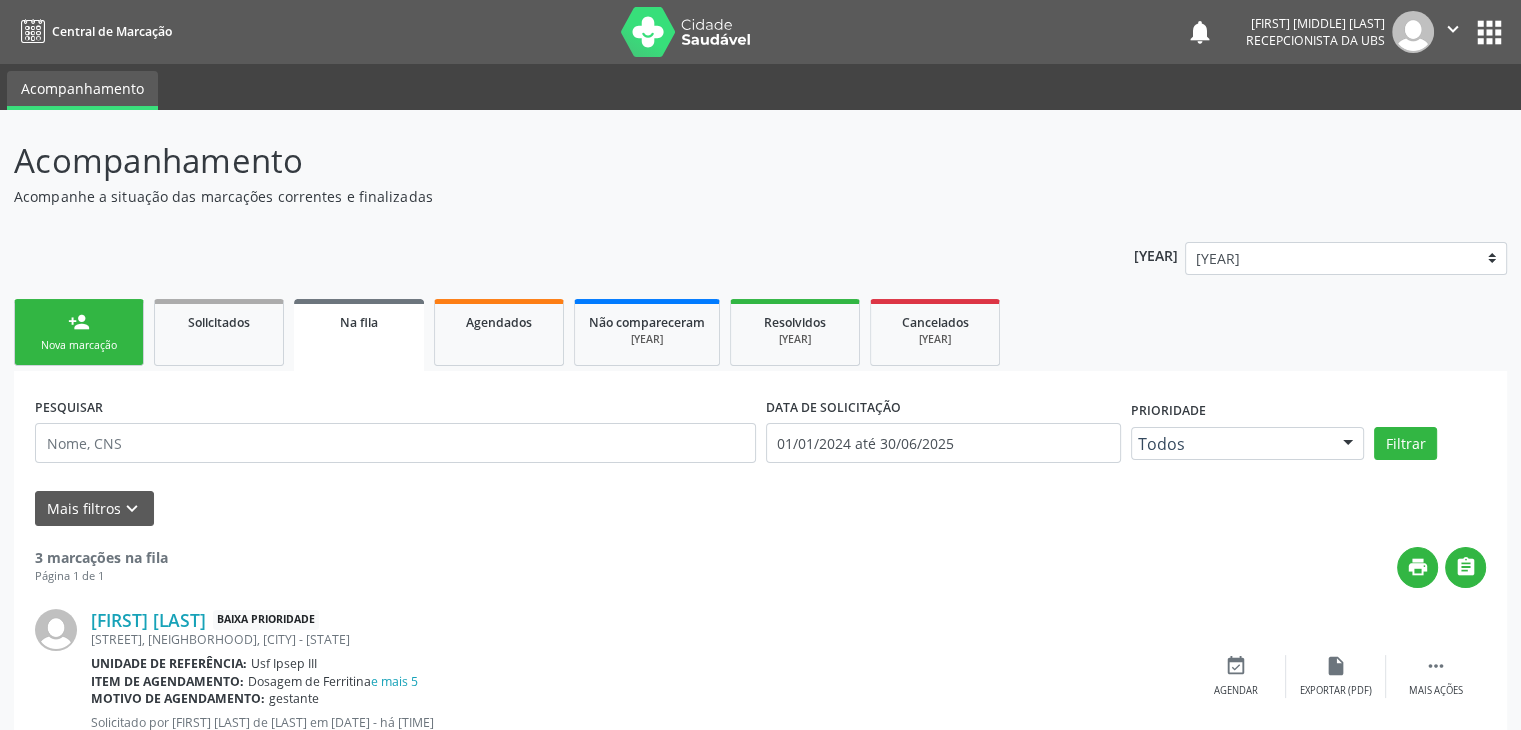 click on "person_add
Nova marcação" at bounding box center [79, 332] 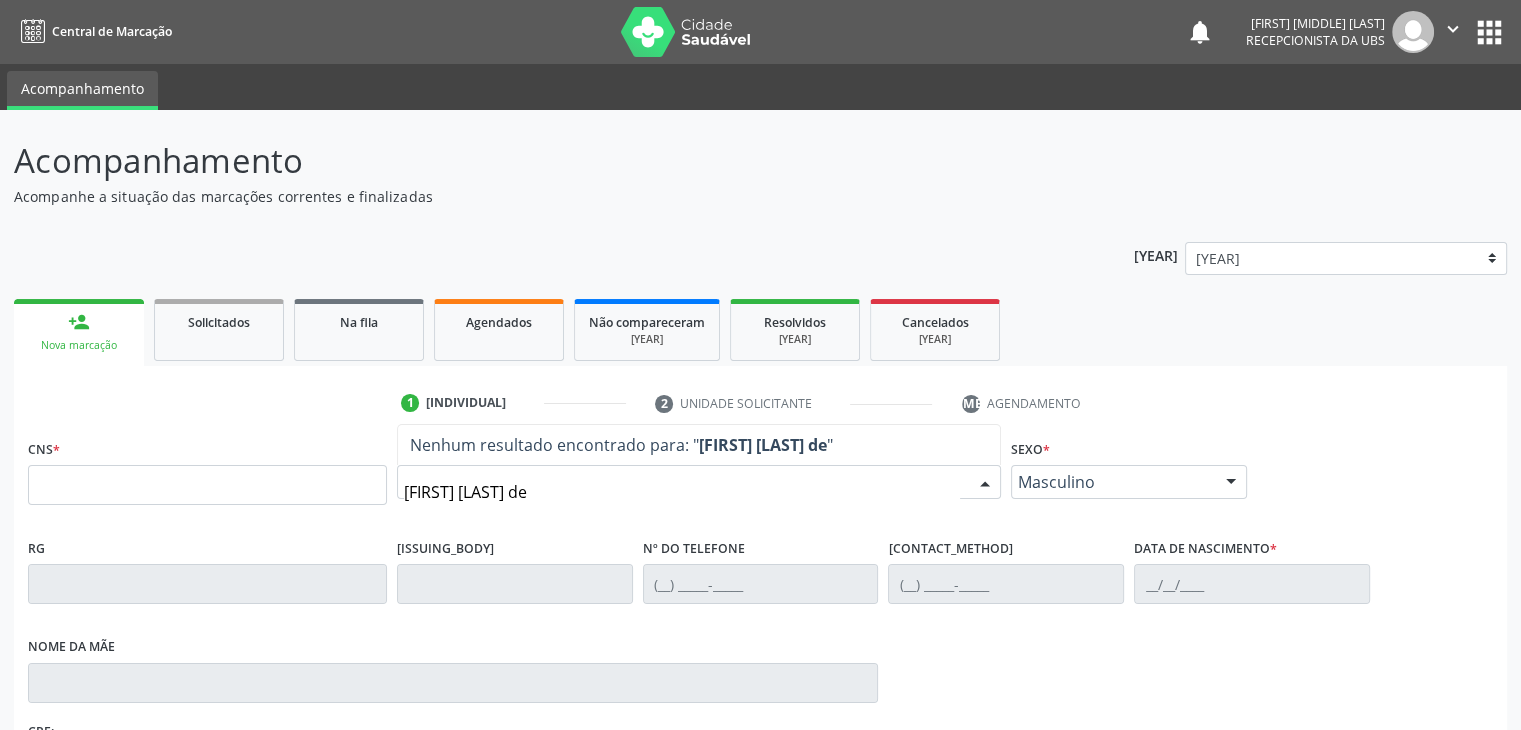 type on "ana claudia de ," 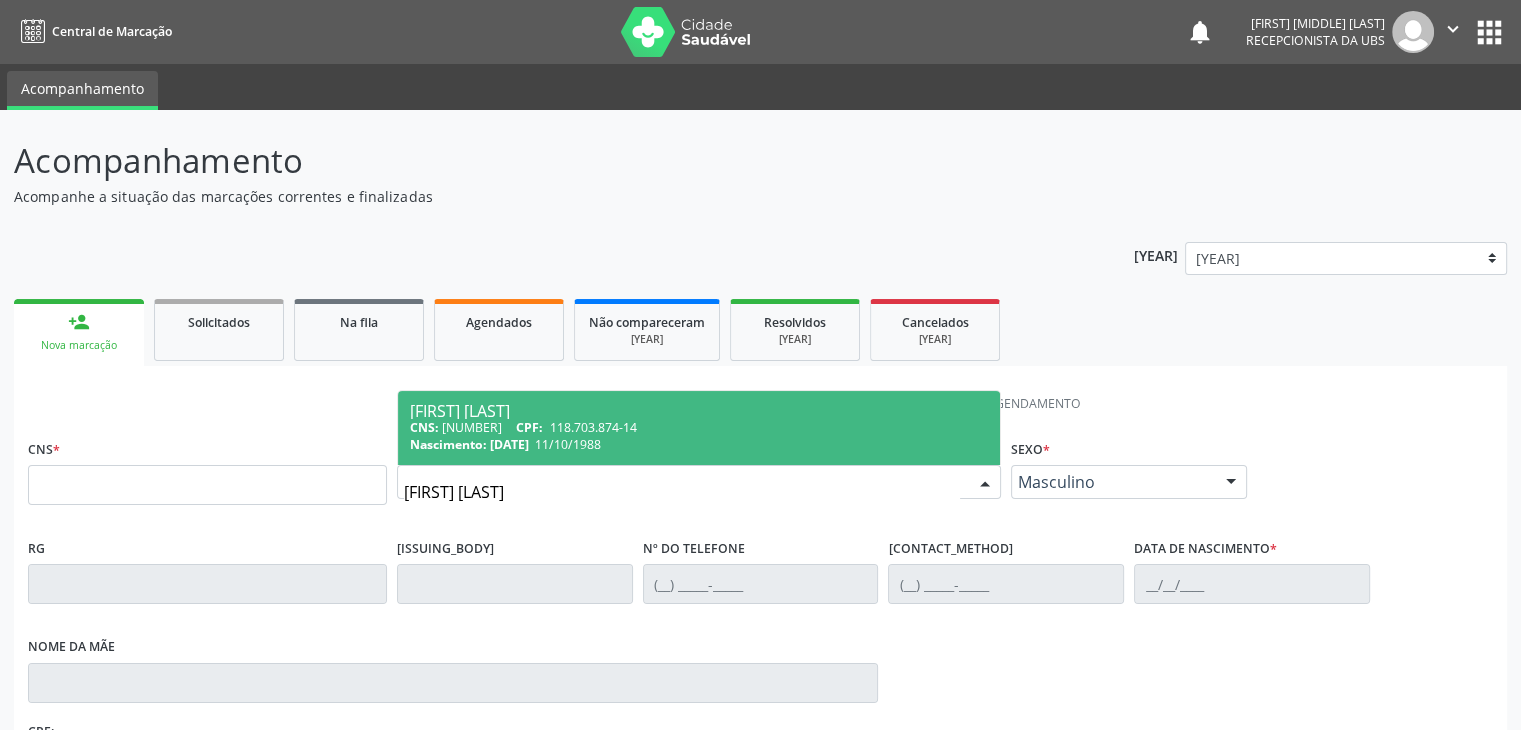click on "Ana Claudia de Melo Silva" at bounding box center (699, 411) 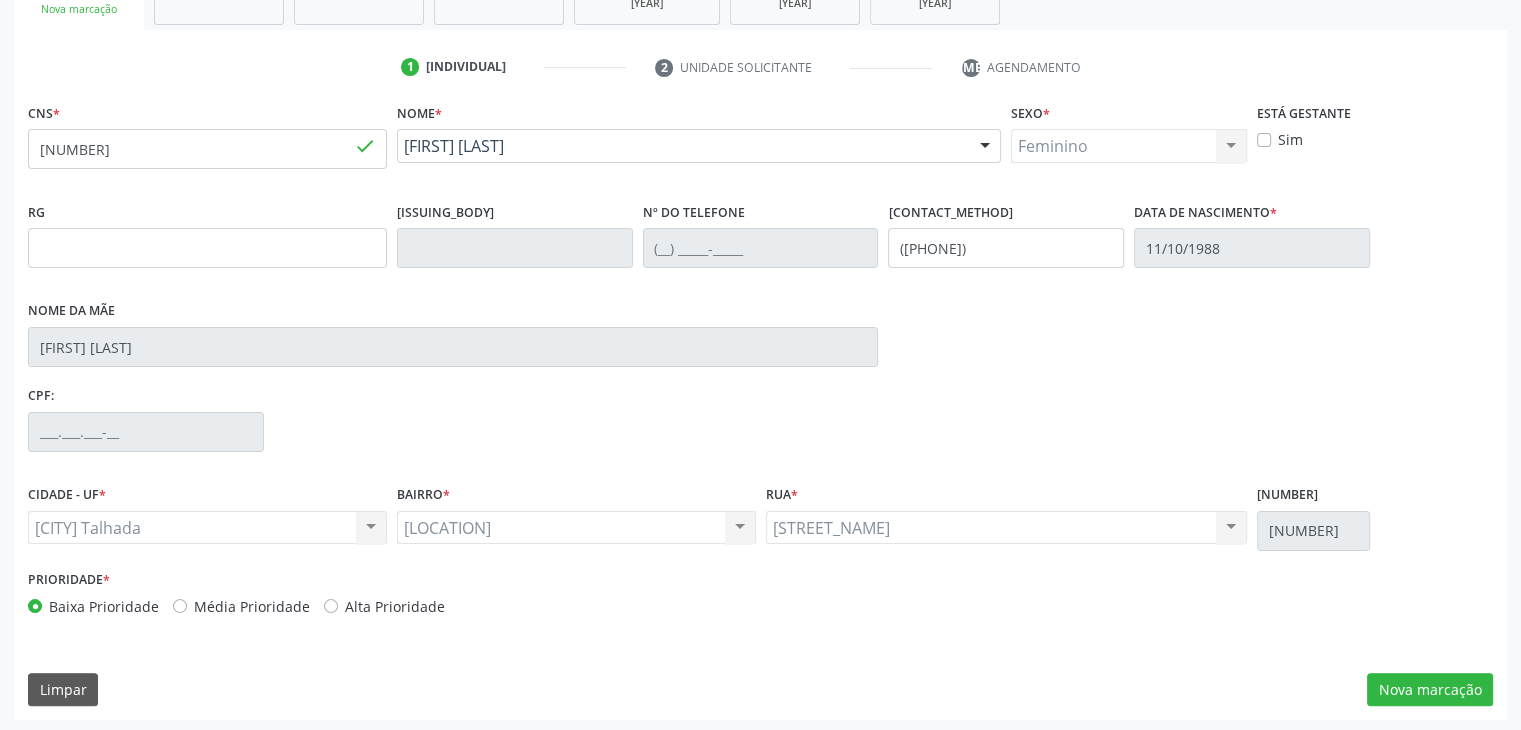 scroll, scrollTop: 340, scrollLeft: 0, axis: vertical 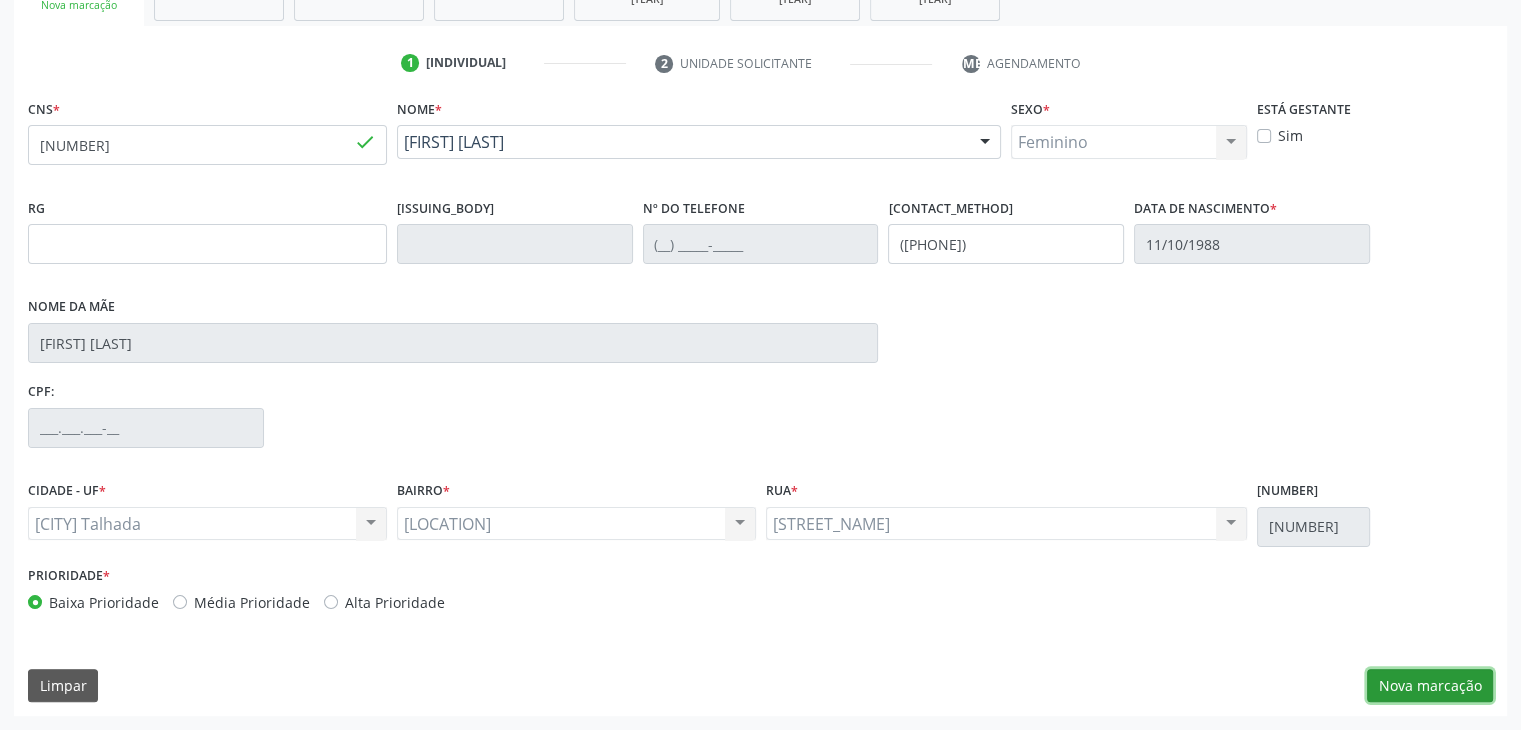 click on "Nova marcação" at bounding box center [1430, 686] 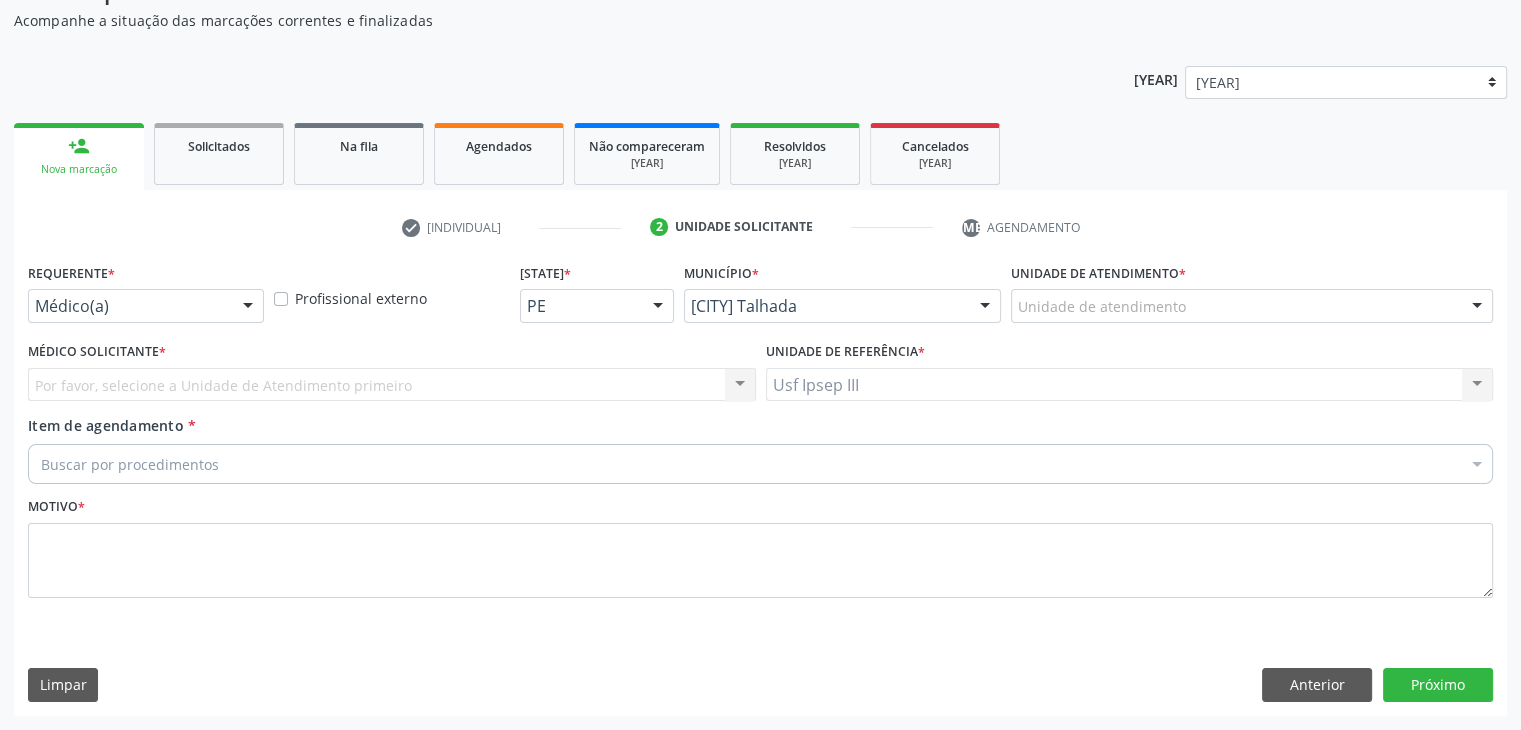 scroll, scrollTop: 175, scrollLeft: 0, axis: vertical 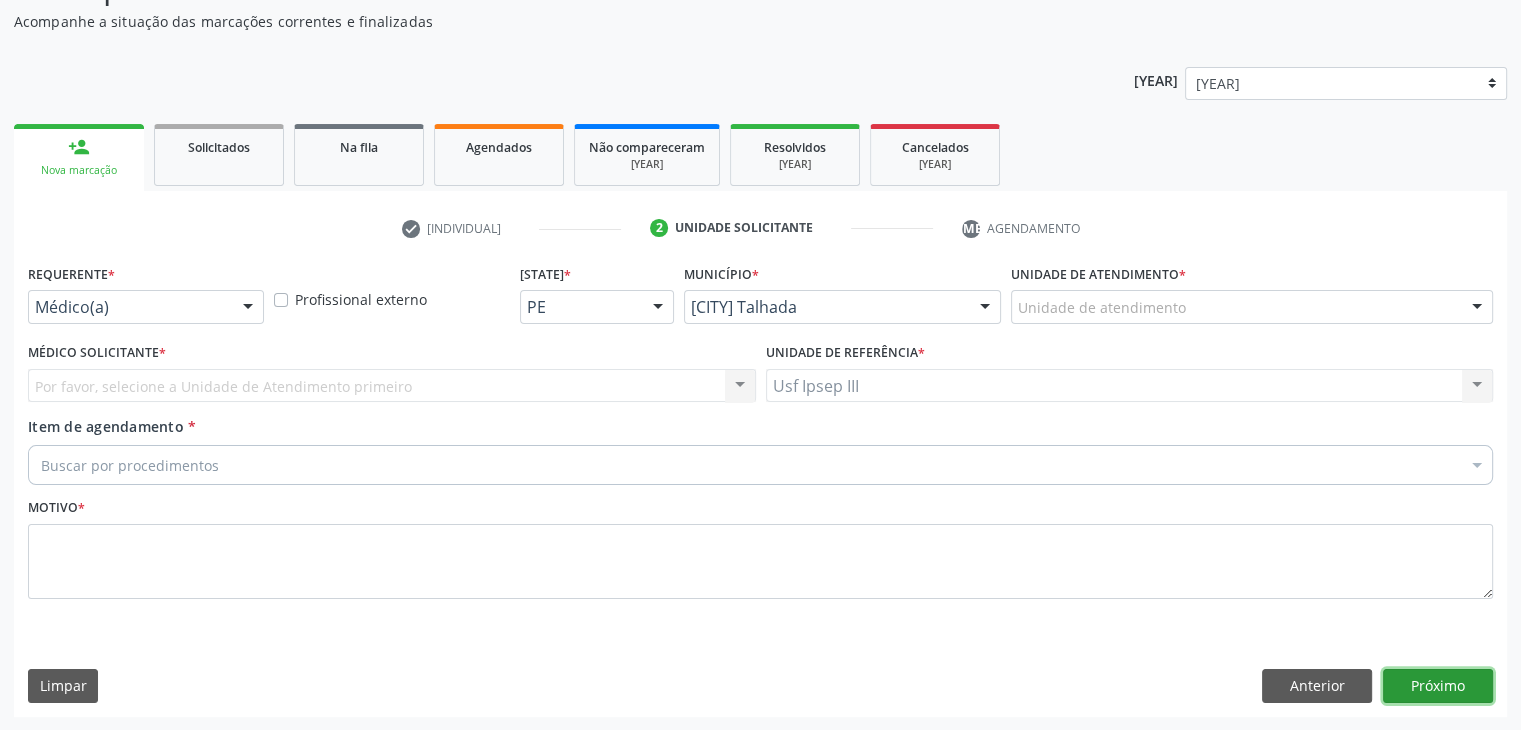 click on "Próximo" at bounding box center [1438, 686] 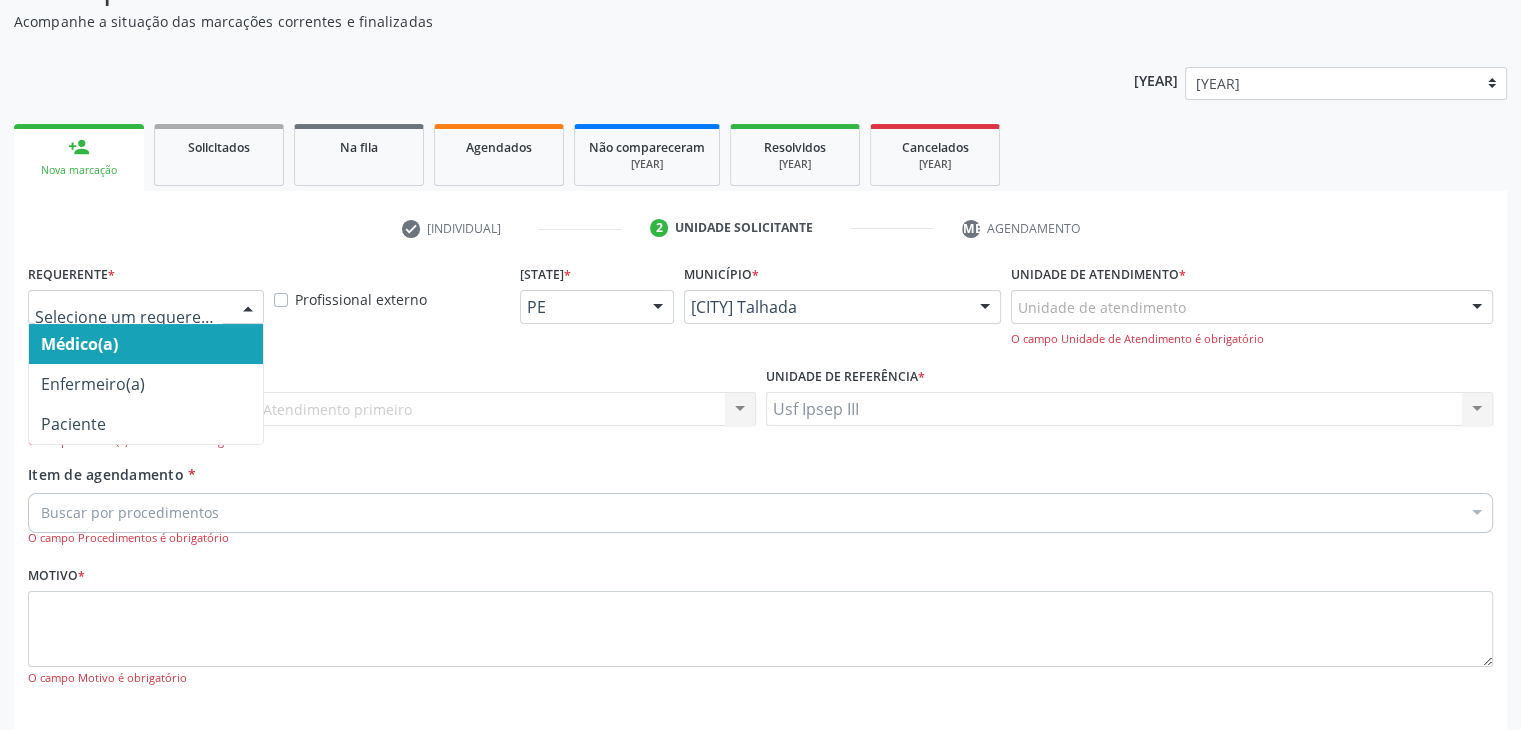 click at bounding box center (248, 308) 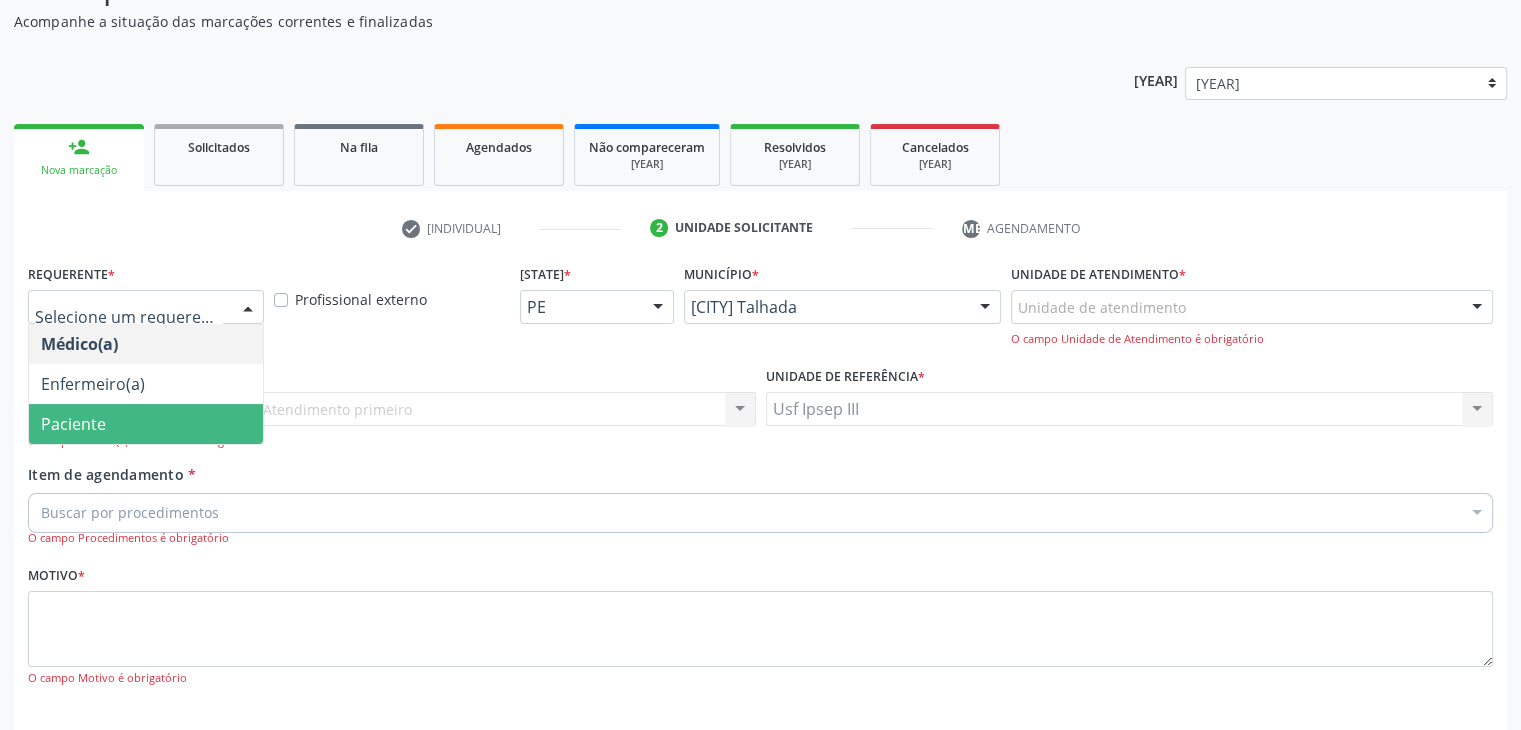 click on "Paciente" at bounding box center (146, 424) 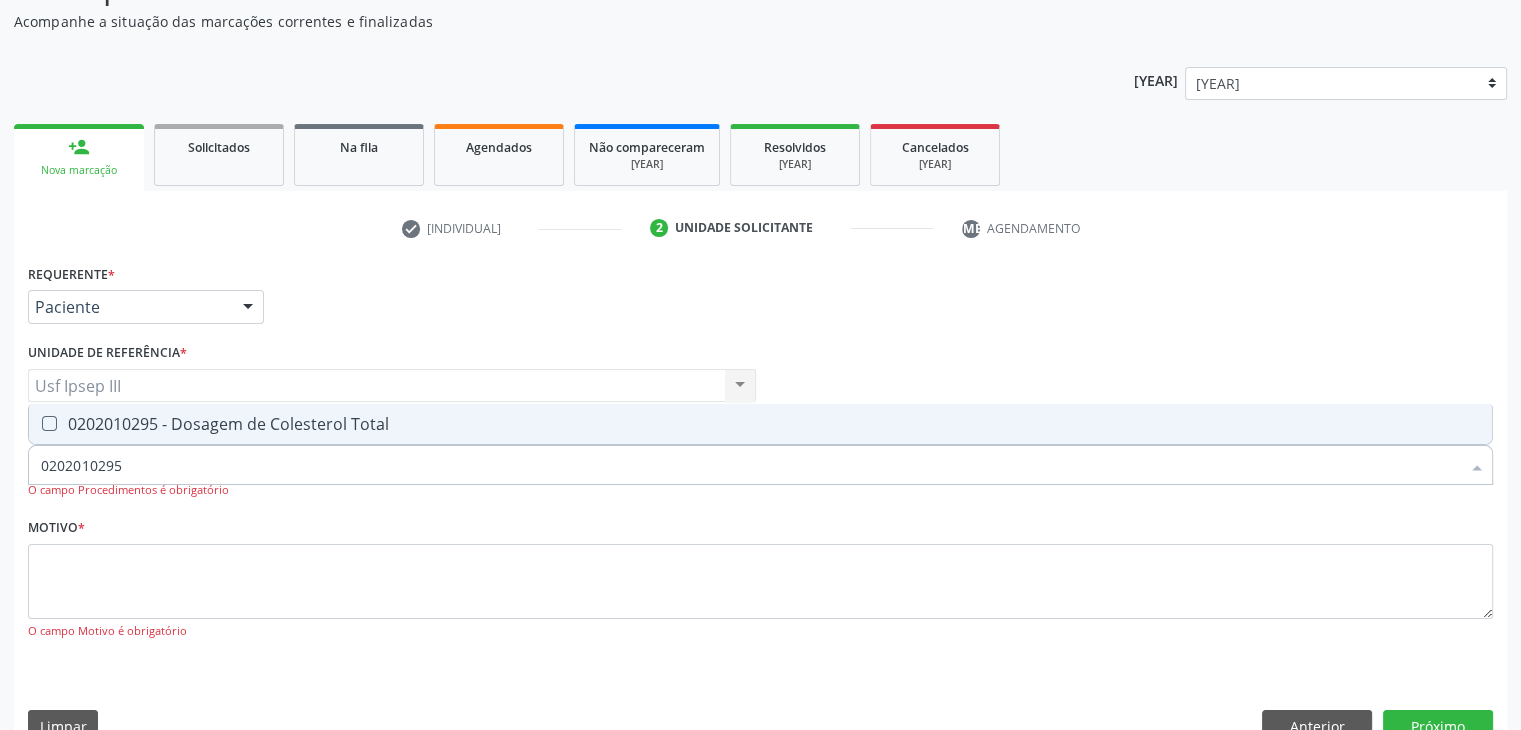 click on "[PROCEDURE_CODE] - Dosagem de Colesterol Total" at bounding box center [760, 424] 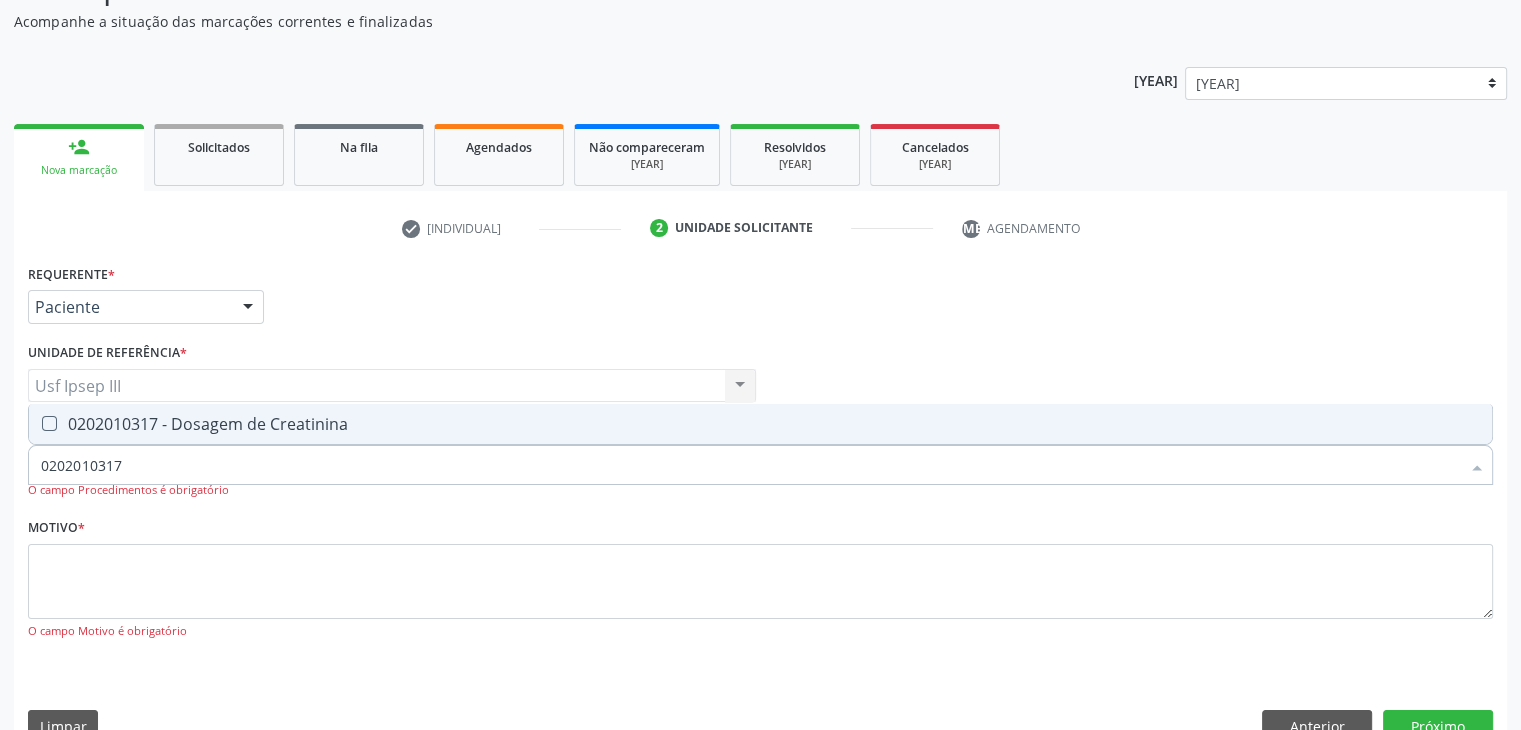 click on "0202010317 - Dosagem de Creatinina" at bounding box center [760, 424] 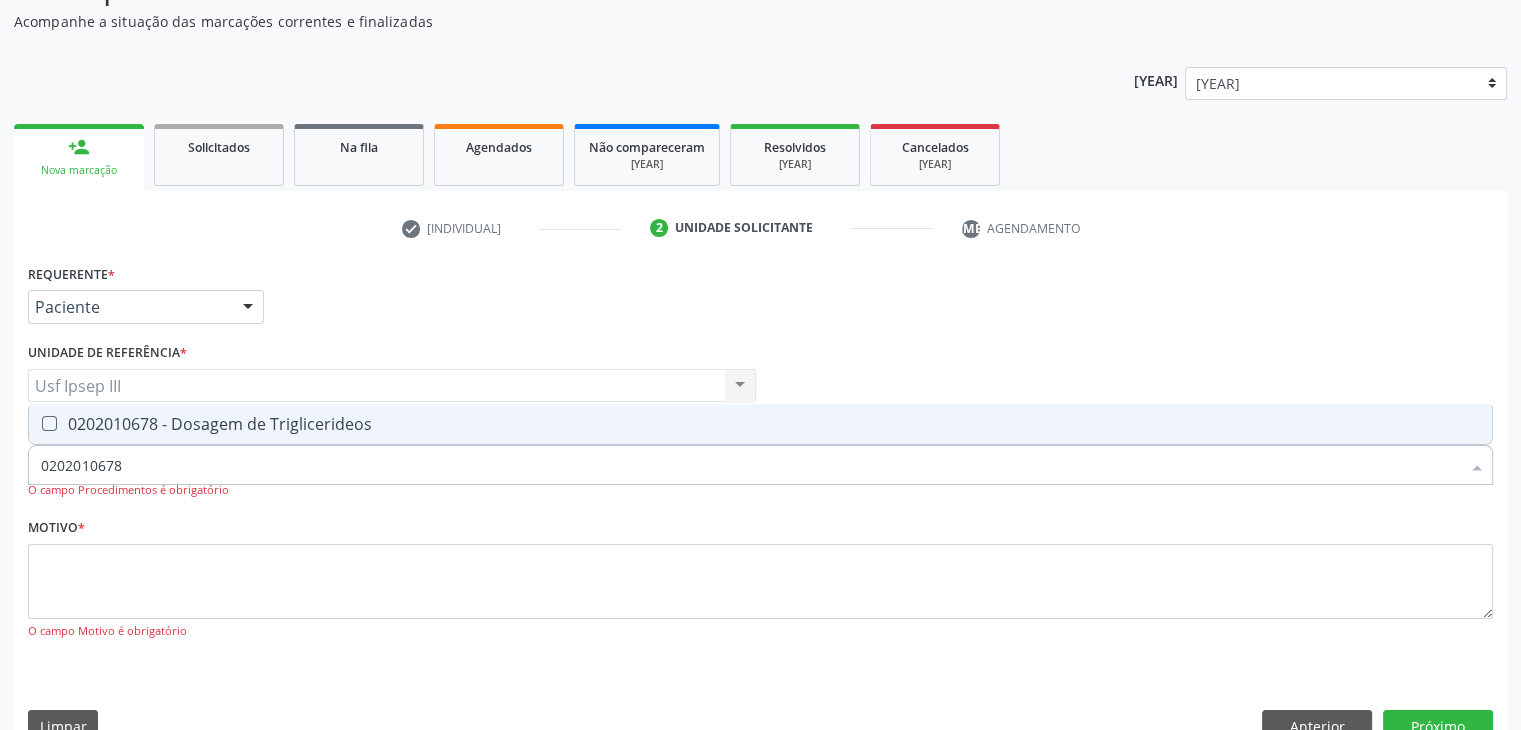 click on "0202010678 - Dosagem de Triglicerideos" at bounding box center [760, 424] 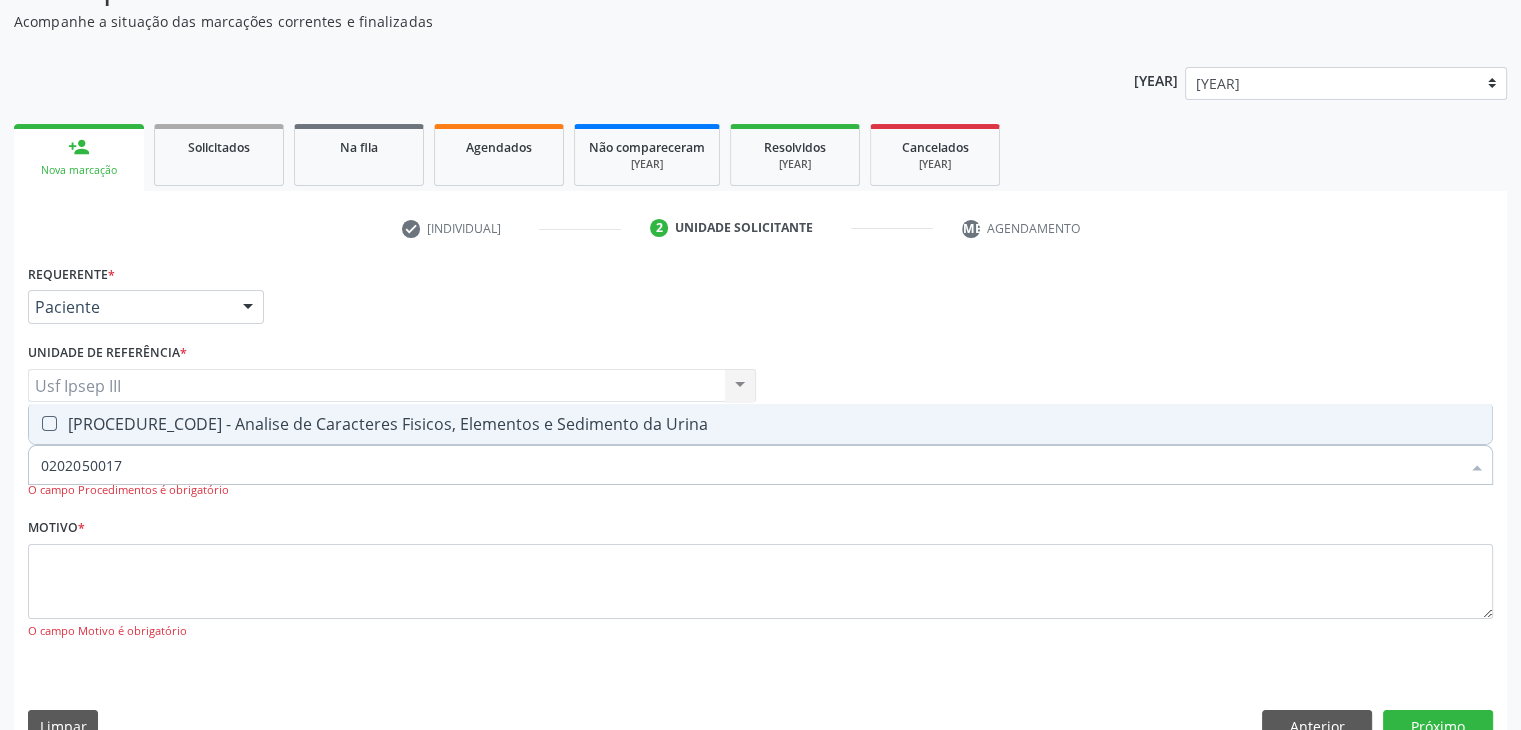 click on "0202050017" at bounding box center (750, 465) 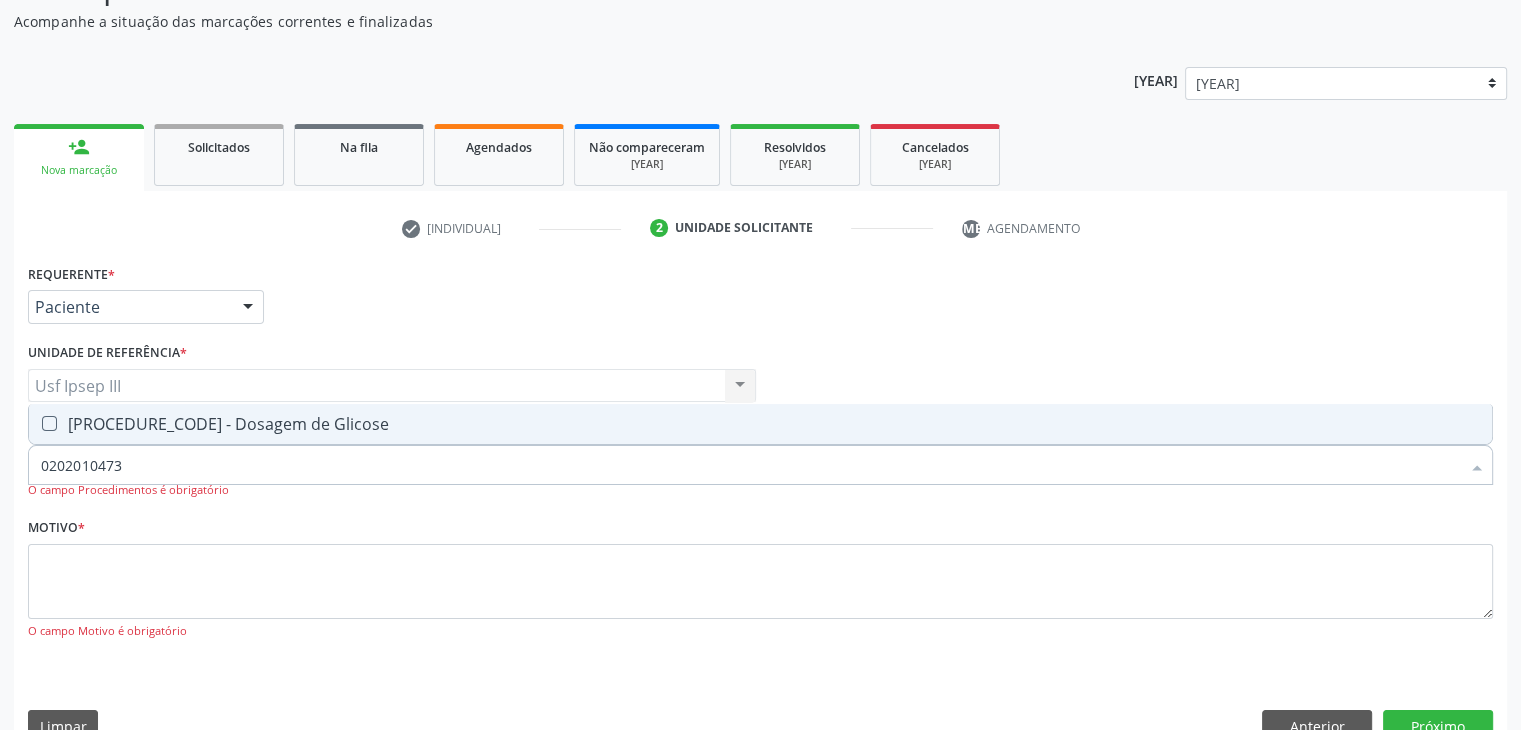 click on "[NUMBER] - [TEXT]" at bounding box center [760, 424] 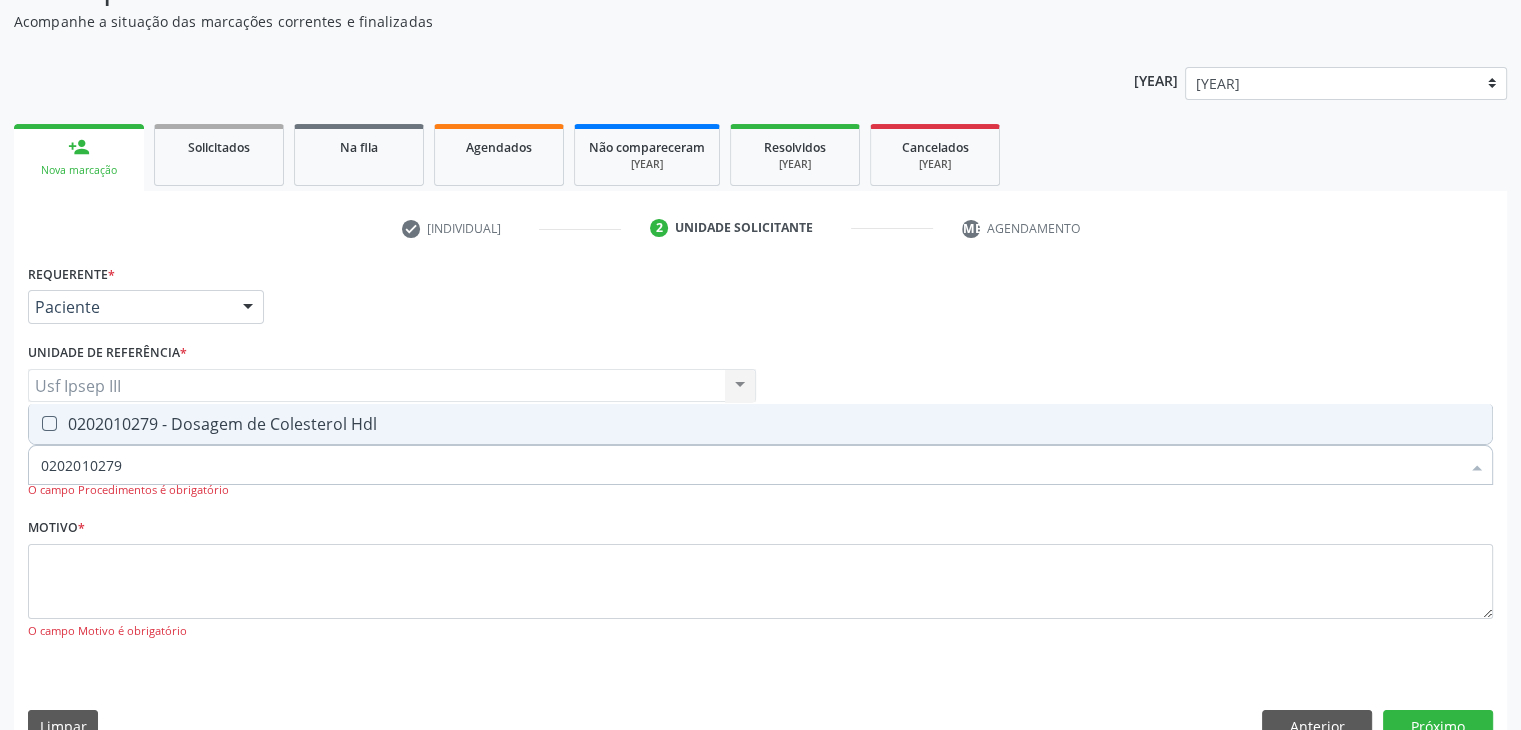 click on "0202010279 - Dosagem de Colesterol Hdl" at bounding box center [760, 424] 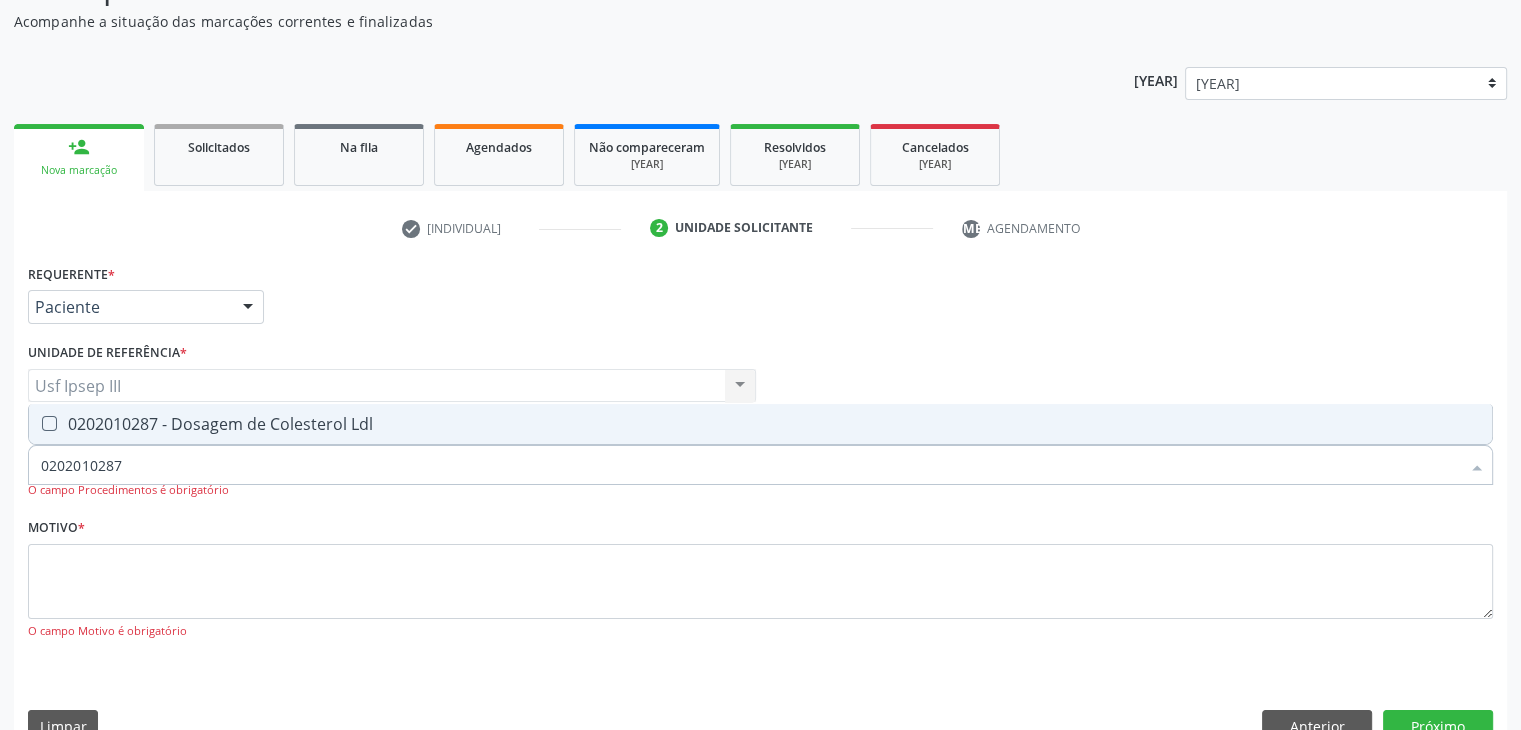 click on "[PROCEDURE_CODE] - Dosagem de Colesterol Ldl" at bounding box center [760, 424] 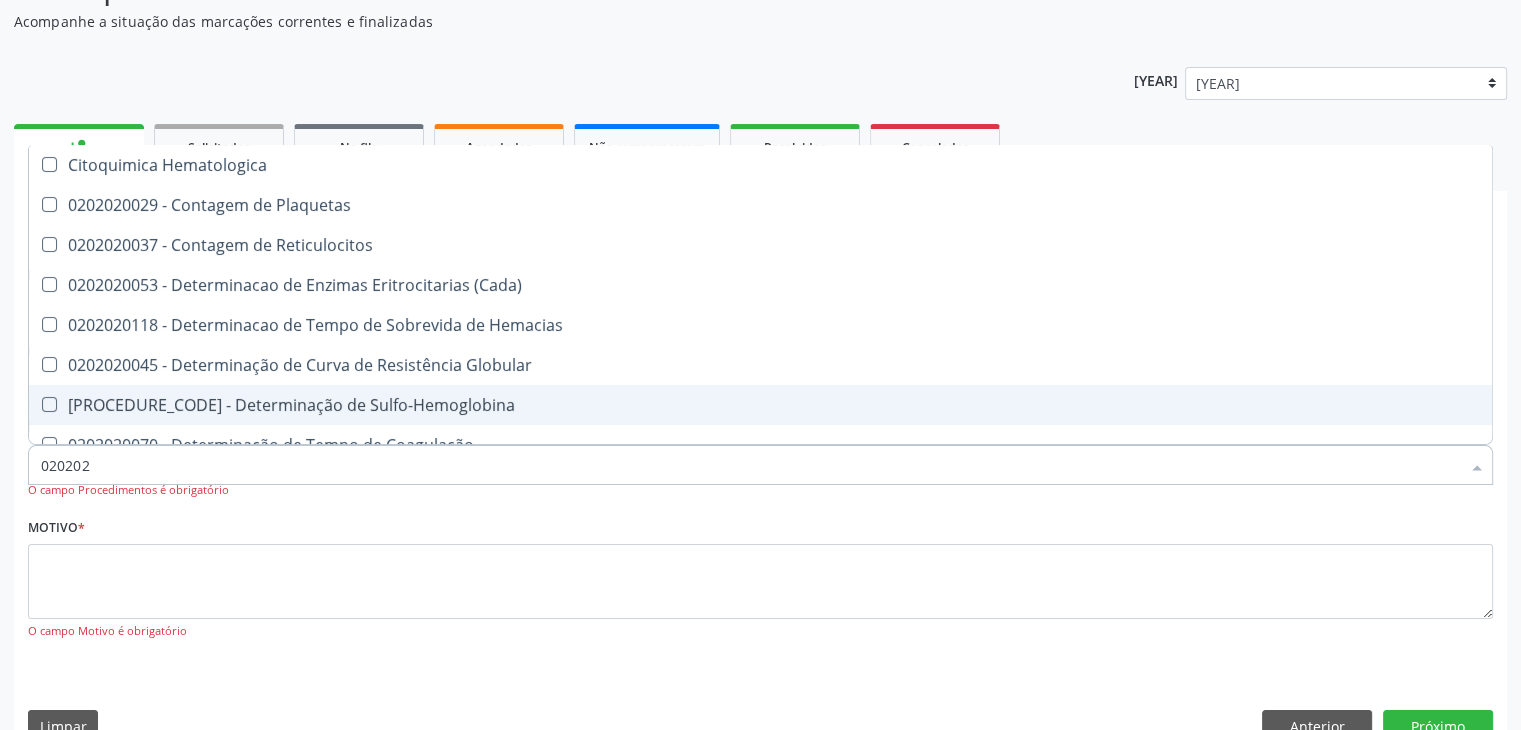 type on "[NUMBER]" 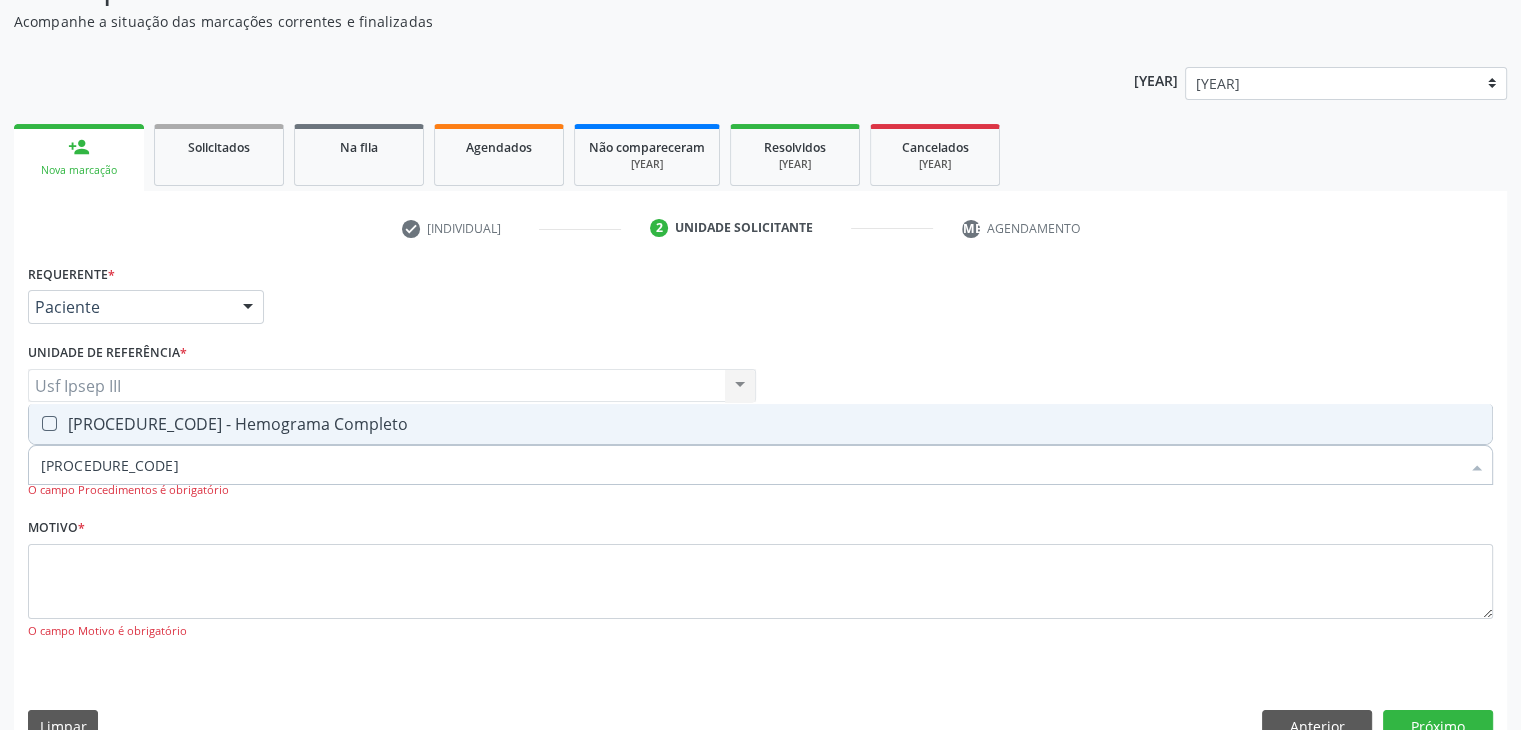 click on "[PROCEDURE_CODE] - Hemograma Completo" at bounding box center (760, 424) 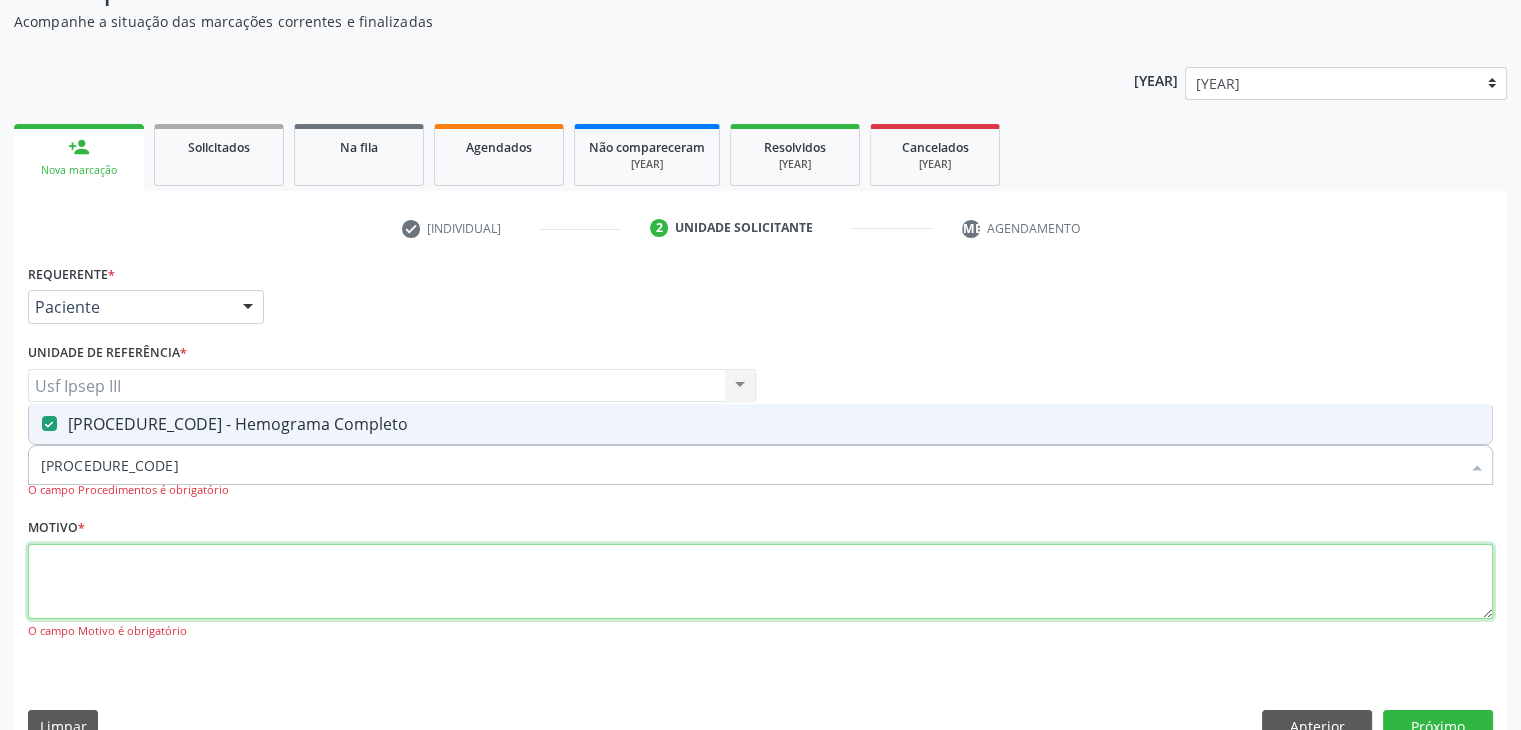 click at bounding box center [760, 582] 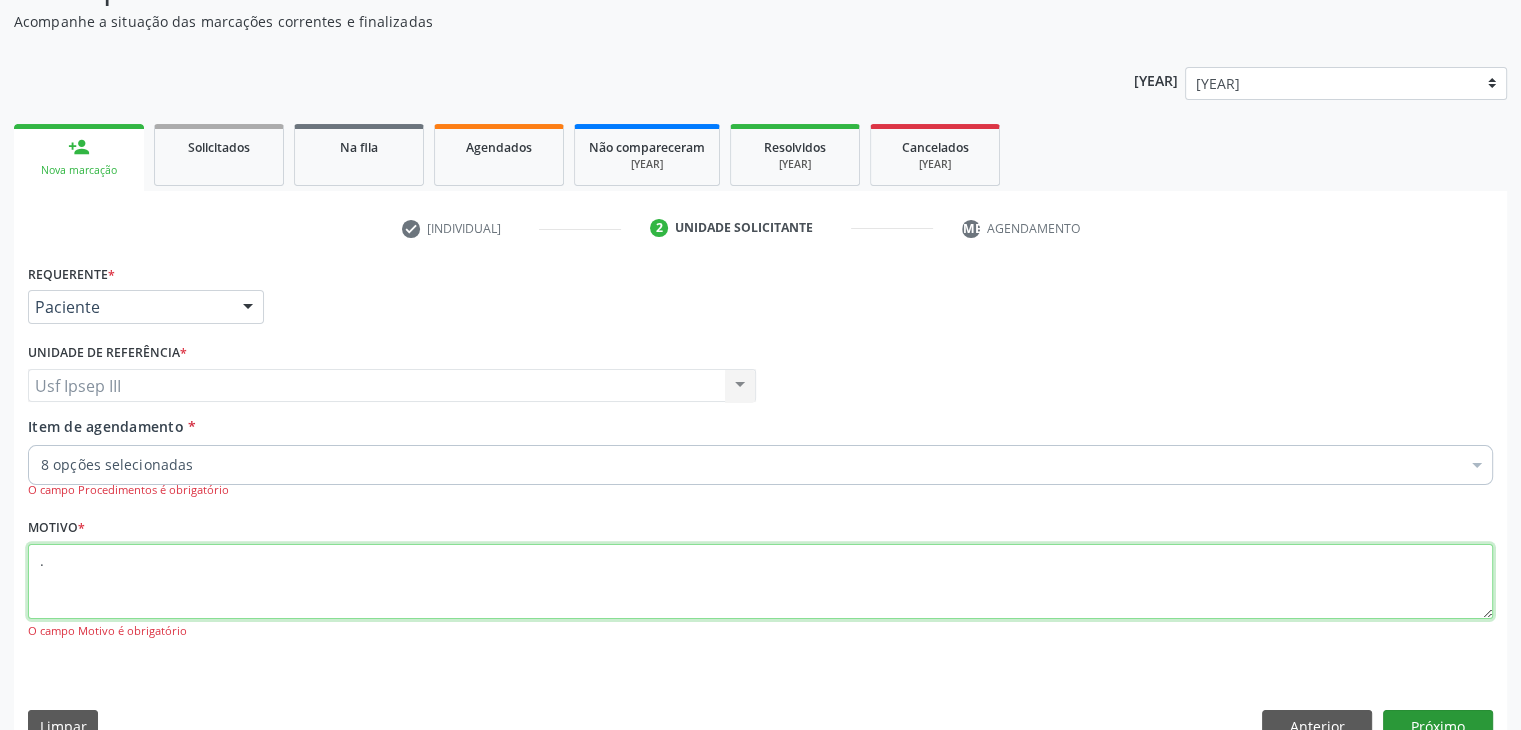 type on "." 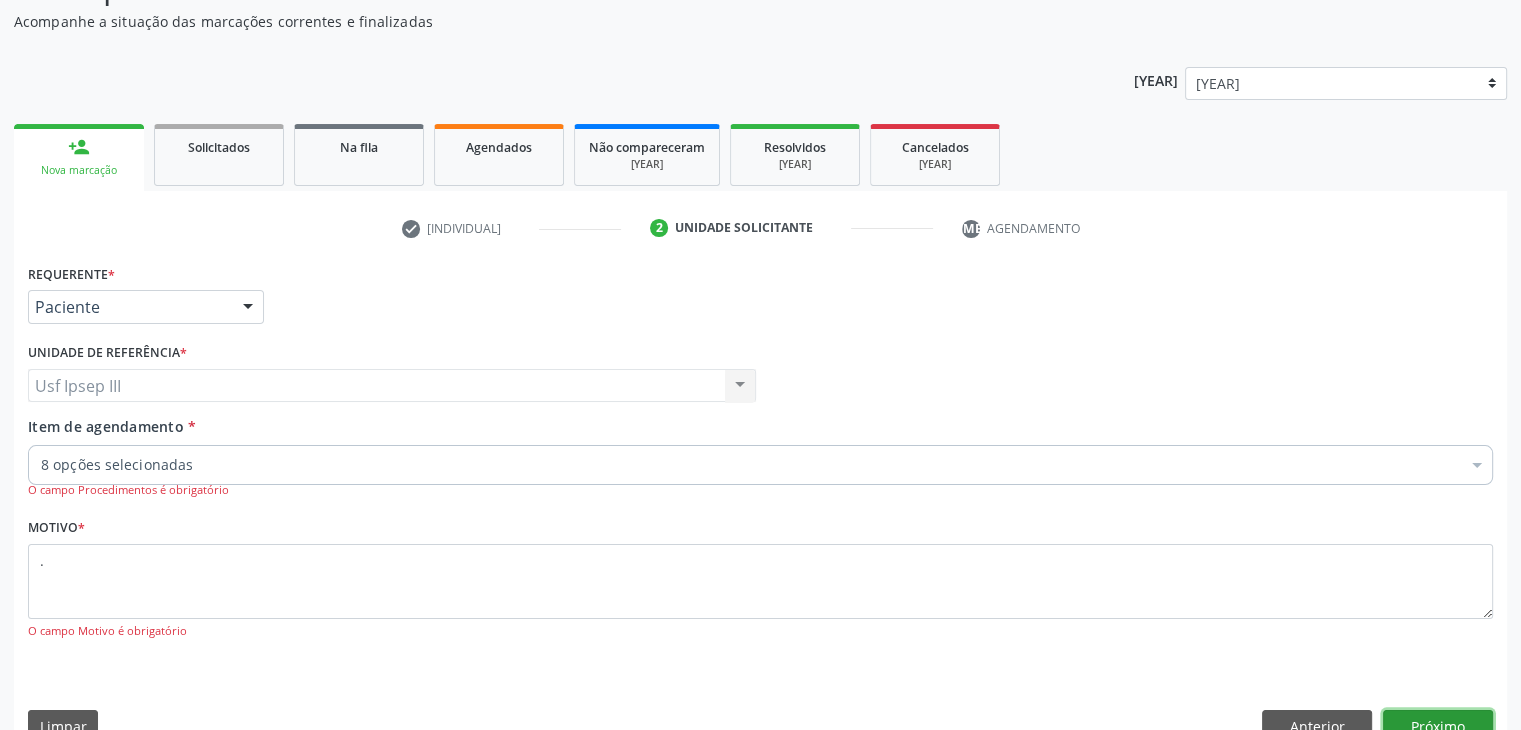 click on "Próximo" at bounding box center [1438, 727] 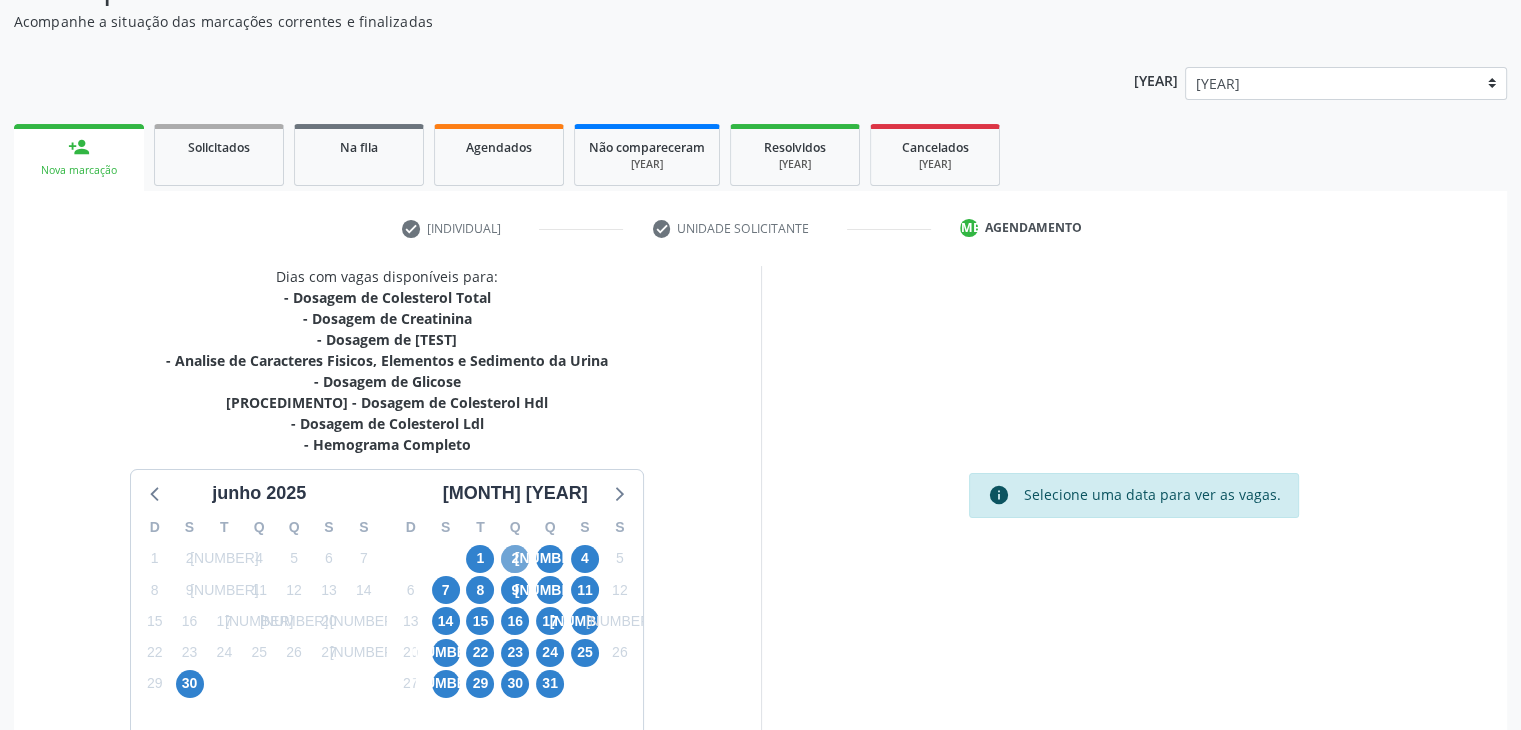 click on "2" at bounding box center (515, 559) 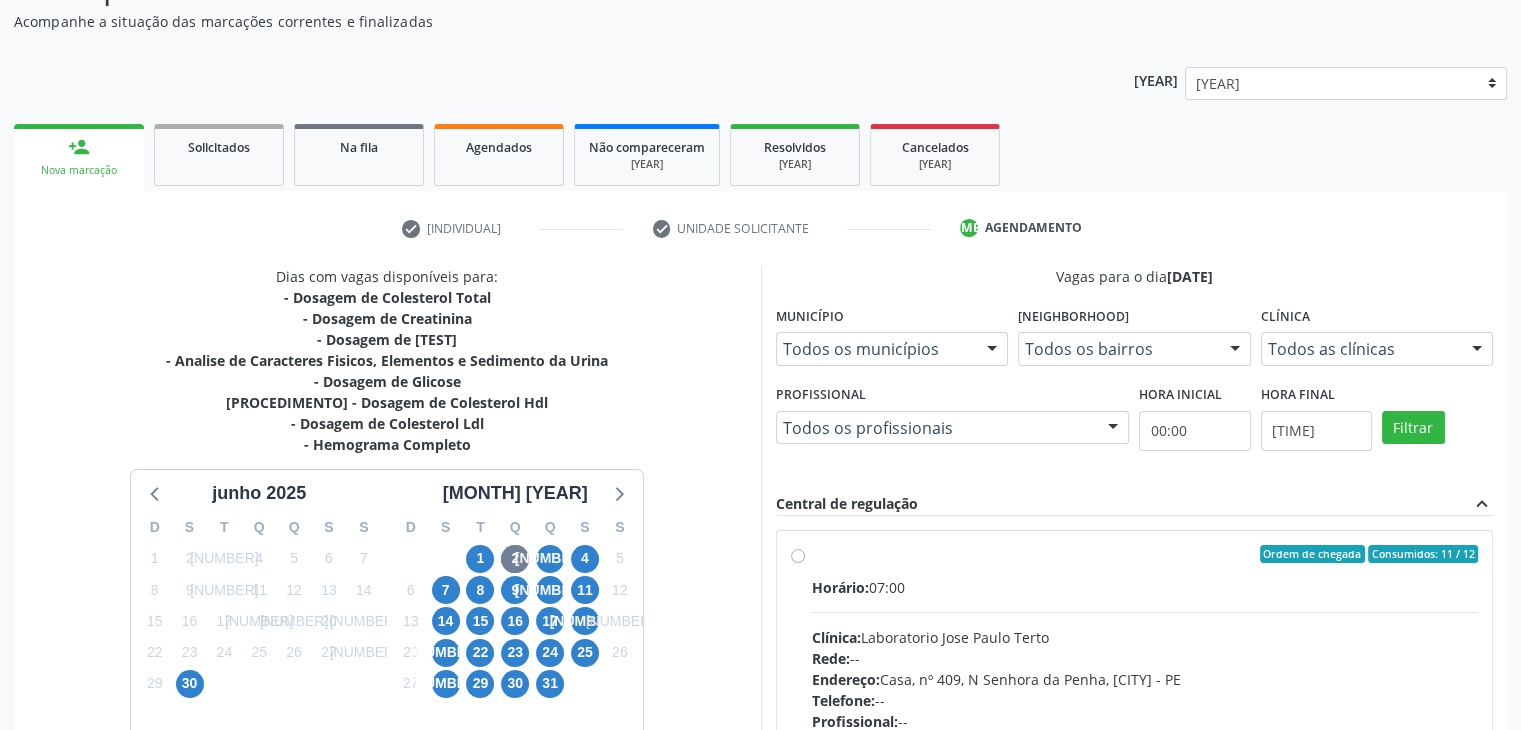 click on "Rede:
--" at bounding box center (1145, 658) 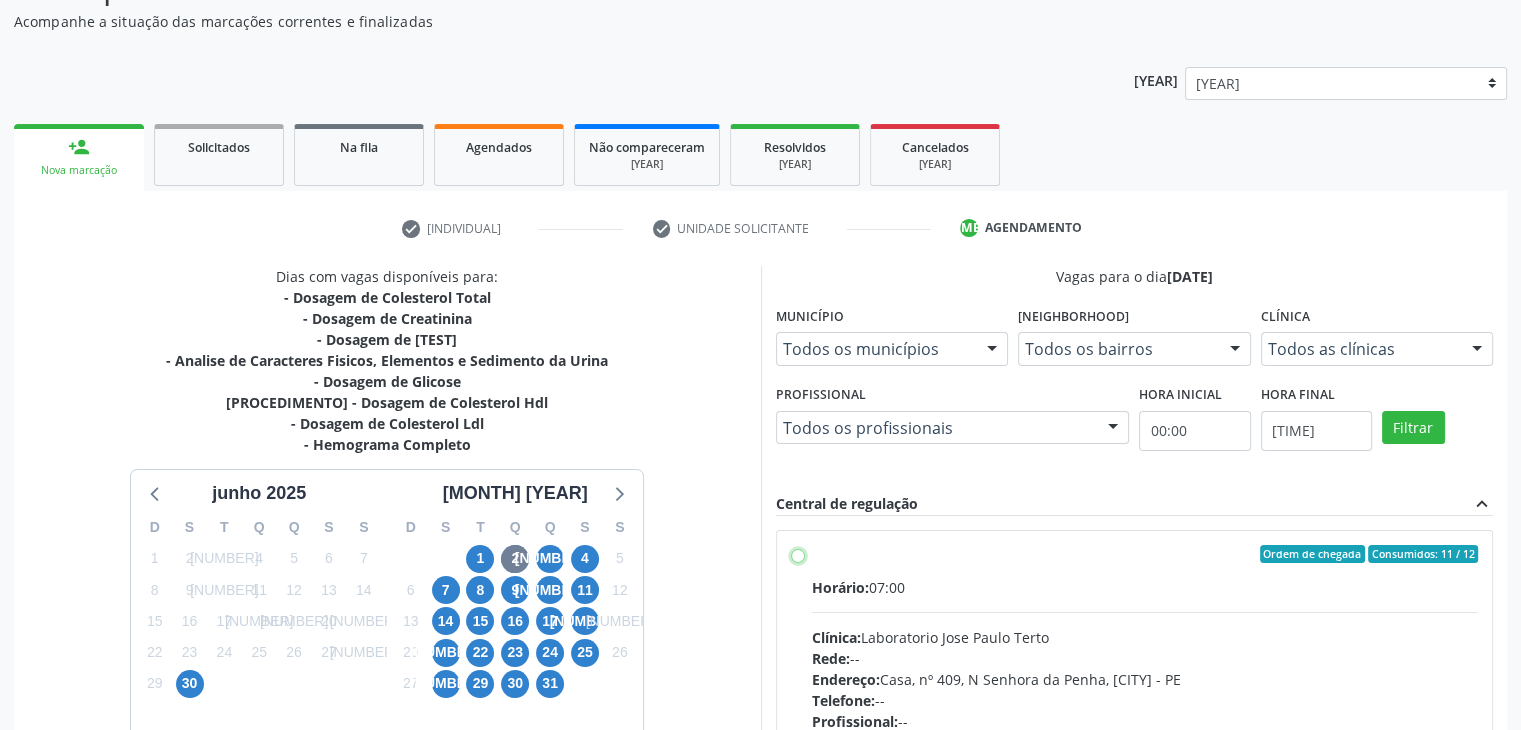 click on "Ordem de chegada
Consumidos: 11 / 12
Horário:   07:00
Clínica:  Laboratorio Jose Paulo Terto
Rede:
--
Endereço:   Casa, nº 409, N Senhora da Penha, Serra Talhada - PE
Telefone:   --
Profissional:
--
Informações adicionais sobre o atendimento
Idade de atendimento:
Sem restrição
Gênero(s) atendido(s):
Sem restrição
Informações adicionais:
--" at bounding box center (798, 554) 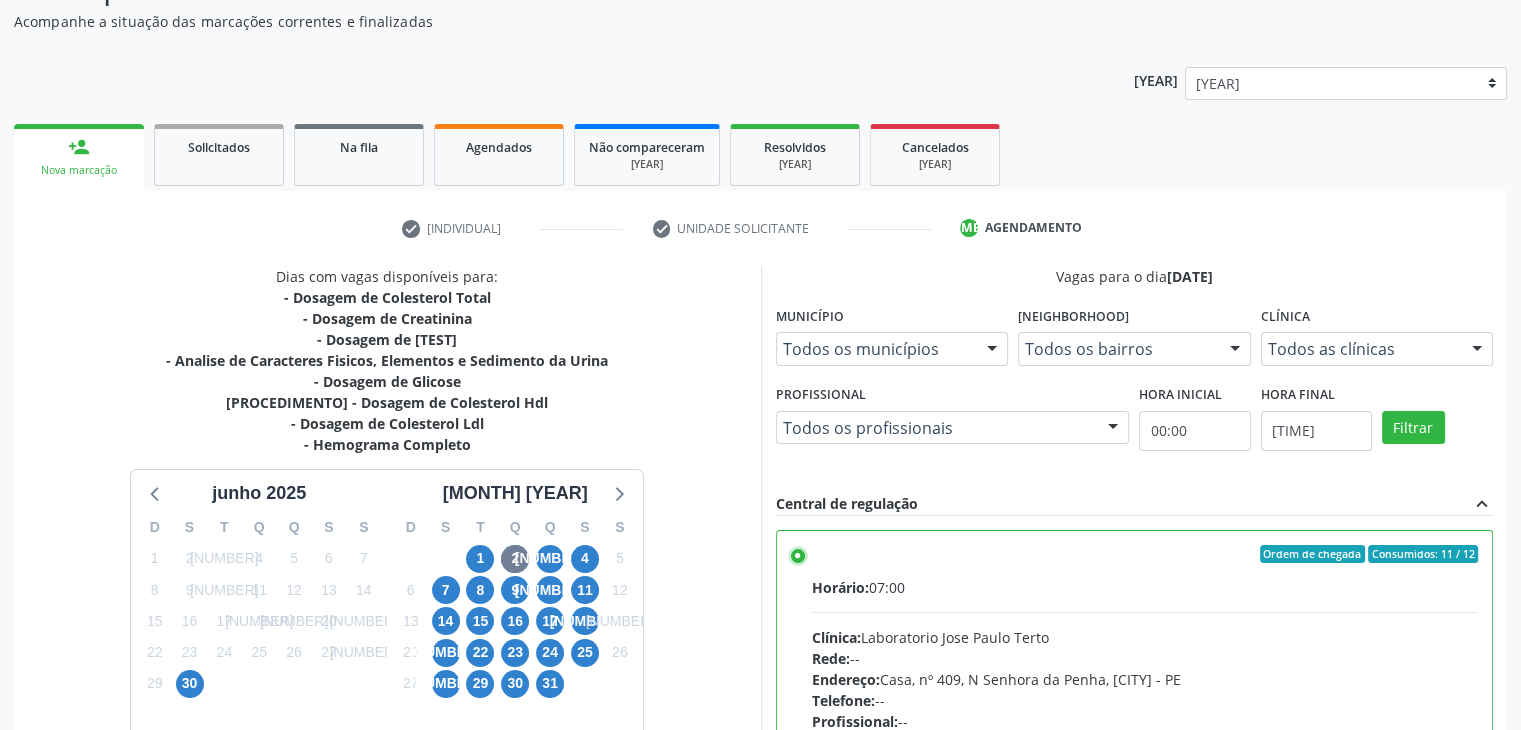 scroll, scrollTop: 464, scrollLeft: 0, axis: vertical 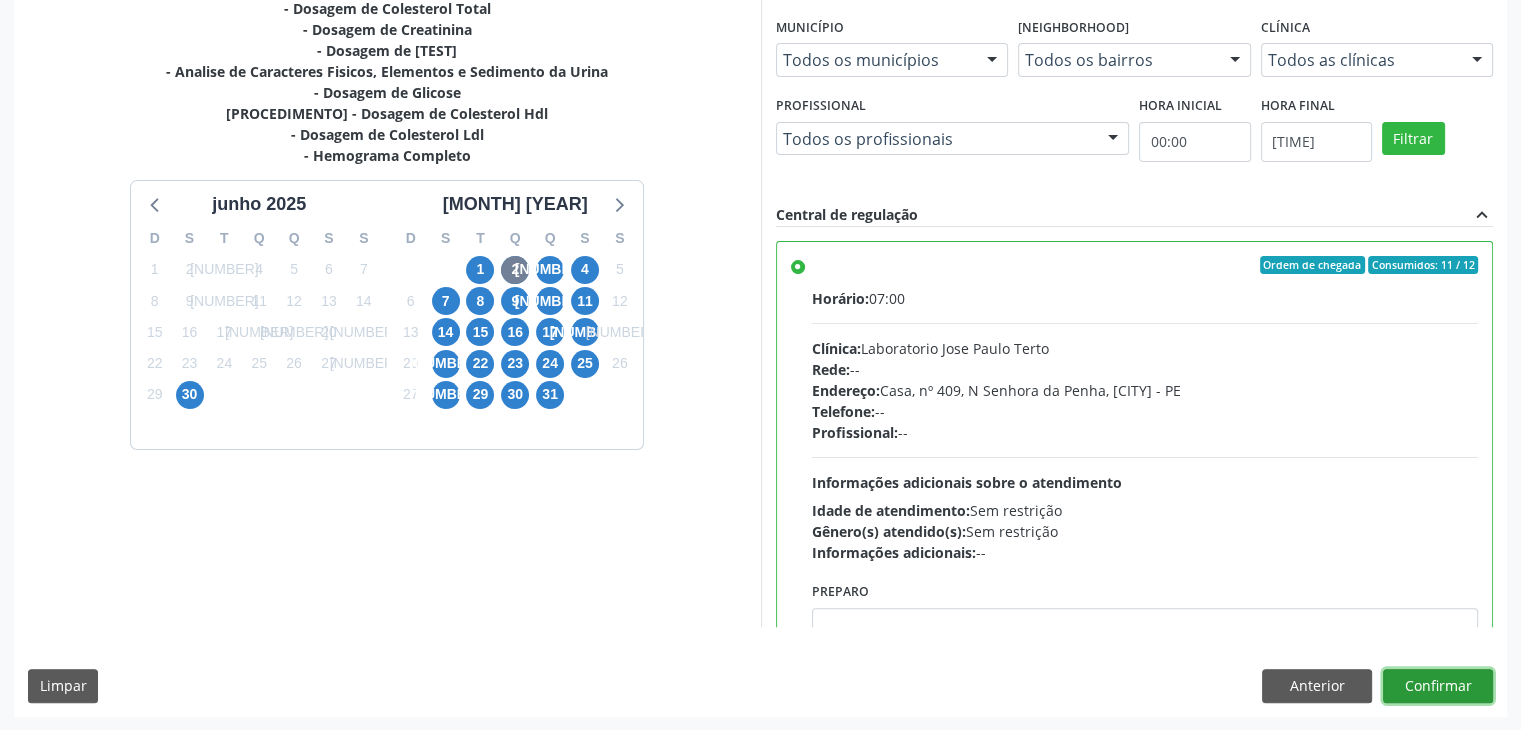 click on "Confirmar" at bounding box center [1438, 686] 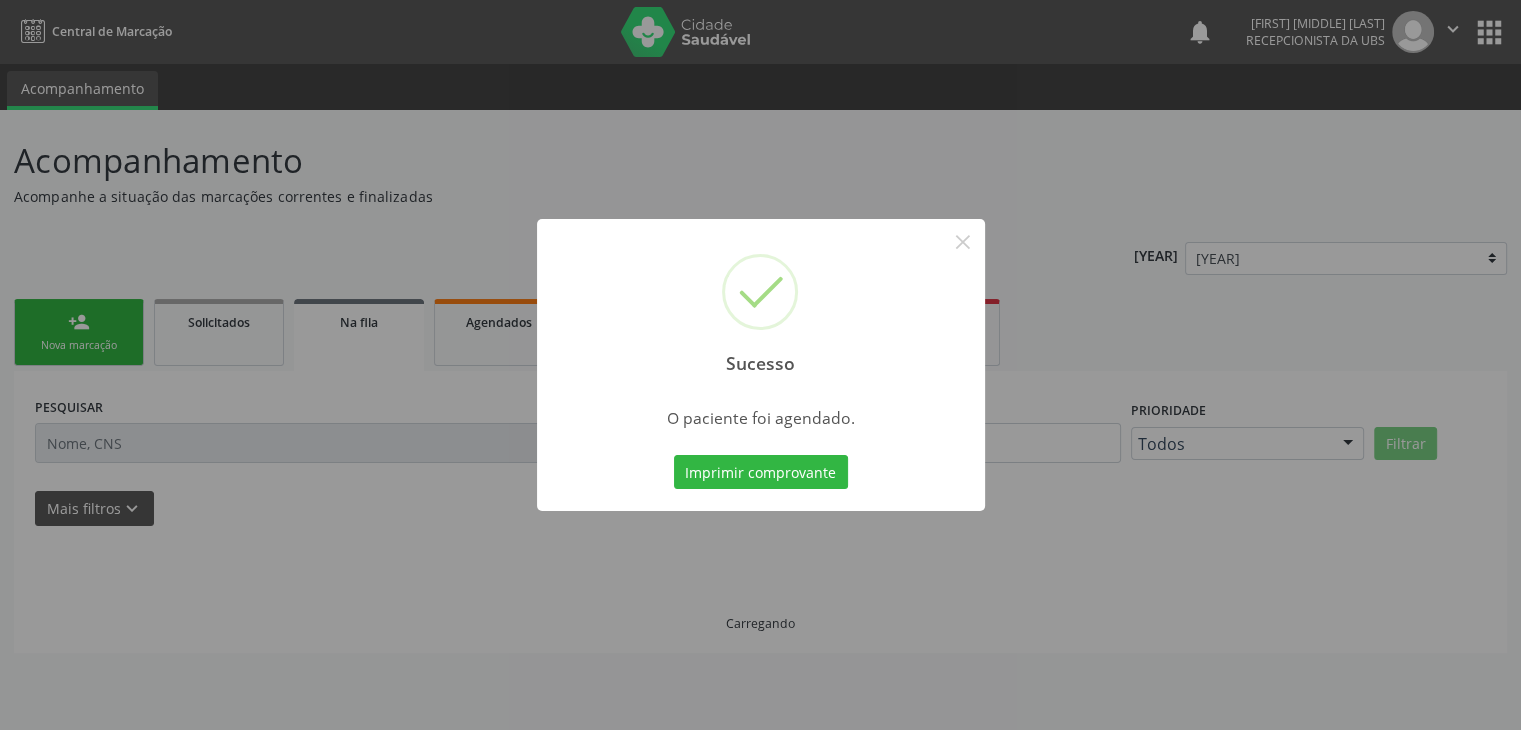 scroll, scrollTop: 0, scrollLeft: 0, axis: both 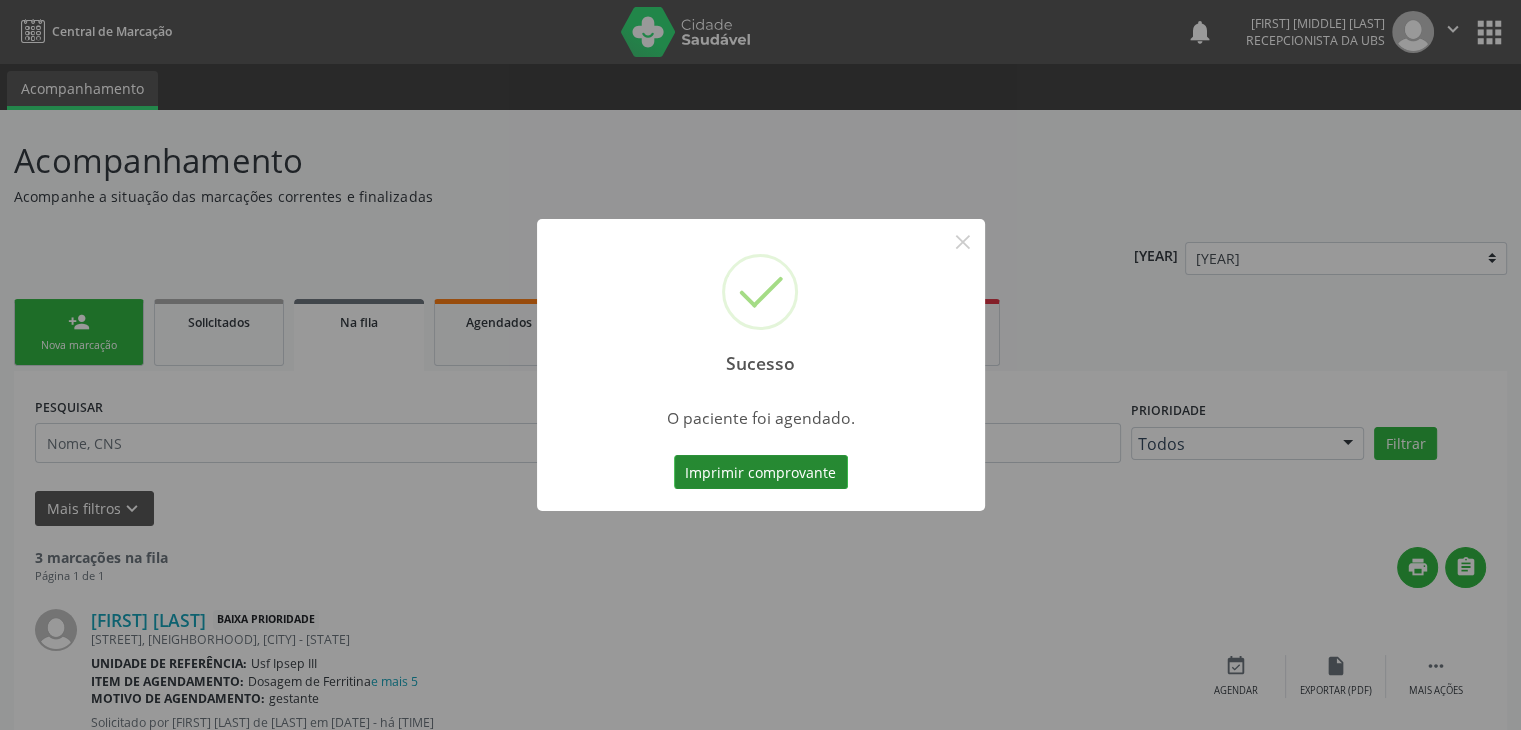click on "Imprimir comprovante" at bounding box center (761, 472) 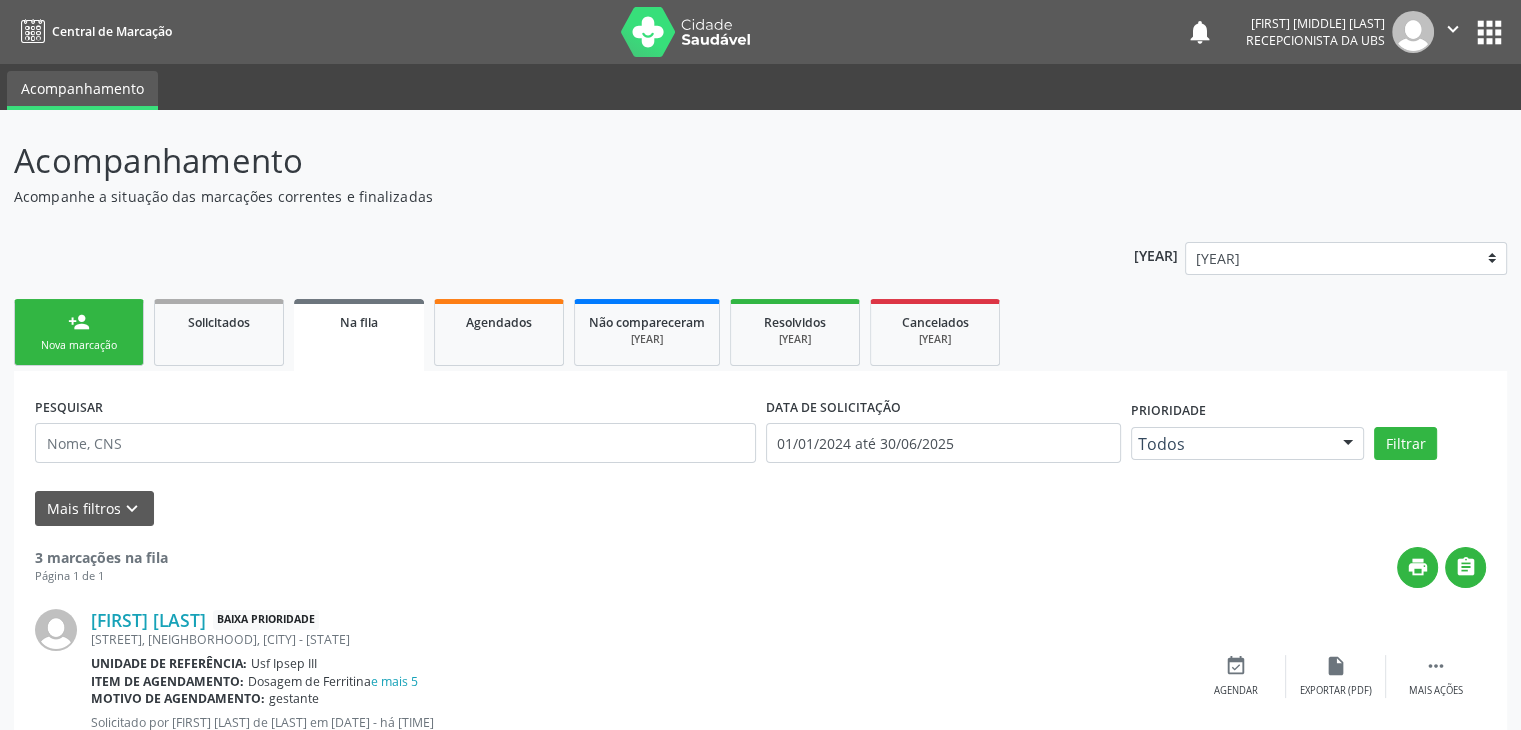 click on "Nova marcação" at bounding box center (79, 345) 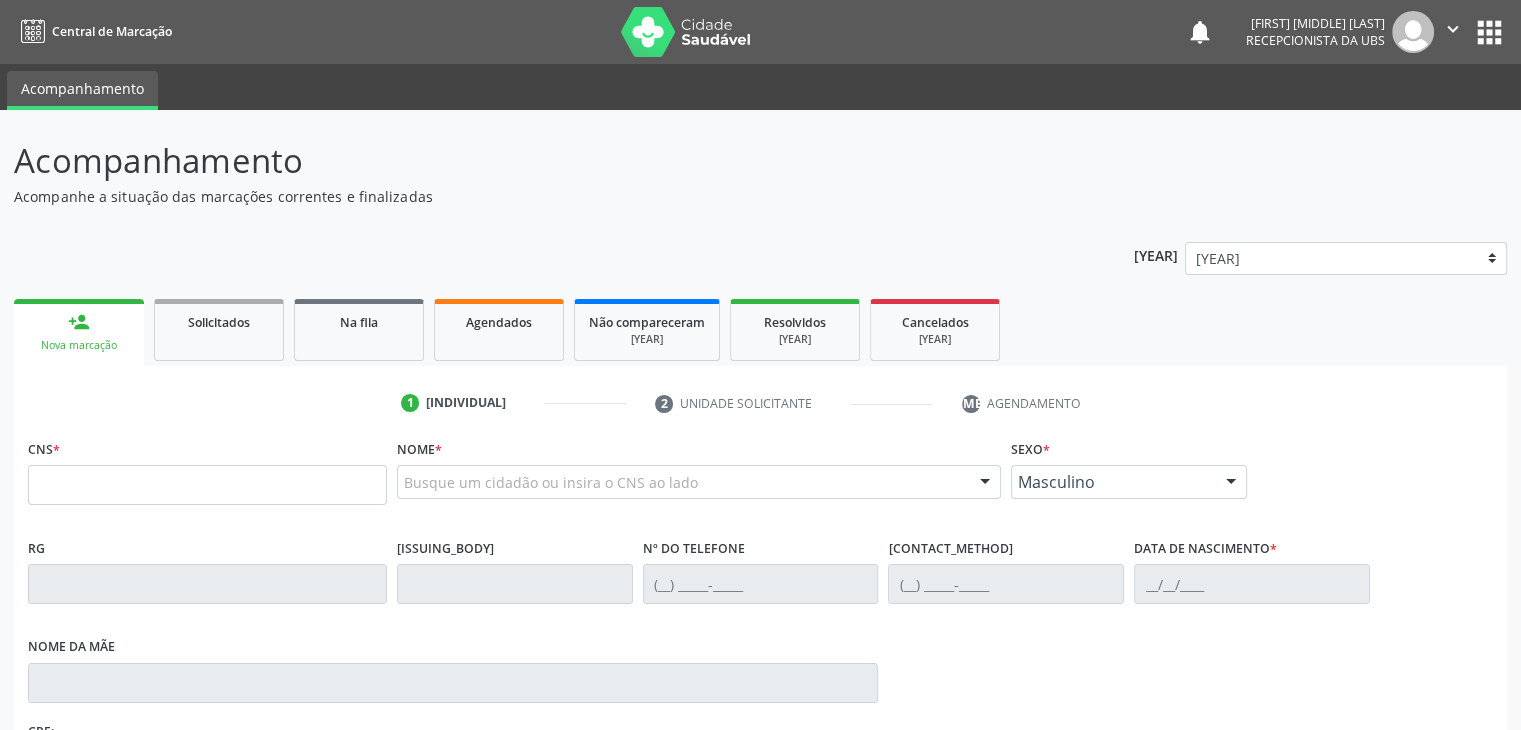 click on "•••••• •• ••••••• •• •••••• • ••• •• ••••" at bounding box center (699, 482) 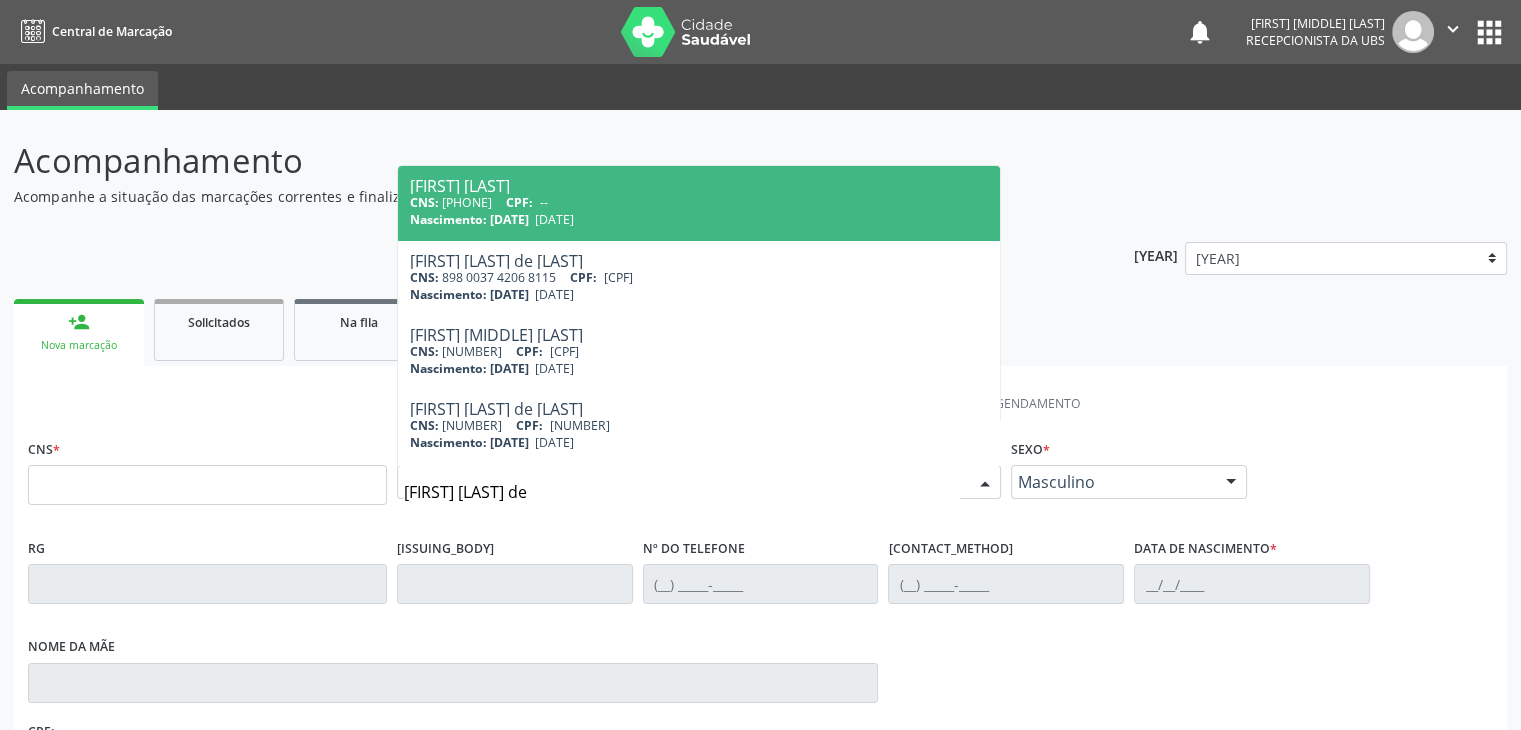 type on "ana claudia de" 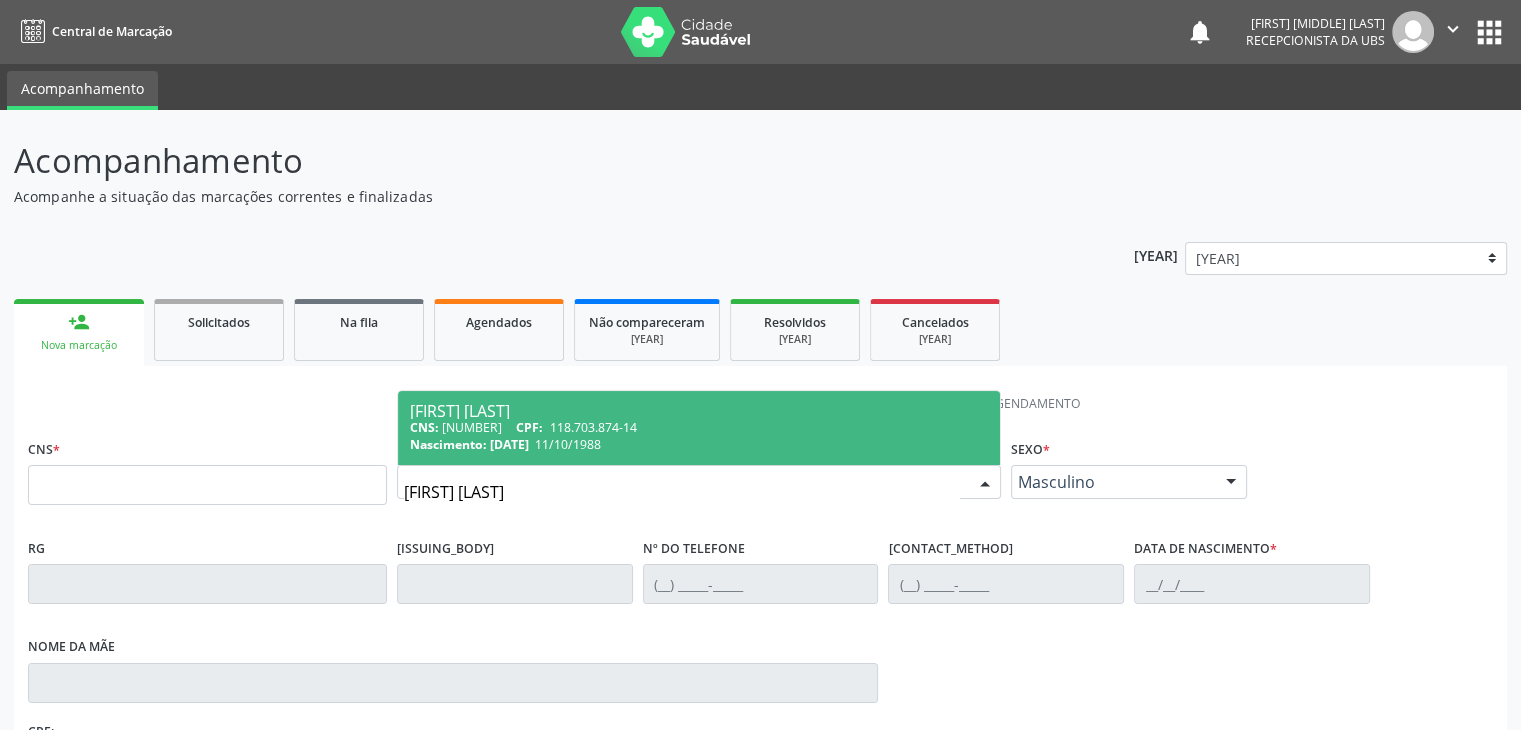 click on "Ana Claudia de Melo Silva
CNS:
161 2399 0145 0000
CPF:
118.703.874-14
Nascimento:
11/10/1988" at bounding box center (699, 428) 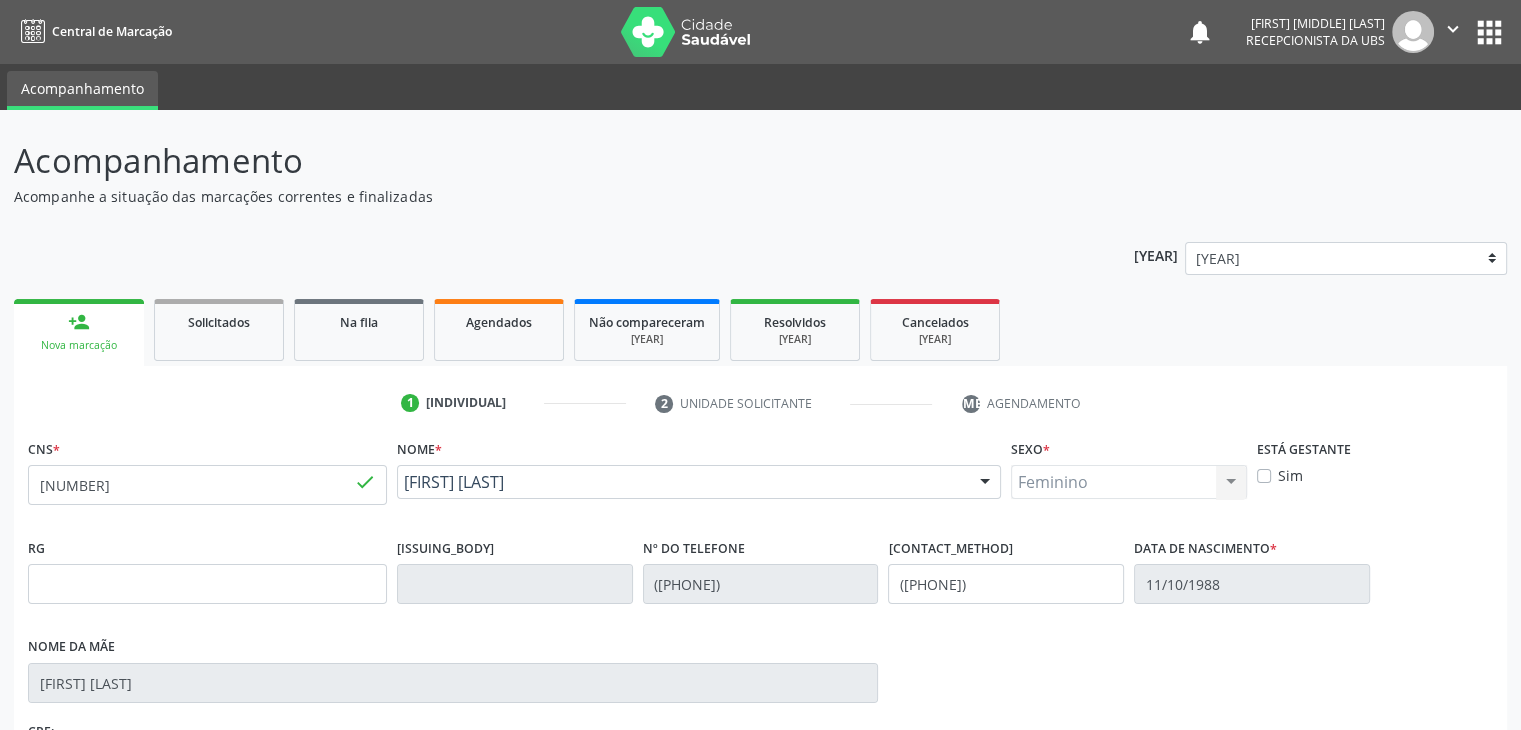 scroll, scrollTop: 340, scrollLeft: 0, axis: vertical 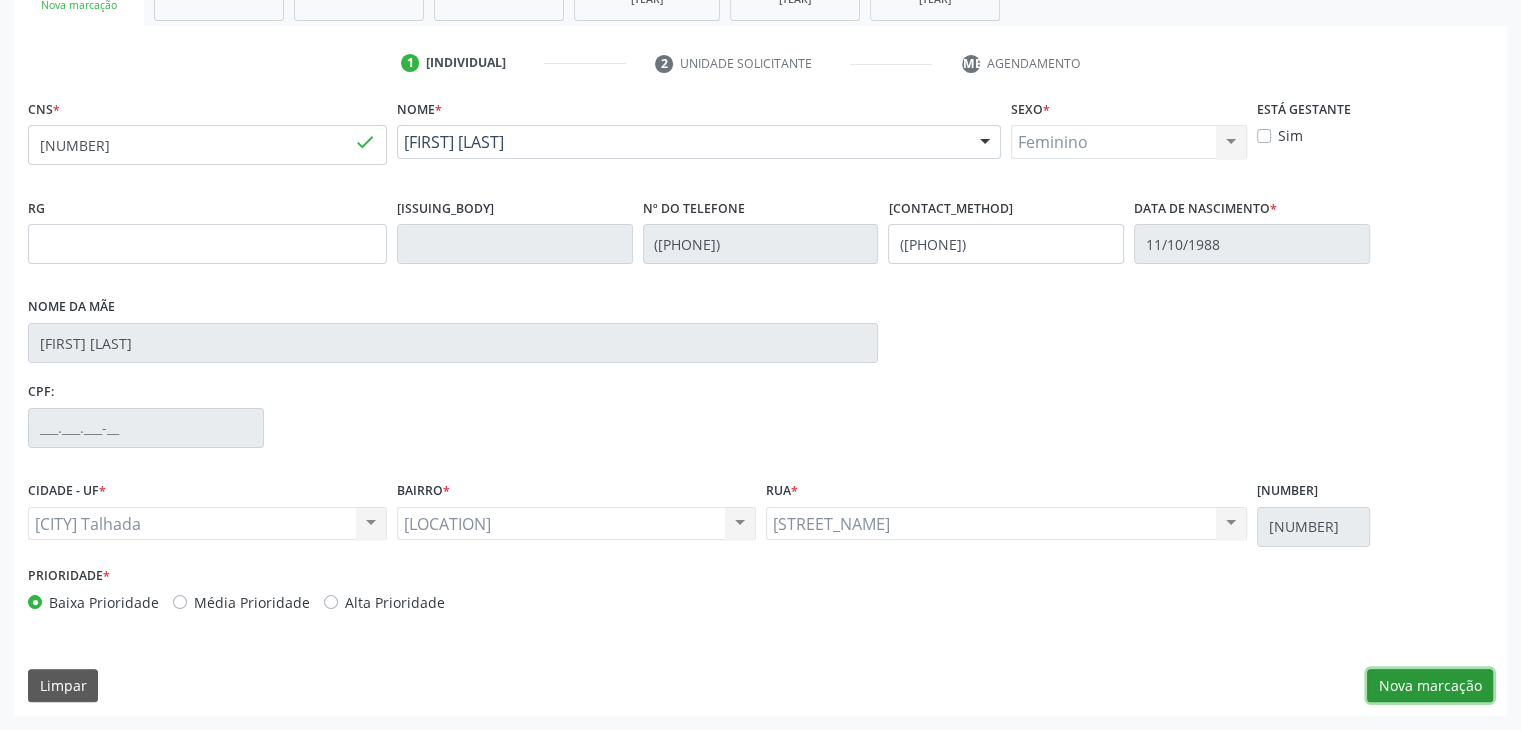 click on "Nova marcação" at bounding box center (1430, 686) 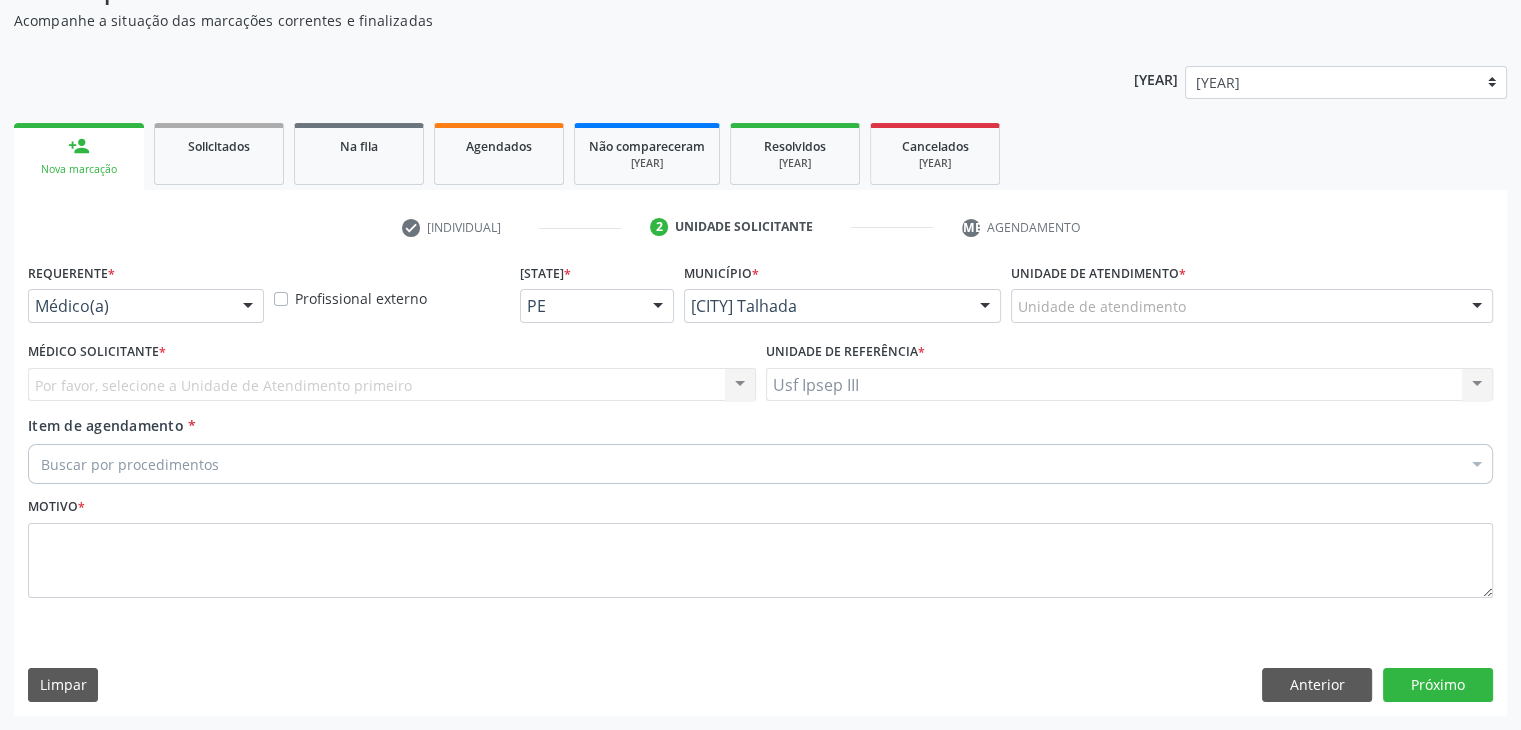 scroll, scrollTop: 175, scrollLeft: 0, axis: vertical 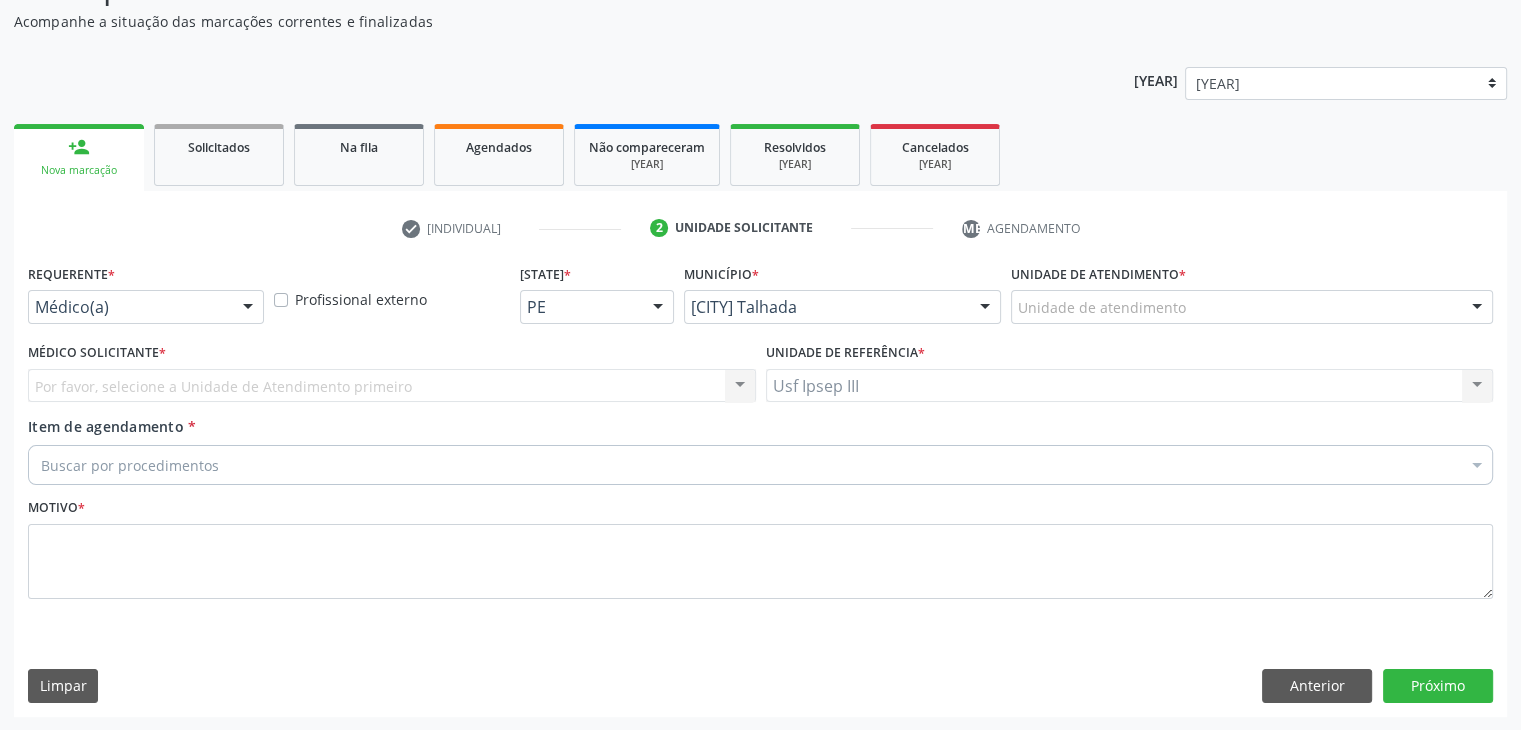 click at bounding box center [248, 308] 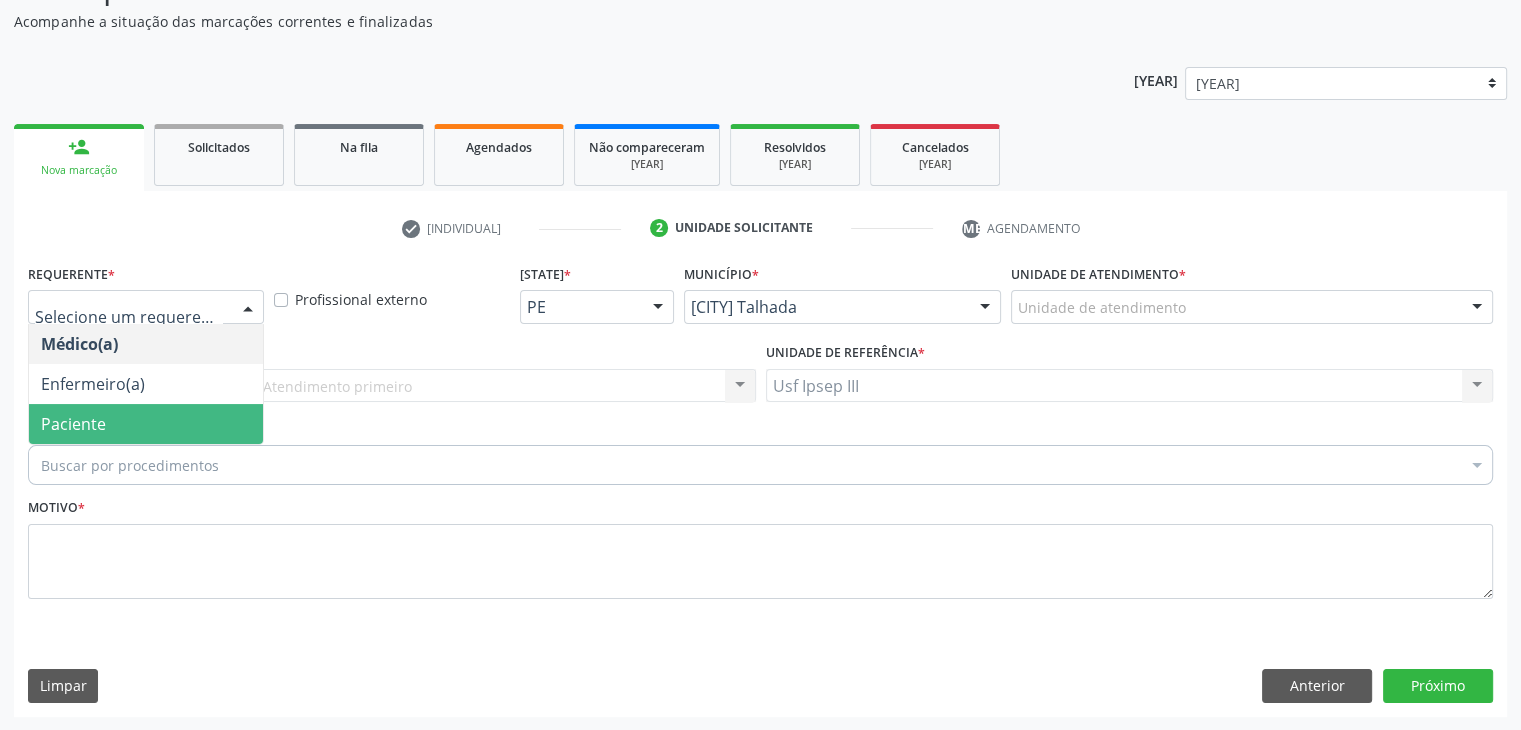 click on "Paciente" at bounding box center [146, 424] 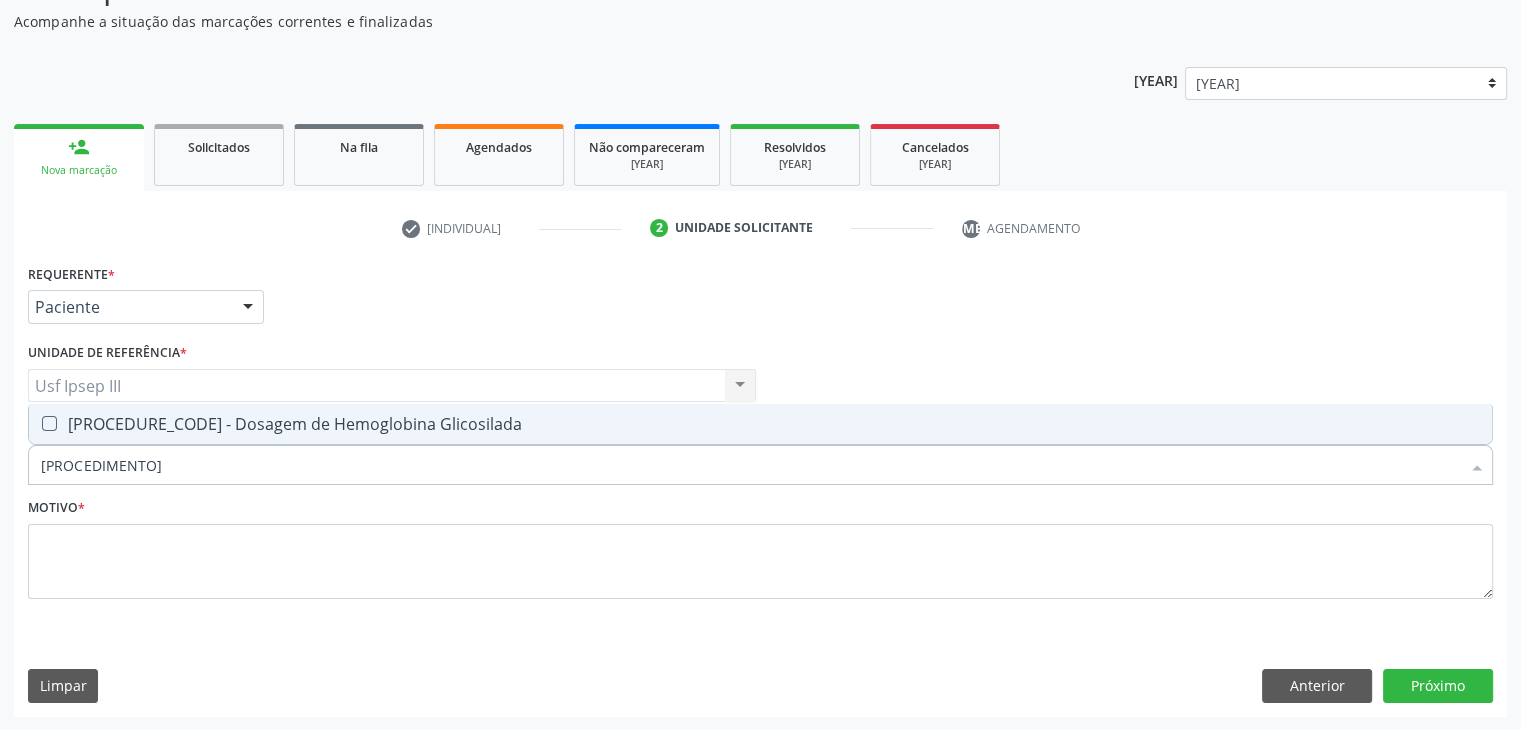 click on "0202010503 - Dosagem de Hemoglobina Glicosilada" at bounding box center (760, 424) 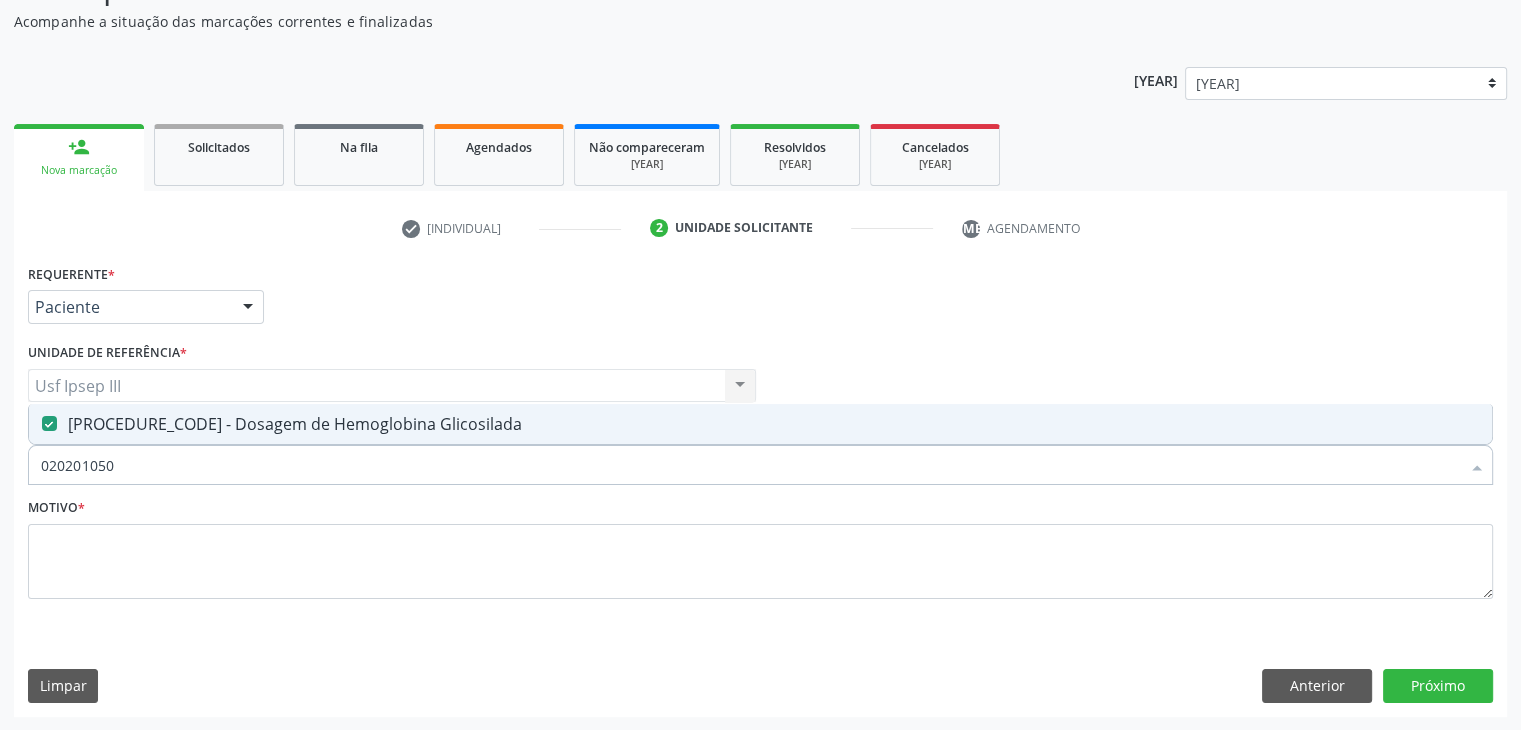 type on "02020105" 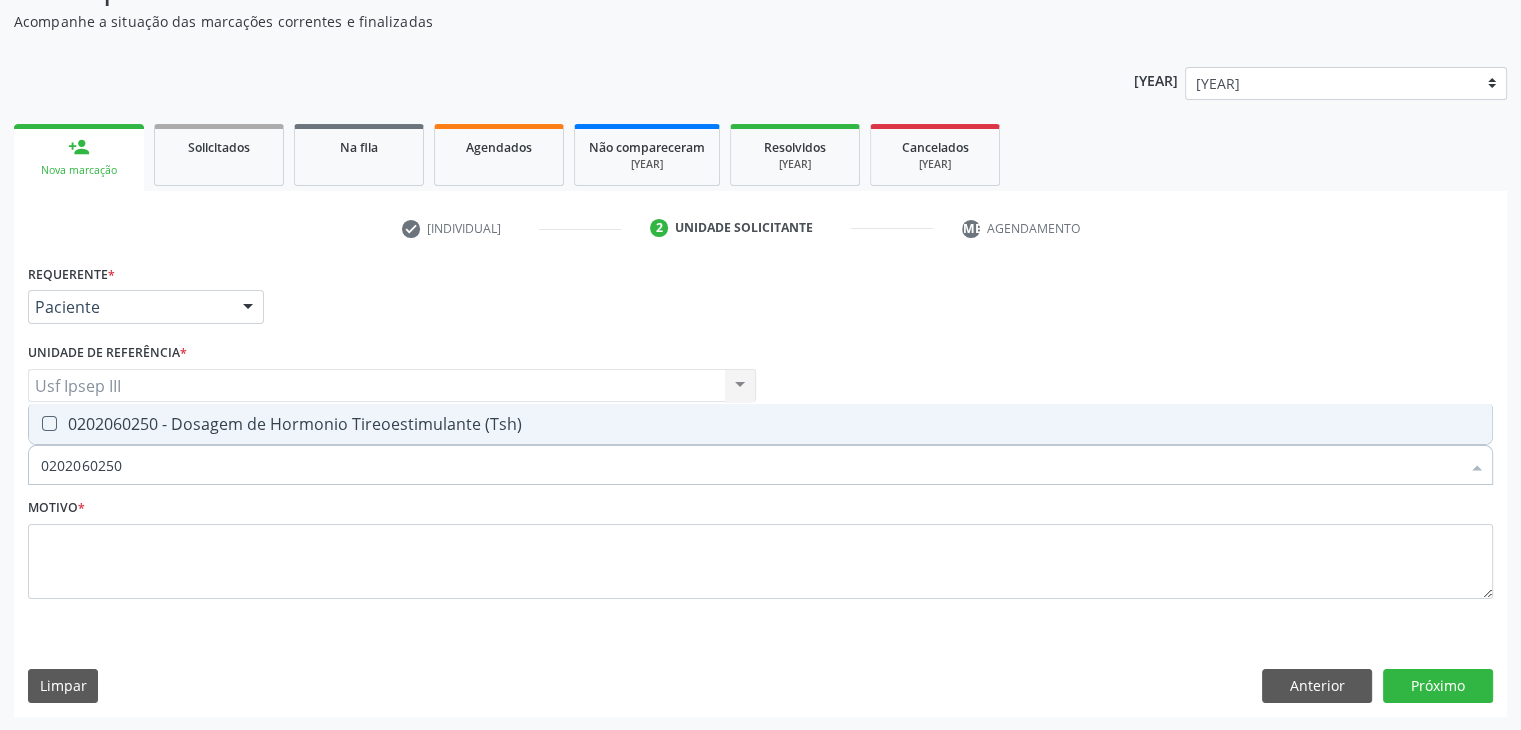 click on "0202060250 - Dosagem de Hormonio Tireoestimulante (Tsh)" at bounding box center (760, 424) 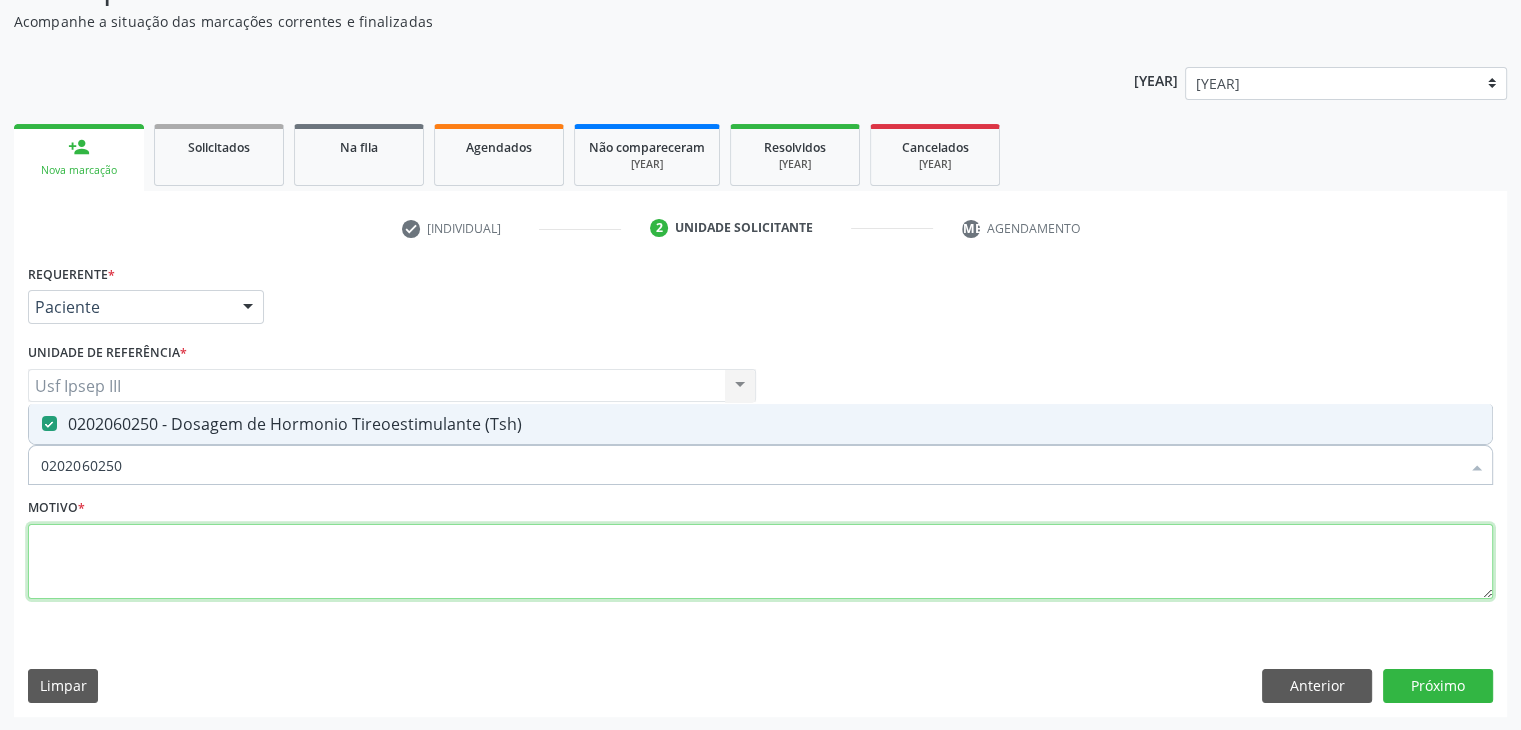 click at bounding box center (760, 562) 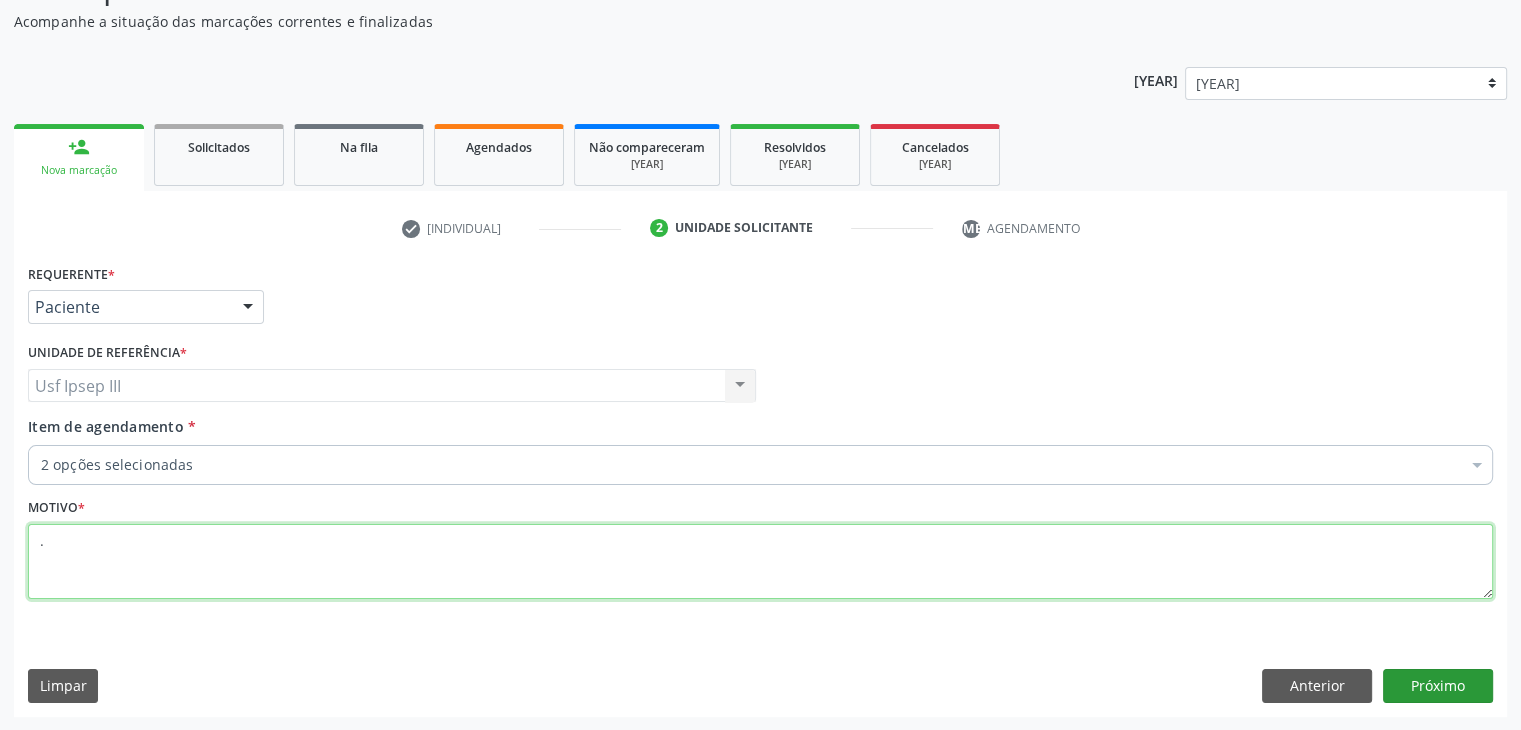 type on "." 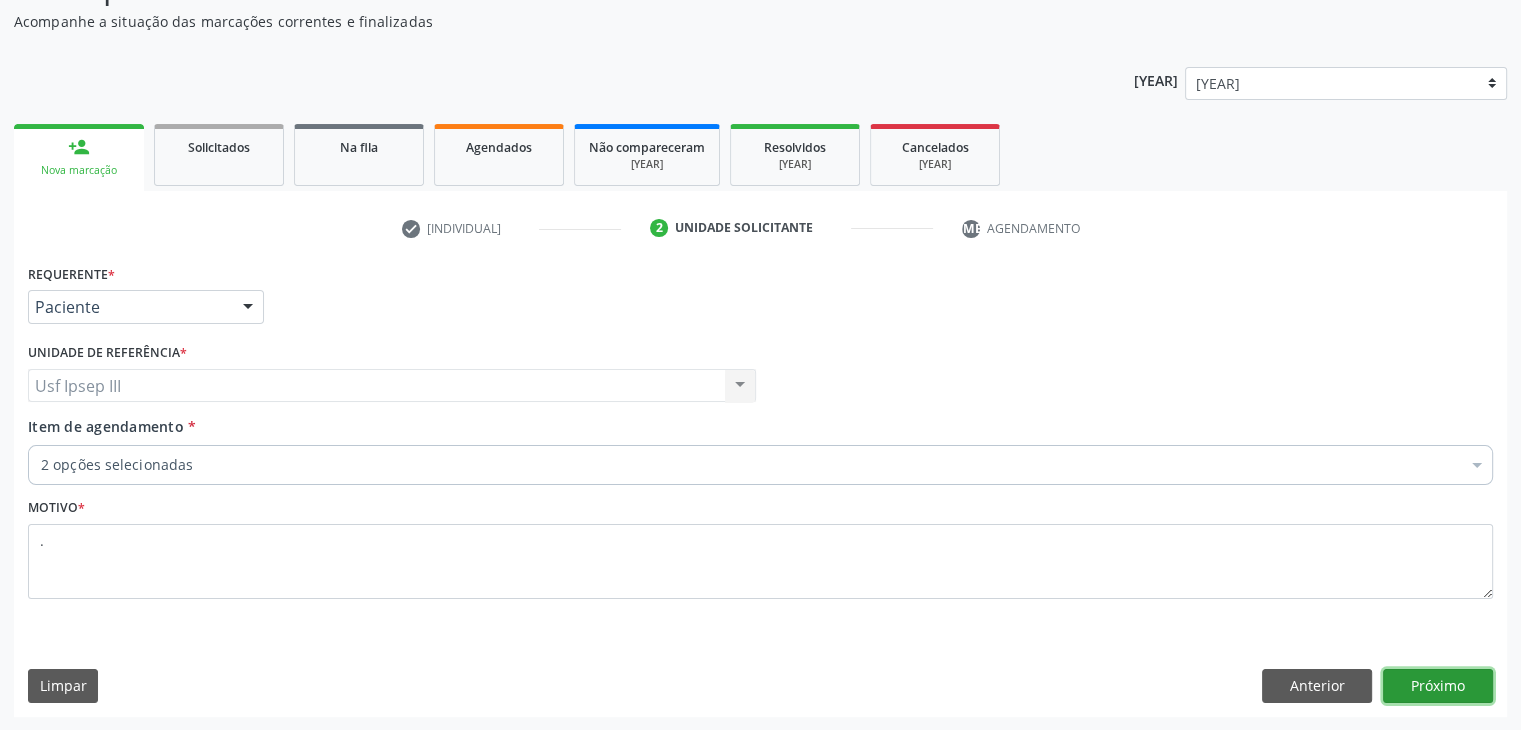 click on "Próximo" at bounding box center (1438, 686) 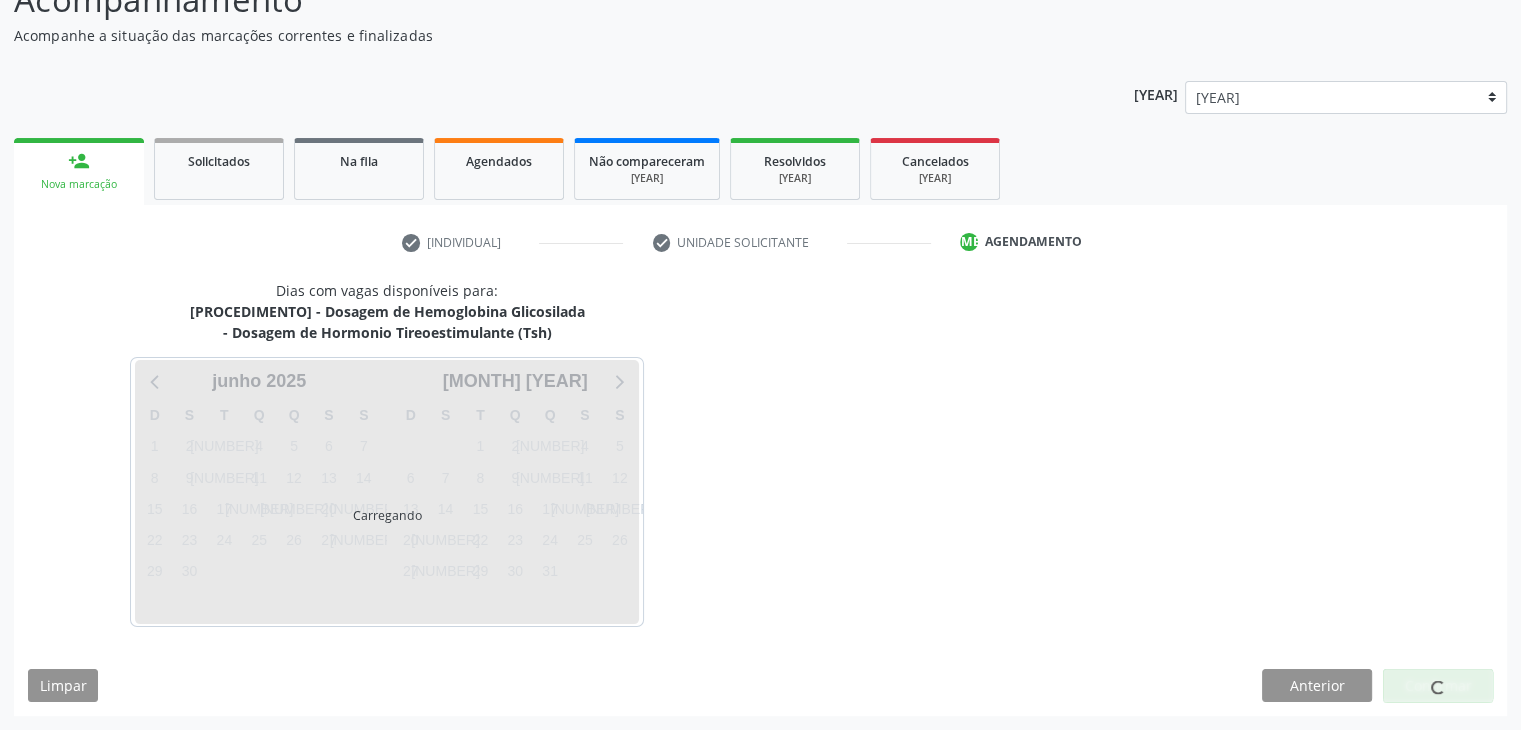 scroll, scrollTop: 160, scrollLeft: 0, axis: vertical 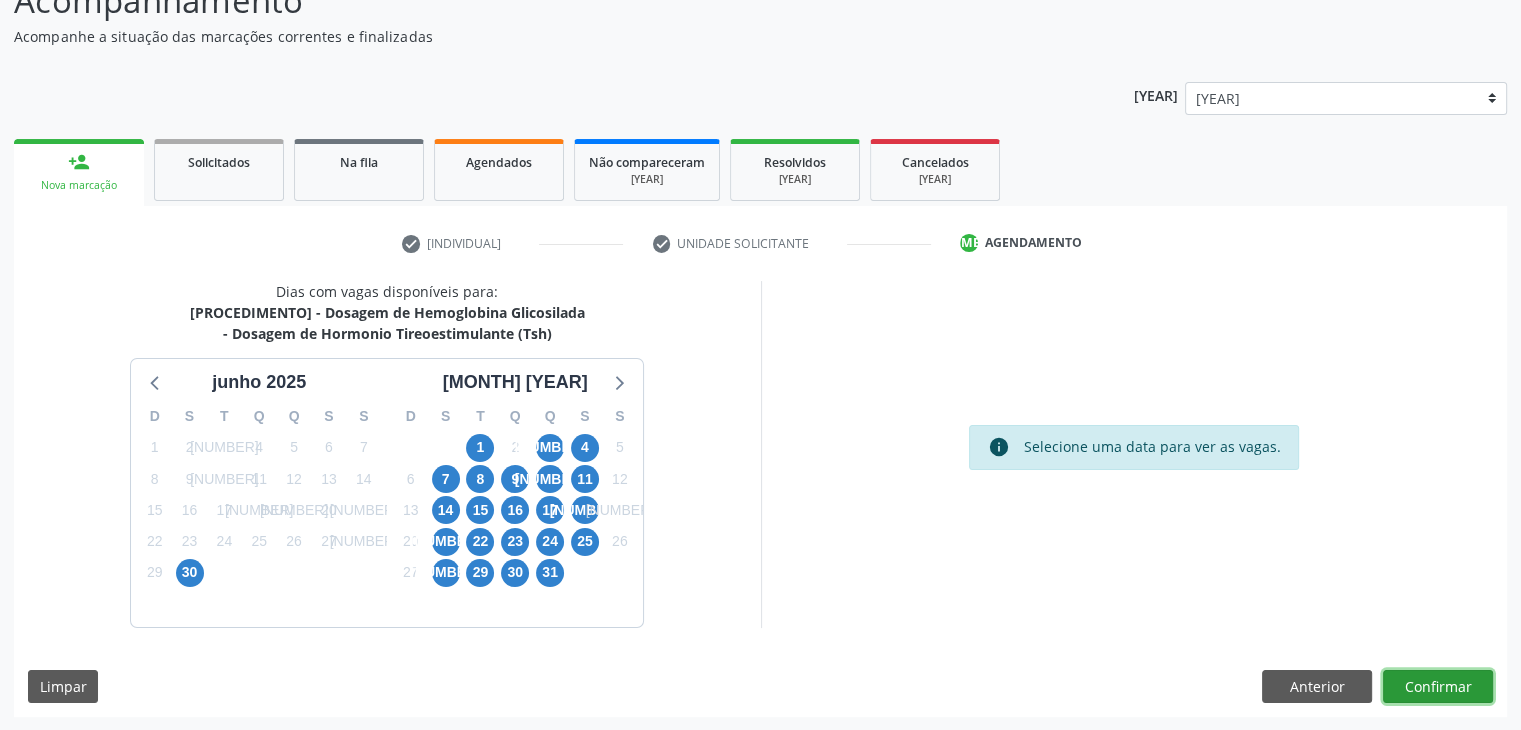 click on "Confirmar" at bounding box center (1438, 687) 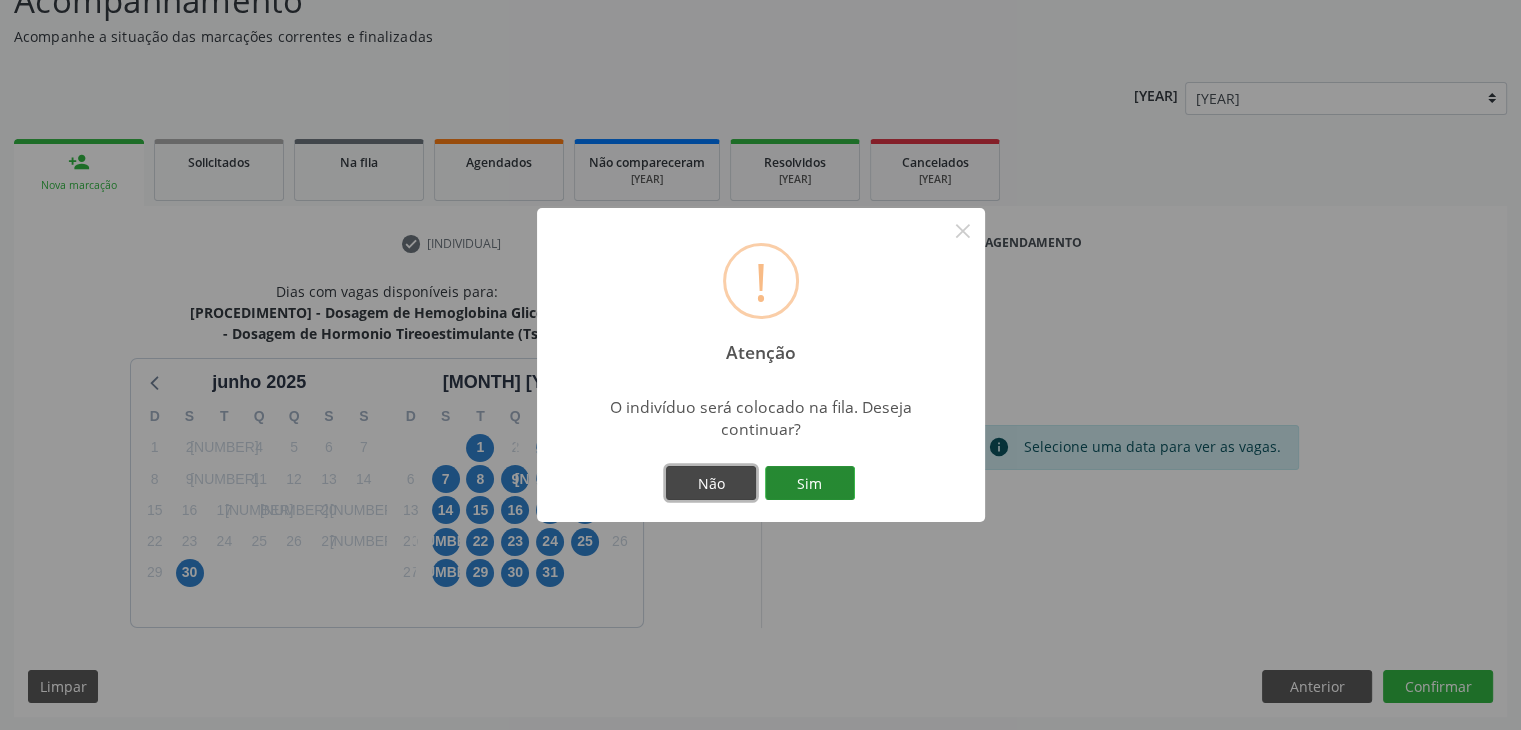 drag, startPoint x: 715, startPoint y: 474, endPoint x: 803, endPoint y: 492, distance: 89.822044 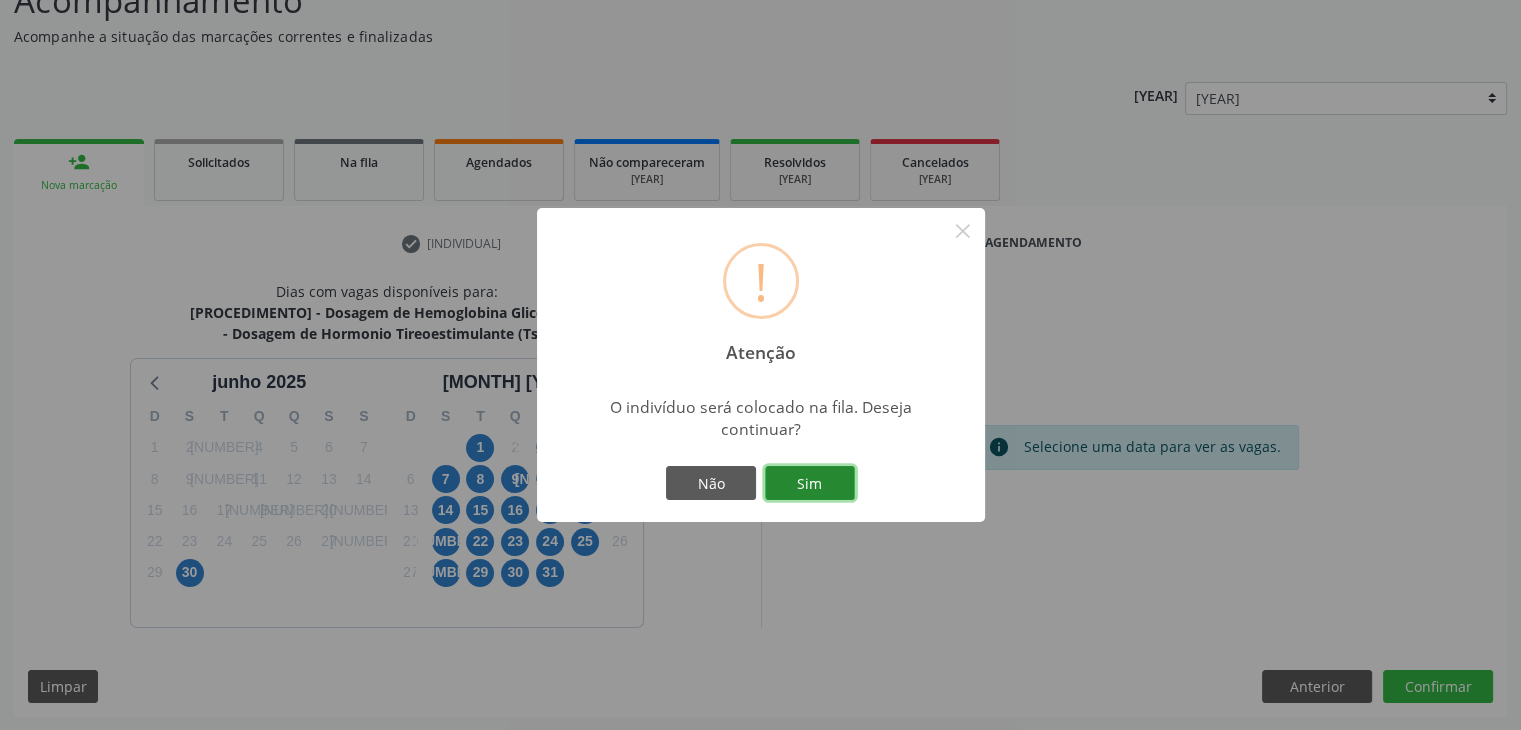 click on "Sim" at bounding box center (810, 483) 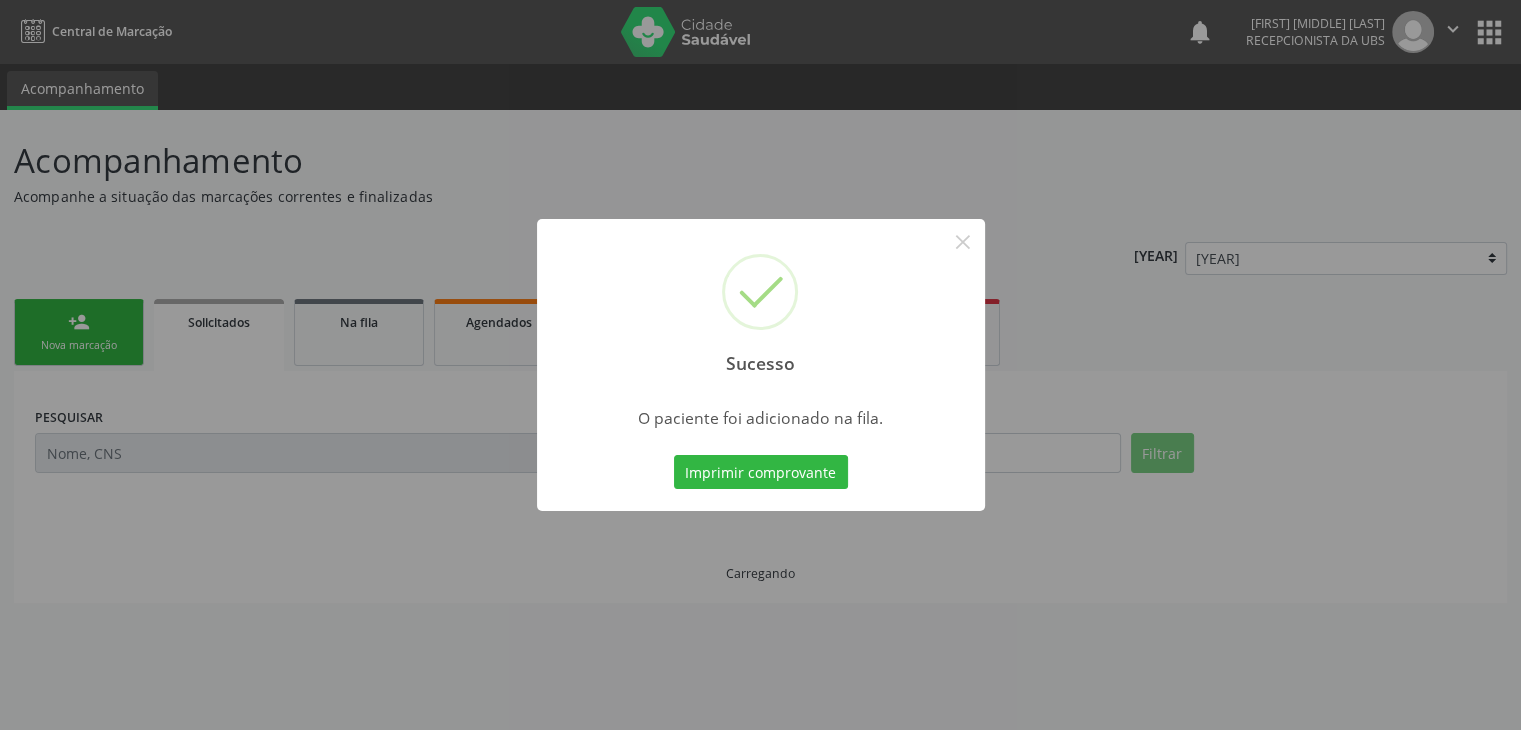 scroll, scrollTop: 0, scrollLeft: 0, axis: both 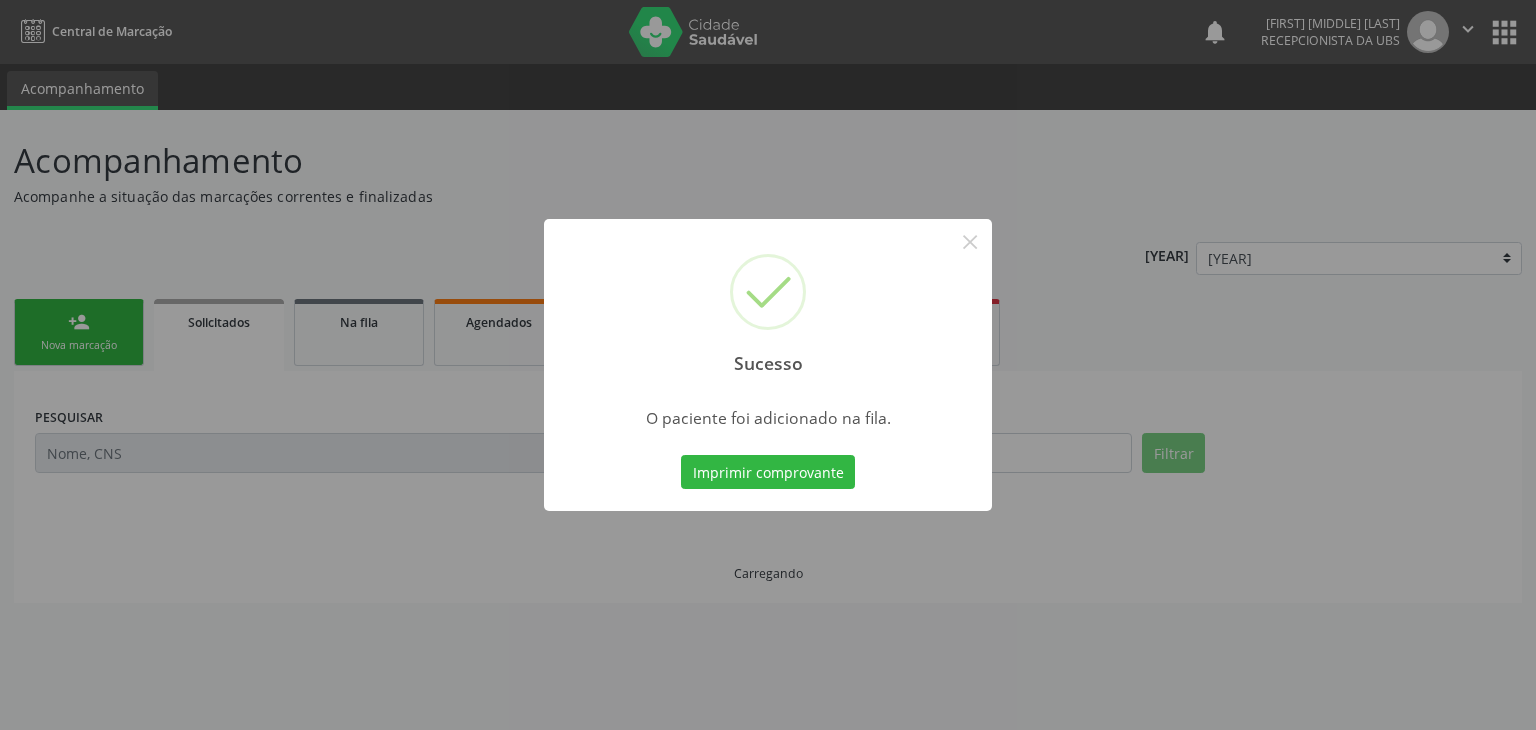 click on "Sucesso × O paciente foi adicionado na fila. Imprimir comprovante Cancel" at bounding box center [768, 365] 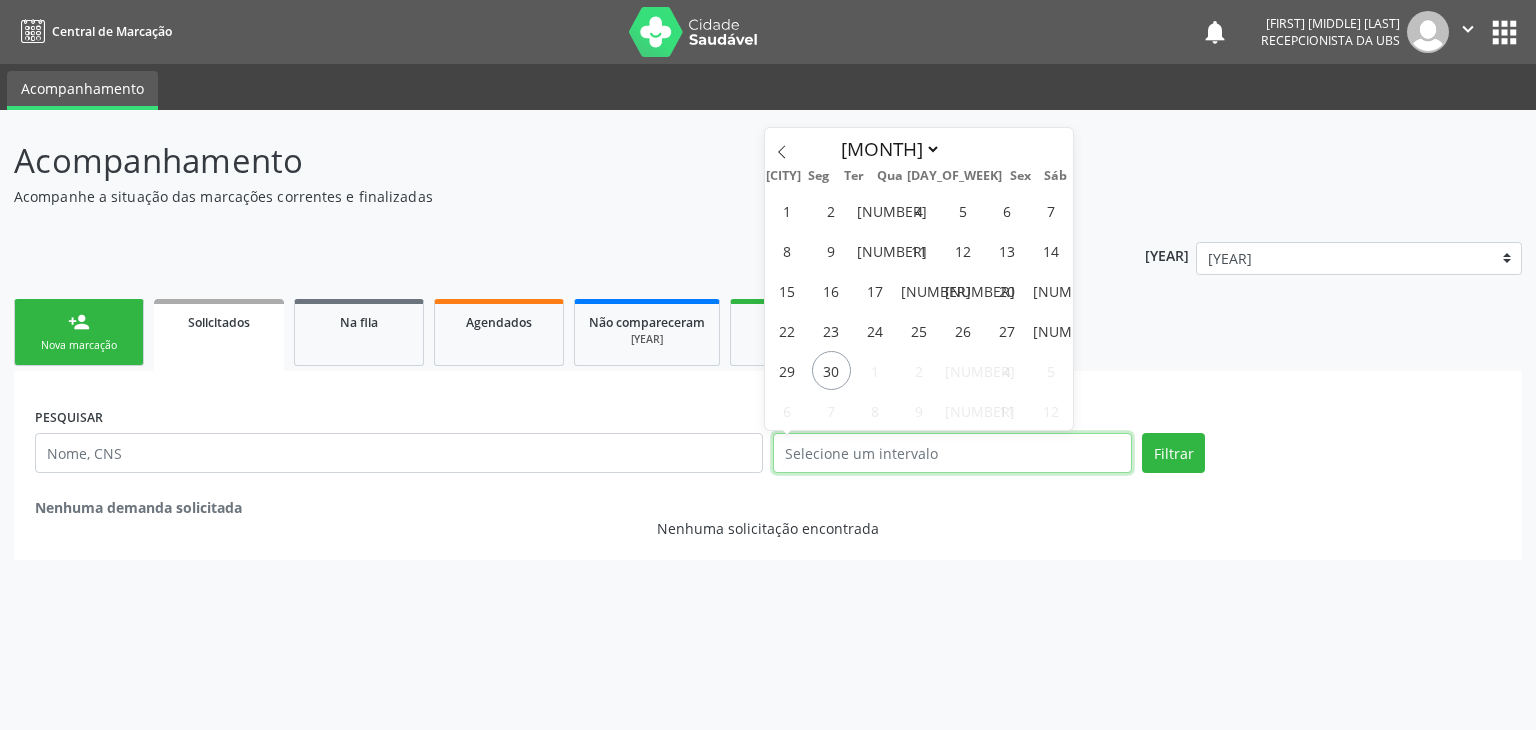 click at bounding box center [952, 453] 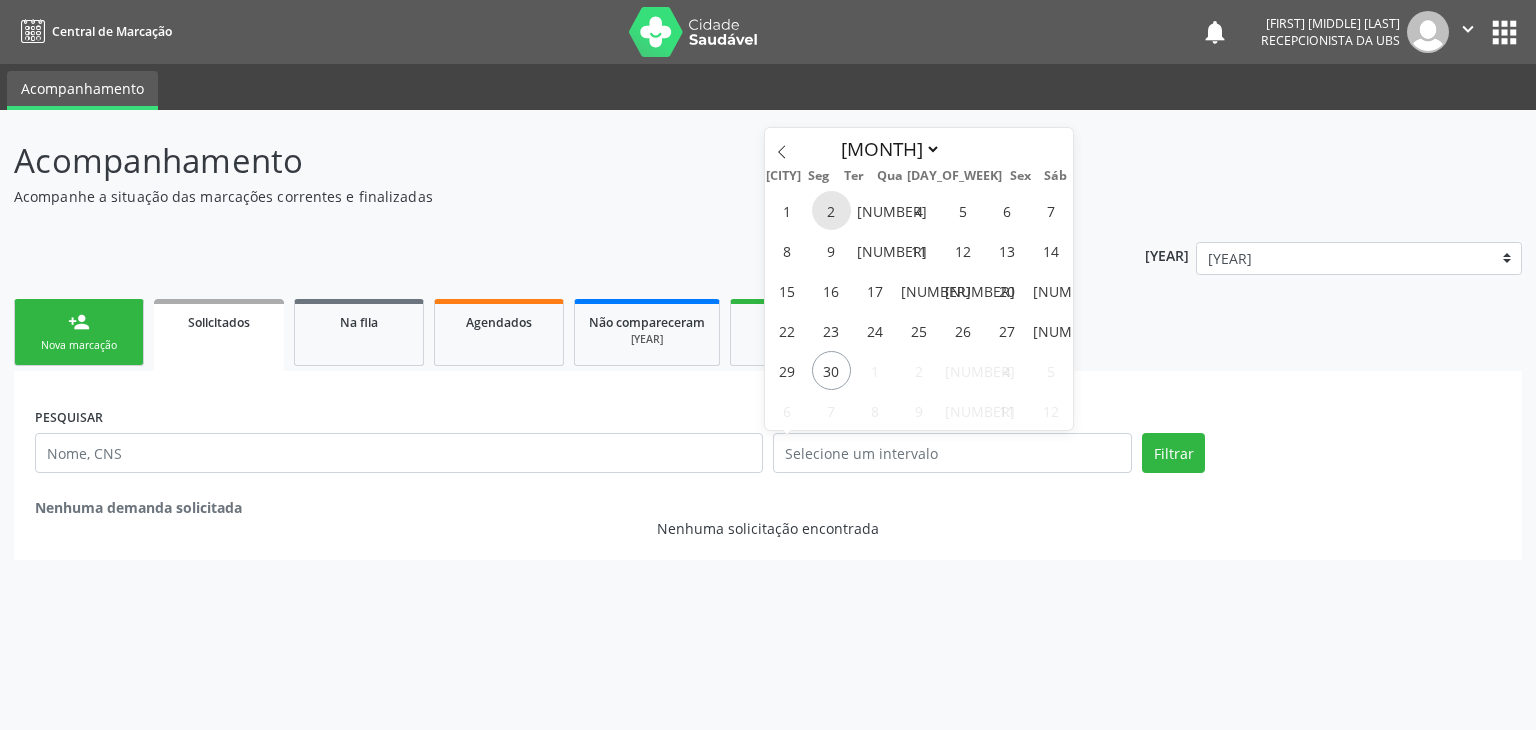 click on "2" at bounding box center (831, 210) 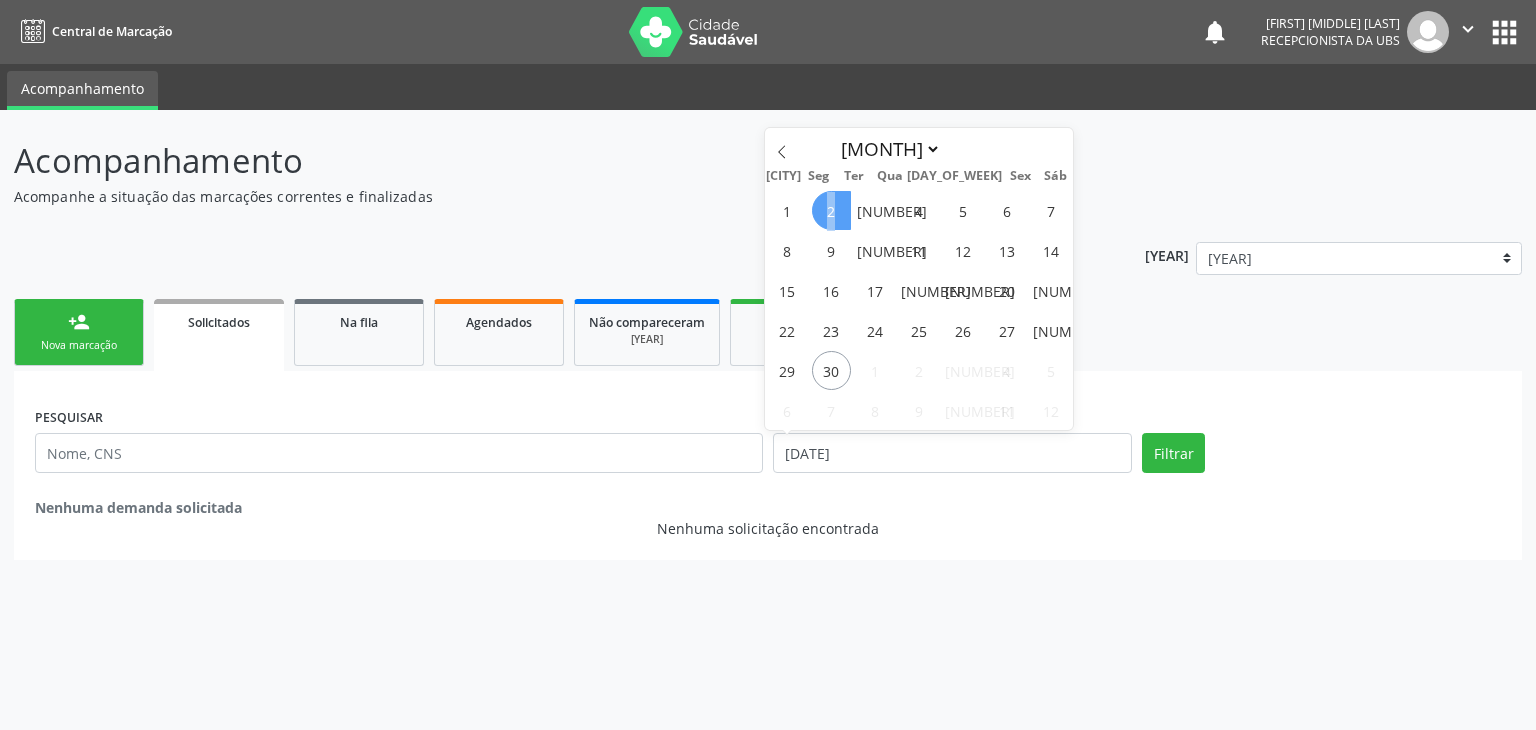 click on "2" at bounding box center [831, 210] 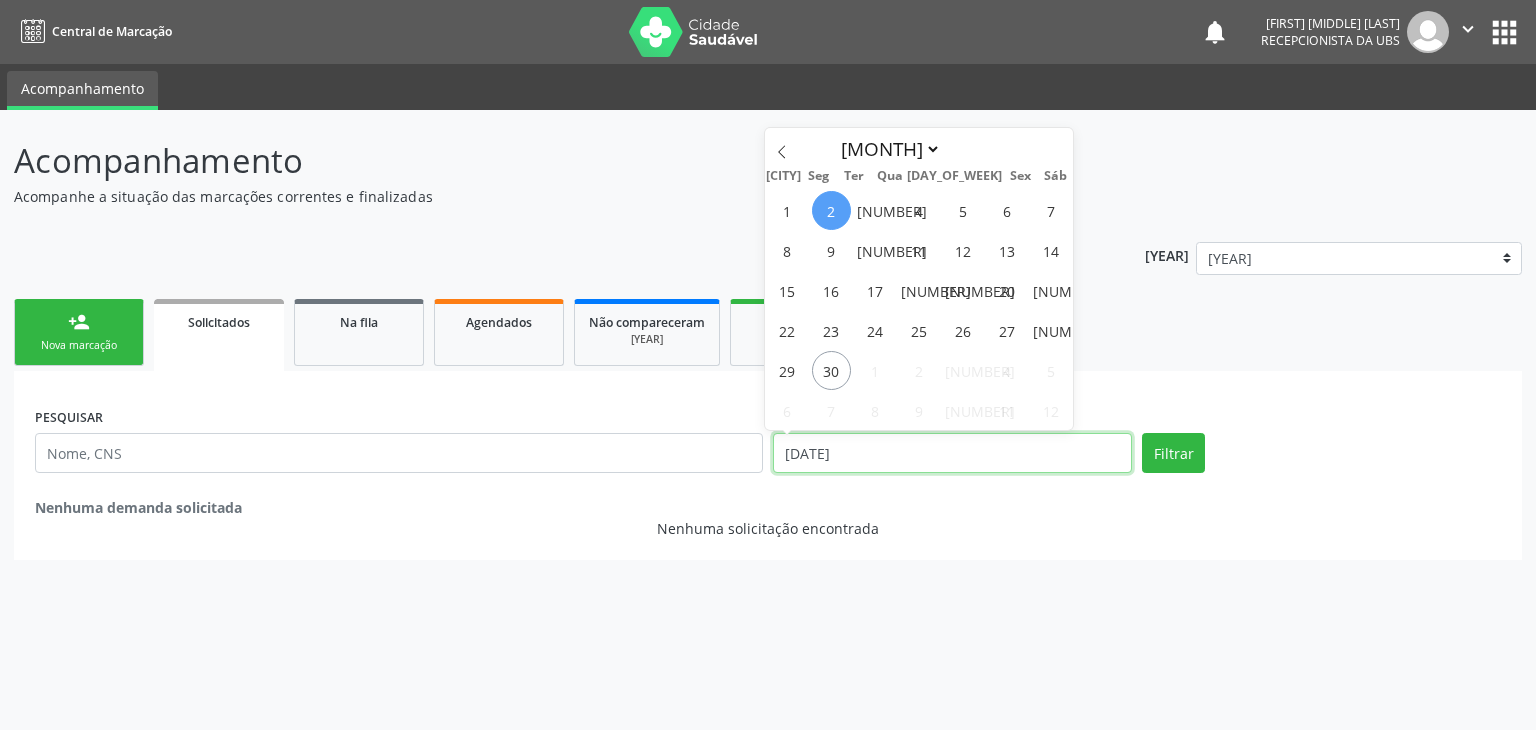 click on "02/06/2025" at bounding box center [952, 453] 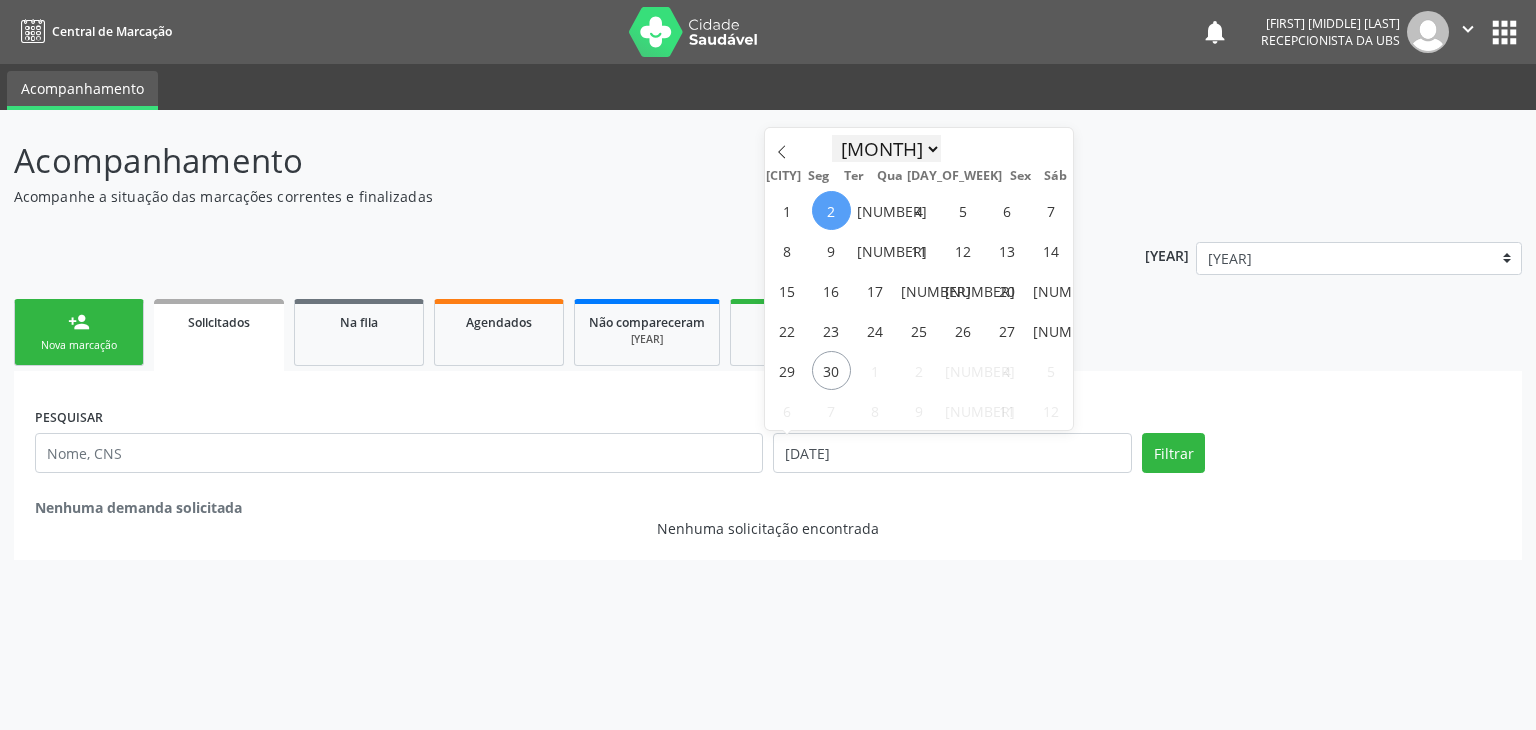 click on "Janeiro Fevereiro Março Abril Maio Junho" at bounding box center (887, 149) 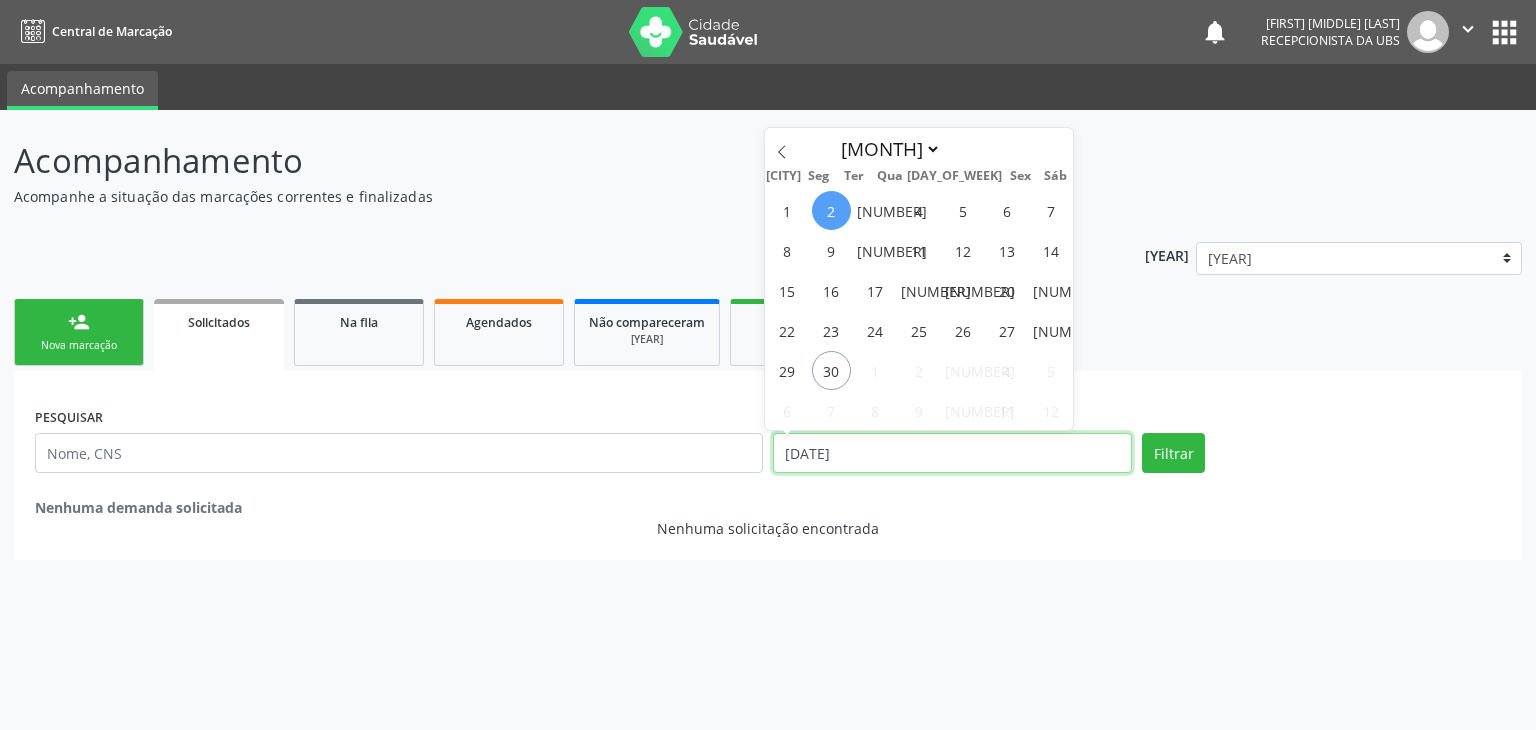 drag, startPoint x: 1104, startPoint y: 464, endPoint x: 991, endPoint y: 517, distance: 124.81186 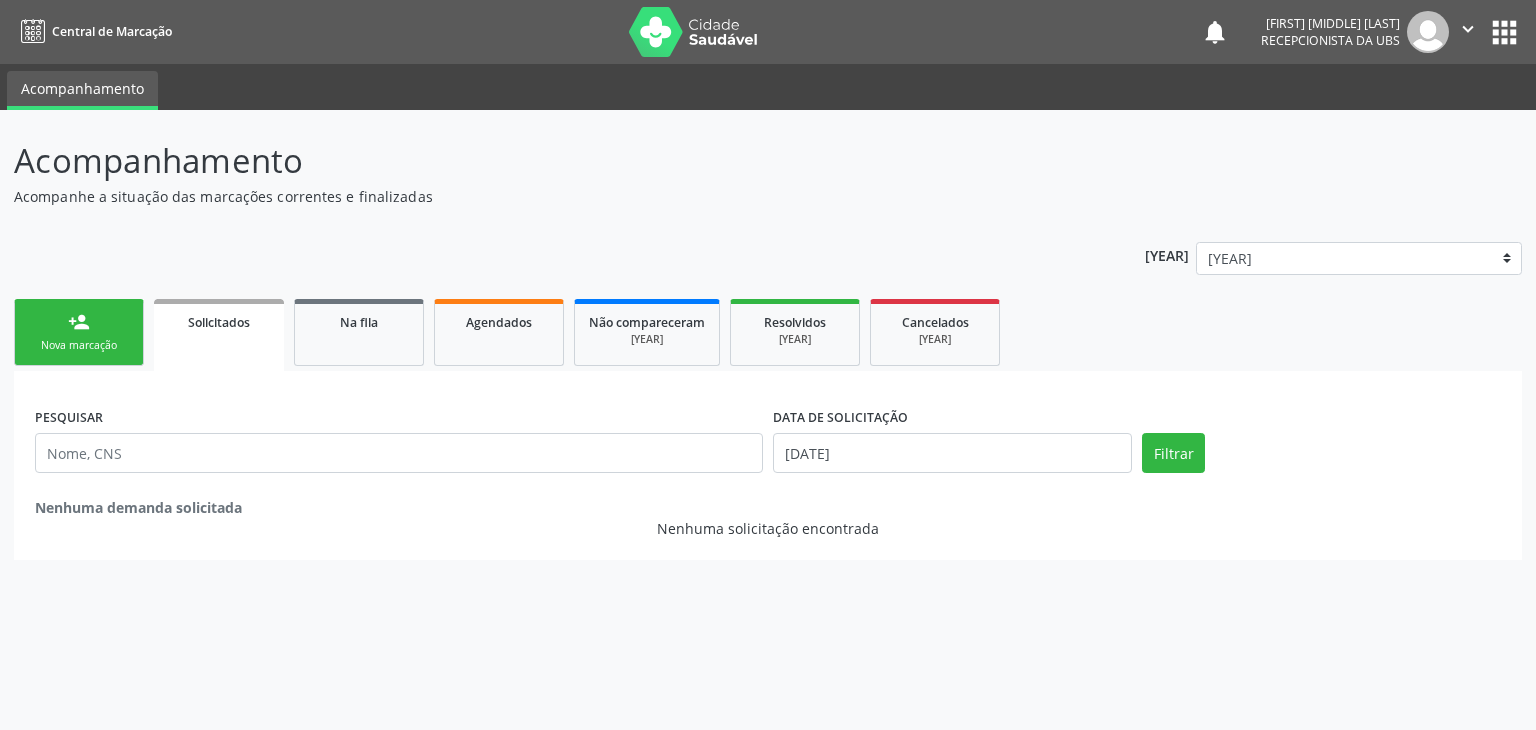 click on "Nova marcação" at bounding box center (79, 345) 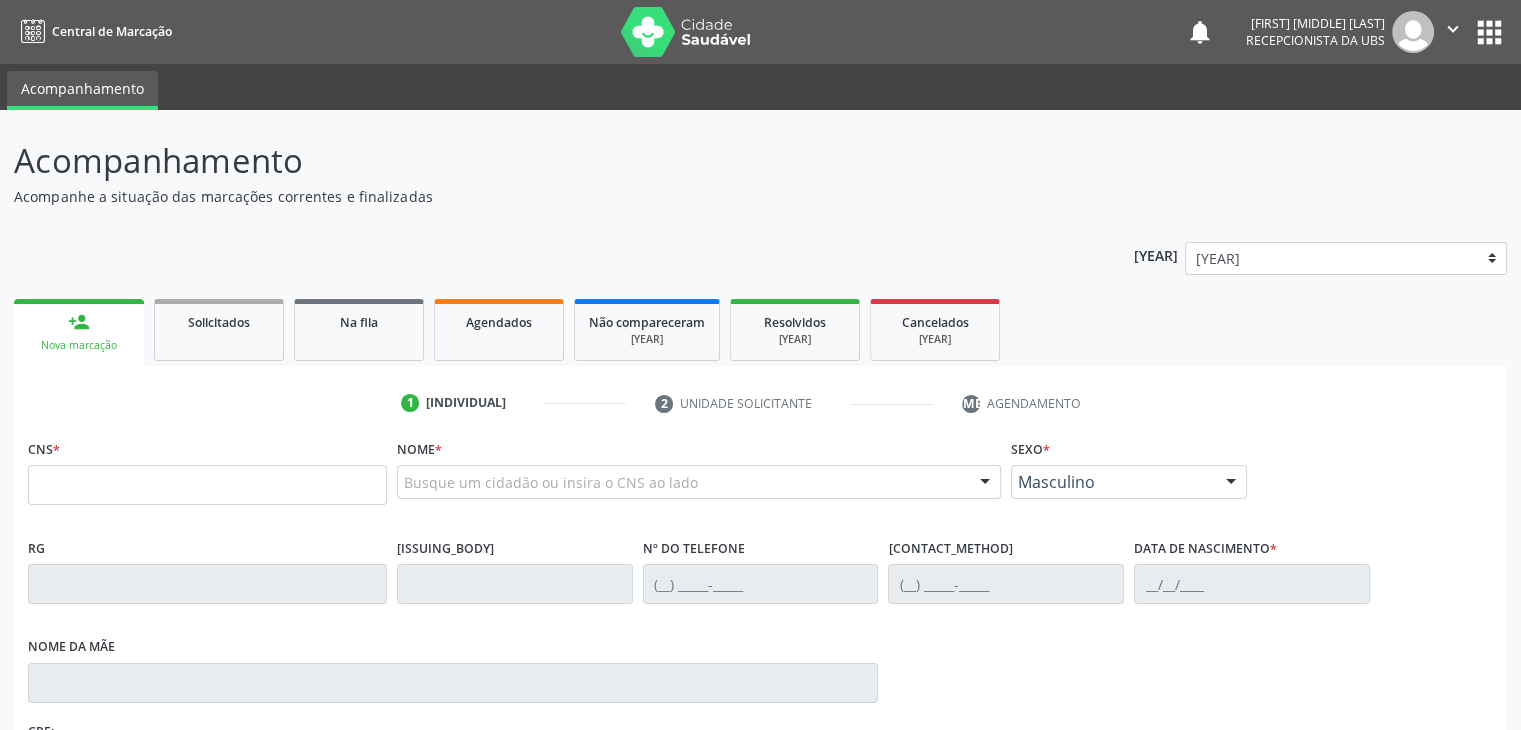 click on "Nova marcação" at bounding box center [79, 345] 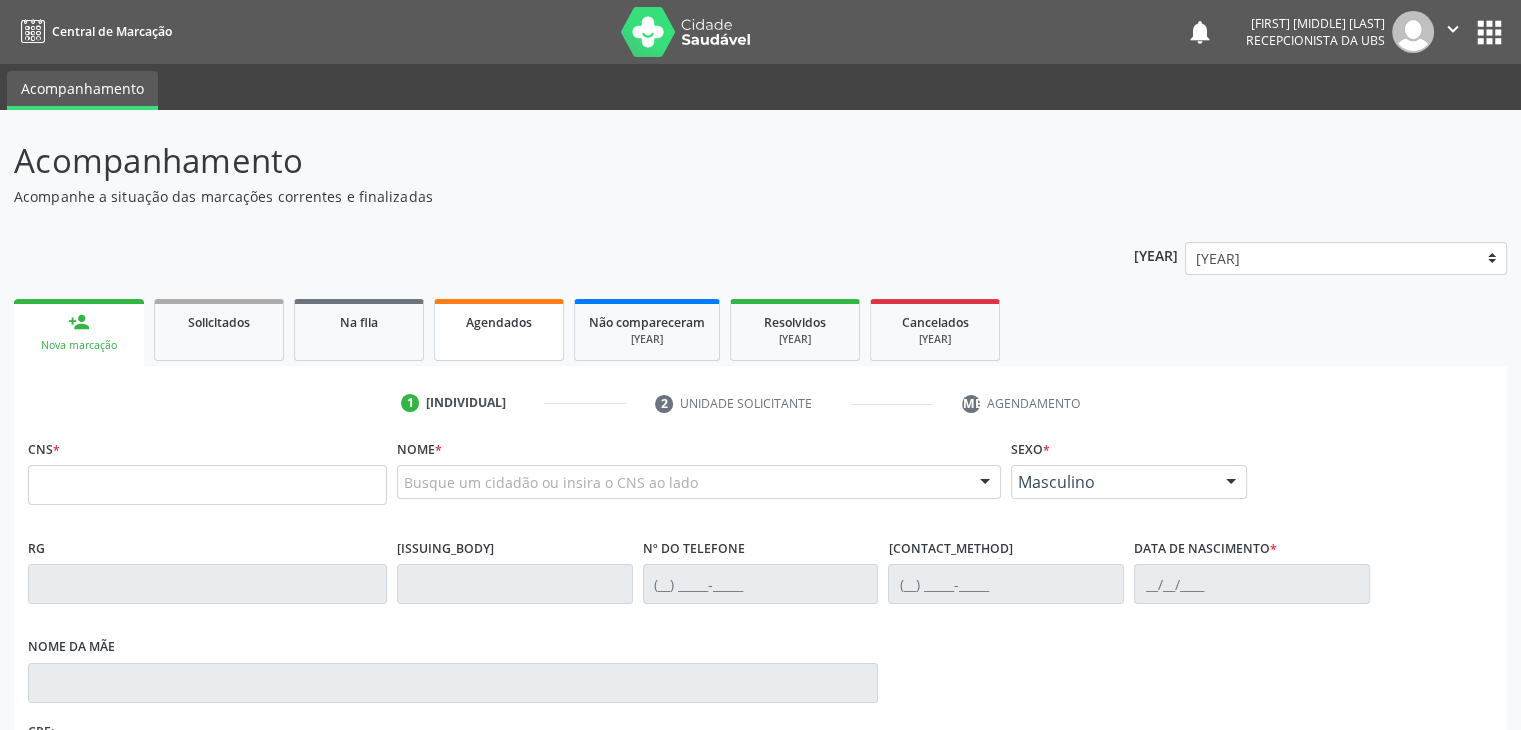 click on "Agendados" at bounding box center [499, 322] 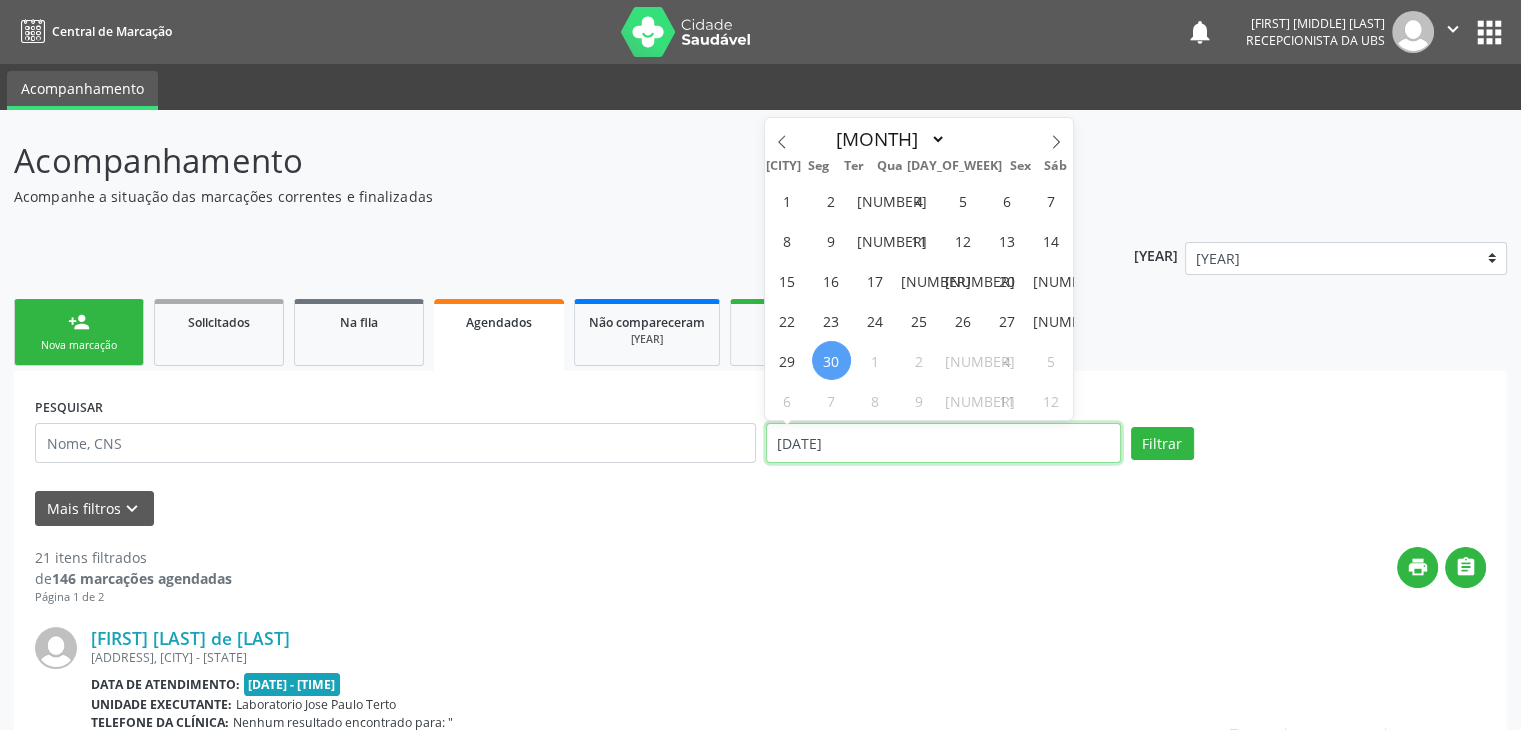 click on "30/06/2025" at bounding box center (943, 443) 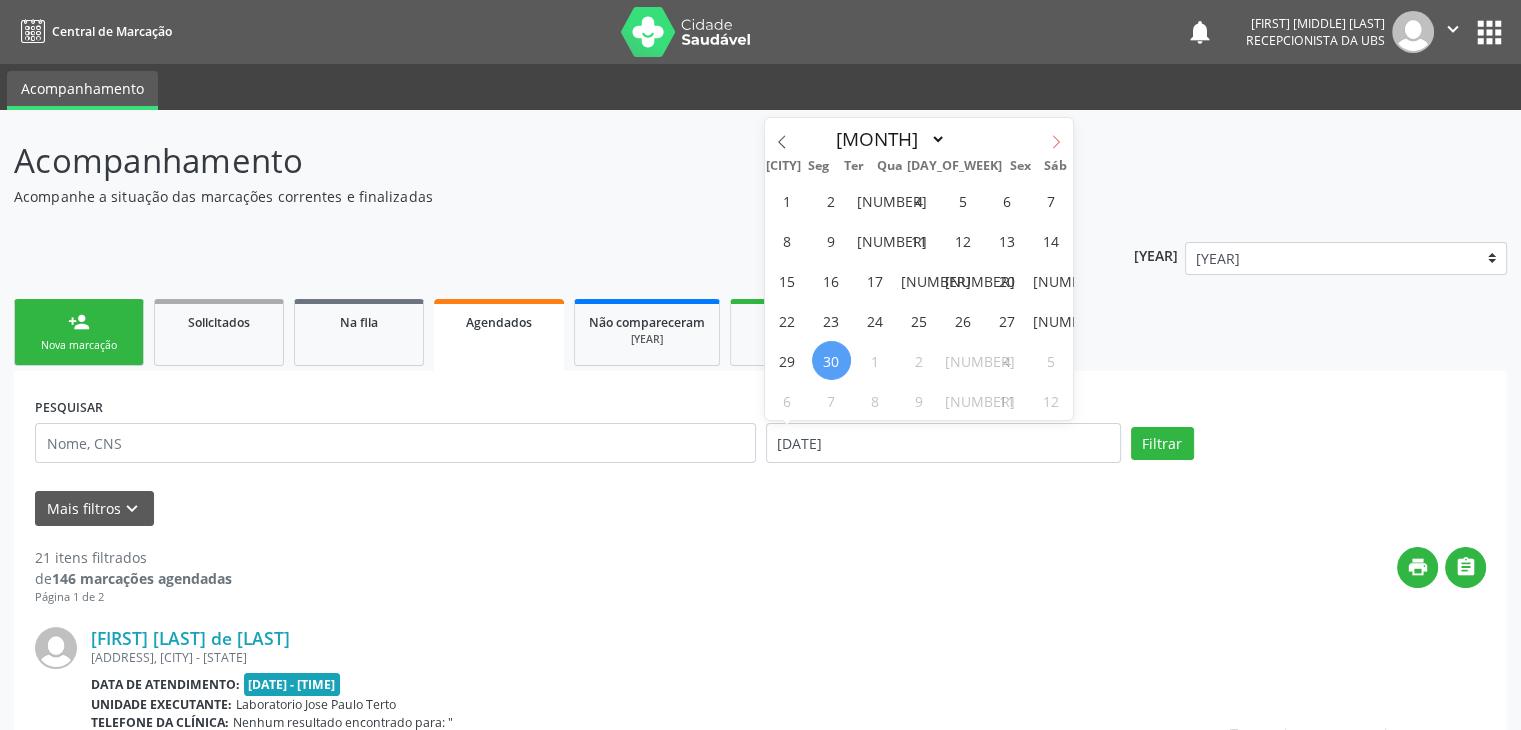 click at bounding box center [1056, 142] 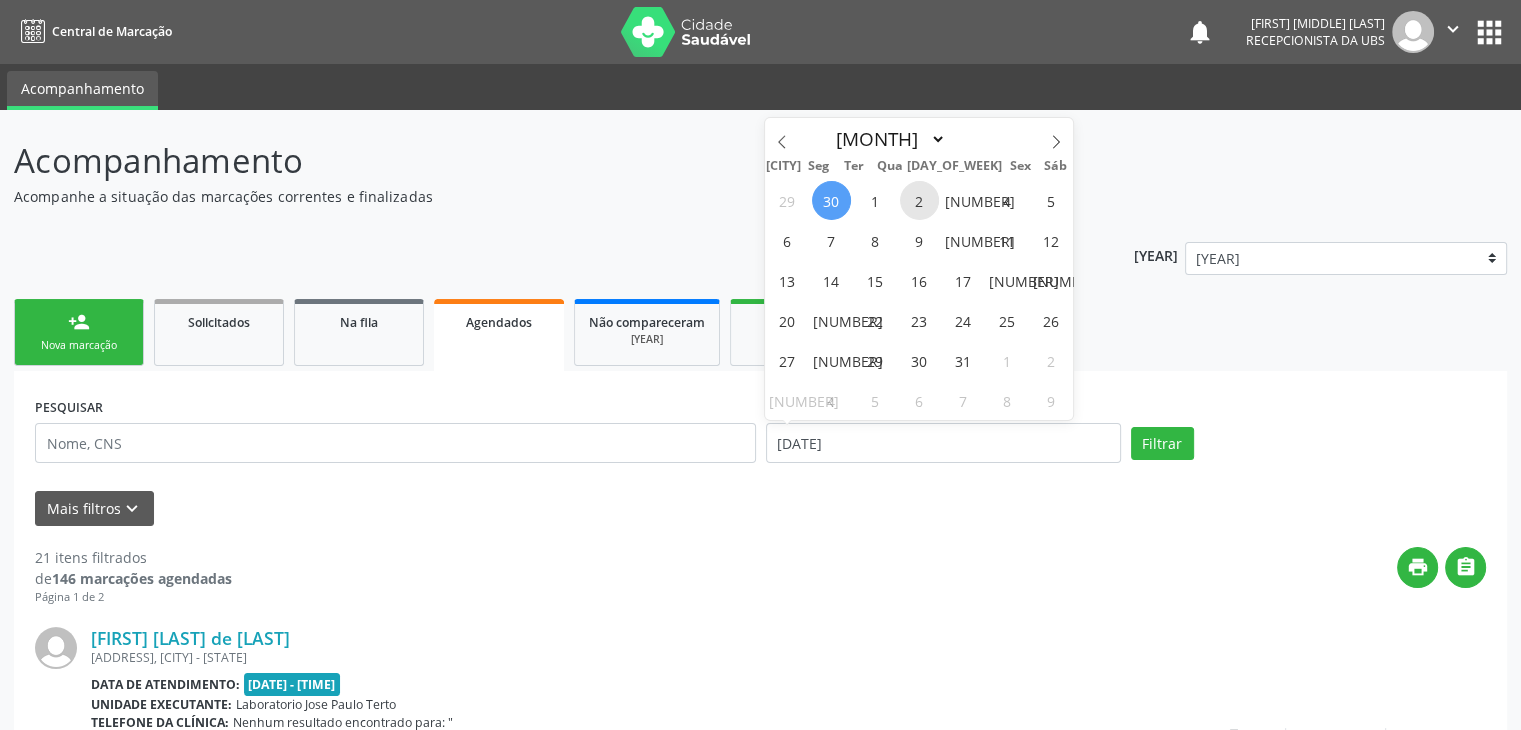 click on "2" at bounding box center [919, 200] 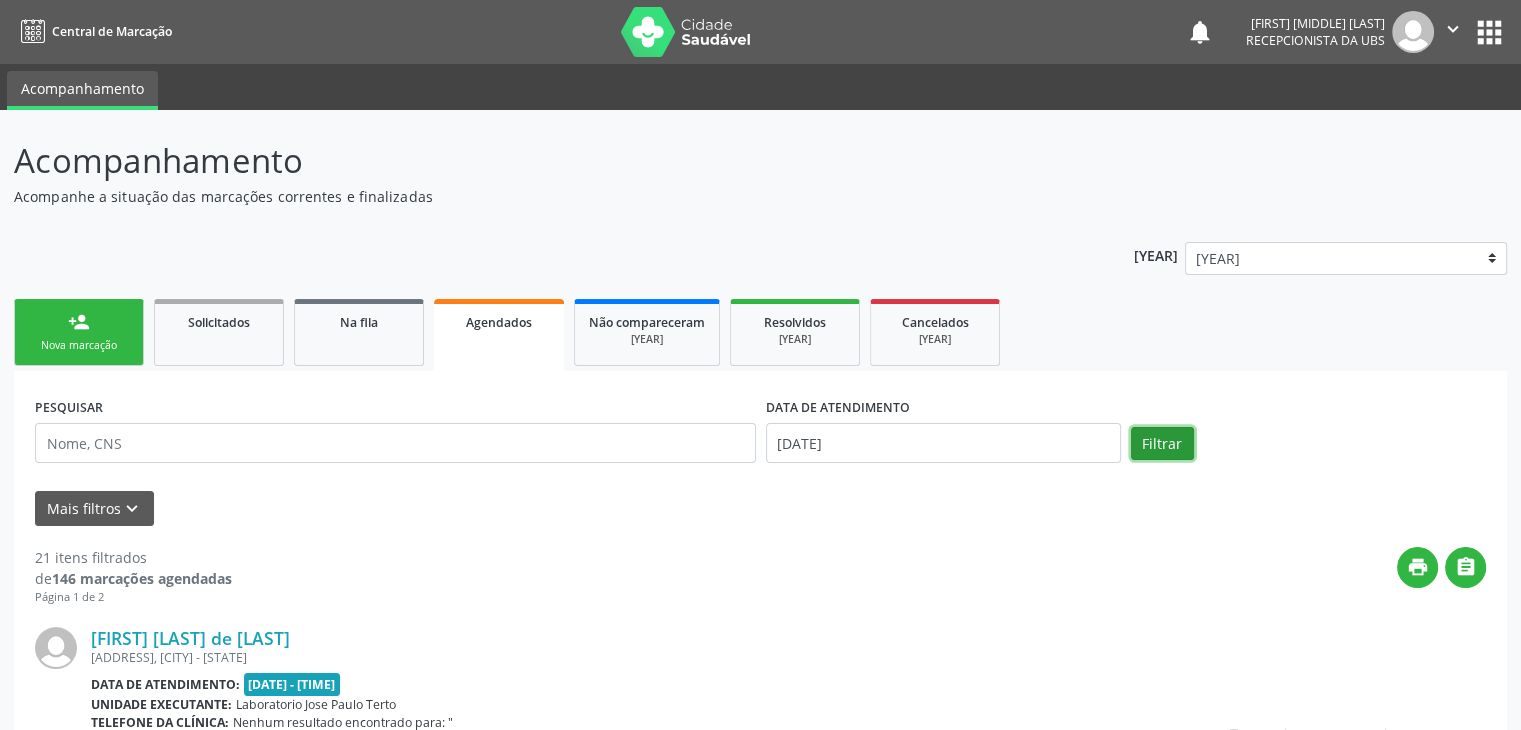 click on "Filtrar" at bounding box center [1162, 444] 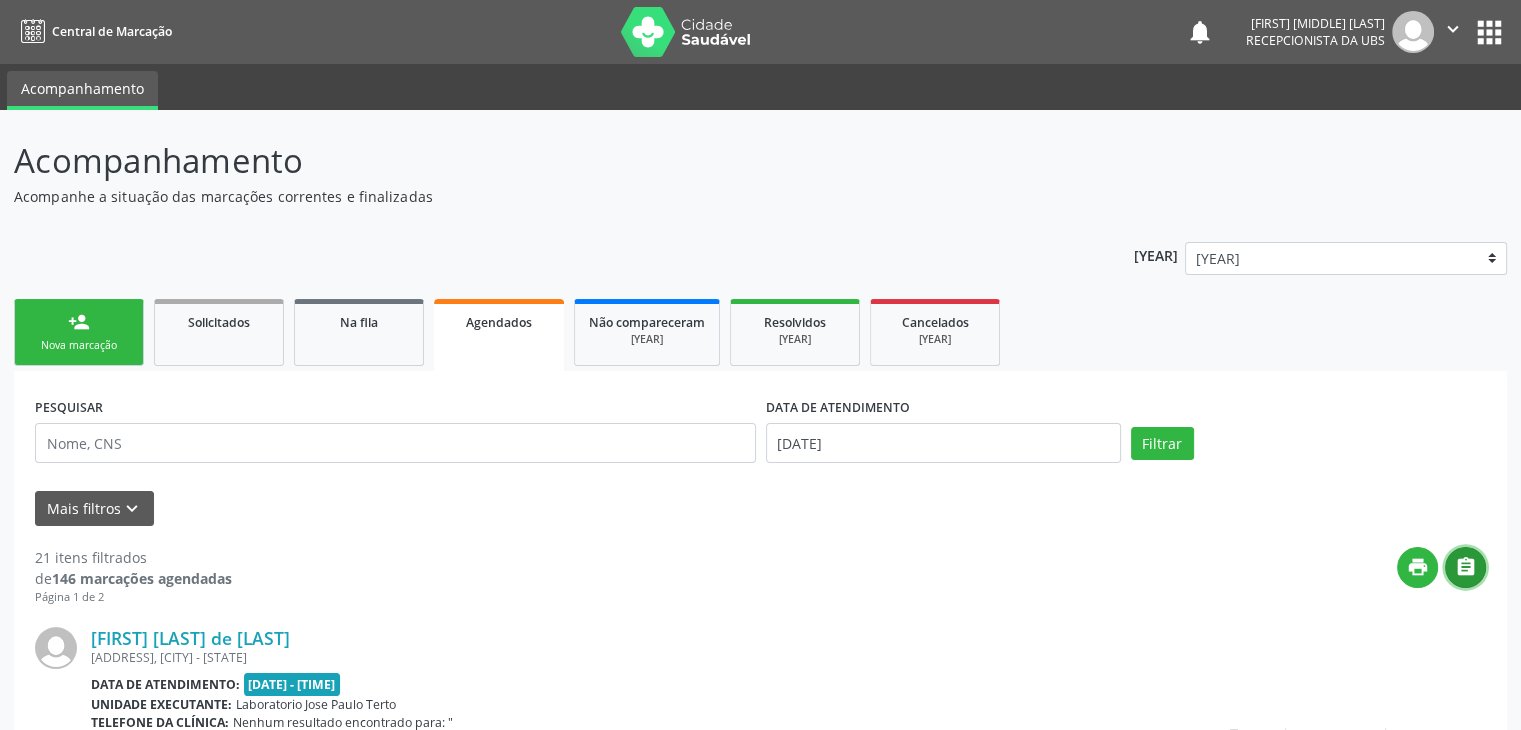 click on "" at bounding box center [1466, 567] 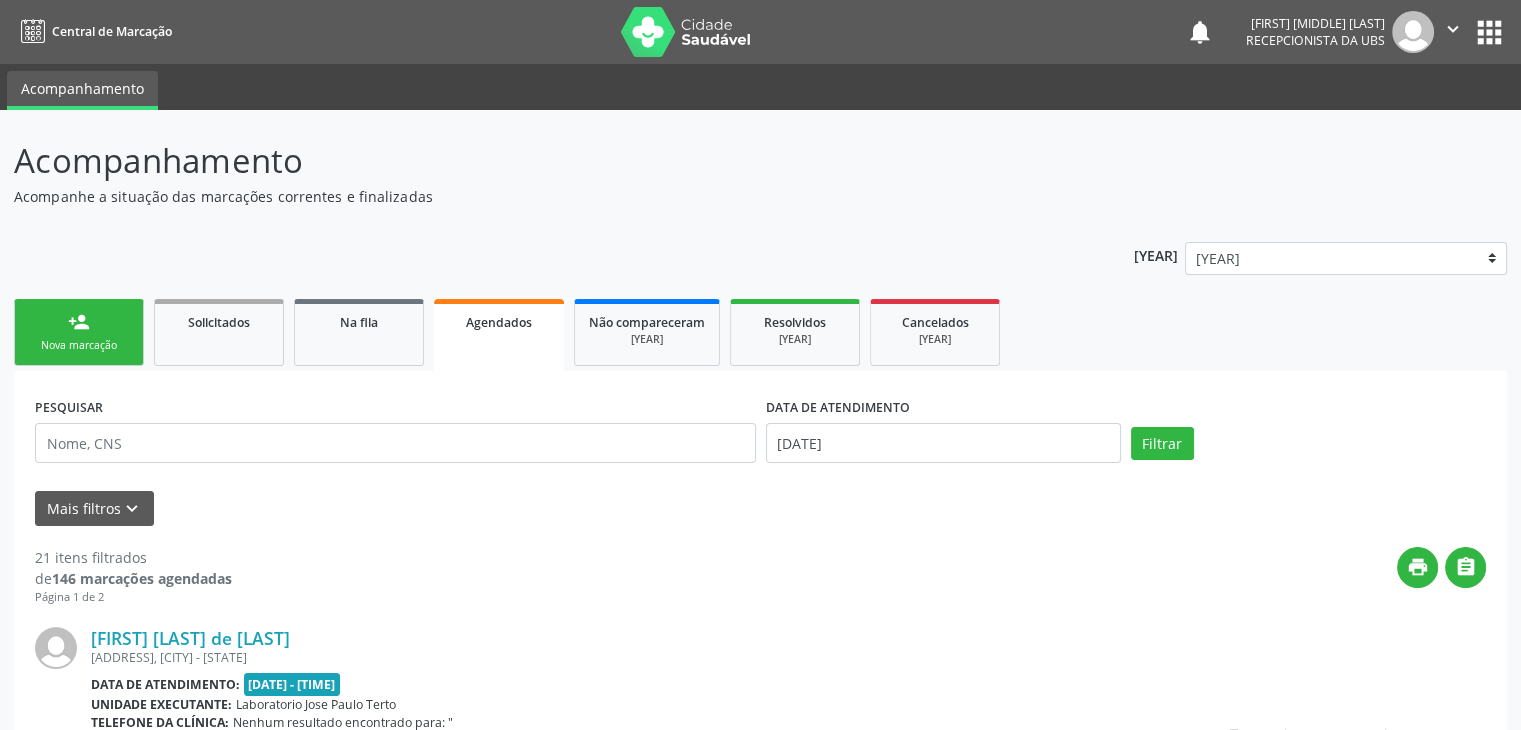 click on "[FIRST] [LAST]" at bounding box center [1315, 23] 